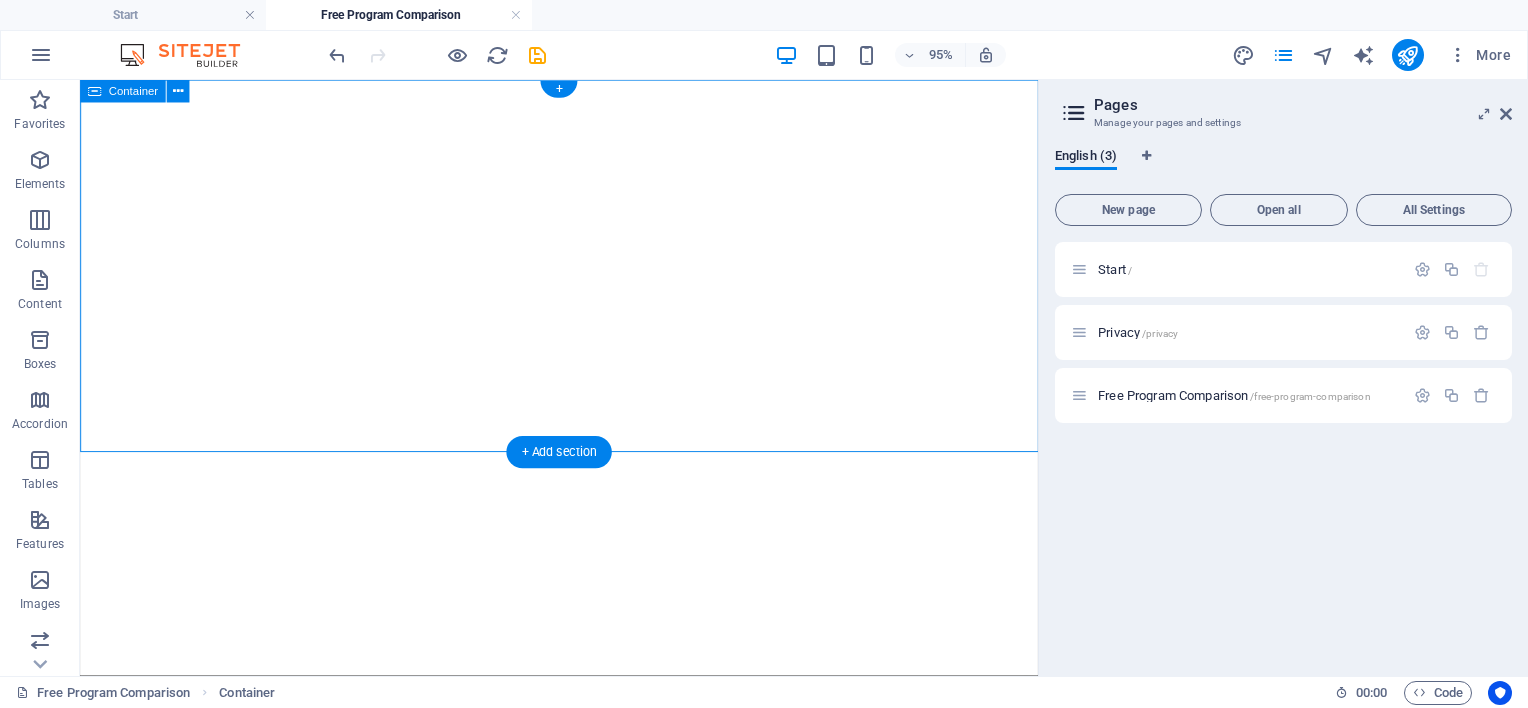 scroll, scrollTop: 0, scrollLeft: 0, axis: both 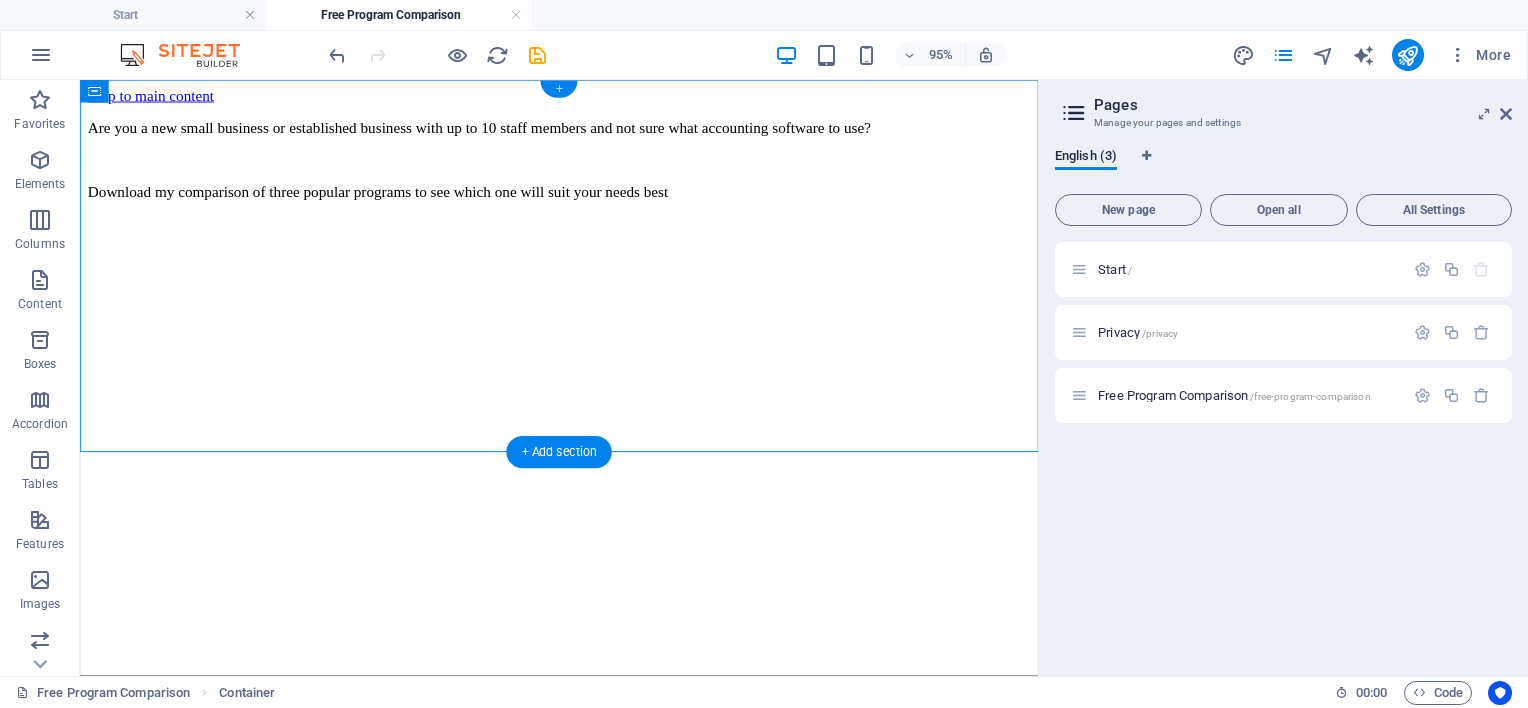 click on "+" at bounding box center [558, 89] 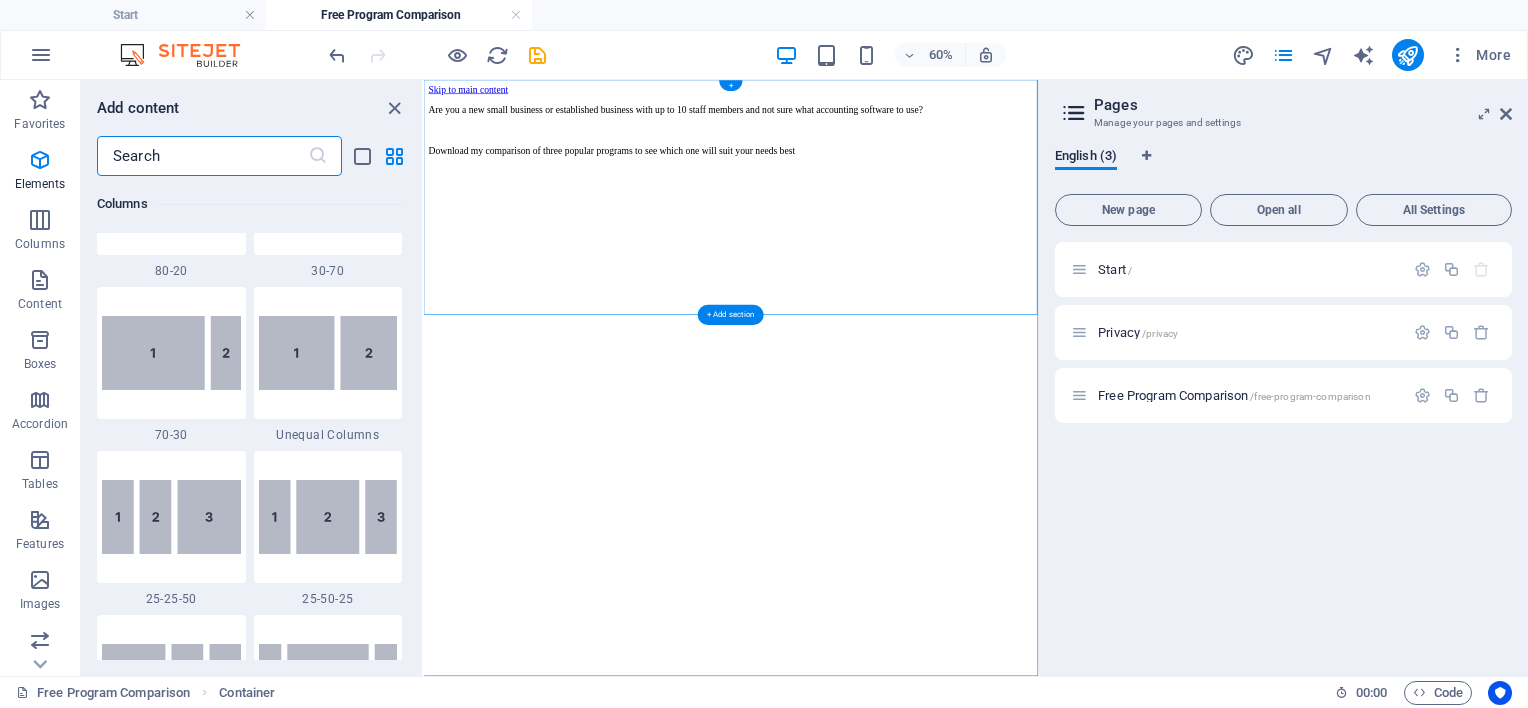scroll, scrollTop: 3499, scrollLeft: 0, axis: vertical 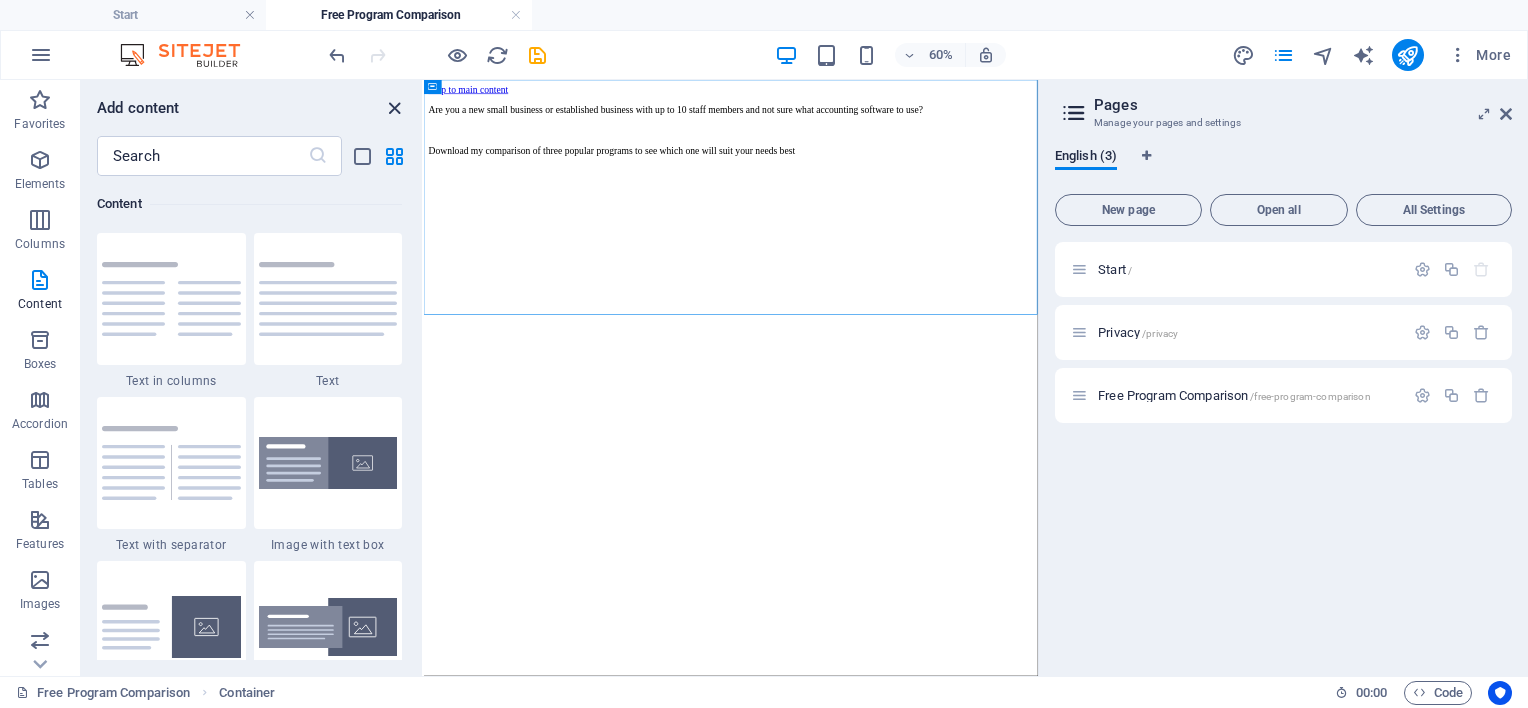 click at bounding box center [394, 108] 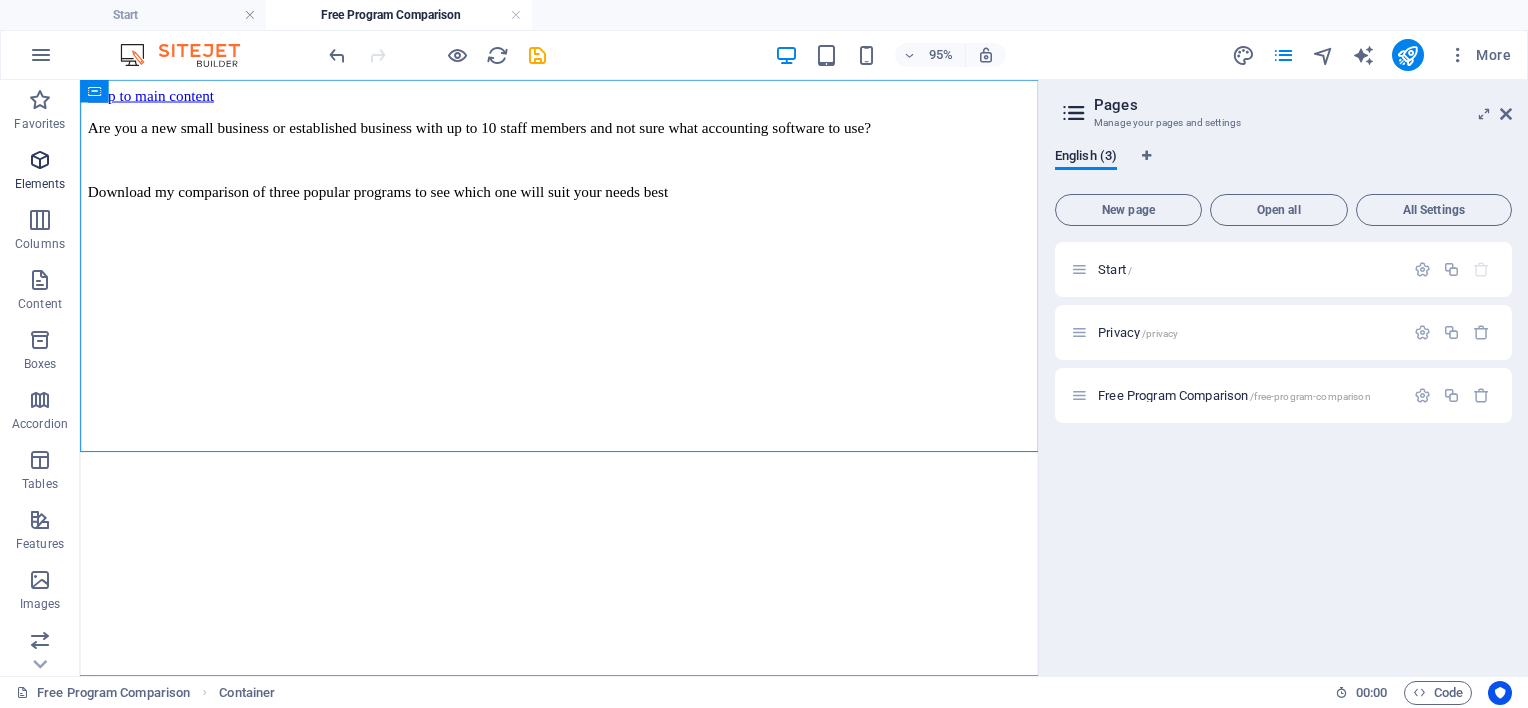 click at bounding box center [40, 160] 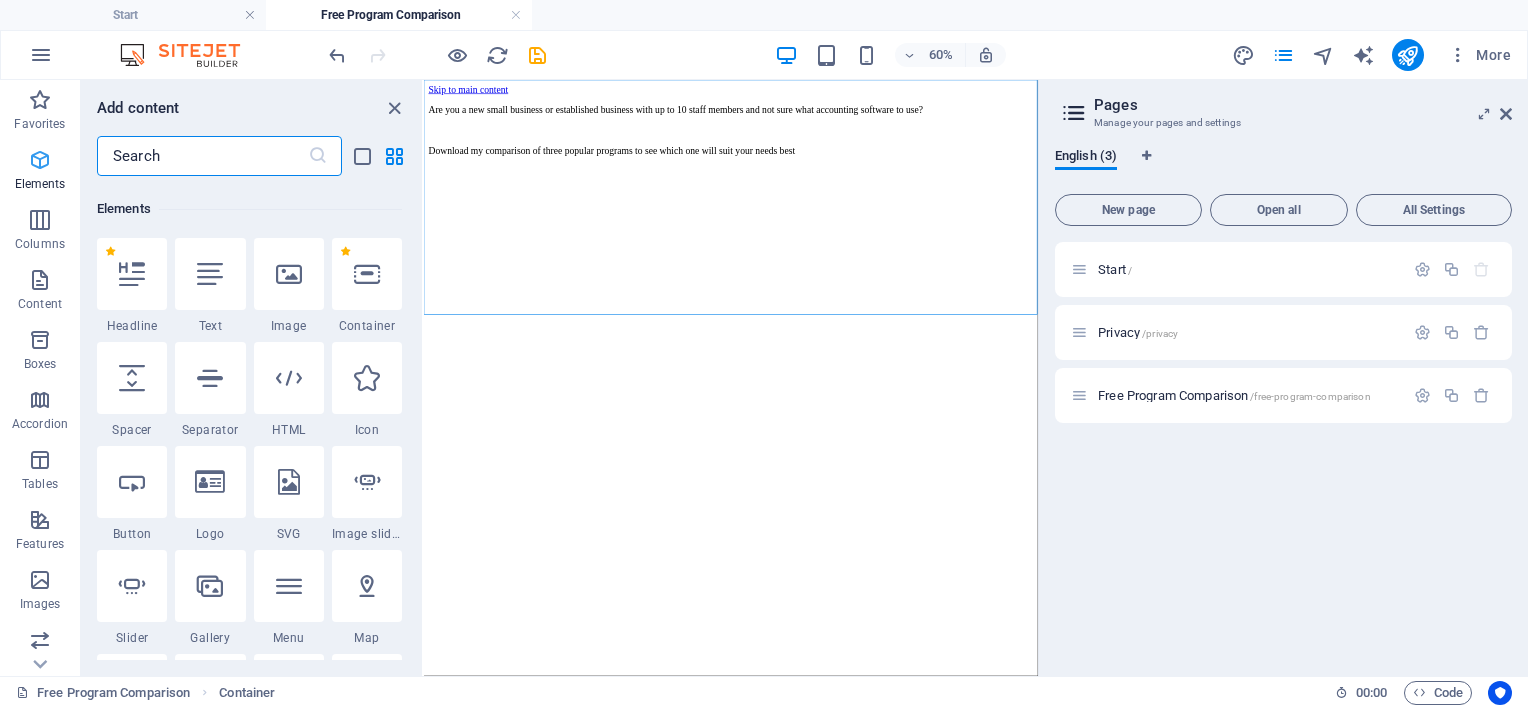 scroll, scrollTop: 212, scrollLeft: 0, axis: vertical 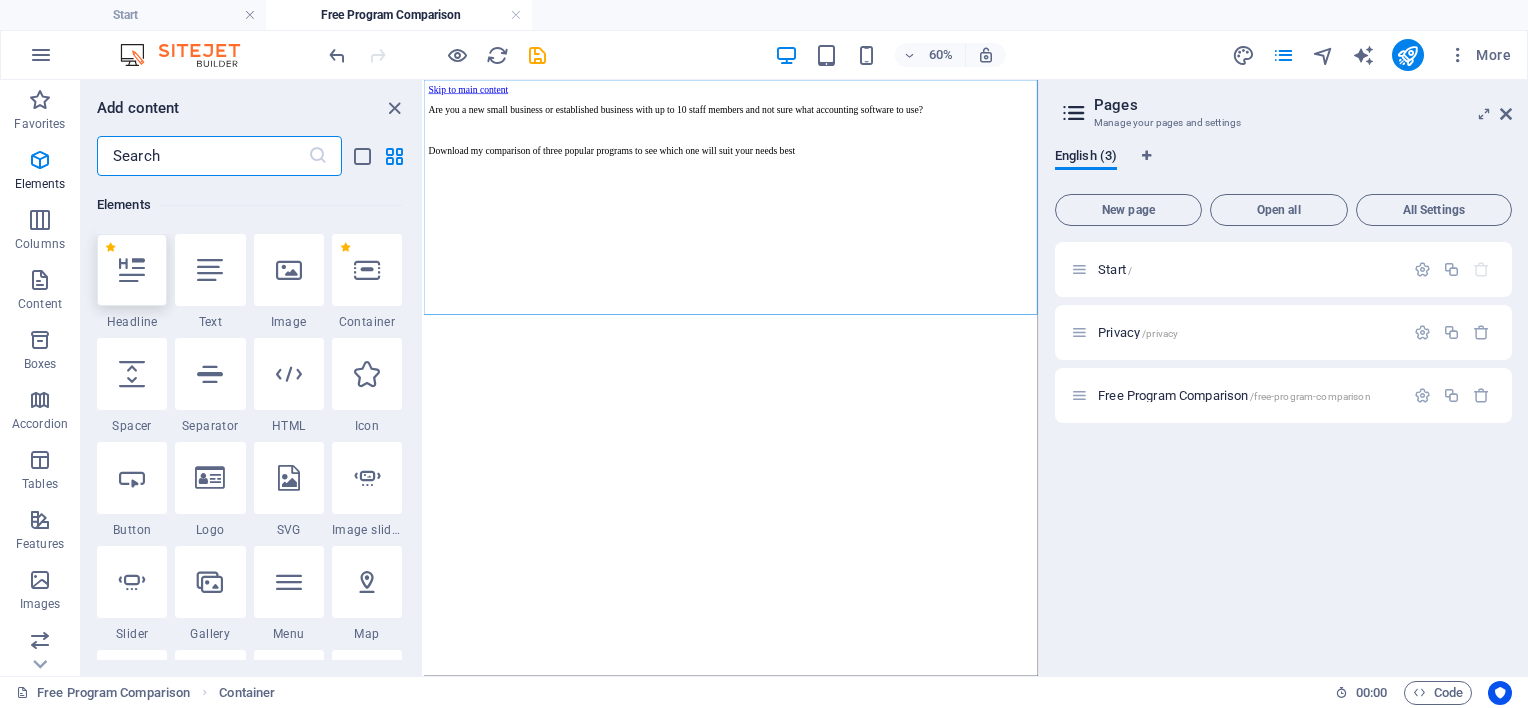 click at bounding box center [132, 270] 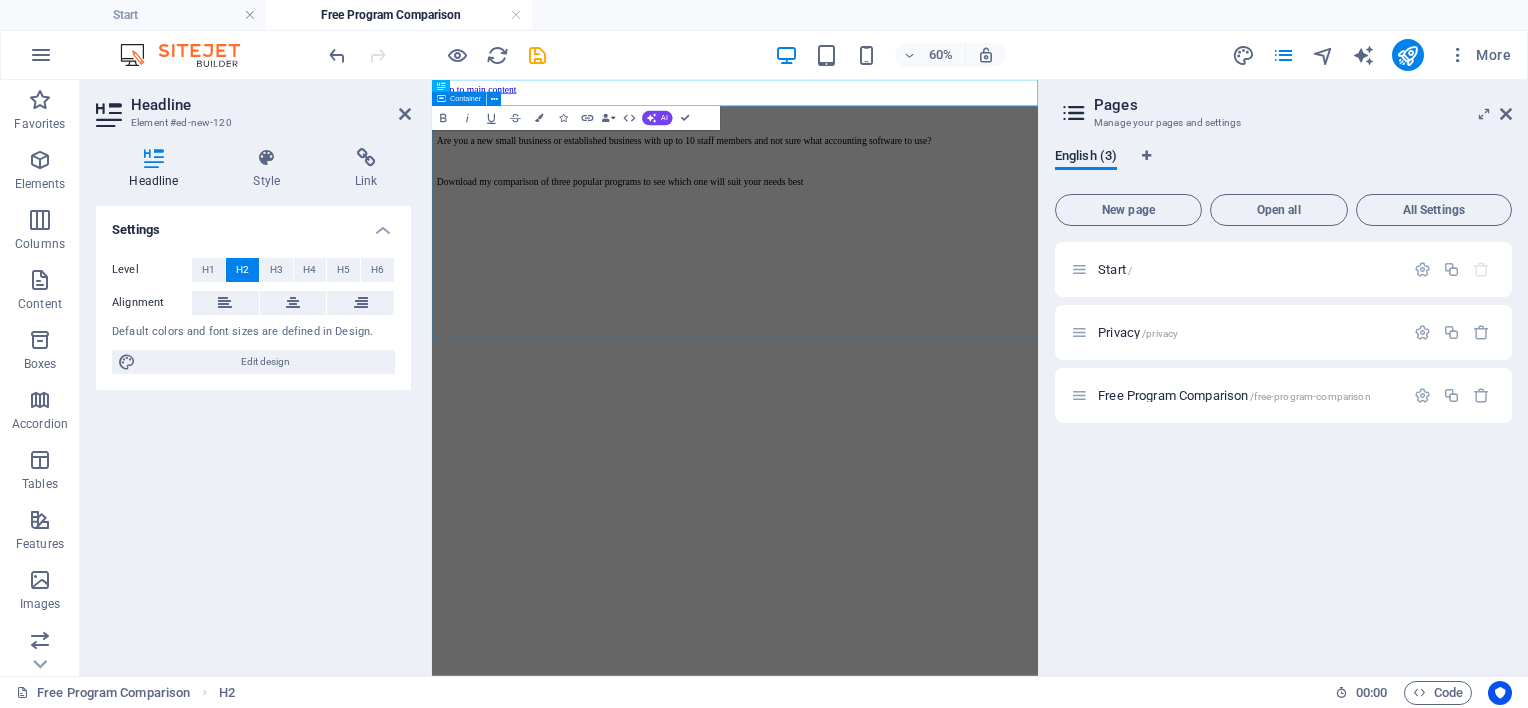 type 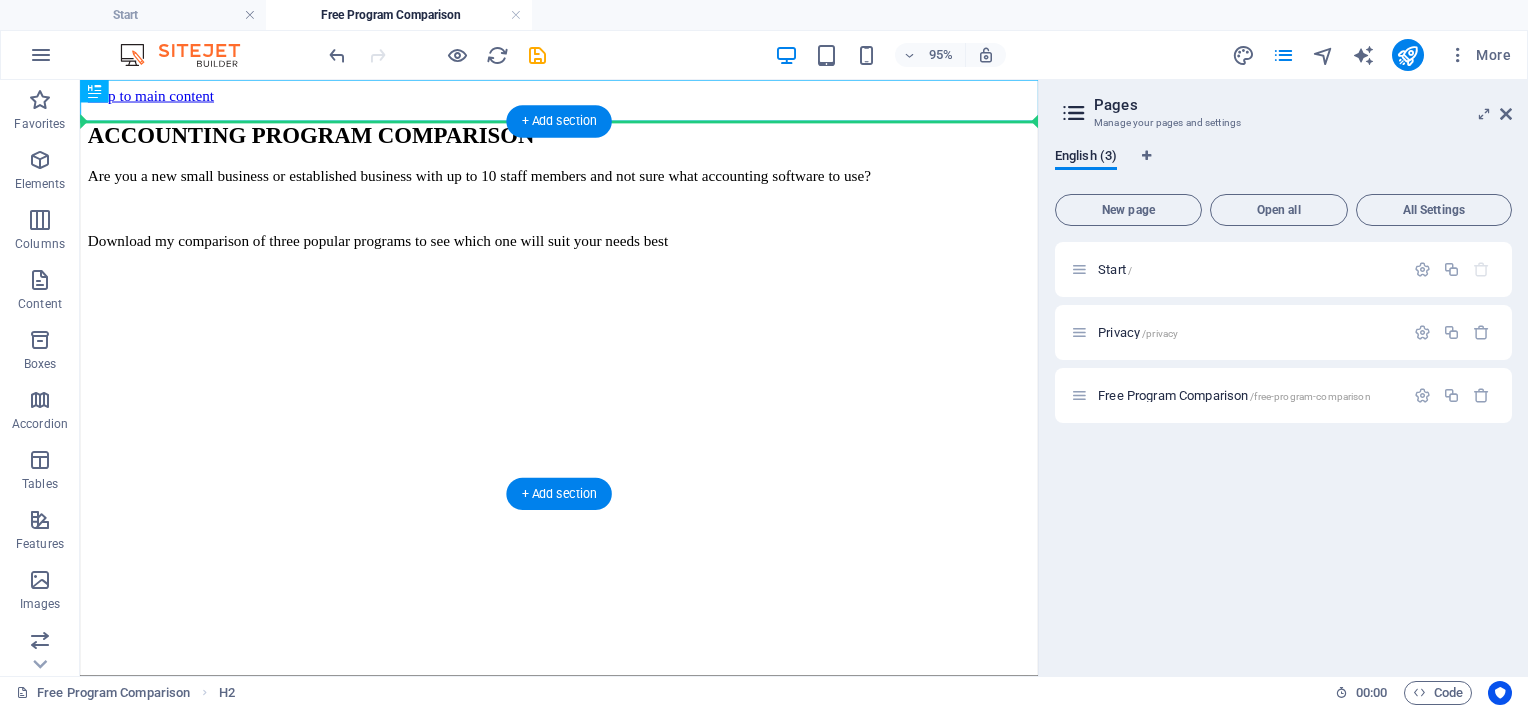 drag, startPoint x: 374, startPoint y: 99, endPoint x: 376, endPoint y: 159, distance: 60.033325 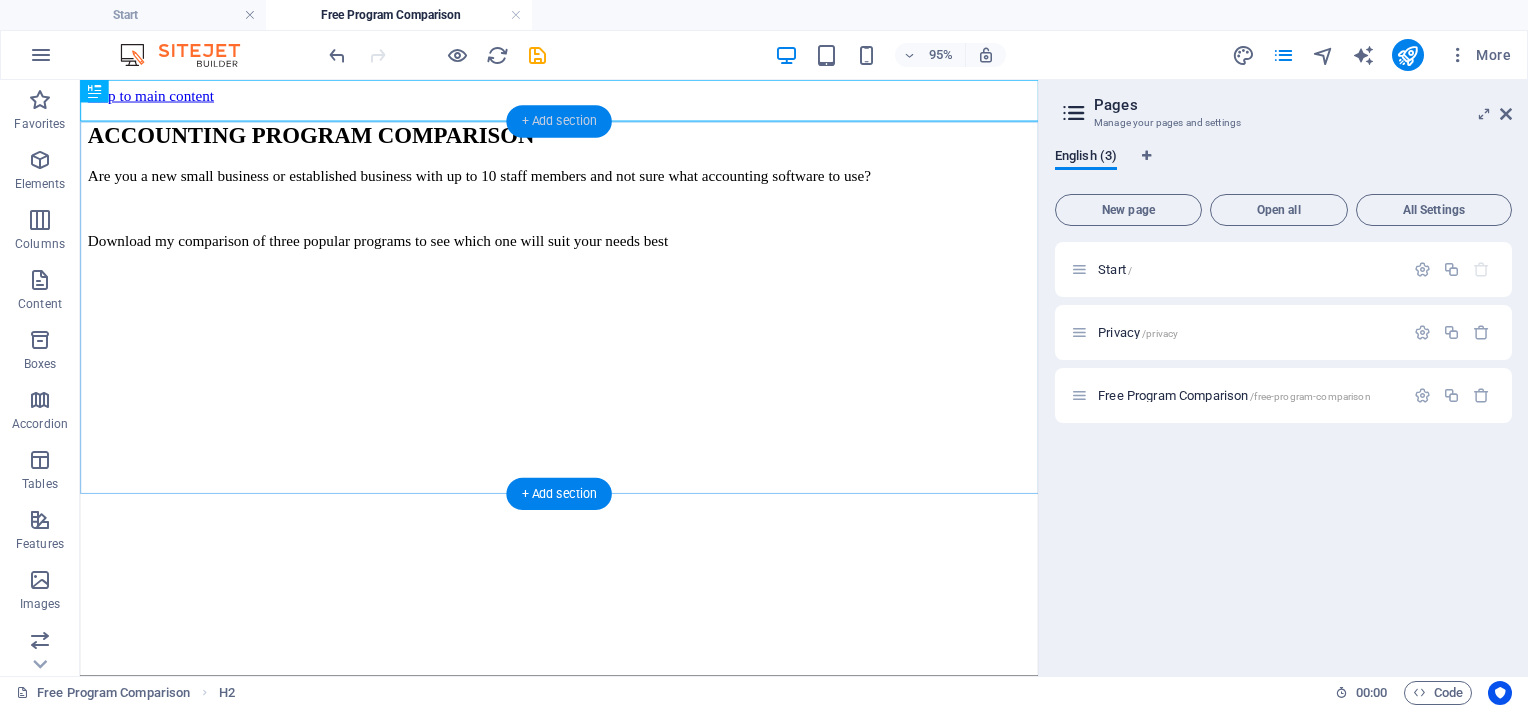 click on "+ Add section" at bounding box center [558, 122] 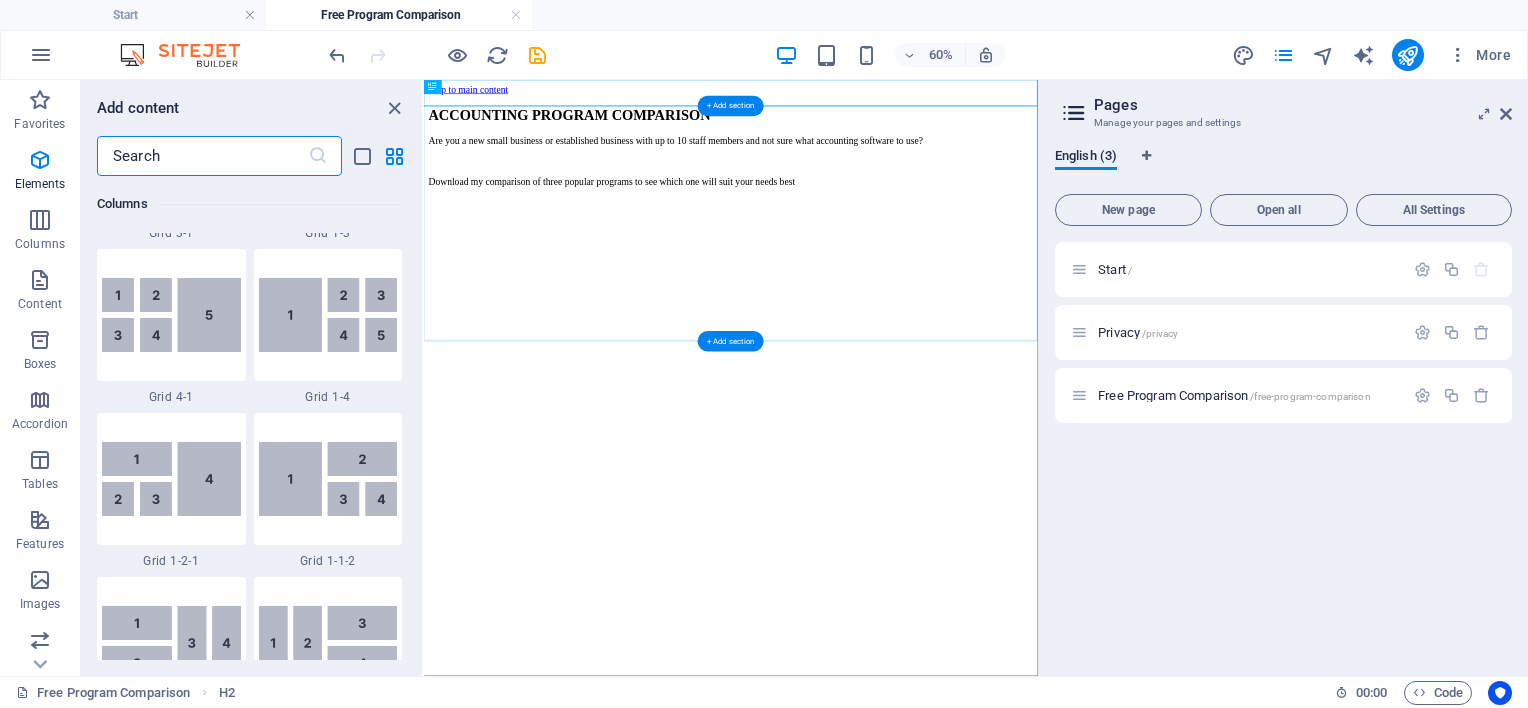 scroll, scrollTop: 3499, scrollLeft: 0, axis: vertical 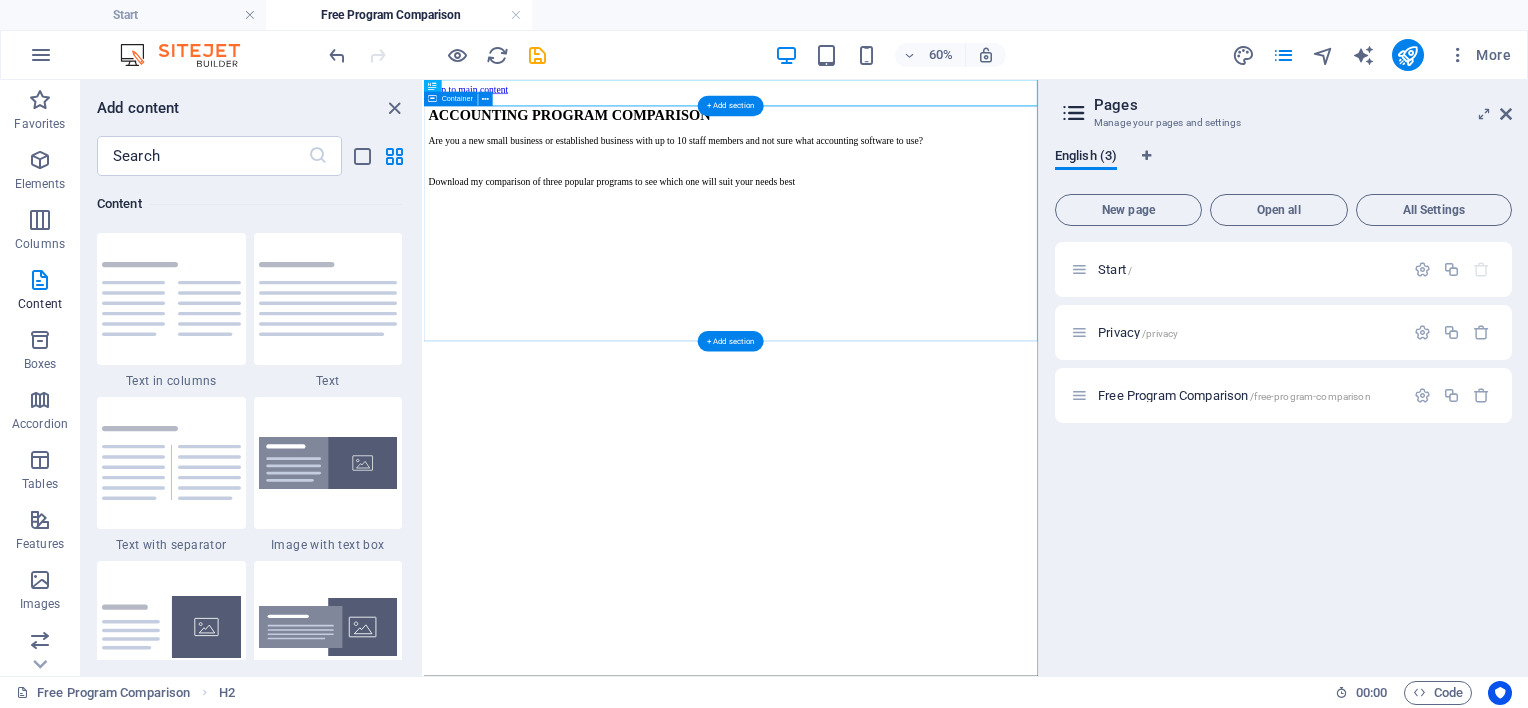 drag, startPoint x: 817, startPoint y: 187, endPoint x: 474, endPoint y: 166, distance: 343.64224 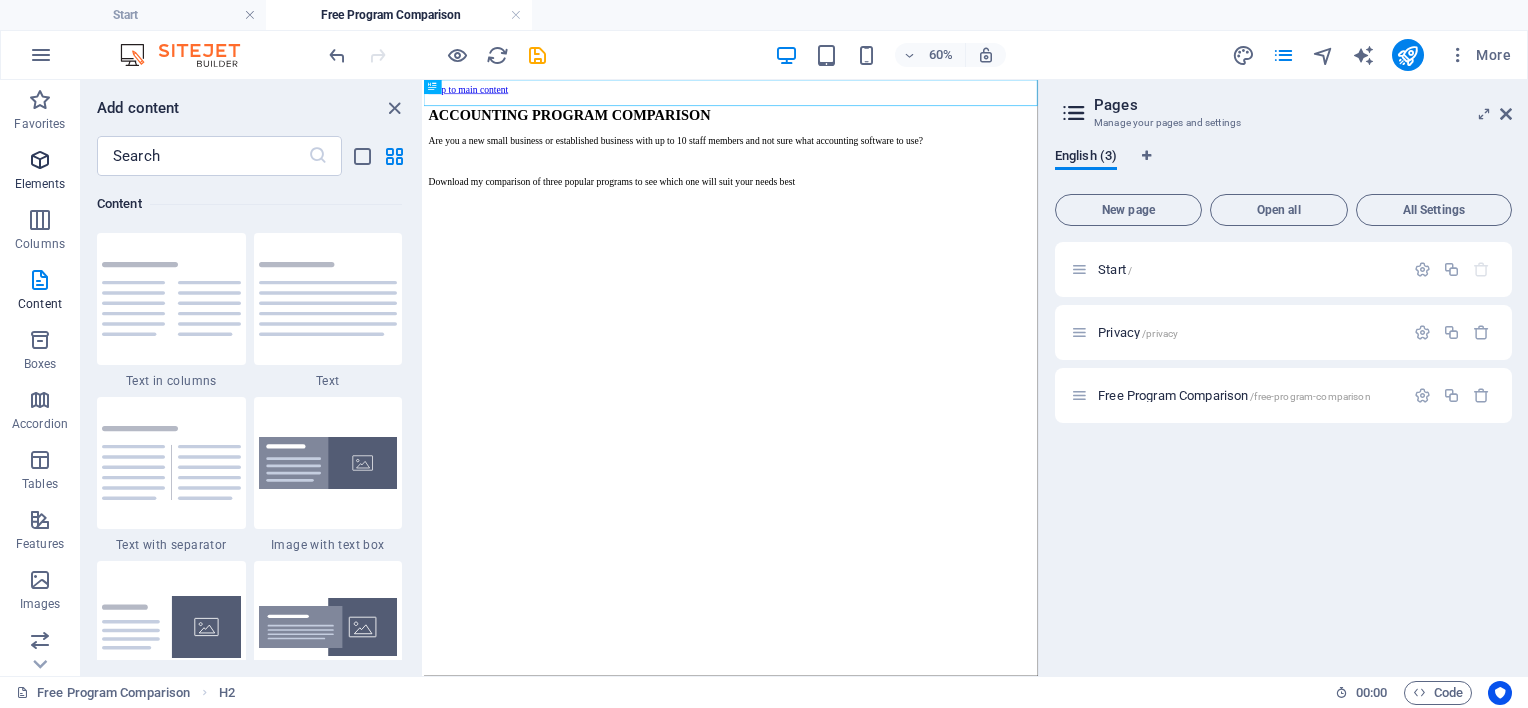click at bounding box center (40, 160) 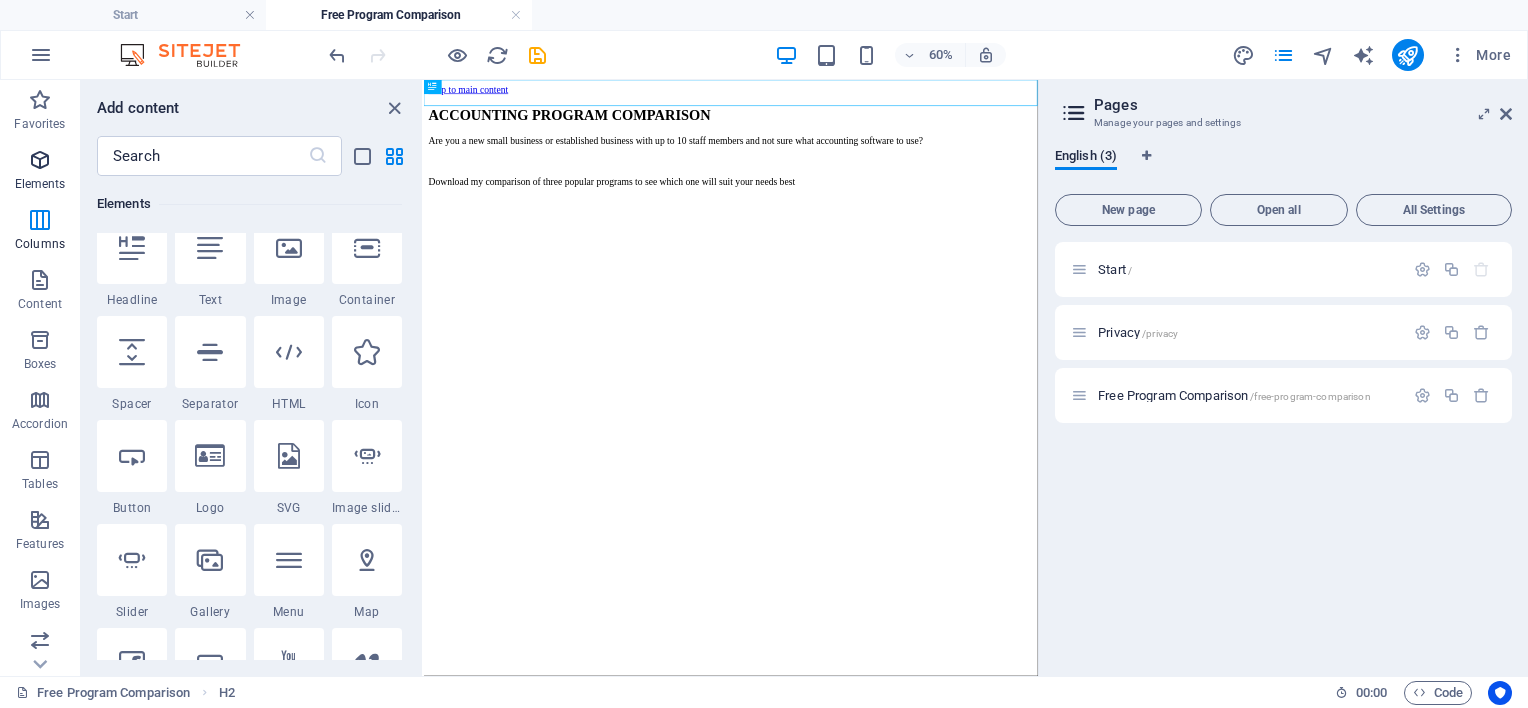 scroll, scrollTop: 212, scrollLeft: 0, axis: vertical 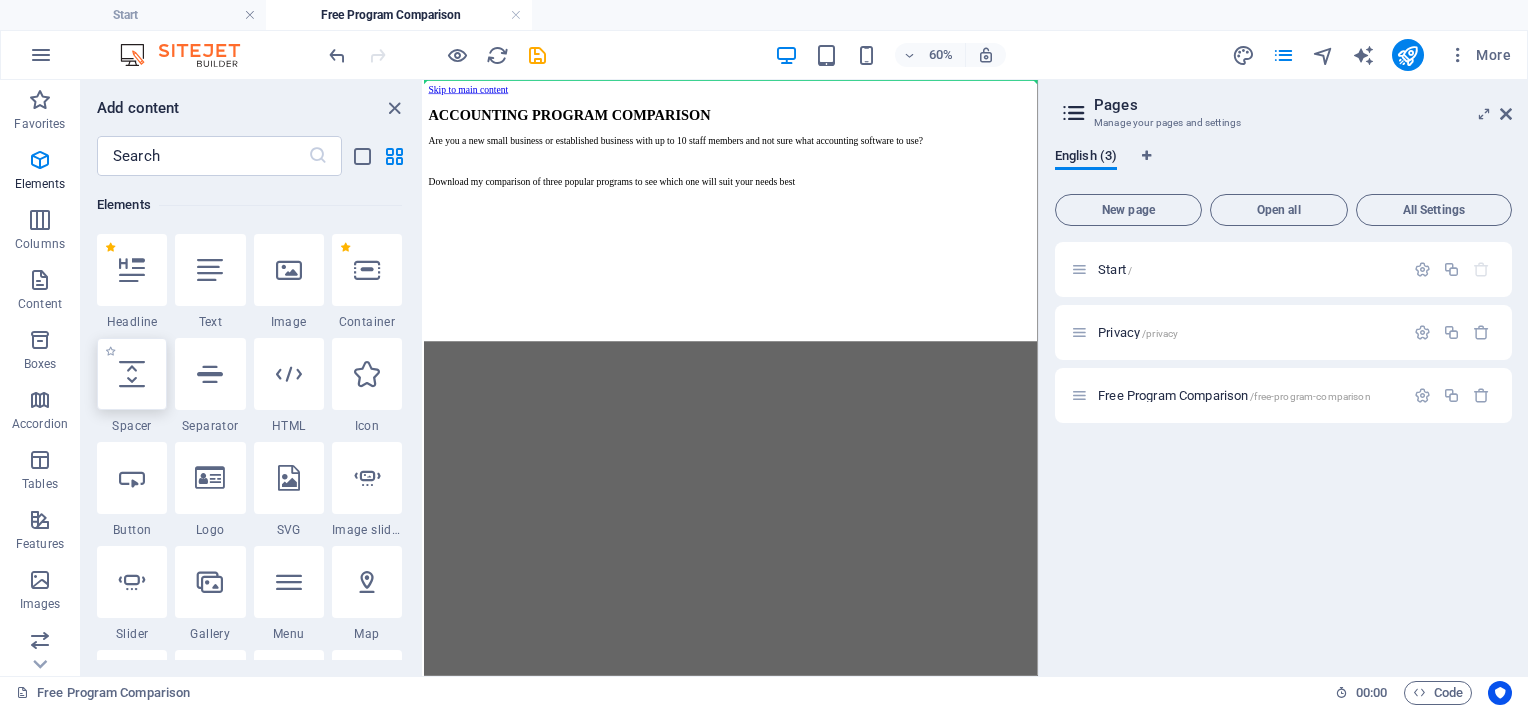 select on "px" 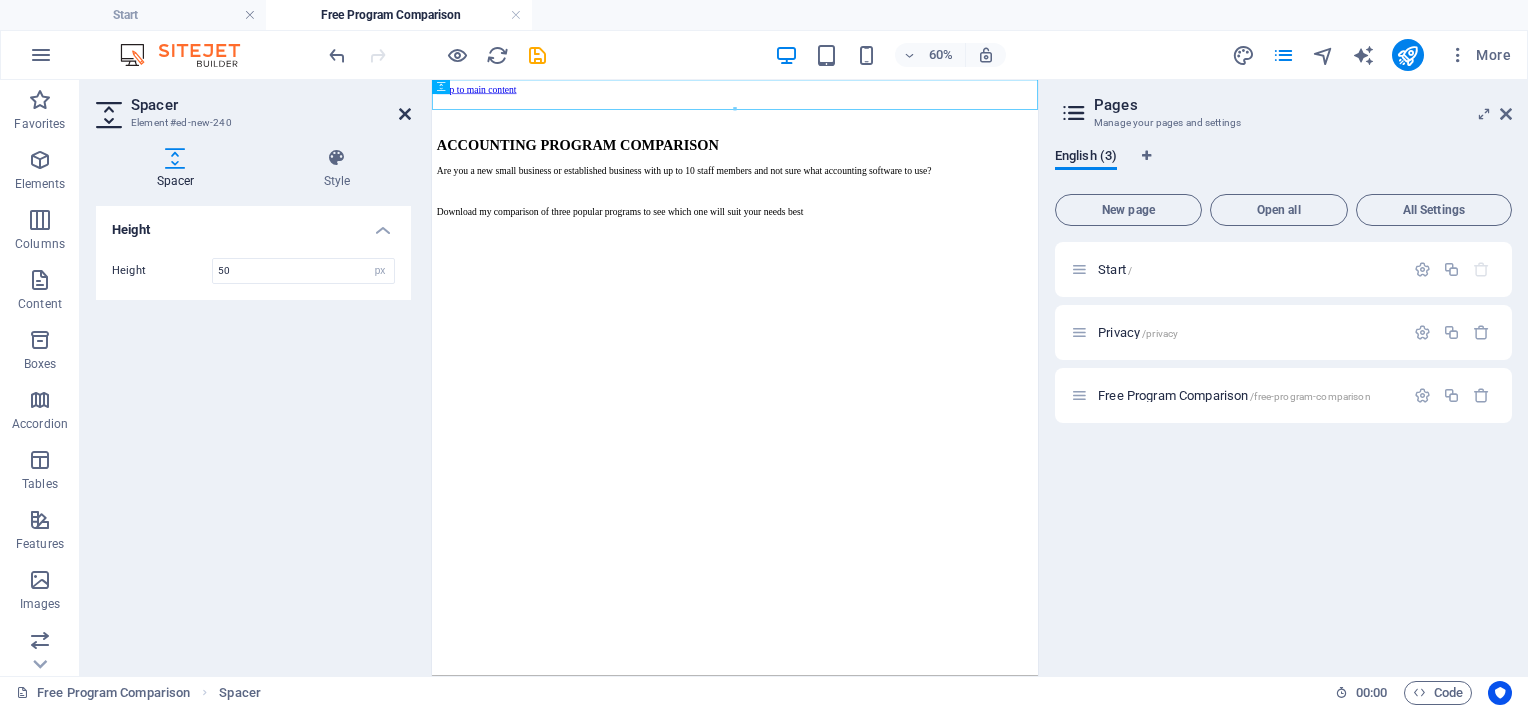 click at bounding box center [405, 114] 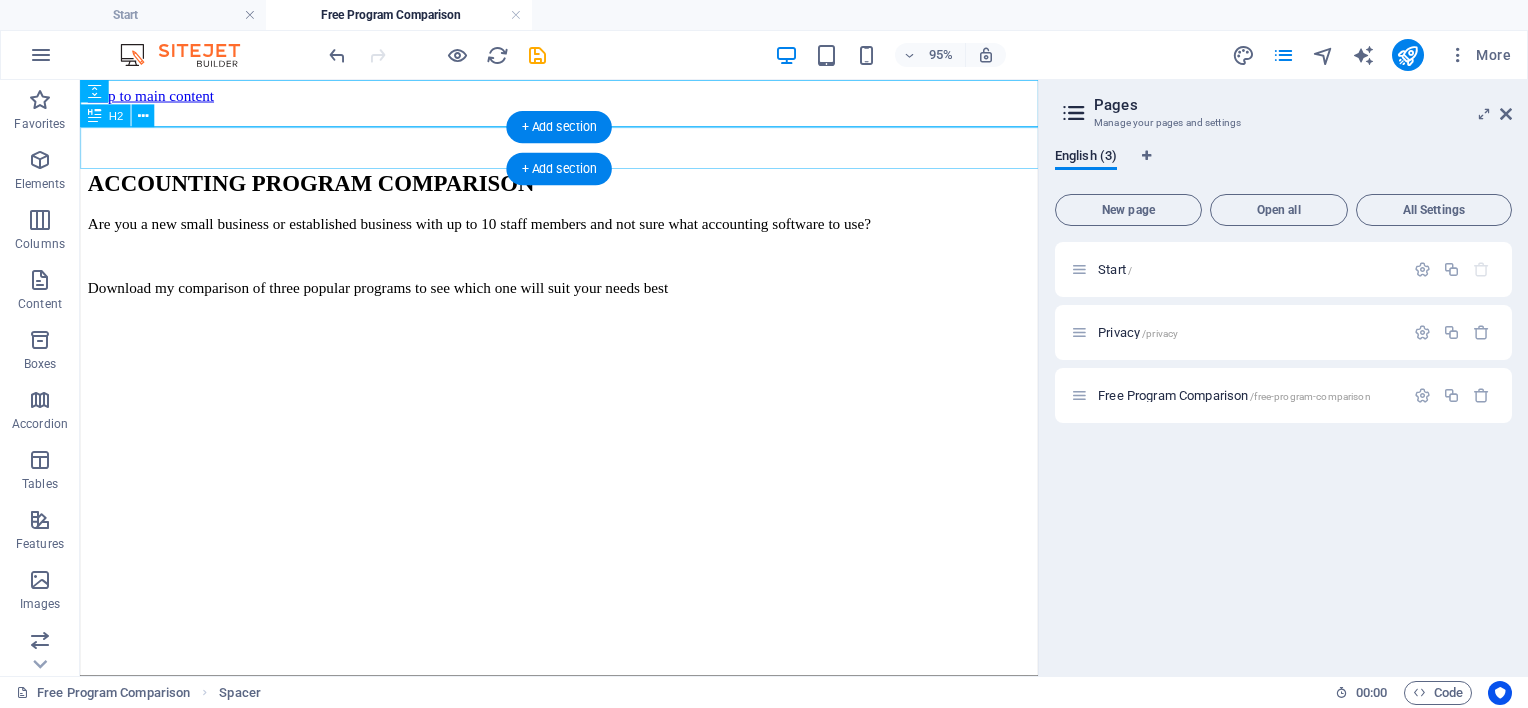 click on "ACCOUNTING PROGRAM COMPARISON" at bounding box center [584, 189] 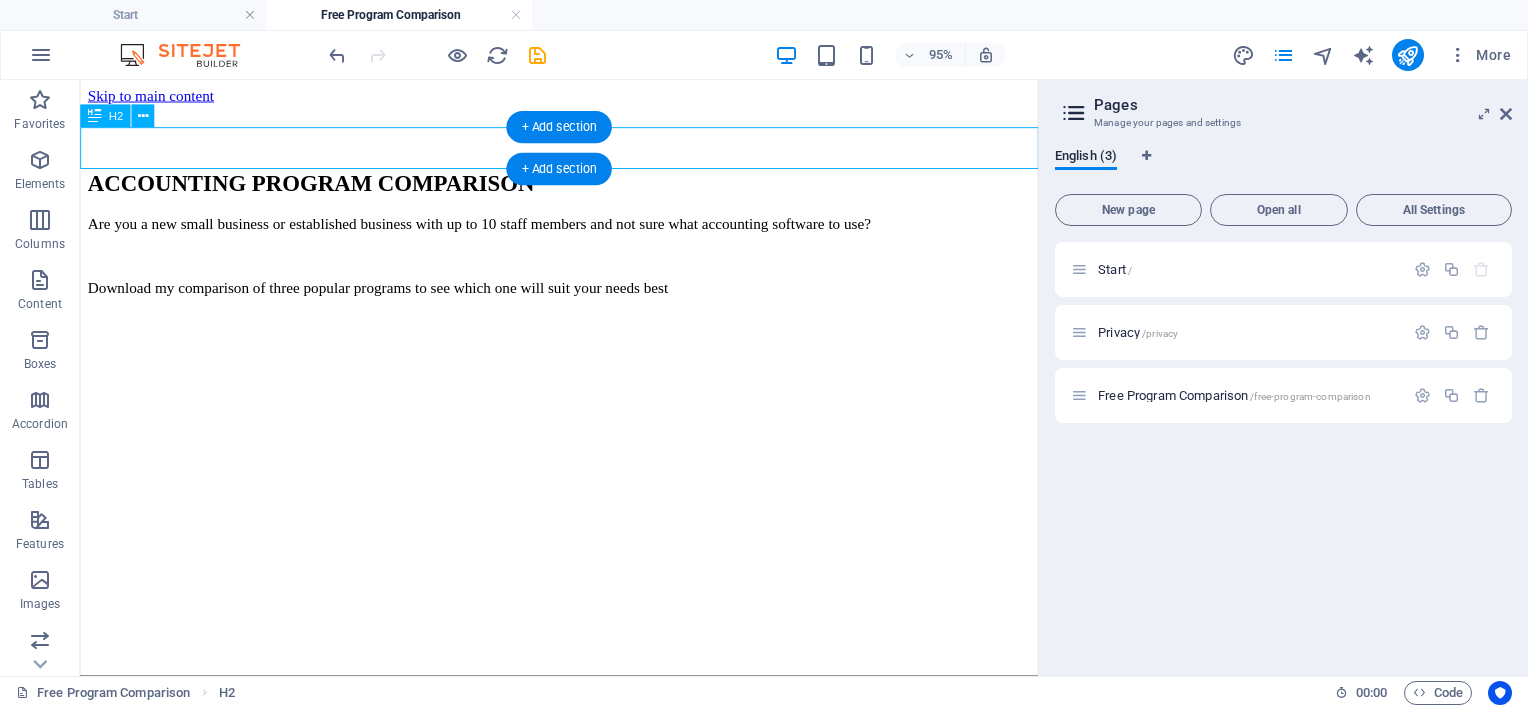 click on "ACCOUNTING PROGRAM COMPARISON" at bounding box center (584, 189) 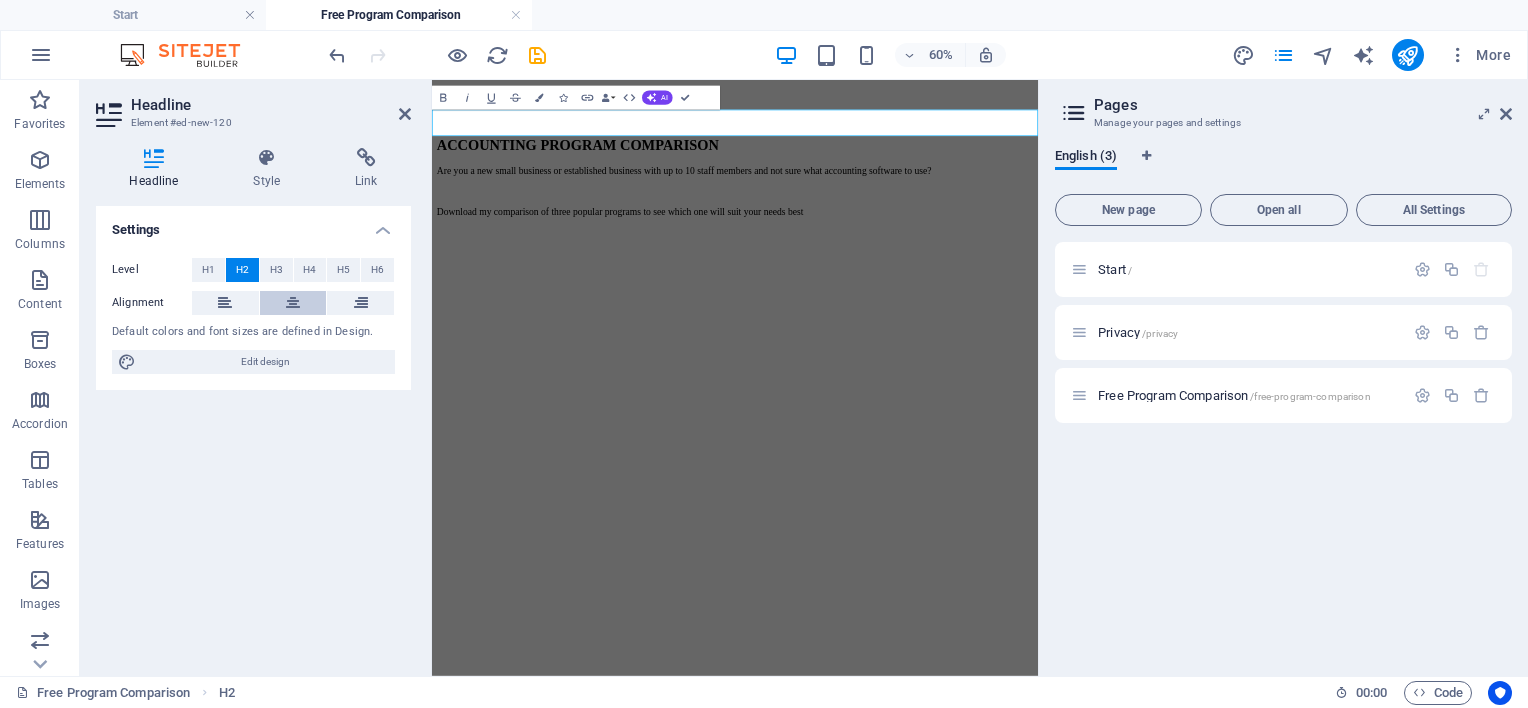 click at bounding box center [293, 303] 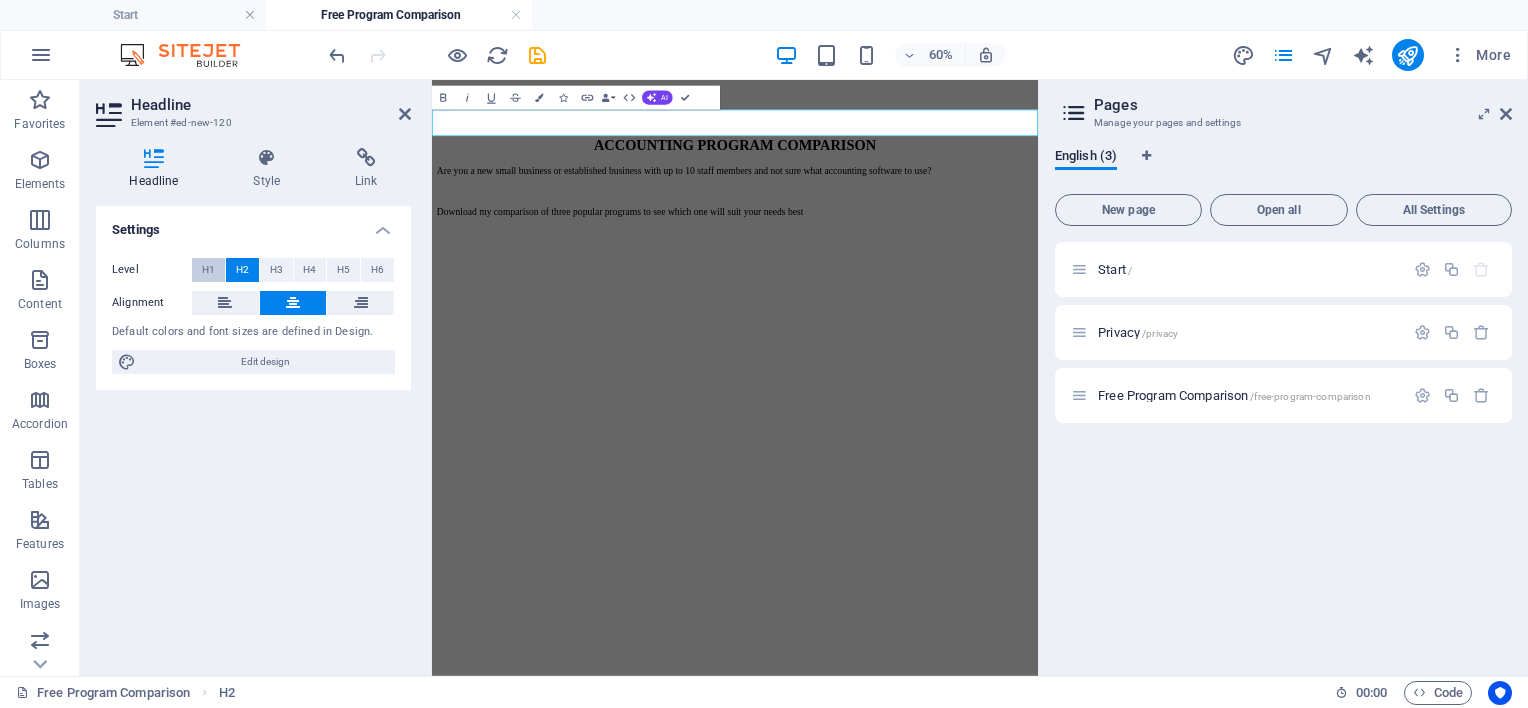 click on "H1" at bounding box center (208, 270) 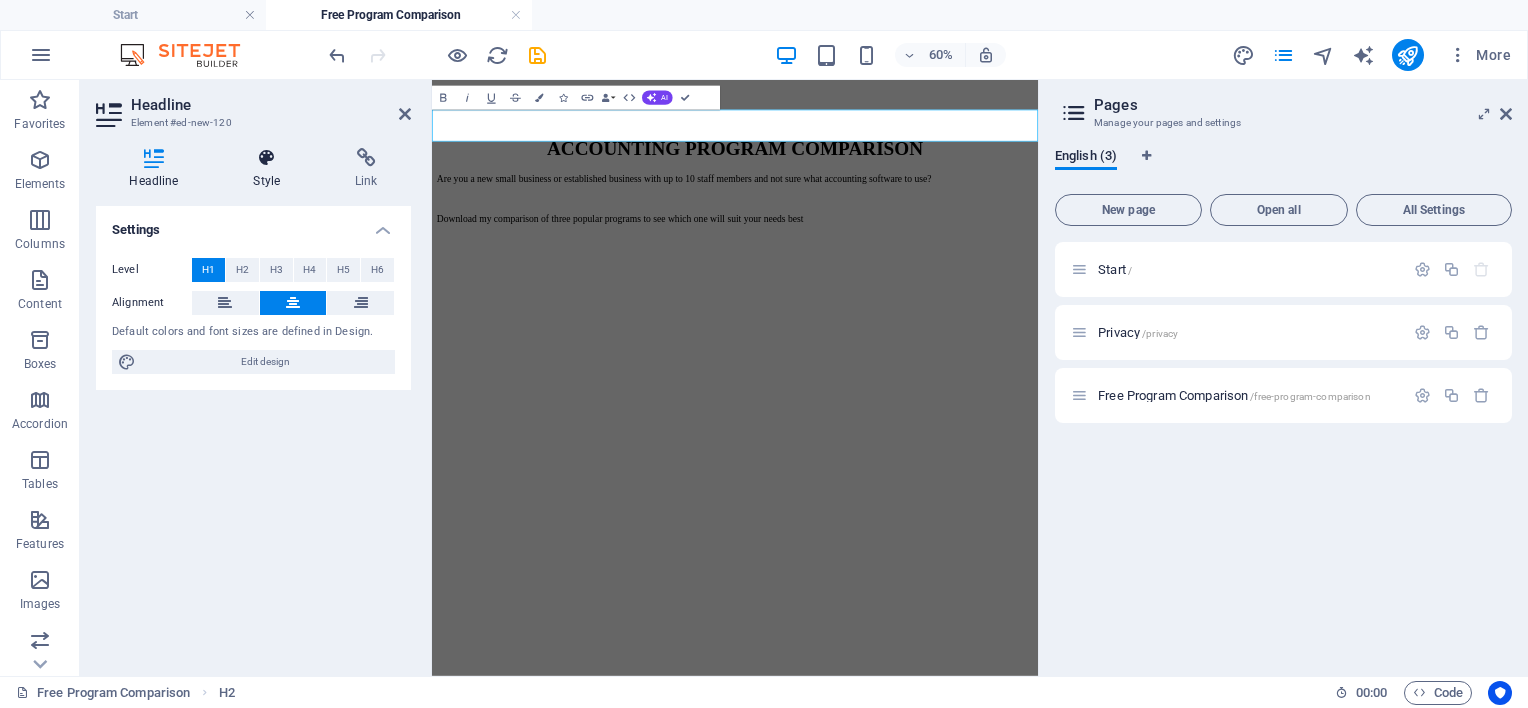 click at bounding box center (267, 158) 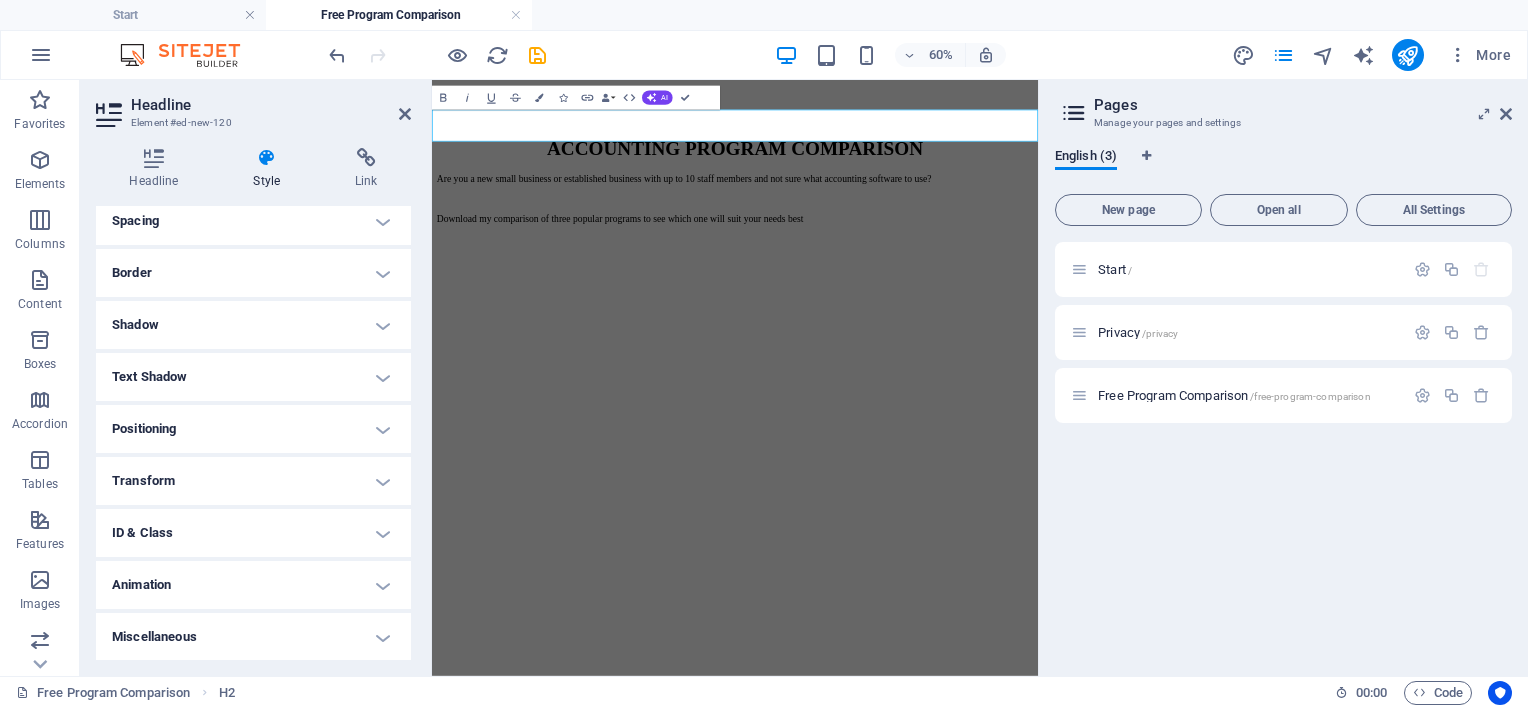 scroll, scrollTop: 0, scrollLeft: 0, axis: both 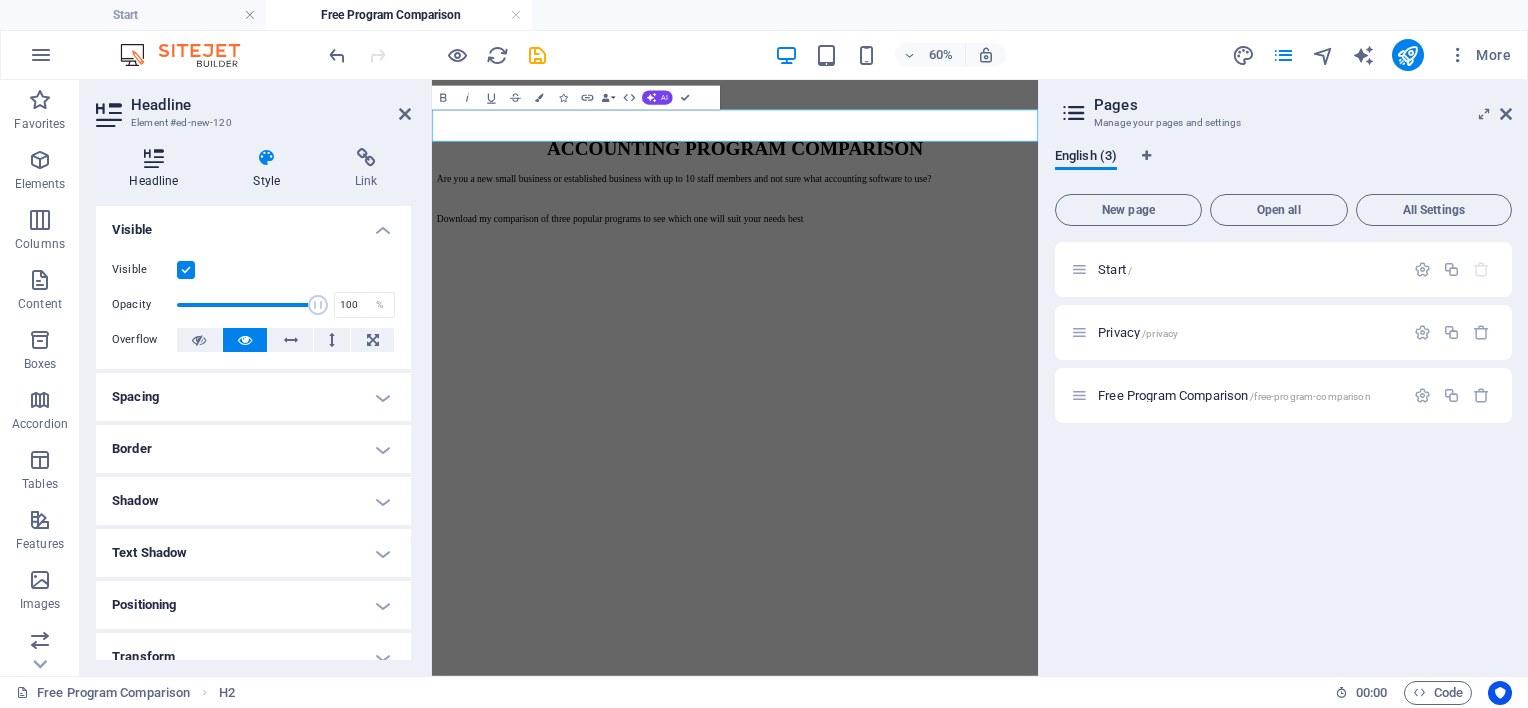 click on "Headline" at bounding box center [158, 169] 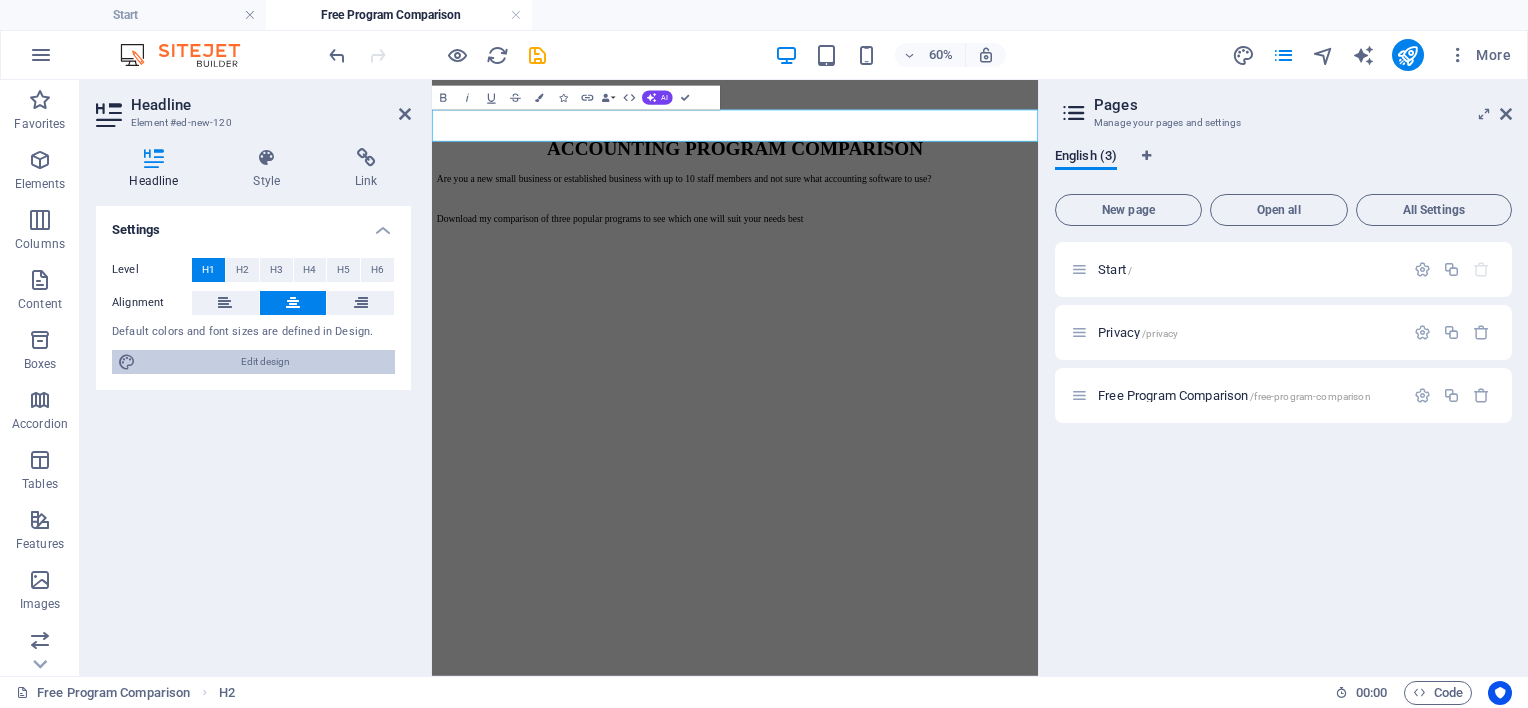 click on "Edit design" at bounding box center (265, 362) 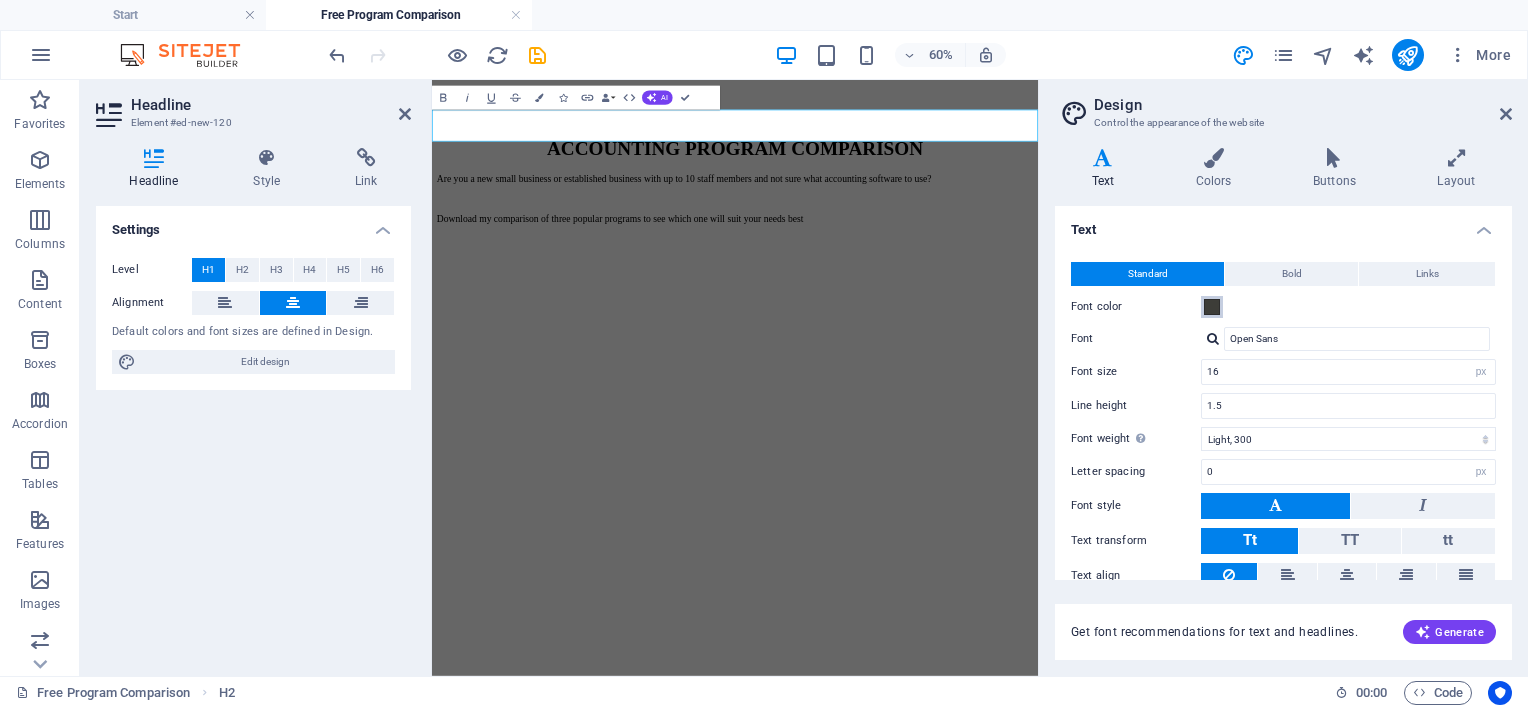 click at bounding box center [1212, 307] 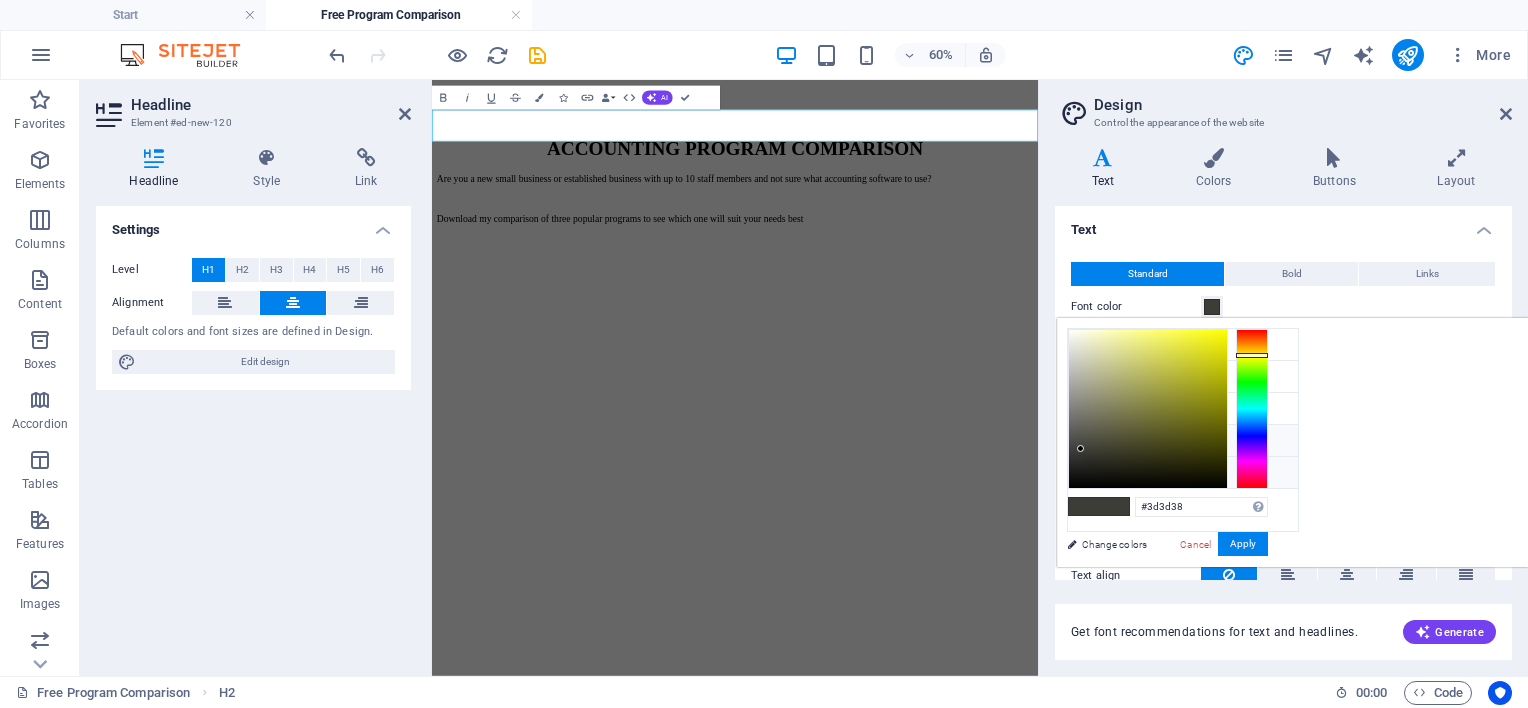 click at bounding box center [1084, 472] 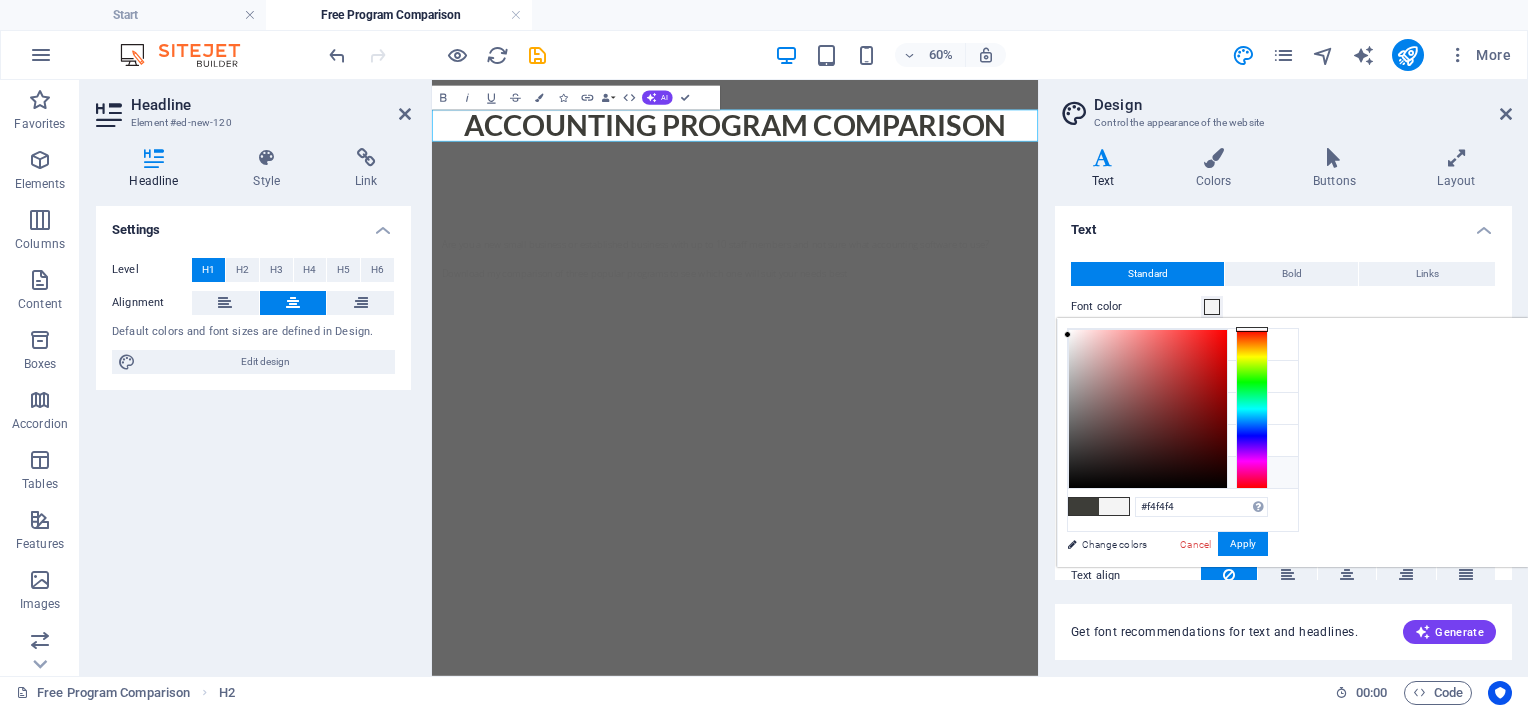 click on "Custom color 1
#f4f4f4" at bounding box center [1183, 473] 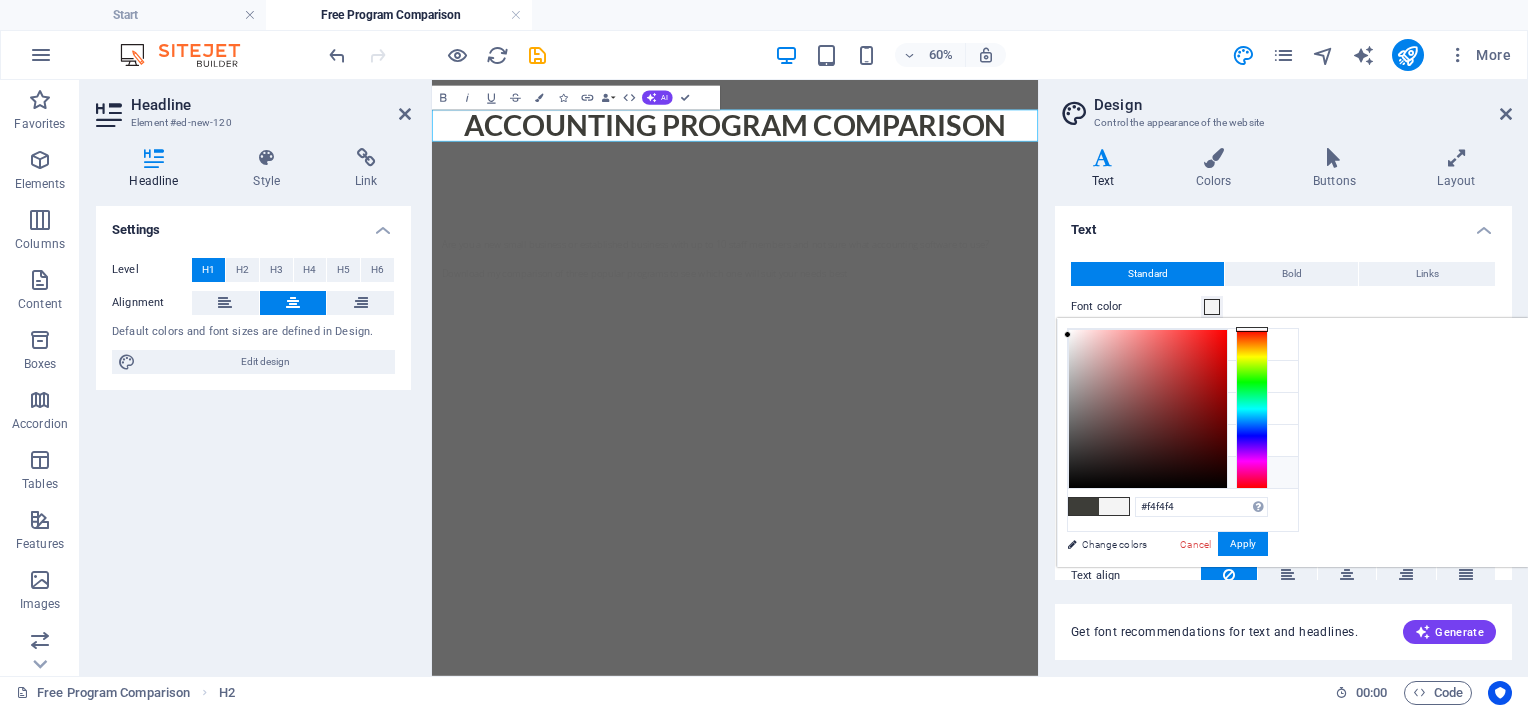 click on "Custom color 1
#f4f4f4" at bounding box center (1183, 473) 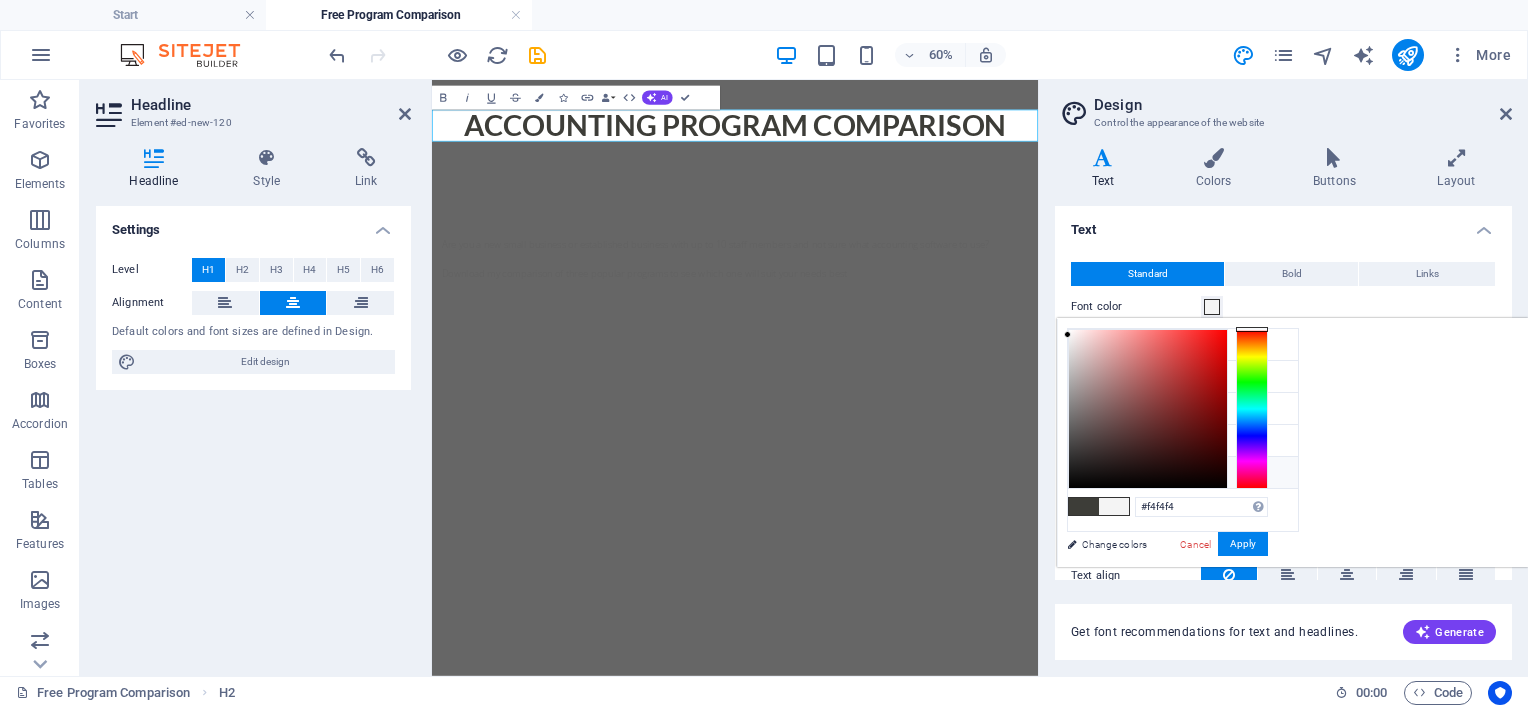 click at bounding box center [1212, 307] 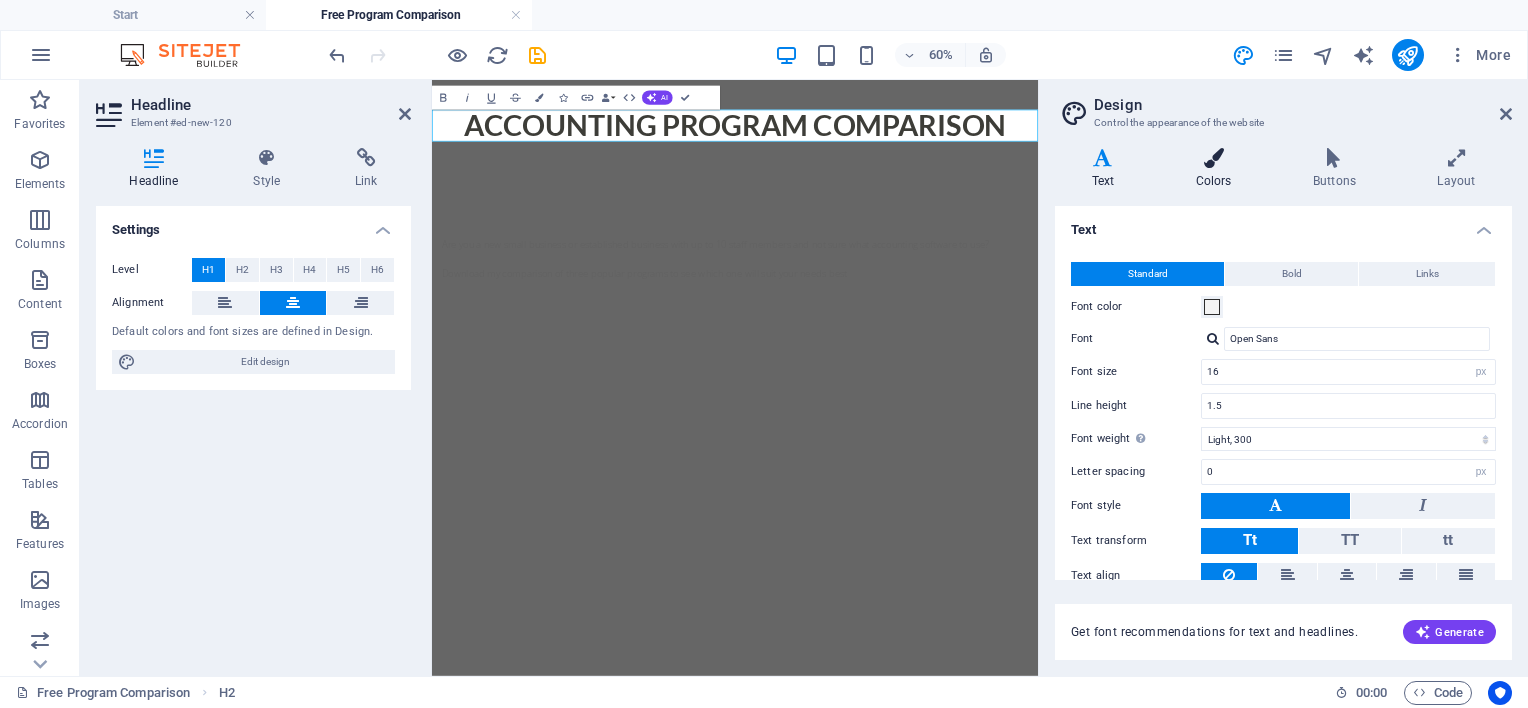 click at bounding box center (1213, 158) 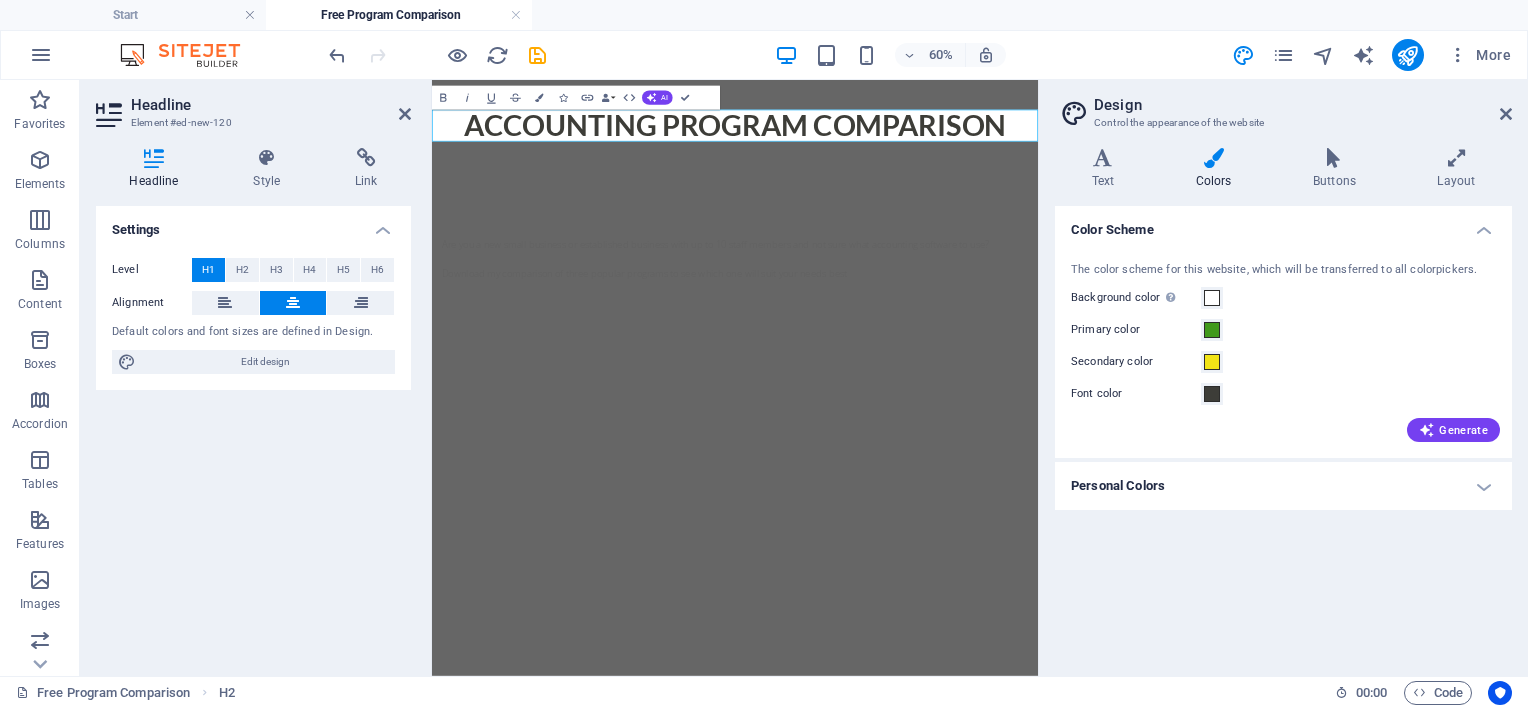 click on "Personal Colors" at bounding box center (1283, 486) 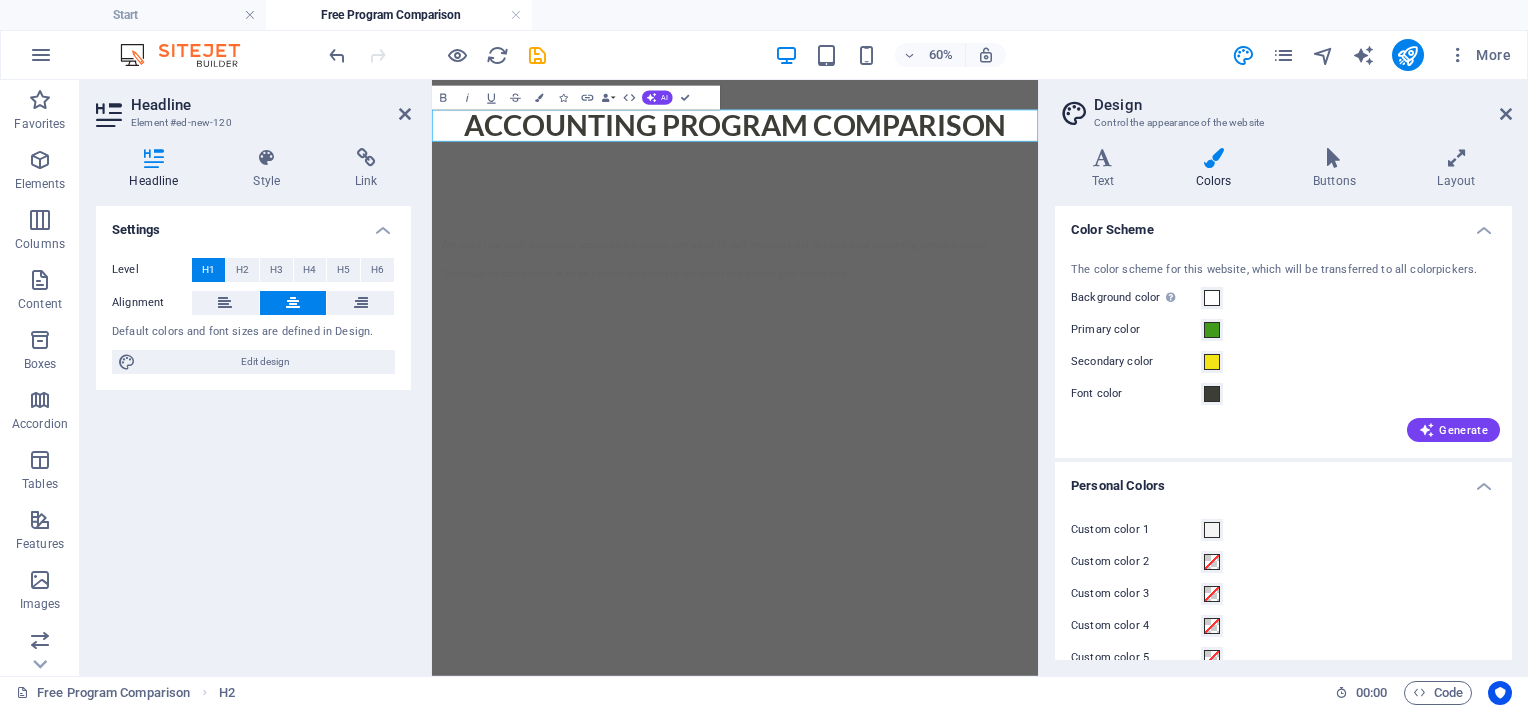 scroll, scrollTop: 30, scrollLeft: 0, axis: vertical 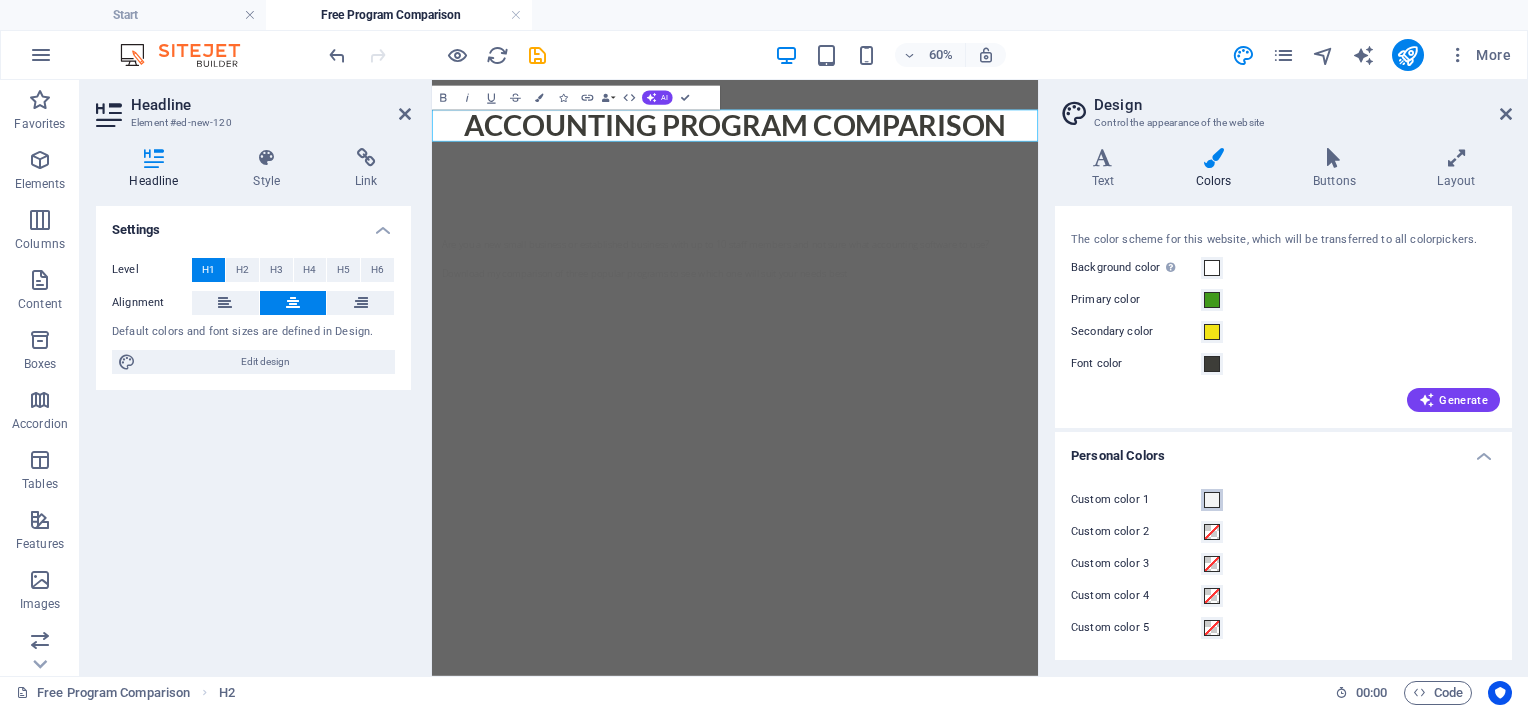 click at bounding box center (1212, 500) 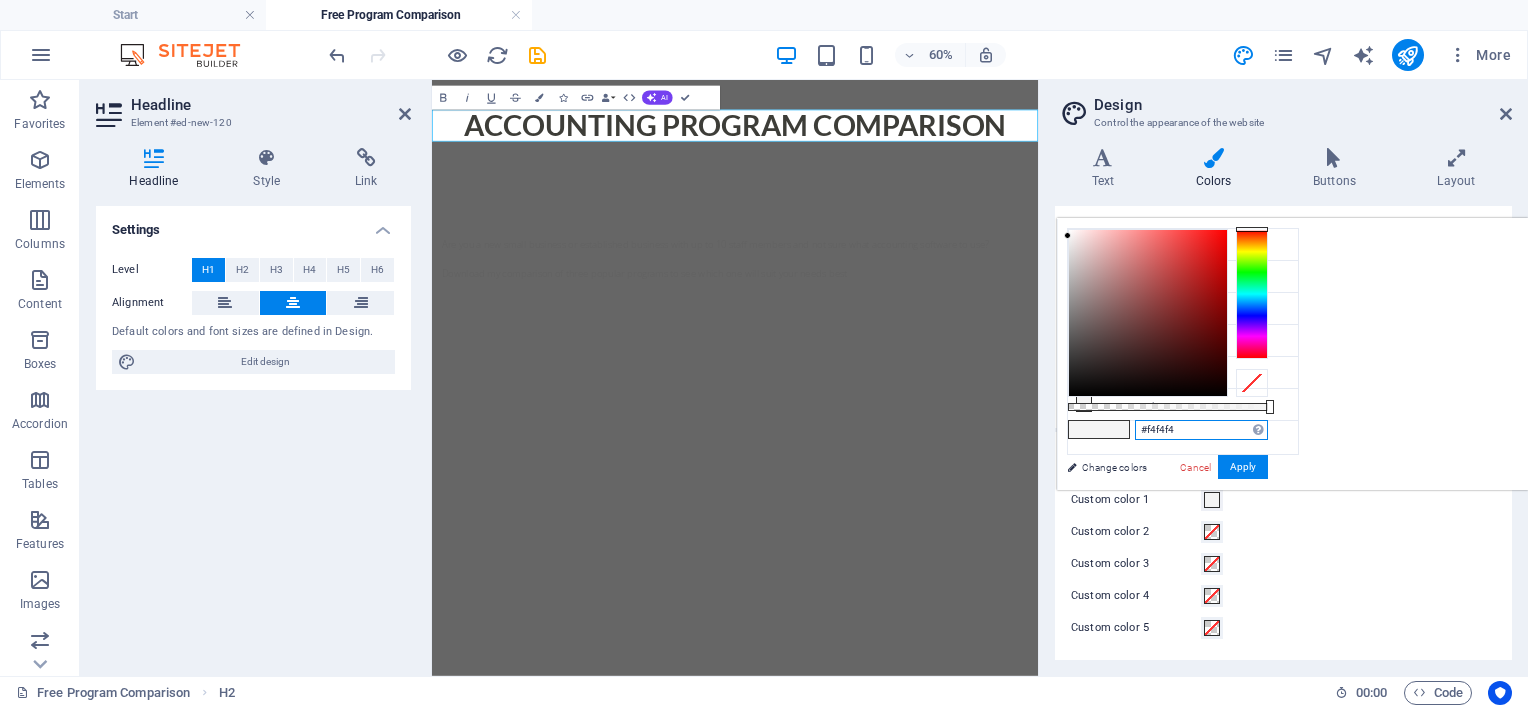 drag, startPoint x: 1432, startPoint y: 428, endPoint x: 1384, endPoint y: 428, distance: 48 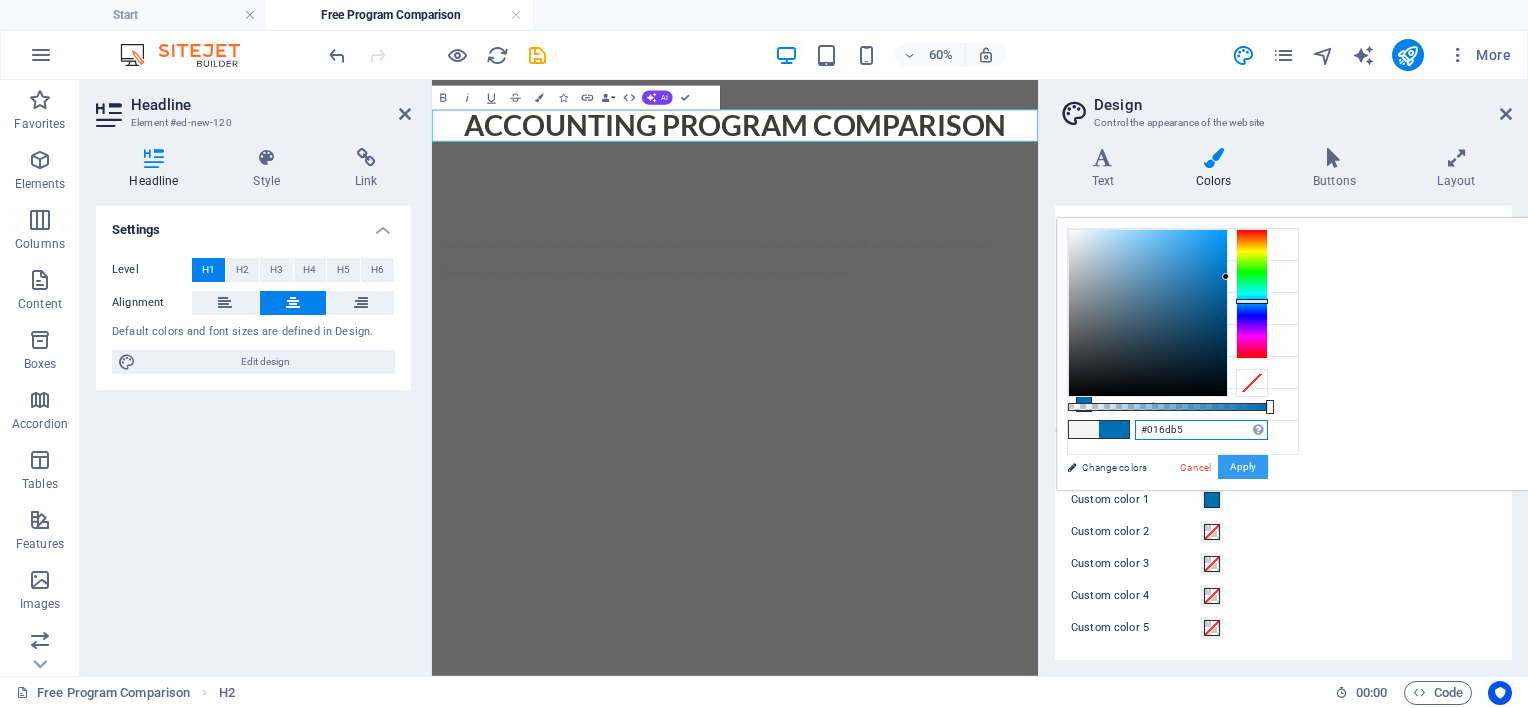 type on "#016db5" 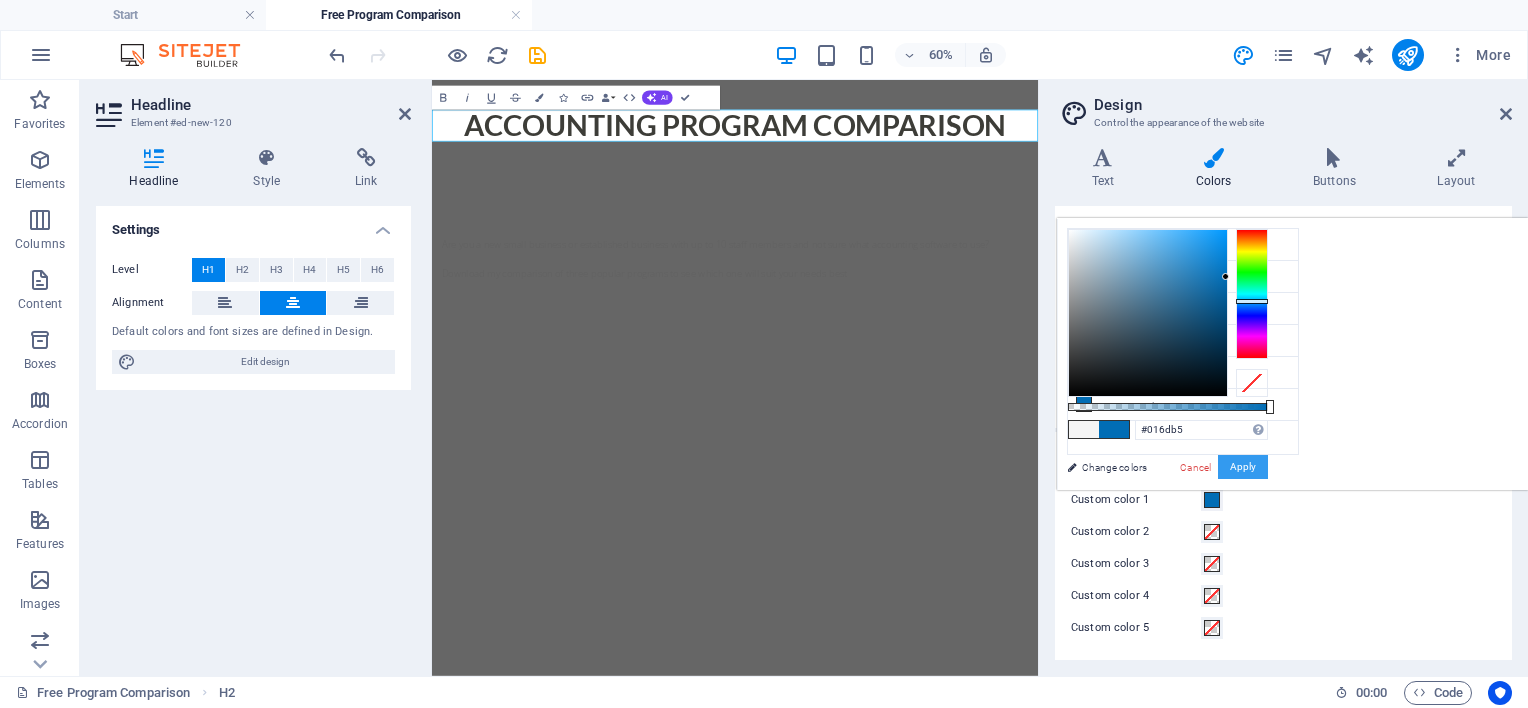 click on "Apply" at bounding box center (1243, 467) 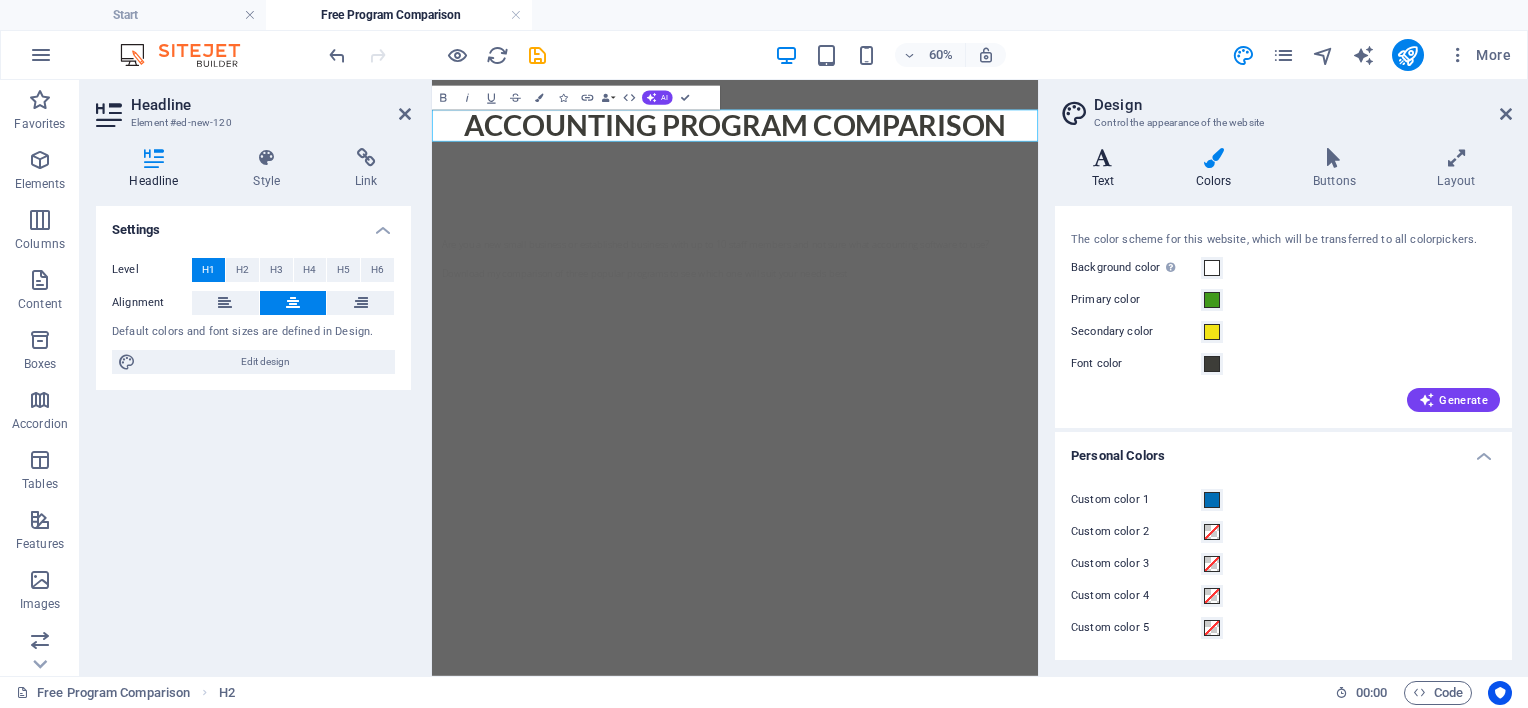 click on "Text" at bounding box center [1107, 169] 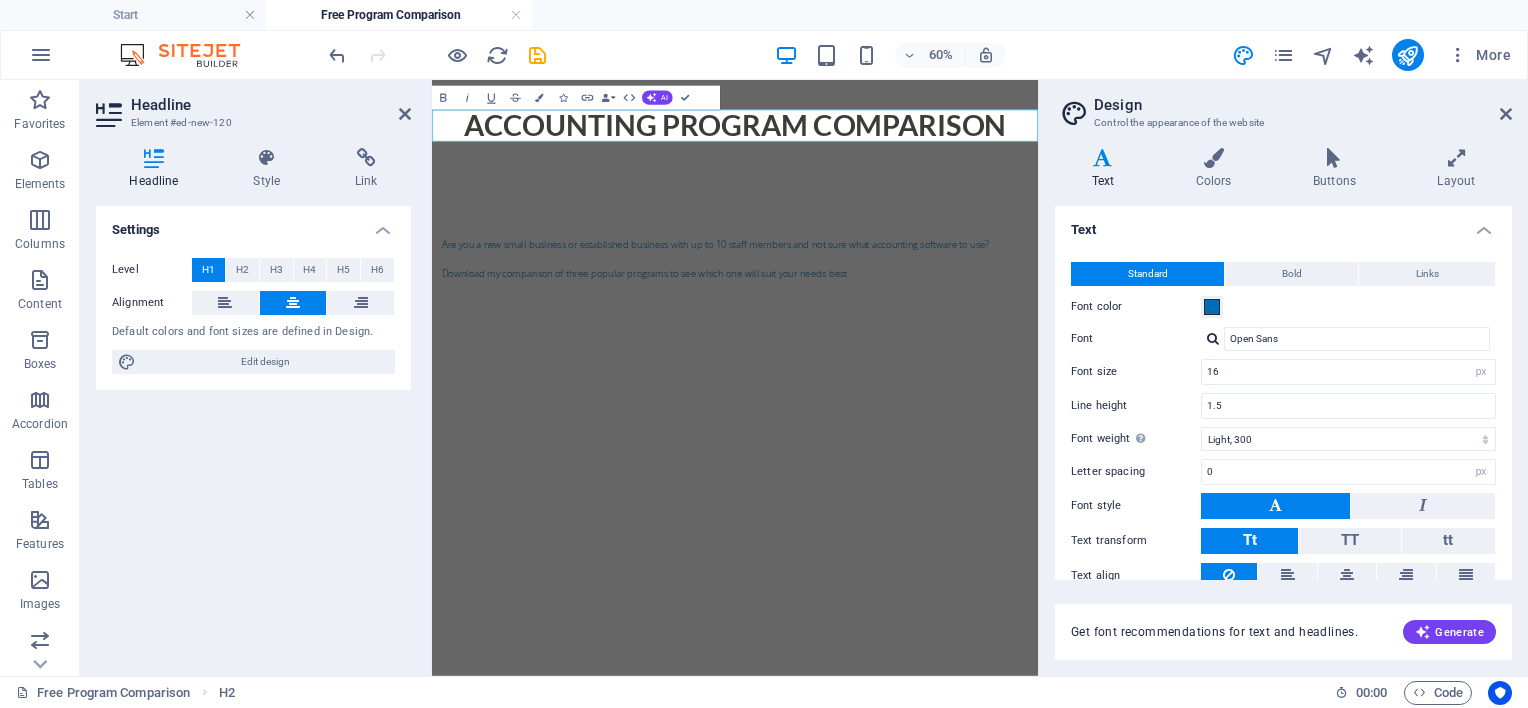 click on "ACCOUNTING PROGRAM COMPARISON" at bounding box center (937, 156) 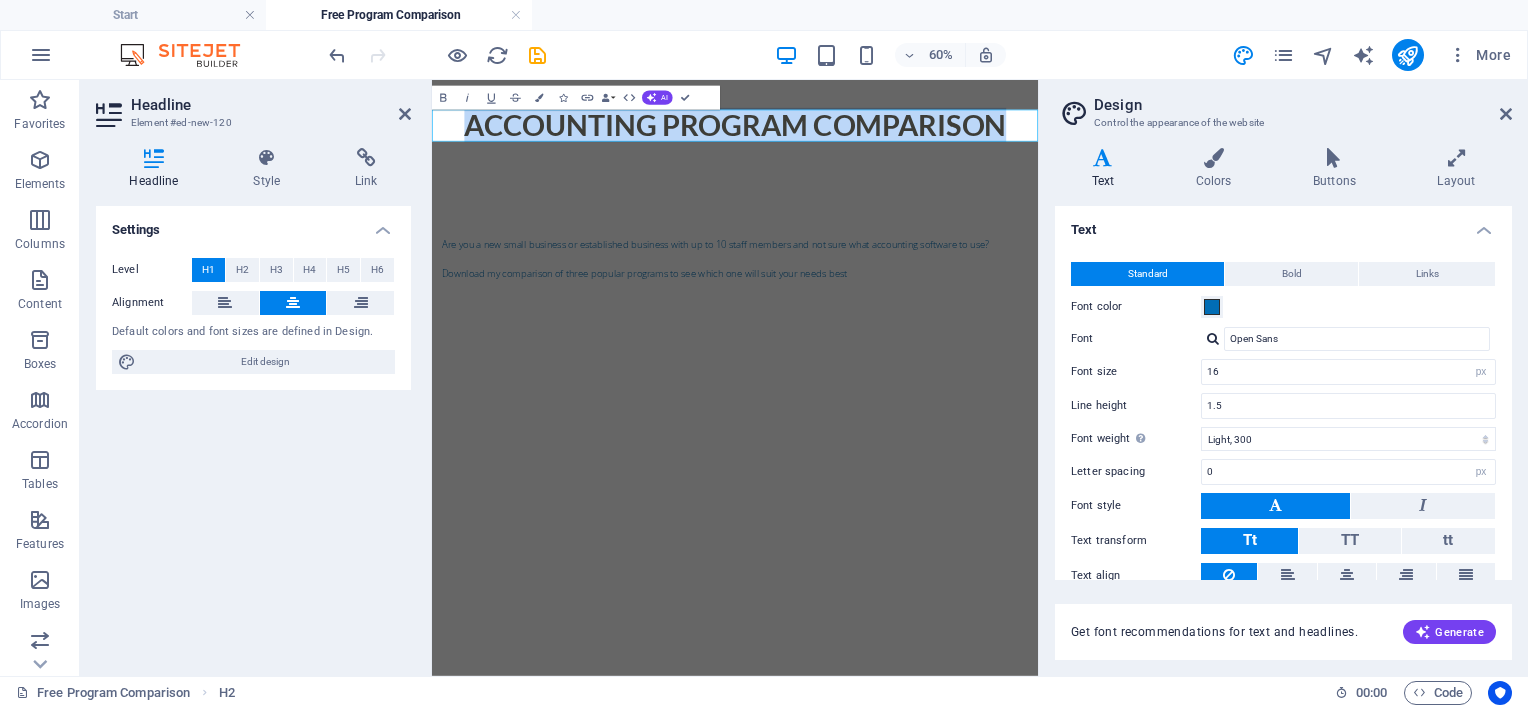 drag, startPoint x: 1405, startPoint y: 159, endPoint x: 488, endPoint y: 147, distance: 917.0785 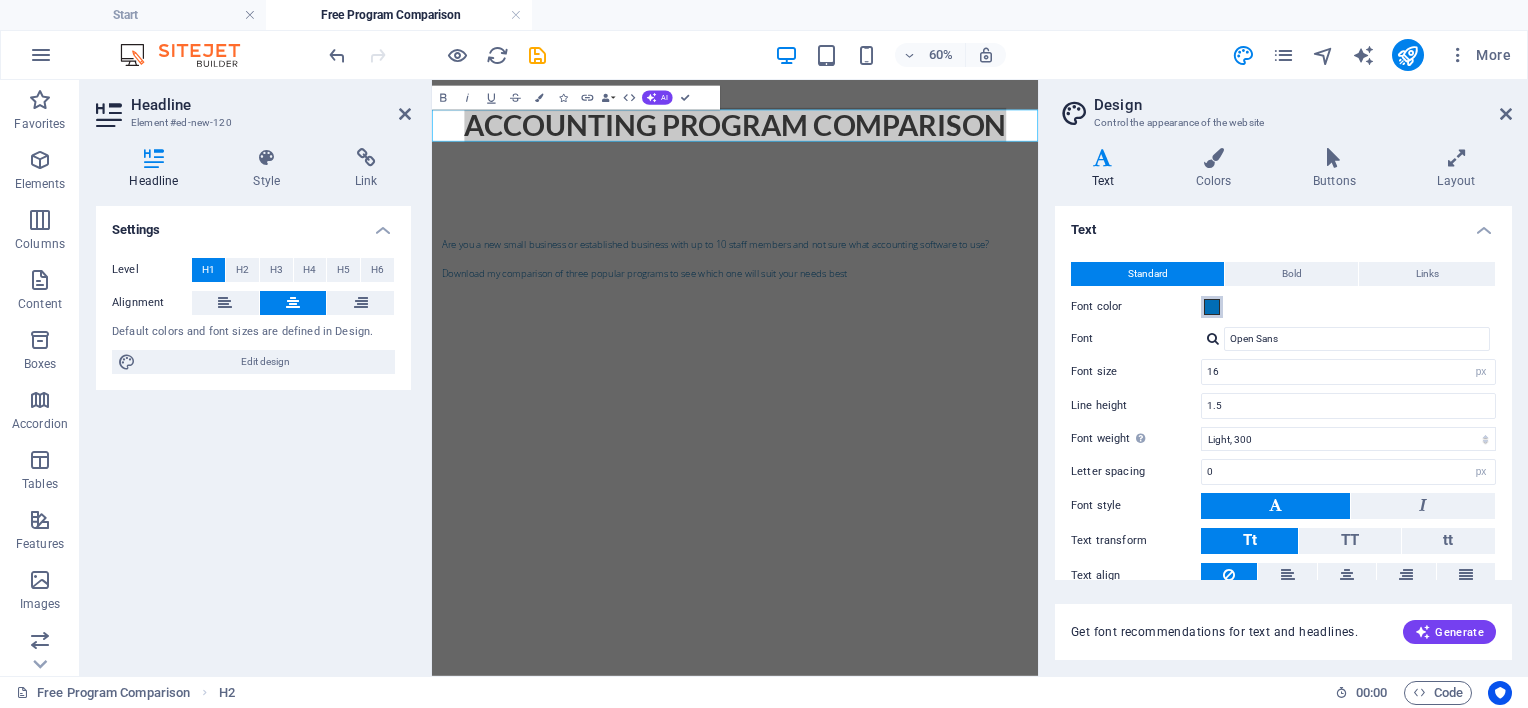 click at bounding box center (1212, 307) 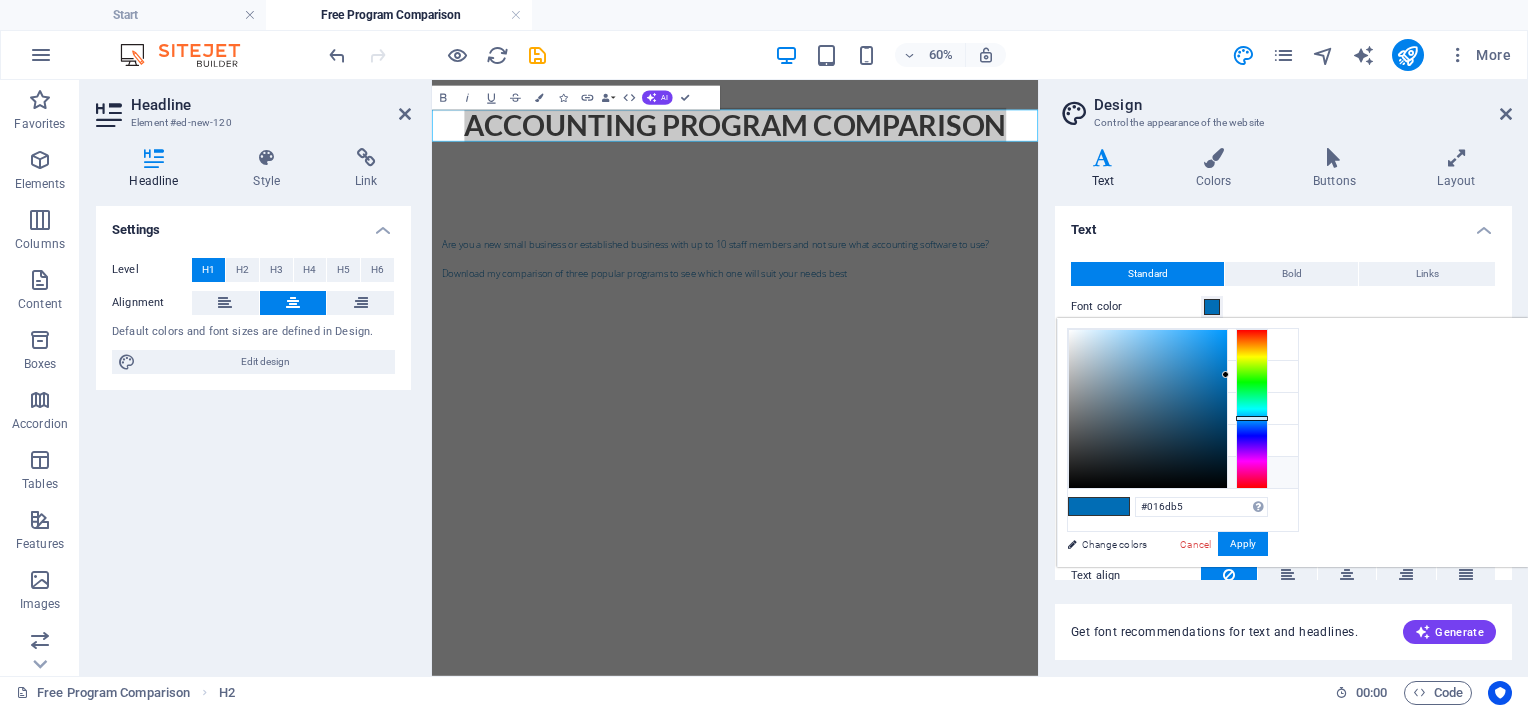 click on "Text" at bounding box center [1283, 224] 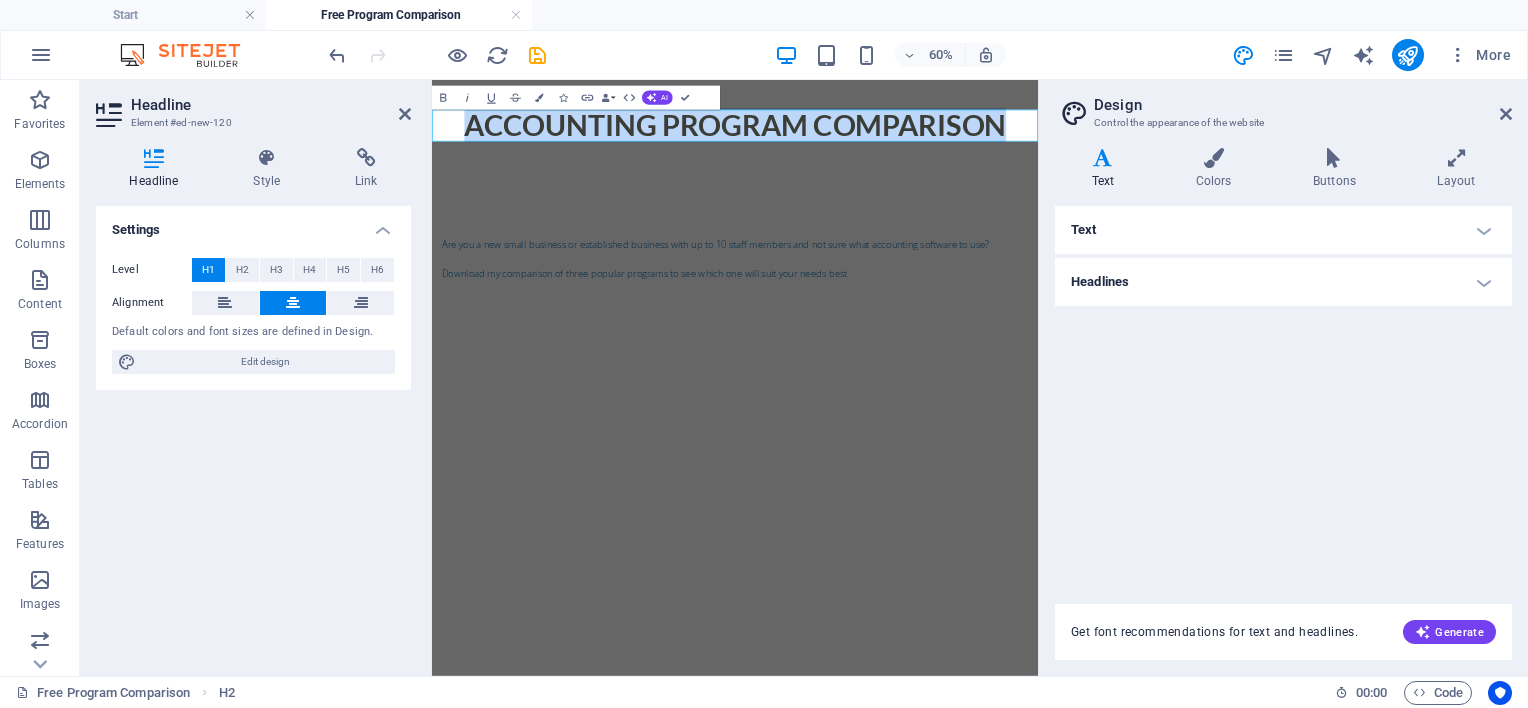 click on "ACCOUNTING PROGRAM COMPARISON" at bounding box center [937, 156] 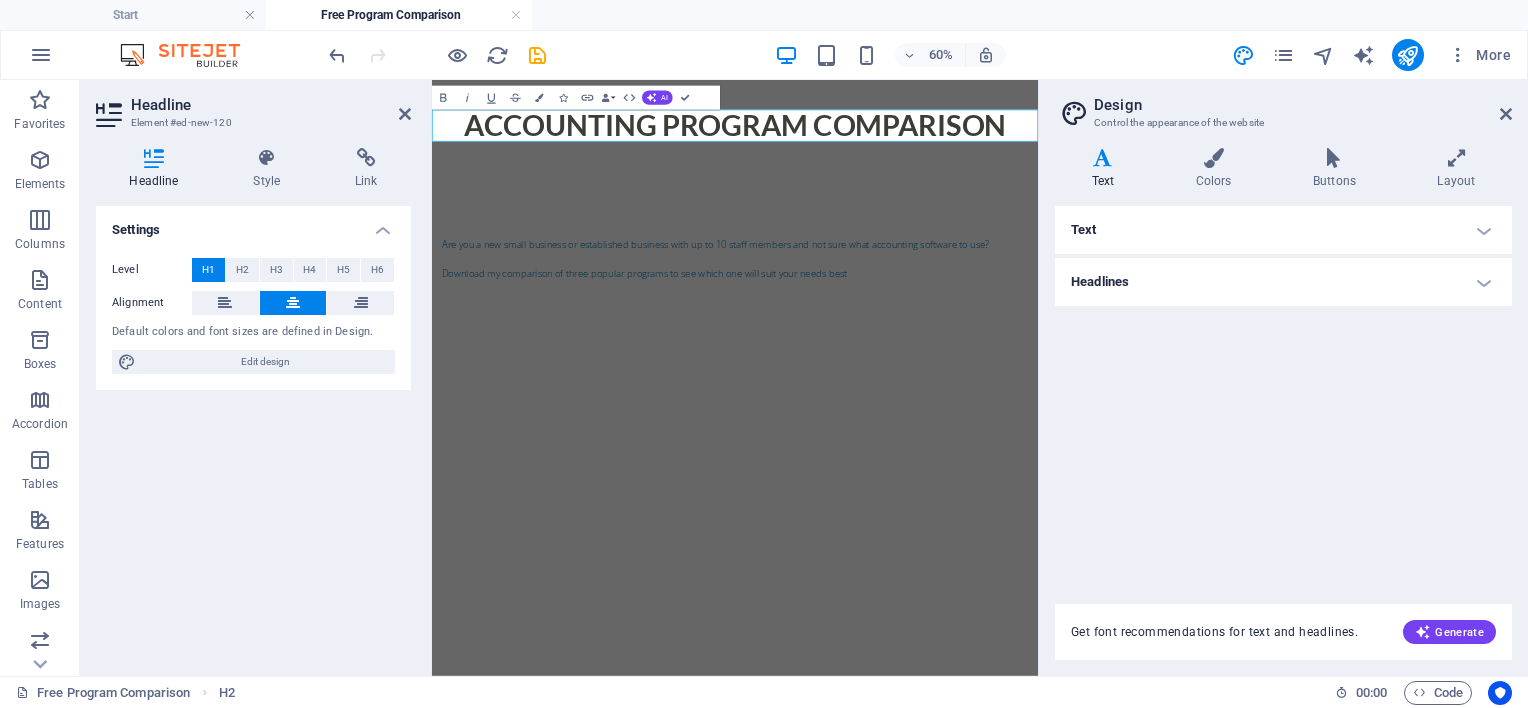 click on "ACCOUNTING PROGRAM COMPARISON" at bounding box center [937, 156] 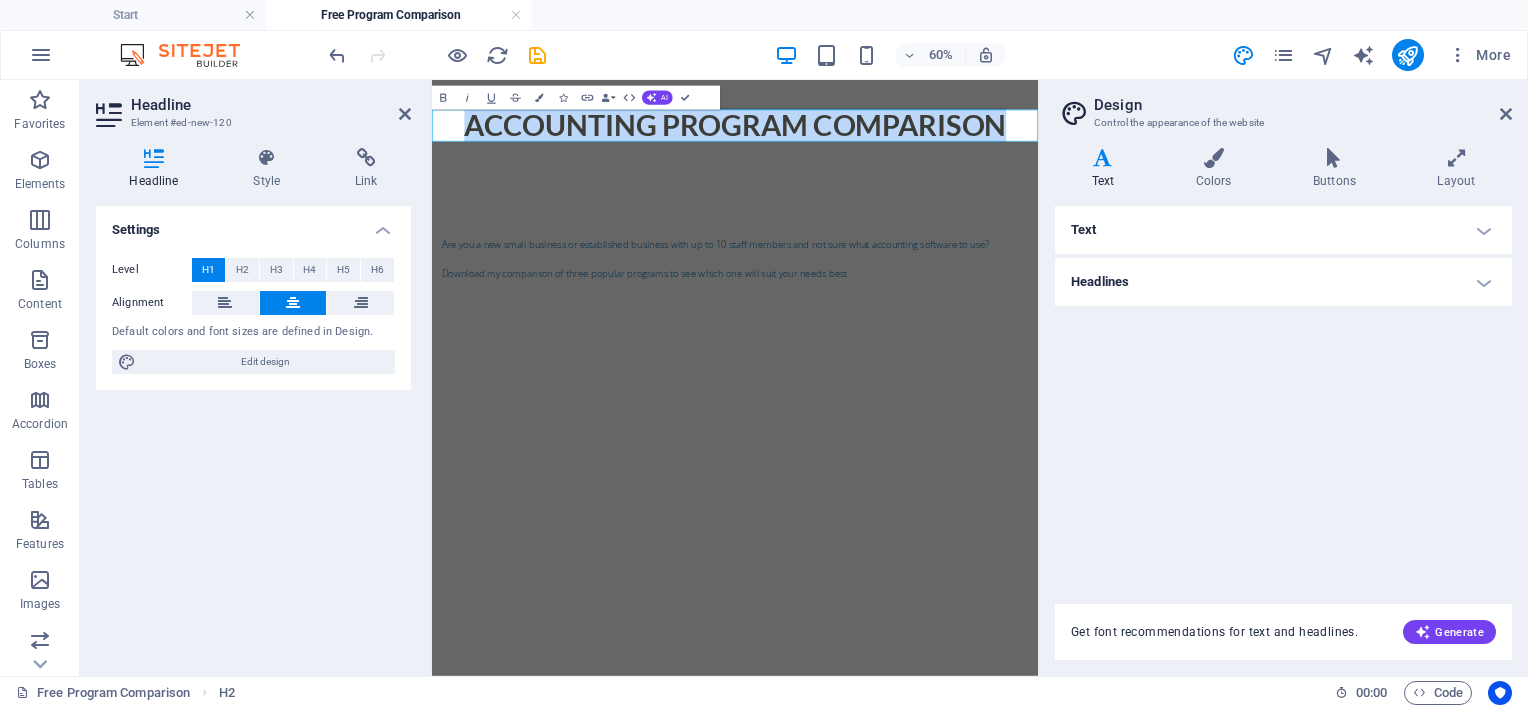 drag, startPoint x: 1400, startPoint y: 153, endPoint x: 482, endPoint y: 145, distance: 918.03485 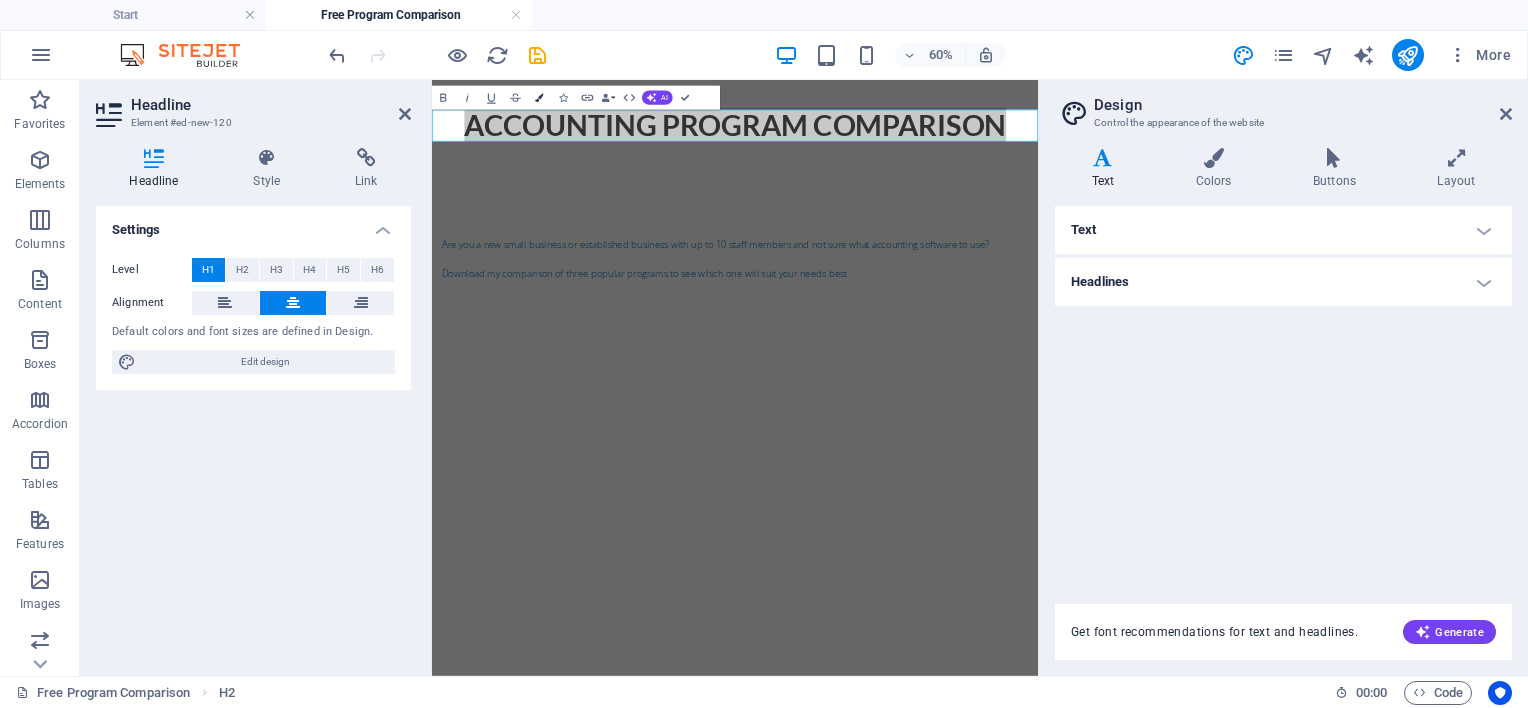 click at bounding box center [539, 98] 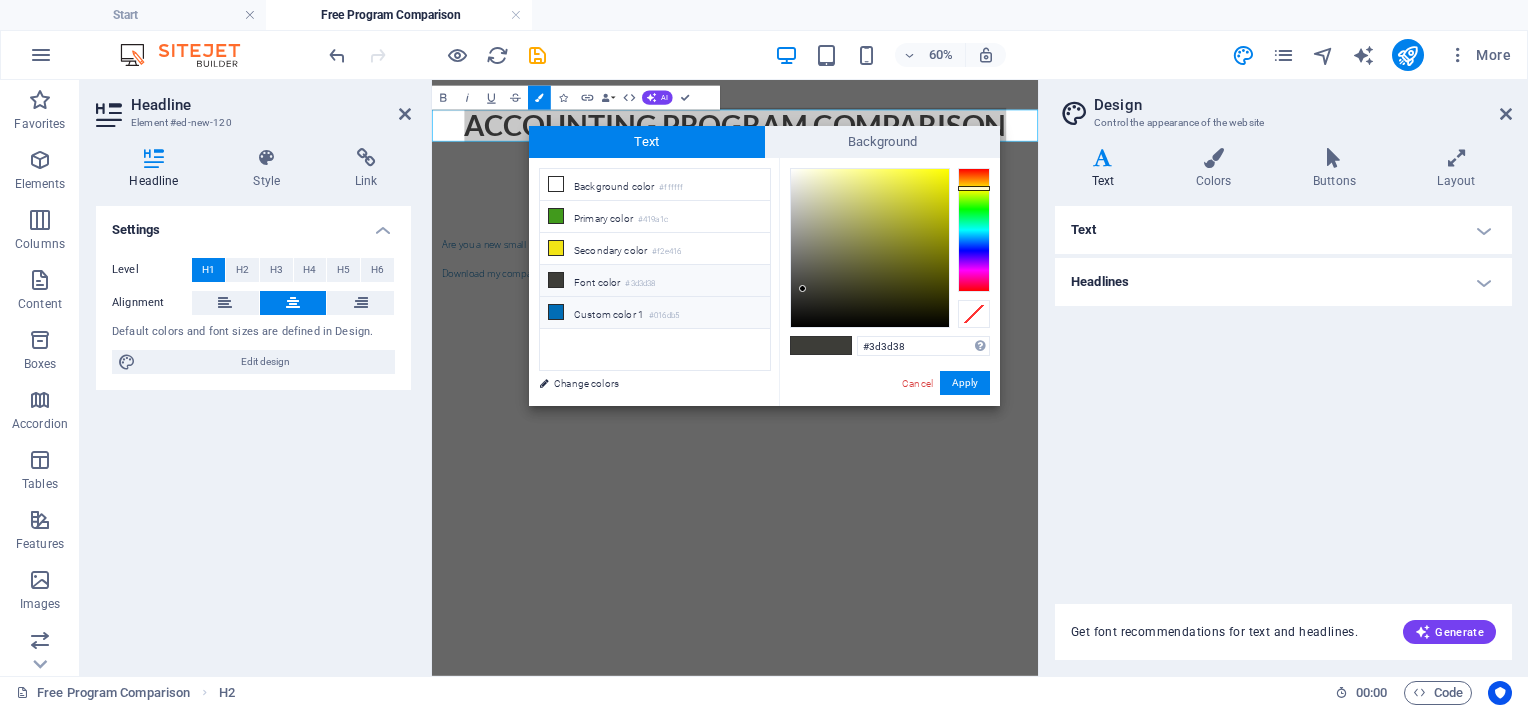click at bounding box center [556, 312] 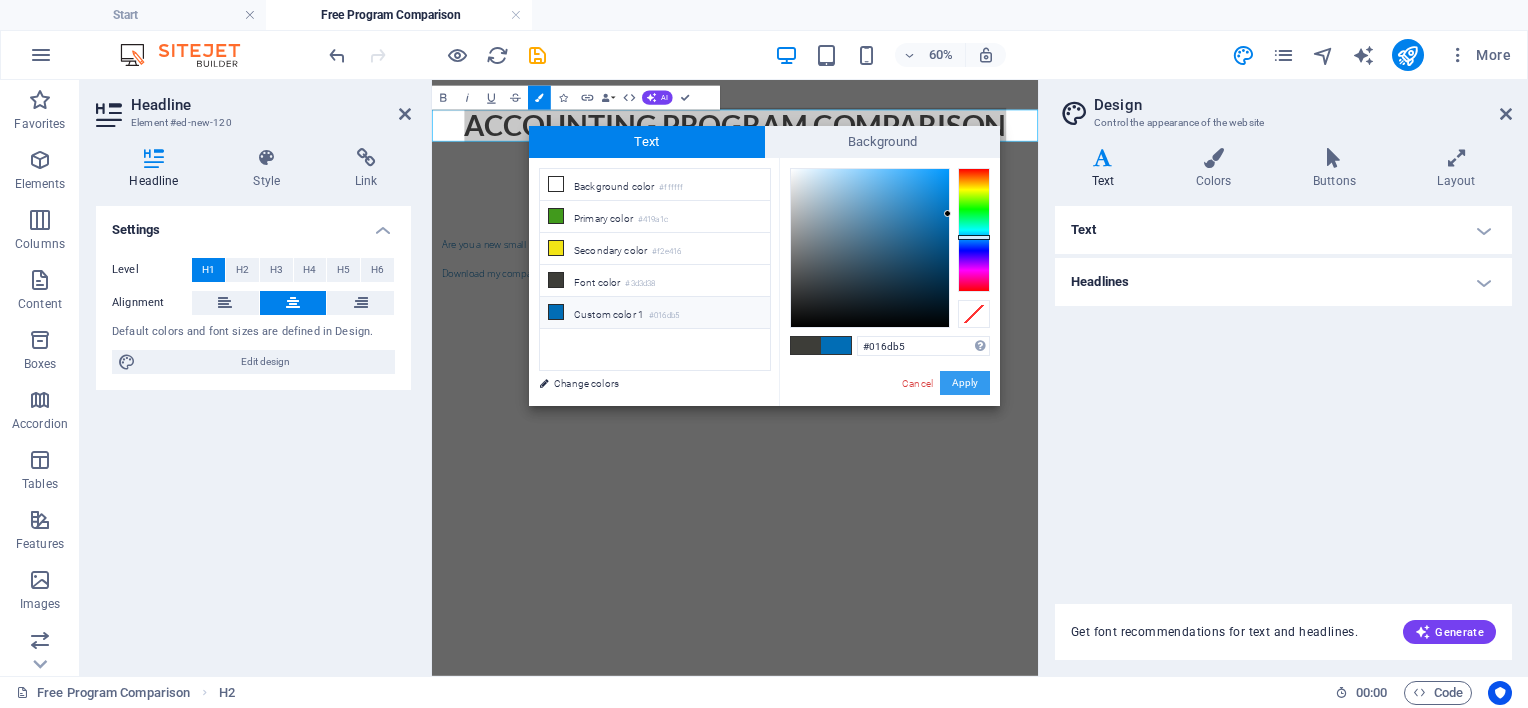 click on "Apply" at bounding box center [965, 383] 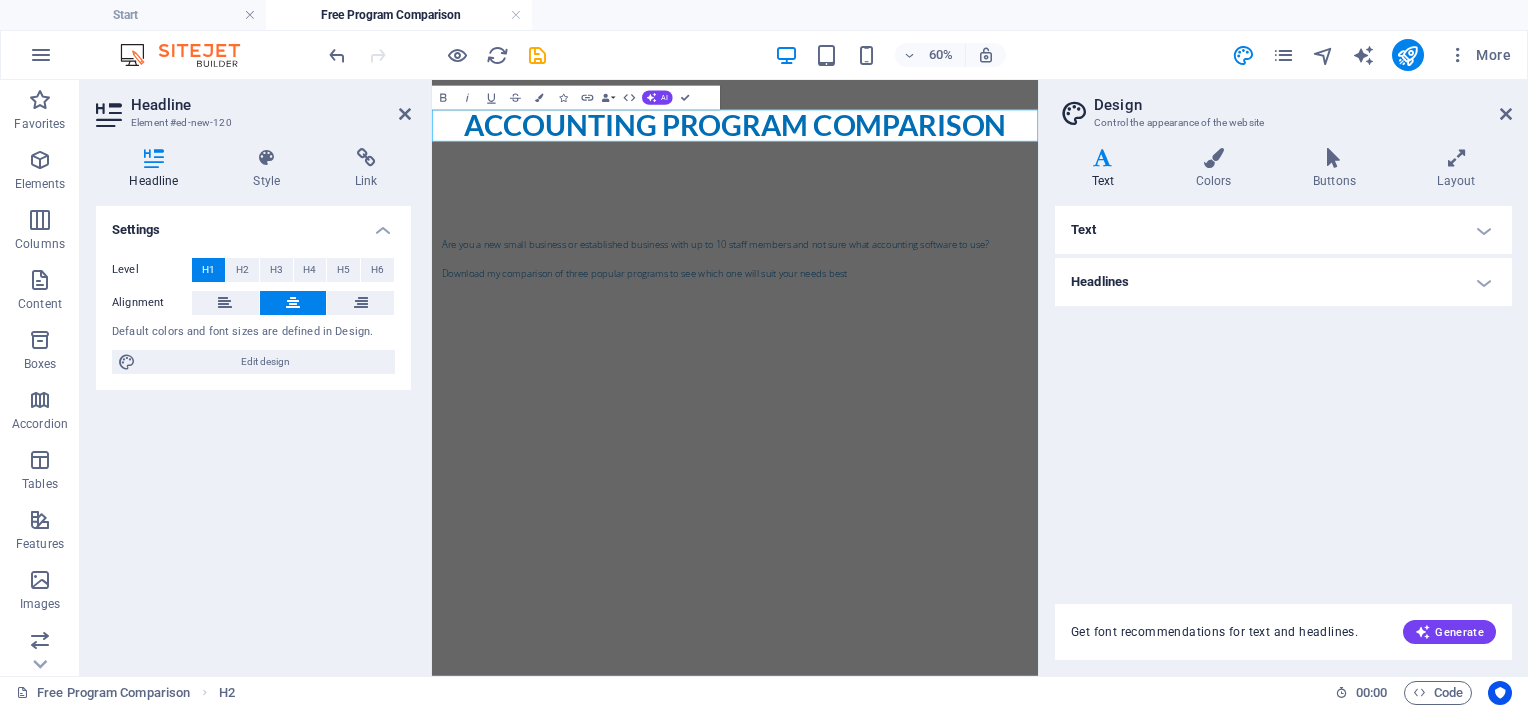 click on "ACCOUNTING PROGRAM COMPARISON" at bounding box center (937, 156) 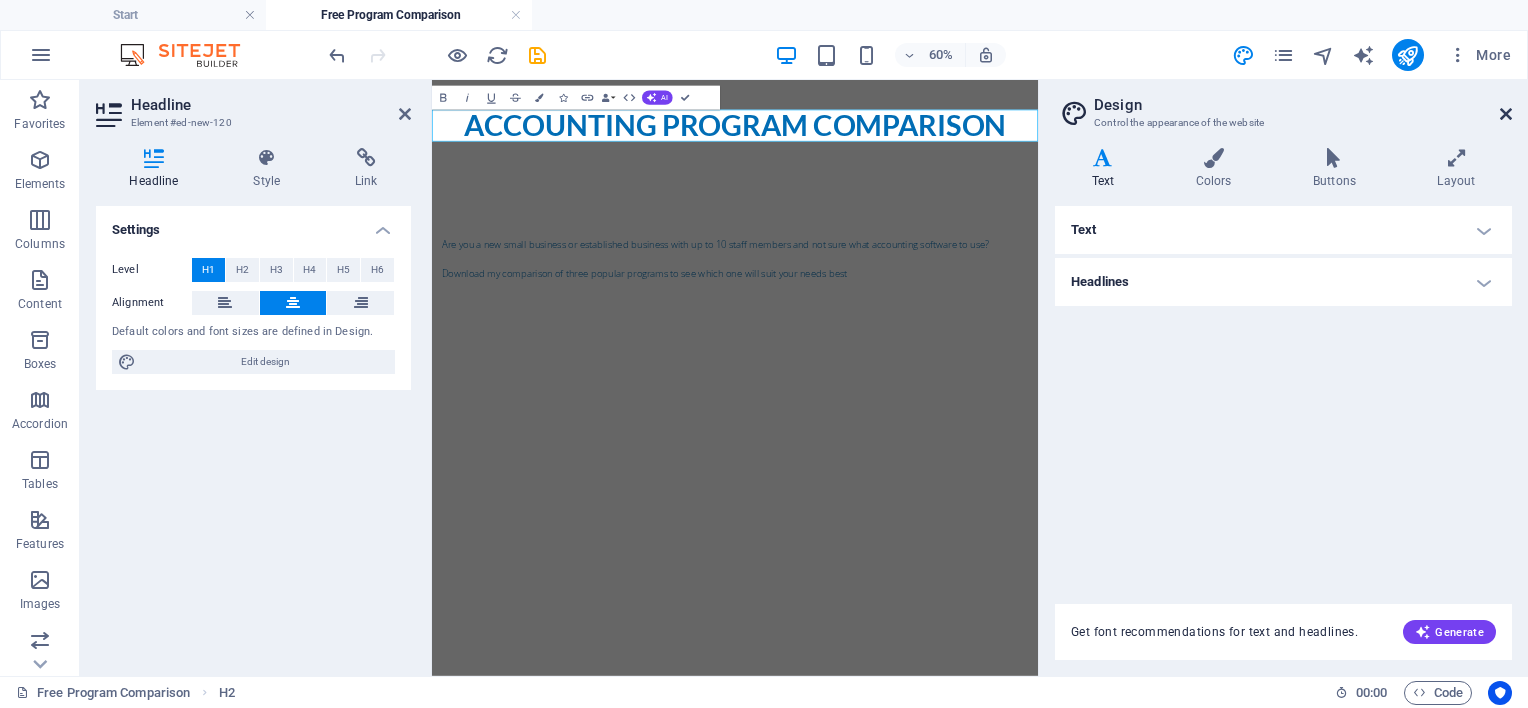 click at bounding box center [1506, 114] 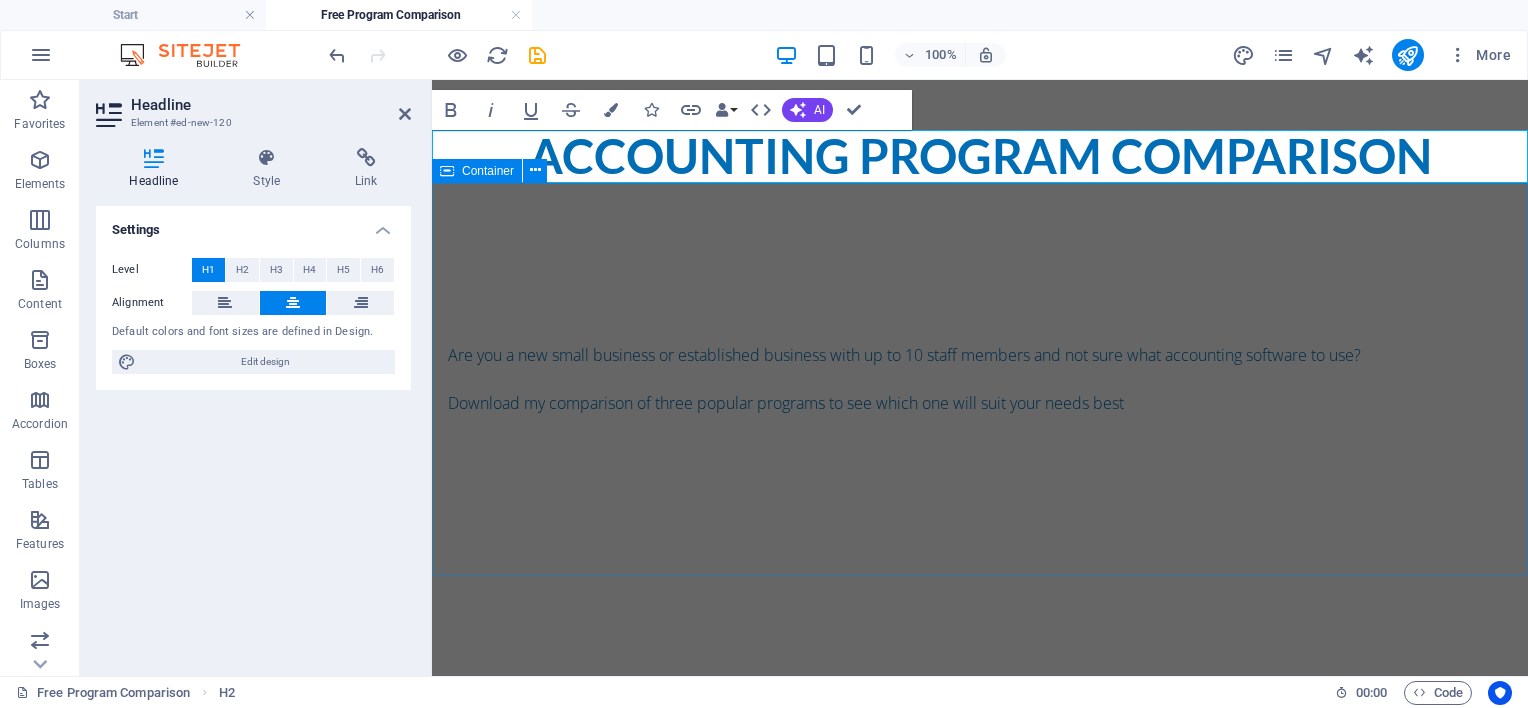 click on "Are you a new small business or established business with up to 10 staff members and not sure what accounting software to use? Download my comparison of three popular programs to see which one will suit your needs best" at bounding box center (980, 379) 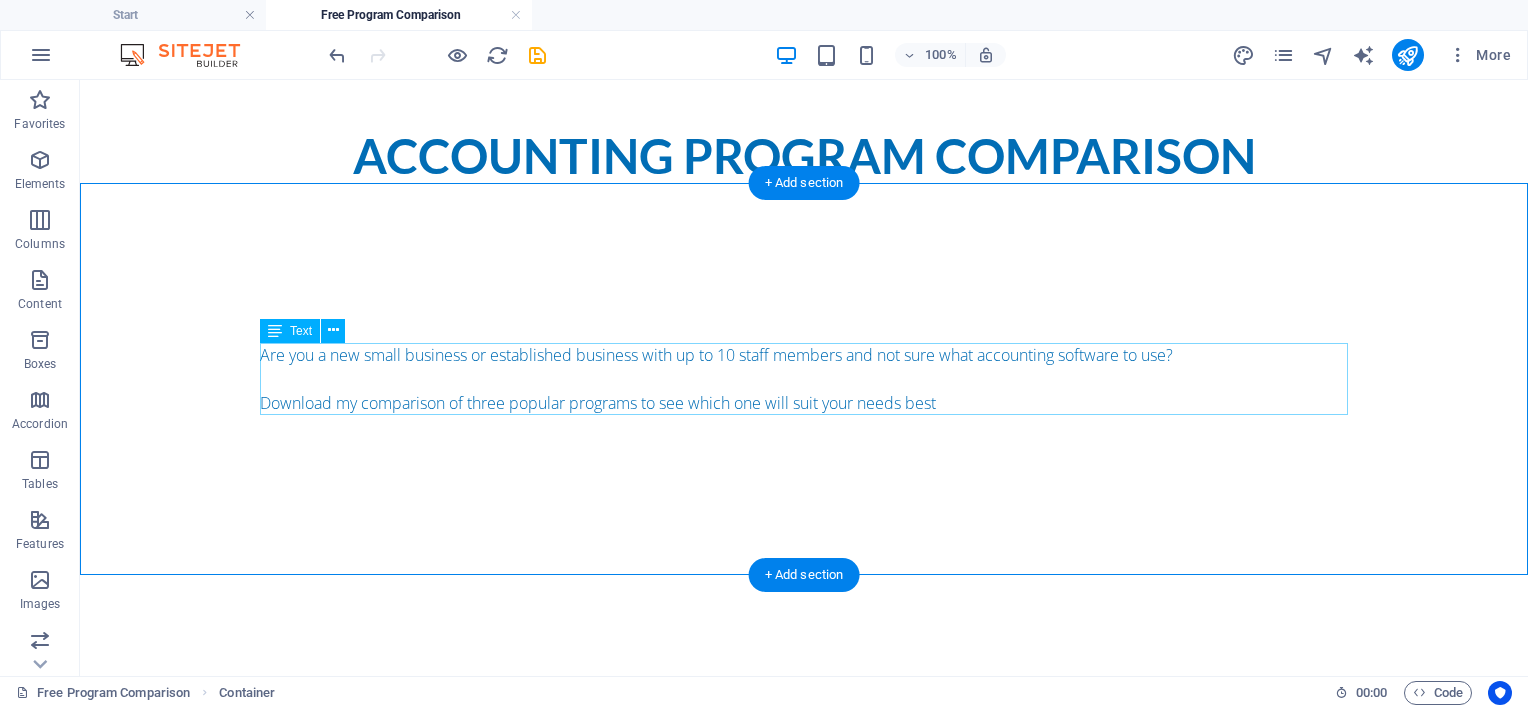 click on "Are you a new small business or established business with up to 10 staff members and not sure what accounting software to use? Download my comparison of three popular programs to see which one will suit your needs best" at bounding box center [804, 379] 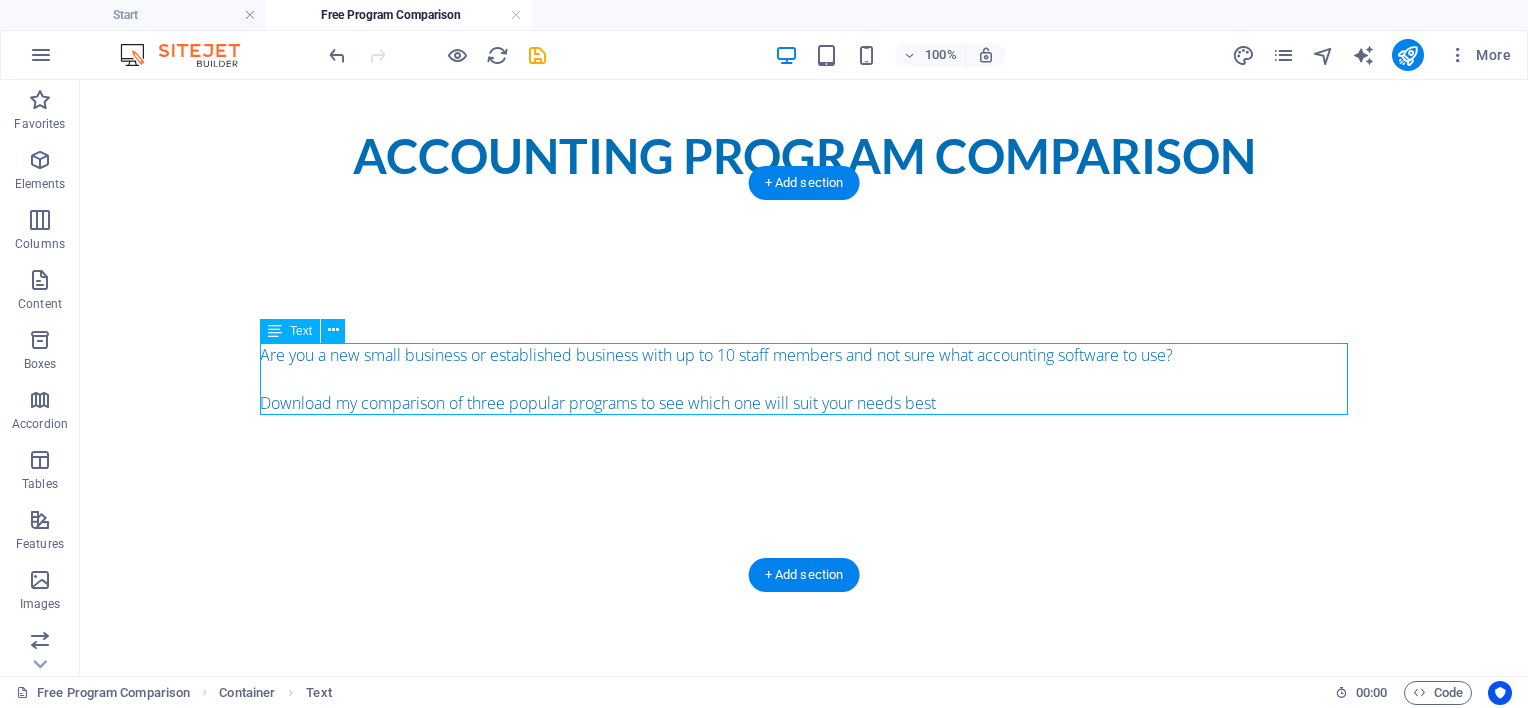 click on "Are you a new small business or established business with up to 10 staff members and not sure what accounting software to use? Download my comparison of three popular programs to see which one will suit your needs best" at bounding box center [804, 379] 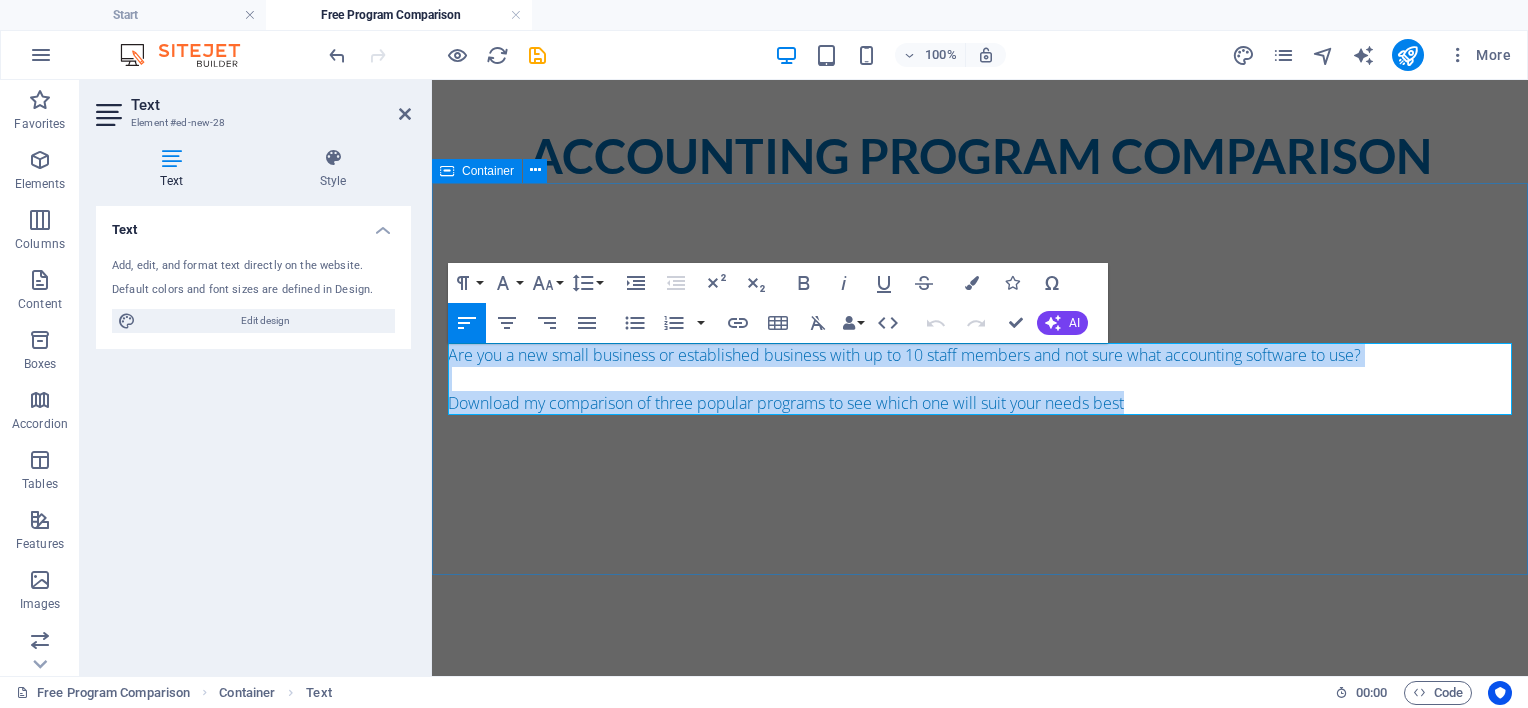 drag, startPoint x: 1141, startPoint y: 400, endPoint x: 434, endPoint y: 349, distance: 708.8371 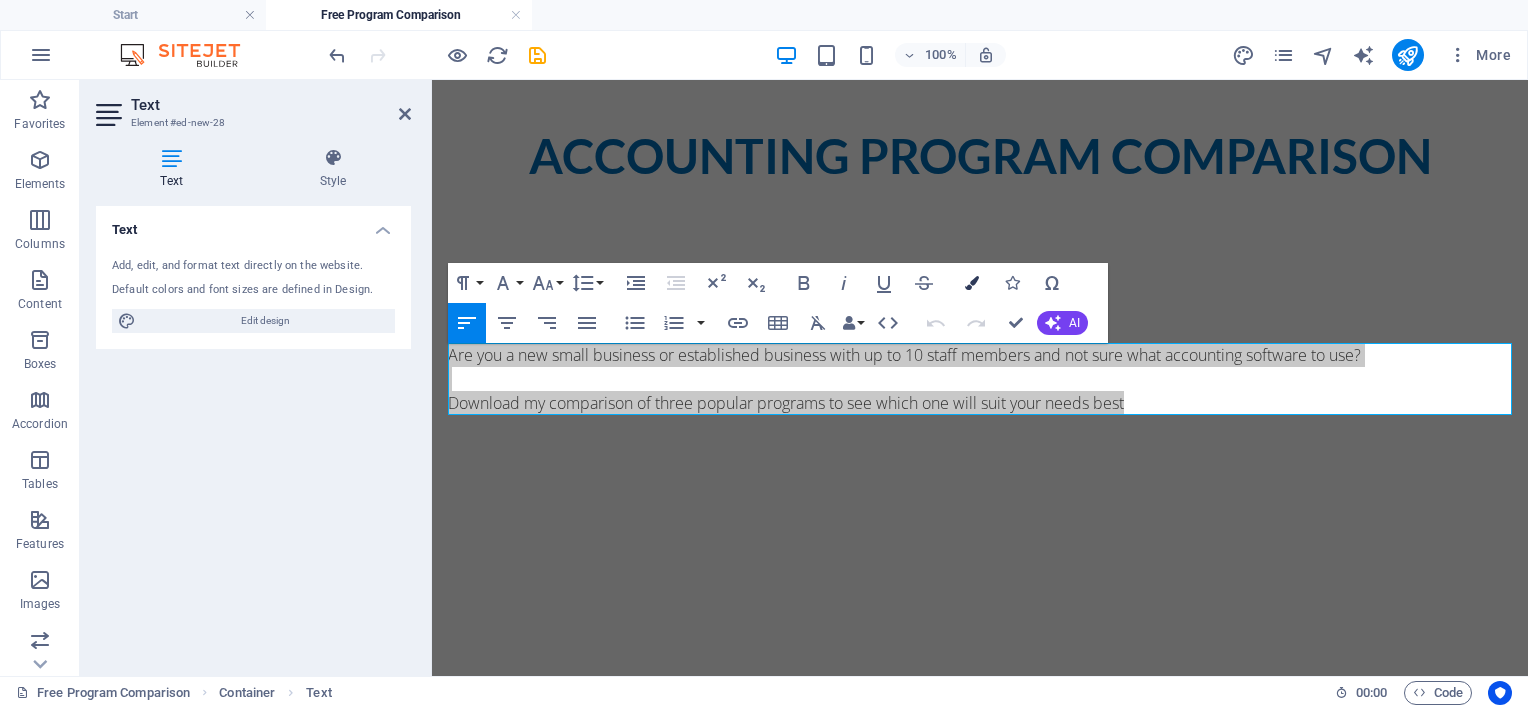 click at bounding box center [972, 283] 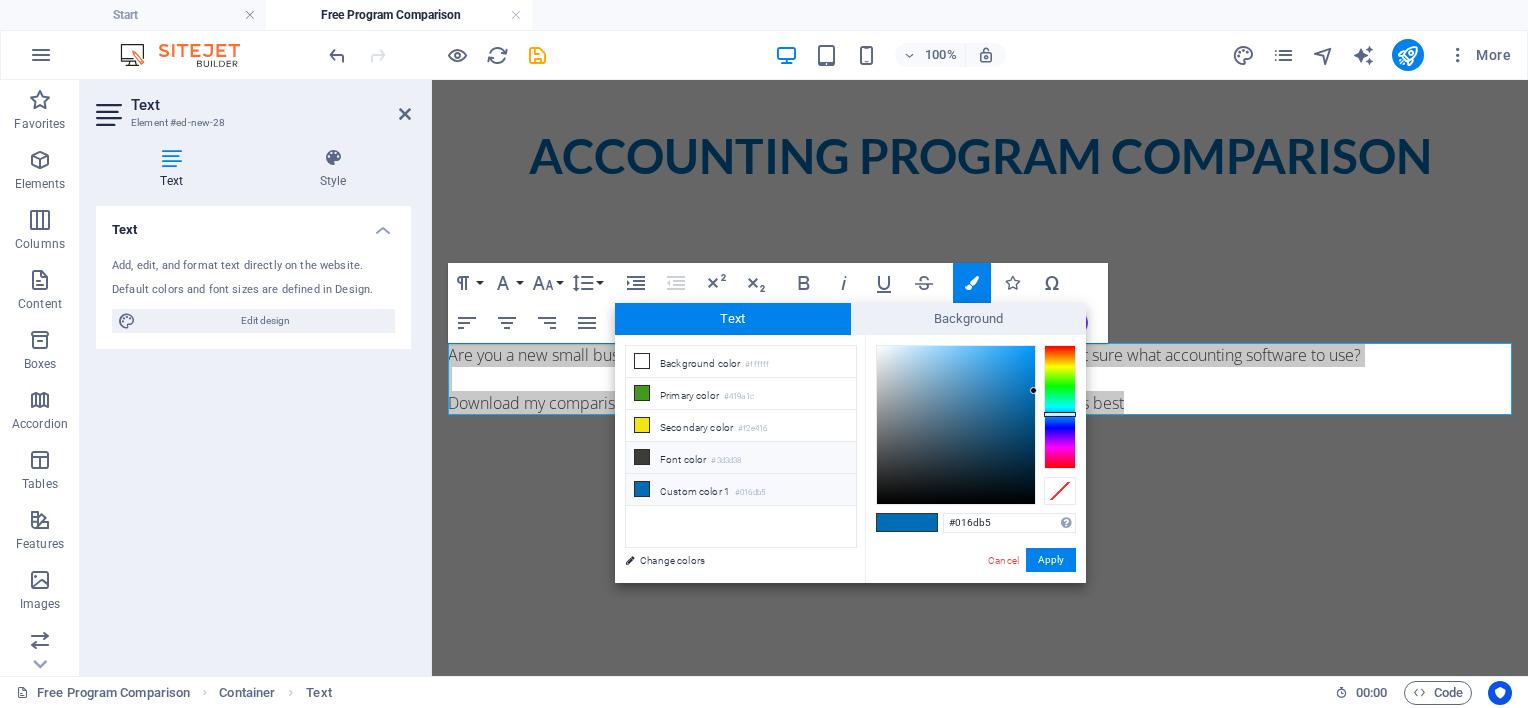 click at bounding box center [642, 457] 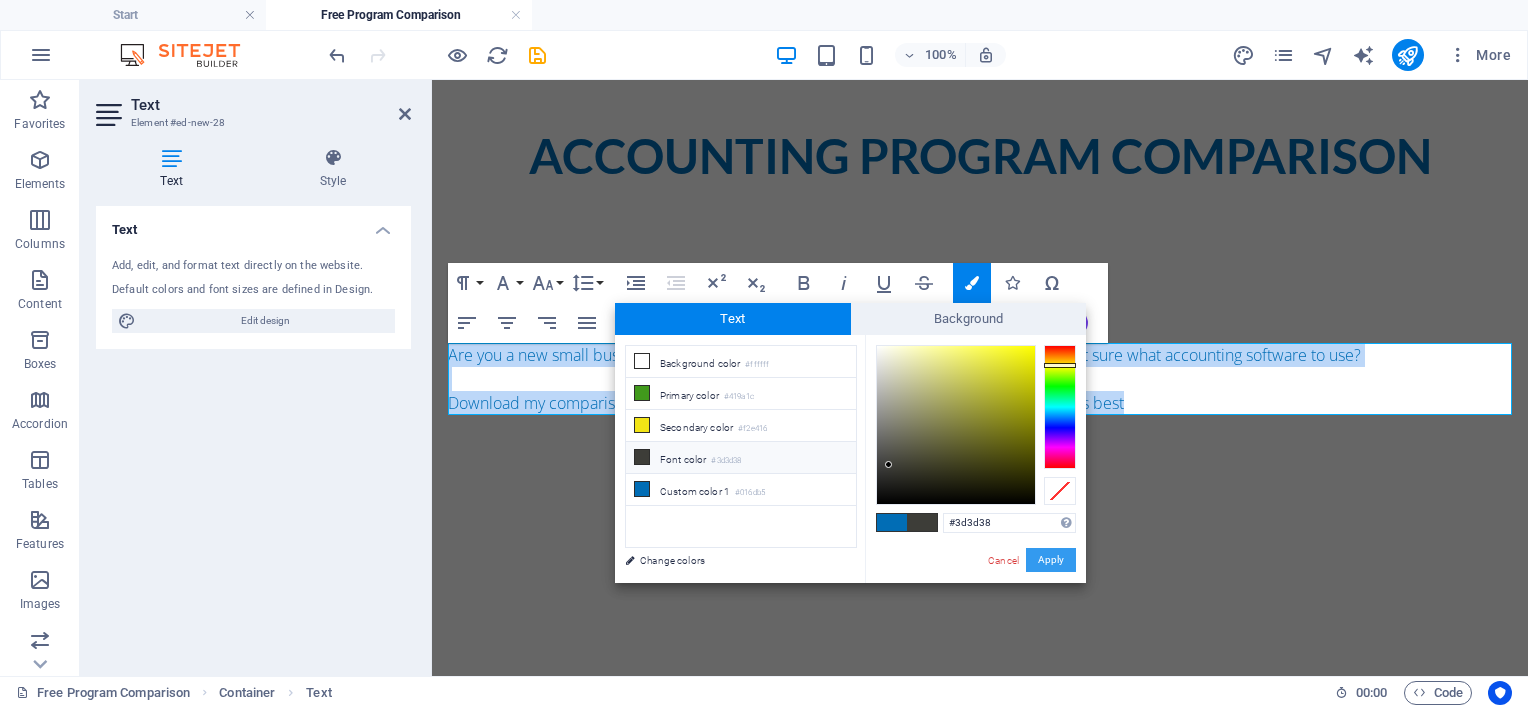 click on "Apply" at bounding box center [1051, 560] 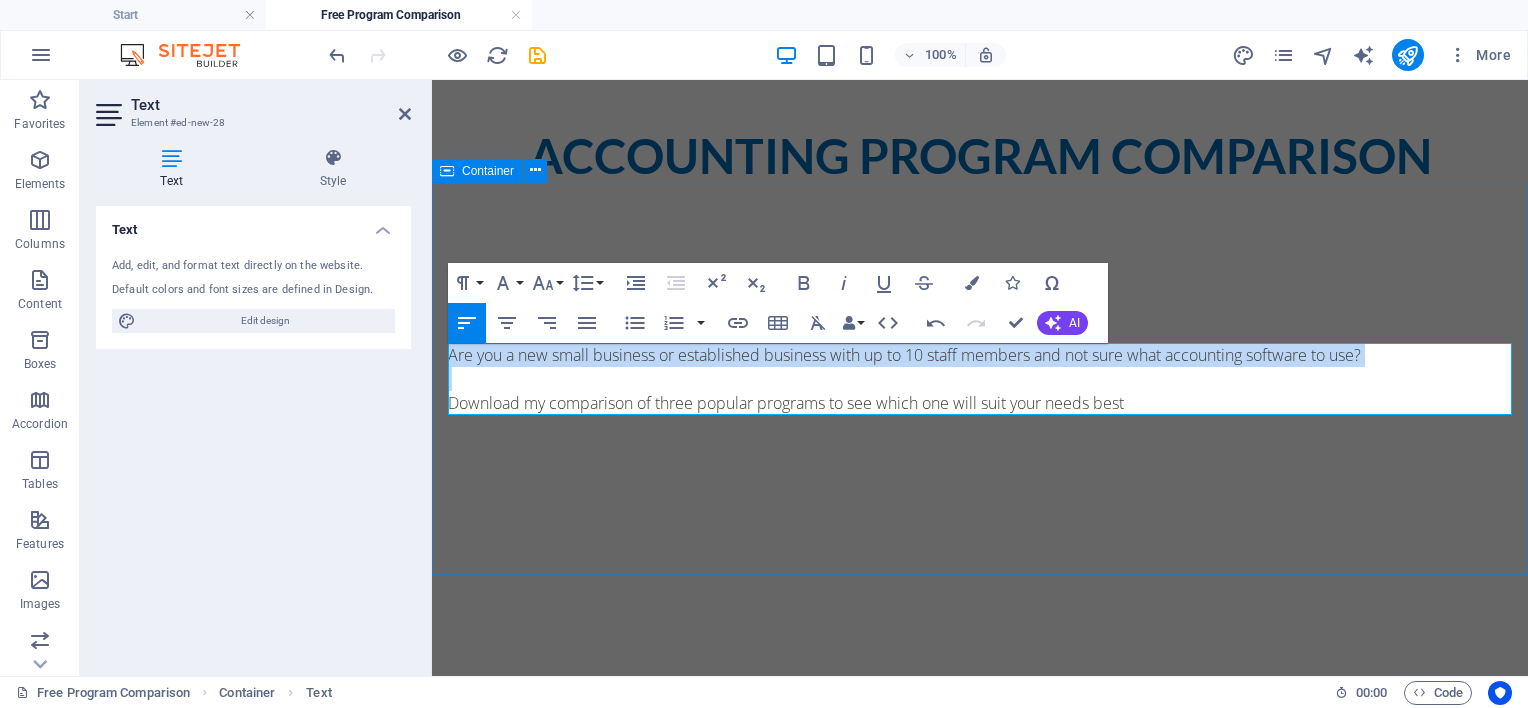 click on "Are you a new small business or established business with up to 10 staff members and not sure what accounting software to use? Download my comparison of three popular programs to see which one will suit your needs best" at bounding box center (980, 379) 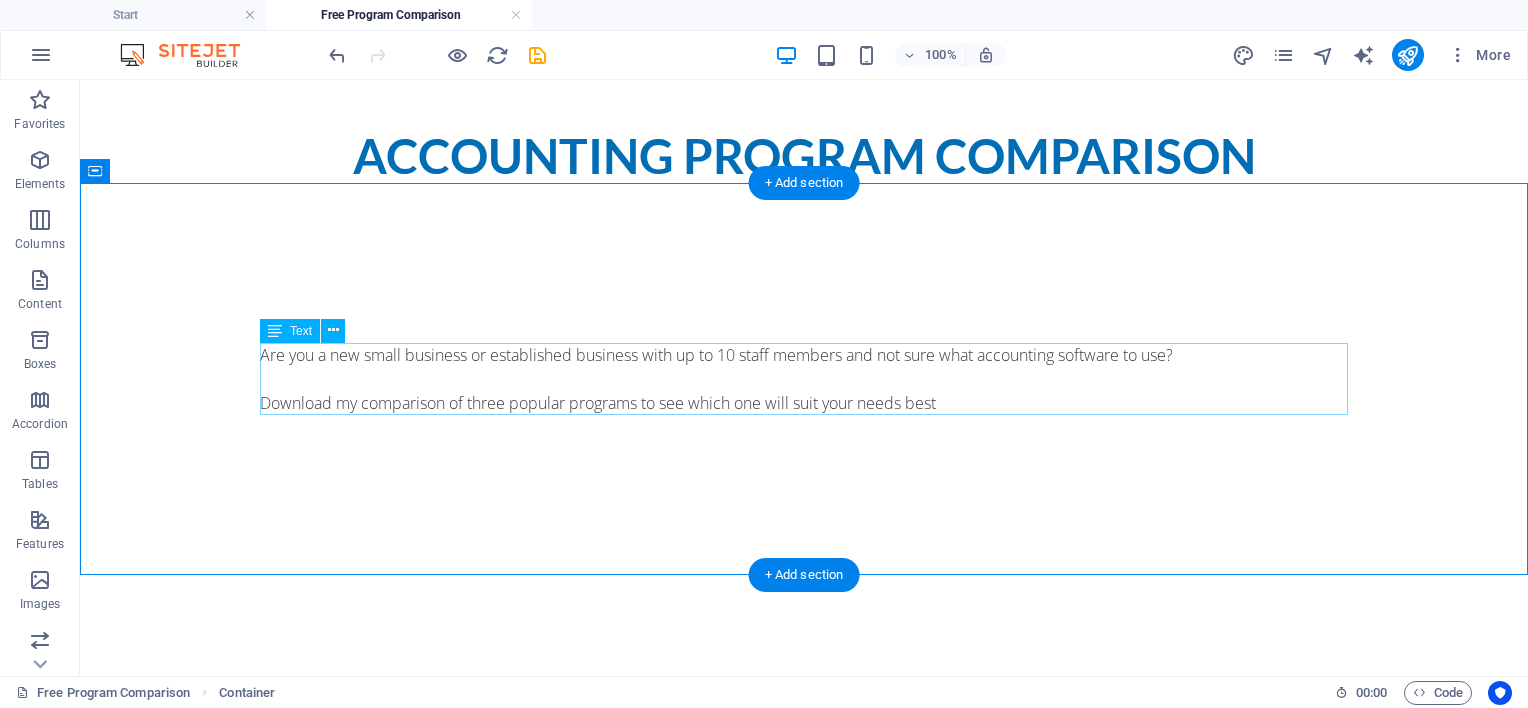 click on "Are you a new small business or established business with up to 10 staff members and not sure what accounting software to use? Download my comparison of three popular programs to see which one will suit your needs best" at bounding box center [804, 379] 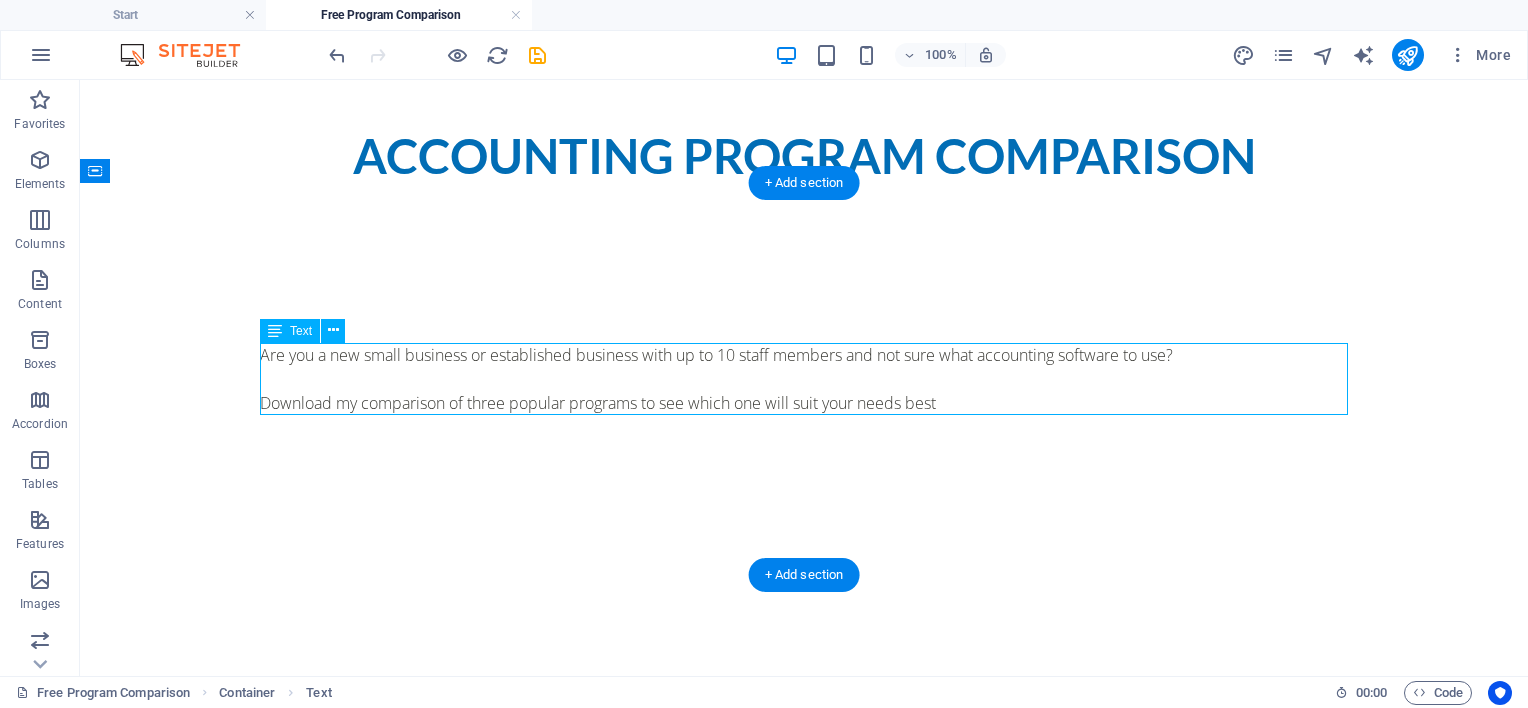 click on "Are you a new small business or established business with up to 10 staff members and not sure what accounting software to use? Download my comparison of three popular programs to see which one will suit your needs best" at bounding box center (804, 379) 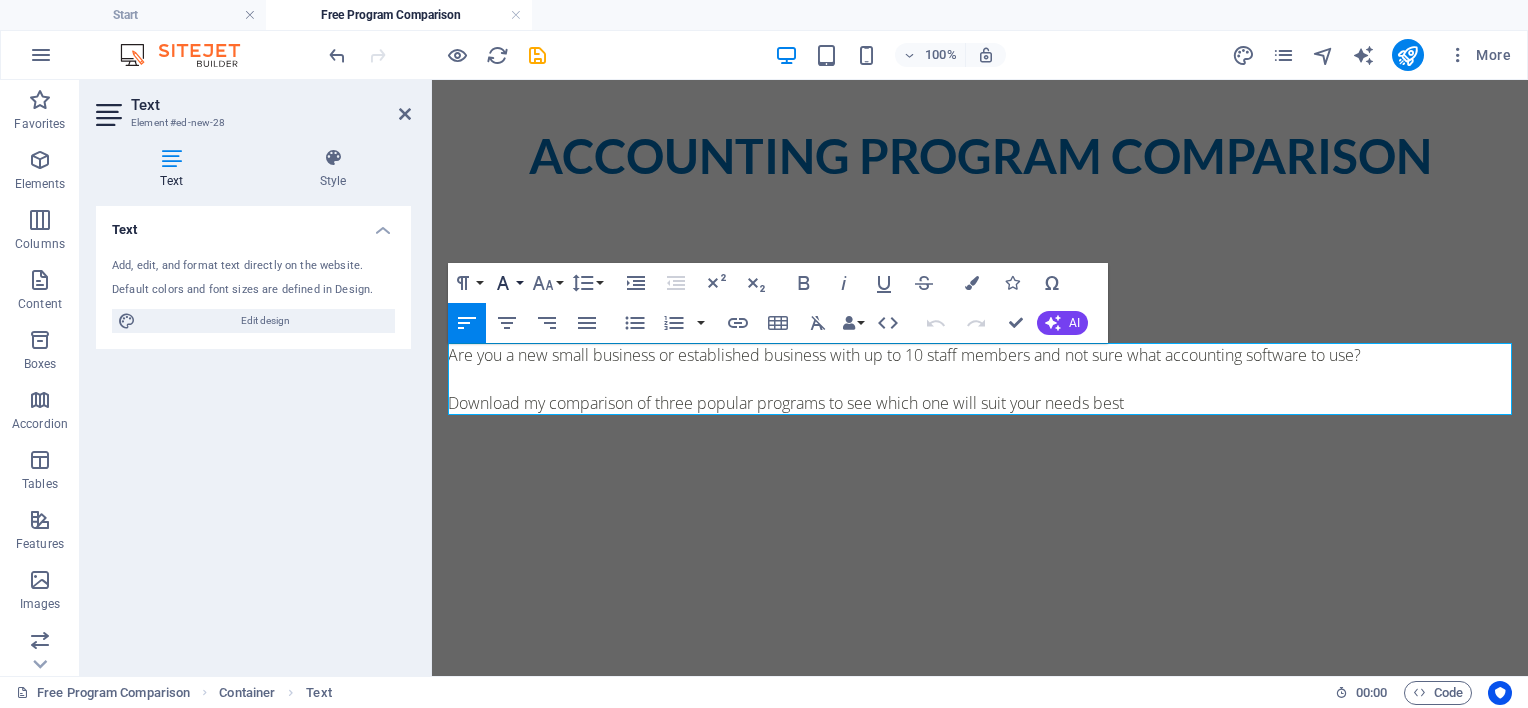 click on "Font Family" at bounding box center [507, 283] 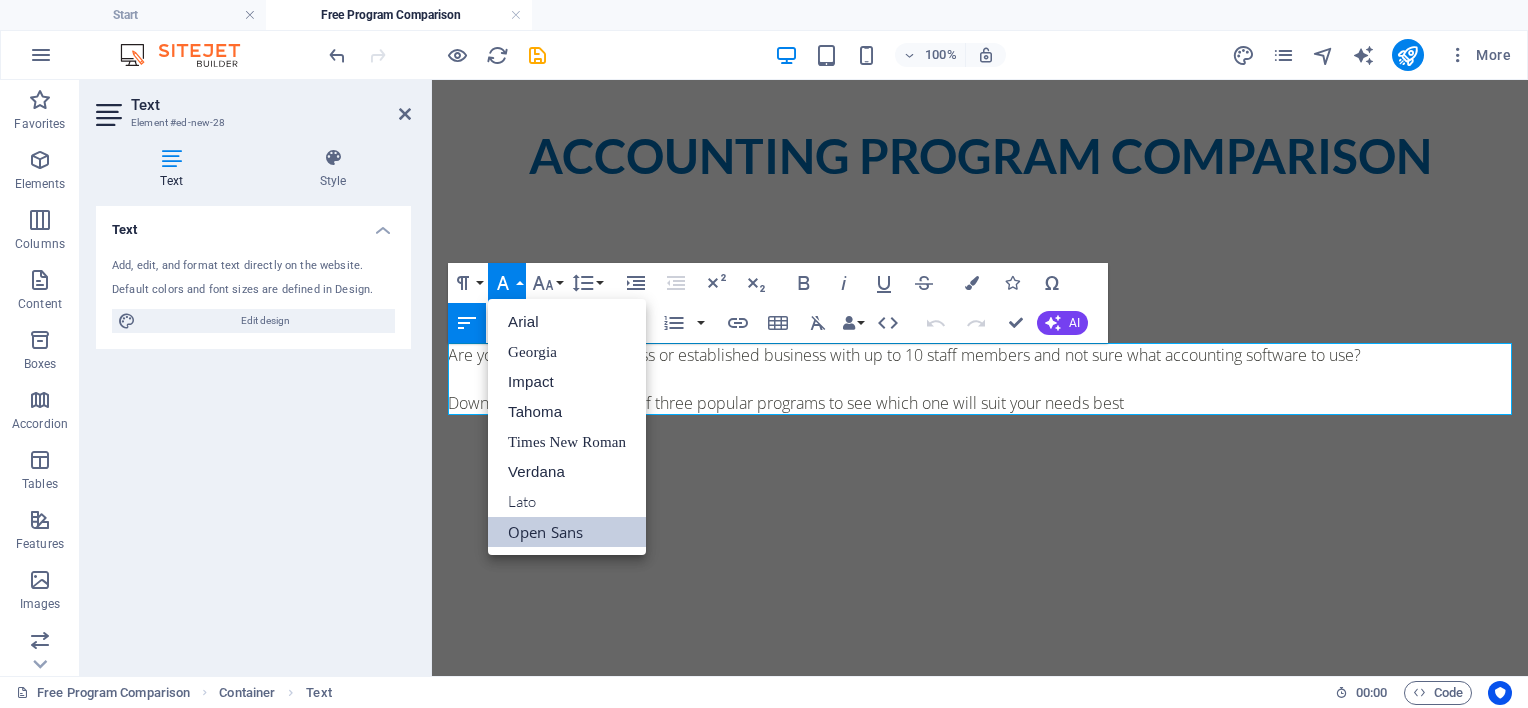scroll, scrollTop: 0, scrollLeft: 0, axis: both 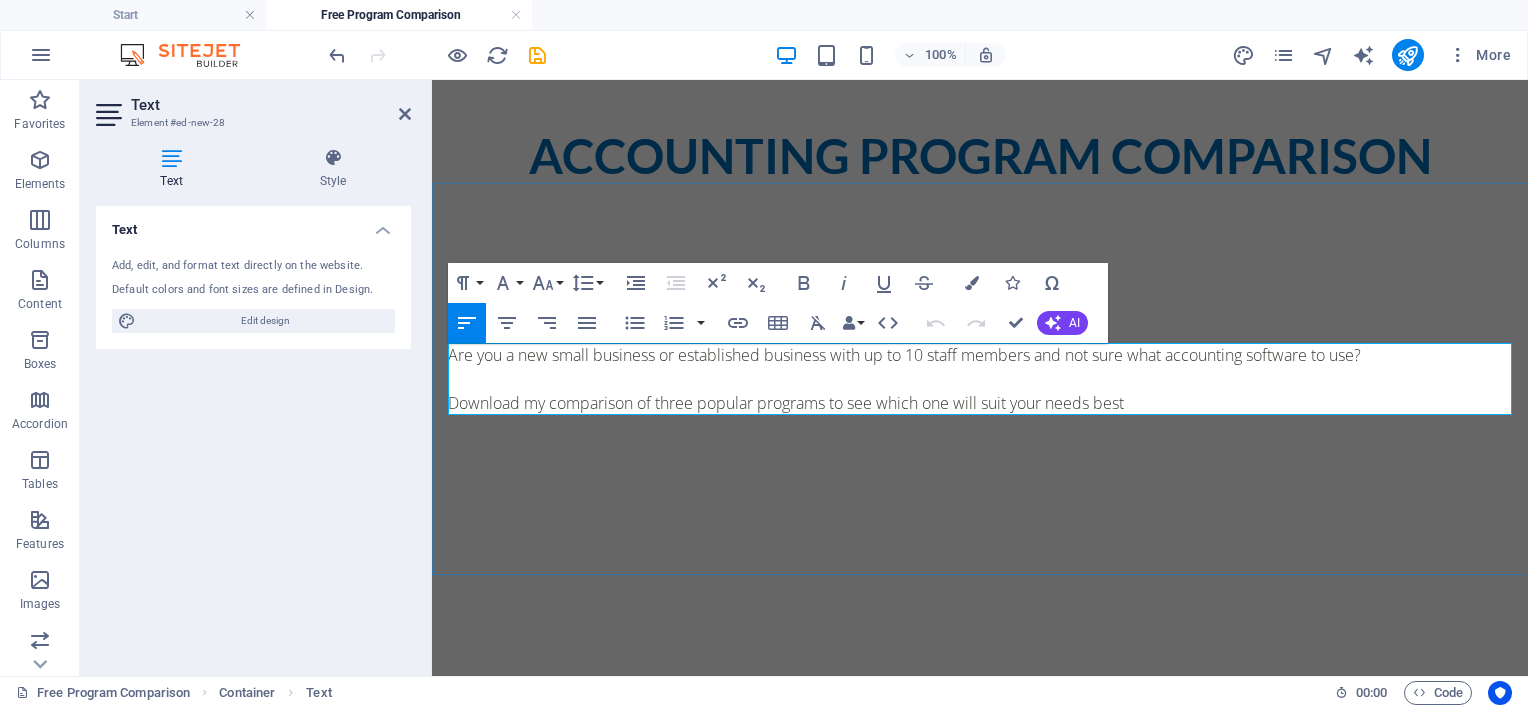 click on "Are you a new small business or established business with up to 10 staff members and not sure what accounting software to use?" at bounding box center [904, 355] 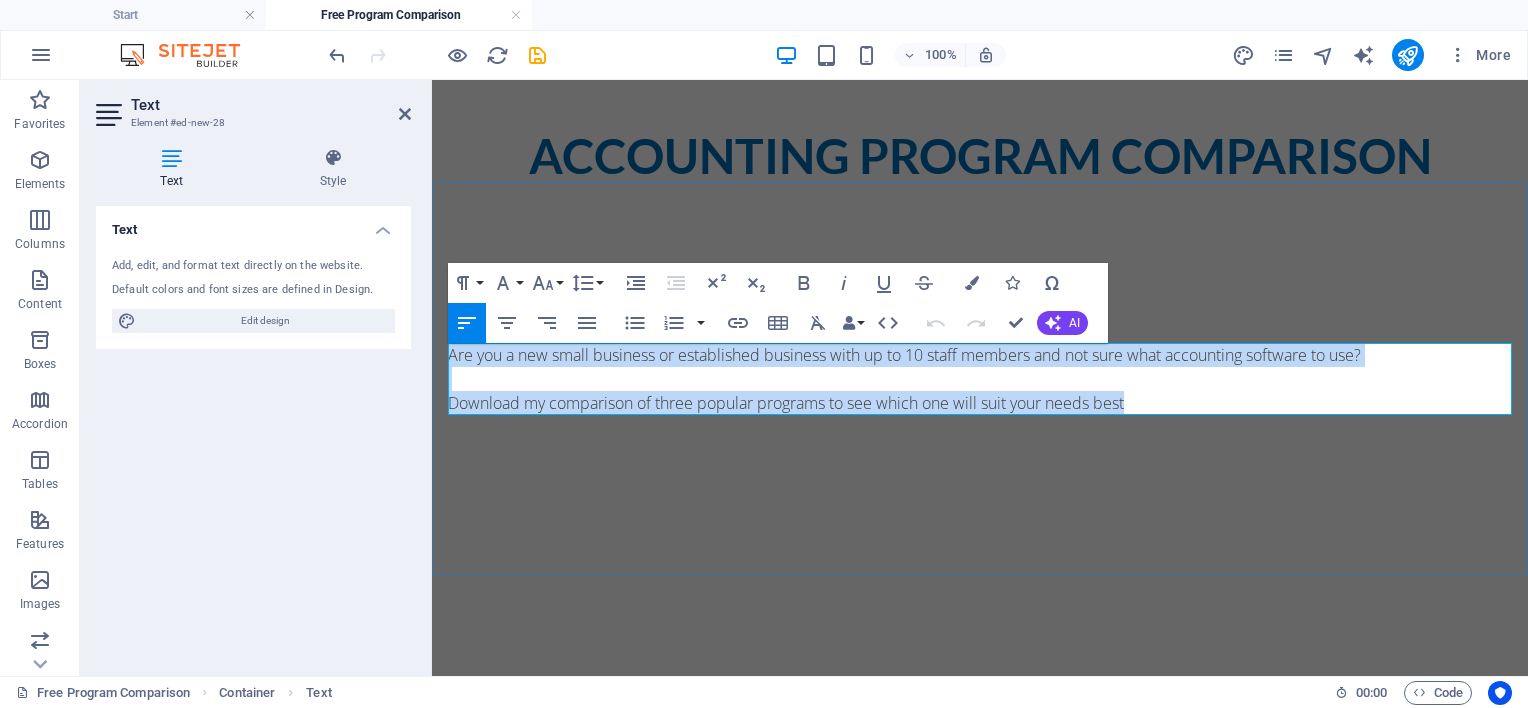 drag, startPoint x: 450, startPoint y: 352, endPoint x: 1155, endPoint y: 400, distance: 706.63214 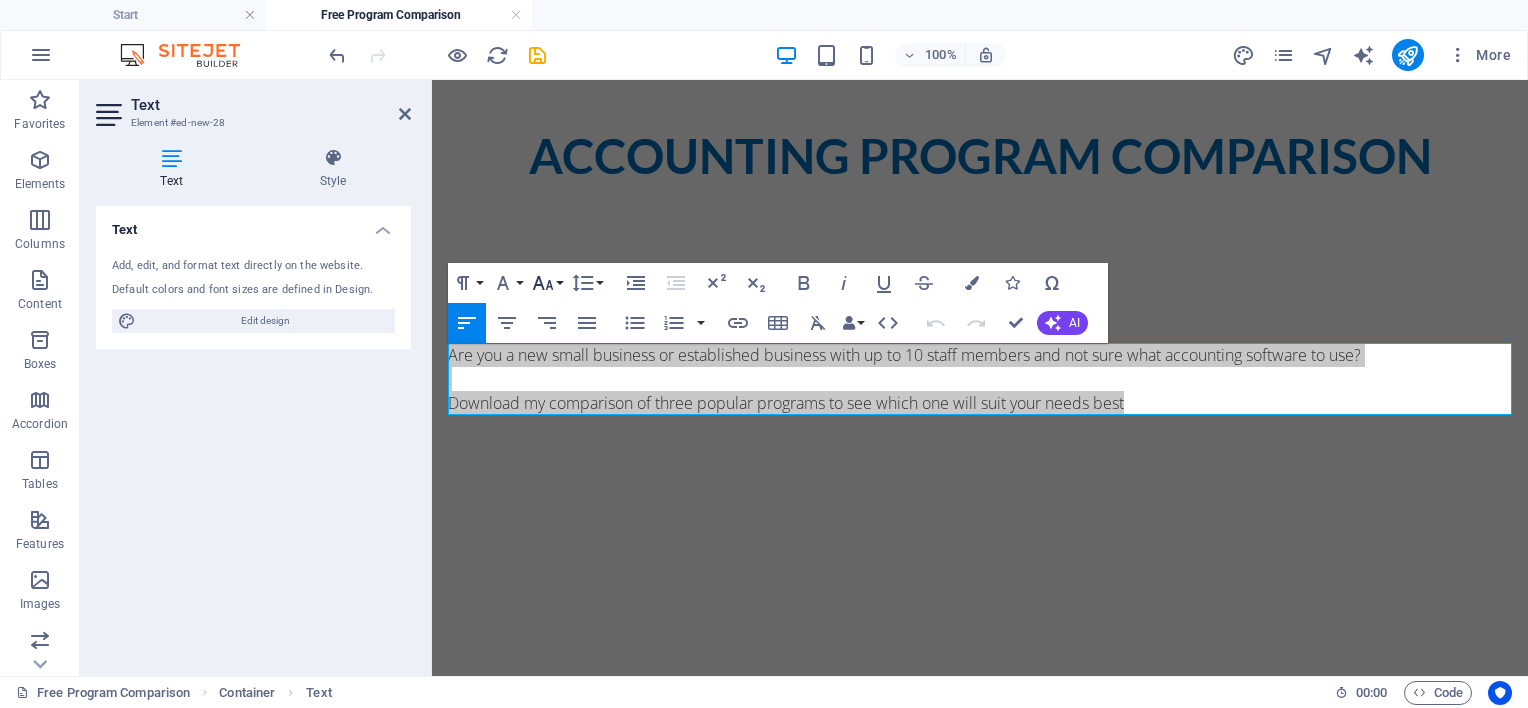 click on "Font Size" at bounding box center (547, 283) 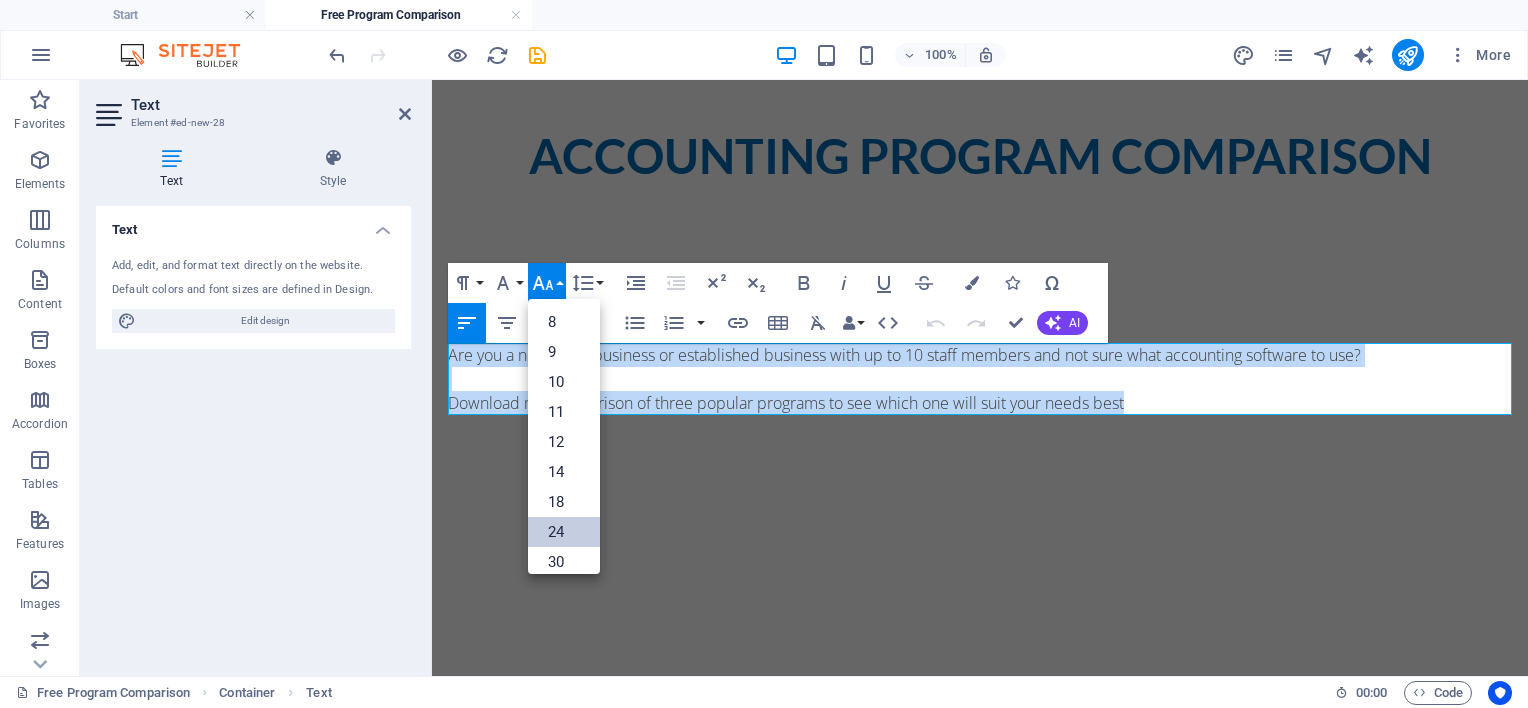 click on "24" at bounding box center [564, 532] 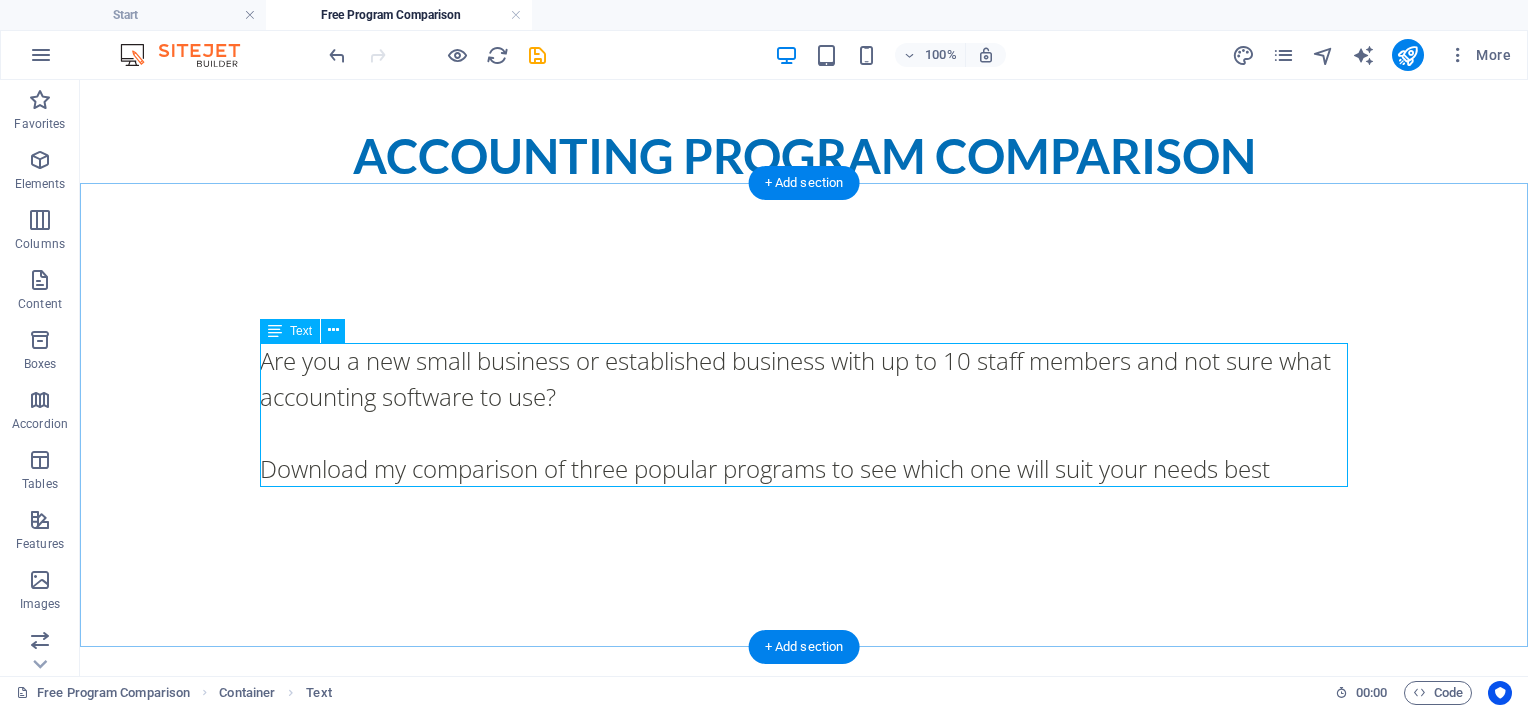 click on "Are you a new small business or established business with up to 10 staff members and not sure what accounting software to use? Download my comparison of three popular programs to see which one will suit your needs best" at bounding box center (804, 415) 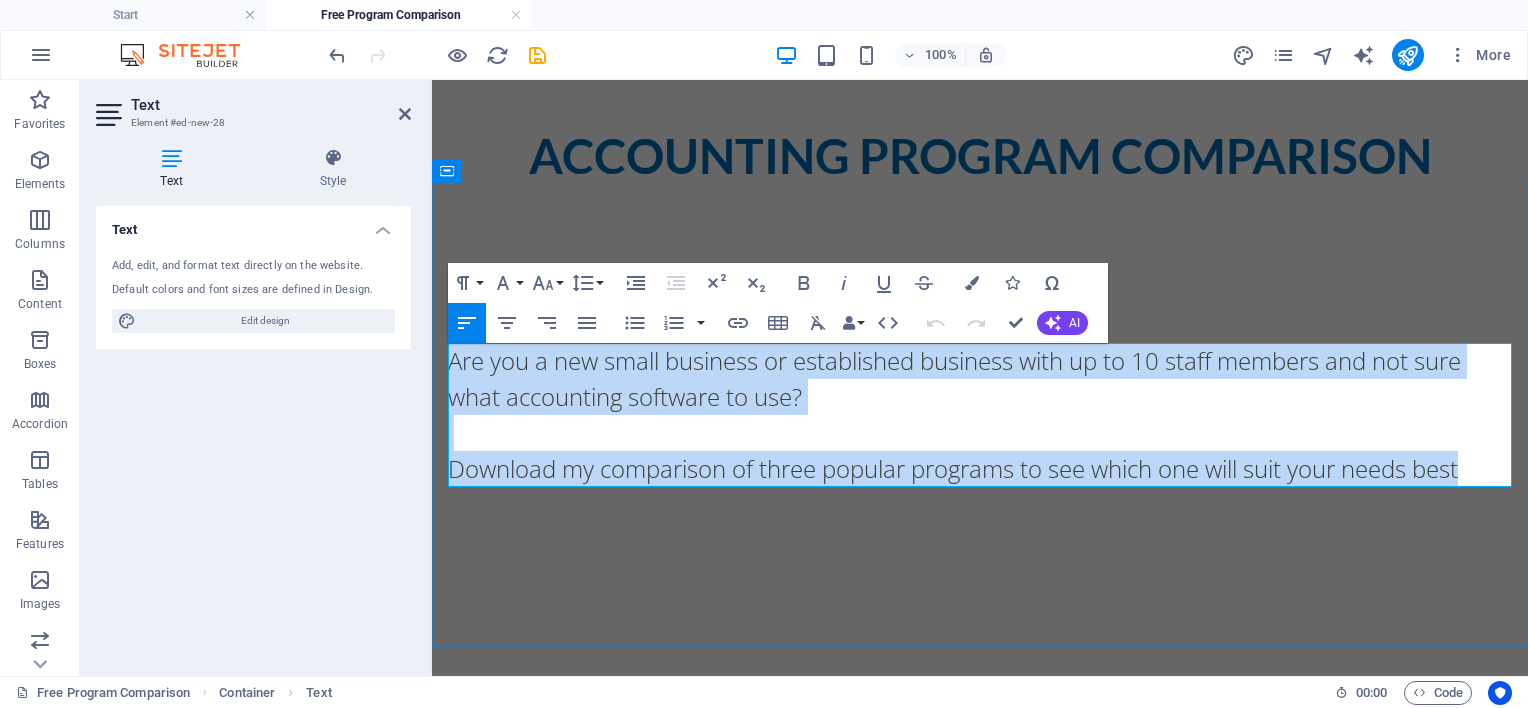 drag, startPoint x: 450, startPoint y: 360, endPoint x: 1482, endPoint y: 458, distance: 1036.6427 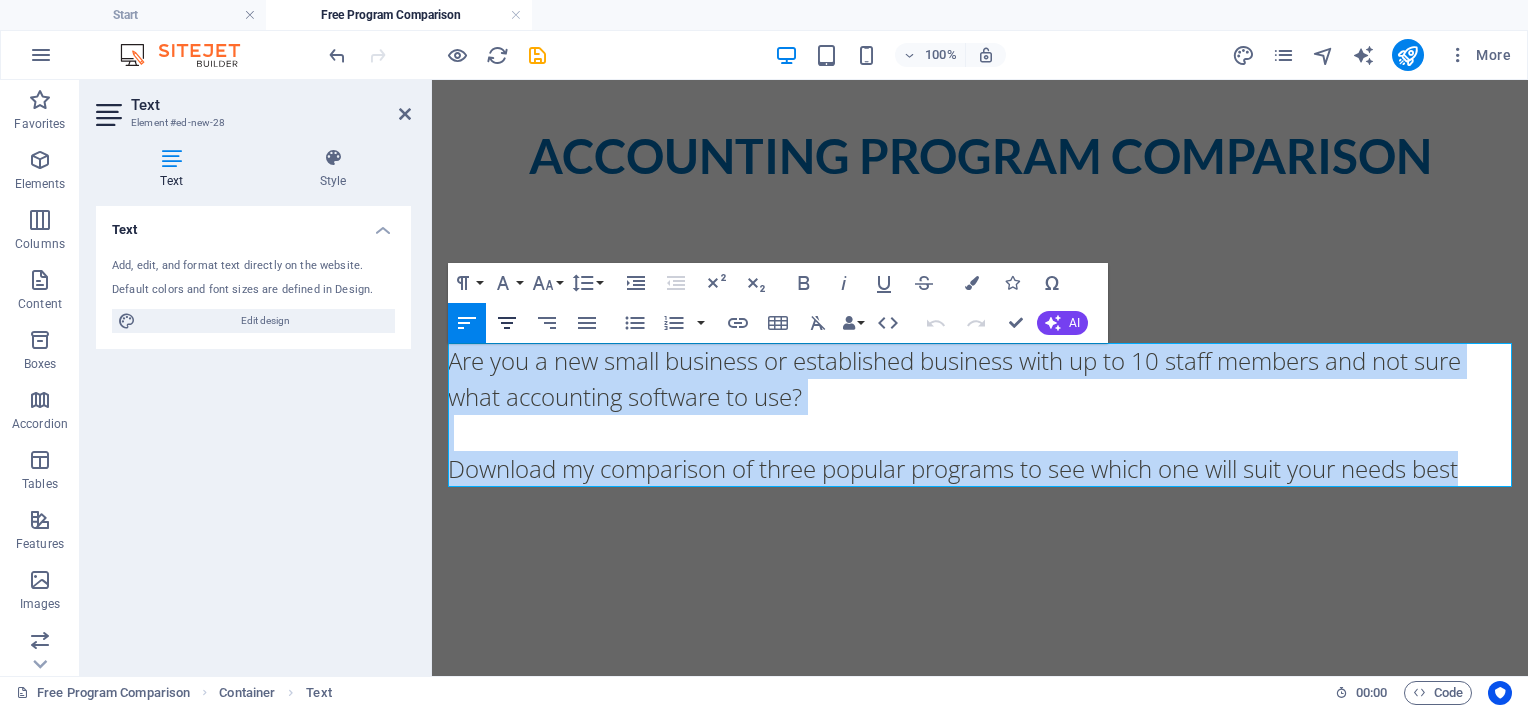 click 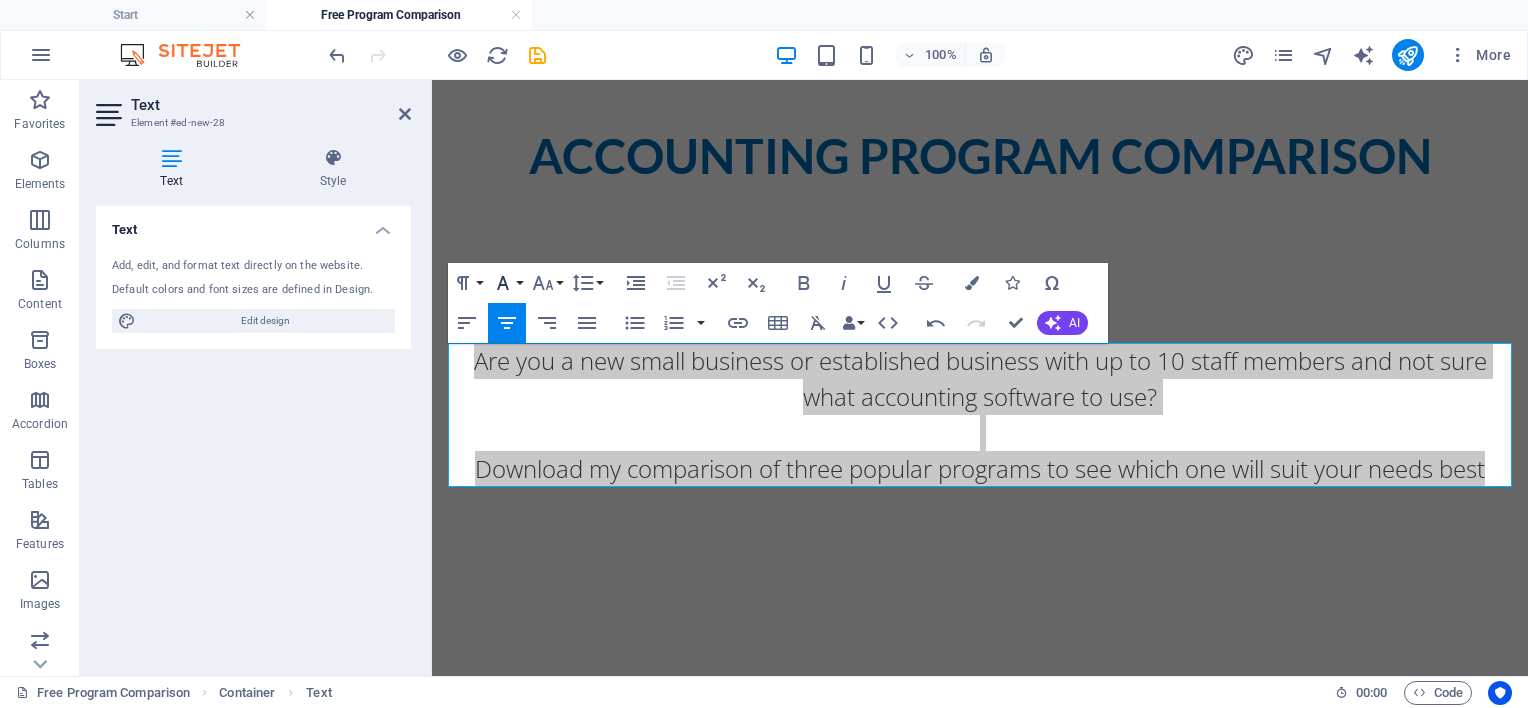 click 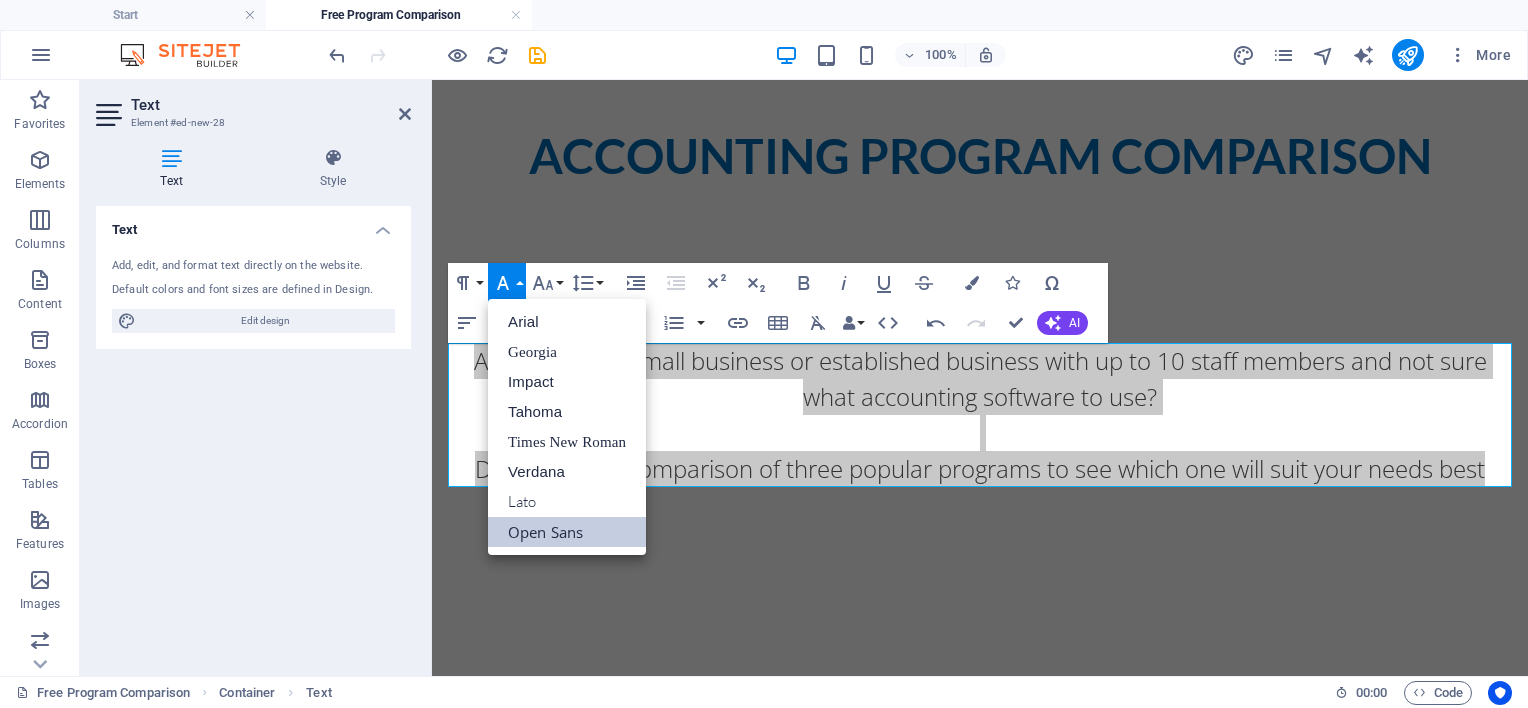 scroll, scrollTop: 0, scrollLeft: 0, axis: both 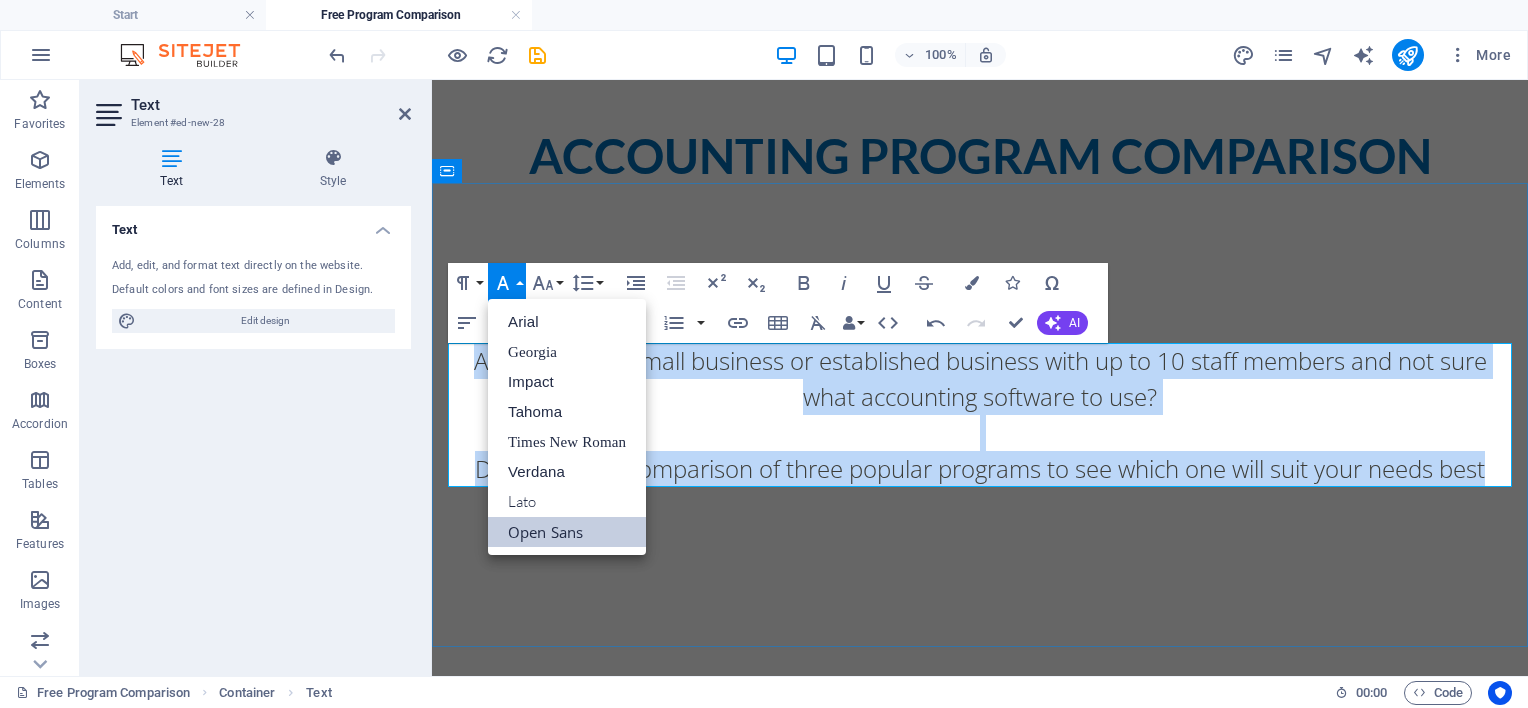 click on "Are you a new small business or established business with up to 10 staff members and not sure what accounting software to use?" at bounding box center (980, 379) 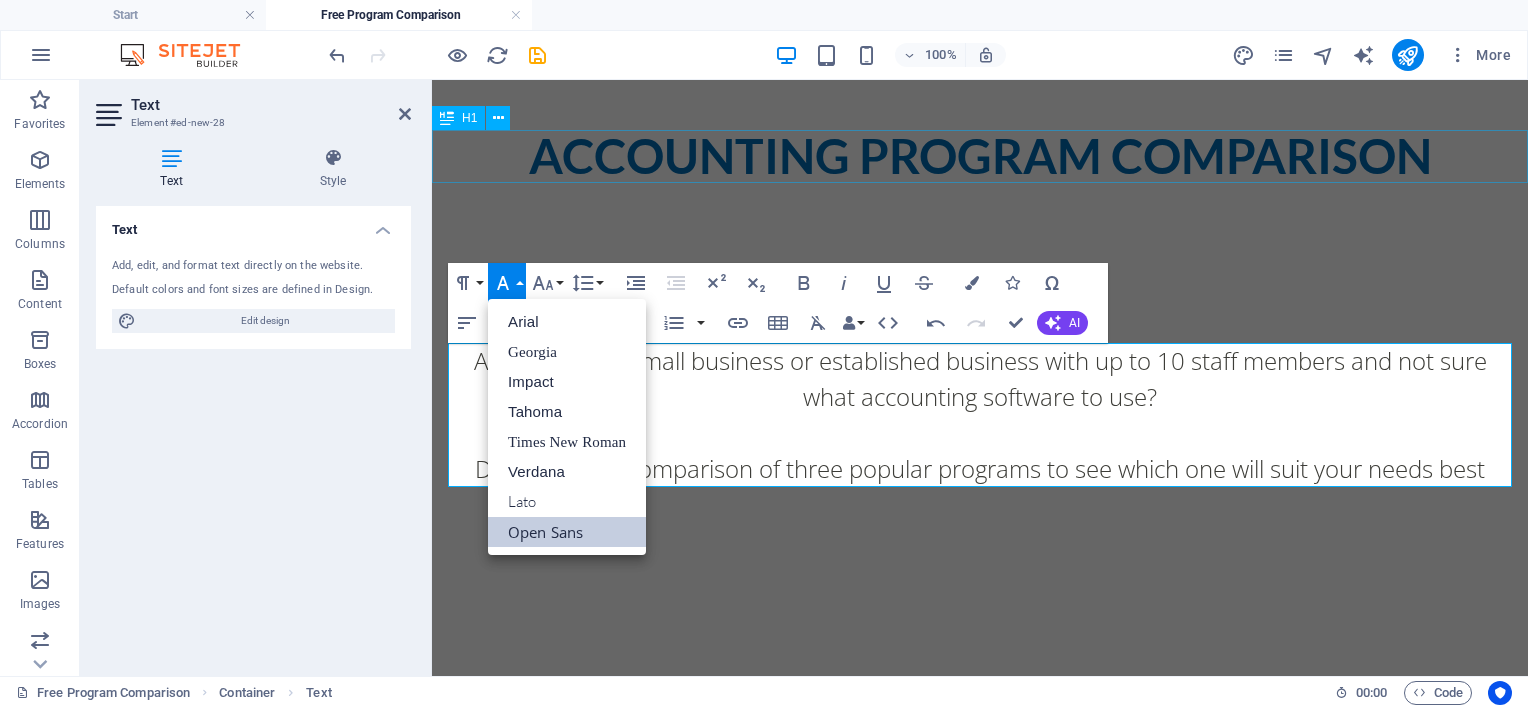 click on "ACCOUNTING PROGRAM COMPARISON" at bounding box center (980, 156) 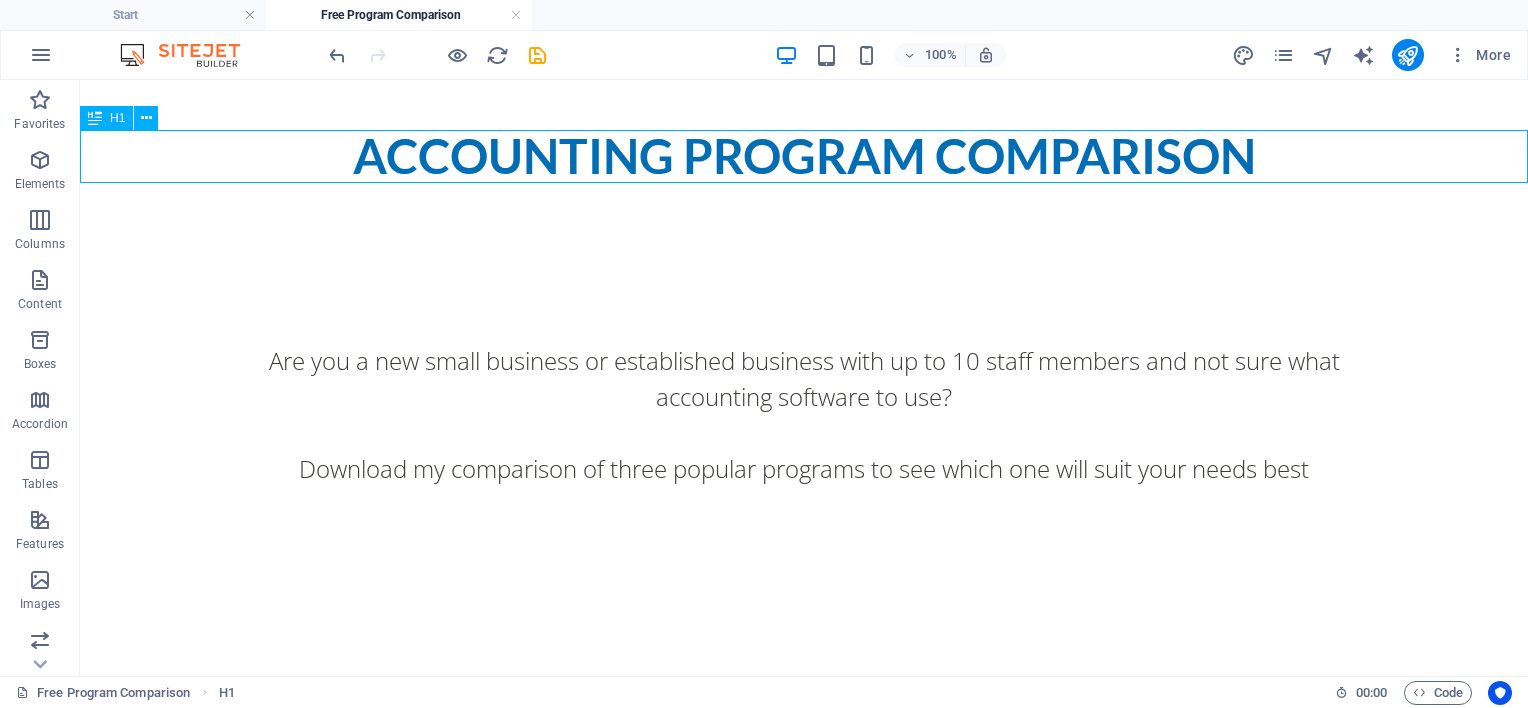 click on "ACCOUNTING PROGRAM COMPARISON" at bounding box center (804, 156) 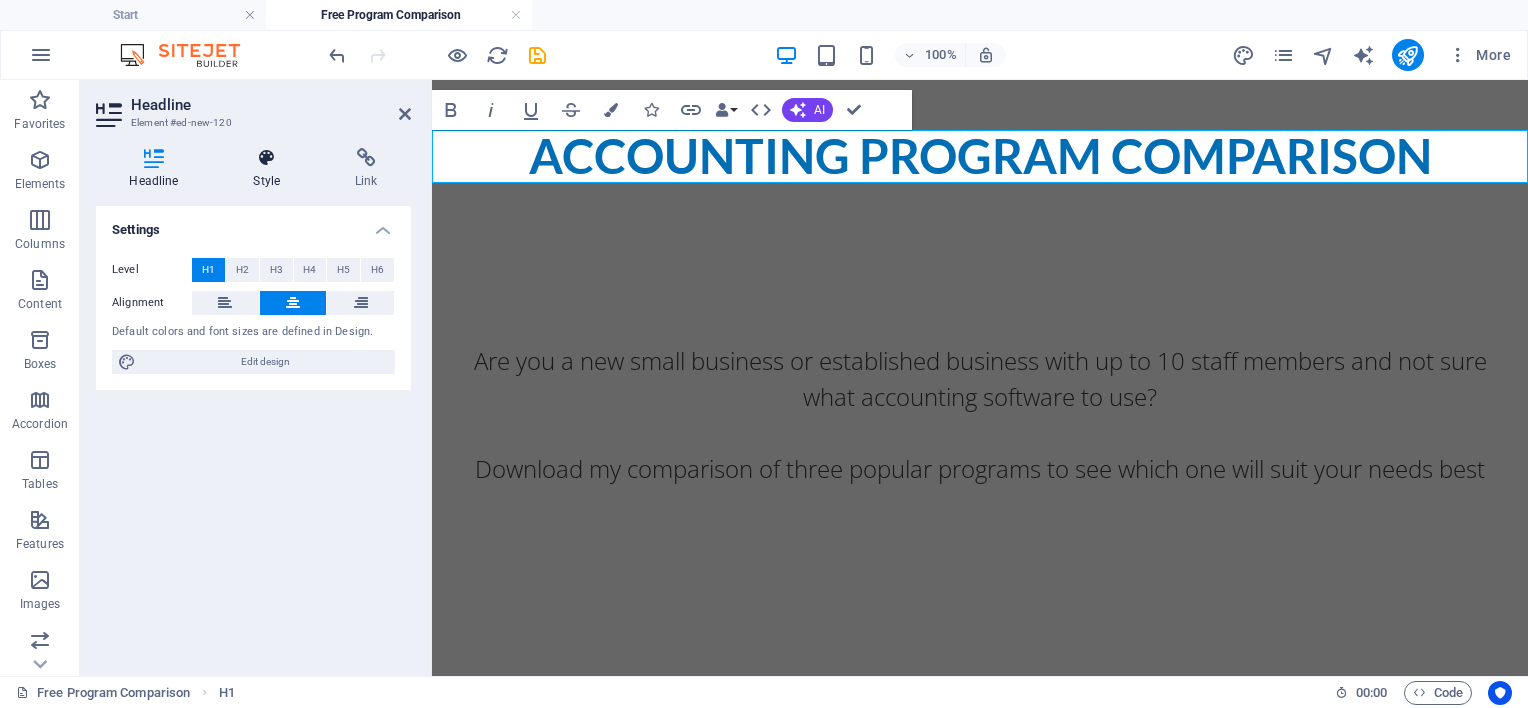 click at bounding box center (267, 158) 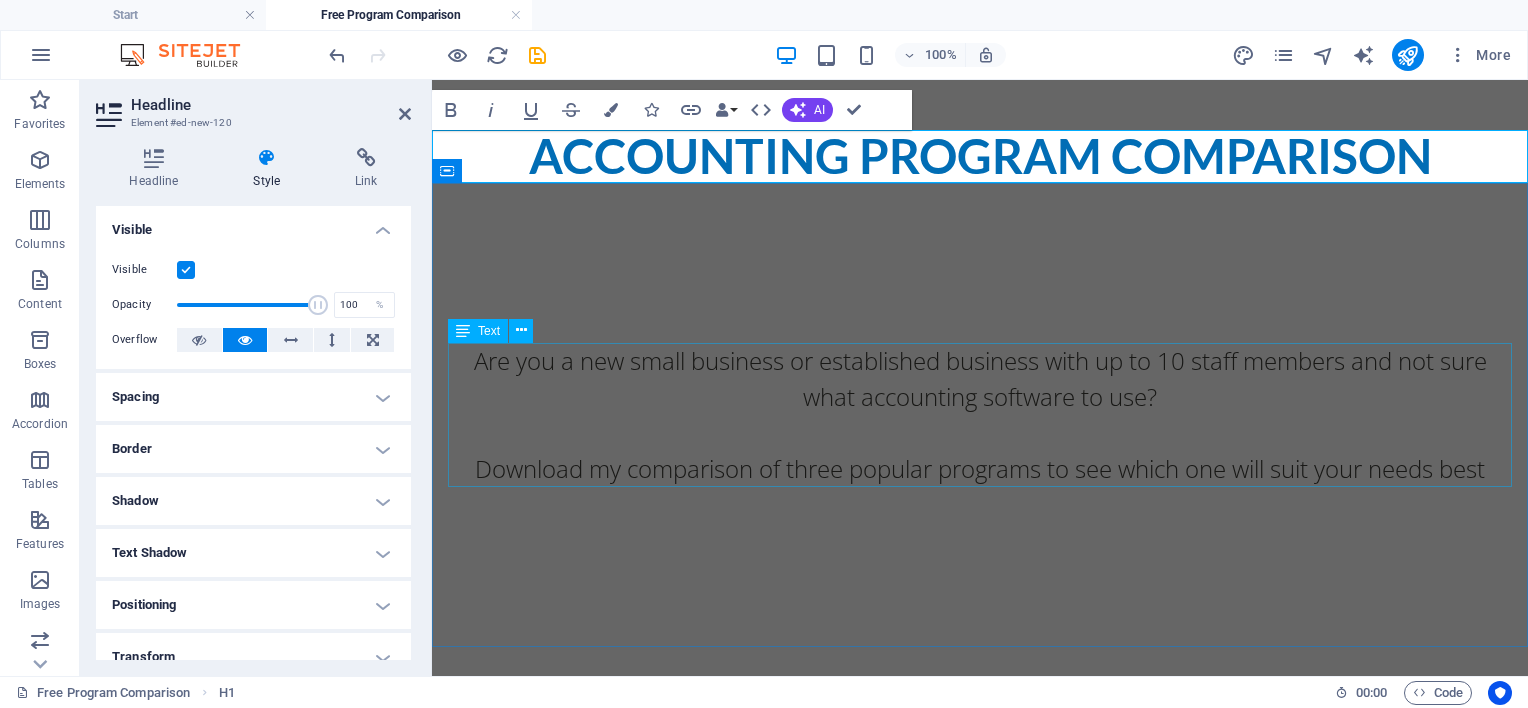 click on "Are you a new small business or established business with up to 10 staff members and not sure what accounting software to use? Download my comparison of three popular programs to see which one will suit your needs best" at bounding box center (980, 415) 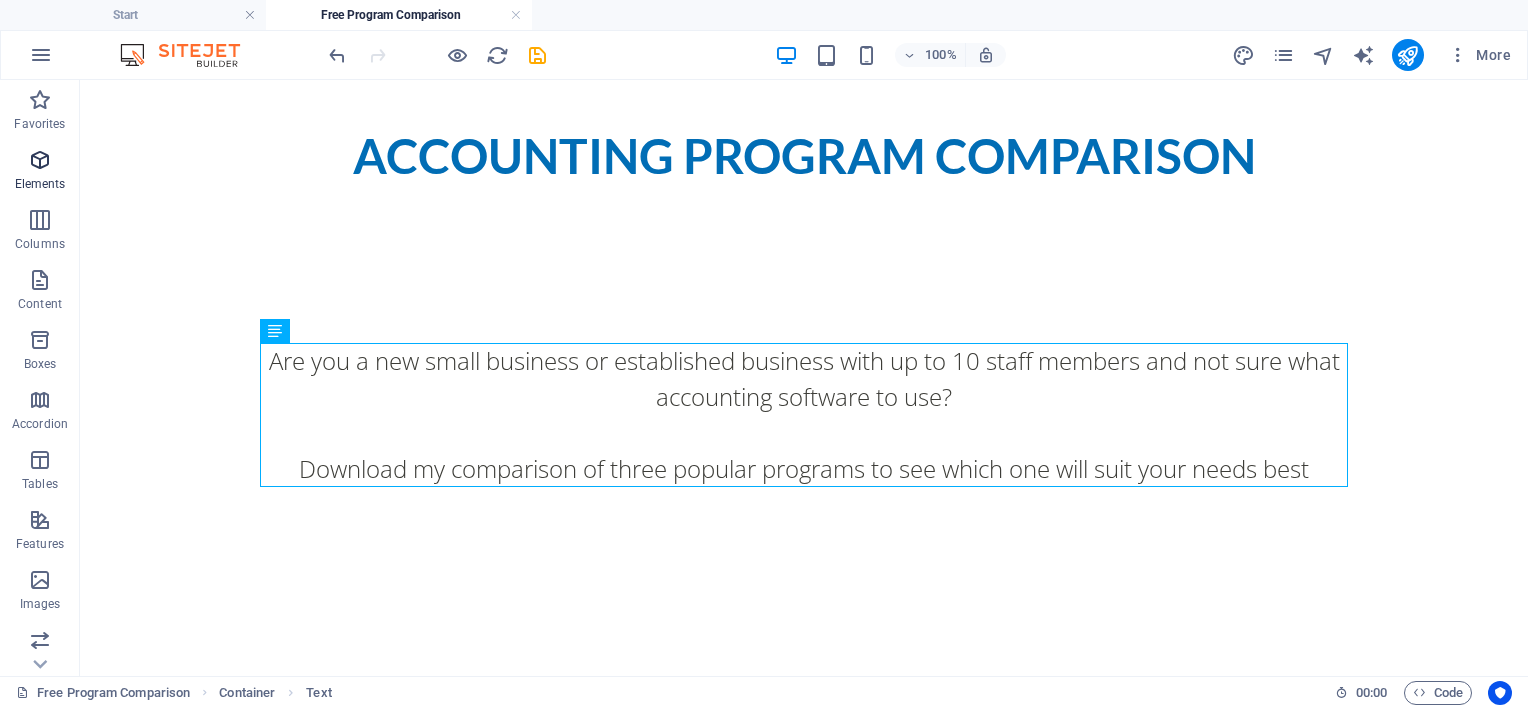 click at bounding box center (40, 160) 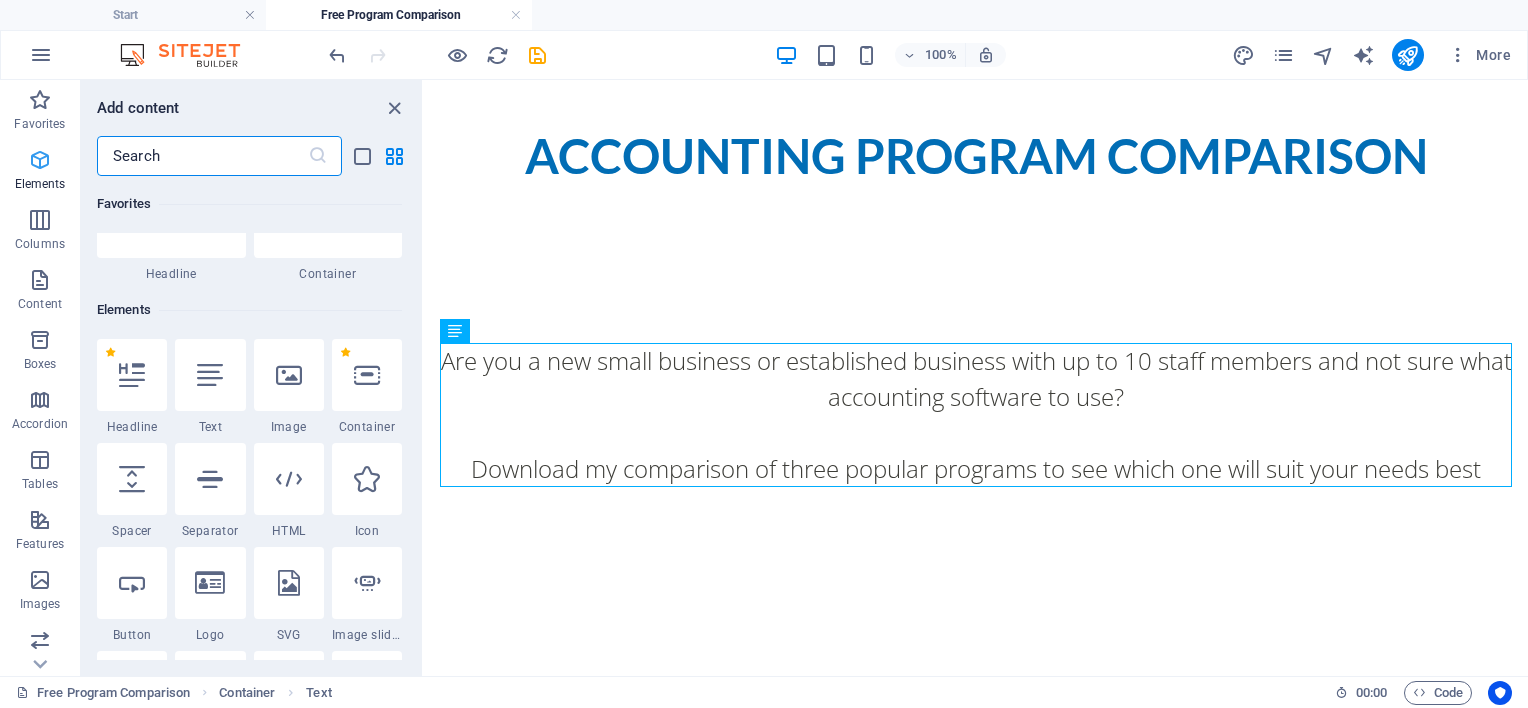 scroll, scrollTop: 212, scrollLeft: 0, axis: vertical 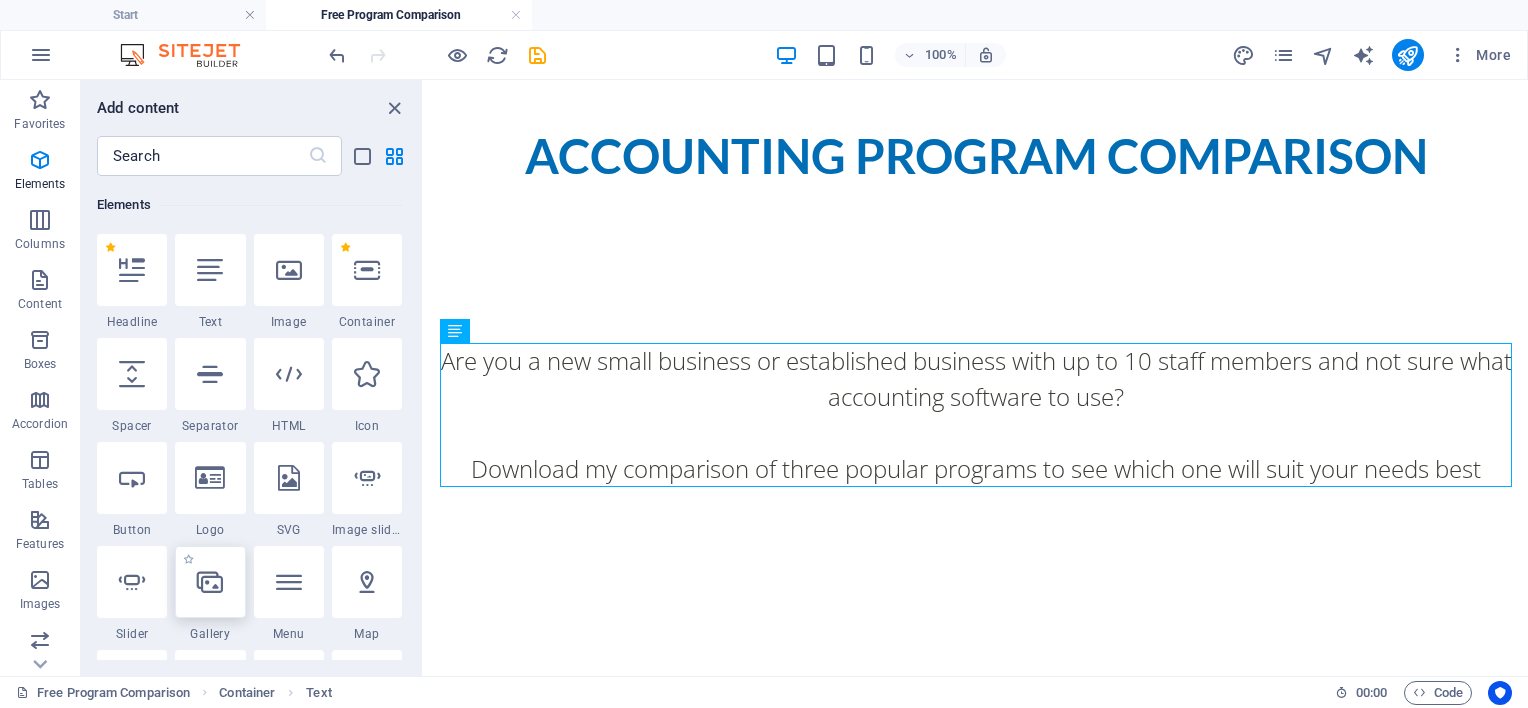 click at bounding box center [210, 582] 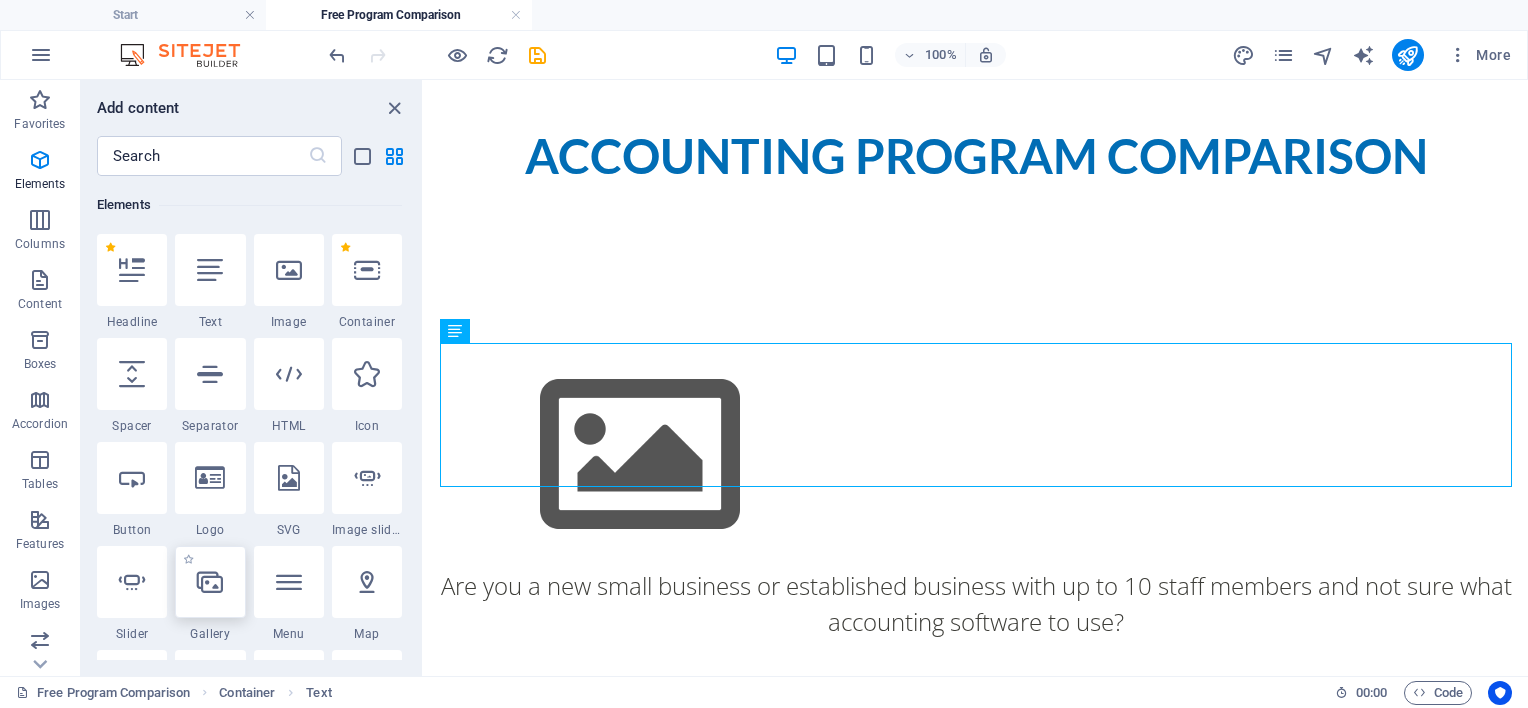 select on "4" 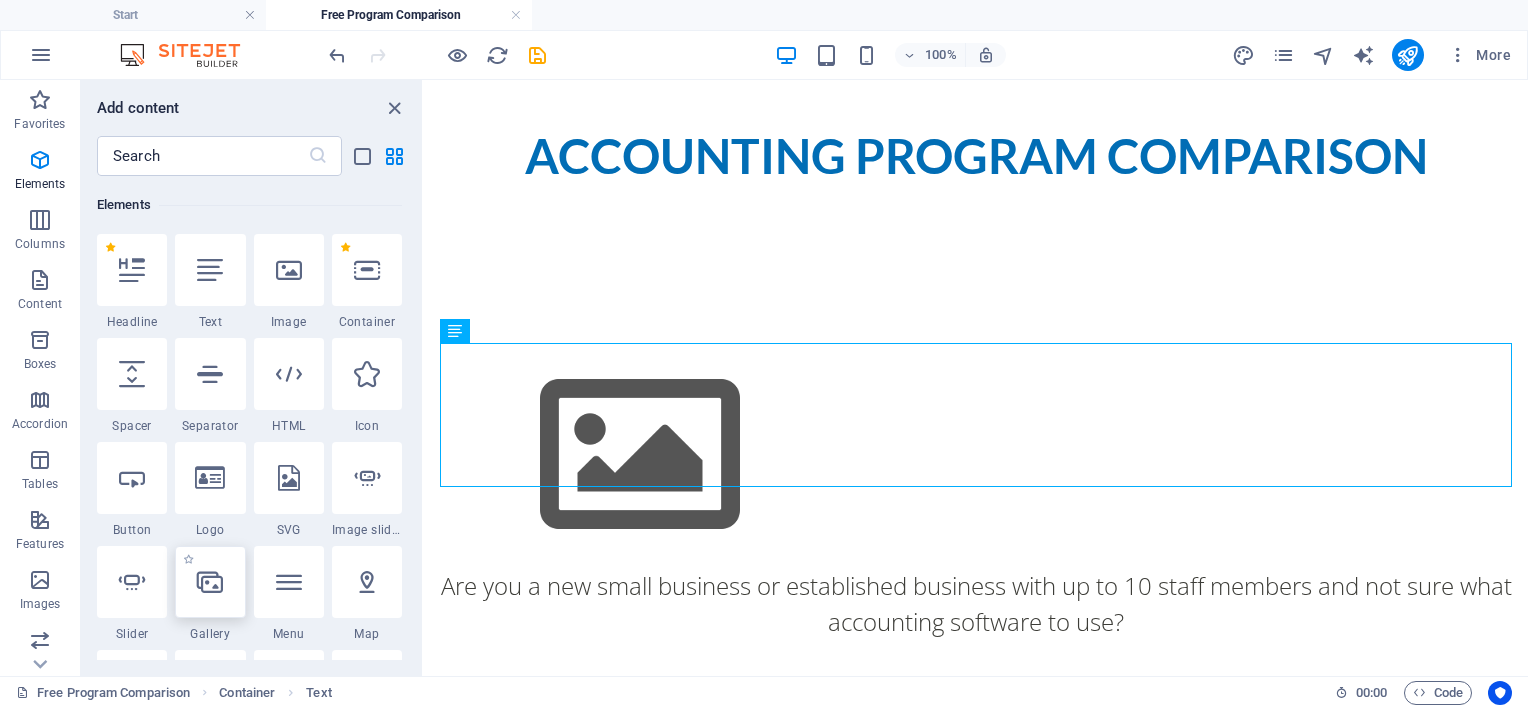 select on "%" 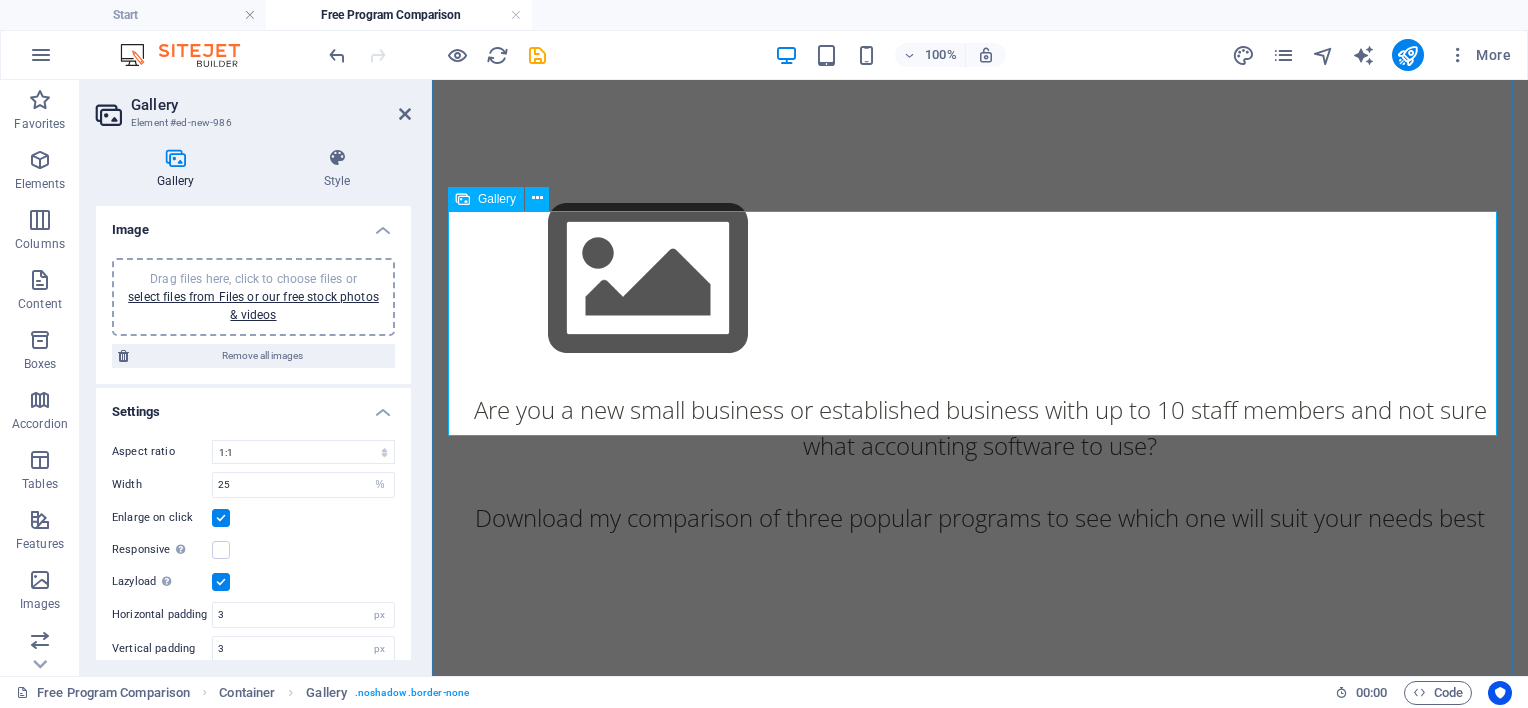 scroll, scrollTop: 196, scrollLeft: 0, axis: vertical 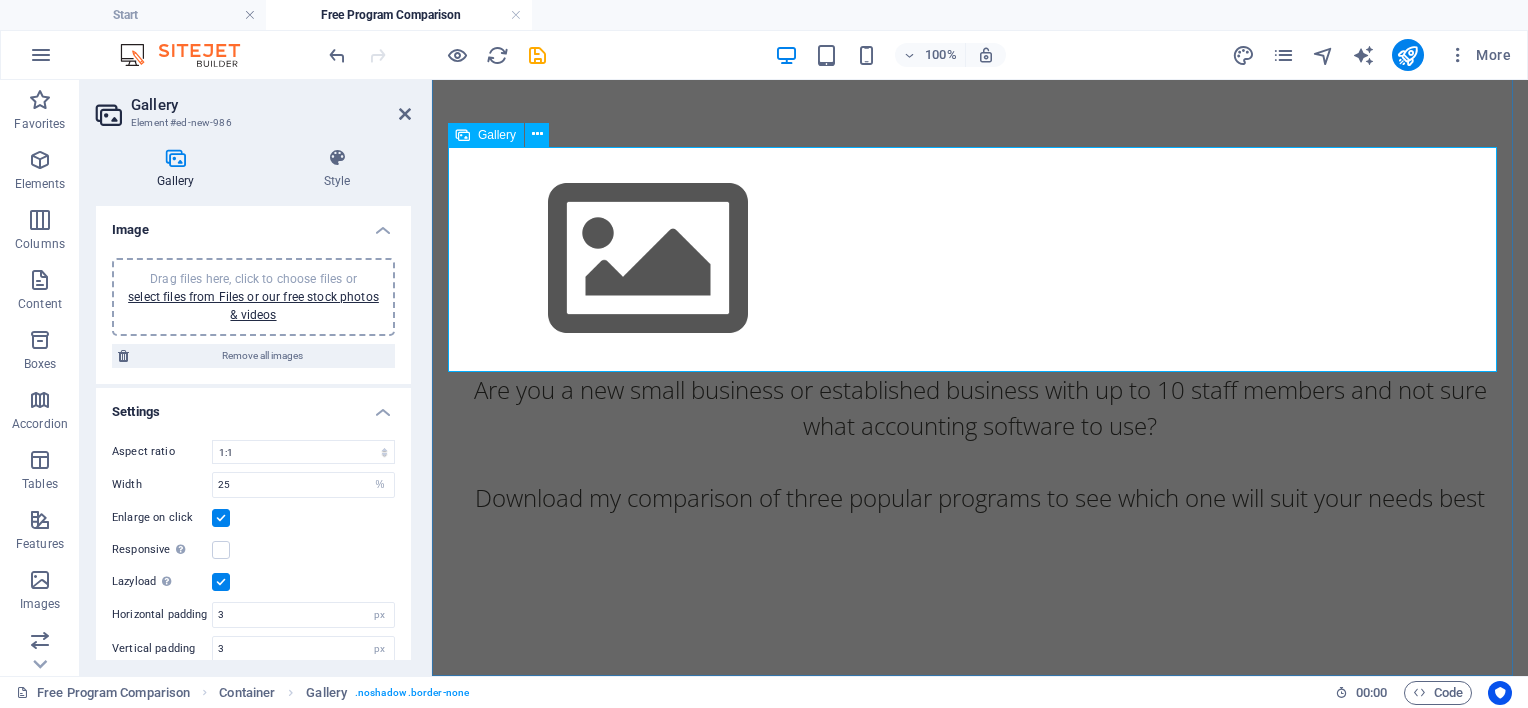 click at bounding box center [648, 259] 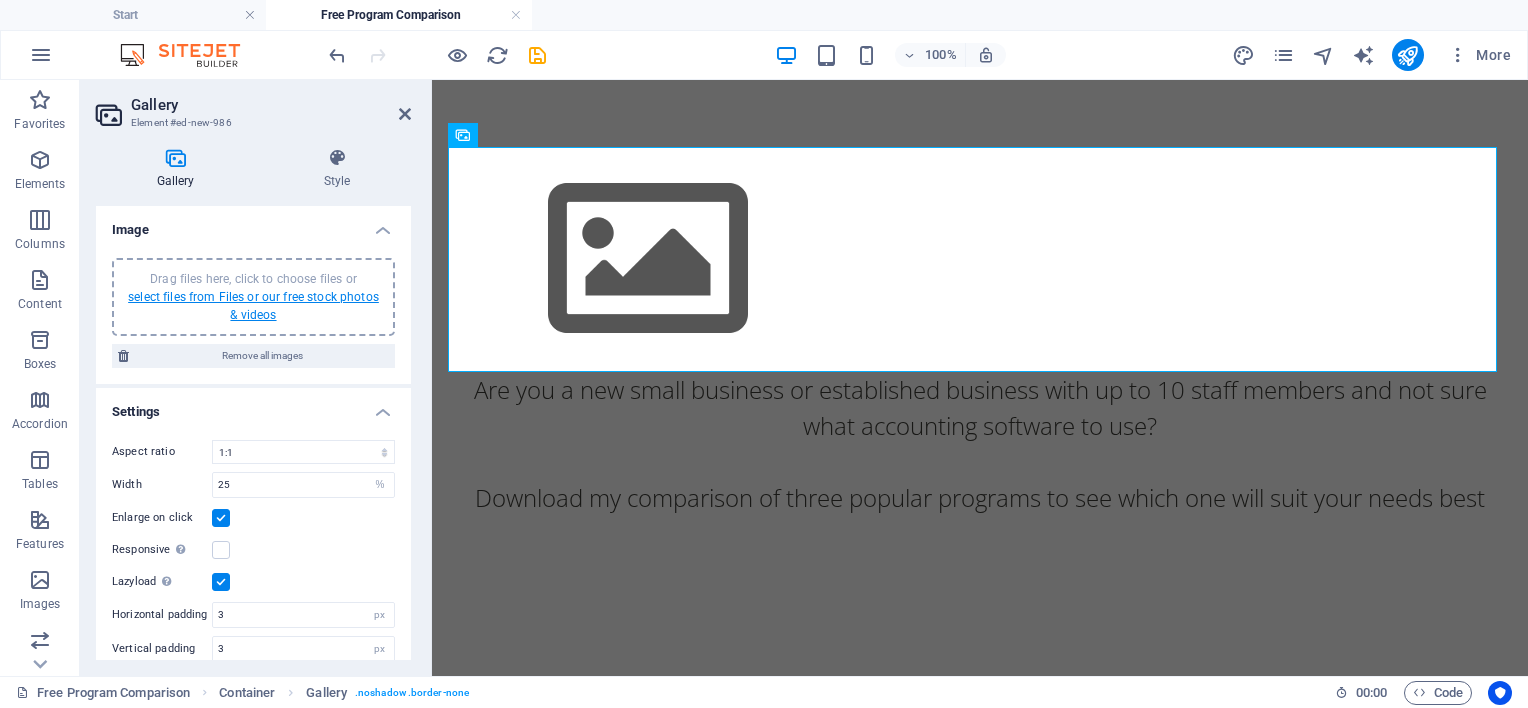 click on "select files from Files or our free stock photos & videos" at bounding box center [253, 306] 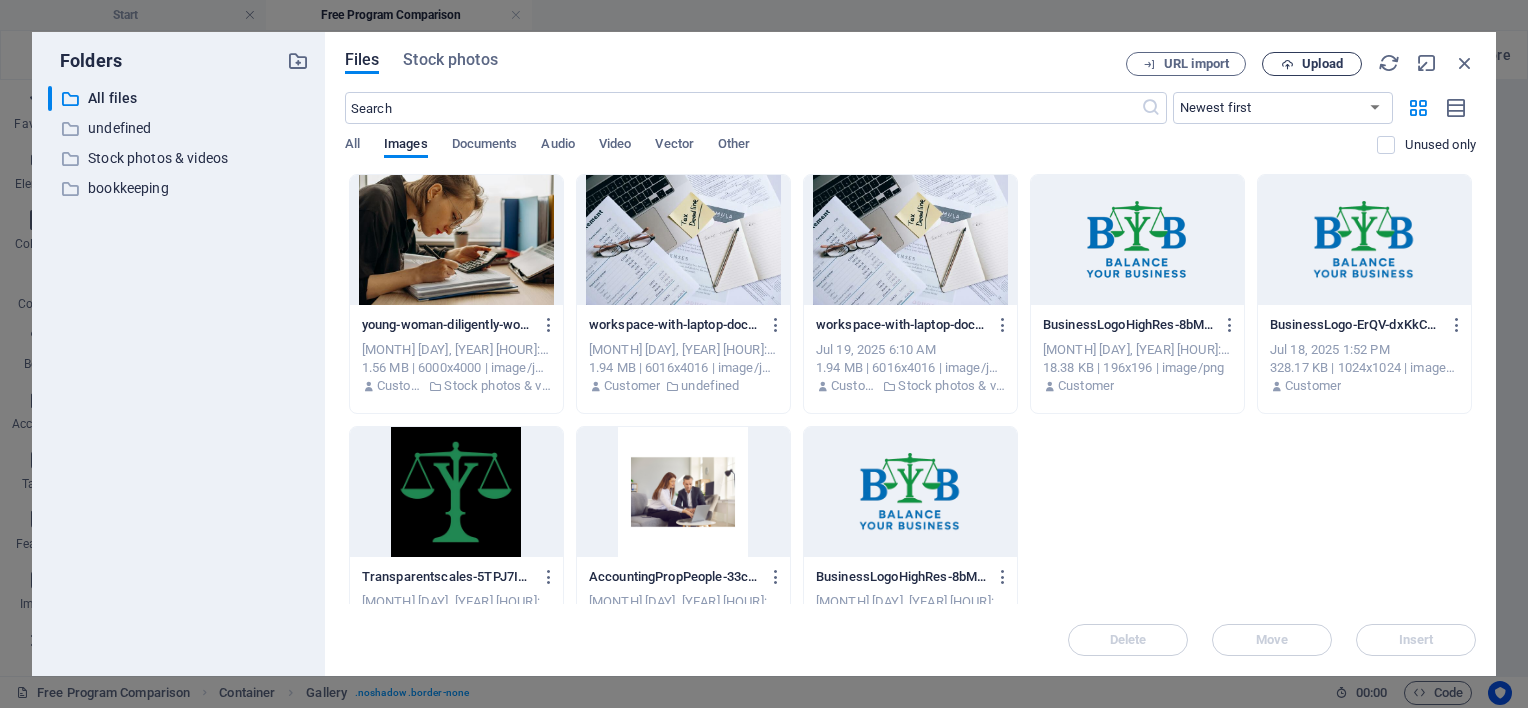 click on "Upload" at bounding box center [1322, 64] 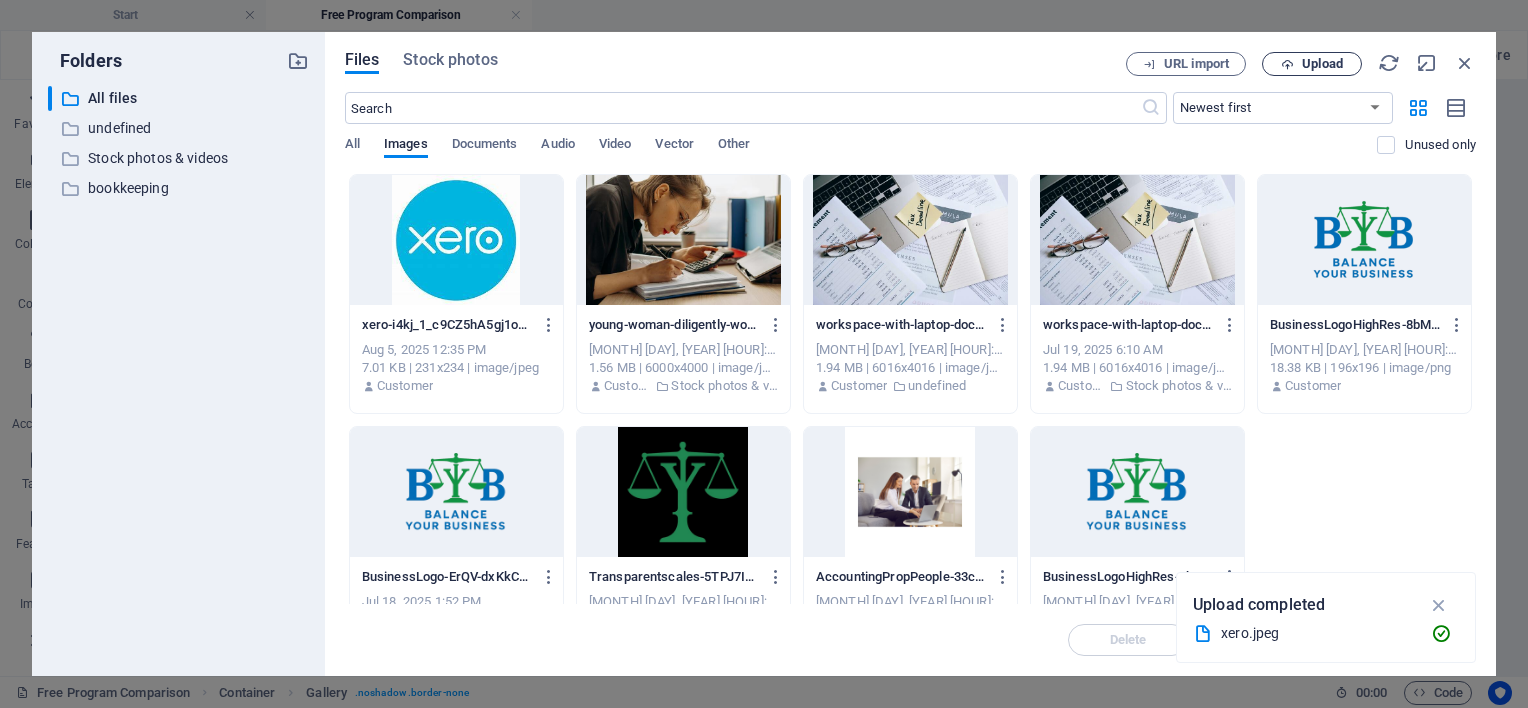 click on "Upload" at bounding box center [1322, 64] 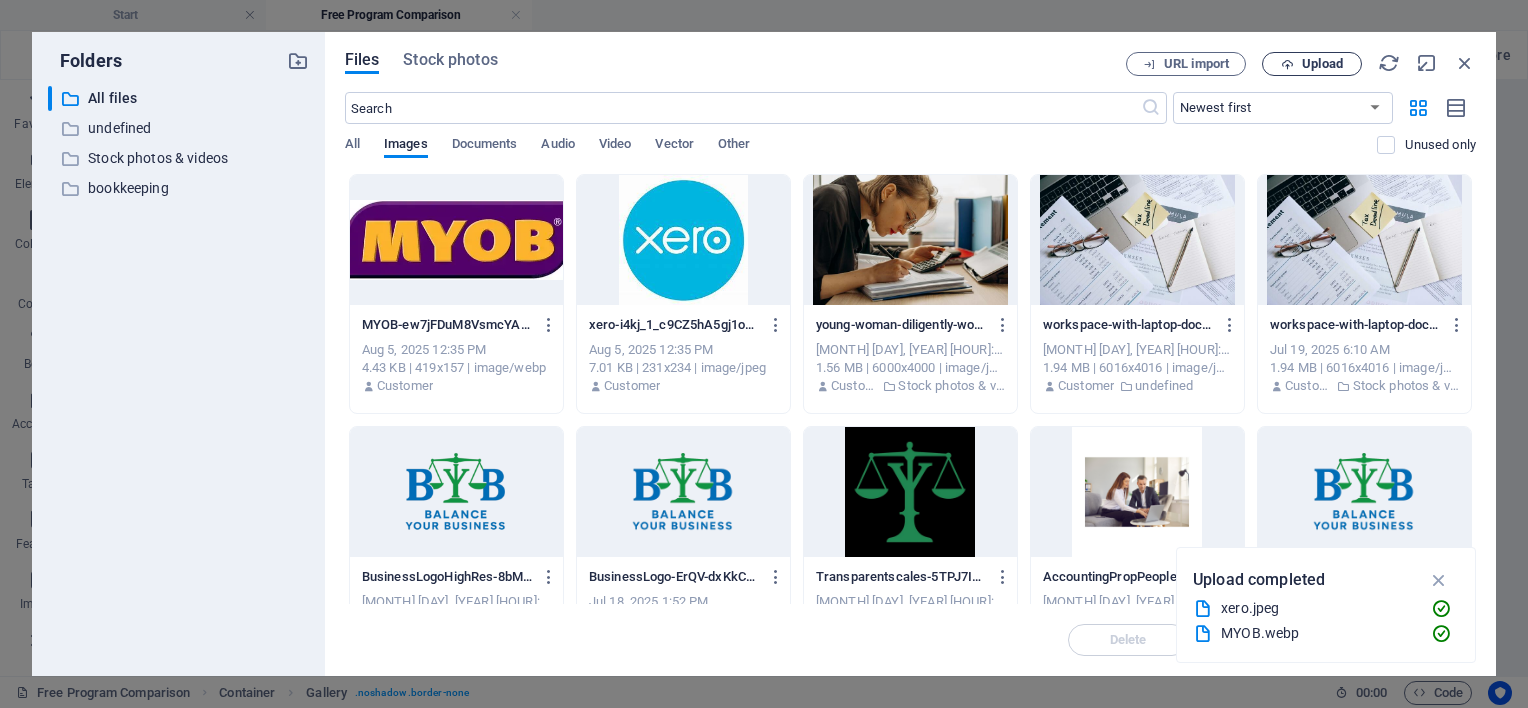 click on "Upload" at bounding box center [1322, 64] 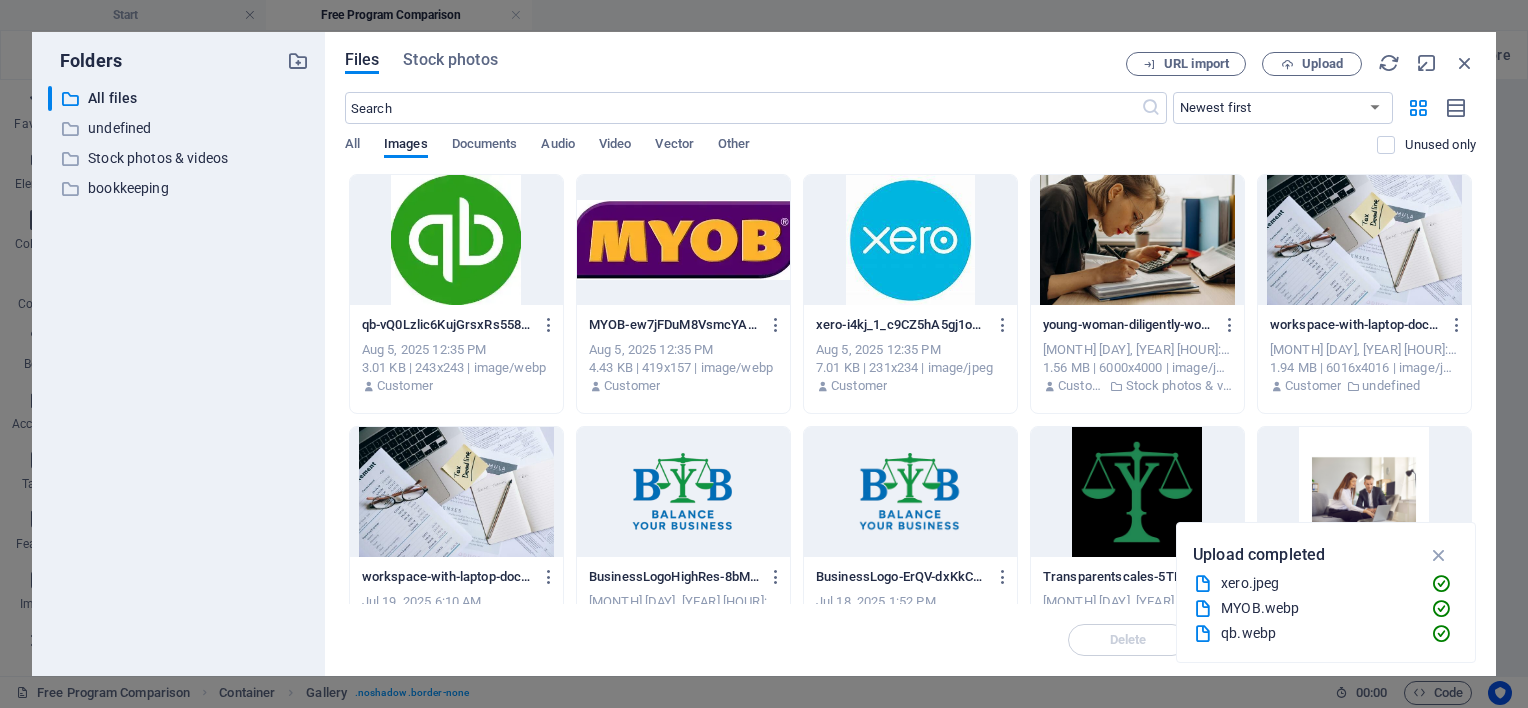 click at bounding box center [910, 240] 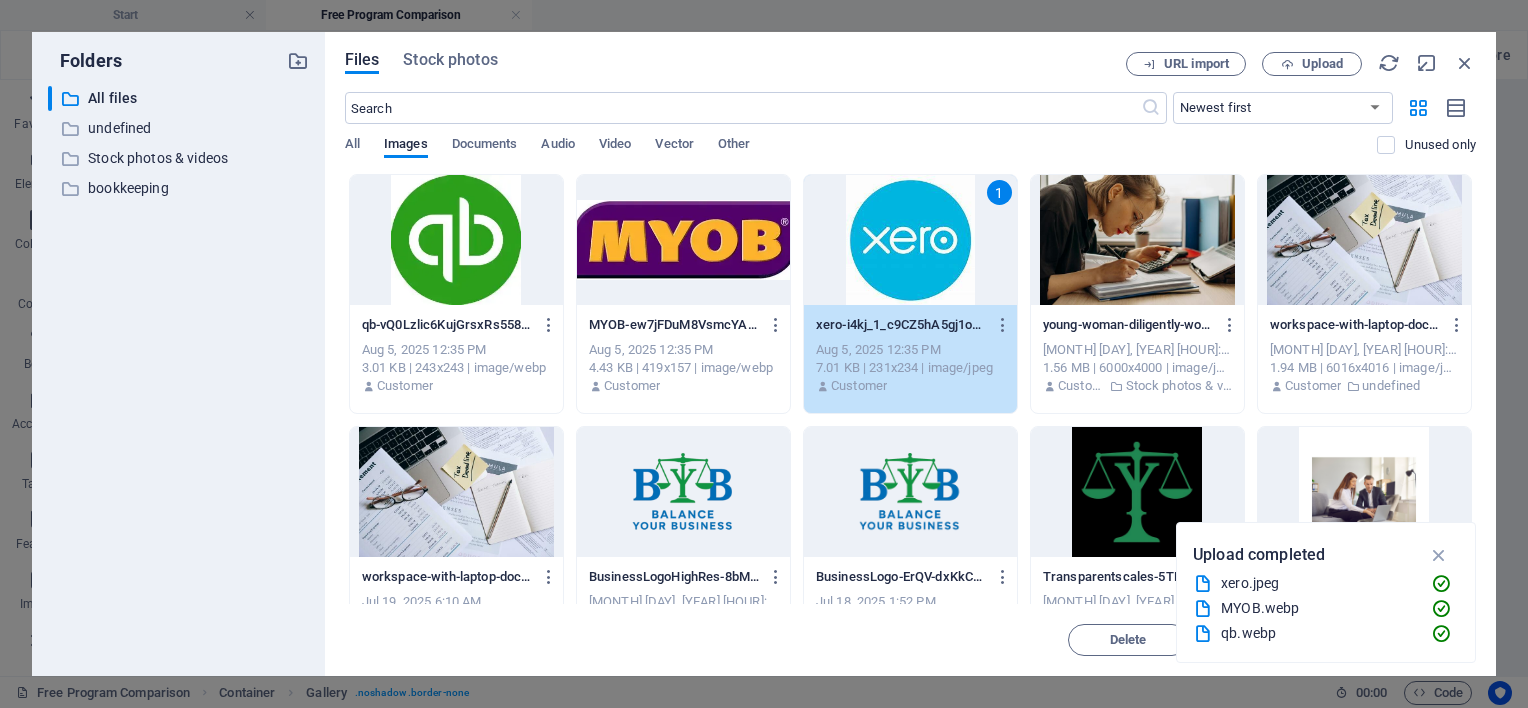 click on "1" at bounding box center (910, 240) 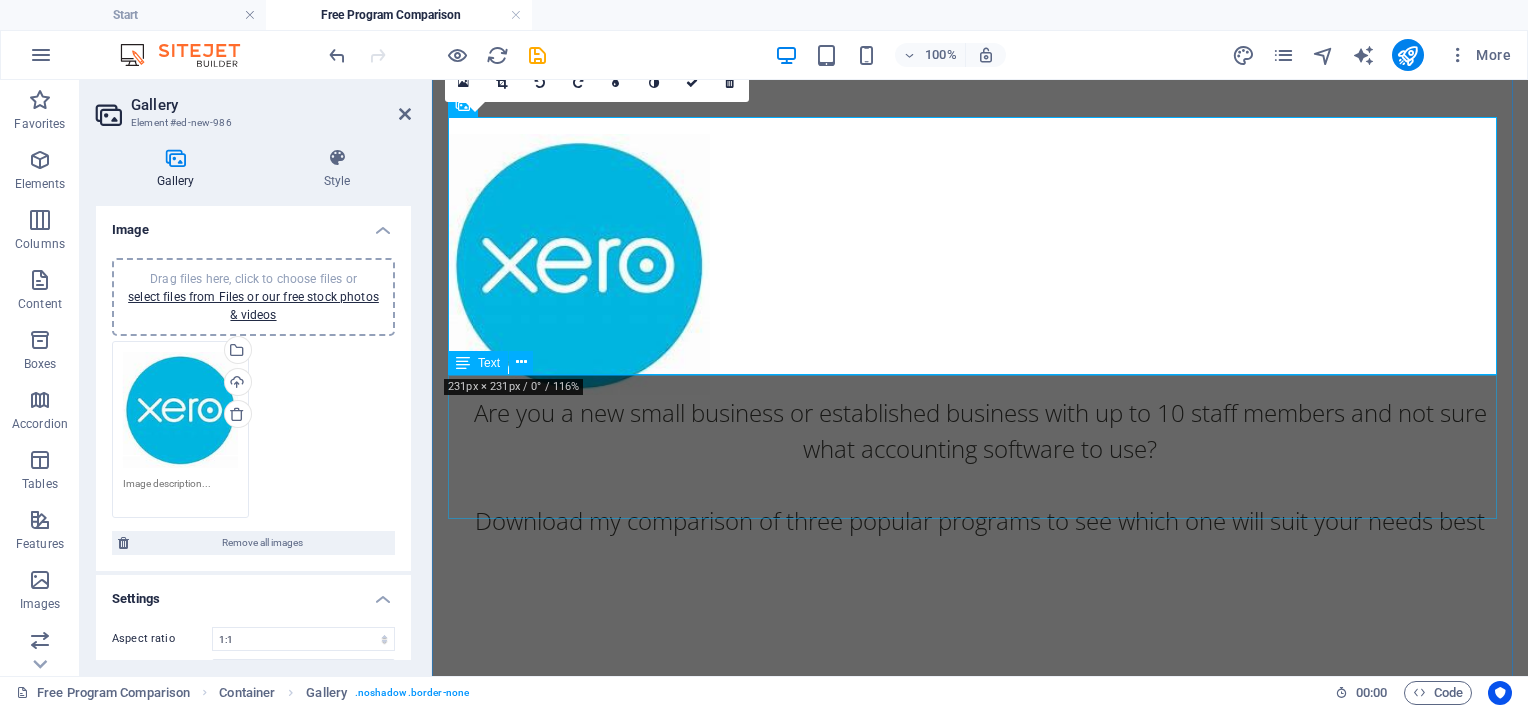 scroll, scrollTop: 228, scrollLeft: 0, axis: vertical 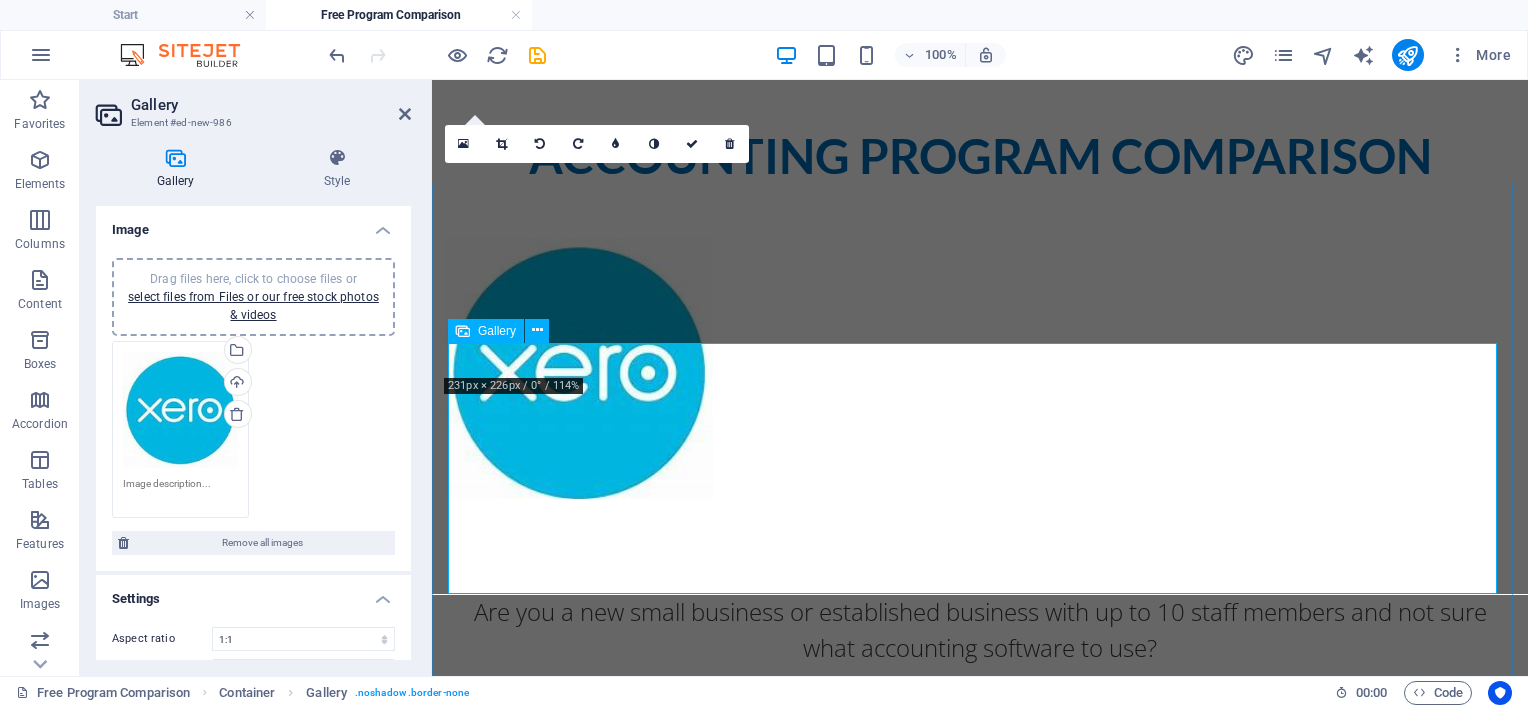 drag, startPoint x: 600, startPoint y: 260, endPoint x: 597, endPoint y: 487, distance: 227.01982 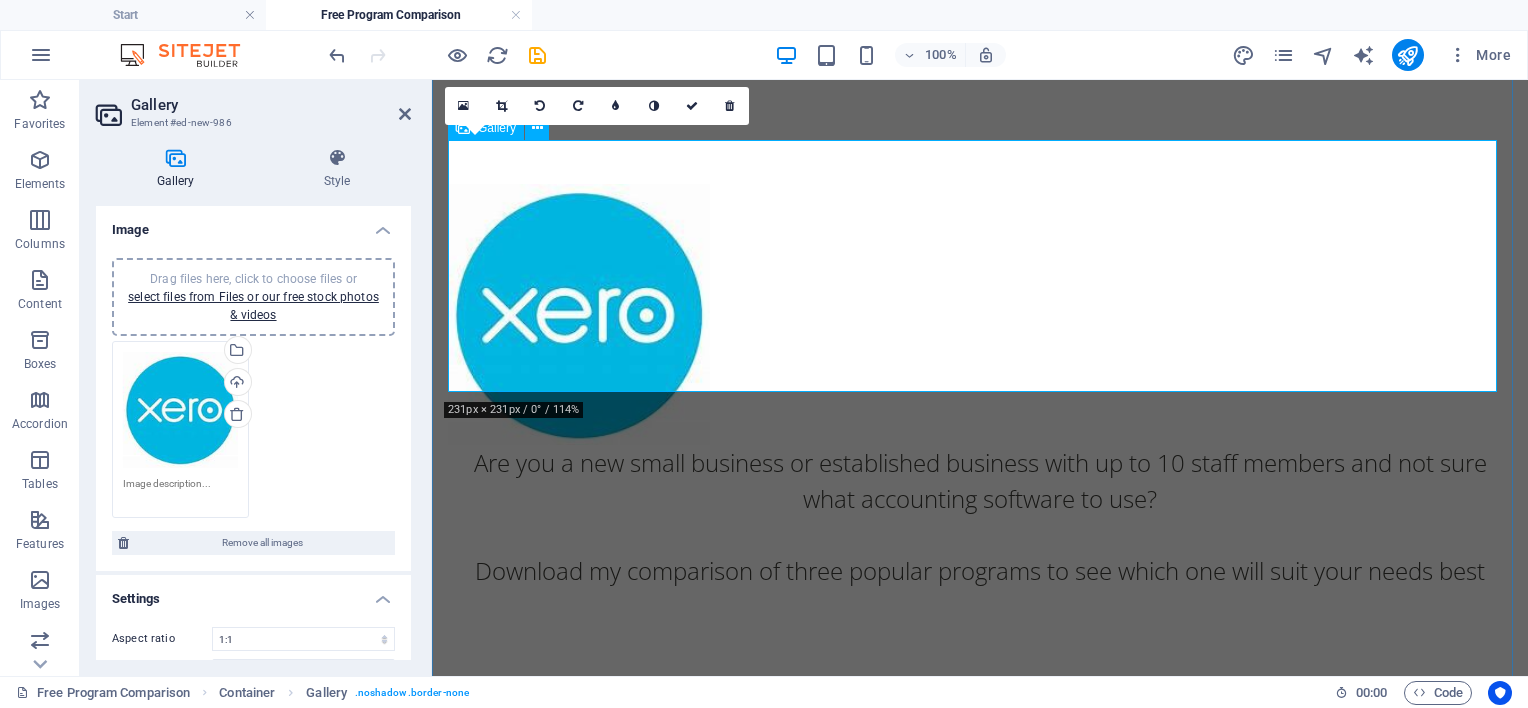scroll, scrollTop: 128, scrollLeft: 0, axis: vertical 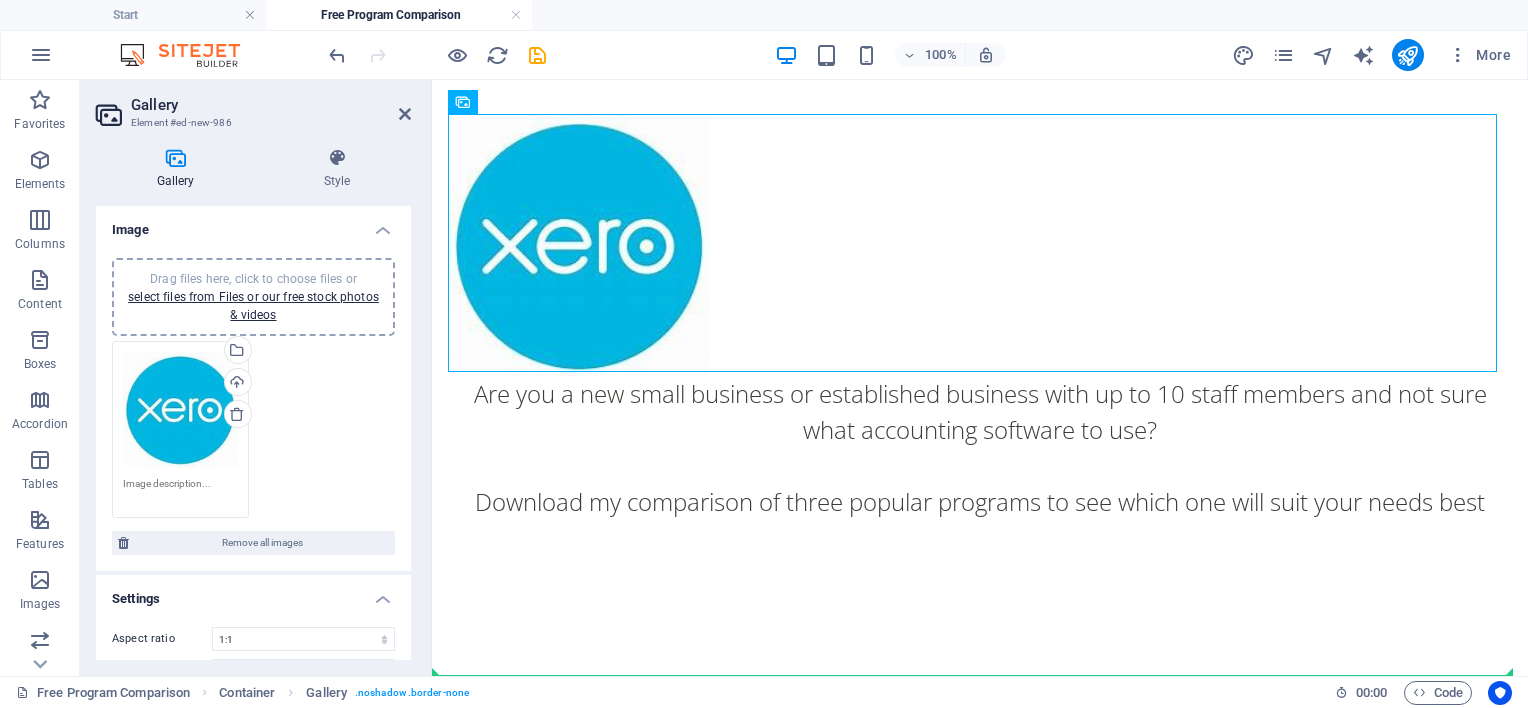 drag, startPoint x: 721, startPoint y: 220, endPoint x: 632, endPoint y: 639, distance: 428.348 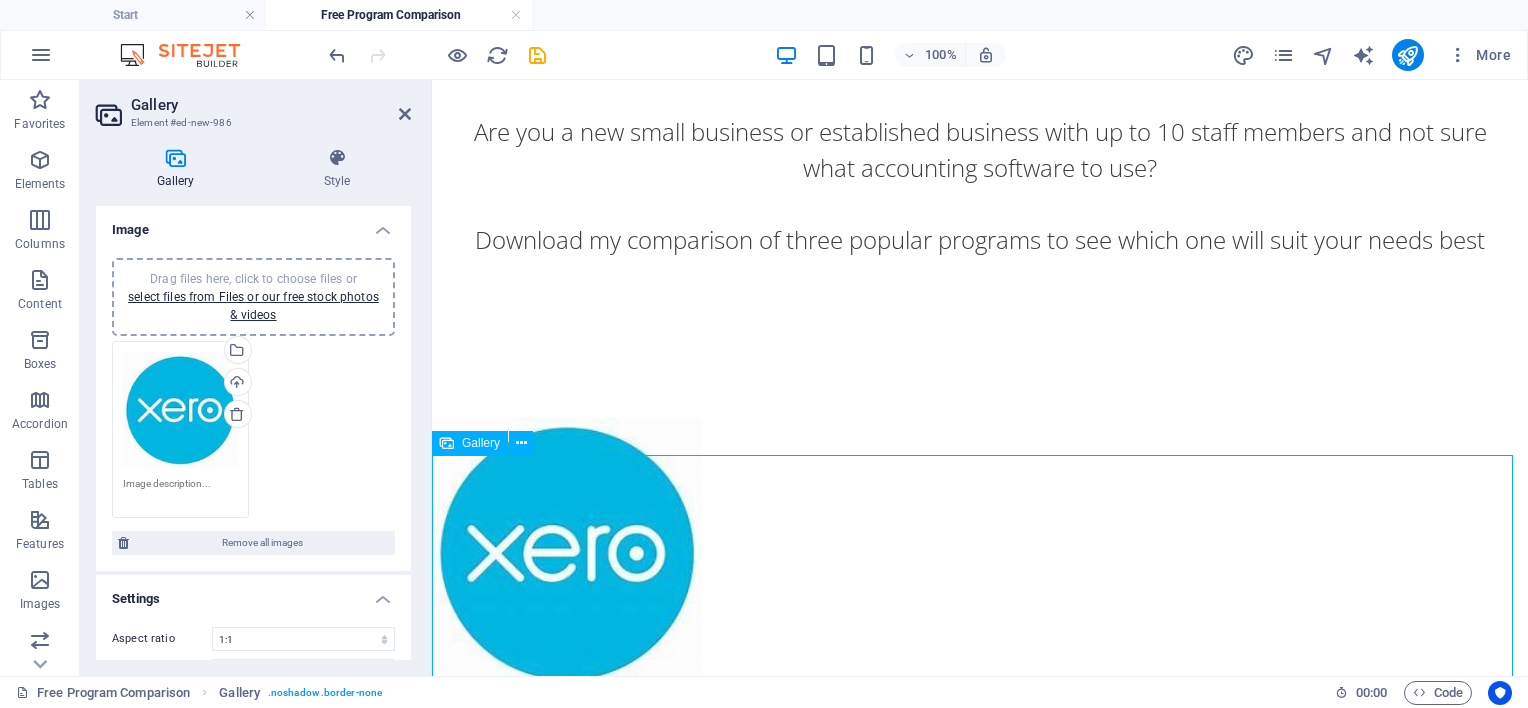 scroll, scrollTop: 254, scrollLeft: 0, axis: vertical 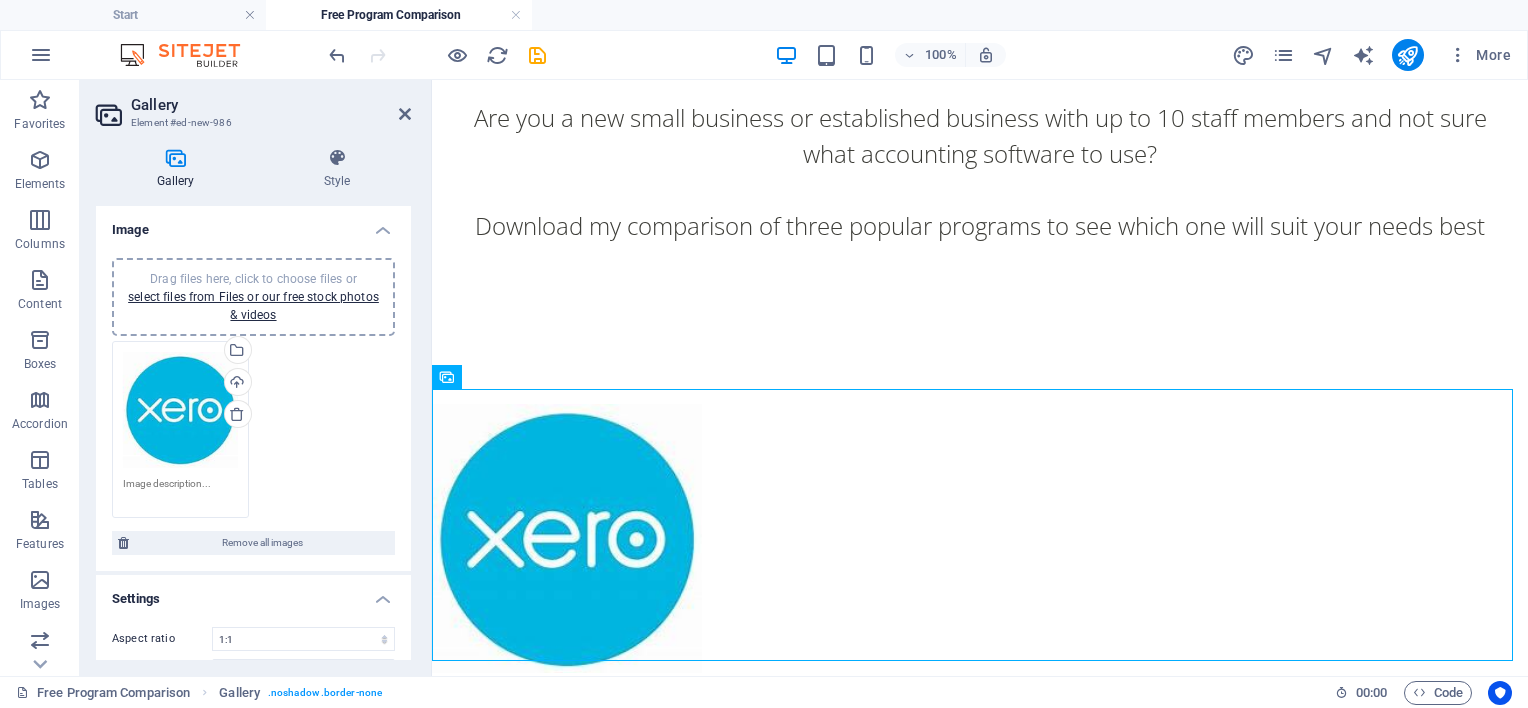 click on "Drag files here, click to choose files or select files from Files or our free stock photos & videos" at bounding box center [253, 297] 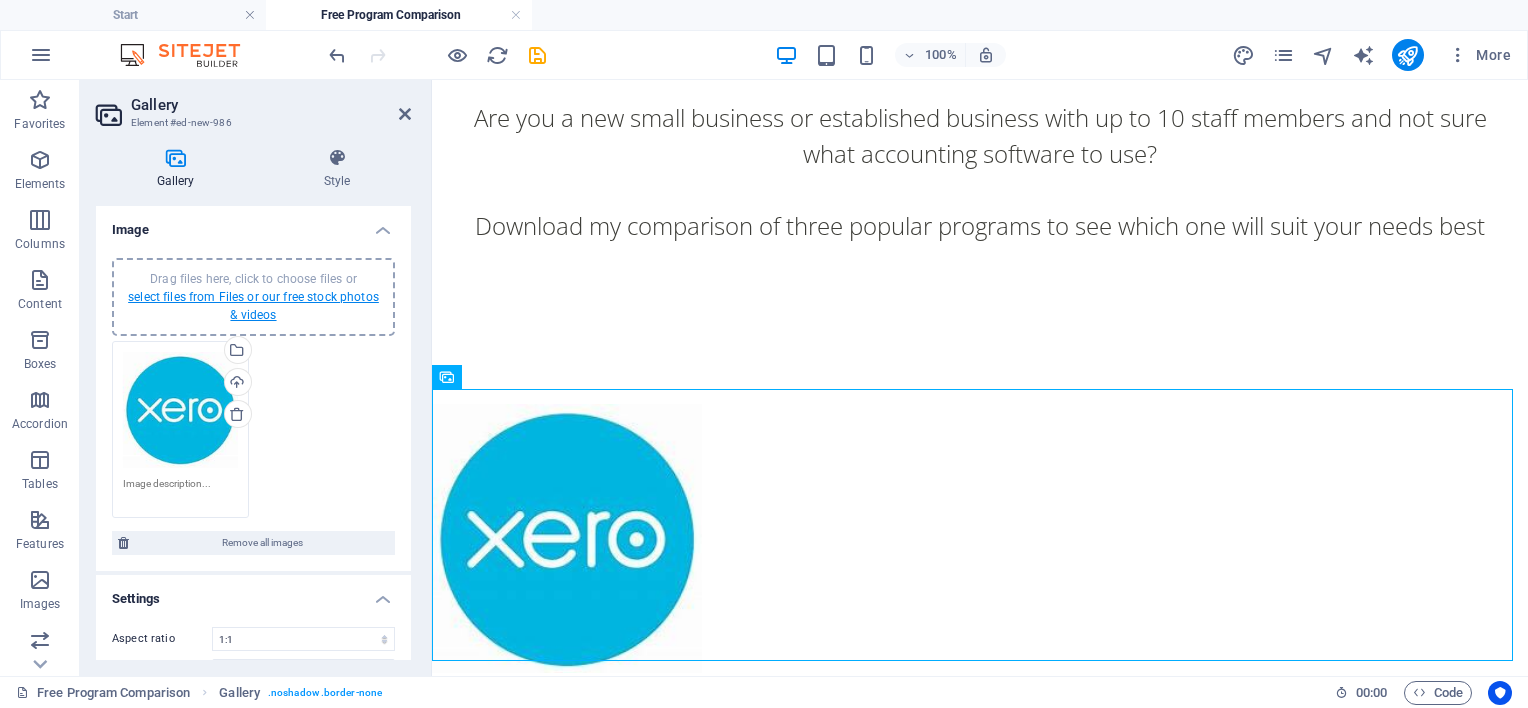 click on "select files from Files or our free stock photos & videos" at bounding box center [253, 306] 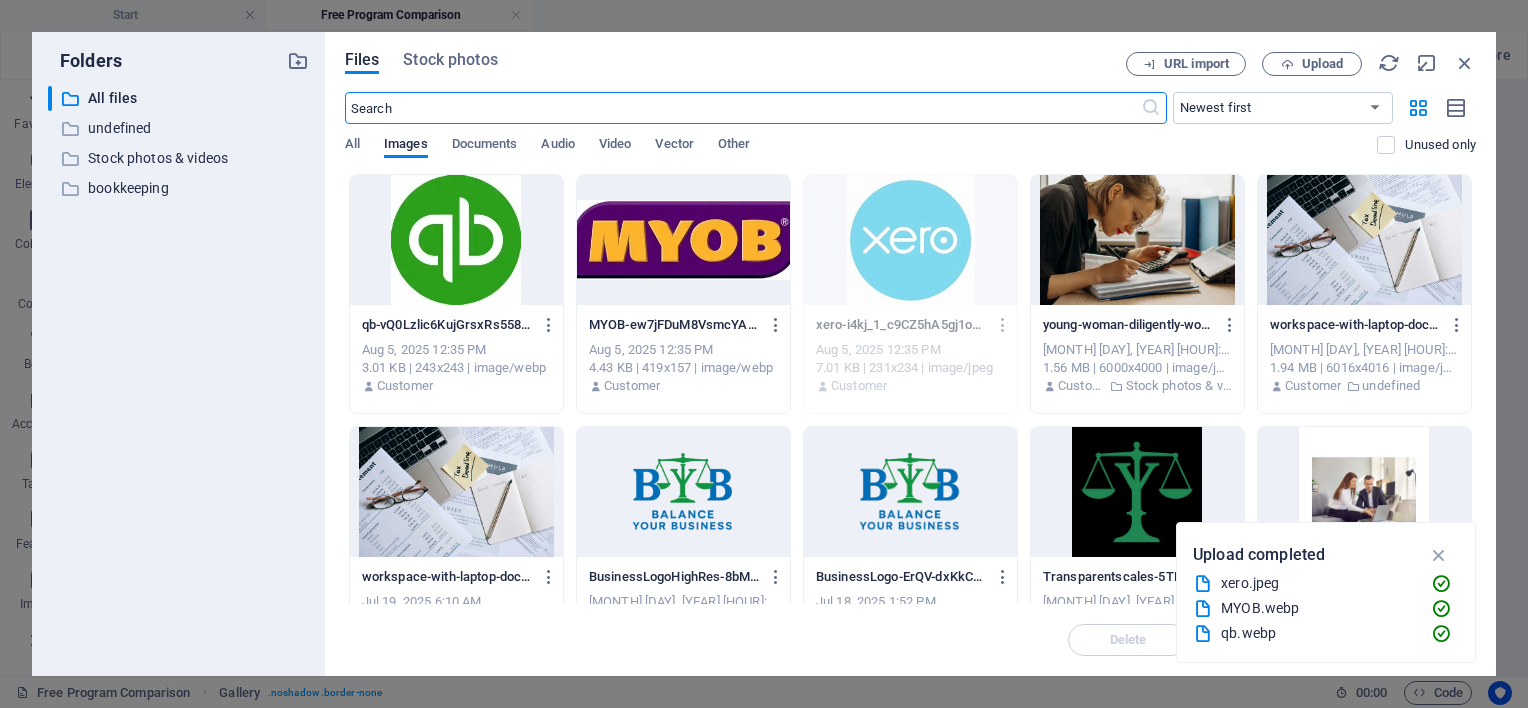 scroll, scrollTop: 0, scrollLeft: 0, axis: both 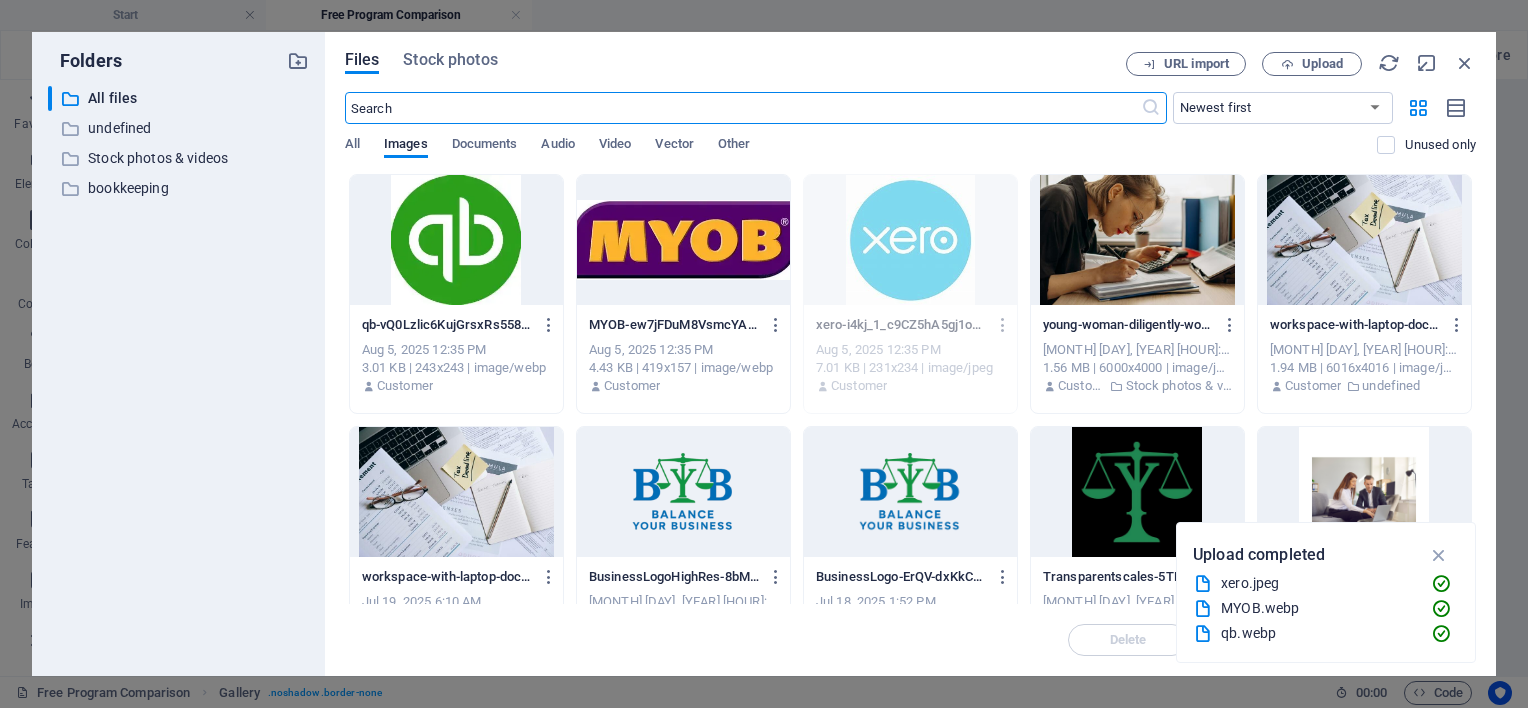 click at bounding box center (683, 240) 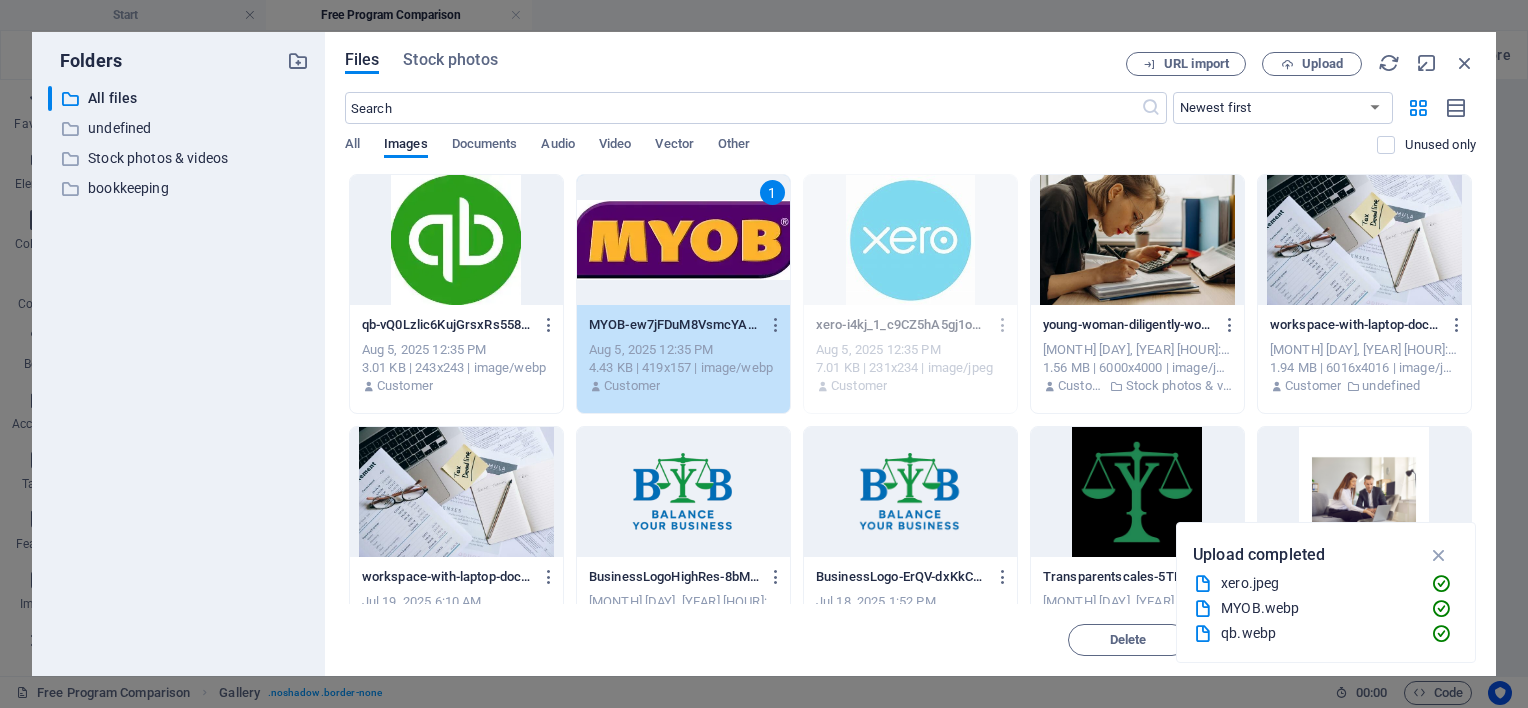 click at bounding box center (456, 240) 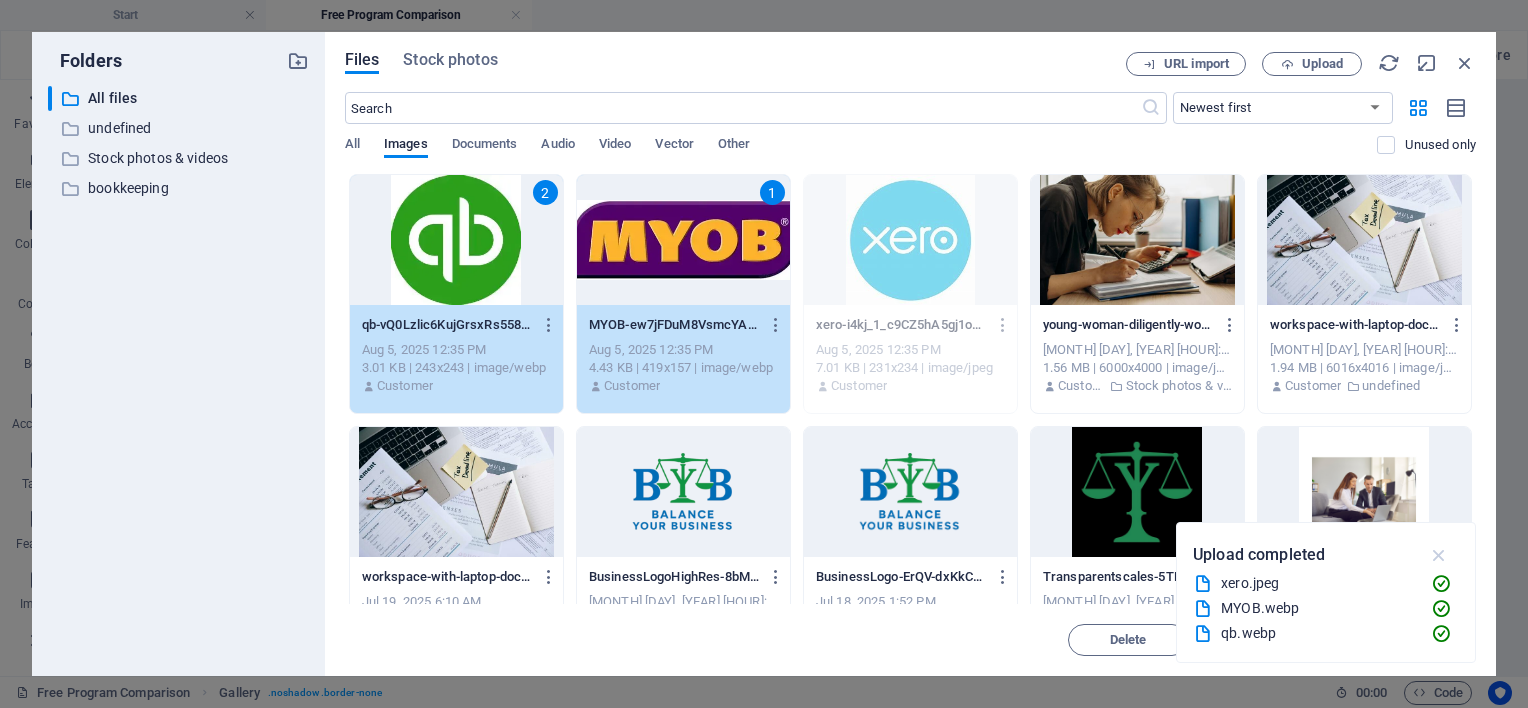click at bounding box center [1439, 555] 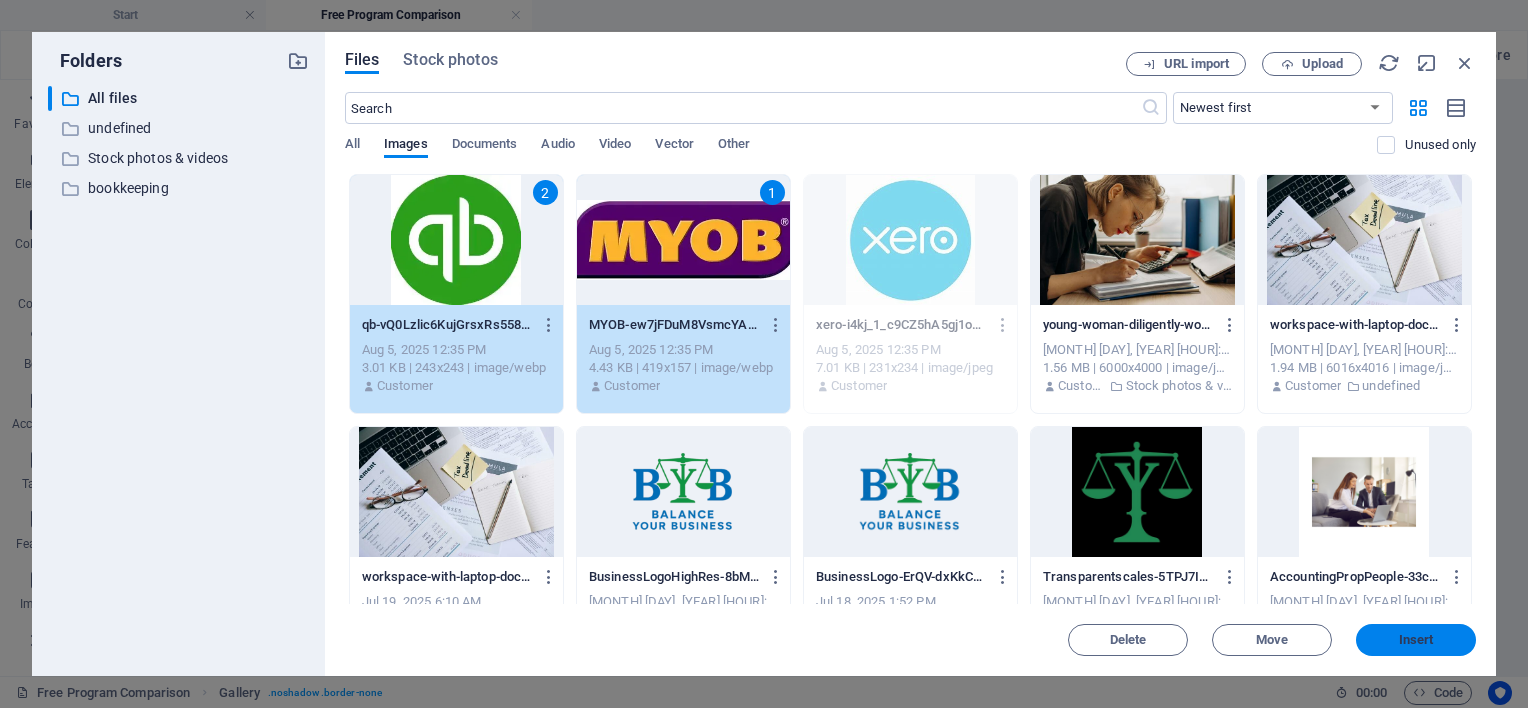 click on "Insert" at bounding box center (1416, 640) 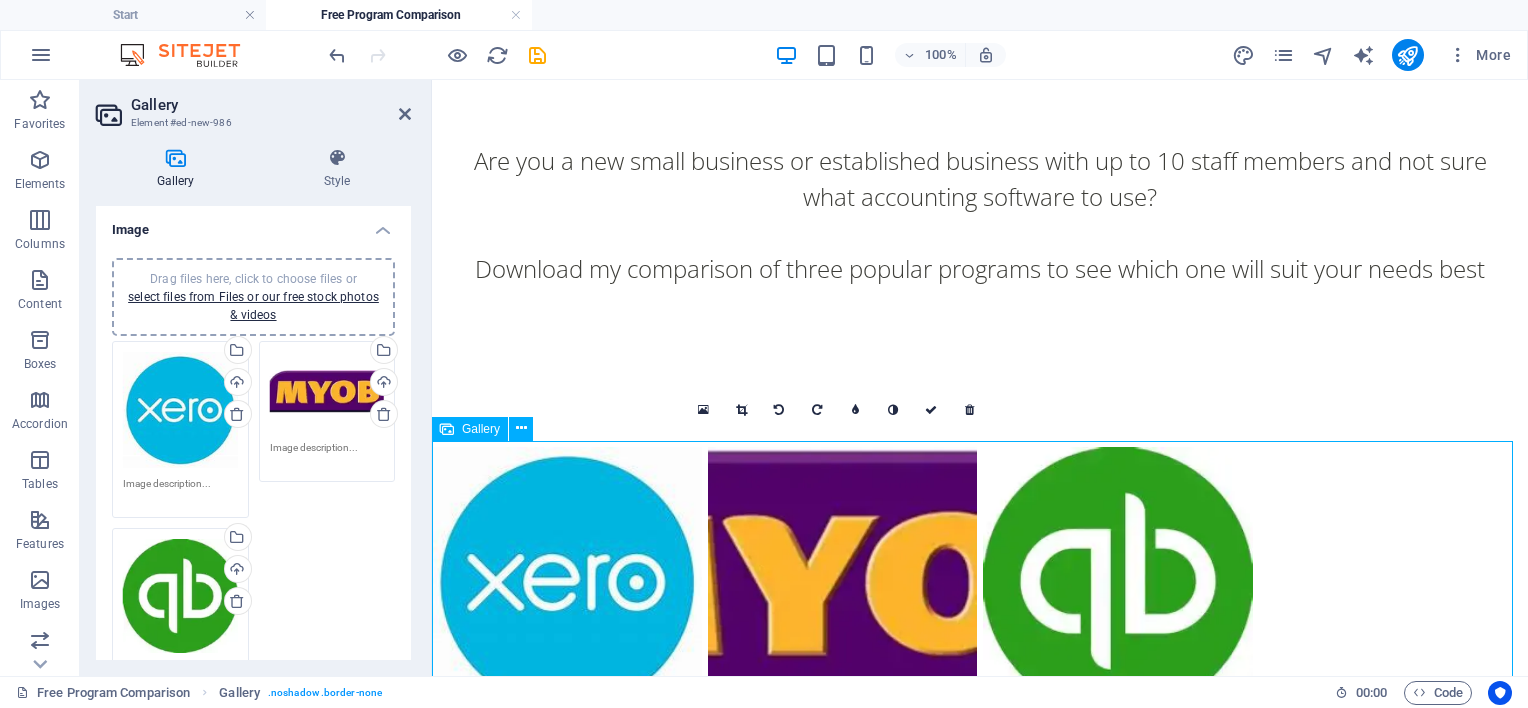 scroll, scrollTop: 254, scrollLeft: 0, axis: vertical 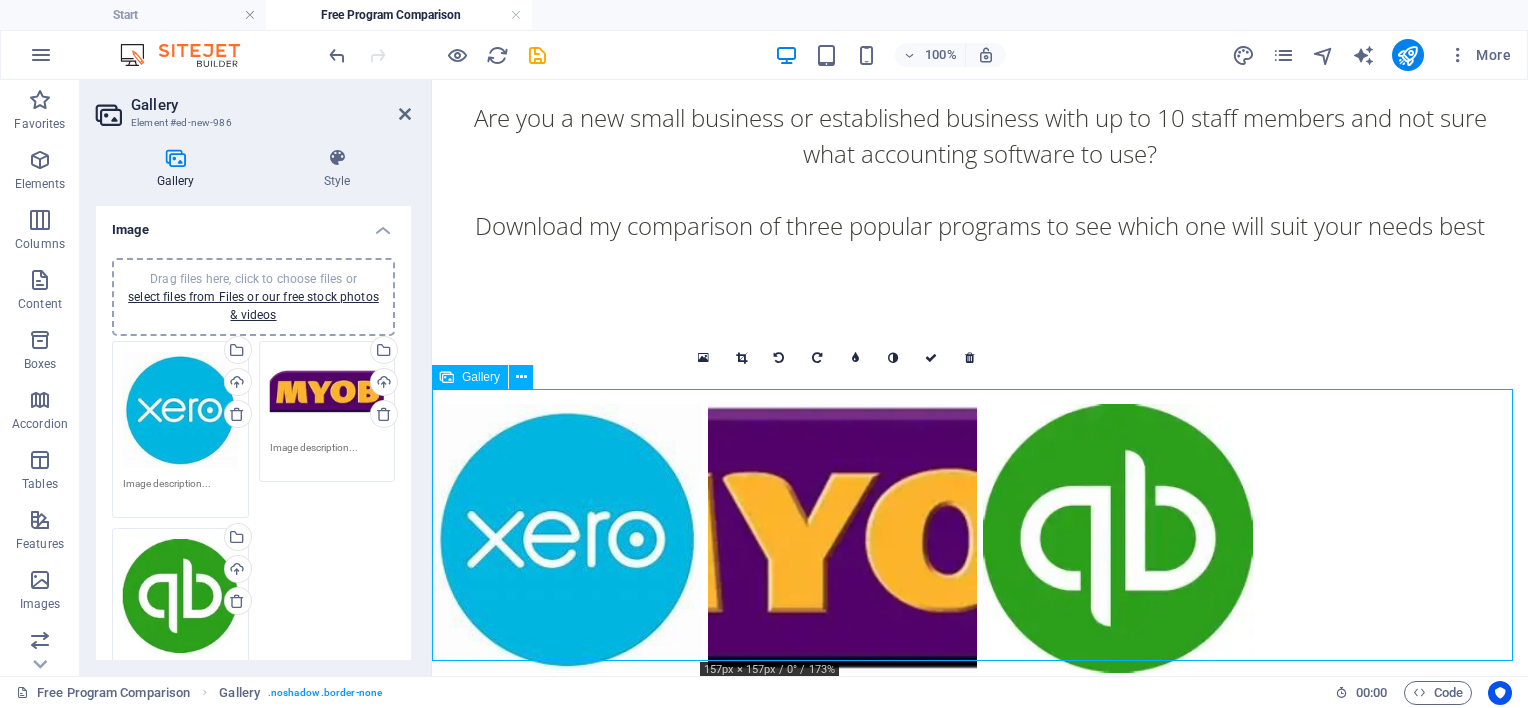 click at bounding box center (843, 539) 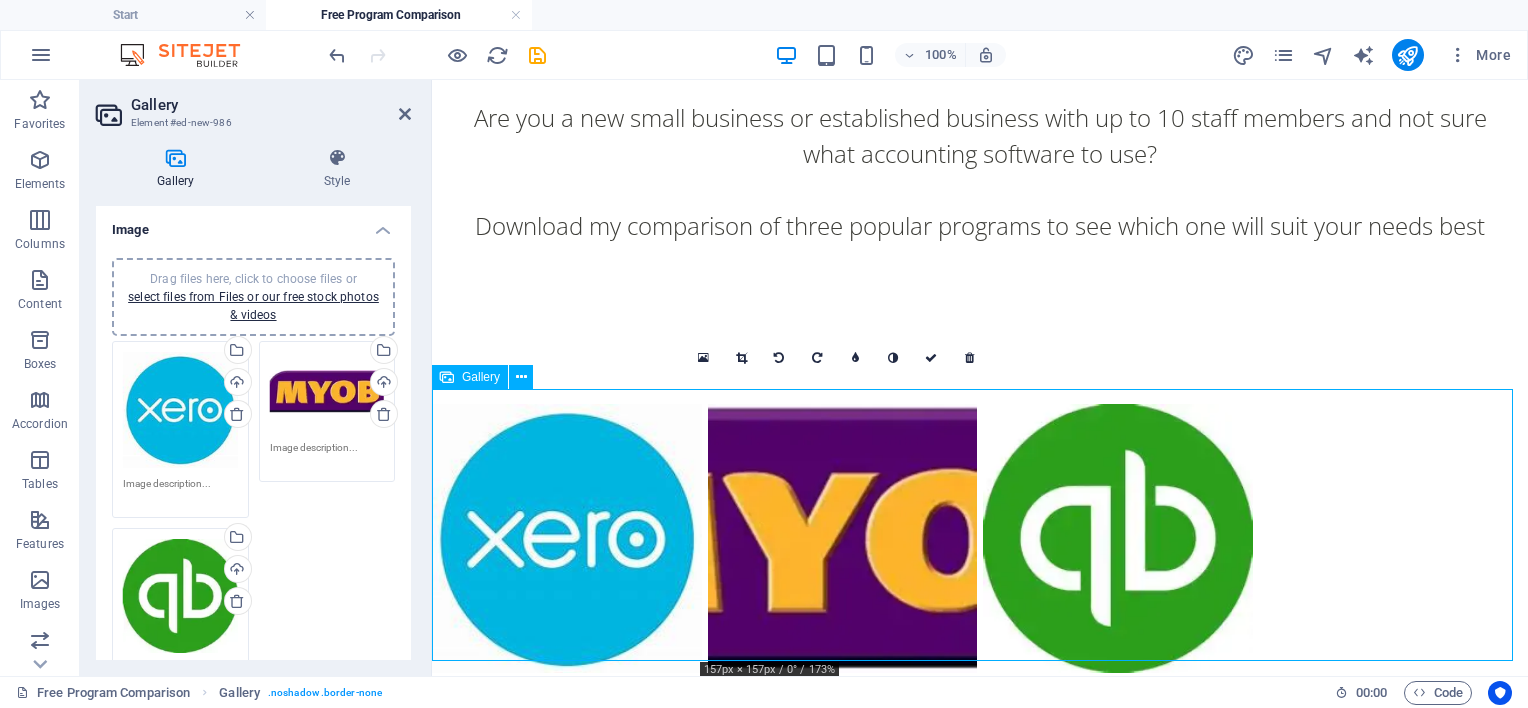 click at bounding box center (843, 539) 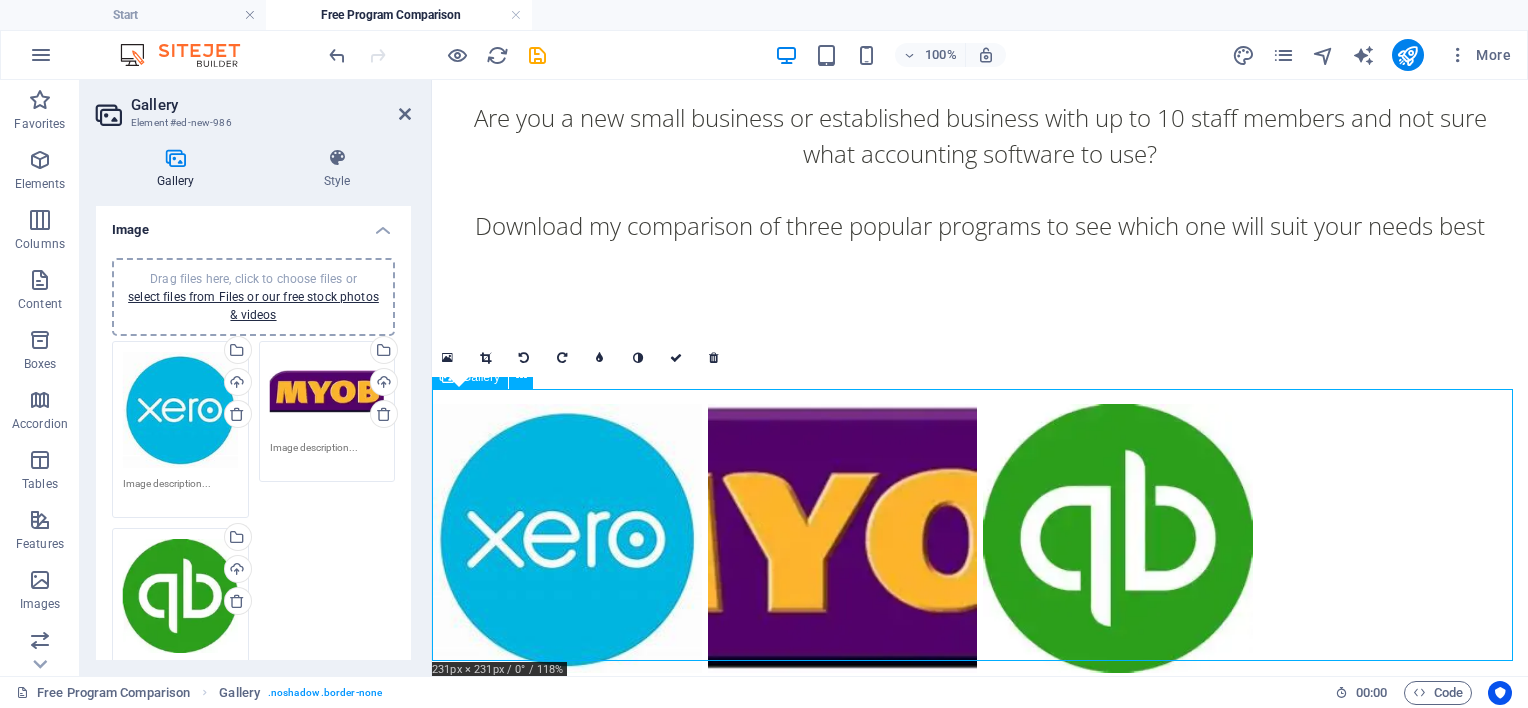 click at bounding box center (567, 539) 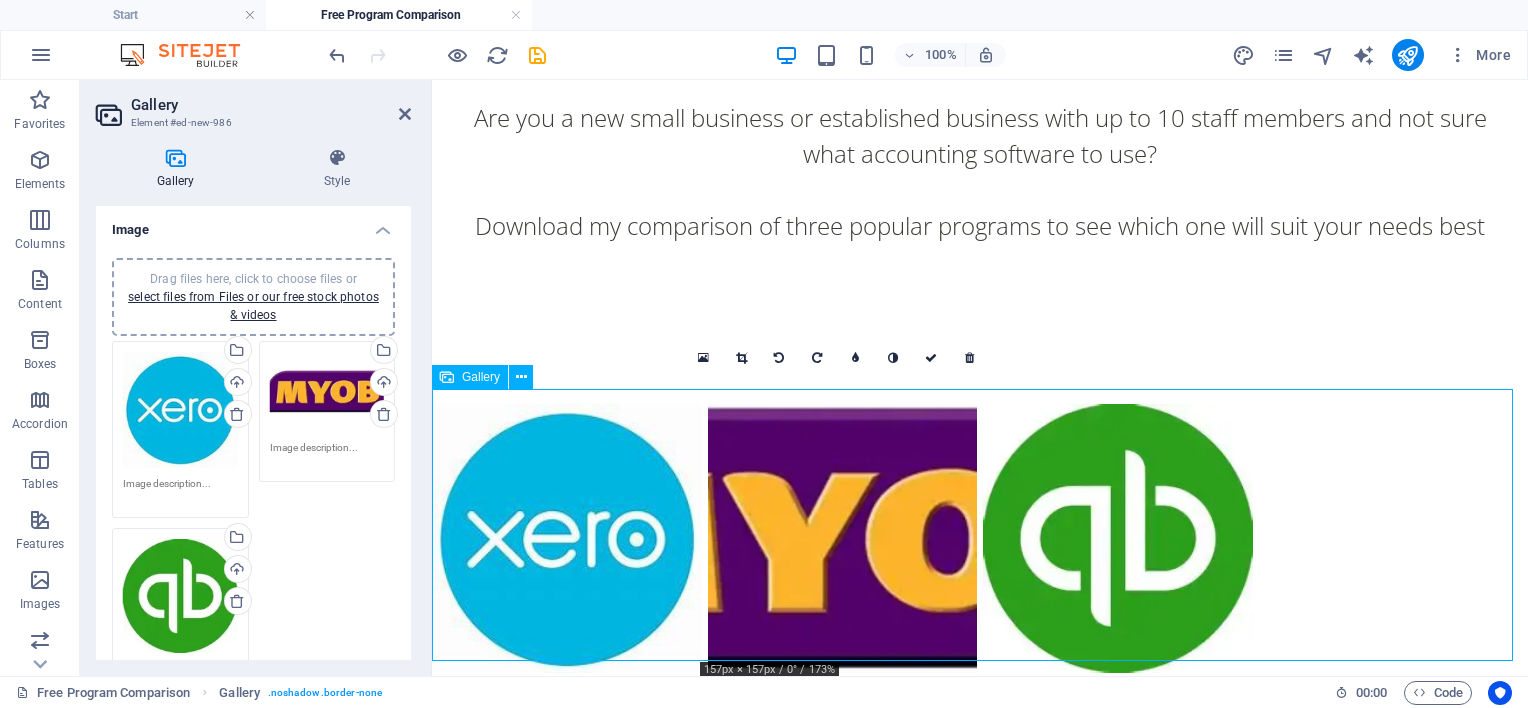 click at bounding box center [843, 539] 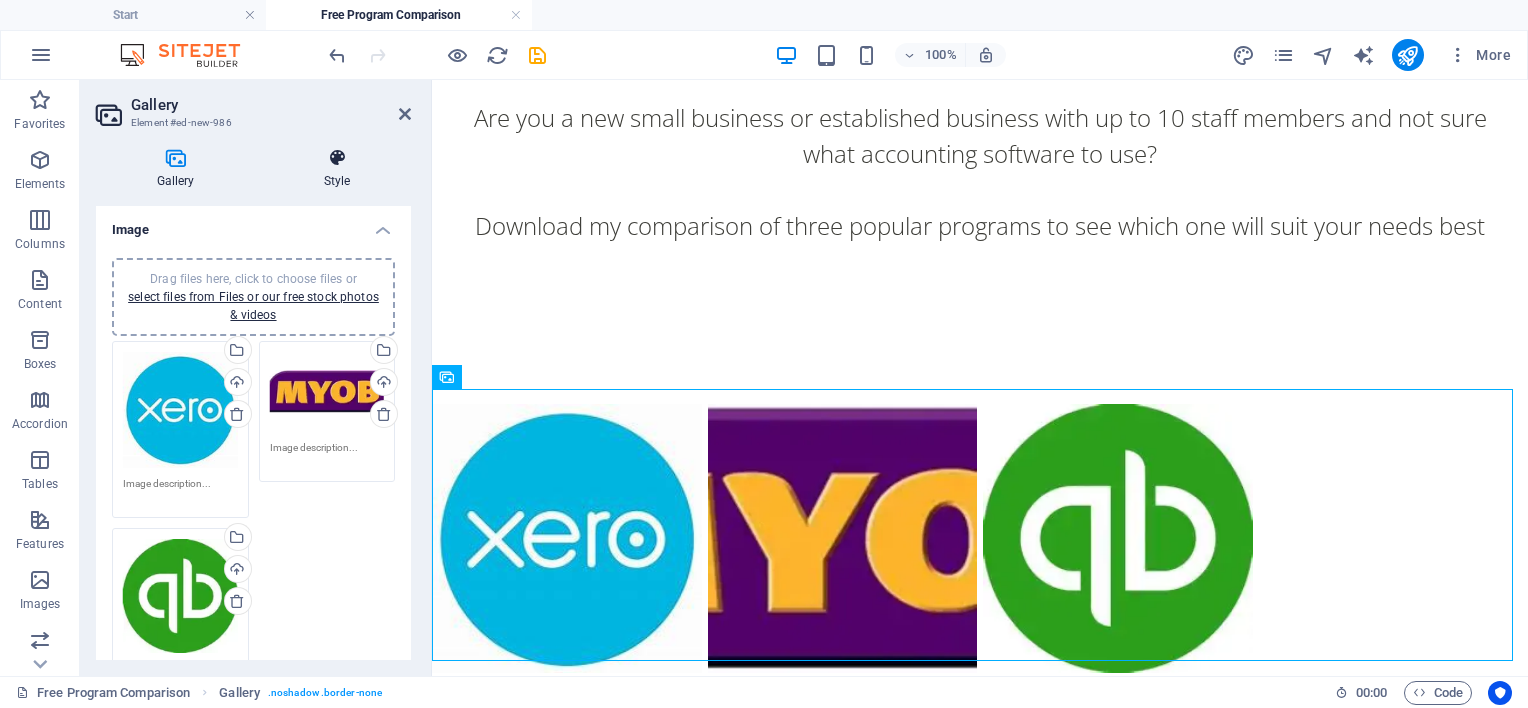 click at bounding box center [337, 158] 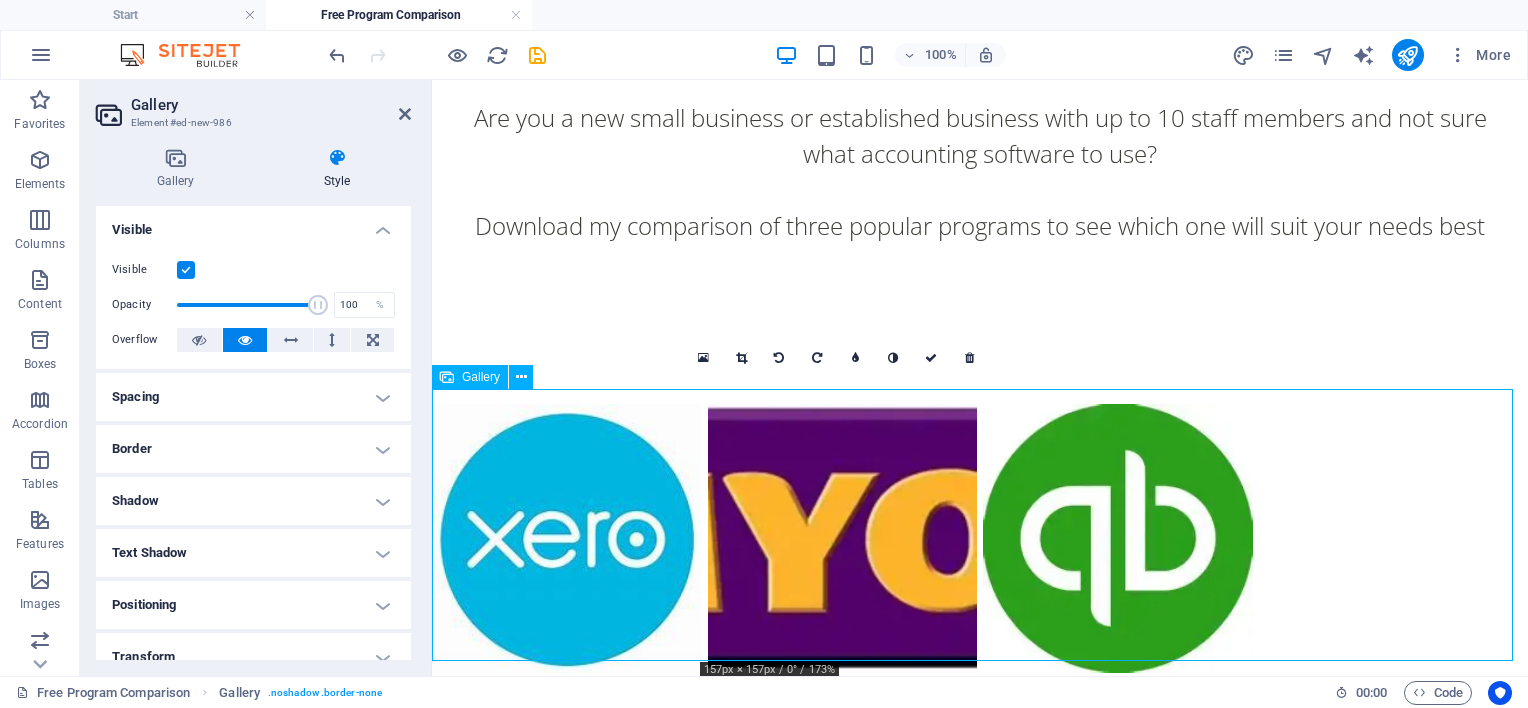 click at bounding box center (843, 539) 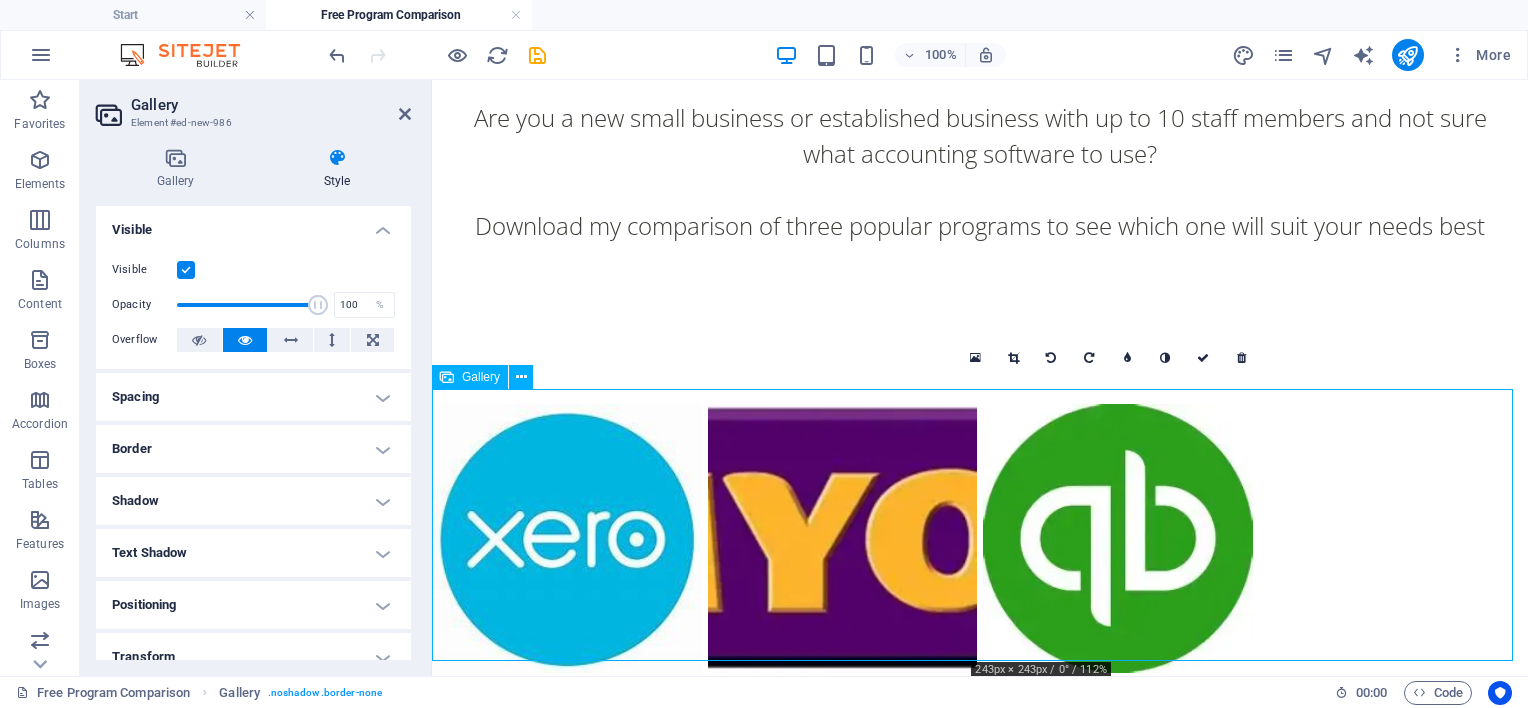 click at bounding box center [1118, 539] 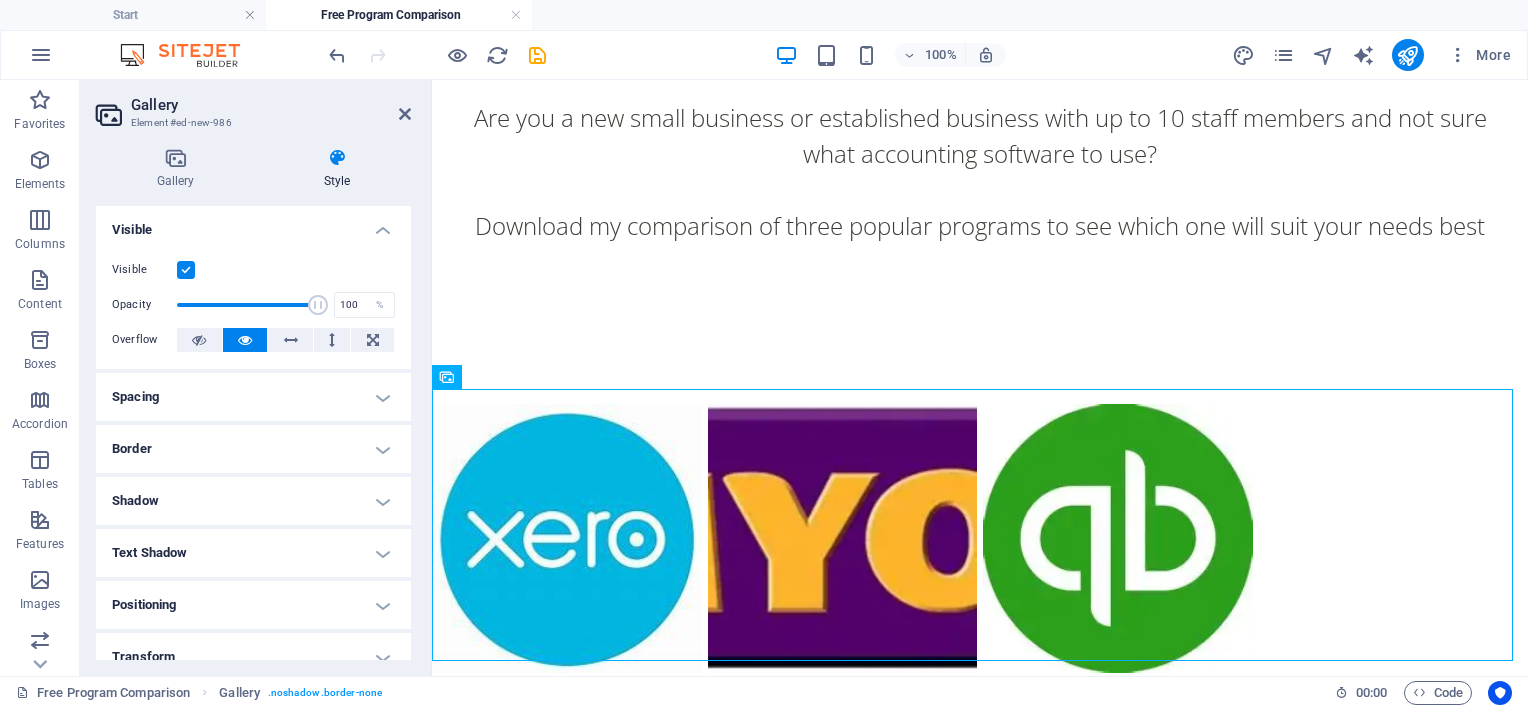 scroll, scrollTop: 254, scrollLeft: 3, axis: both 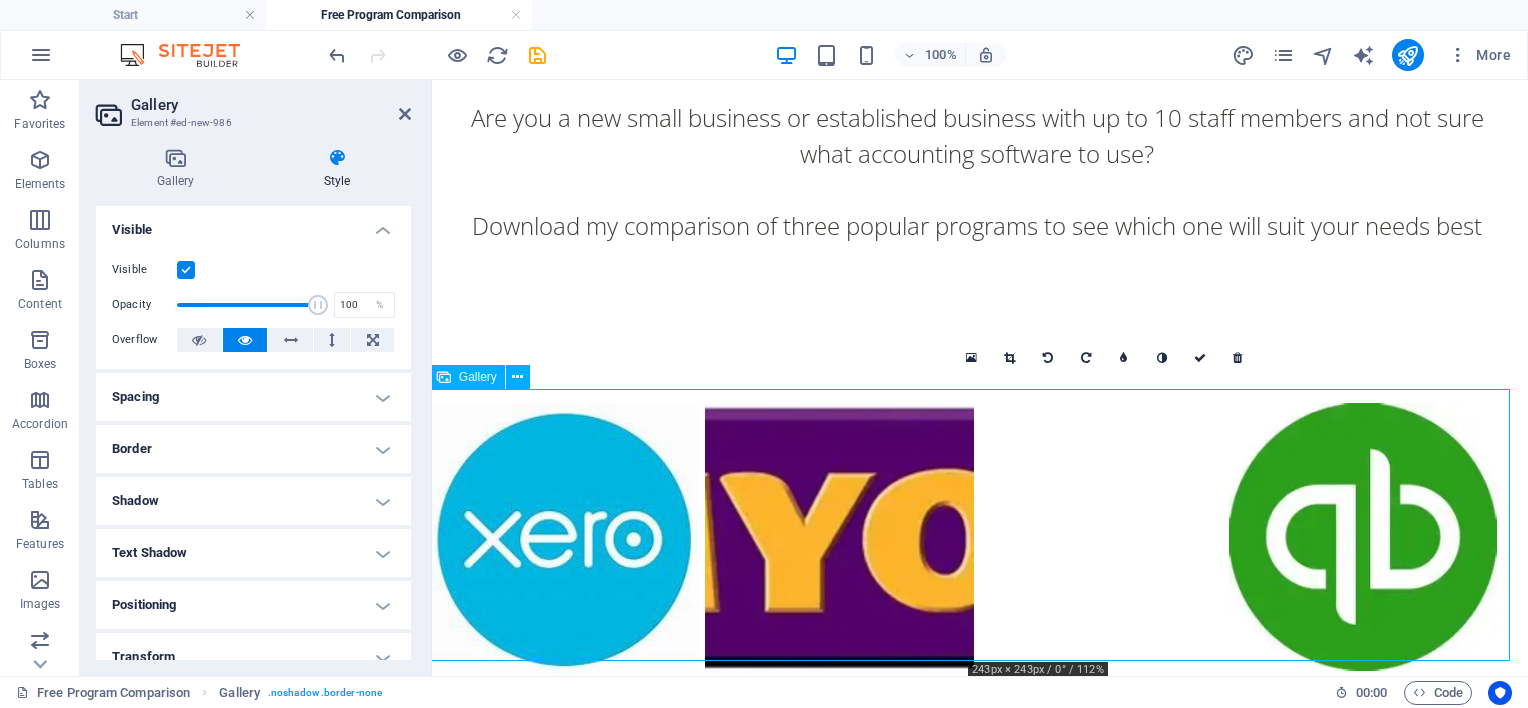 drag, startPoint x: 1036, startPoint y: 512, endPoint x: 1293, endPoint y: 511, distance: 257.00195 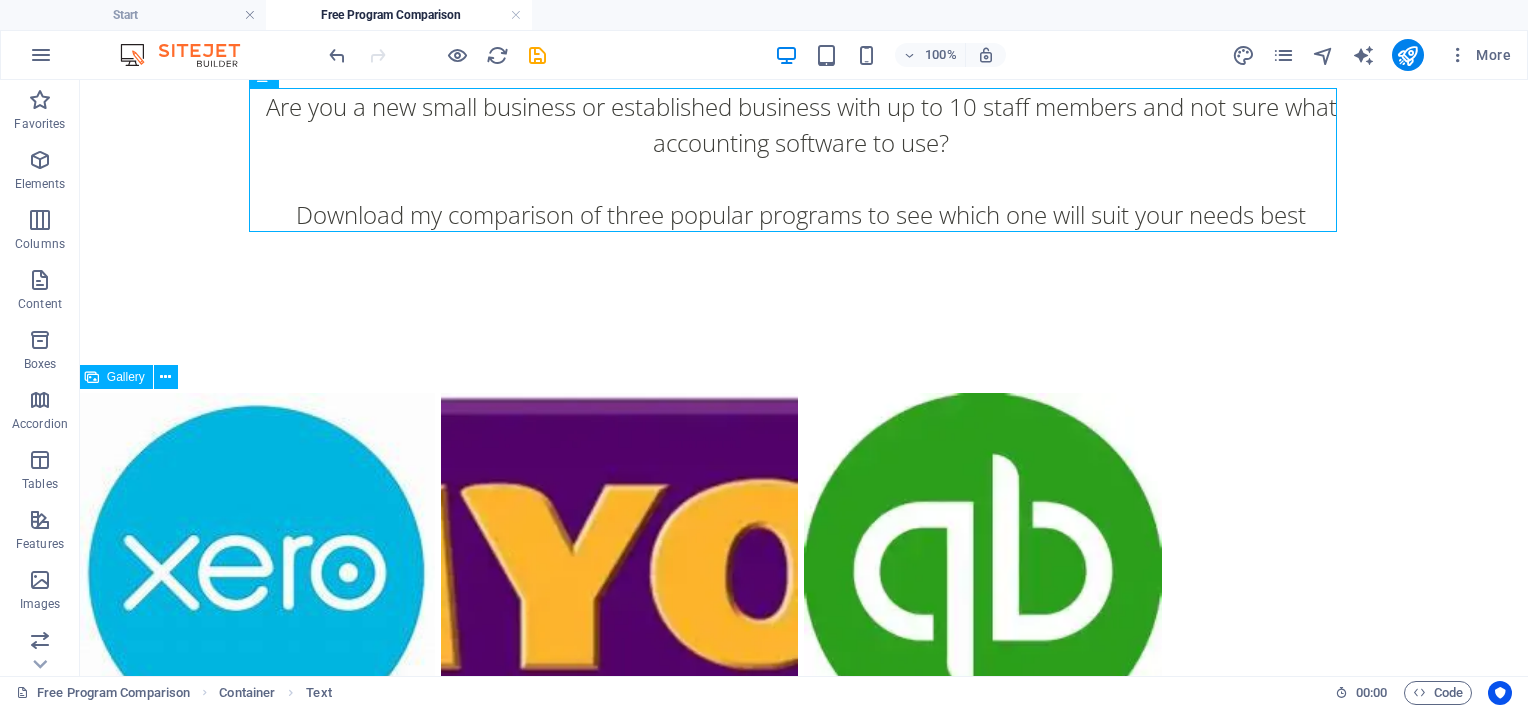 click at bounding box center [620, 572] 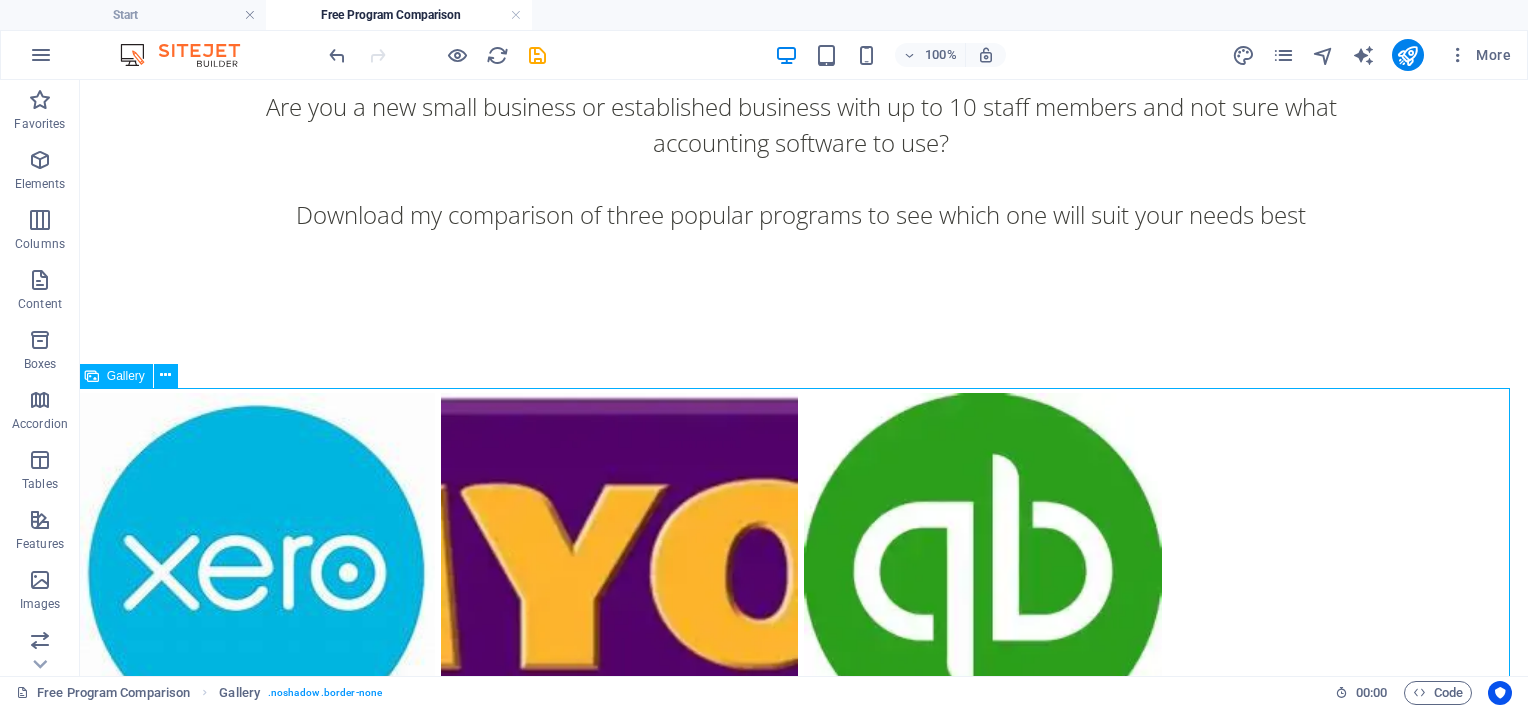 scroll, scrollTop: 342, scrollLeft: 3, axis: both 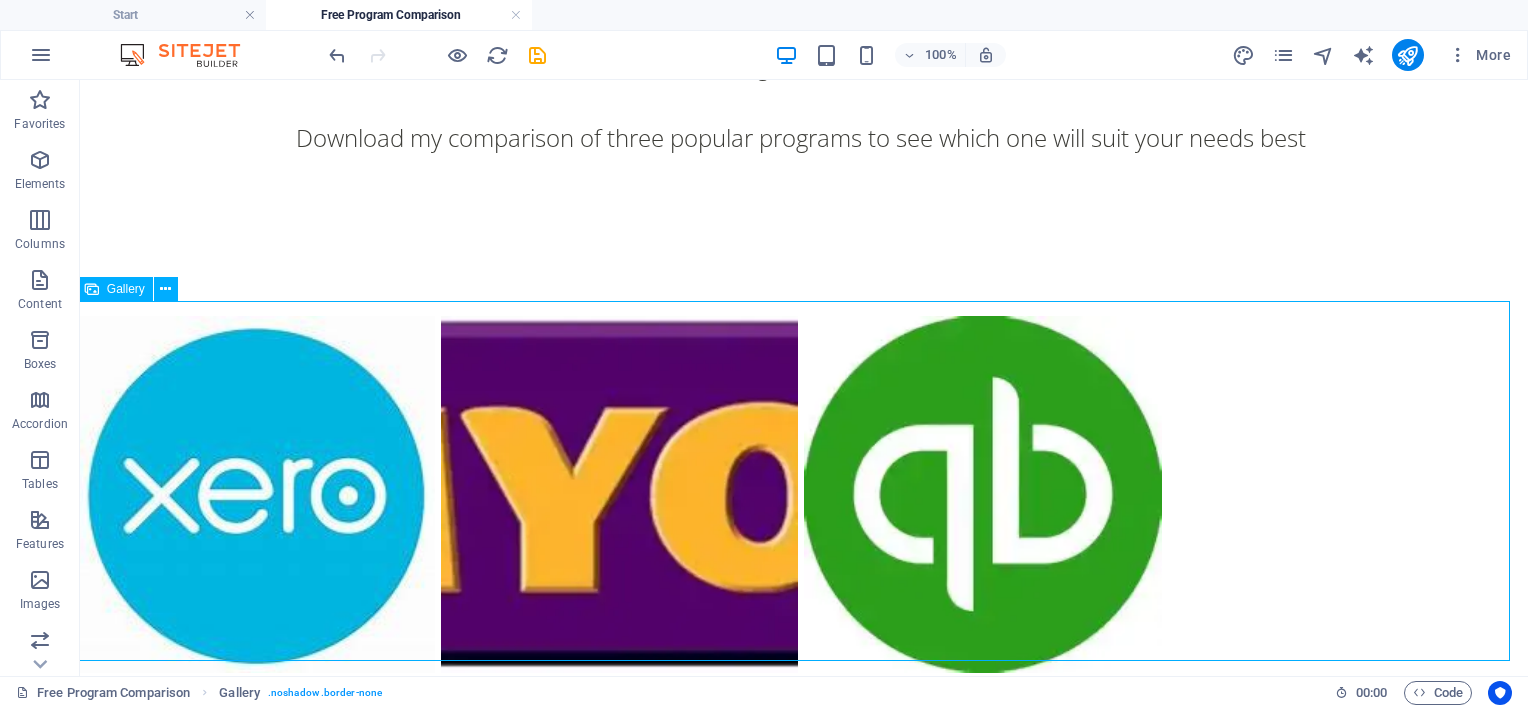 click at bounding box center [983, 495] 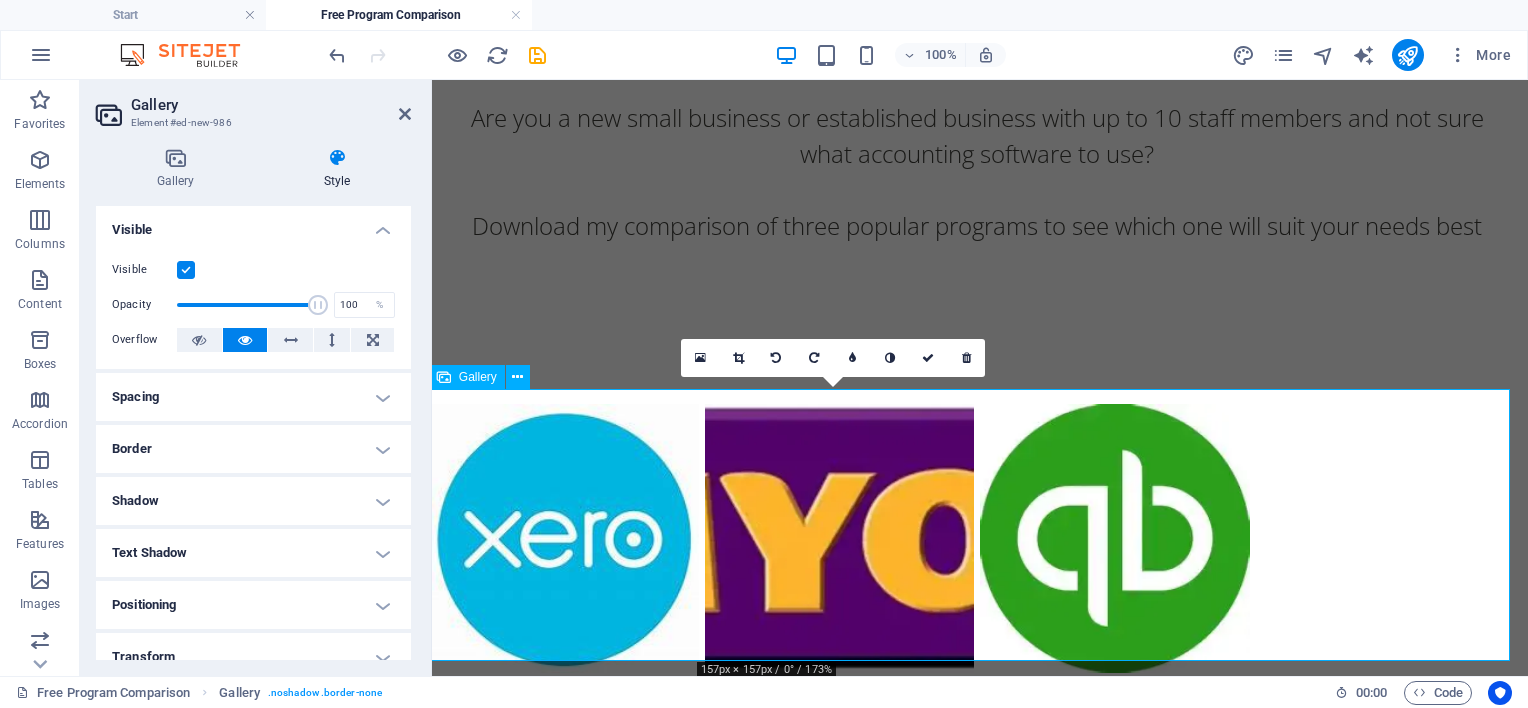 click at bounding box center [840, 539] 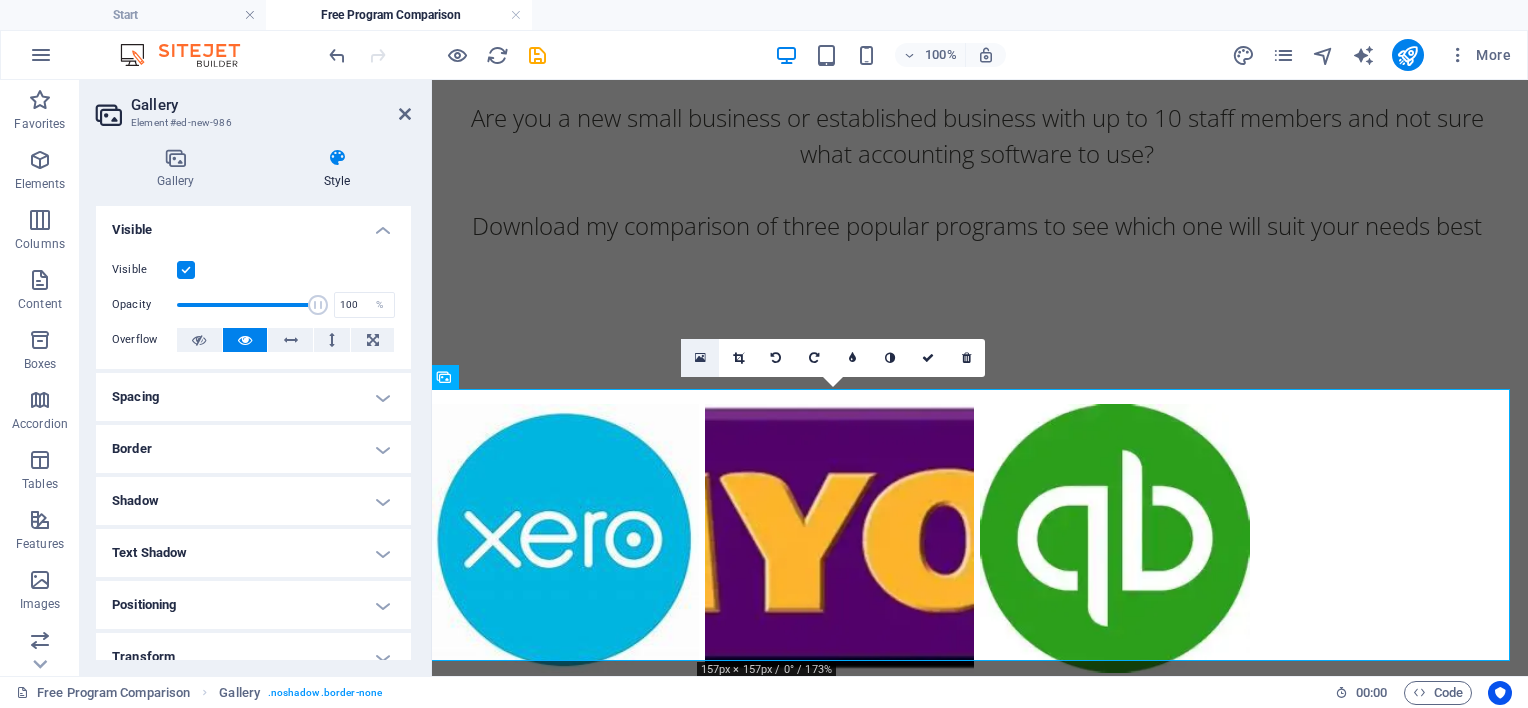 click at bounding box center (700, 358) 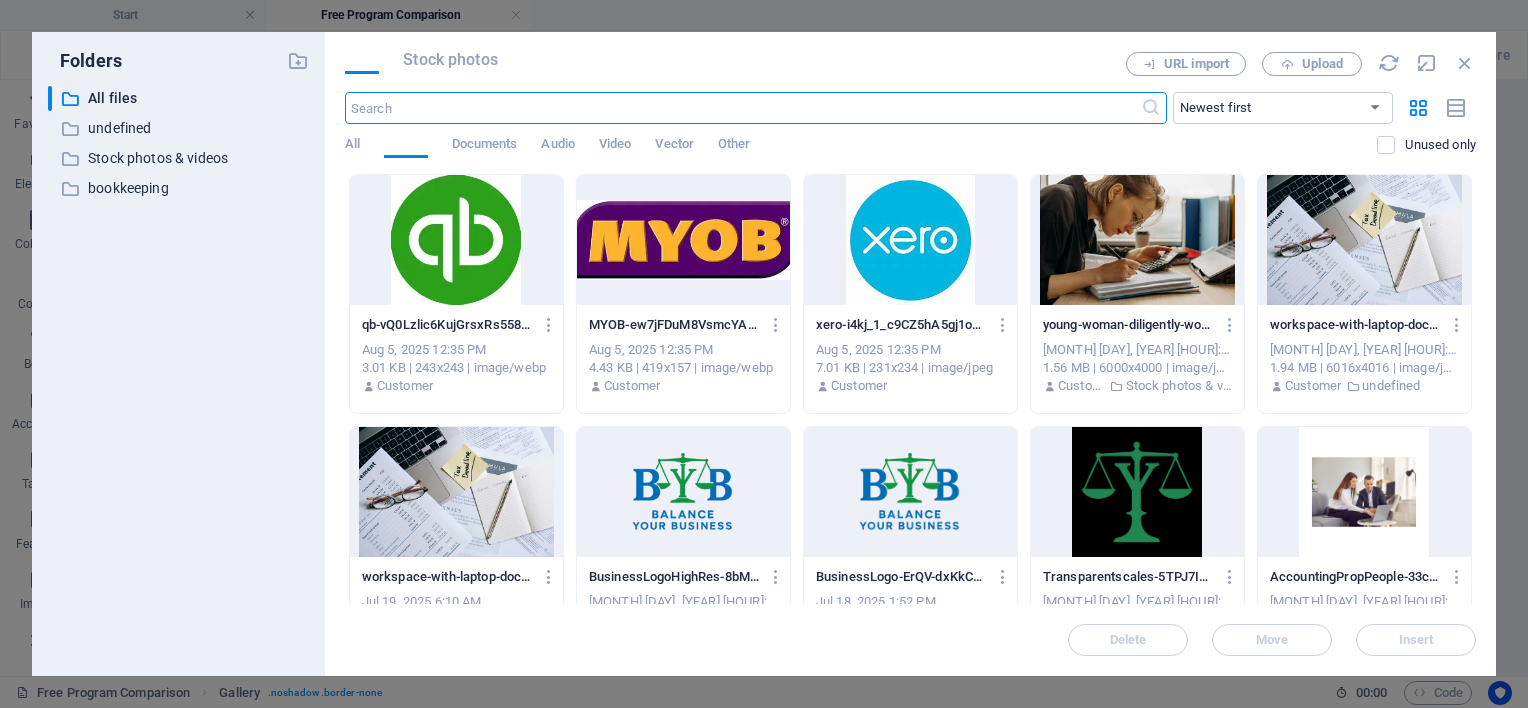 scroll, scrollTop: 0, scrollLeft: 3, axis: horizontal 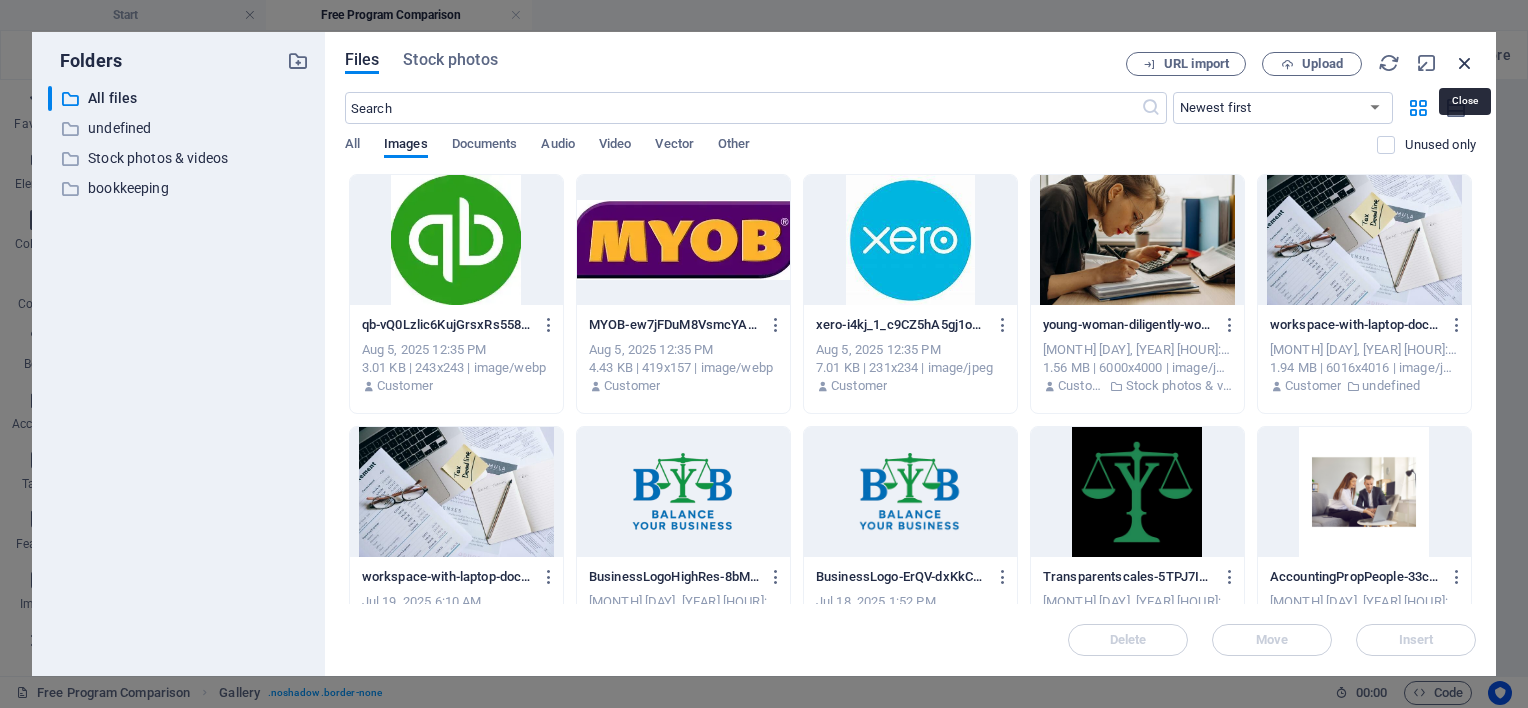 click at bounding box center [1465, 63] 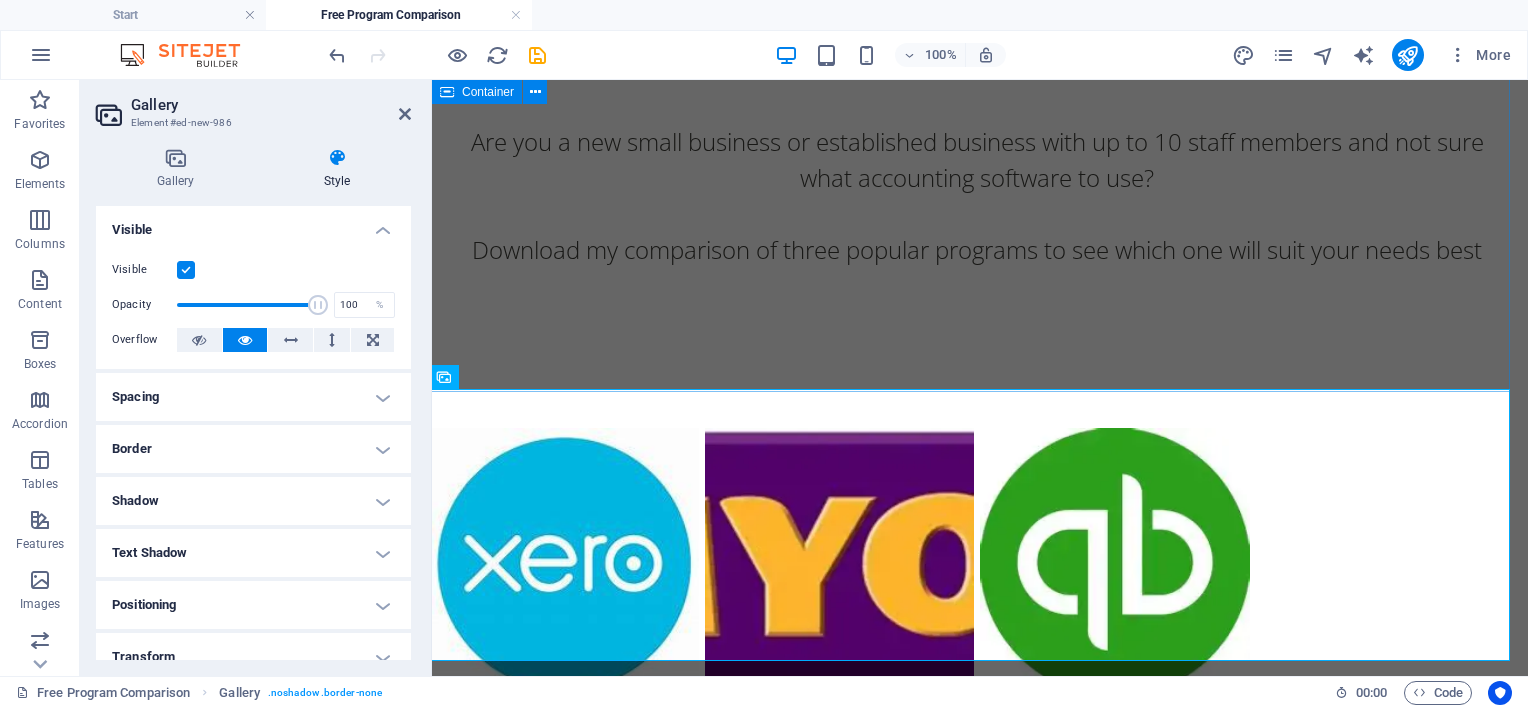 scroll, scrollTop: 254, scrollLeft: 3, axis: both 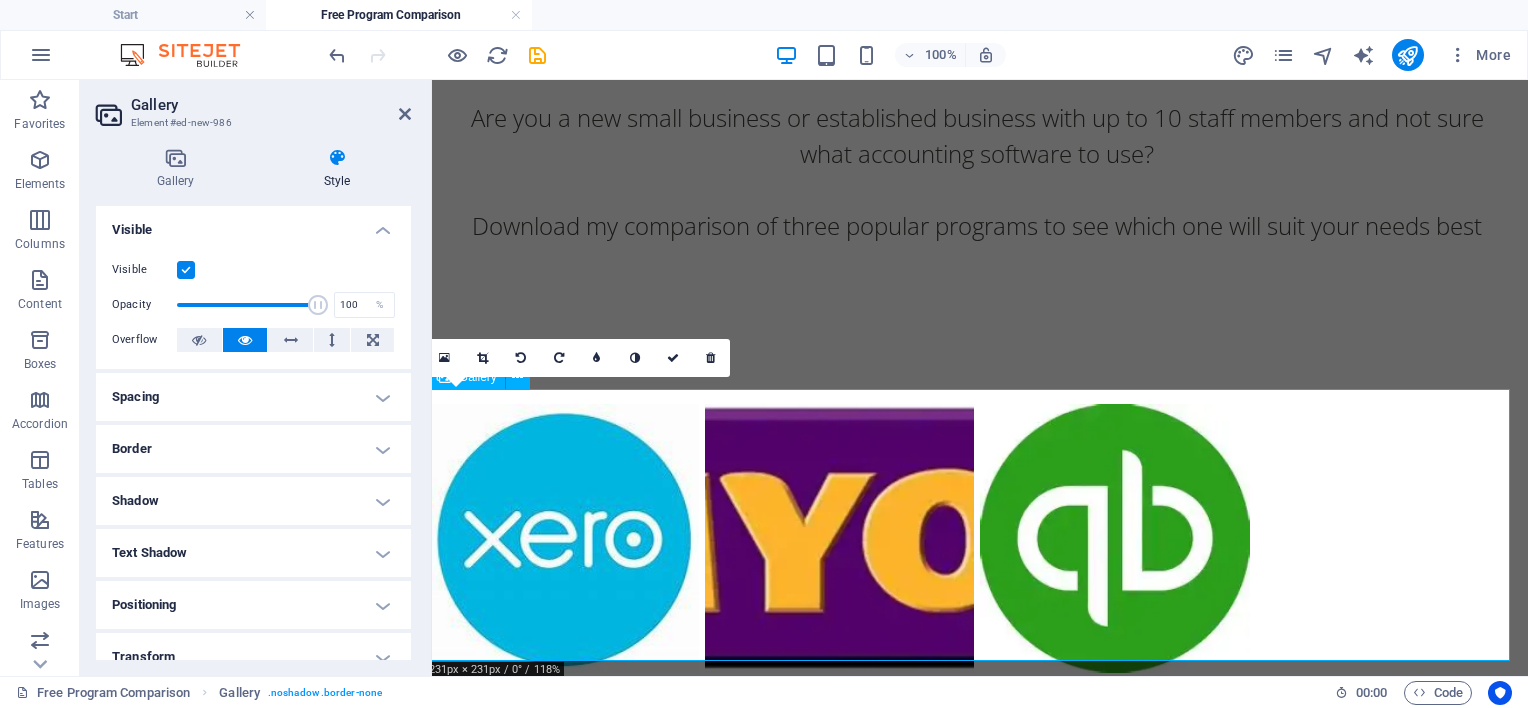 click at bounding box center (564, 539) 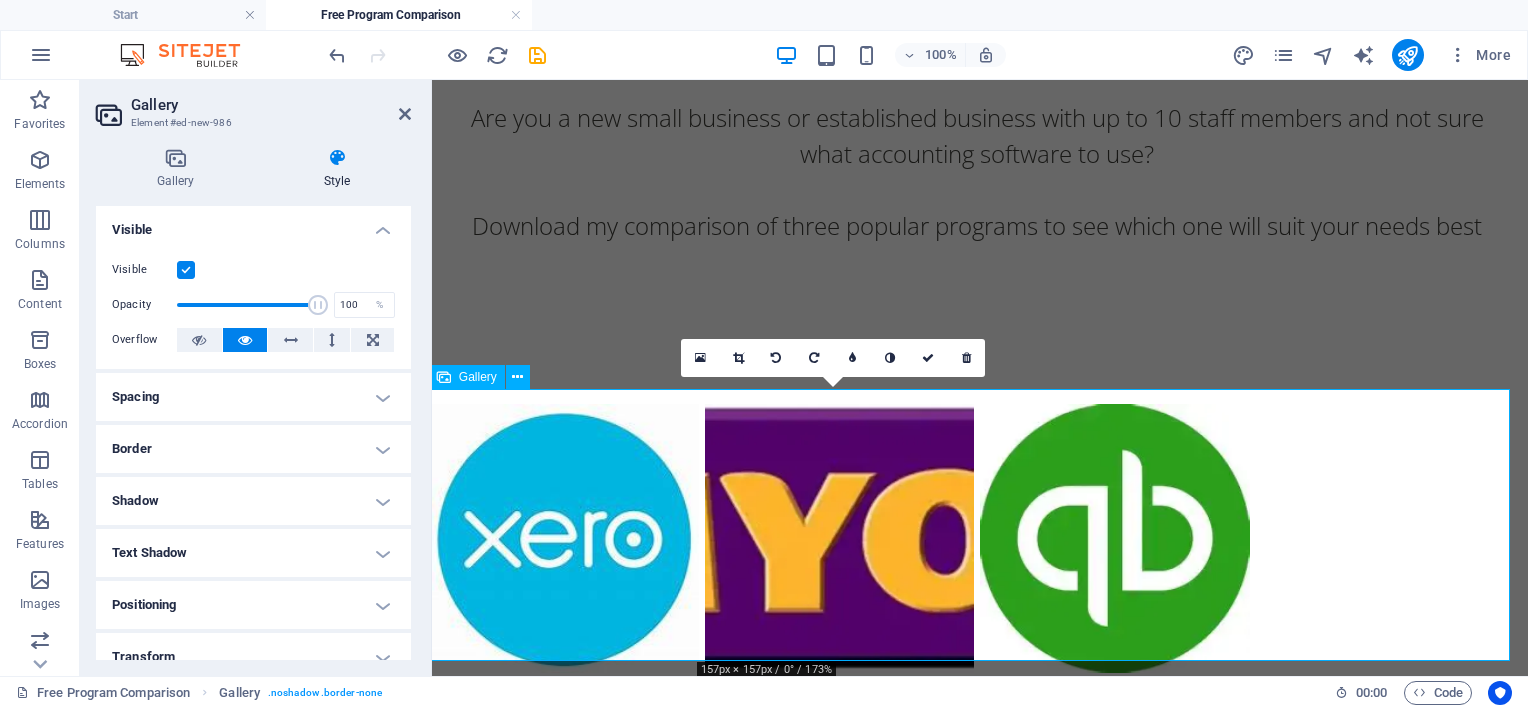 click at bounding box center [840, 539] 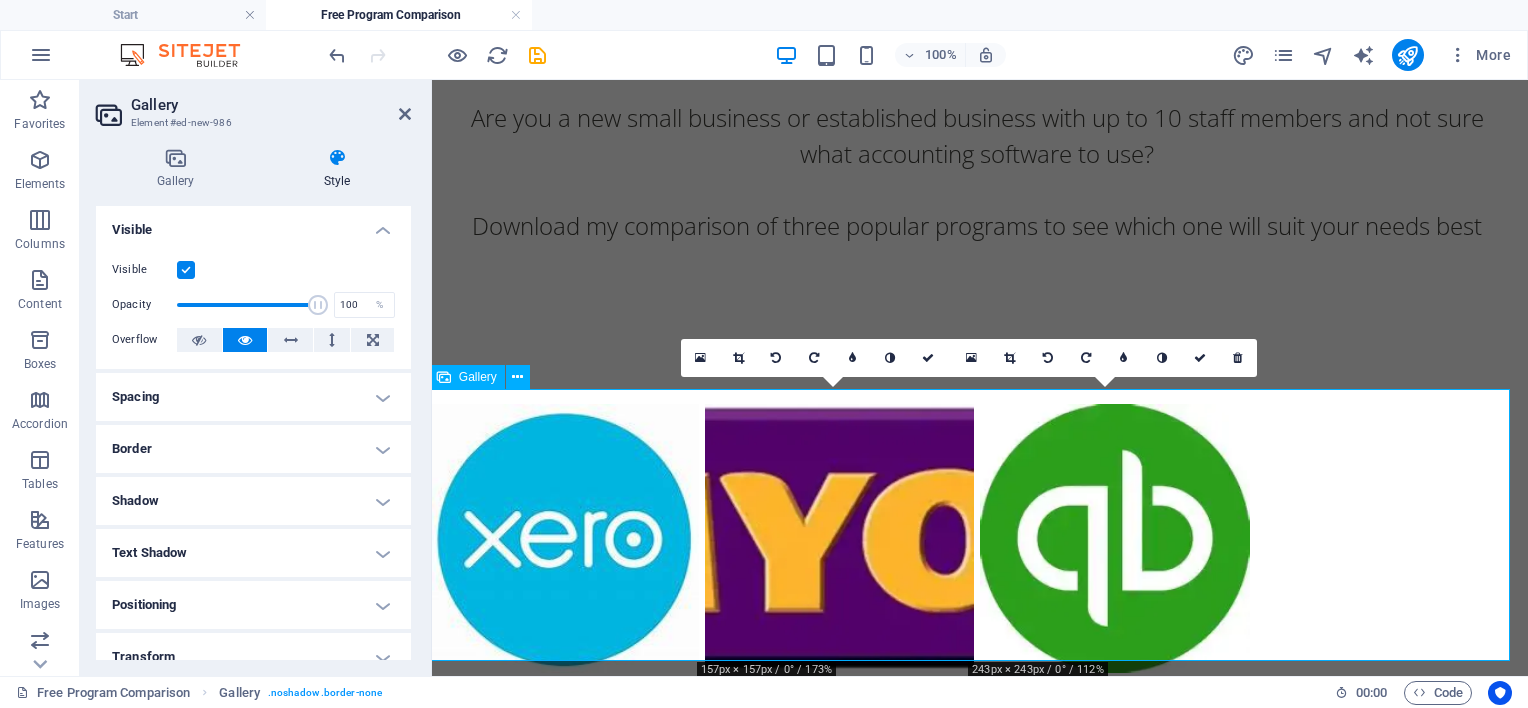 click at bounding box center (1115, 539) 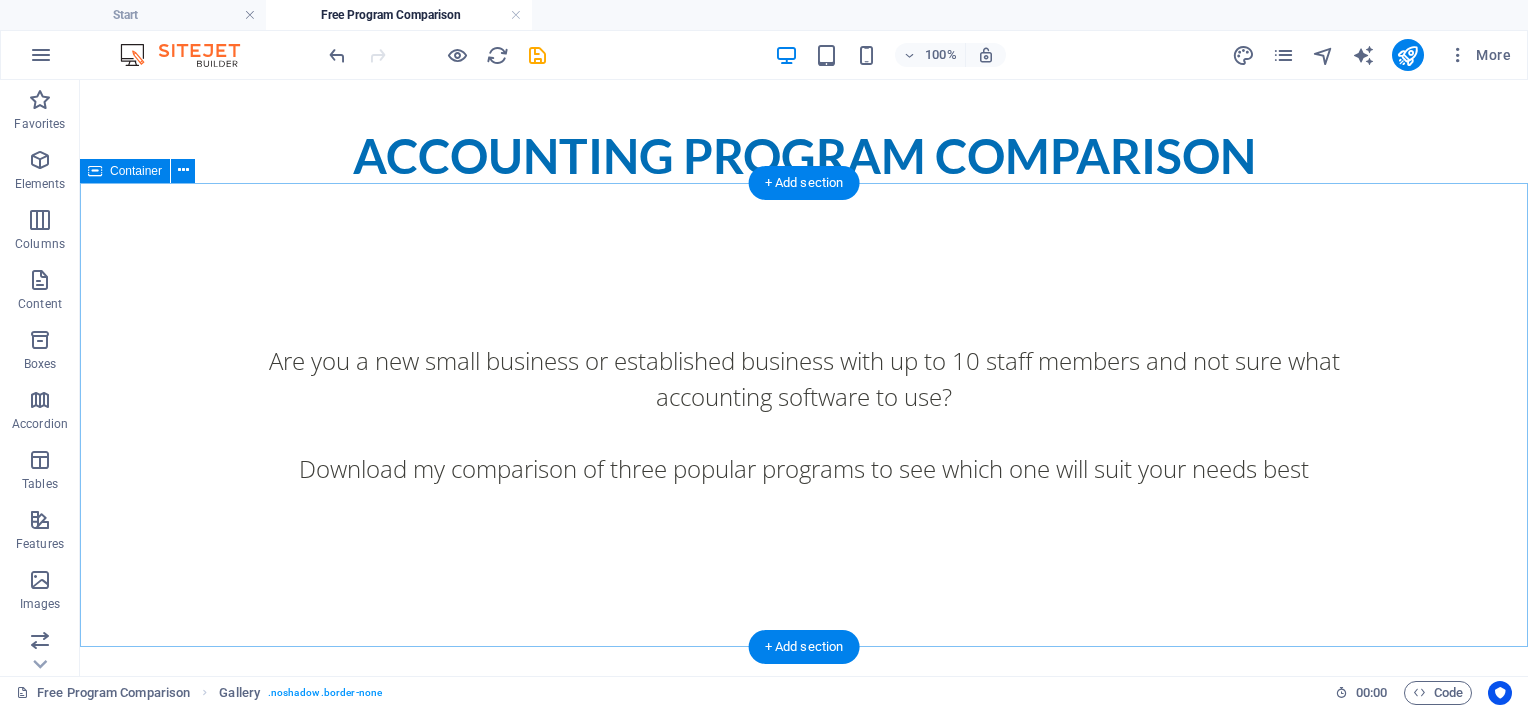 scroll, scrollTop: 0, scrollLeft: 0, axis: both 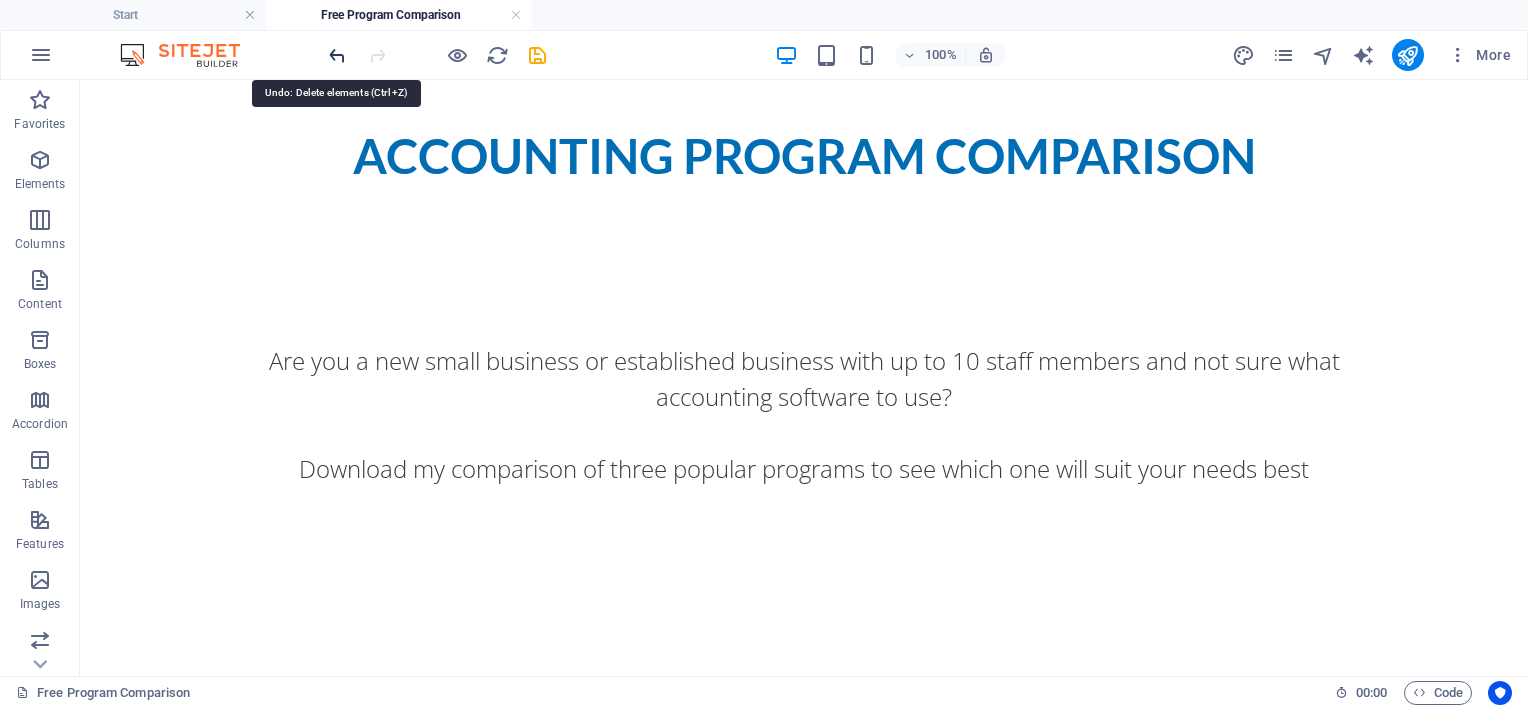 click at bounding box center [337, 55] 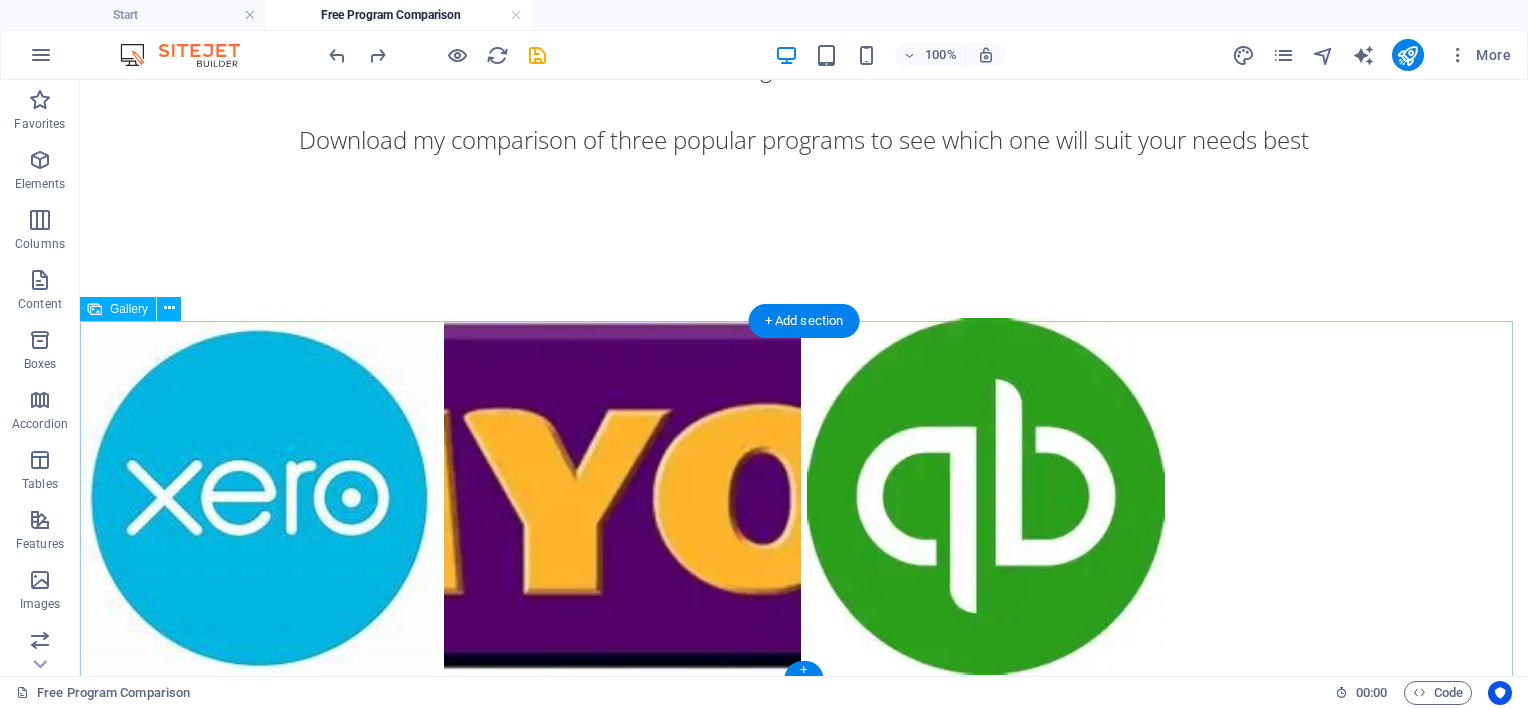 scroll, scrollTop: 342, scrollLeft: 0, axis: vertical 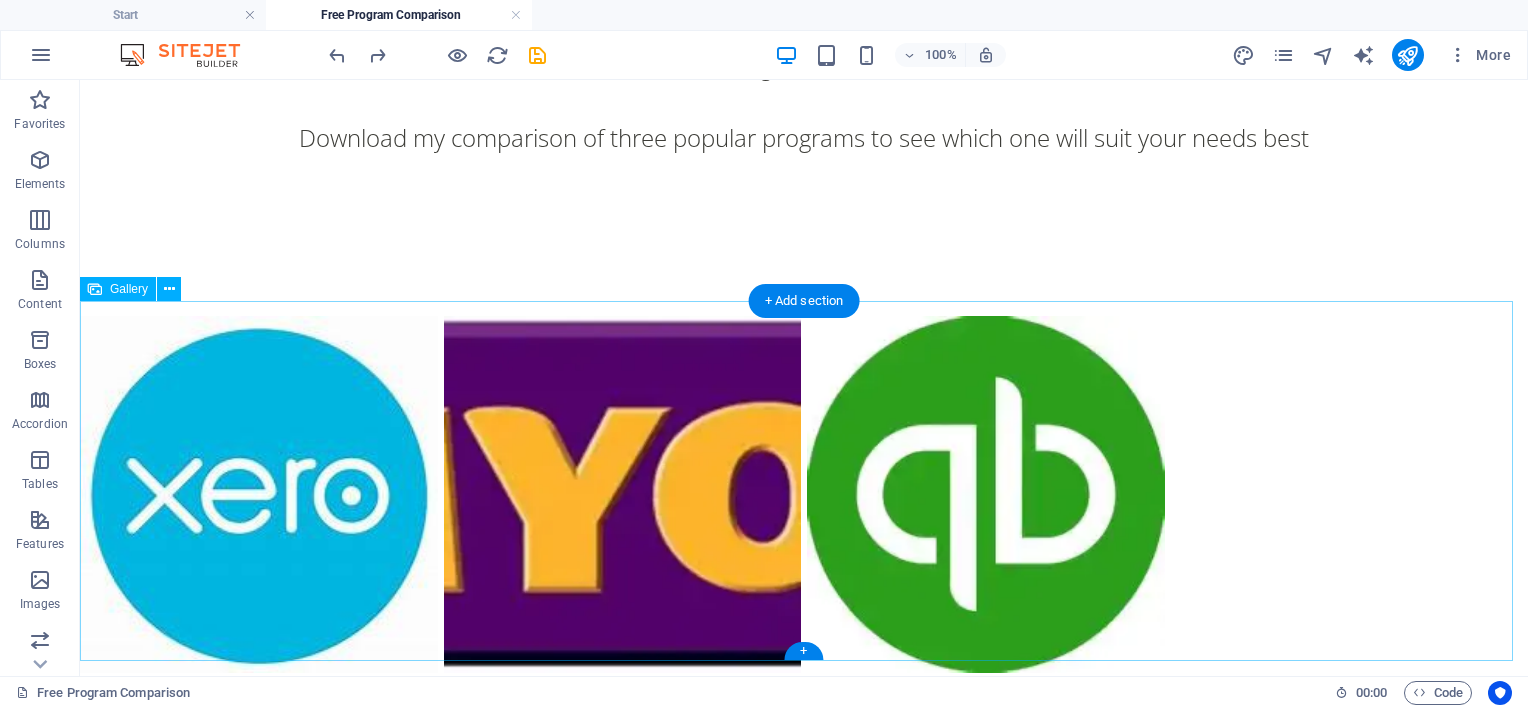 click at bounding box center (986, 495) 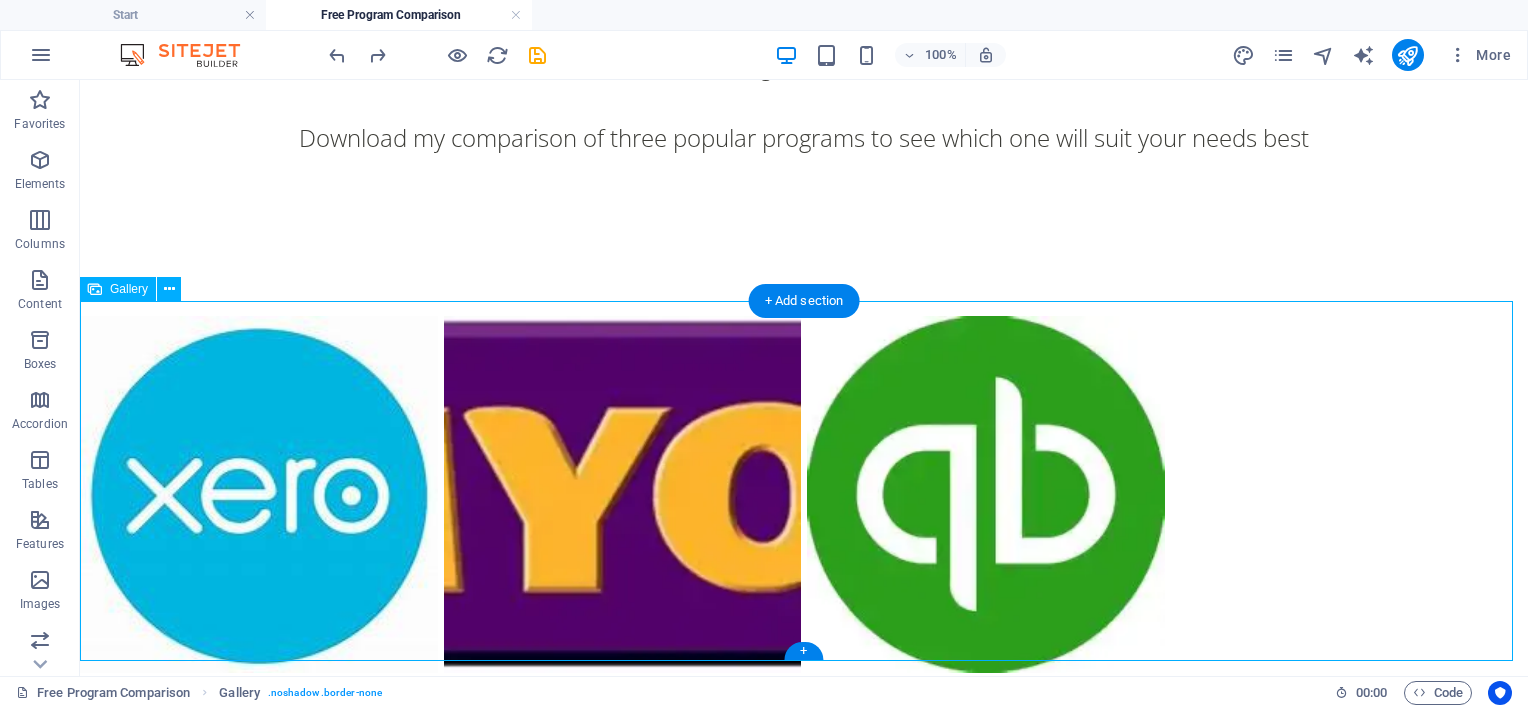 click at bounding box center (986, 495) 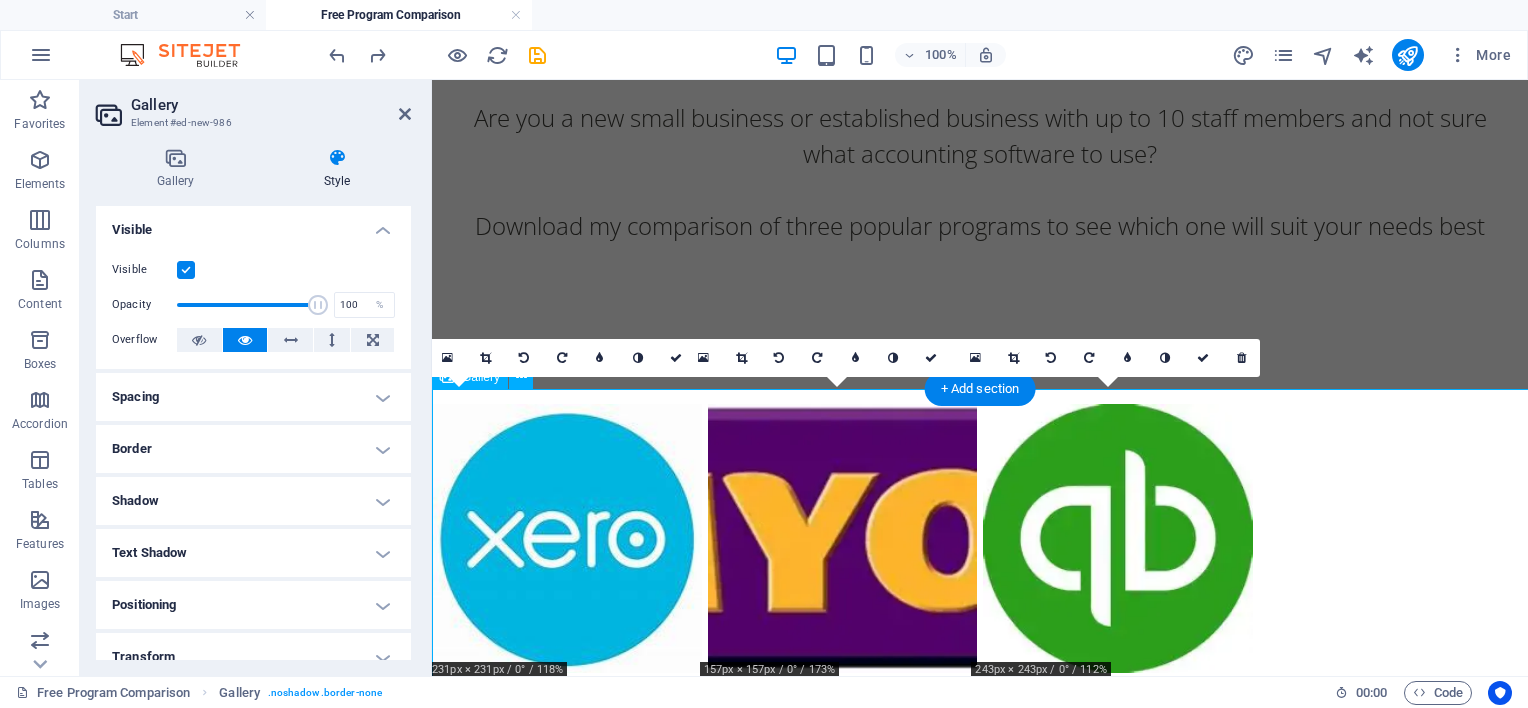 scroll, scrollTop: 254, scrollLeft: 0, axis: vertical 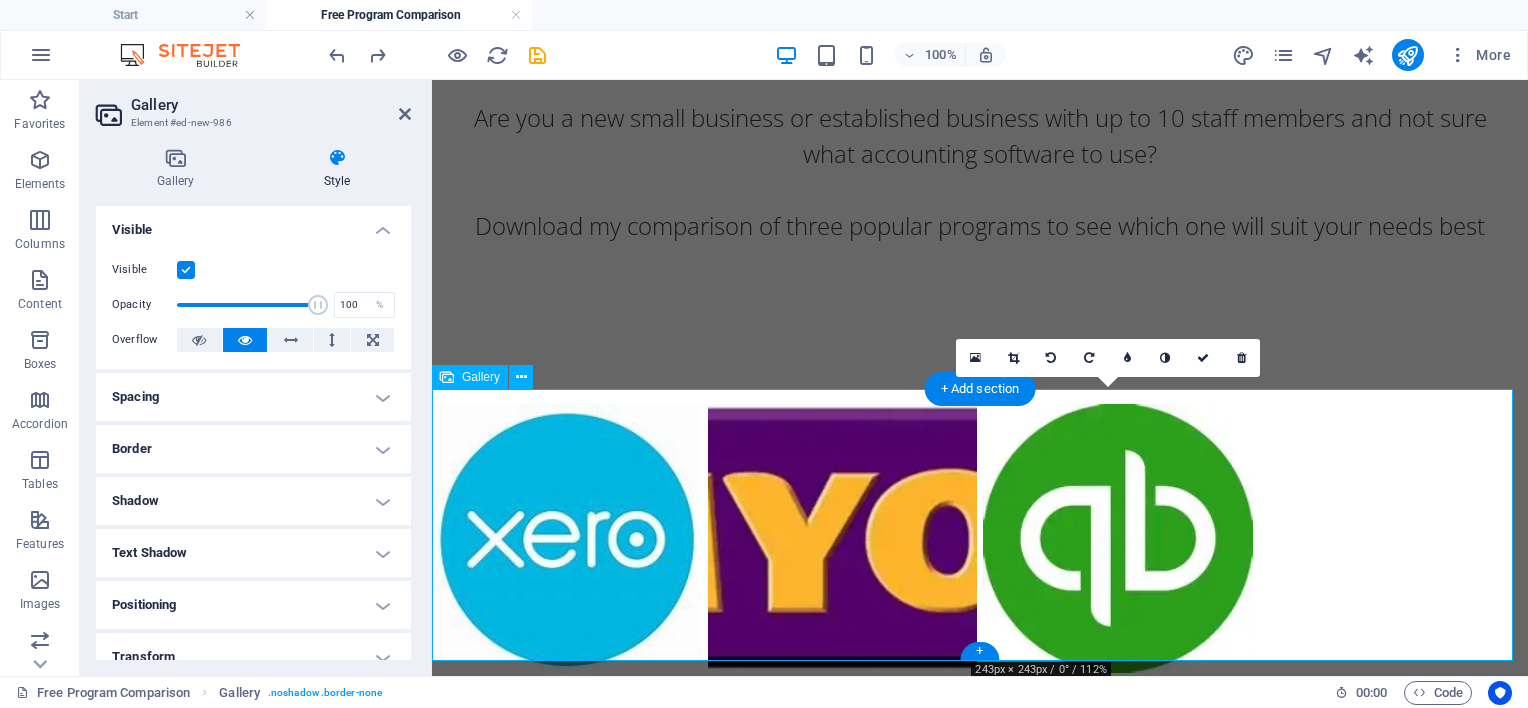 click at bounding box center (1118, 539) 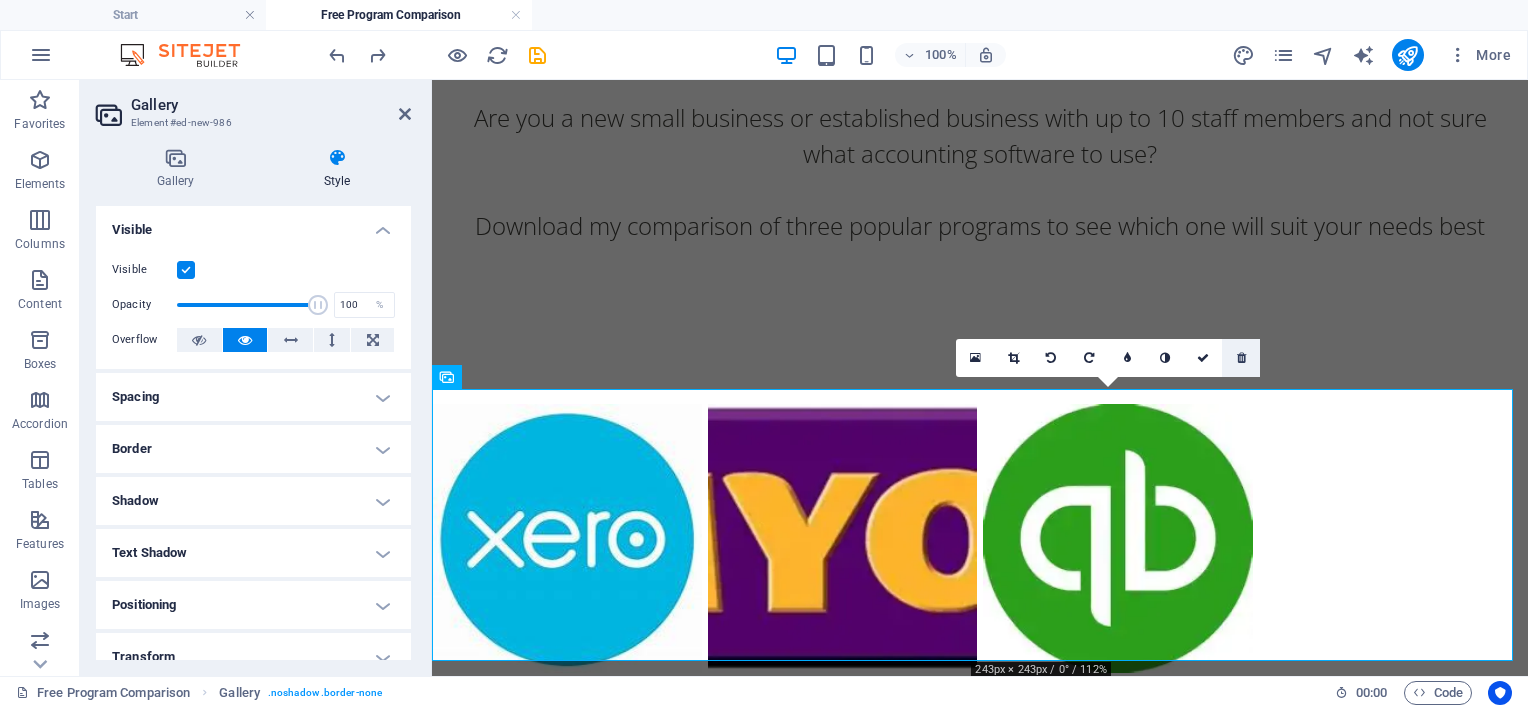 click at bounding box center [1241, 358] 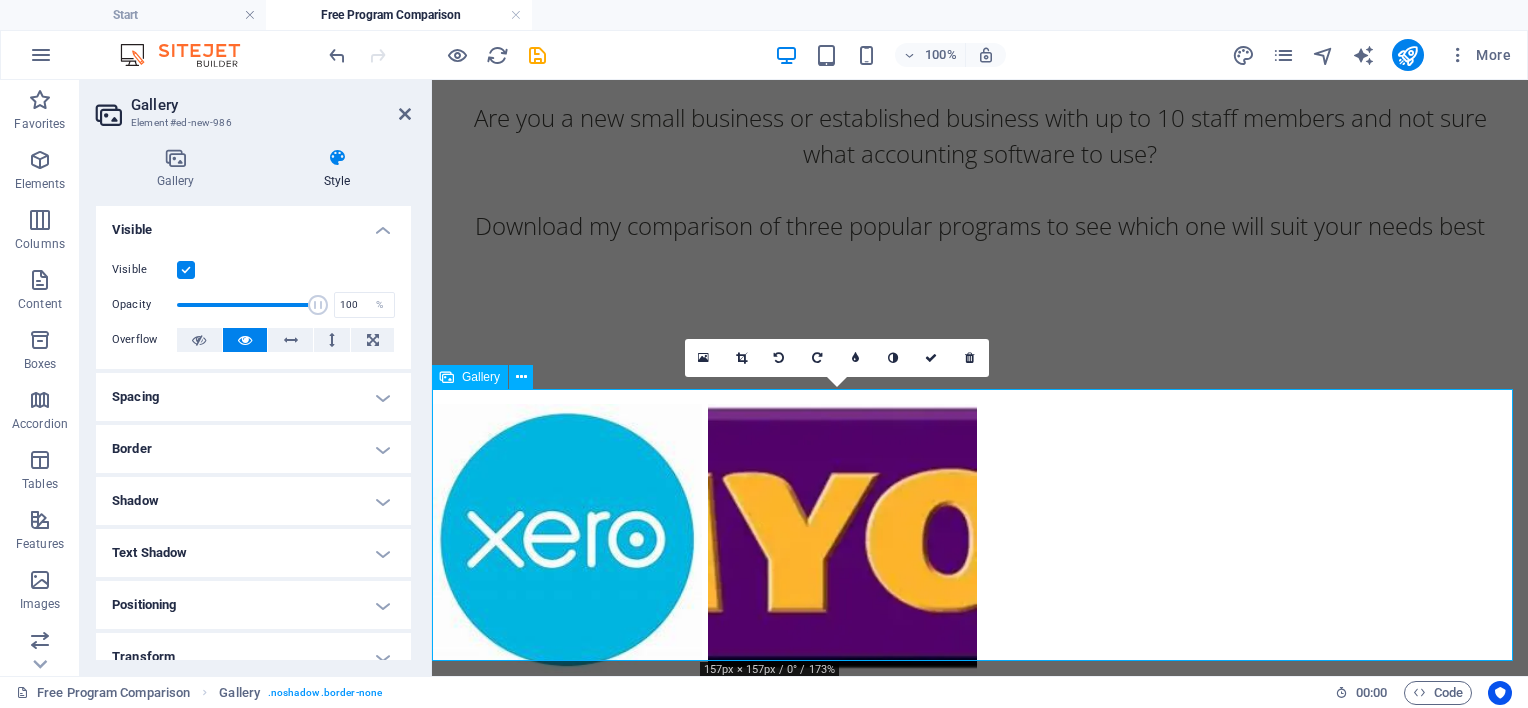 click at bounding box center (843, 539) 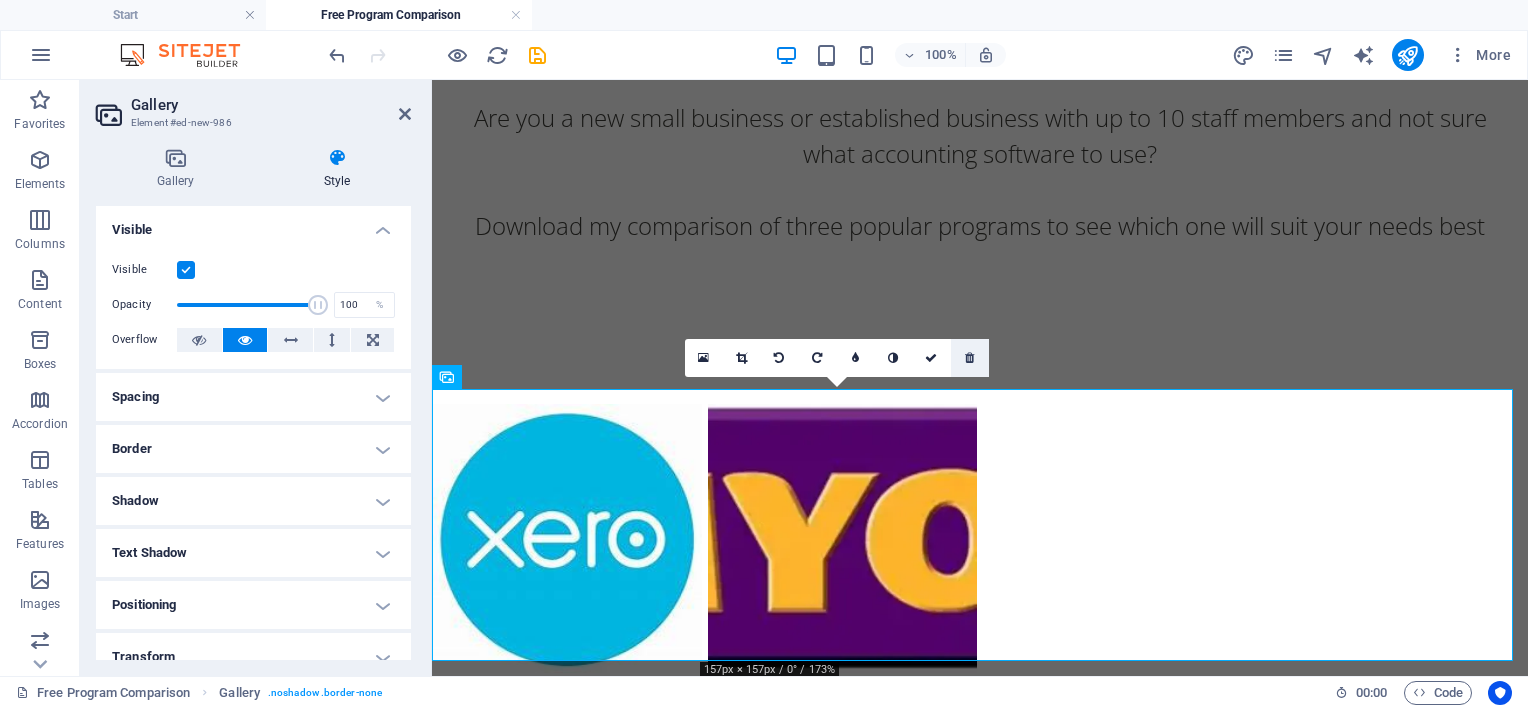 click at bounding box center (969, 358) 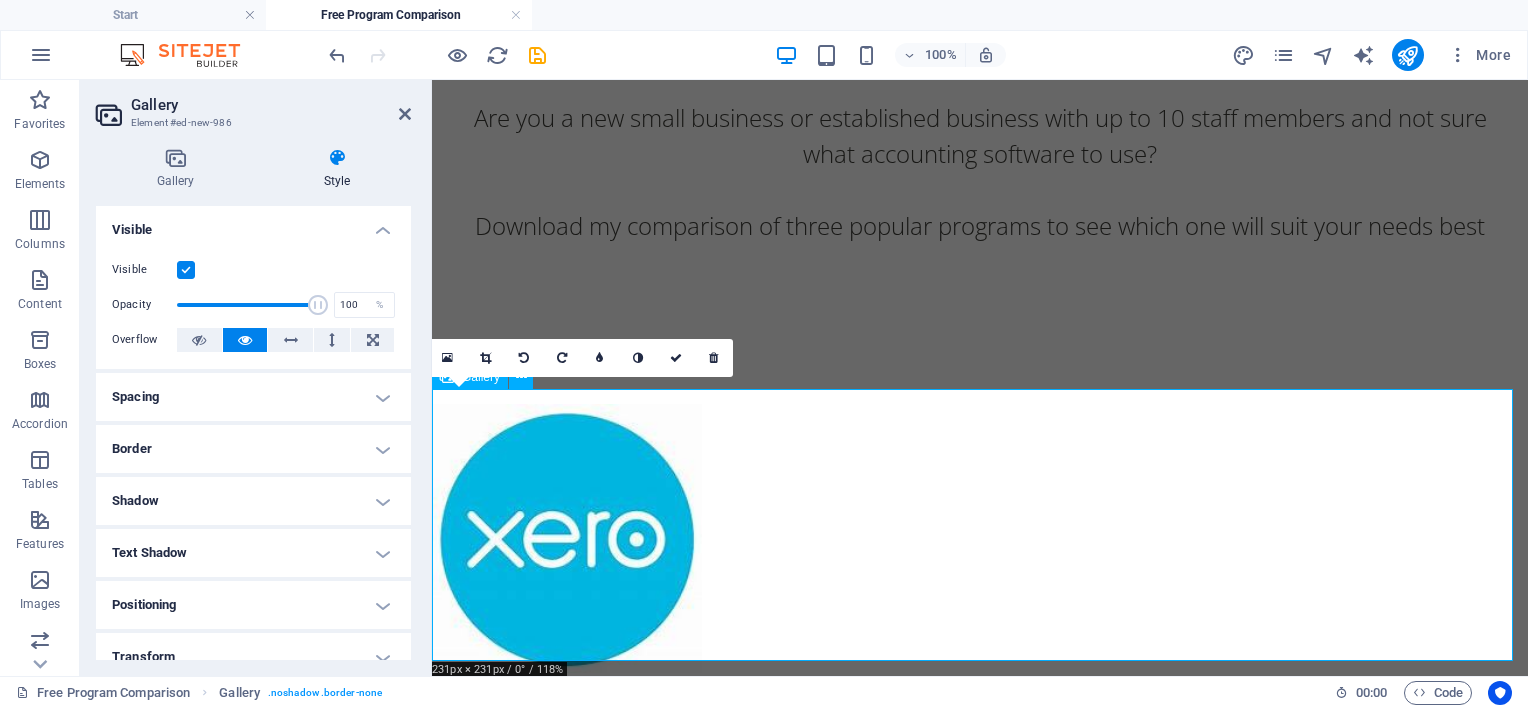 click at bounding box center (567, 539) 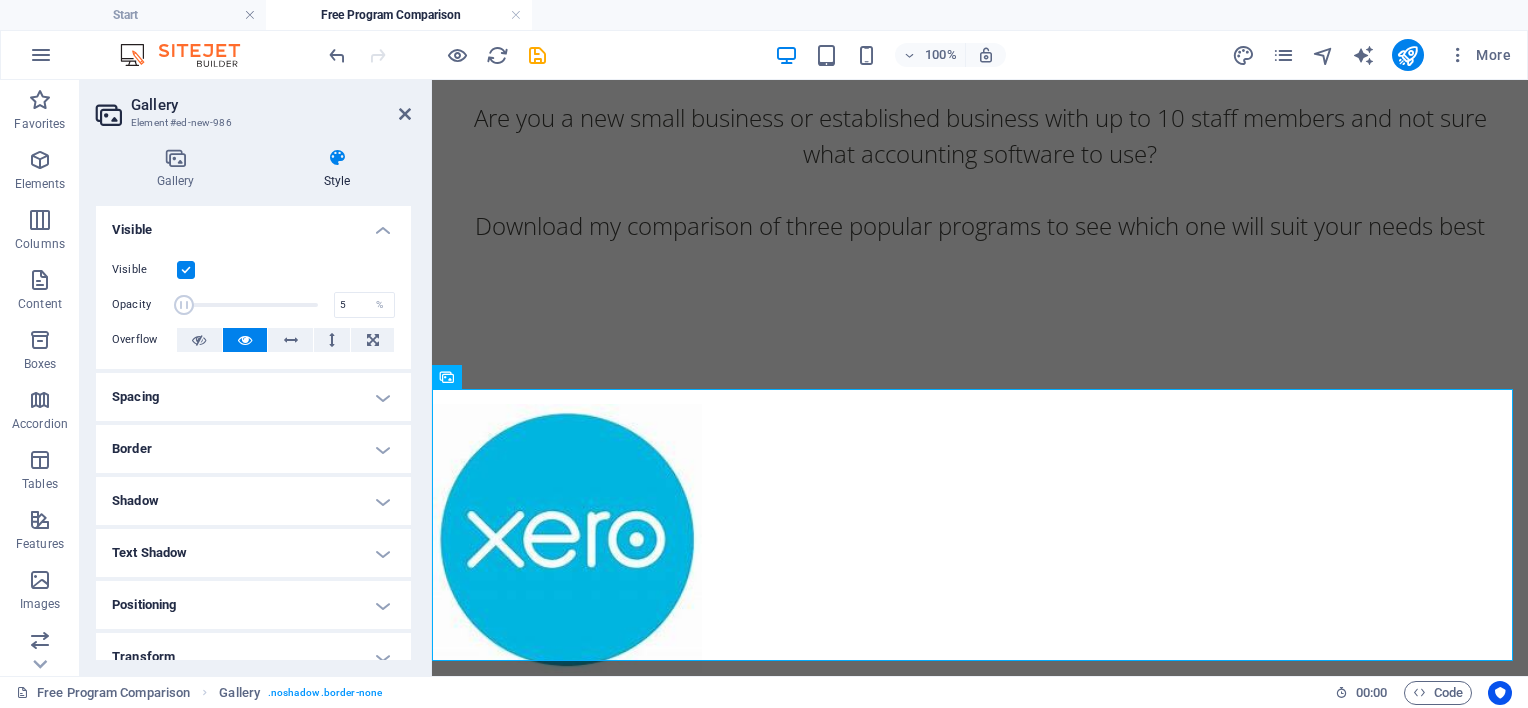 drag, startPoint x: 315, startPoint y: 300, endPoint x: 183, endPoint y: 304, distance: 132.0606 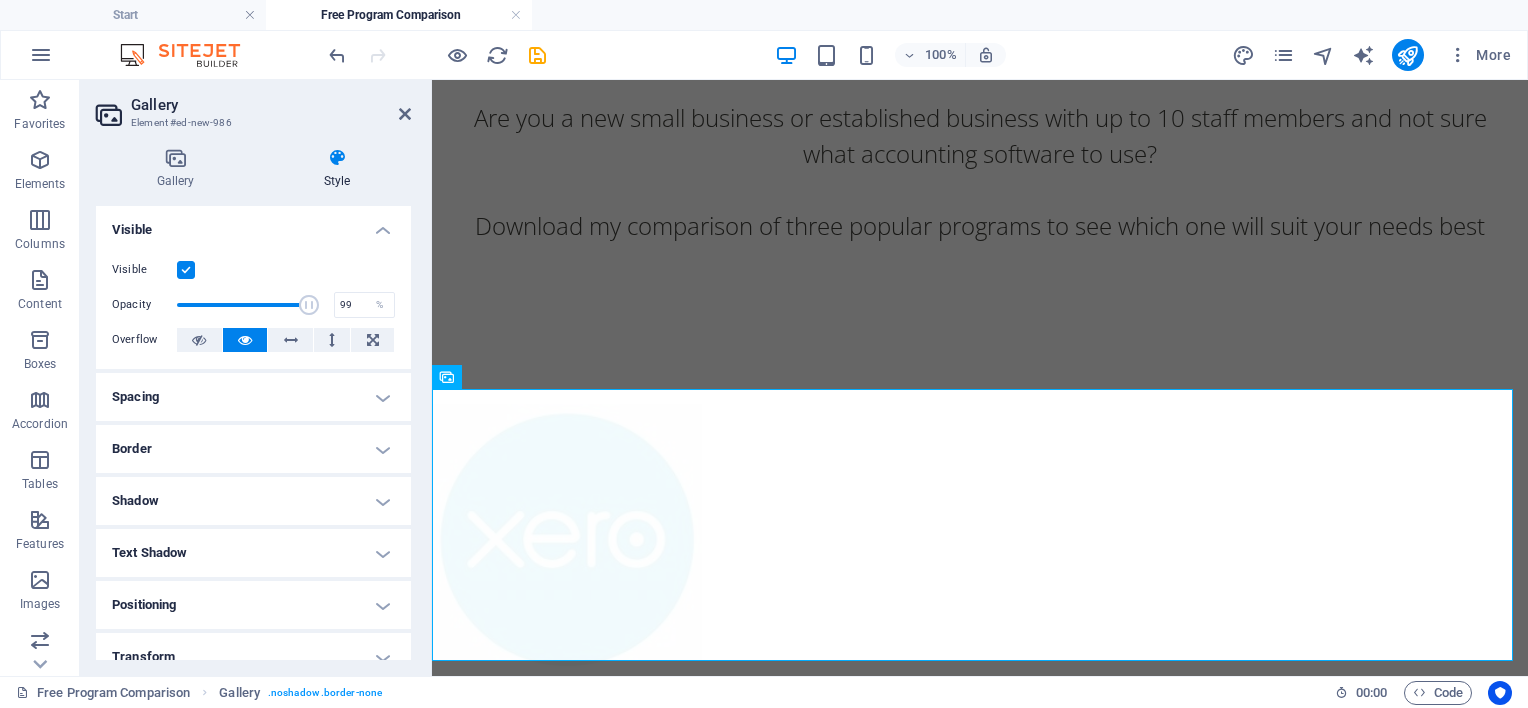 type on "100" 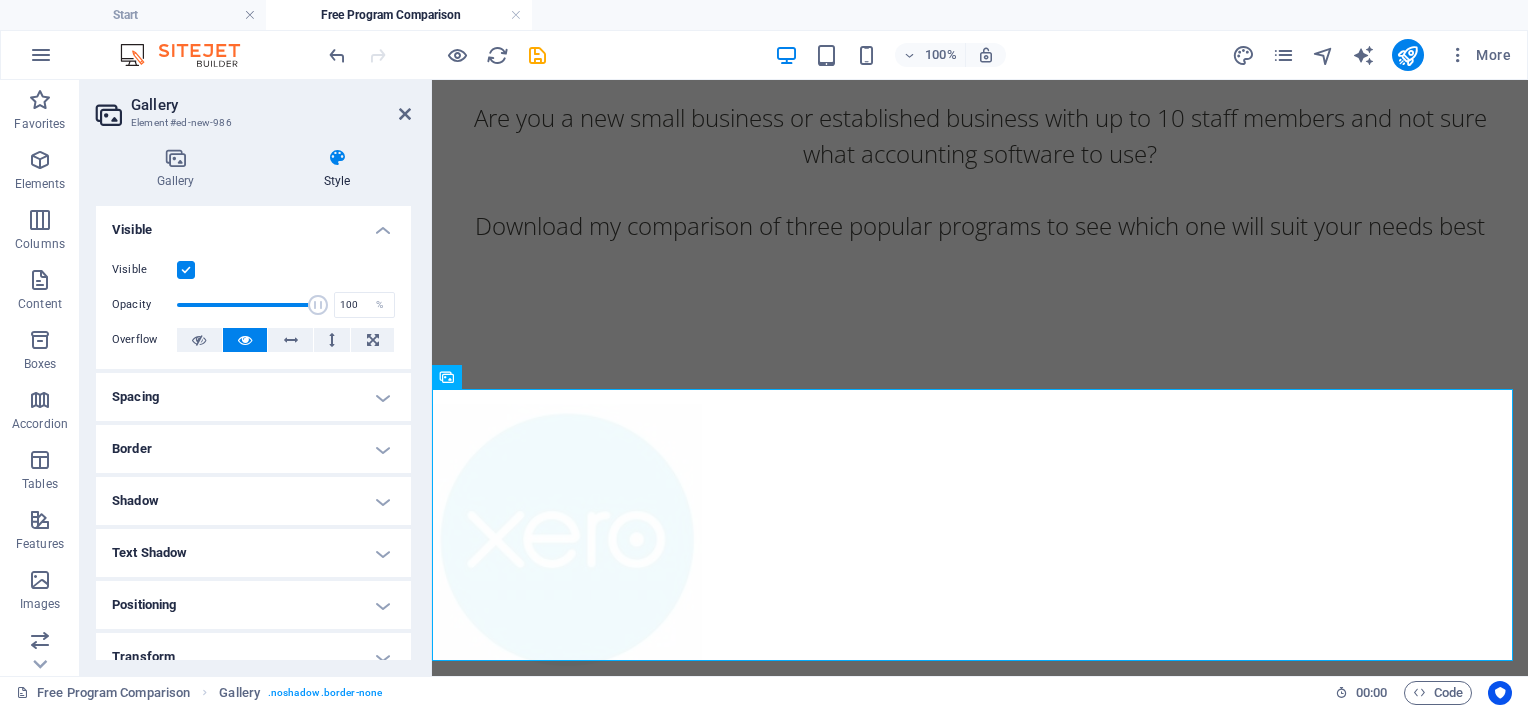 drag, startPoint x: 180, startPoint y: 304, endPoint x: 328, endPoint y: 301, distance: 148.0304 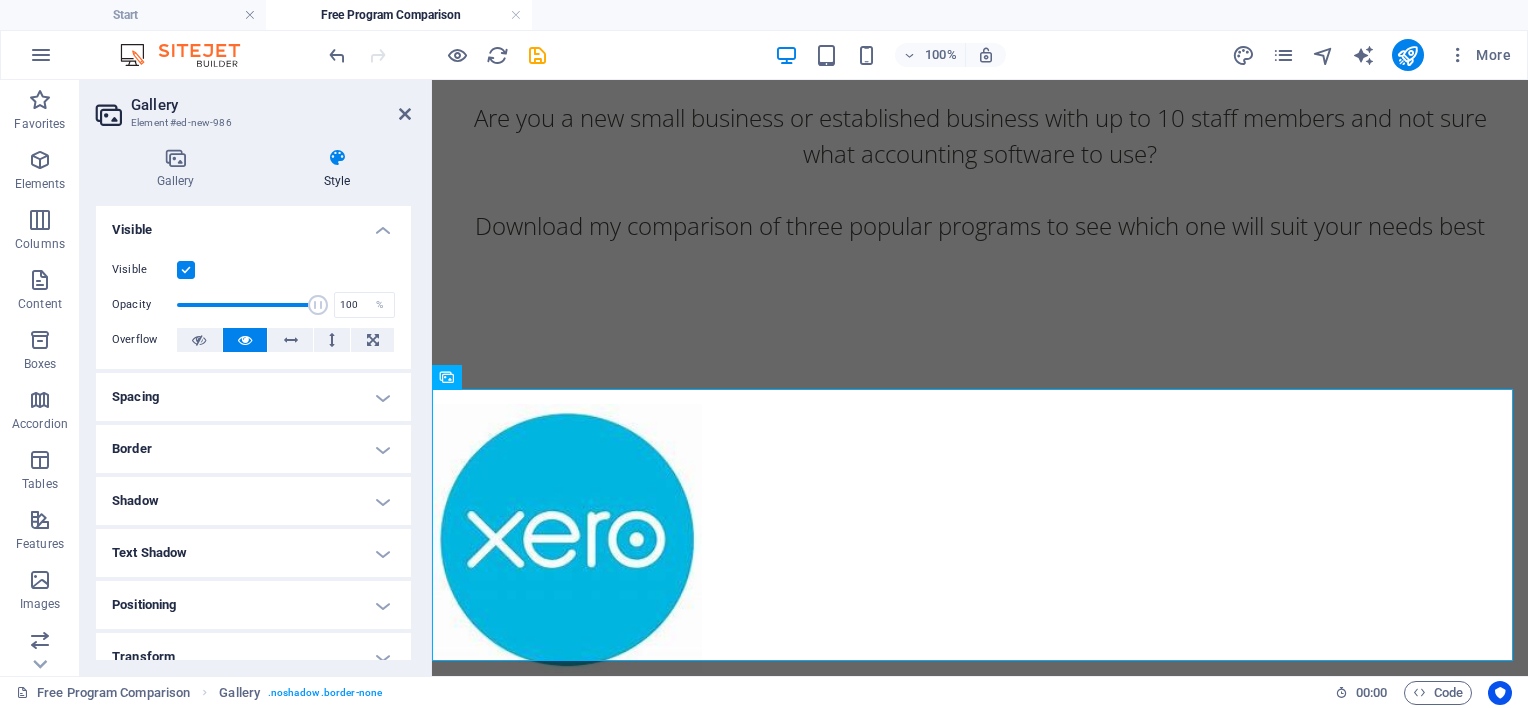 click on "Spacing" at bounding box center (253, 397) 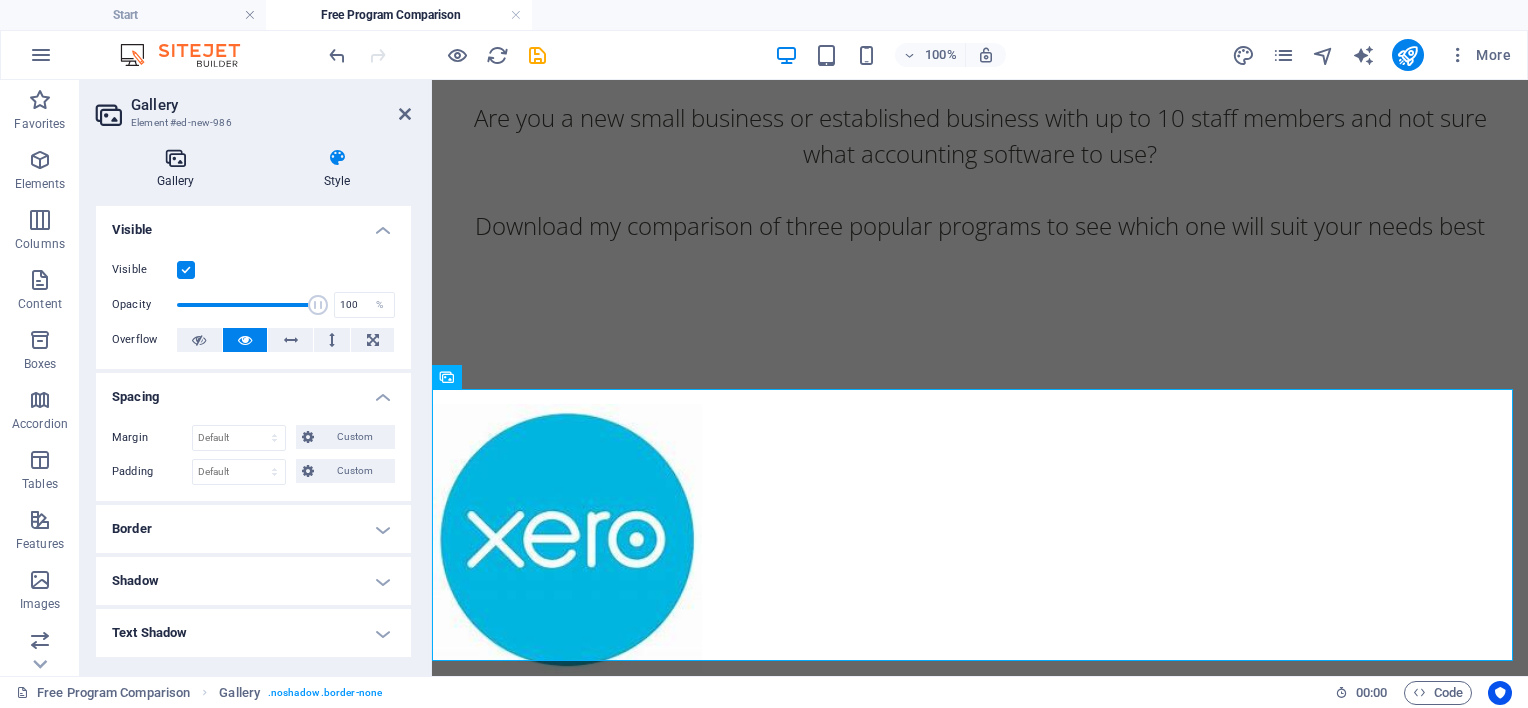 click at bounding box center [175, 158] 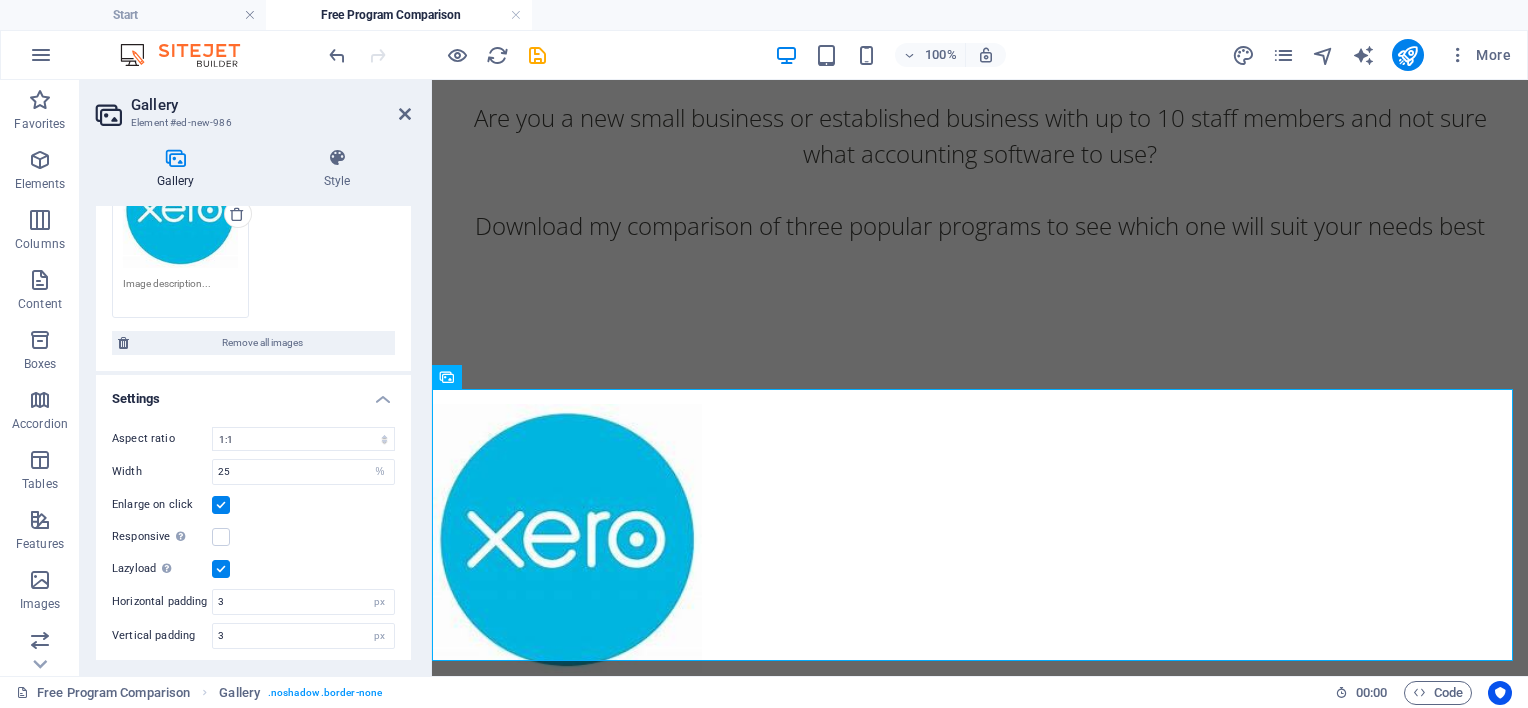 scroll, scrollTop: 200, scrollLeft: 0, axis: vertical 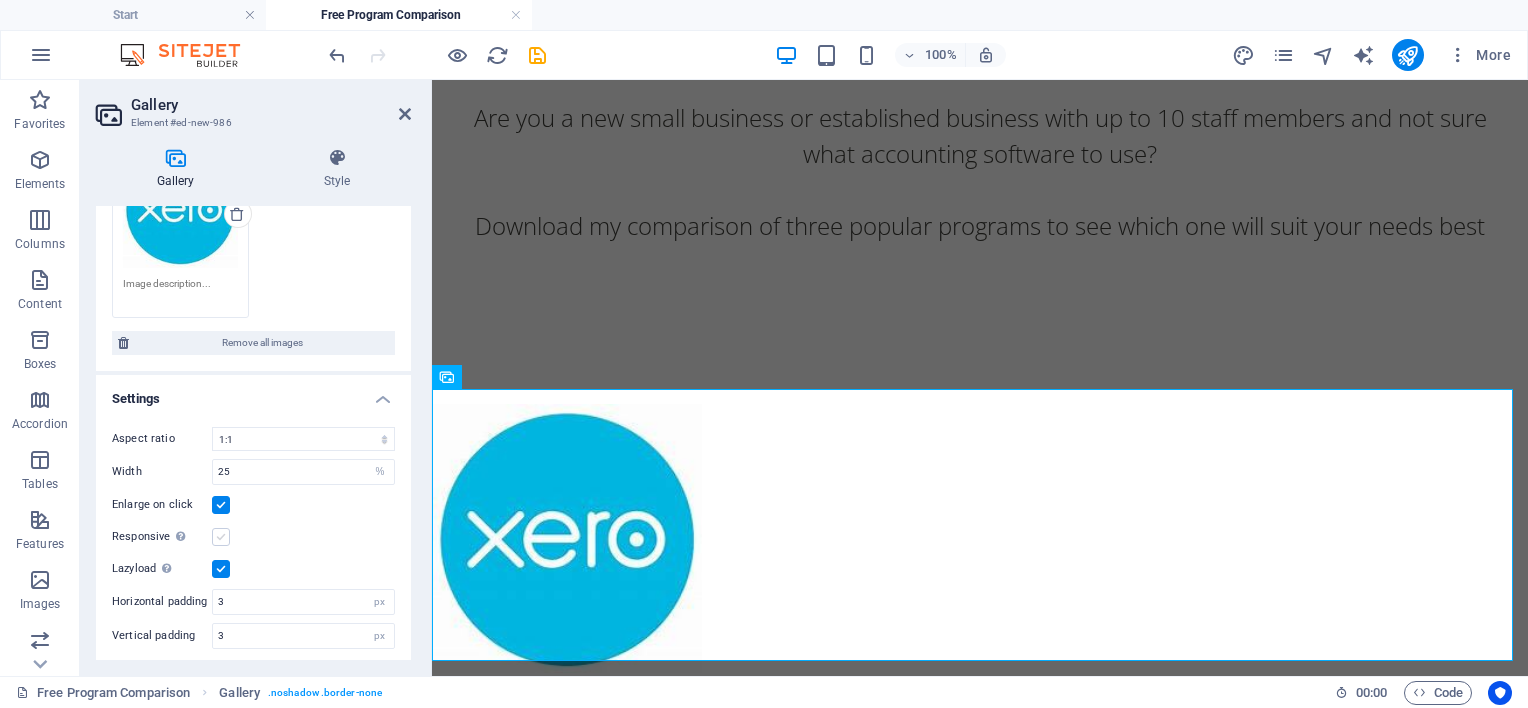 click at bounding box center (221, 537) 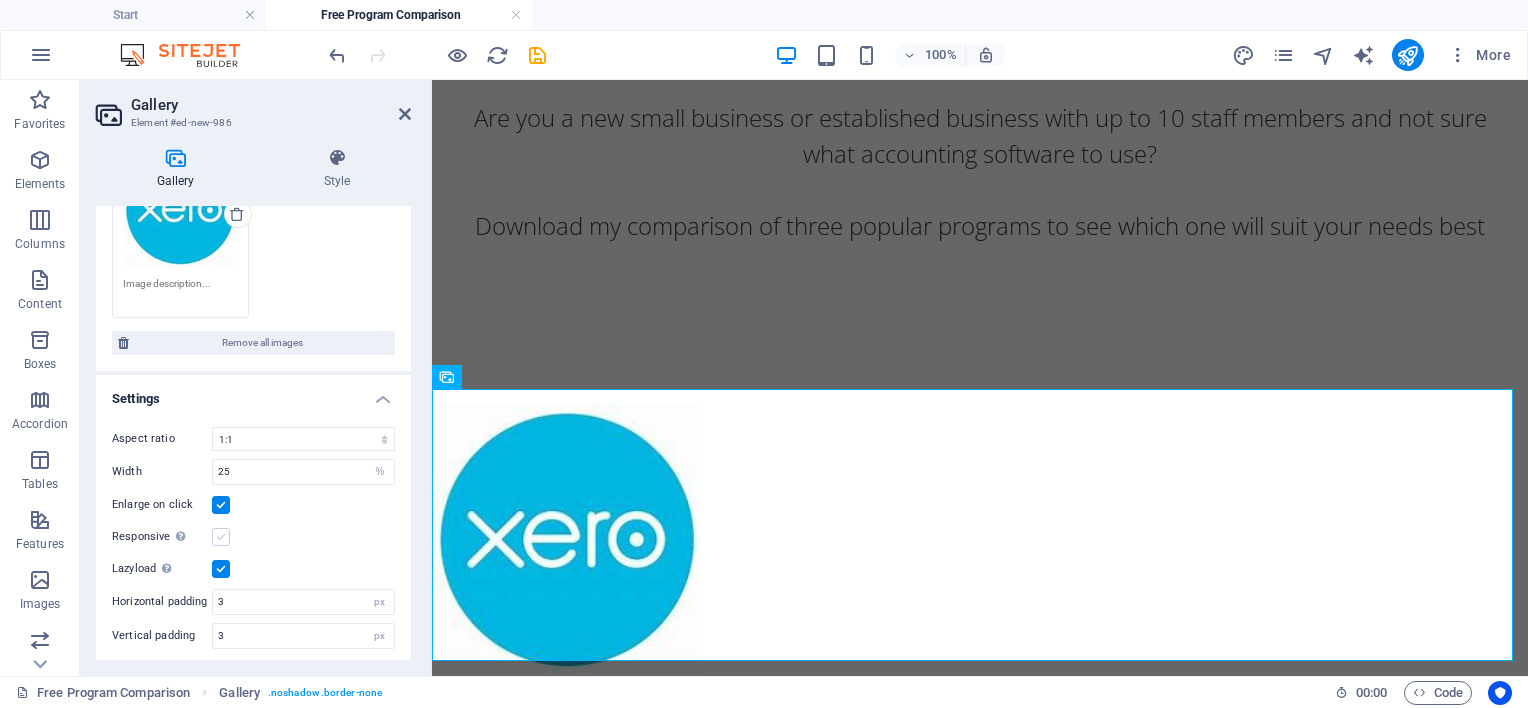click on "Responsive Automatically load retina image and smartphone optimized sizes." at bounding box center [0, 0] 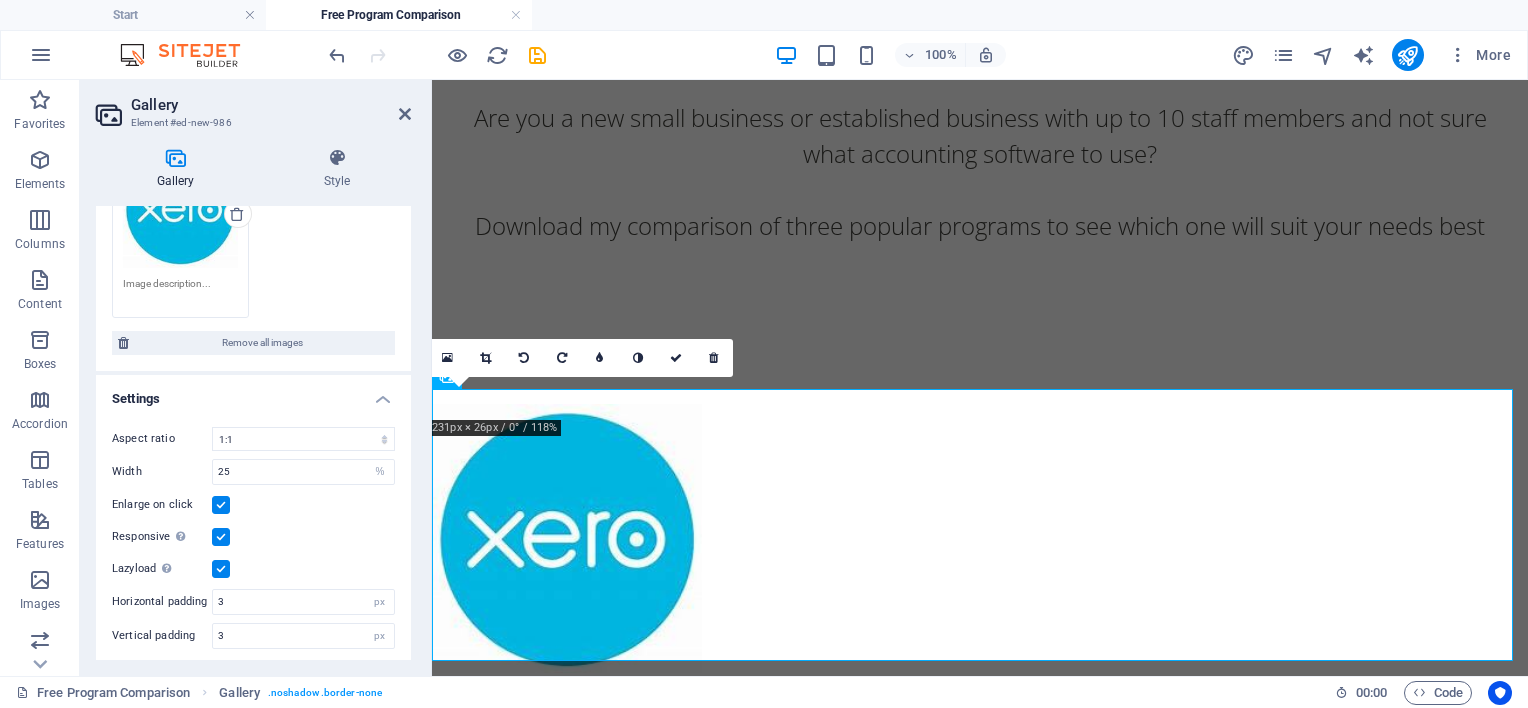 click at bounding box center [221, 537] 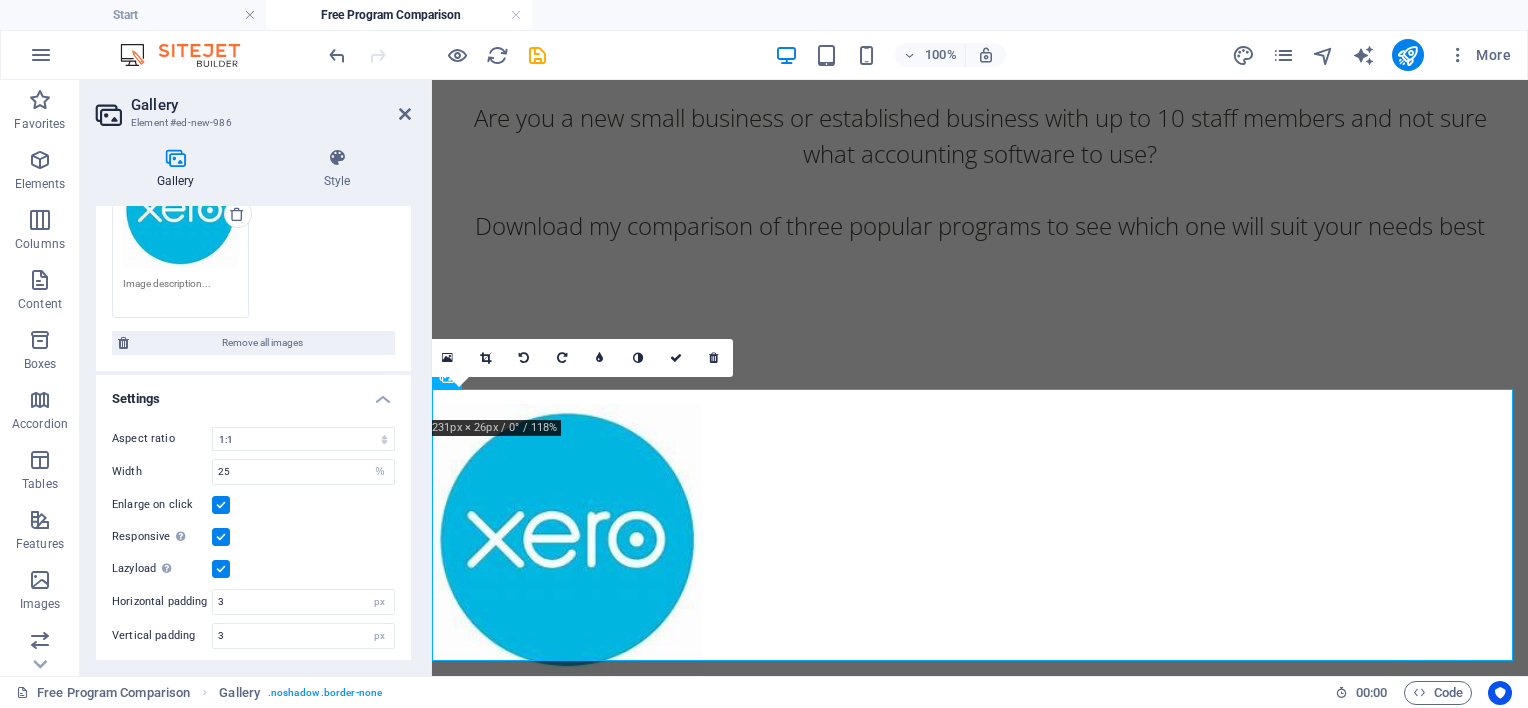 click on "Responsive Automatically load retina image and smartphone optimized sizes." at bounding box center (0, 0) 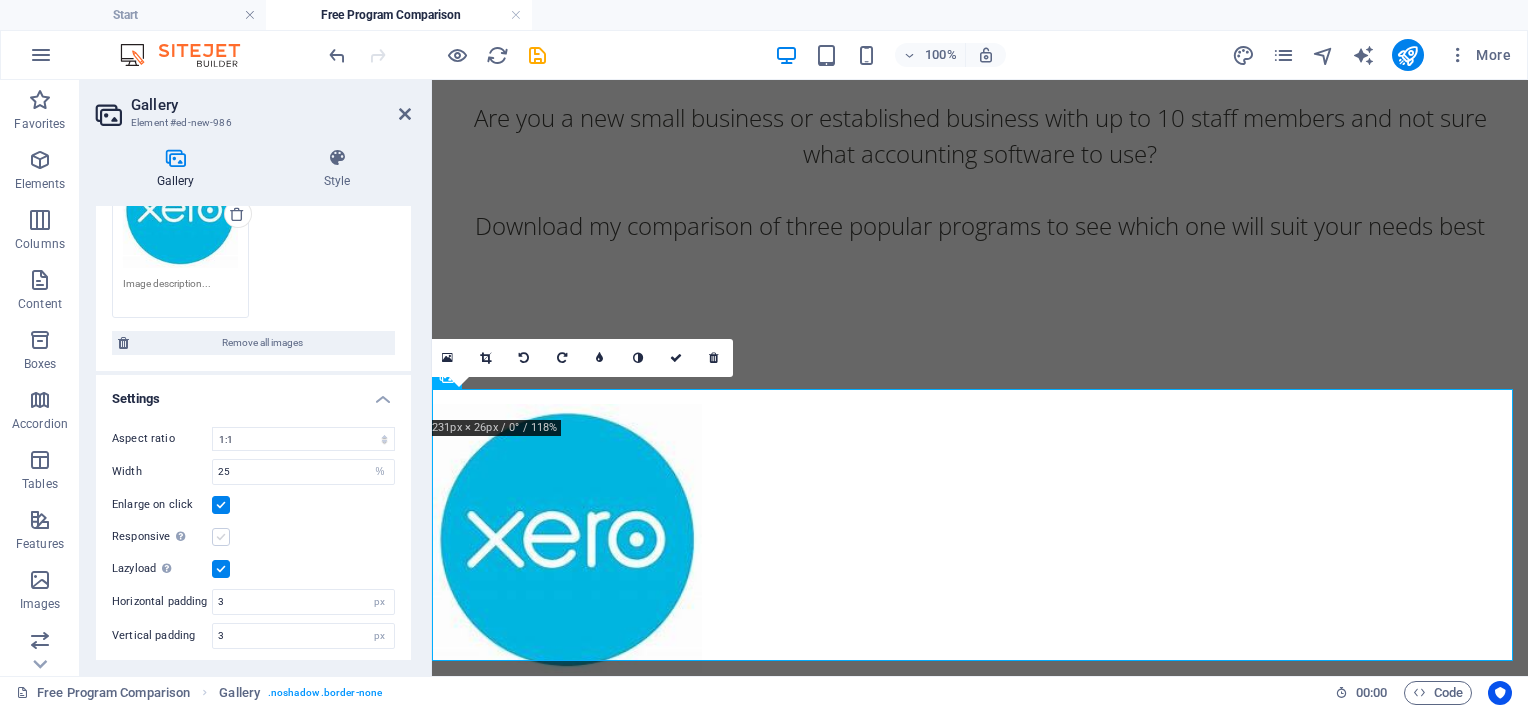 click at bounding box center (221, 537) 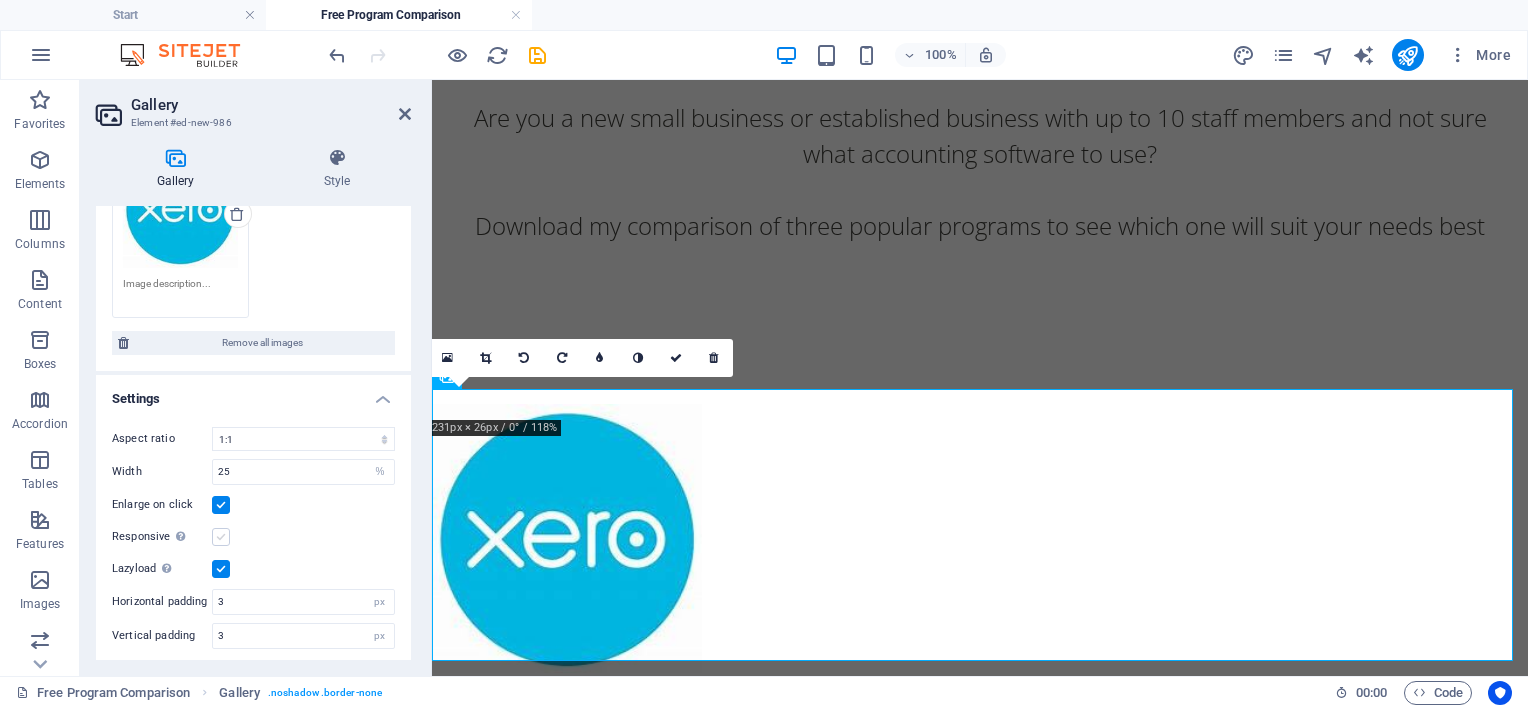 click on "Responsive Automatically load retina image and smartphone optimized sizes." at bounding box center [0, 0] 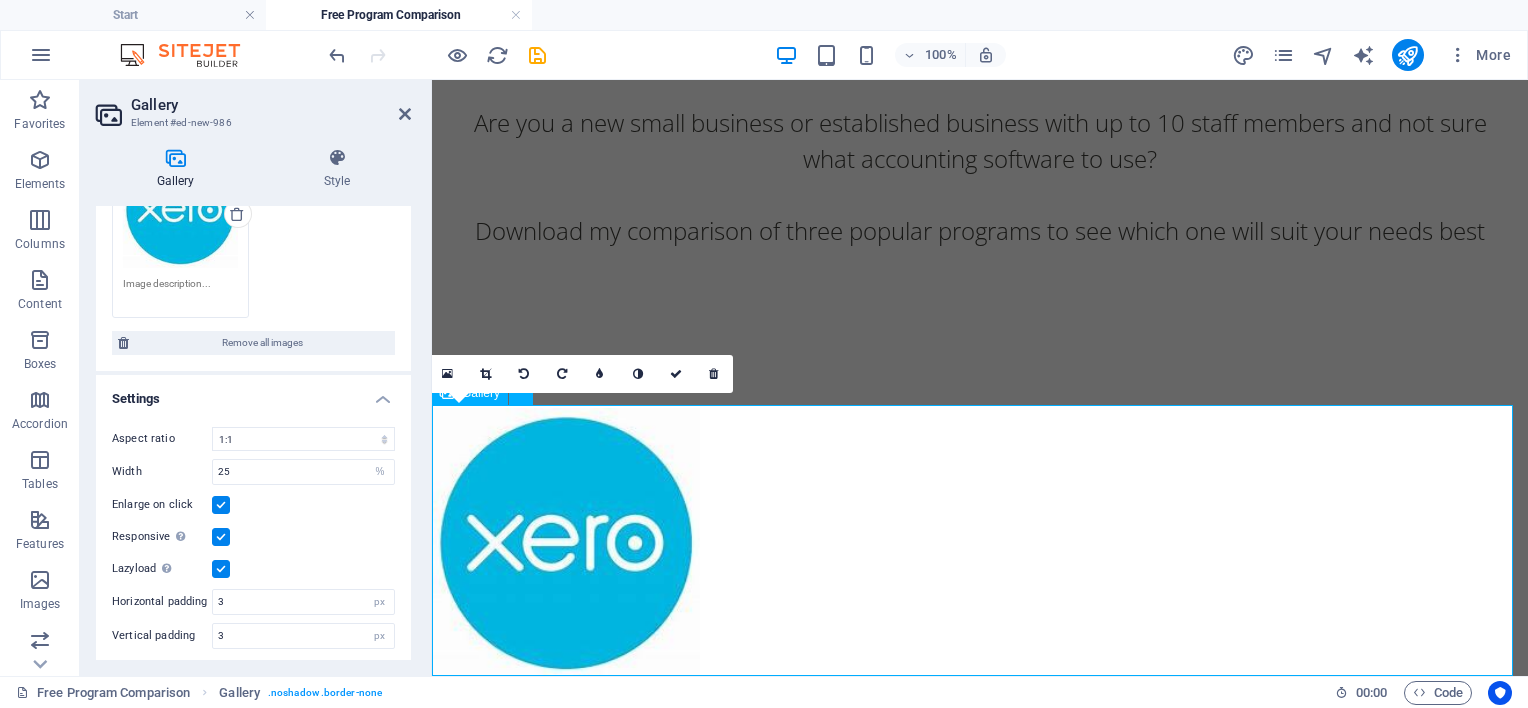 scroll, scrollTop: 239, scrollLeft: 0, axis: vertical 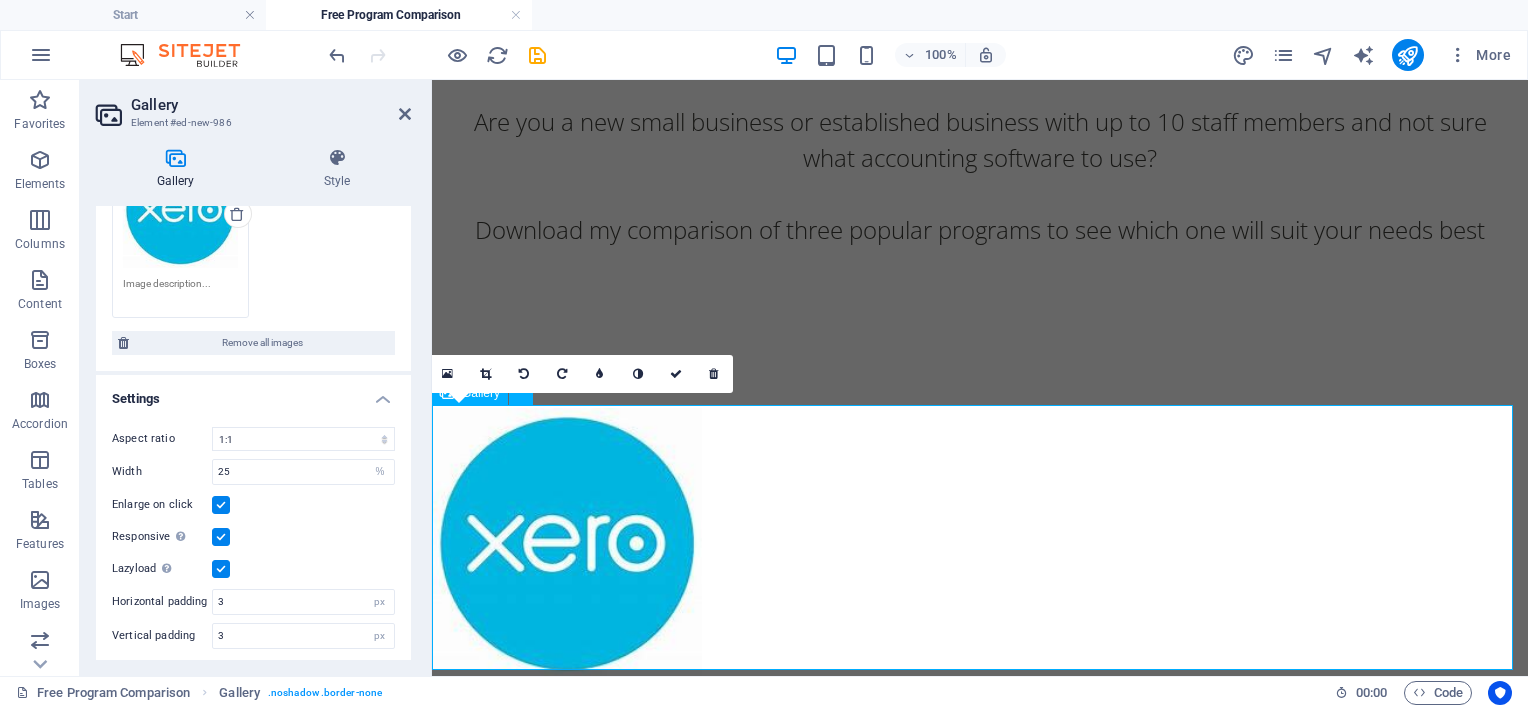 click at bounding box center [567, 543] 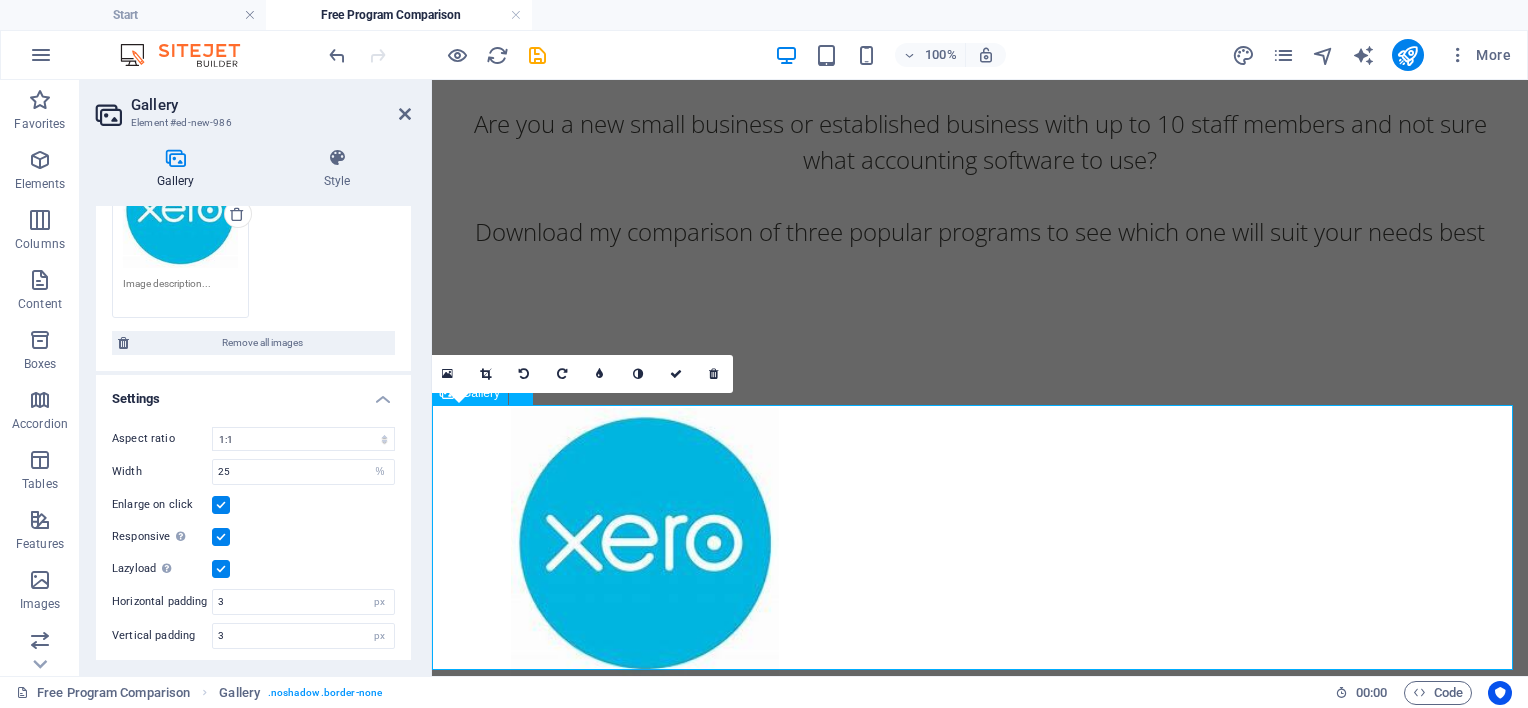 drag, startPoint x: 541, startPoint y: 547, endPoint x: 626, endPoint y: 544, distance: 85.052925 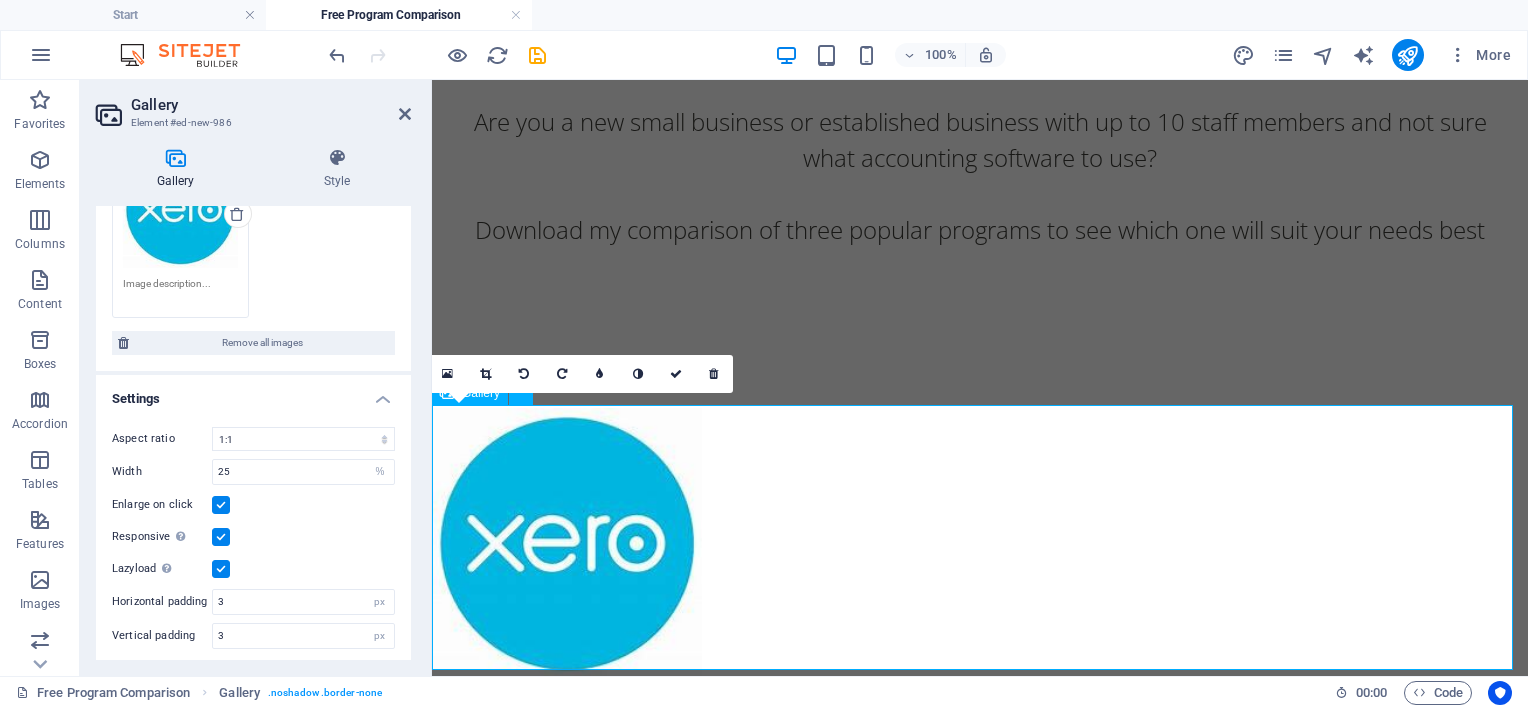 scroll, scrollTop: 254, scrollLeft: 0, axis: vertical 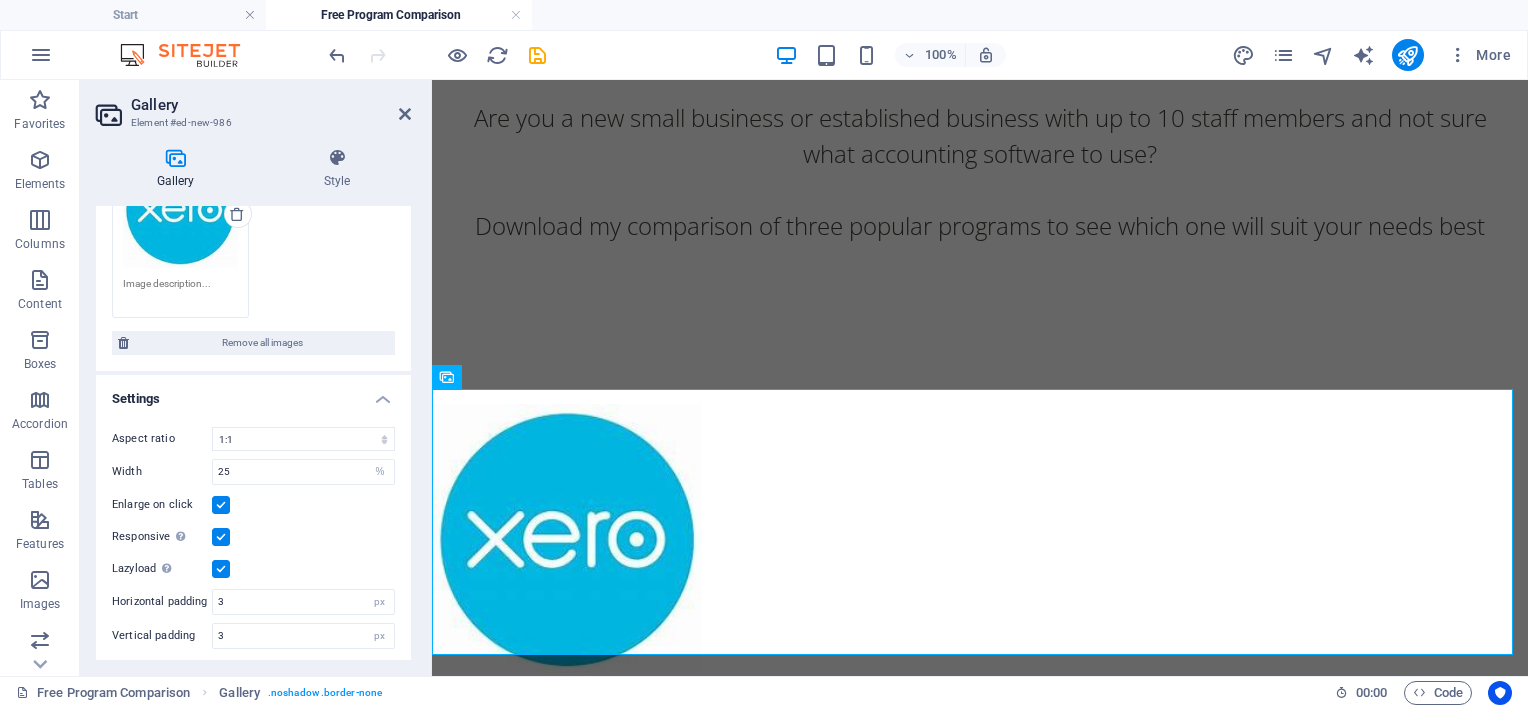 click at bounding box center [221, 537] 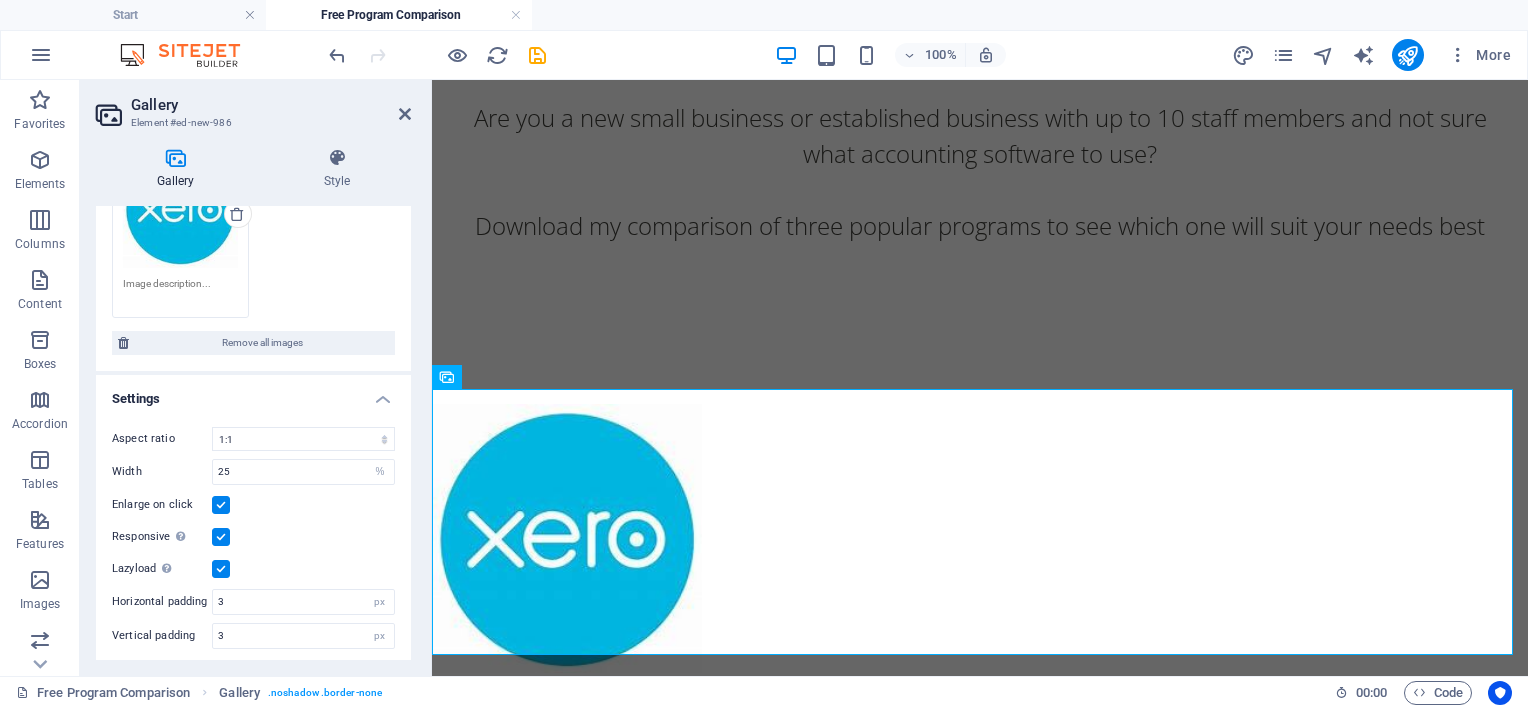click on "Responsive Automatically load retina image and smartphone optimized sizes." at bounding box center (0, 0) 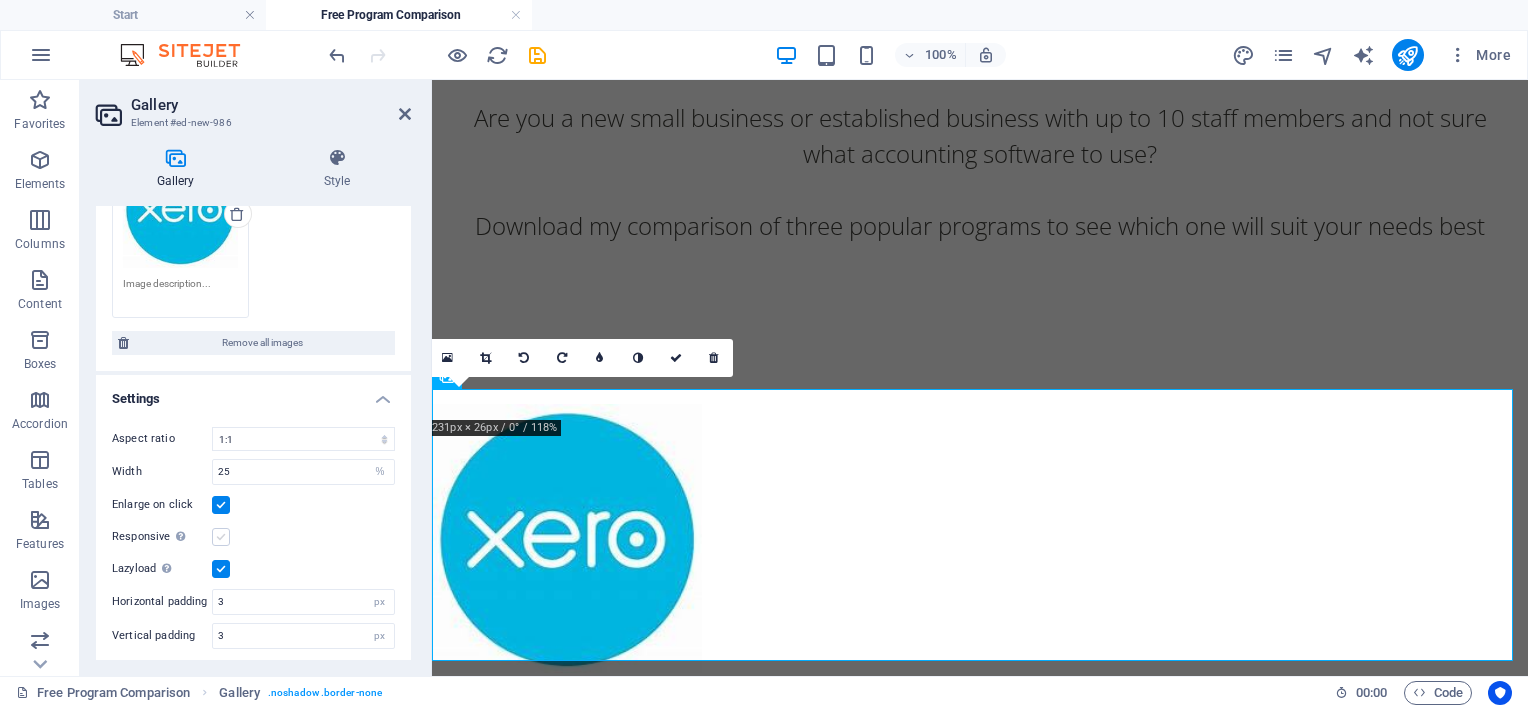 click at bounding box center [221, 537] 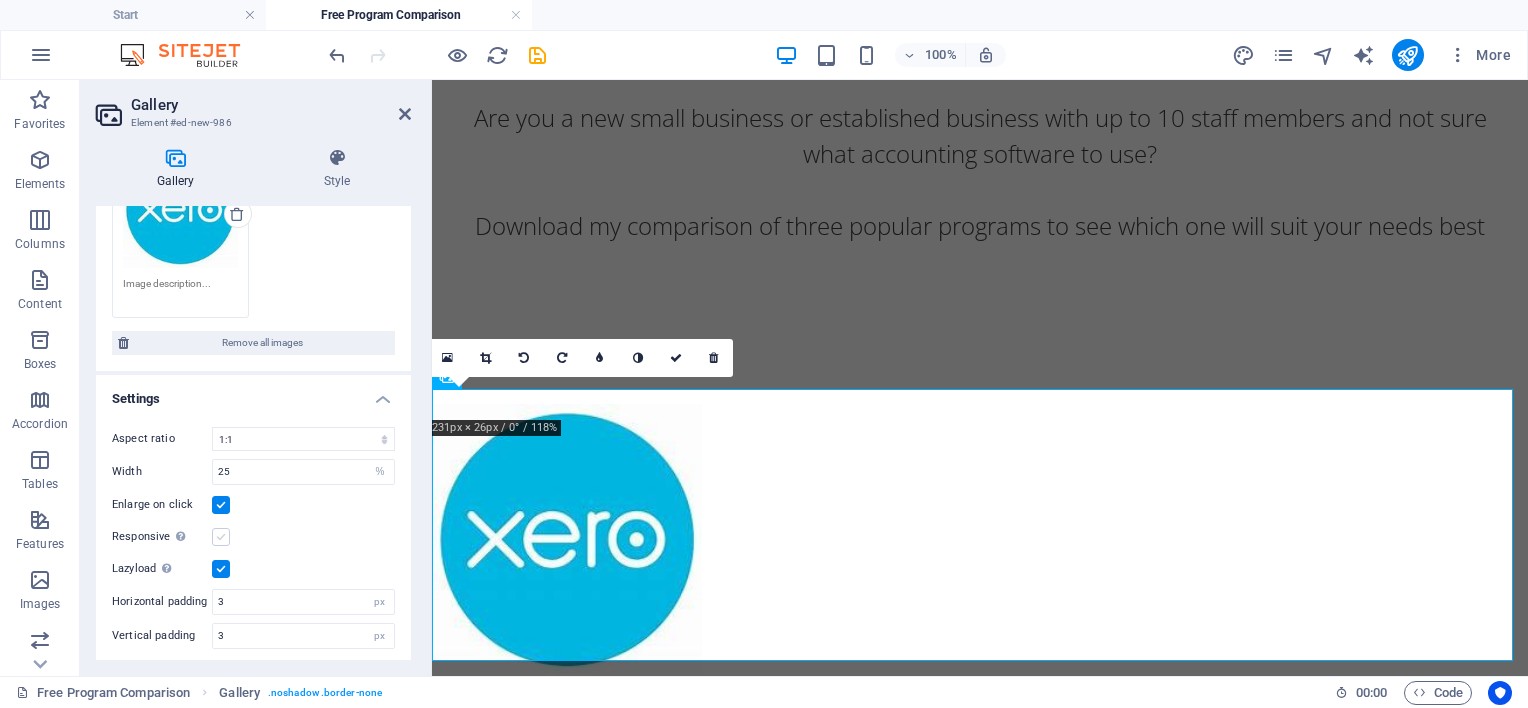 click on "Responsive Automatically load retina image and smartphone optimized sizes." at bounding box center (0, 0) 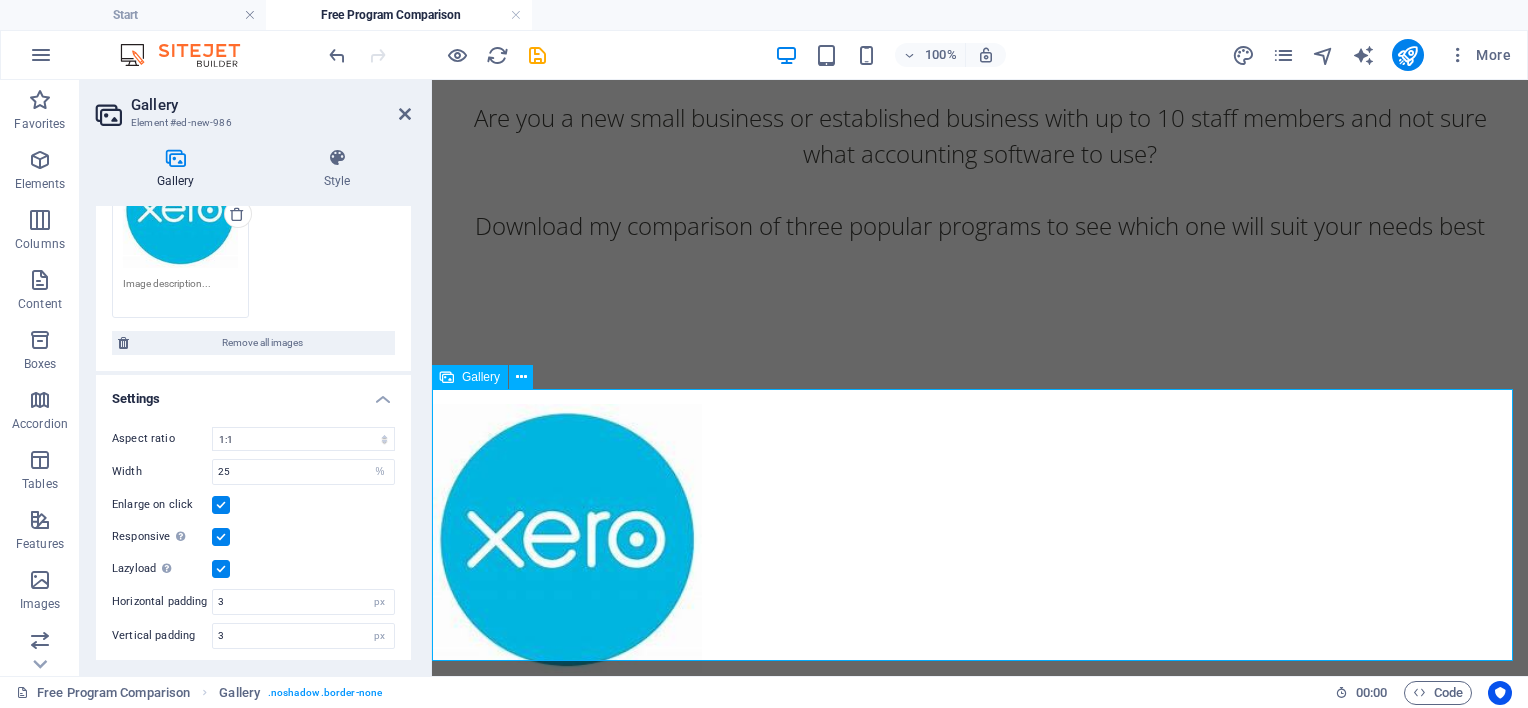 click at bounding box center (980, 539) 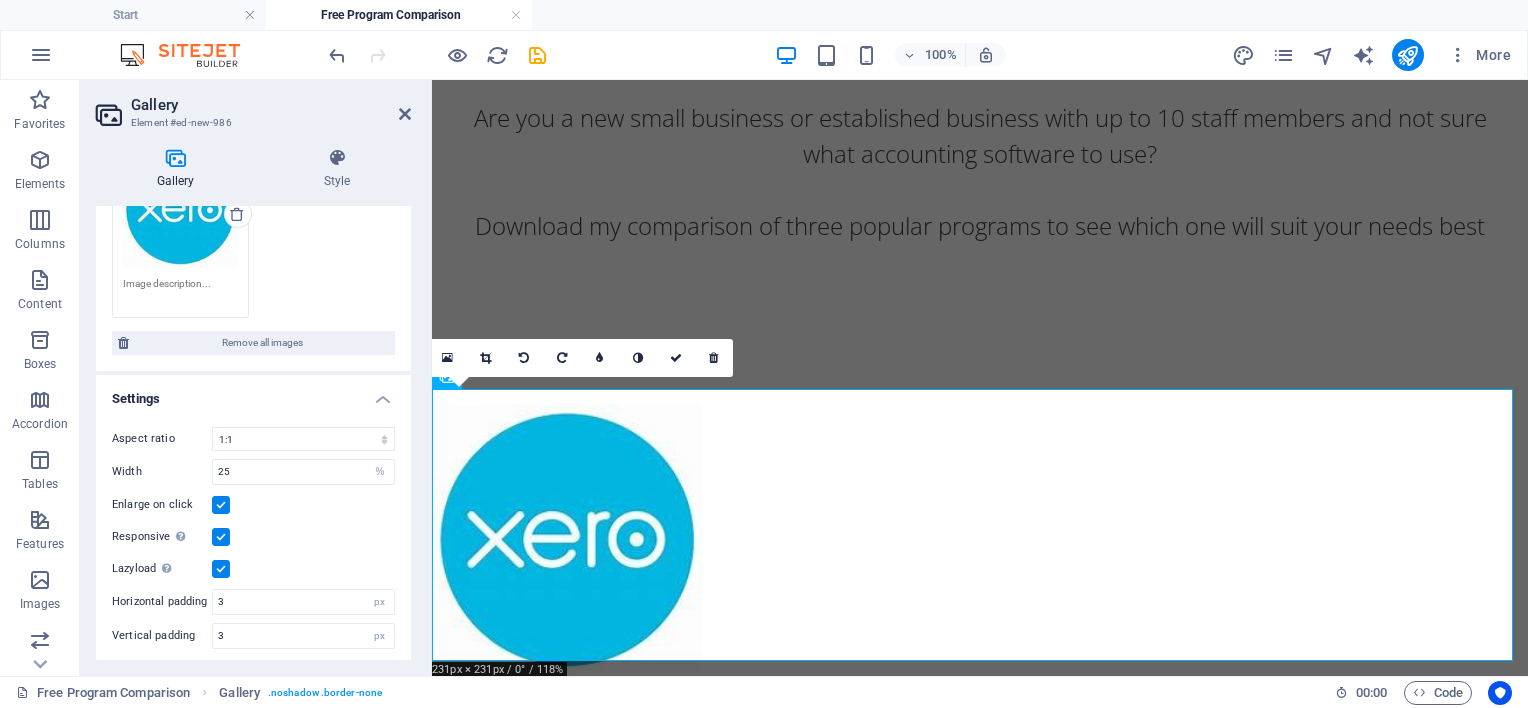 click on "0" at bounding box center [581, 358] 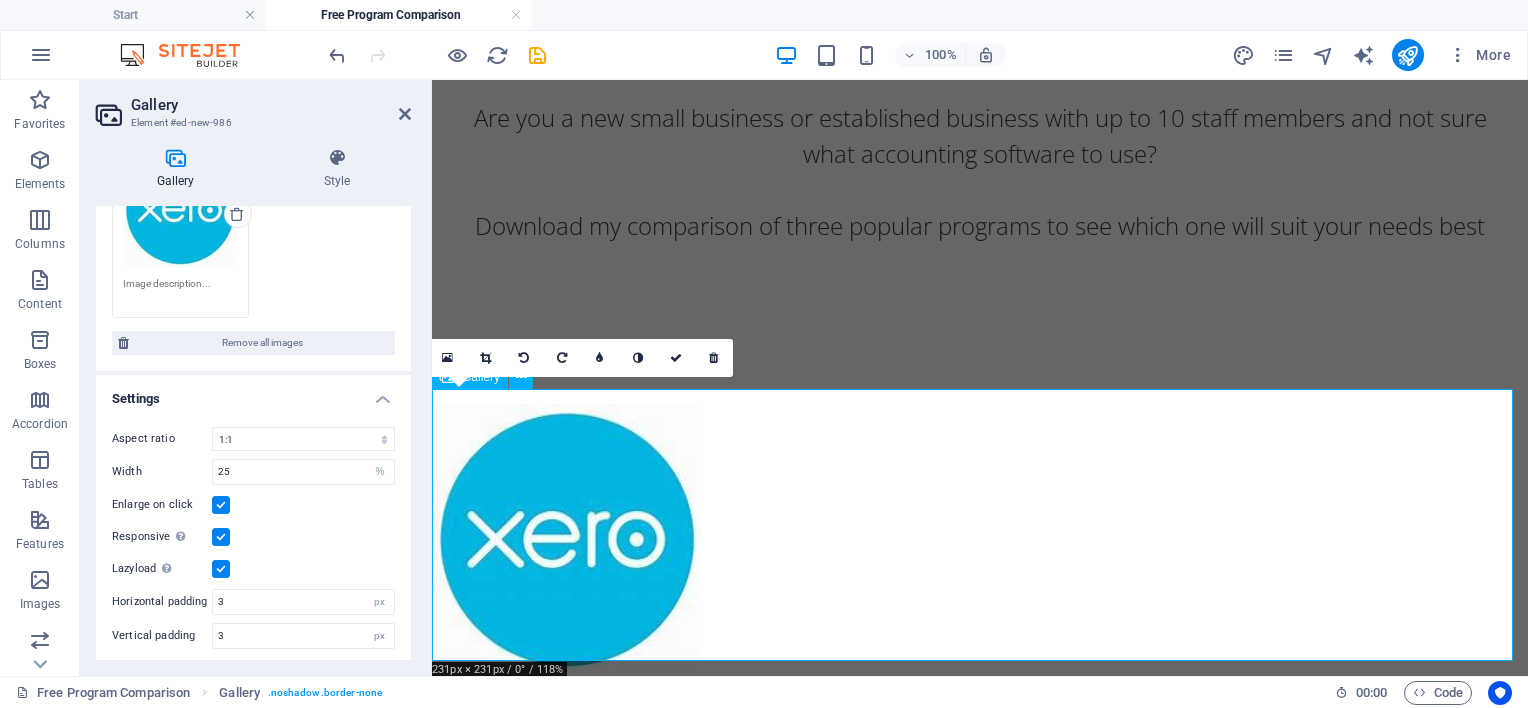 click at bounding box center [567, 539] 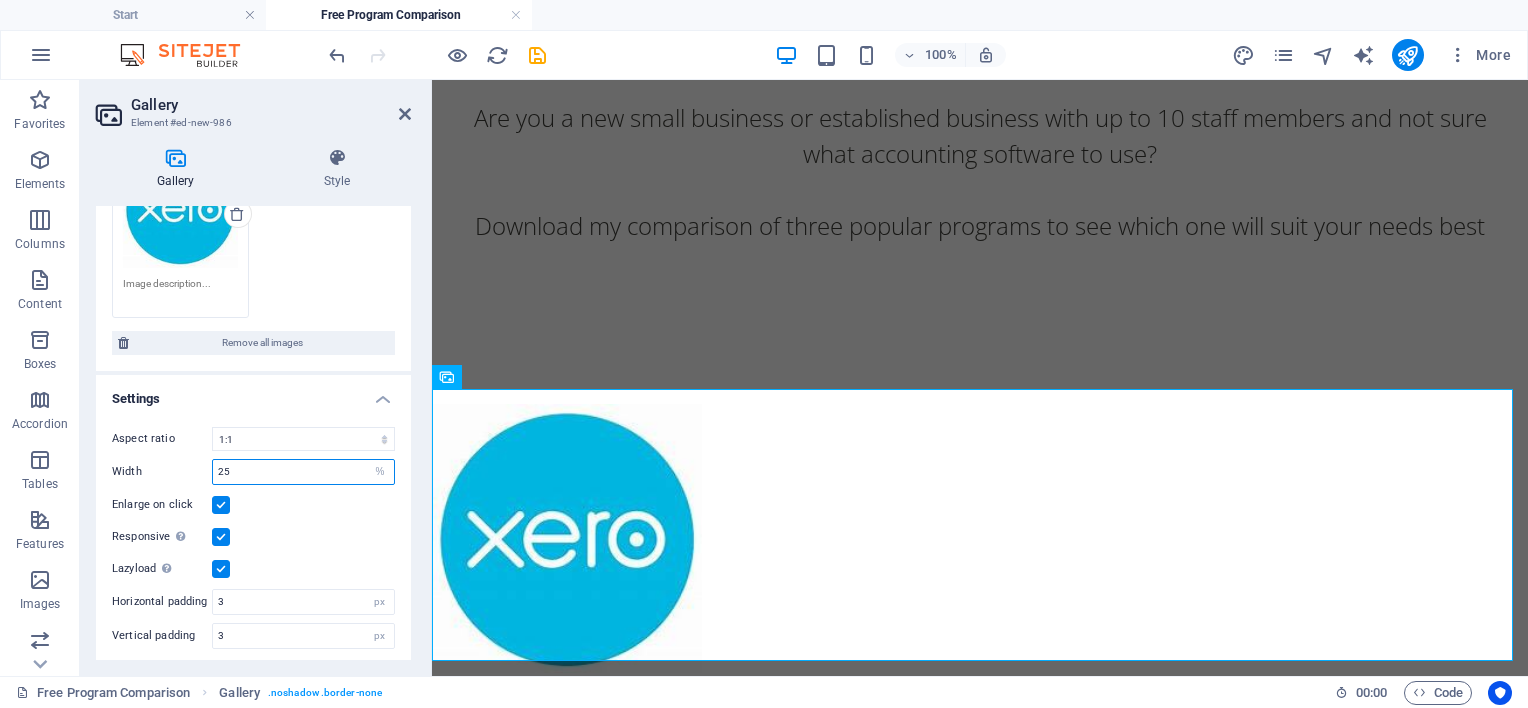 click on "25" at bounding box center [303, 472] 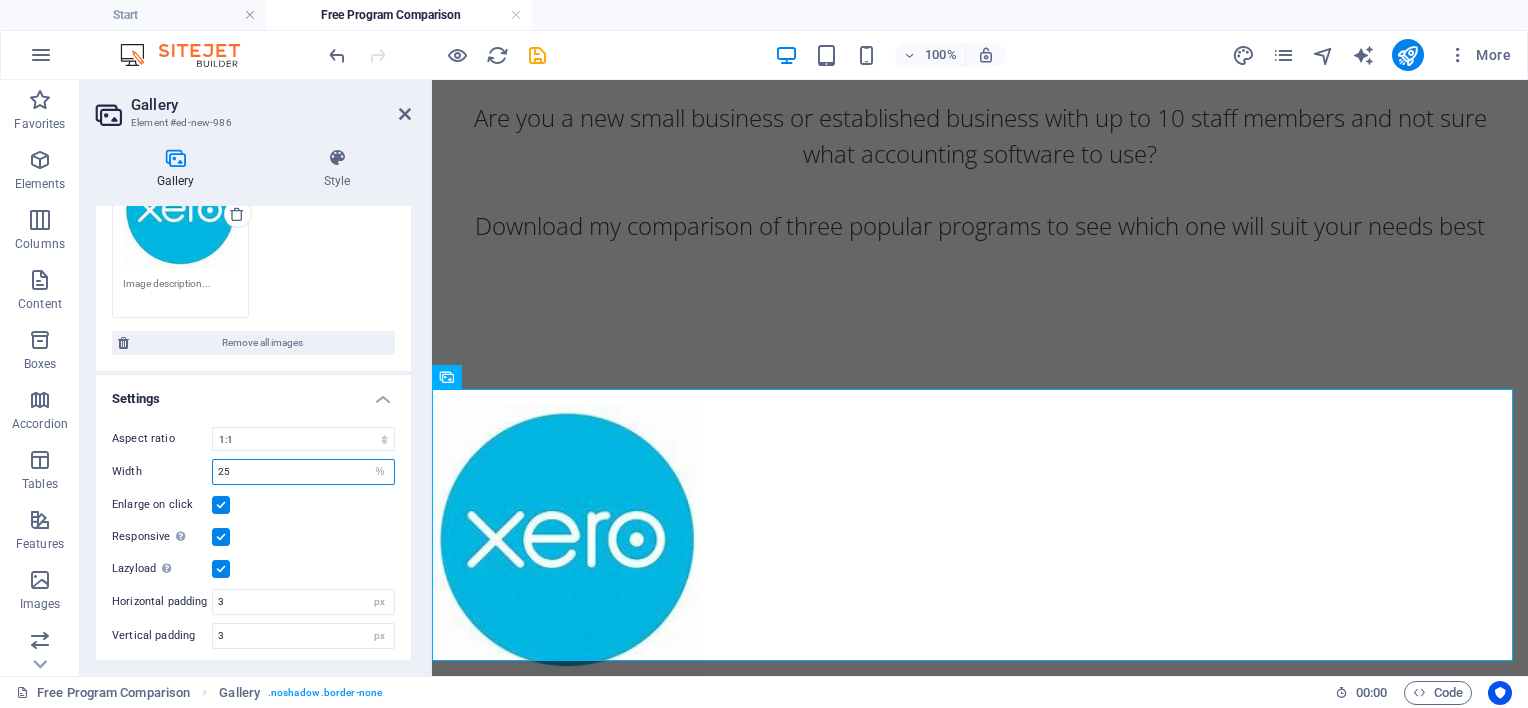 type on "2" 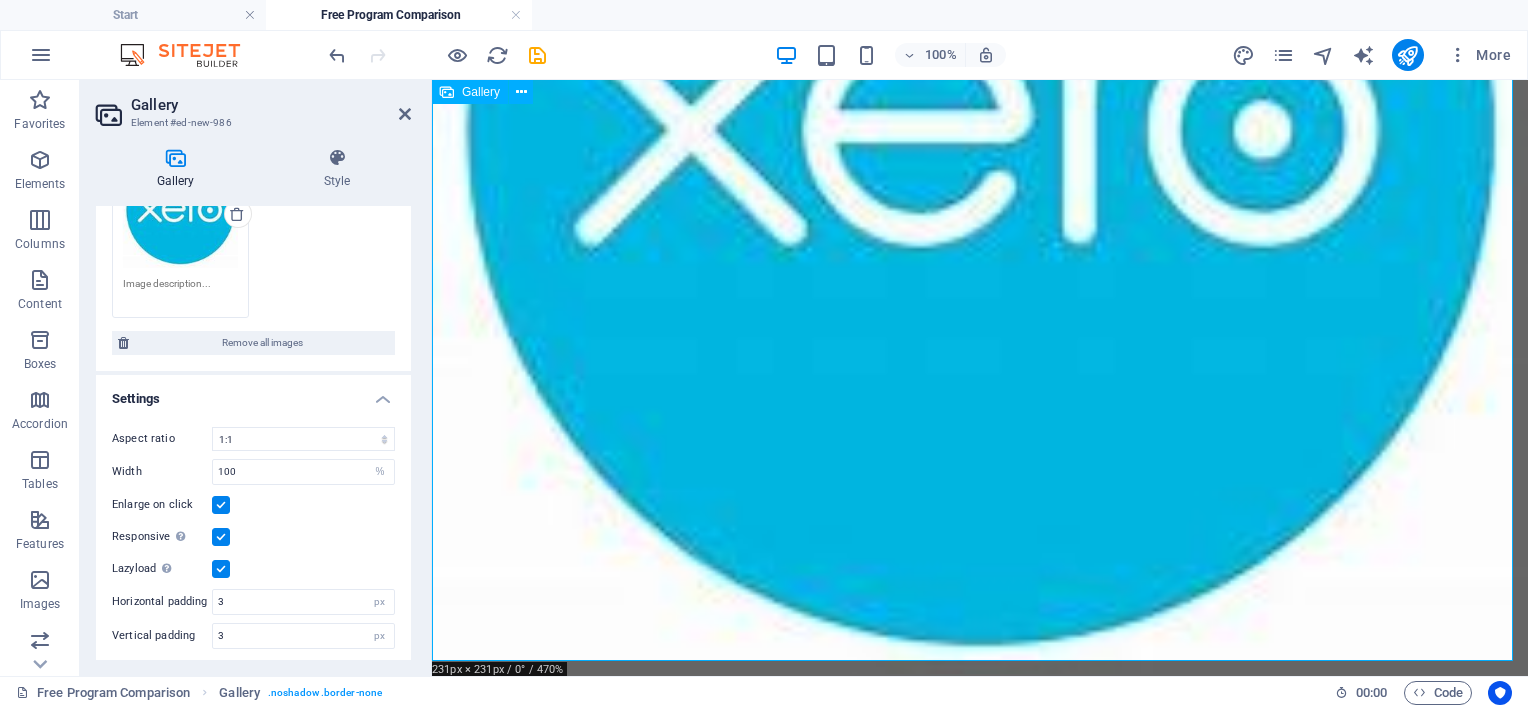 scroll, scrollTop: 769, scrollLeft: 0, axis: vertical 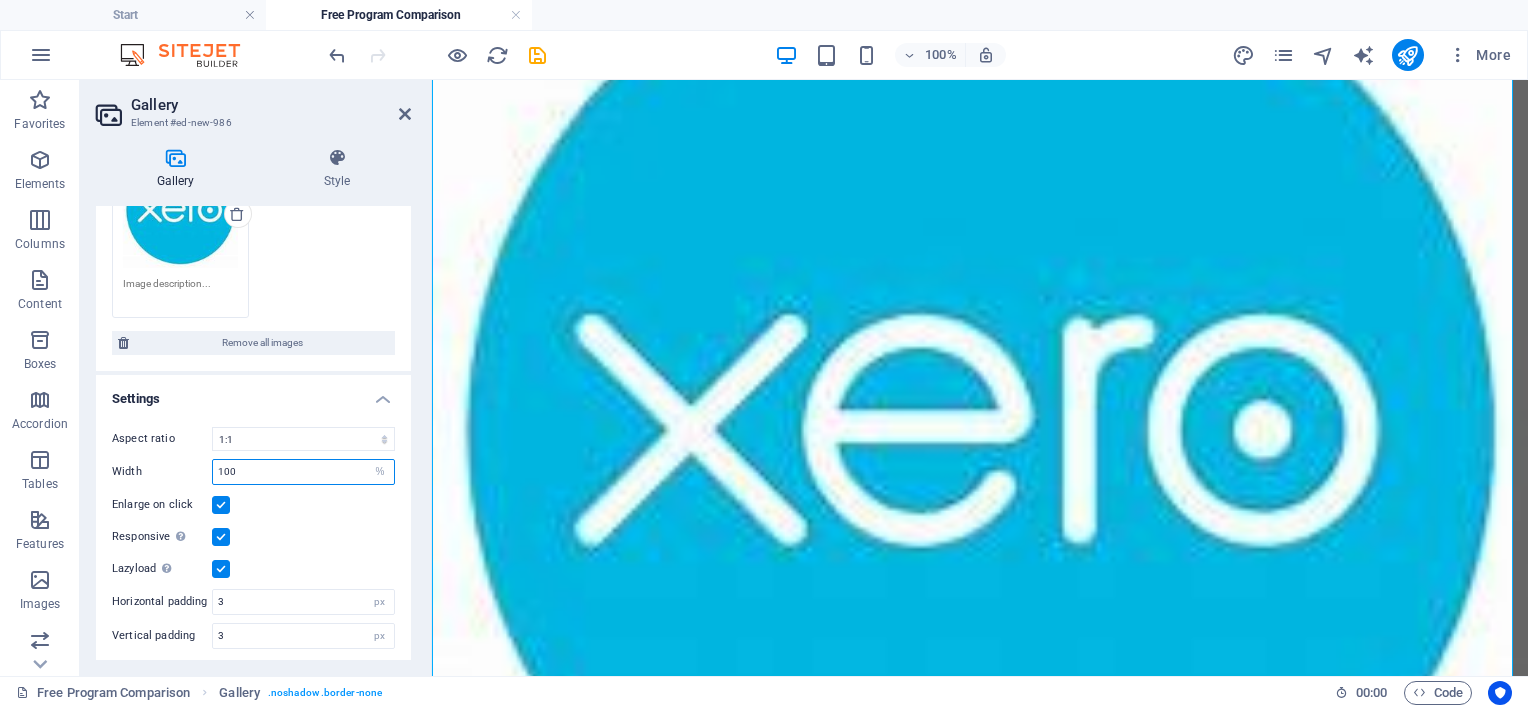 click on "100" at bounding box center [303, 472] 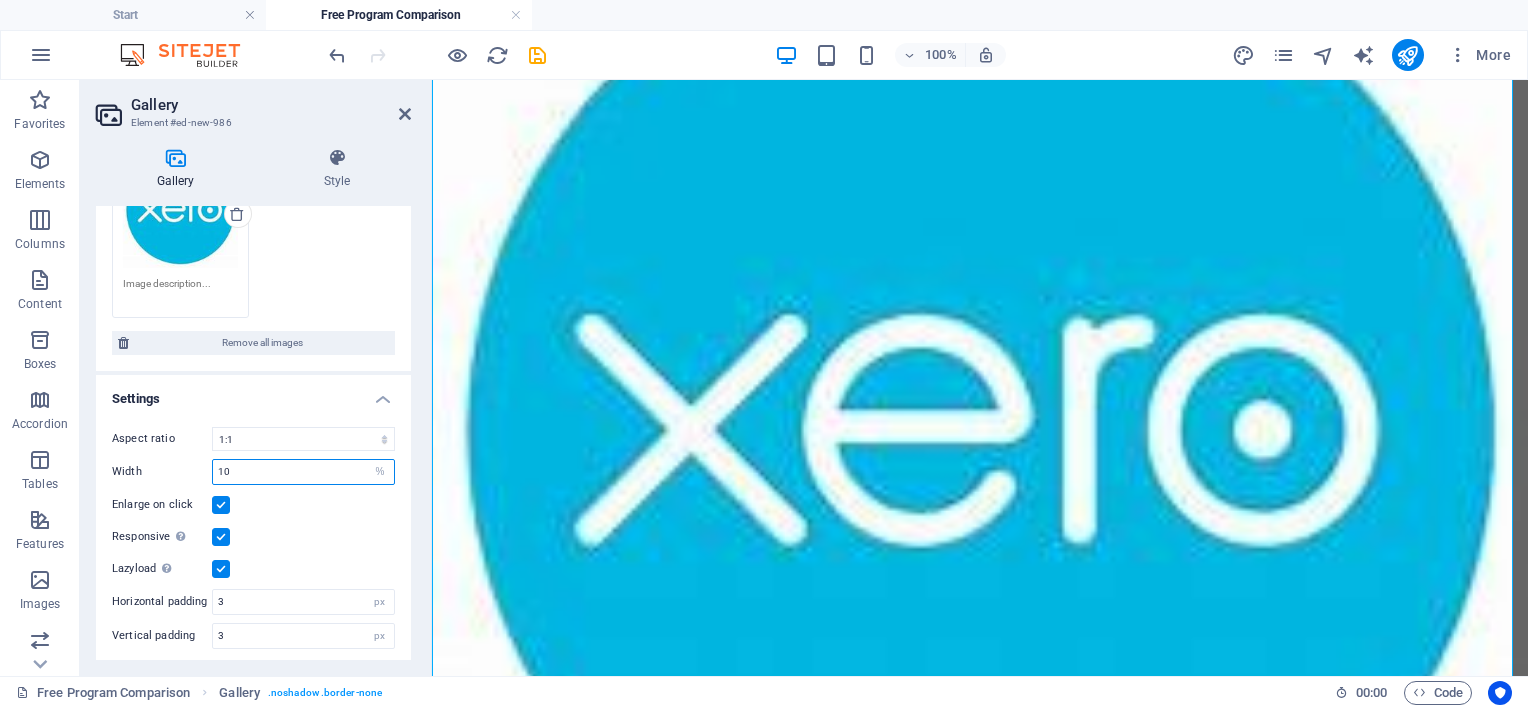 type on "1" 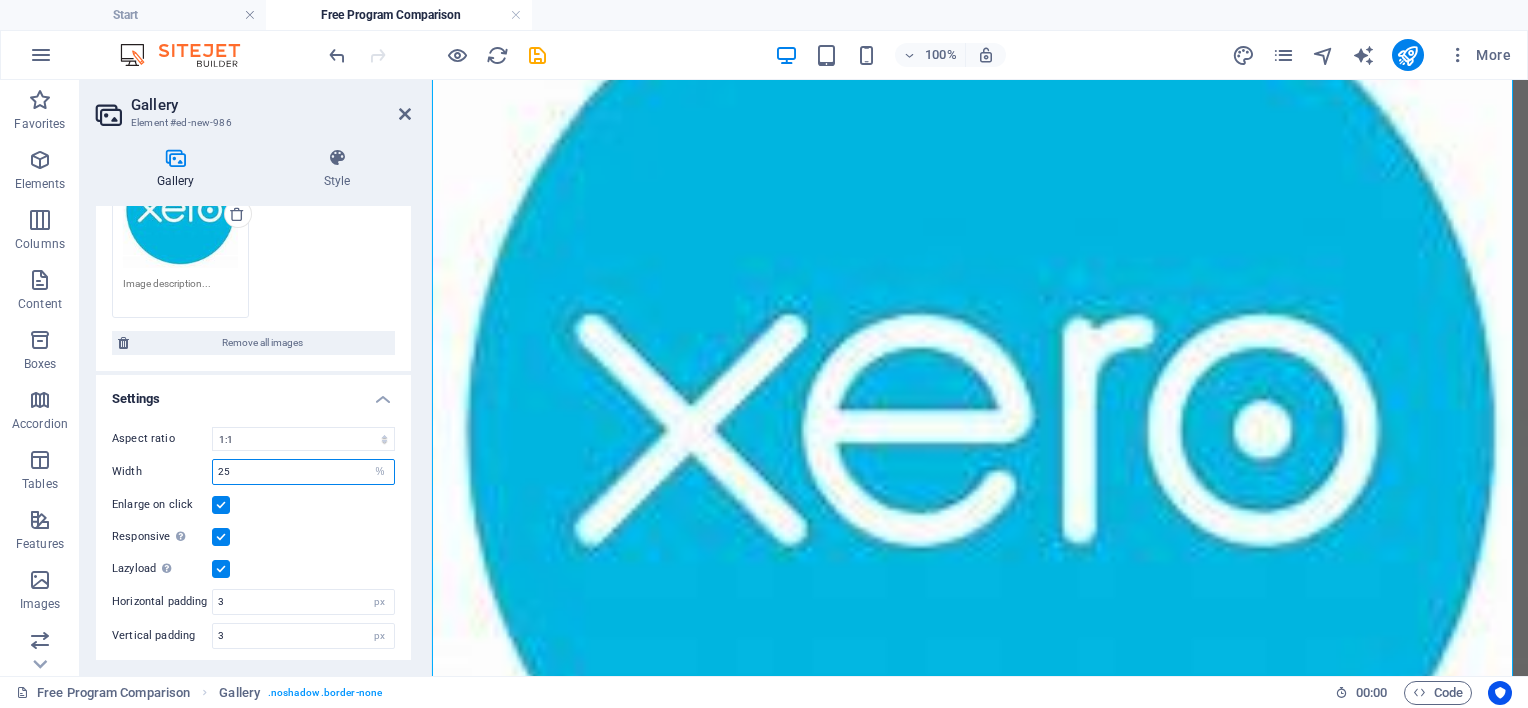 type on "25" 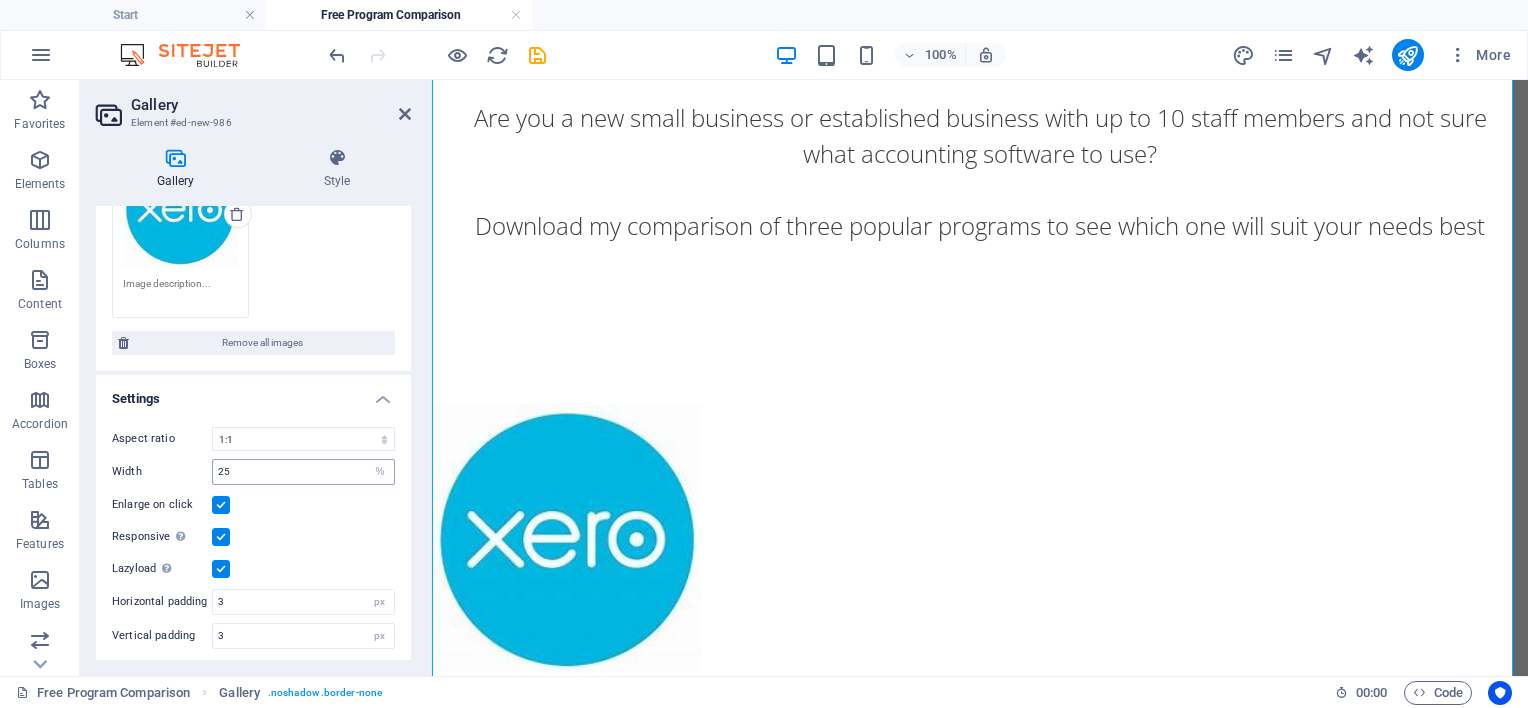 scroll, scrollTop: 254, scrollLeft: 0, axis: vertical 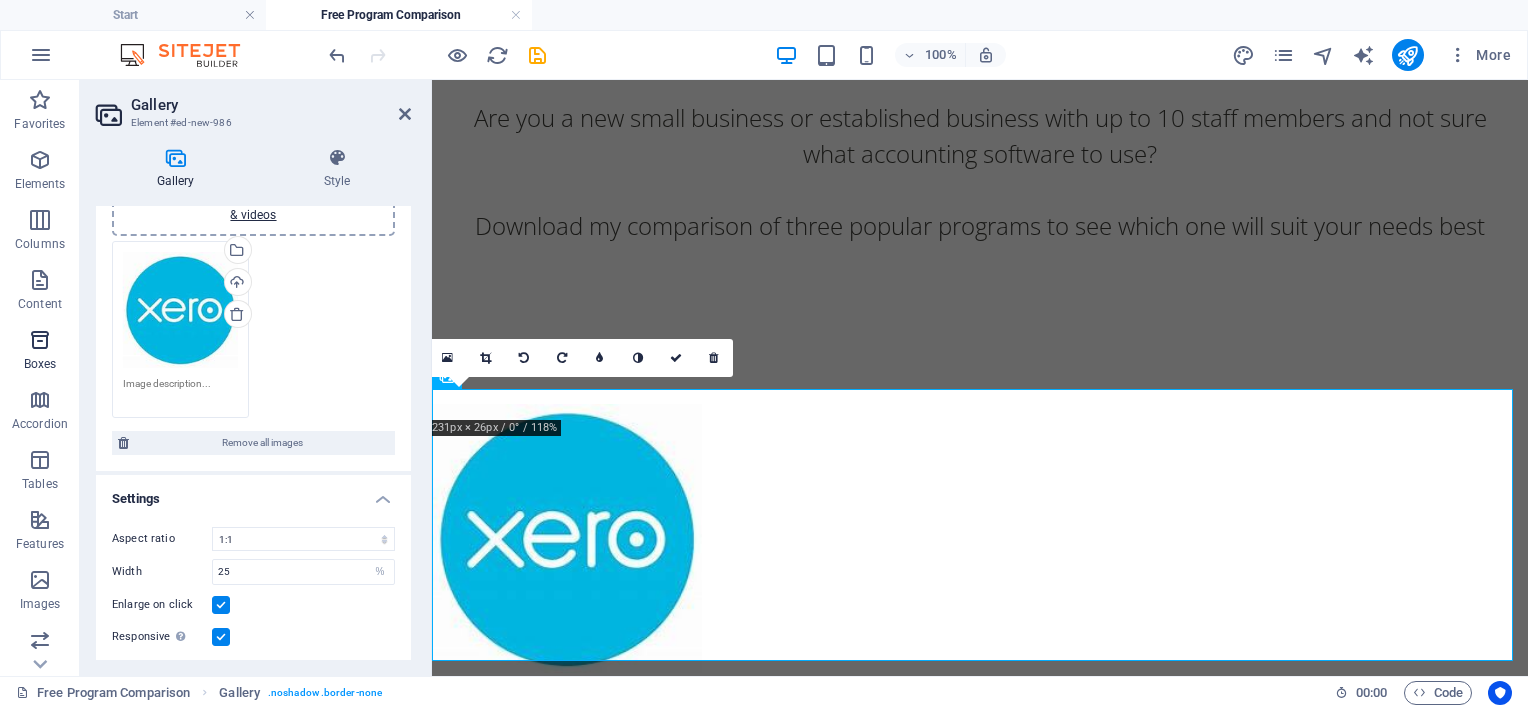 click at bounding box center [40, 340] 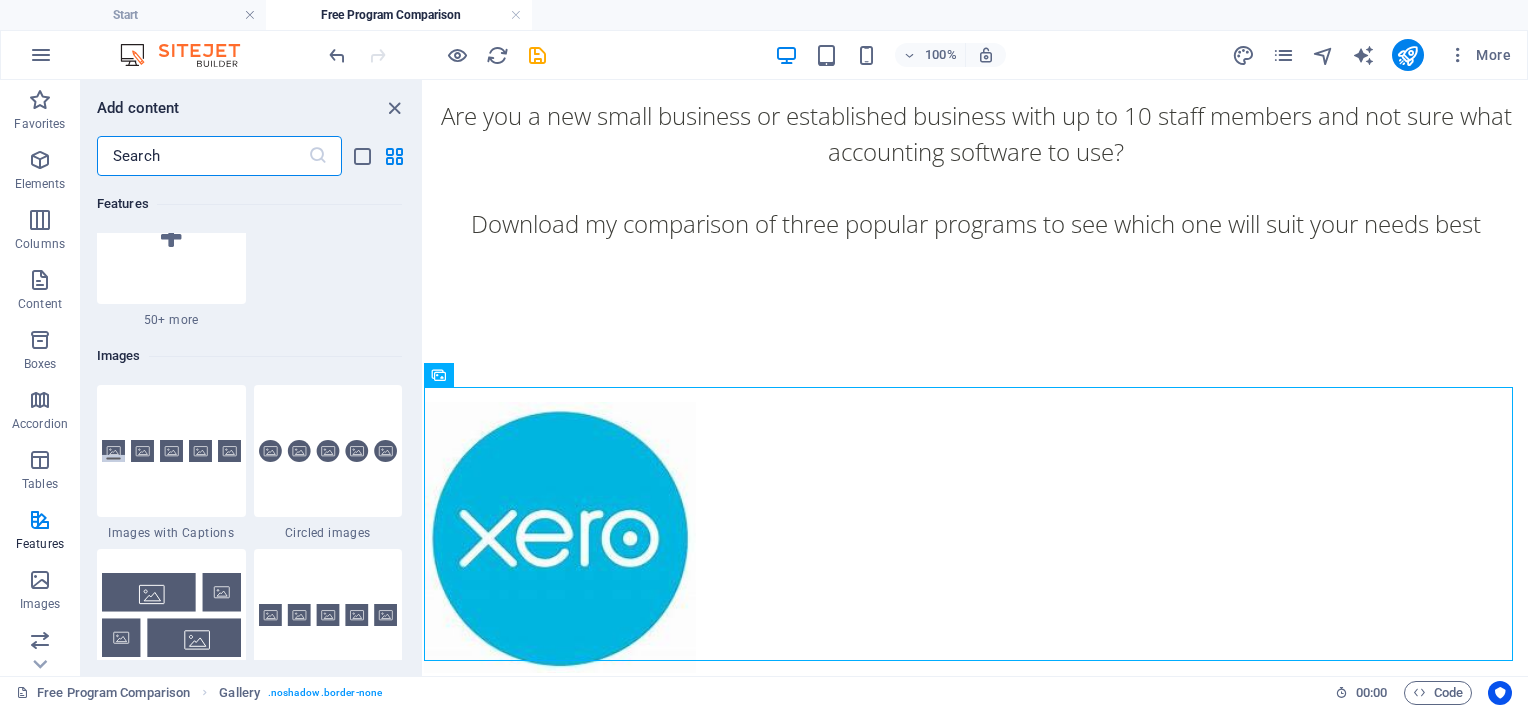 scroll, scrollTop: 10016, scrollLeft: 0, axis: vertical 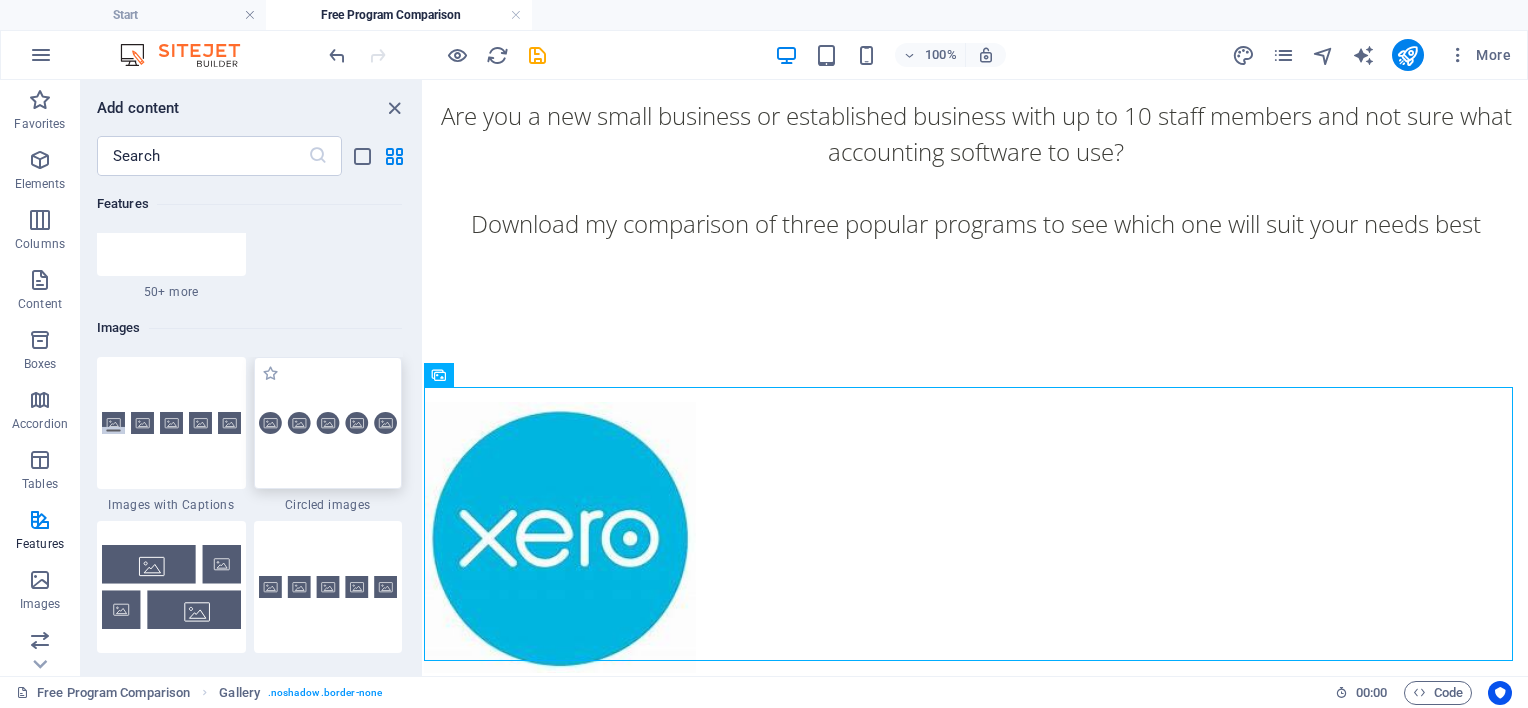 click at bounding box center [328, 423] 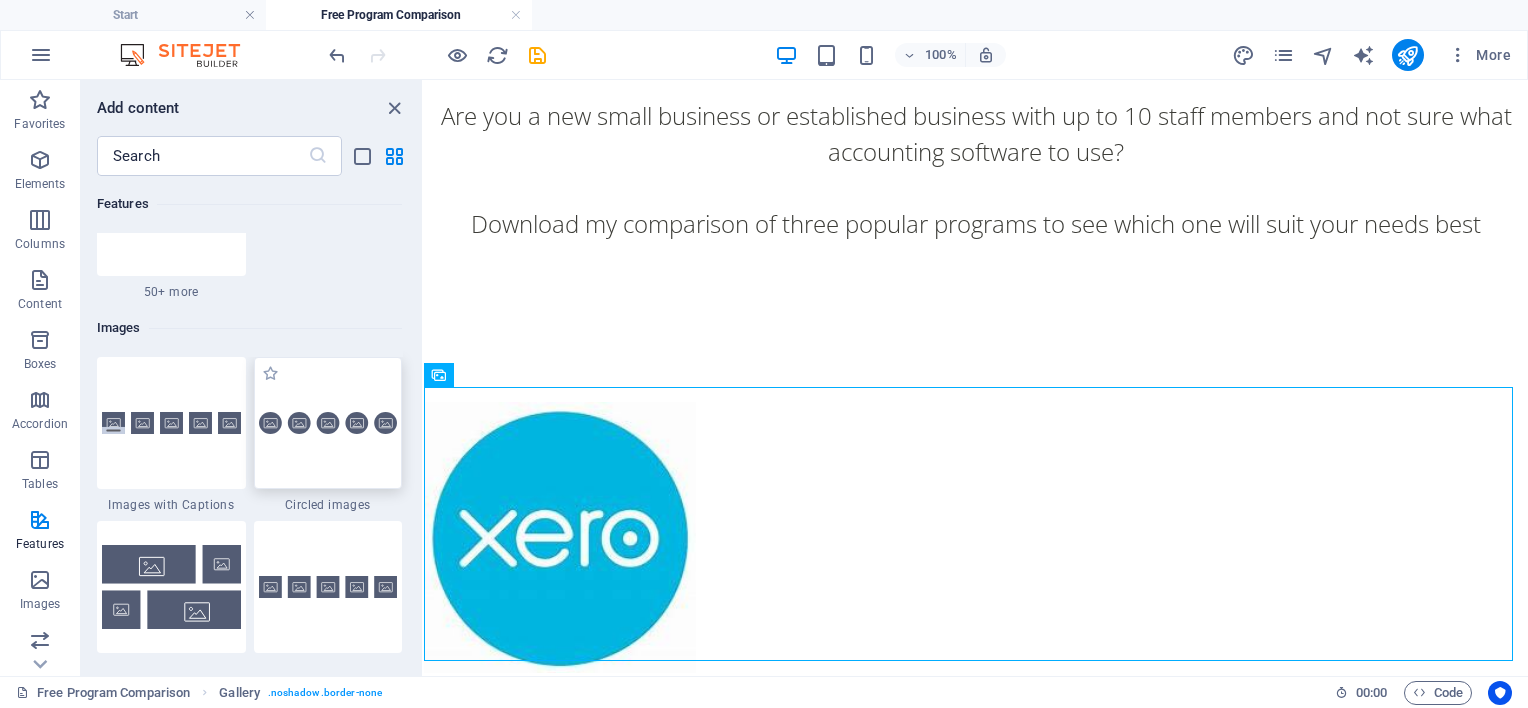 scroll, scrollTop: 372, scrollLeft: 0, axis: vertical 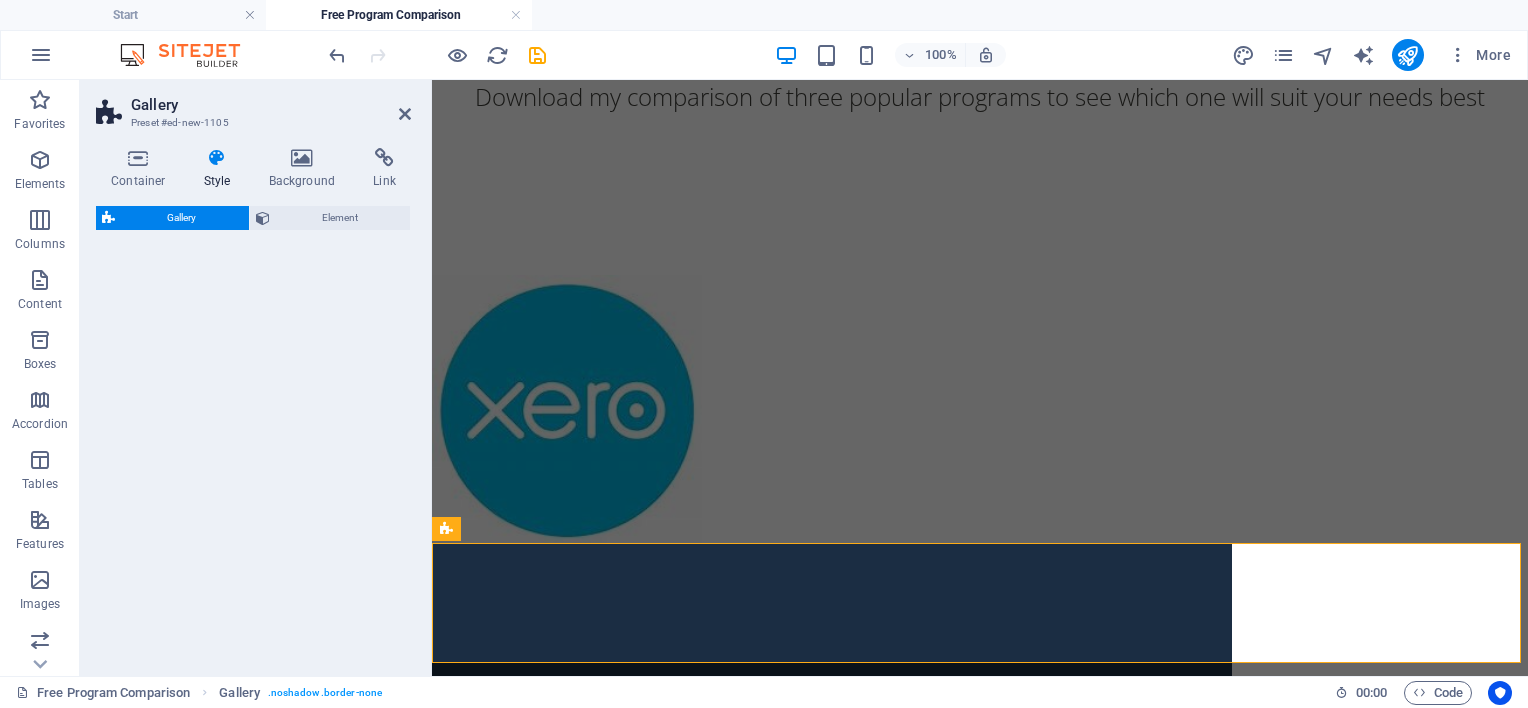 select on "rem" 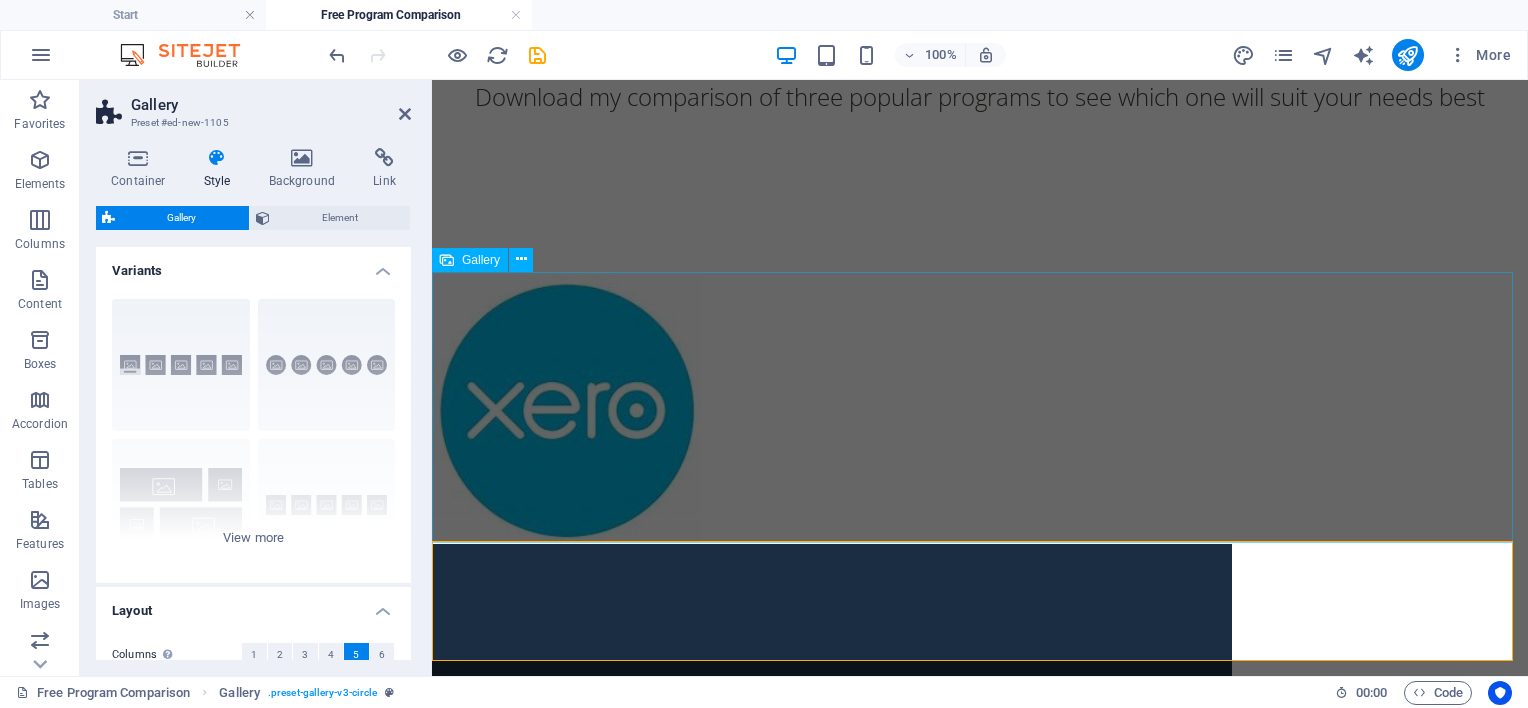 scroll, scrollTop: 769, scrollLeft: 0, axis: vertical 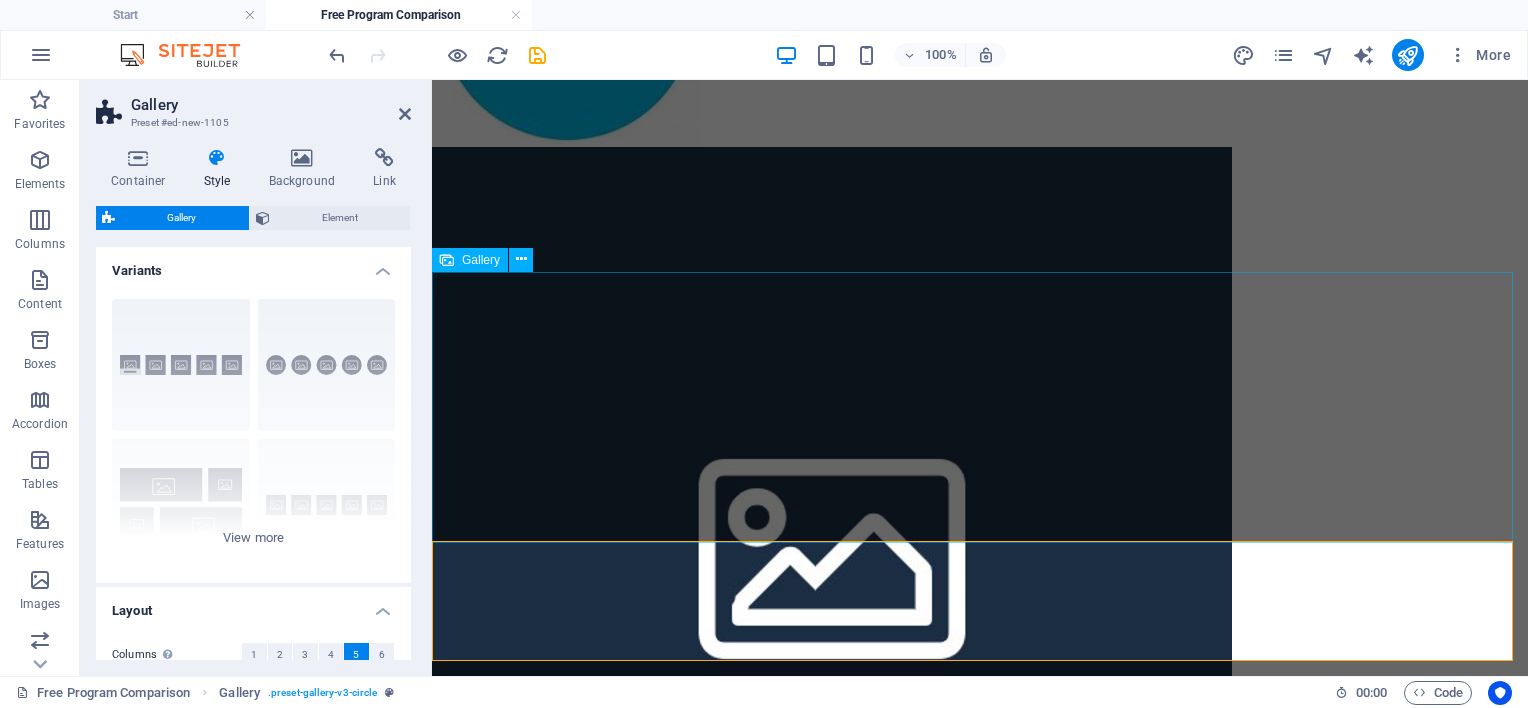 click on "ACCOUNTING PROGRAM COMPARISON Are you a new small business or established business with up to 10 staff members and not sure what accounting software to use? Download my comparison of three popular programs to see which one will suit your needs best" at bounding box center [980, 1729] 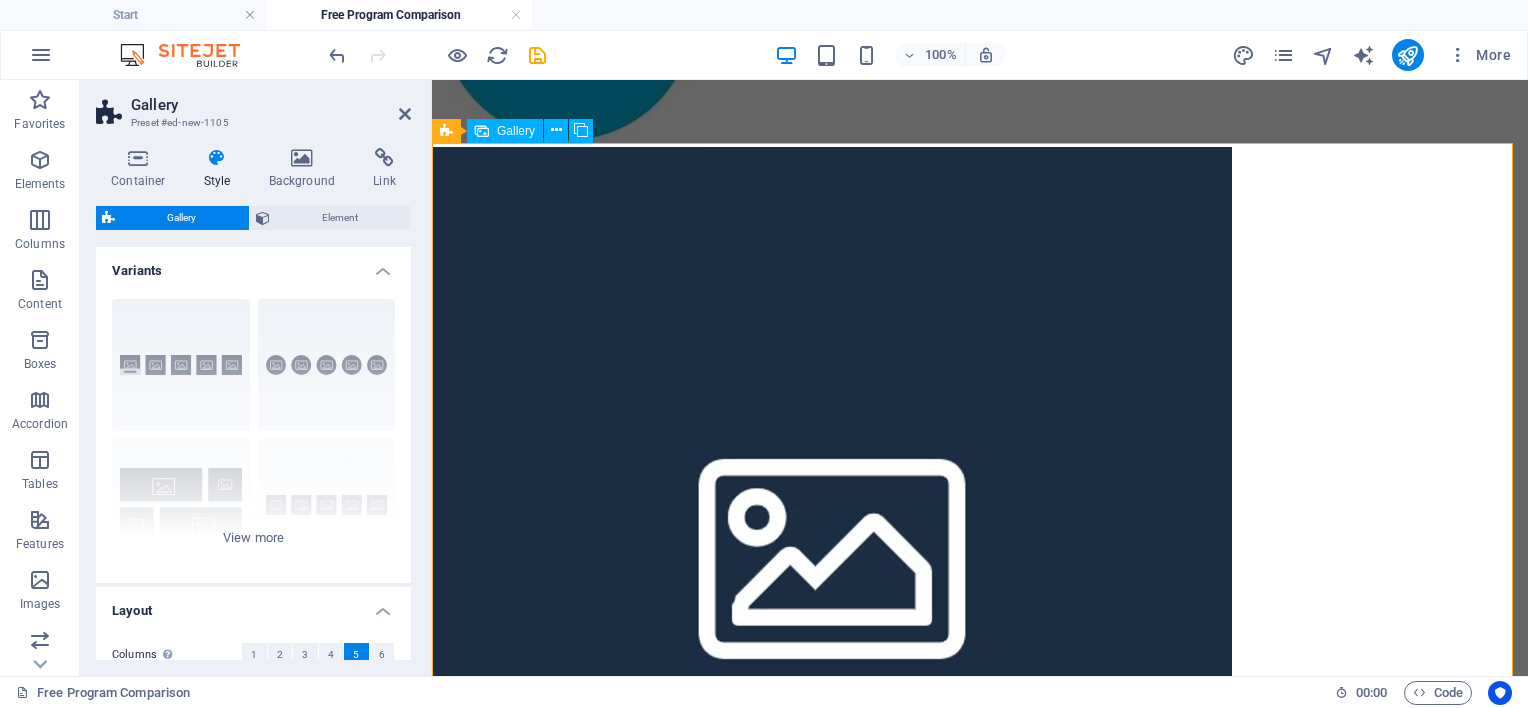 scroll, scrollTop: 442, scrollLeft: 0, axis: vertical 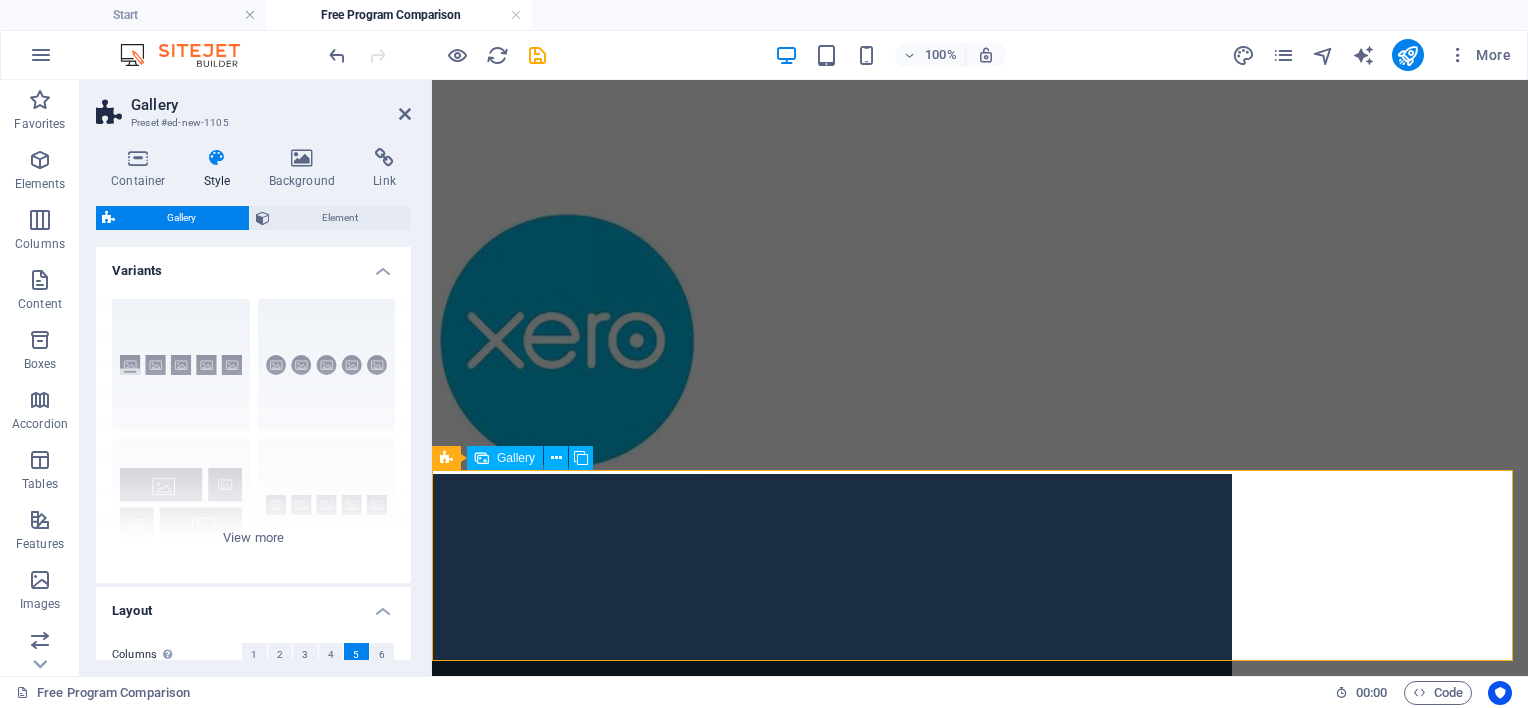 click at bounding box center [832, 1674] 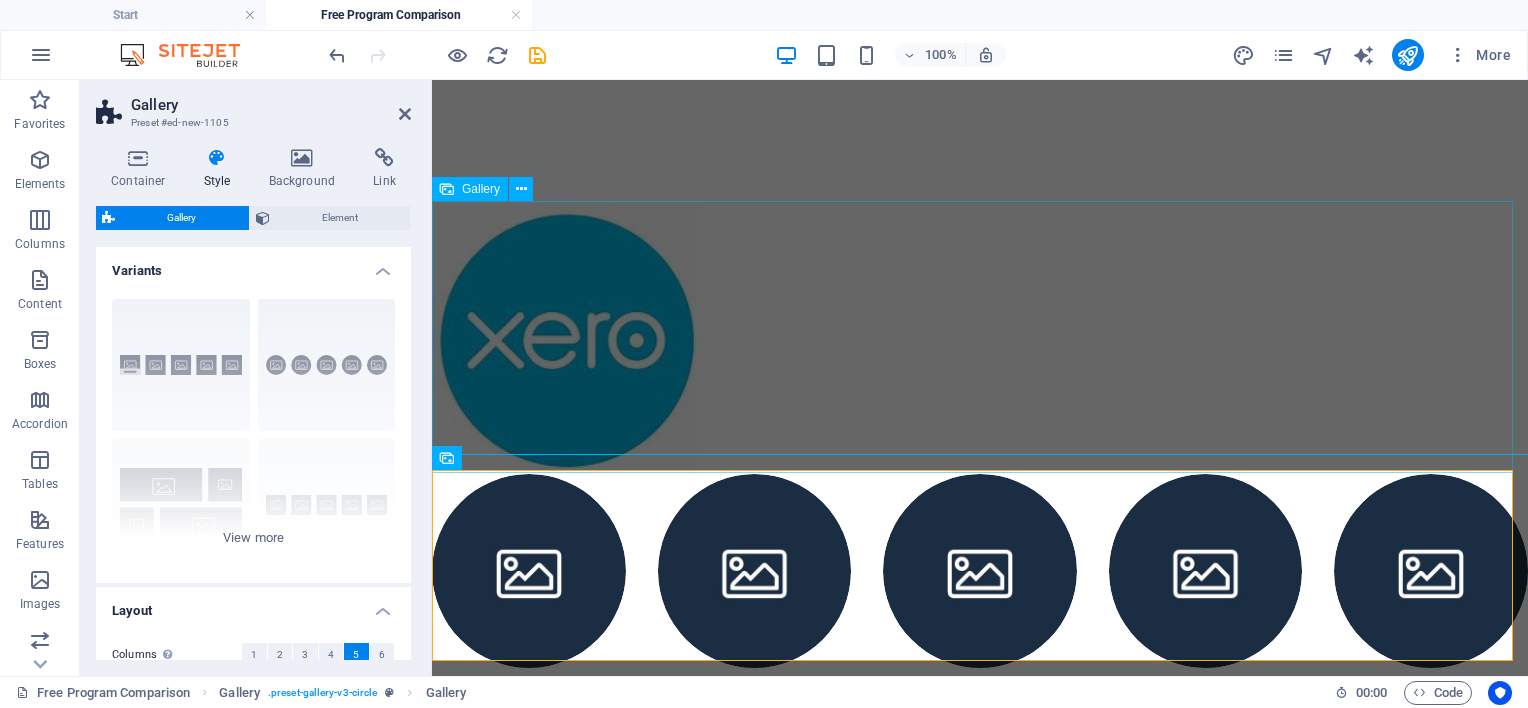click at bounding box center [567, 340] 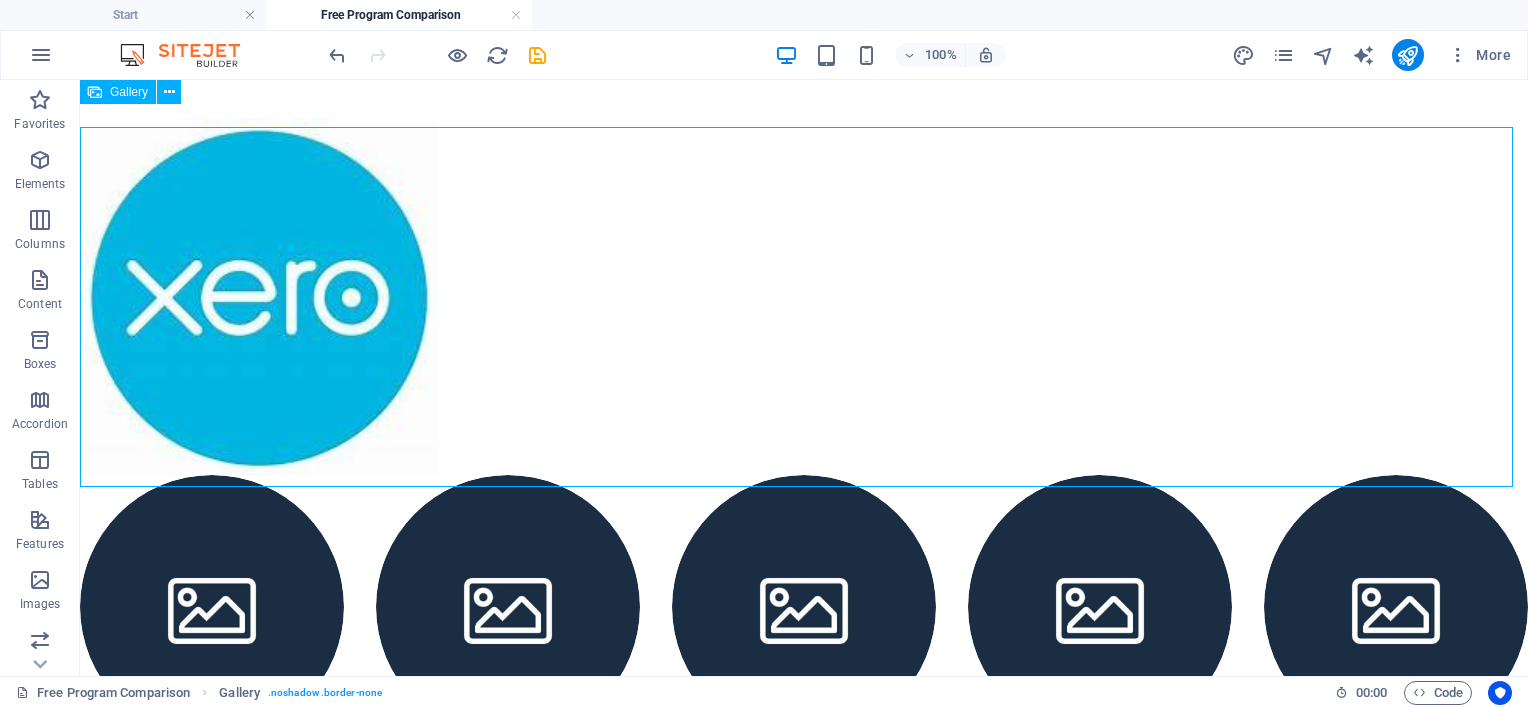 scroll, scrollTop: 500, scrollLeft: 0, axis: vertical 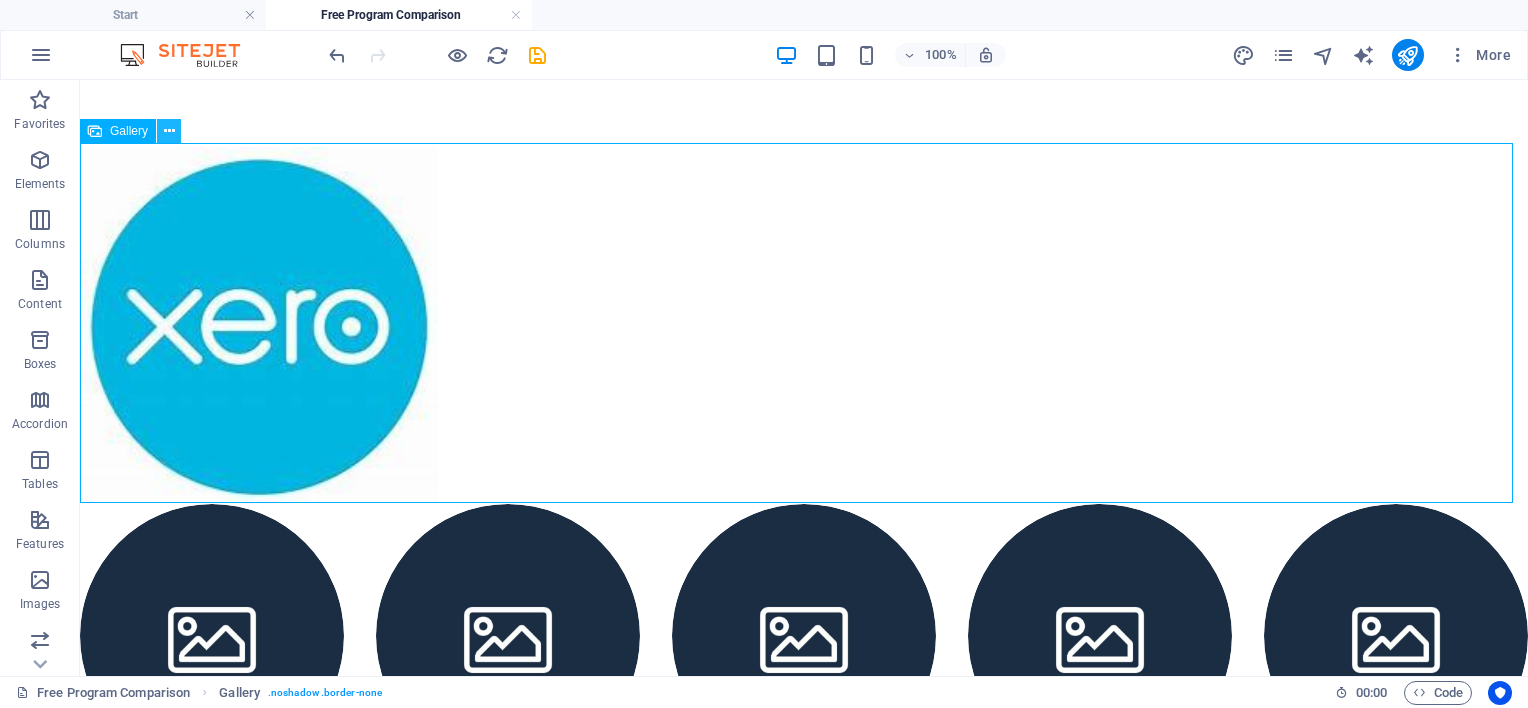 click at bounding box center (169, 131) 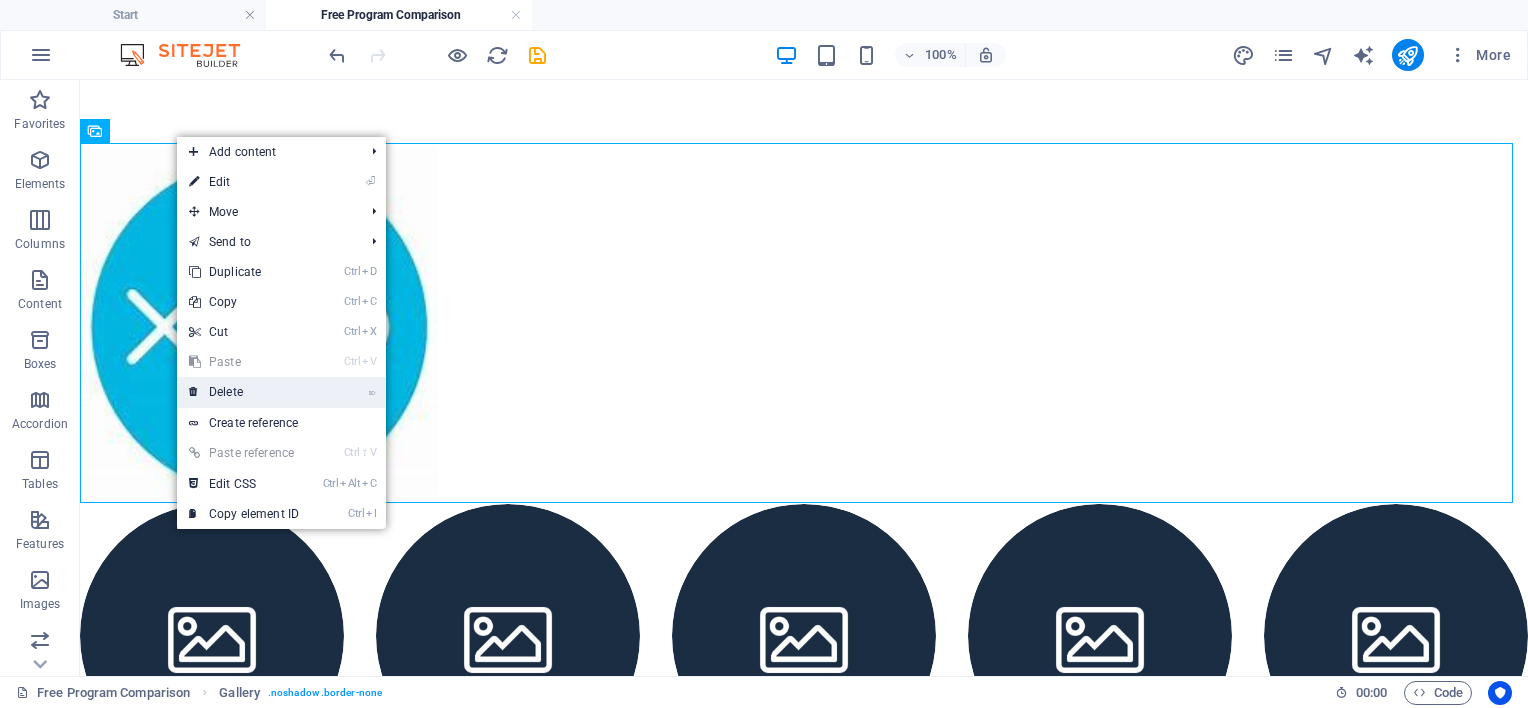 click on "⌦  Delete" at bounding box center [244, 392] 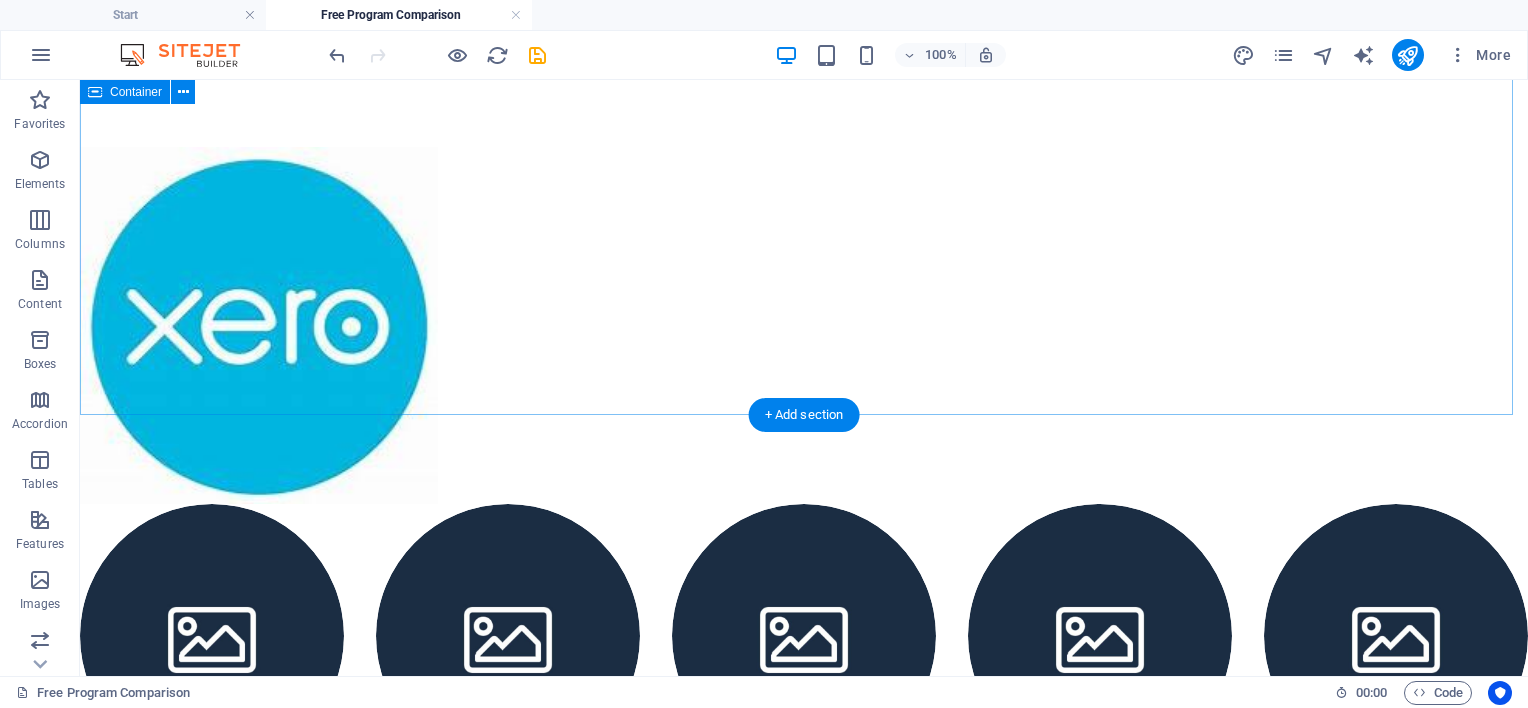 scroll, scrollTop: 232, scrollLeft: 0, axis: vertical 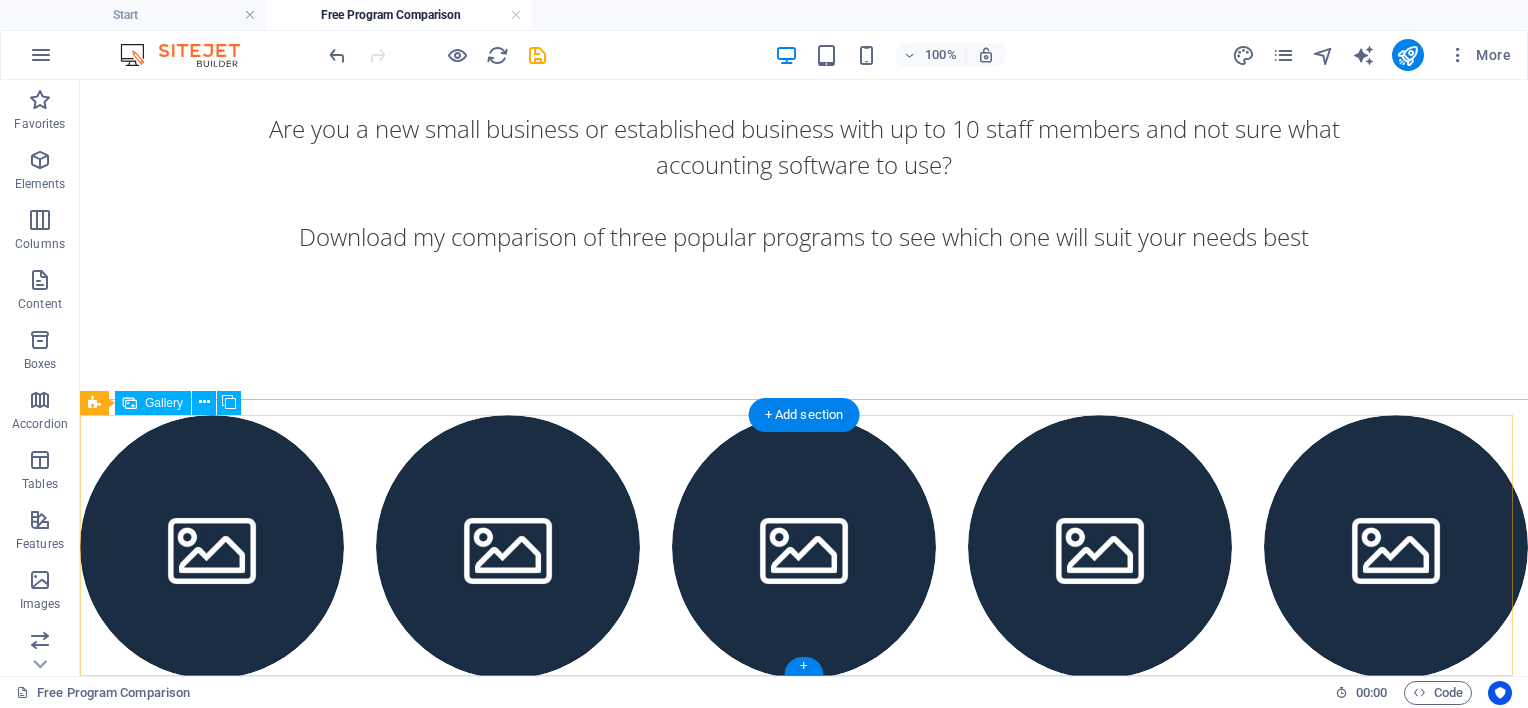 click at bounding box center [212, 547] 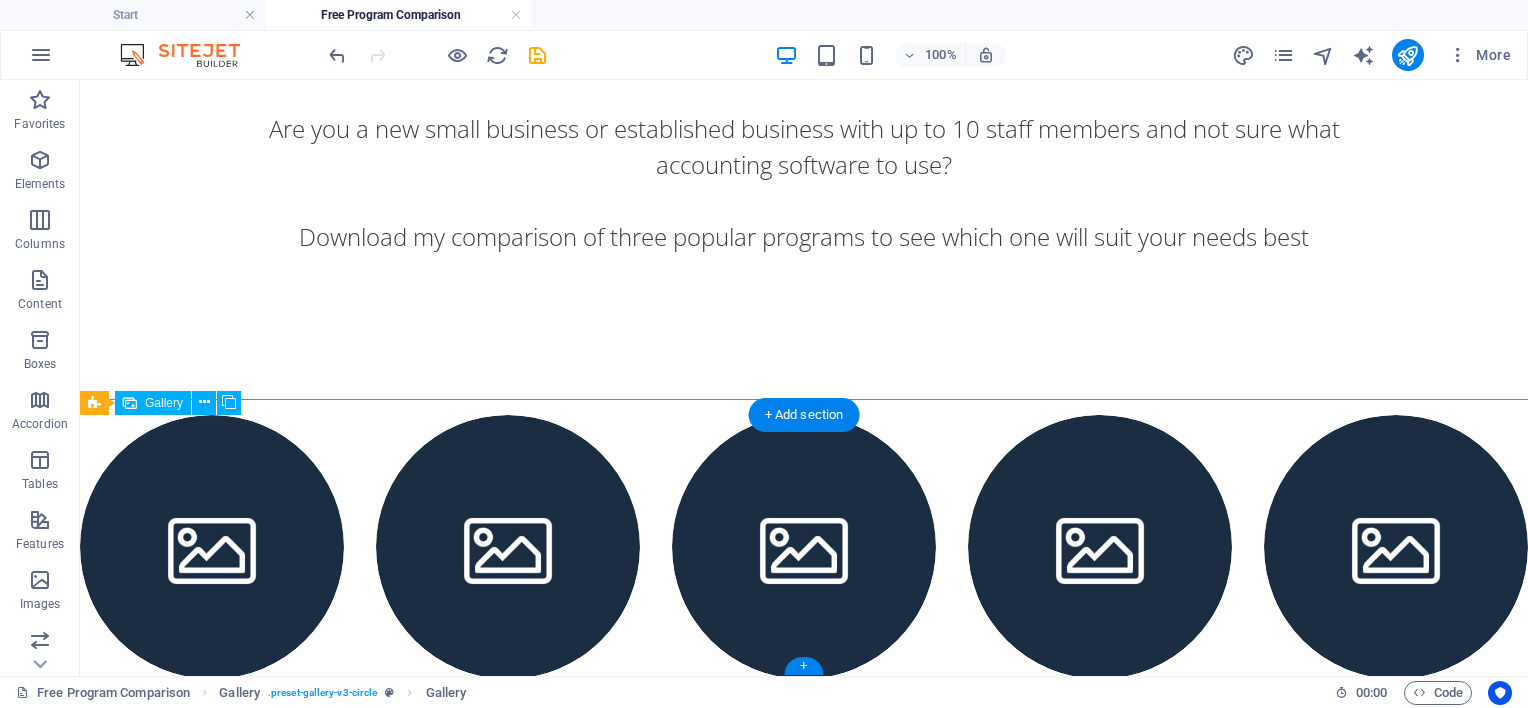 click at bounding box center (212, 547) 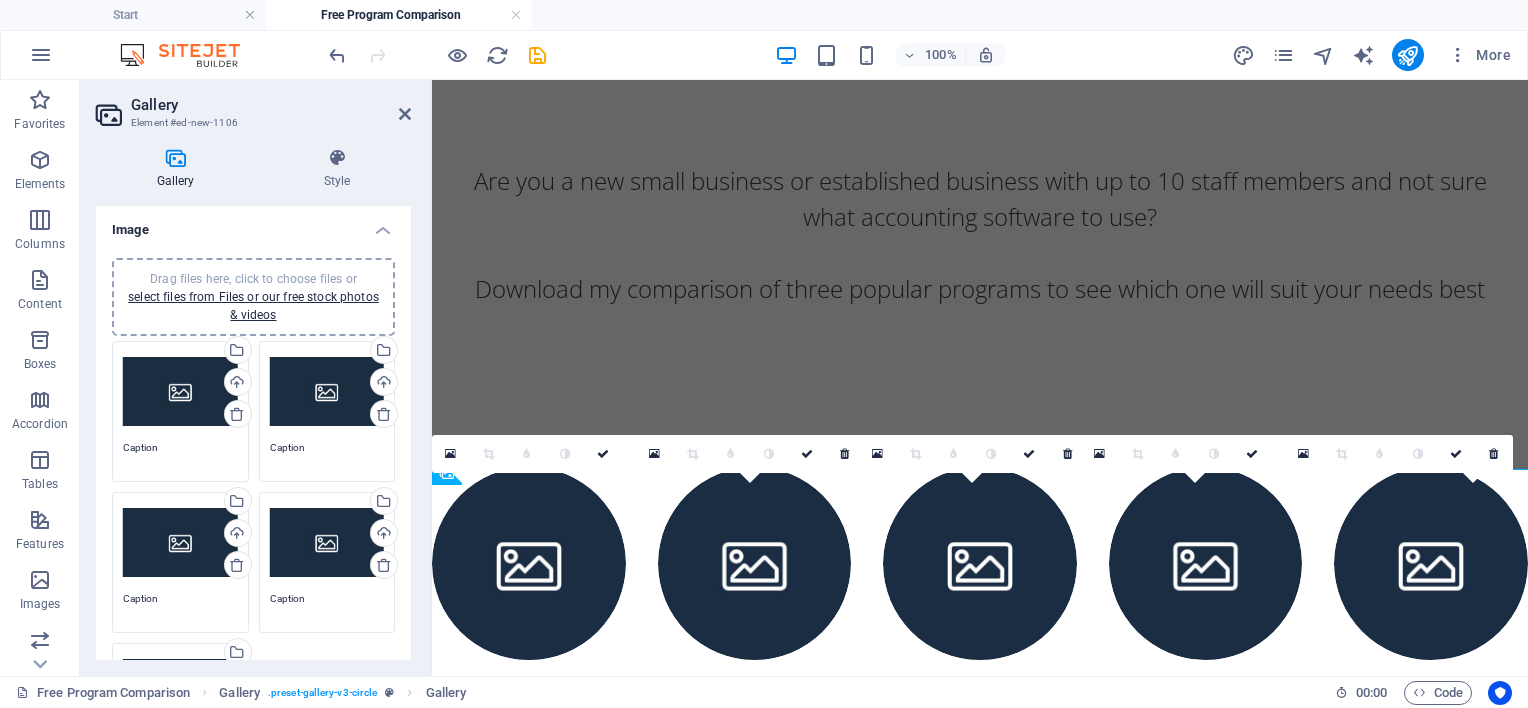 scroll, scrollTop: 161, scrollLeft: 0, axis: vertical 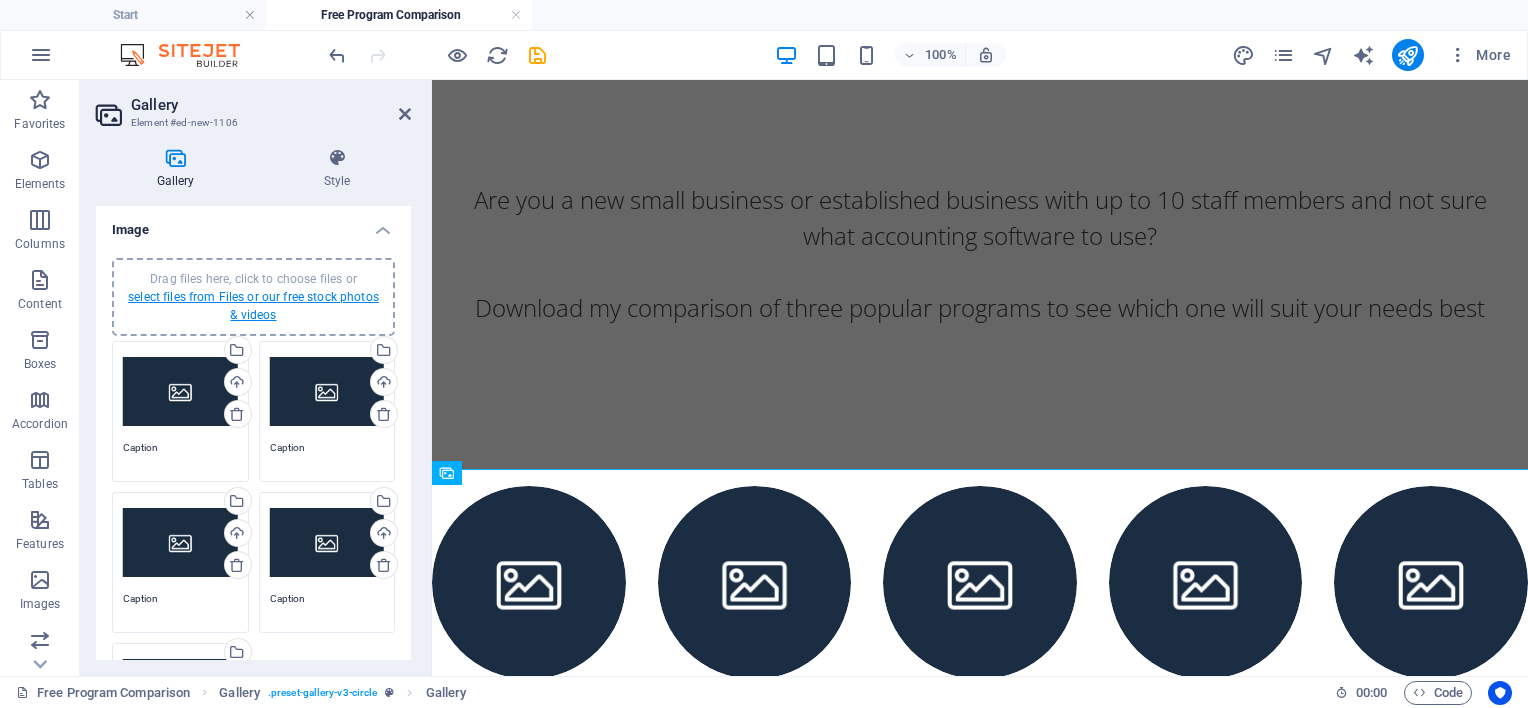 click on "select files from Files or our free stock photos & videos" at bounding box center (253, 306) 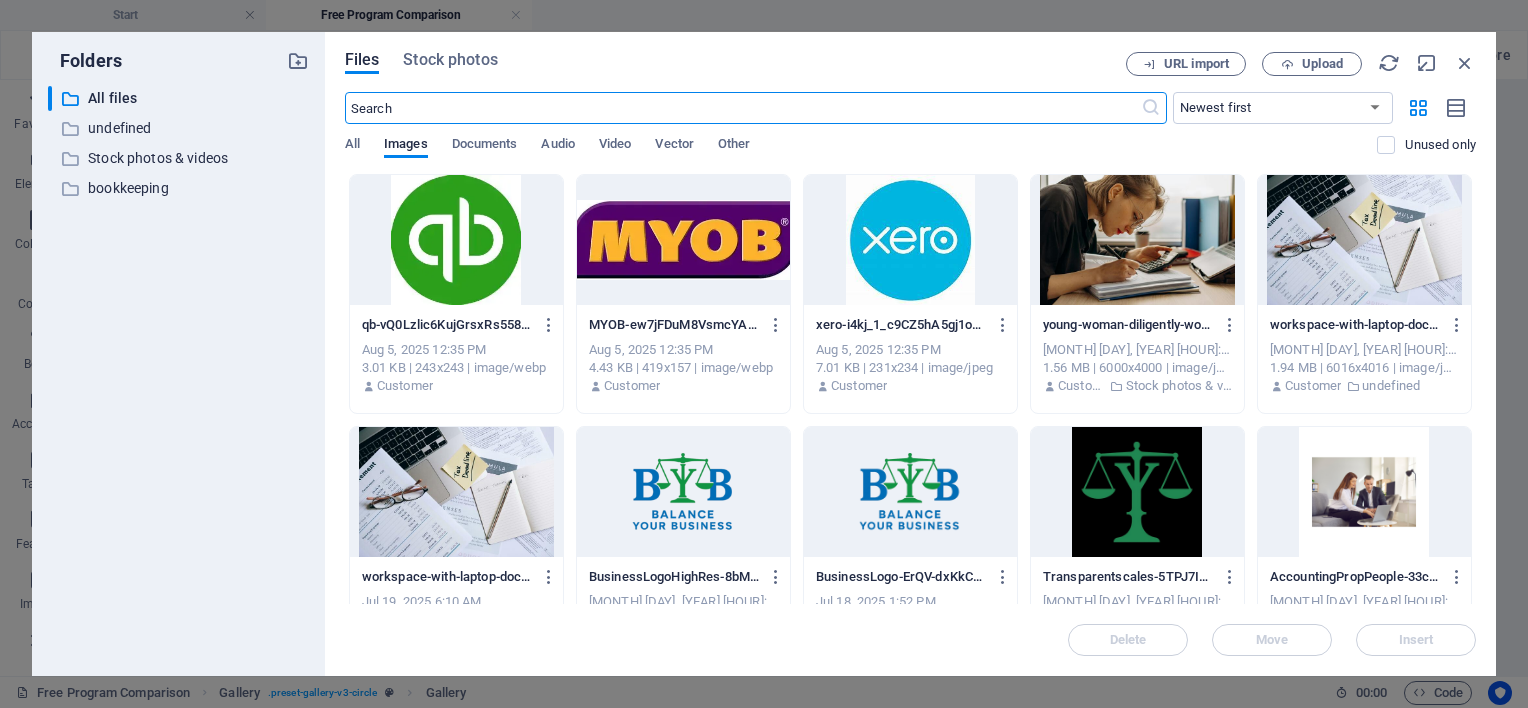 scroll, scrollTop: 0, scrollLeft: 0, axis: both 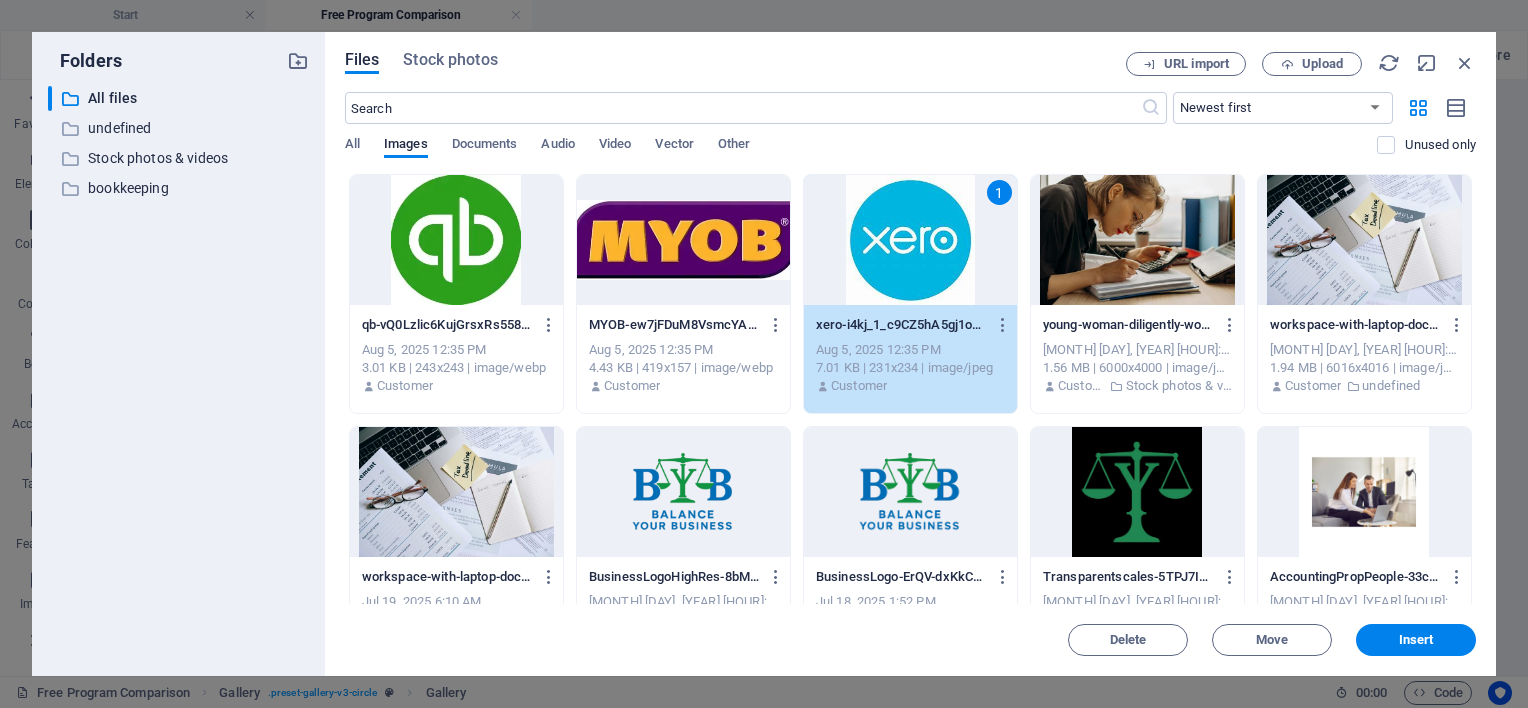 click on "1" at bounding box center [910, 240] 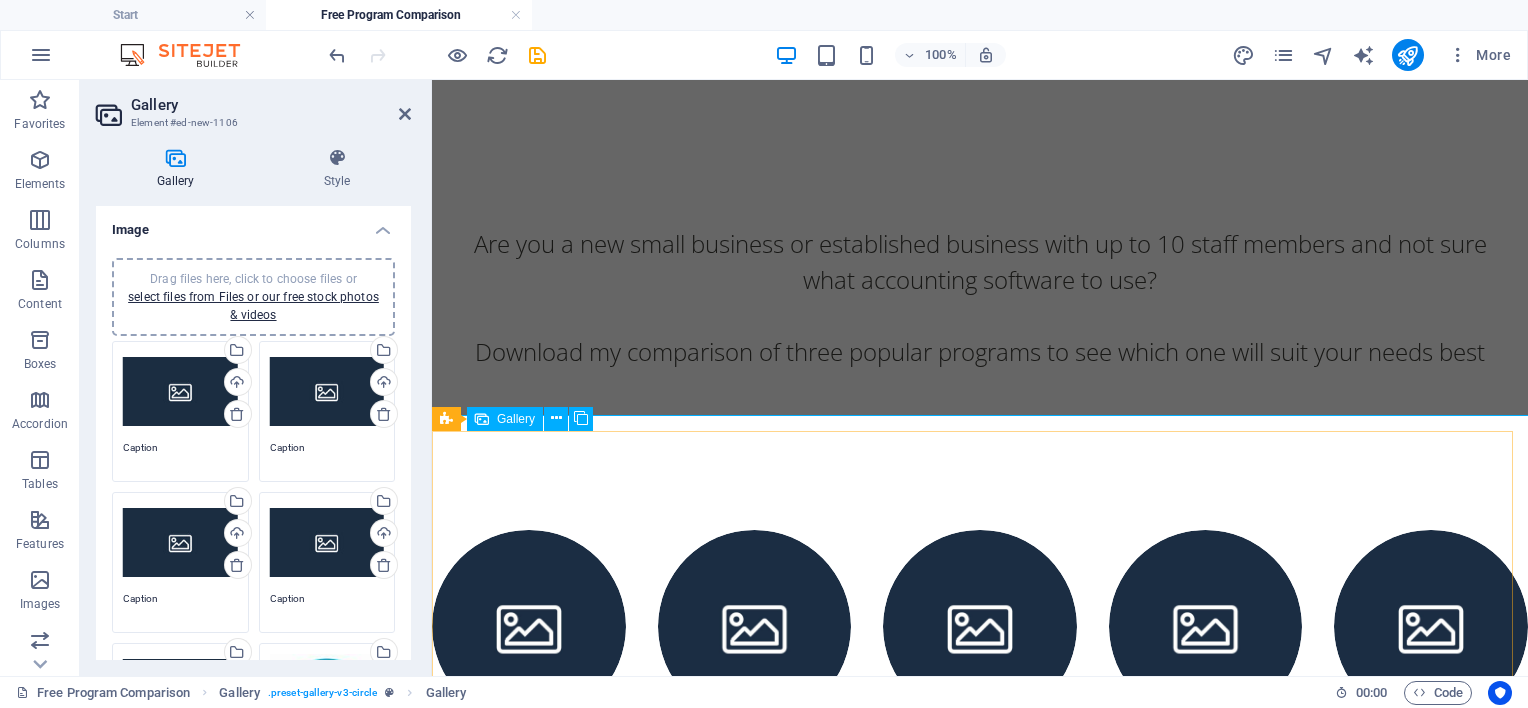 scroll, scrollTop: 217, scrollLeft: 0, axis: vertical 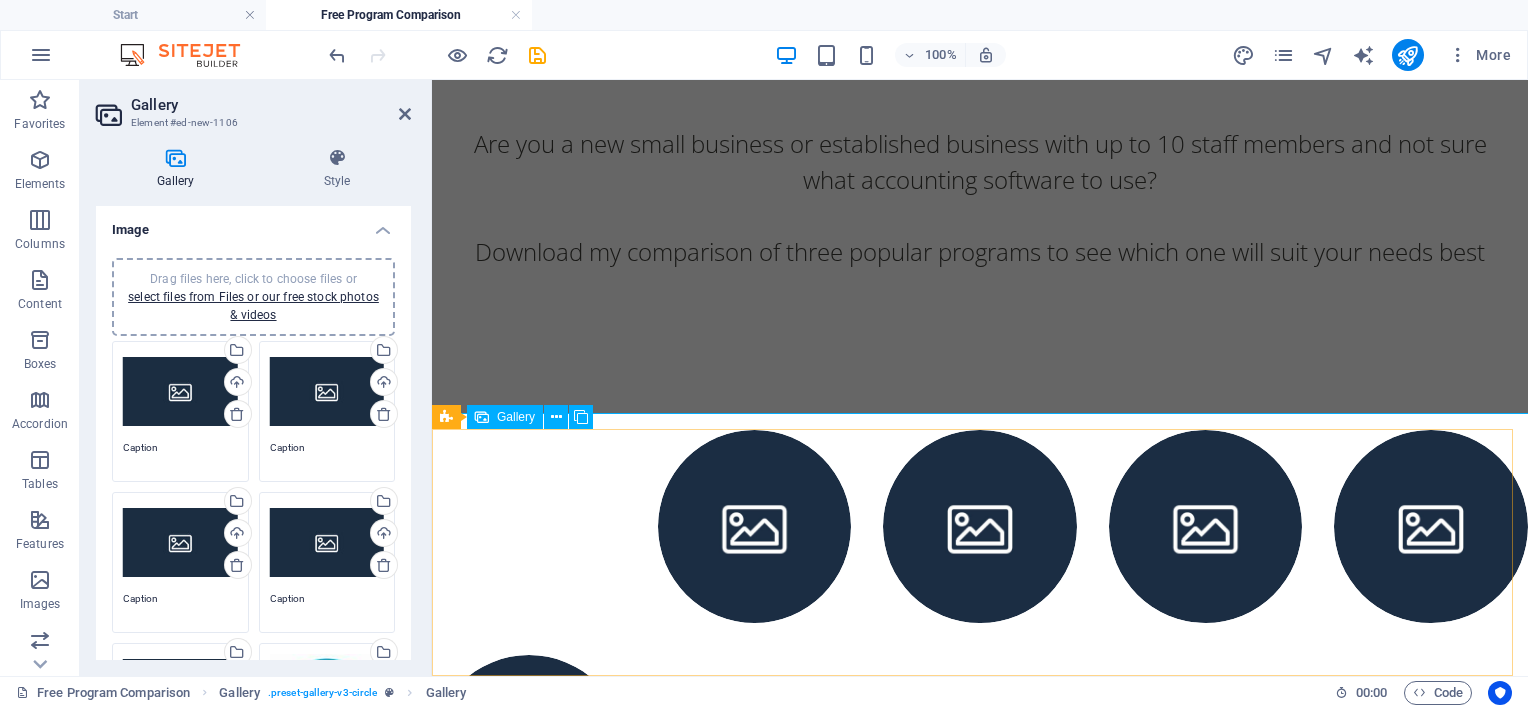drag, startPoint x: 539, startPoint y: 666, endPoint x: 538, endPoint y: 558, distance: 108.00463 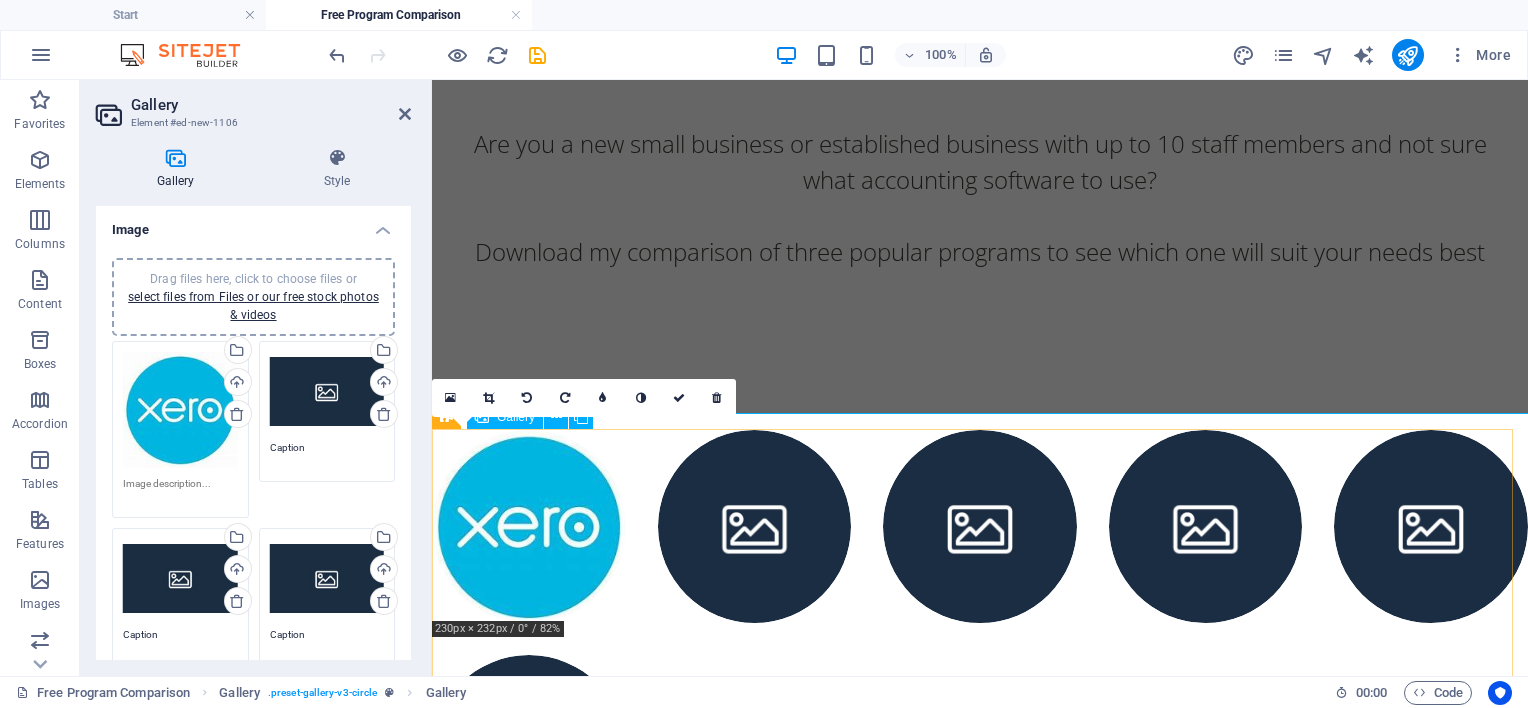 click at bounding box center (529, 527) 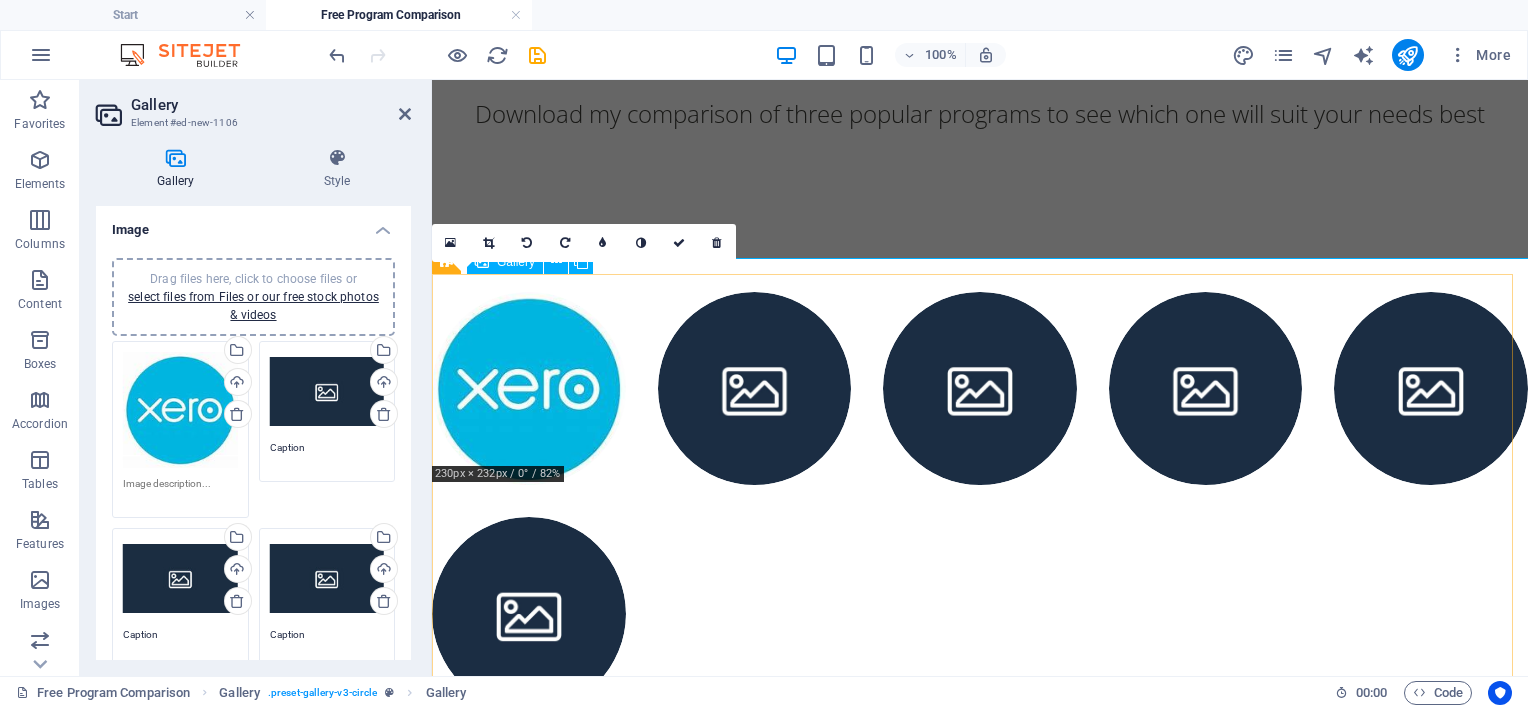 scroll, scrollTop: 384, scrollLeft: 0, axis: vertical 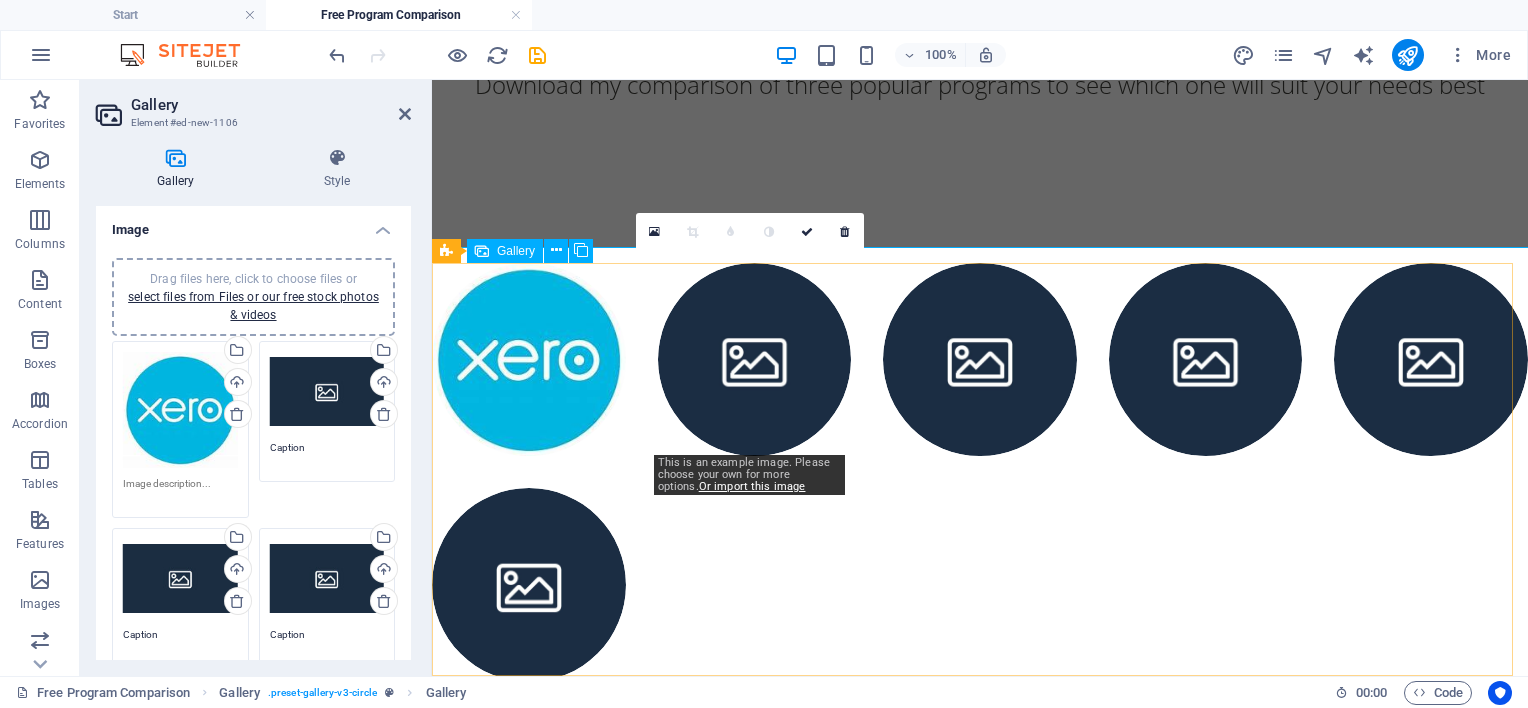 click at bounding box center [755, 360] 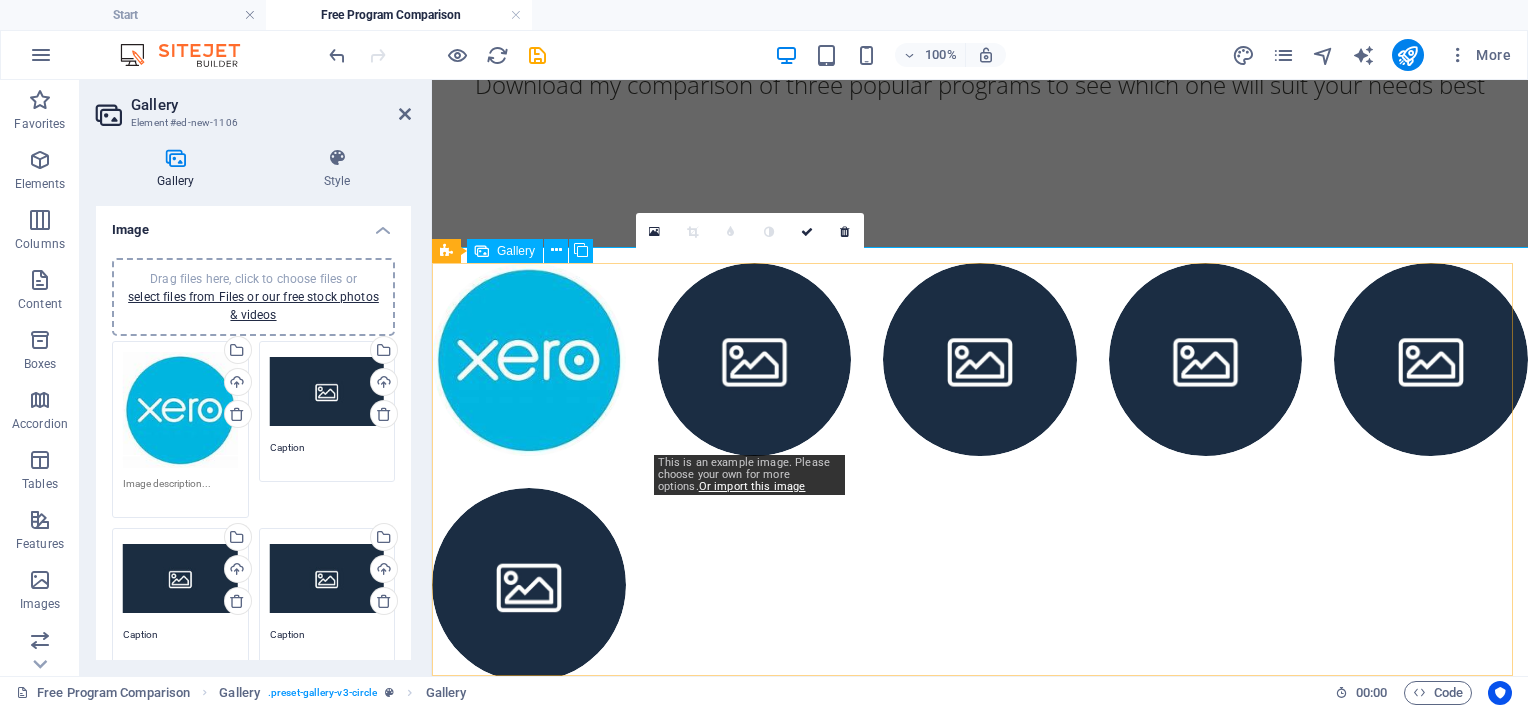 click at bounding box center (755, 360) 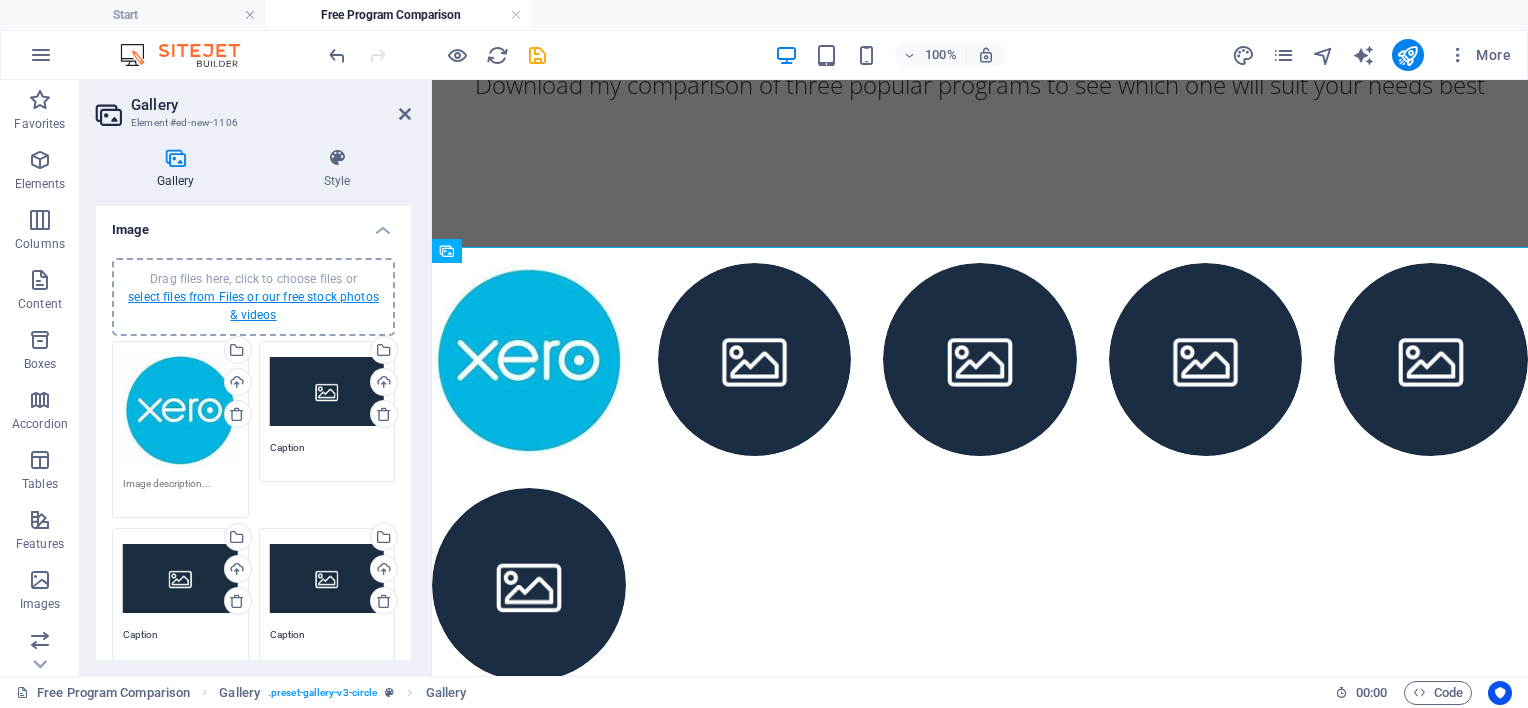 click on "select files from Files or our free stock photos & videos" at bounding box center (253, 306) 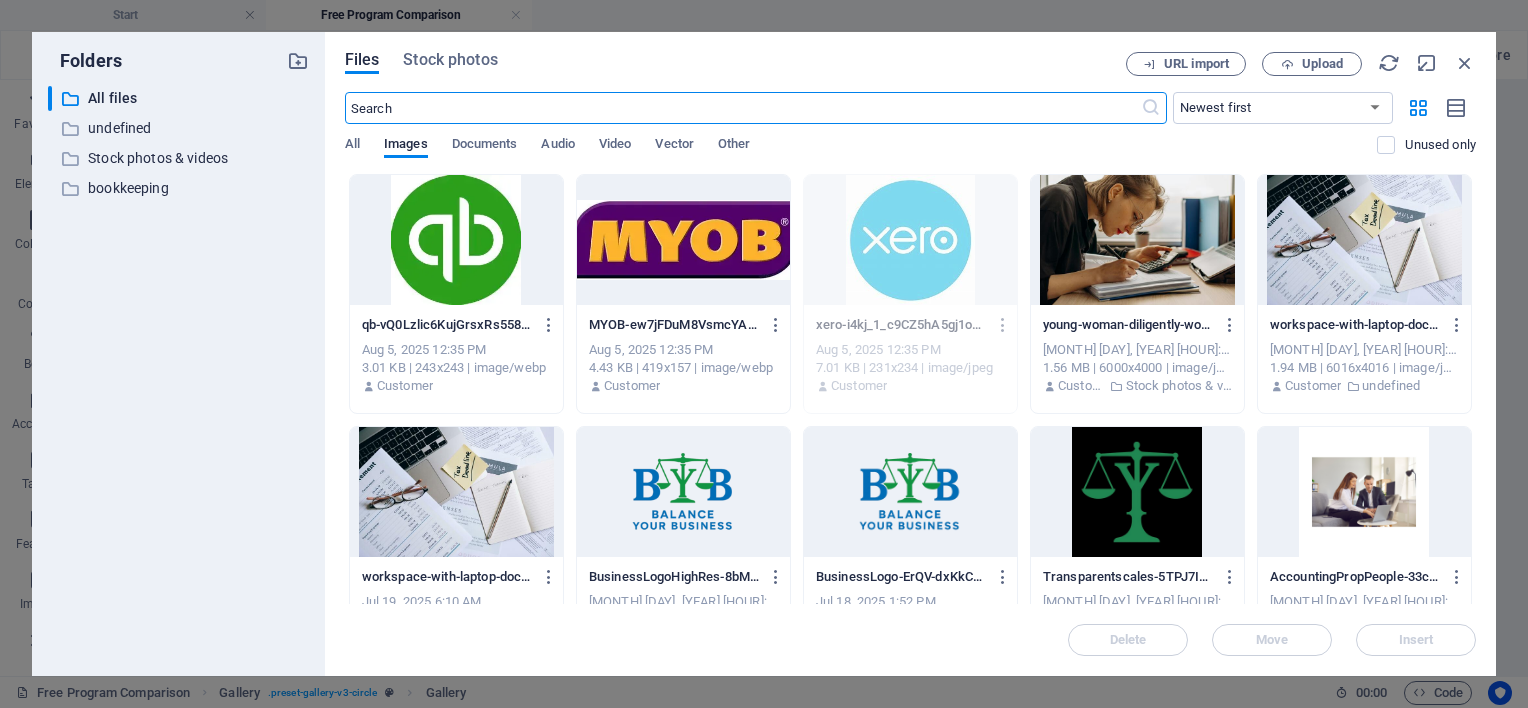 scroll, scrollTop: 0, scrollLeft: 0, axis: both 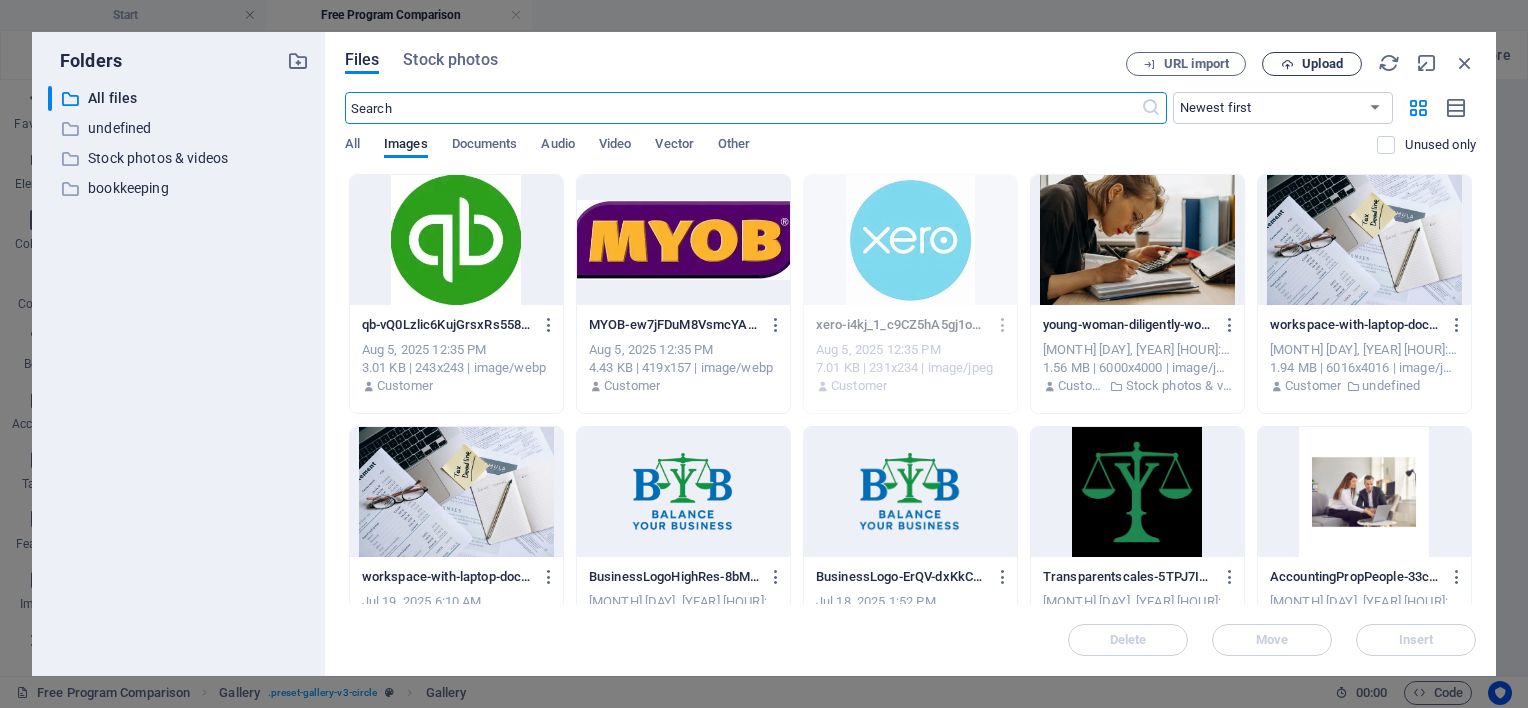 click on "Upload" at bounding box center (1322, 64) 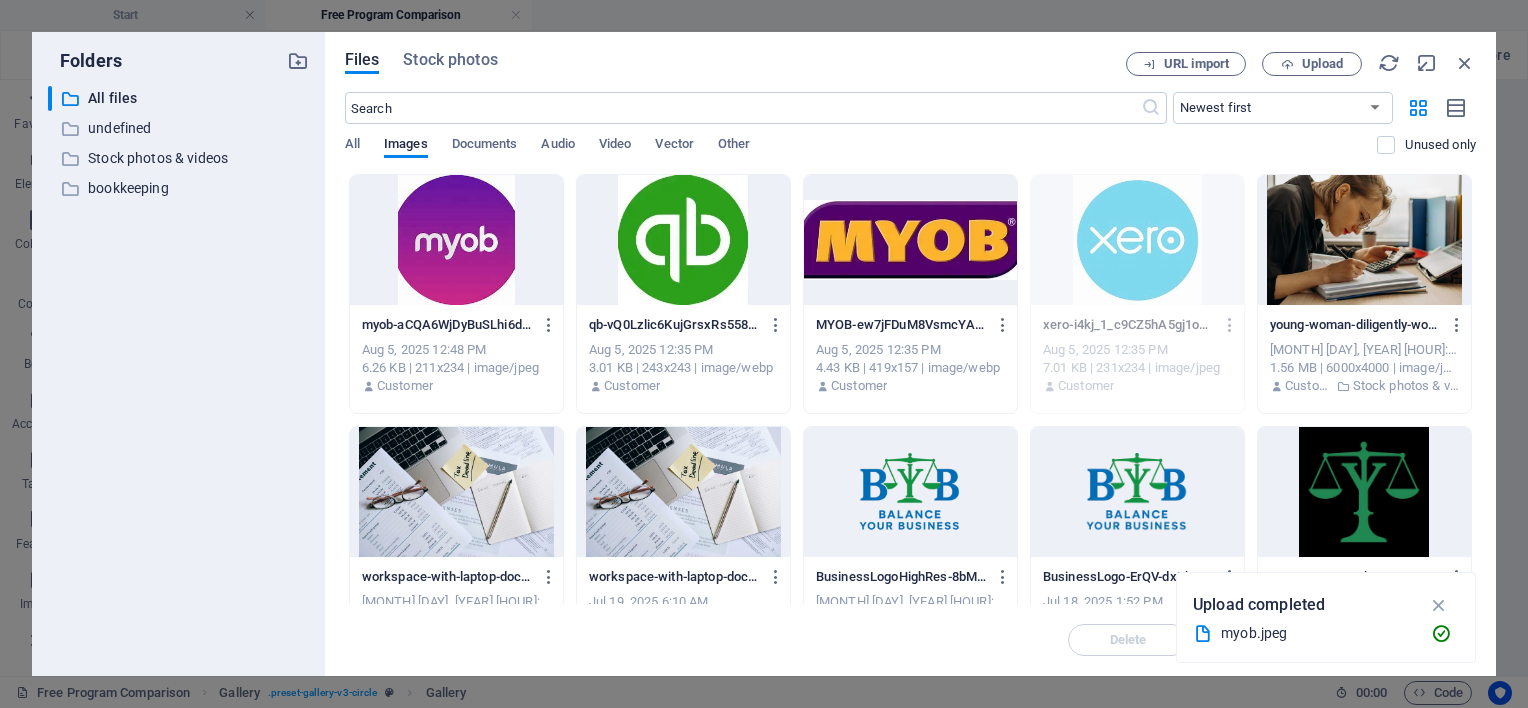 click at bounding box center (456, 240) 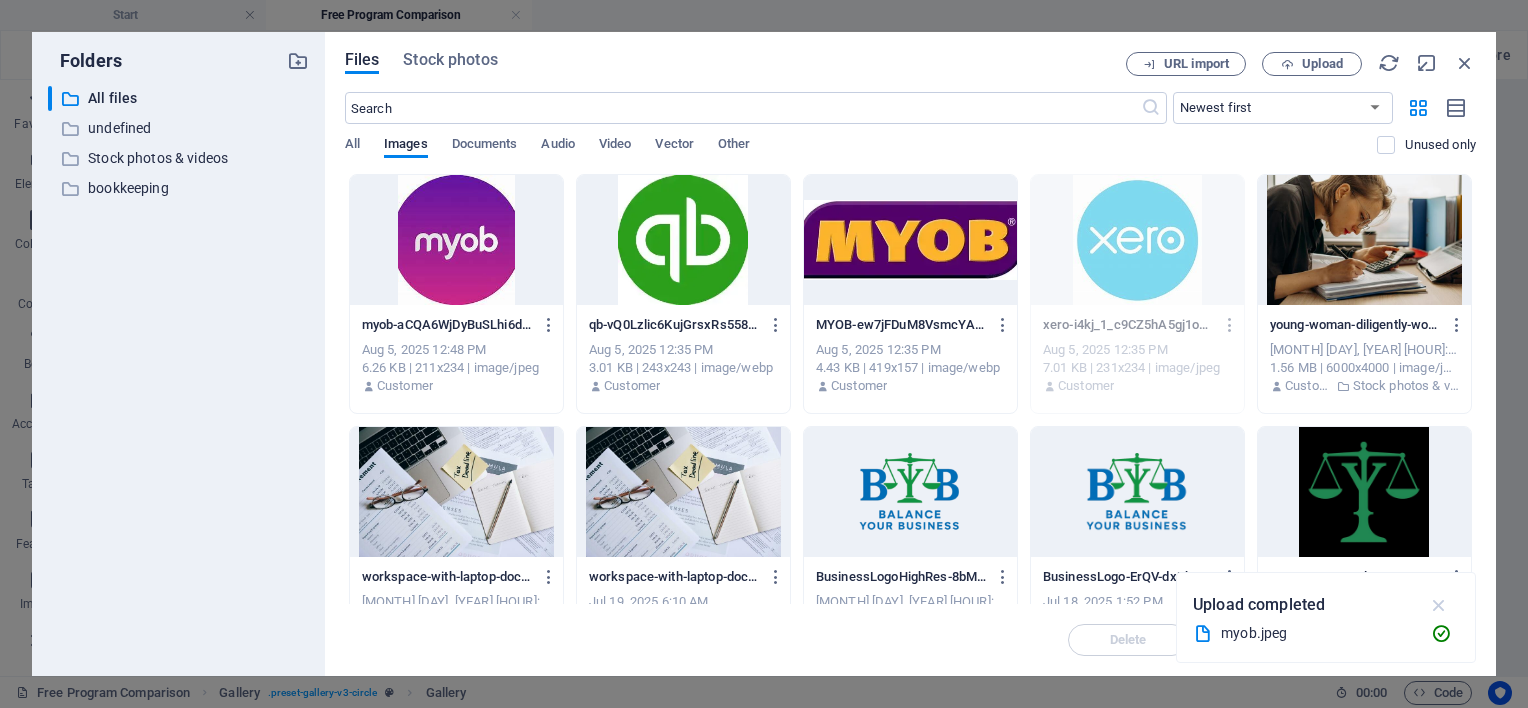 click at bounding box center [1439, 605] 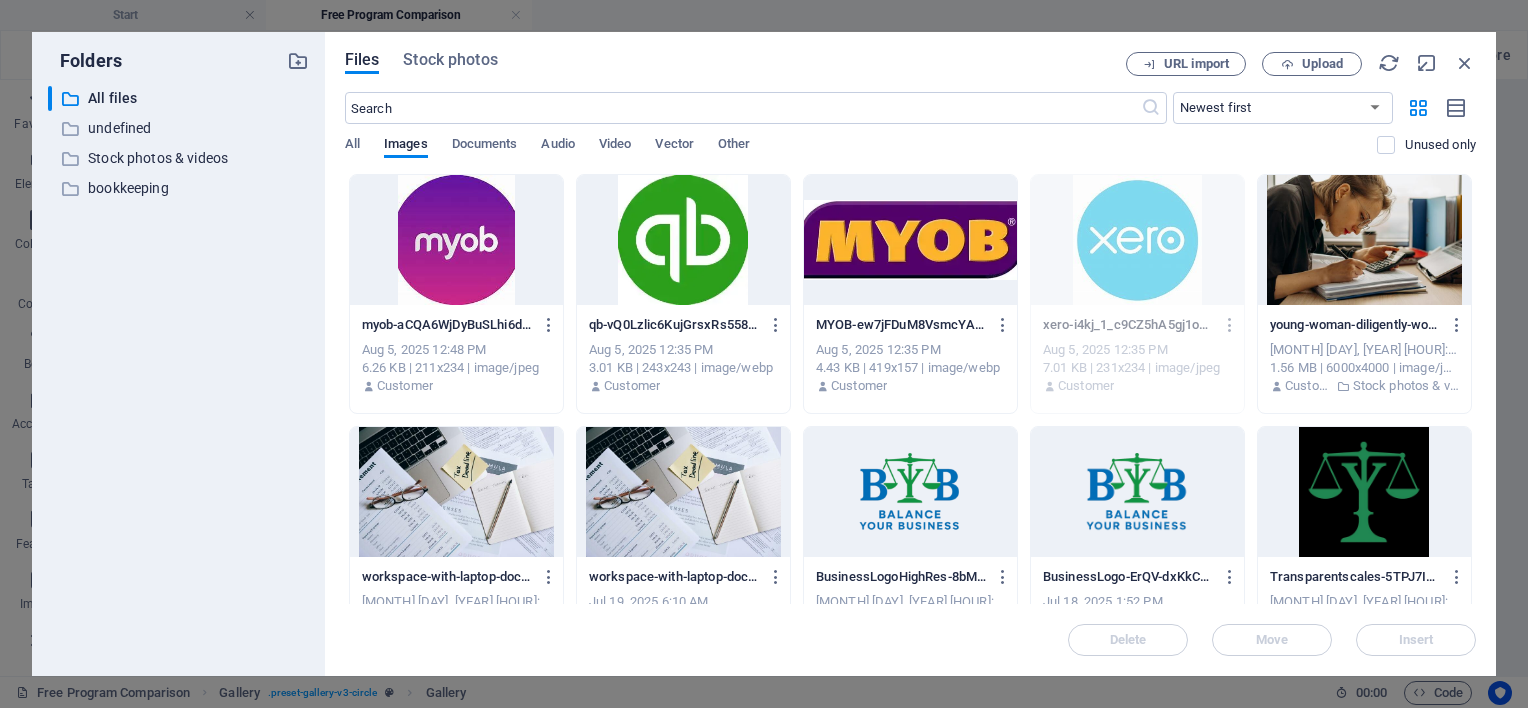 click at bounding box center (456, 240) 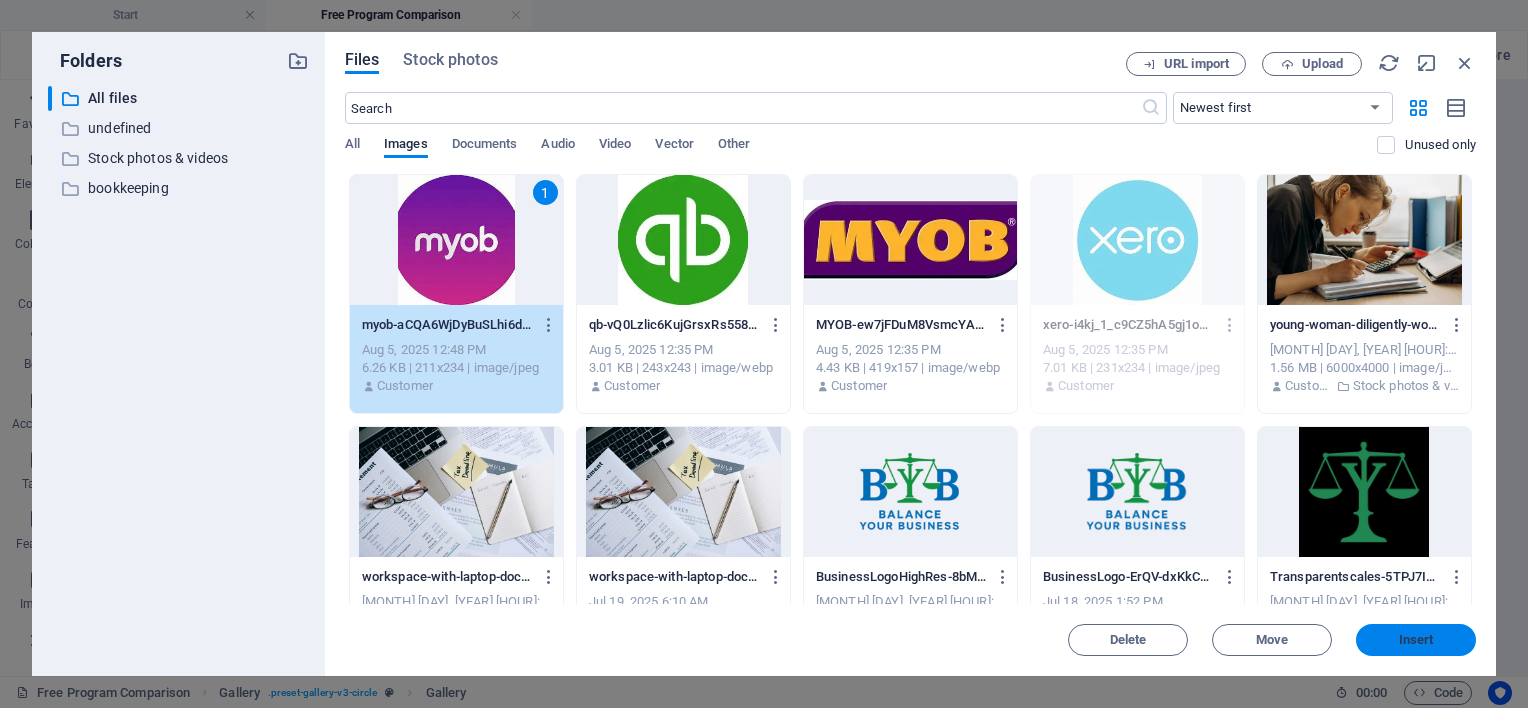 click on "Insert" at bounding box center [1416, 640] 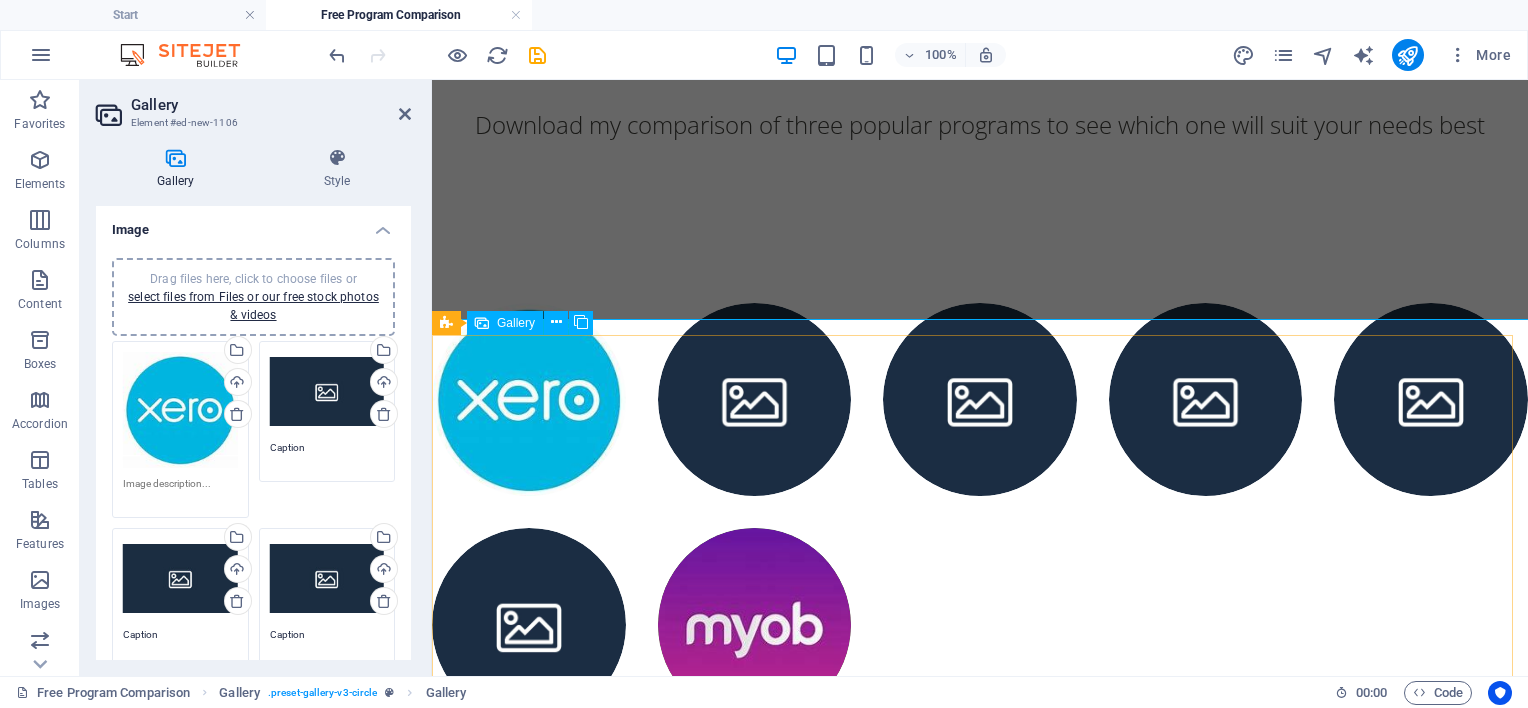 scroll, scrollTop: 384, scrollLeft: 0, axis: vertical 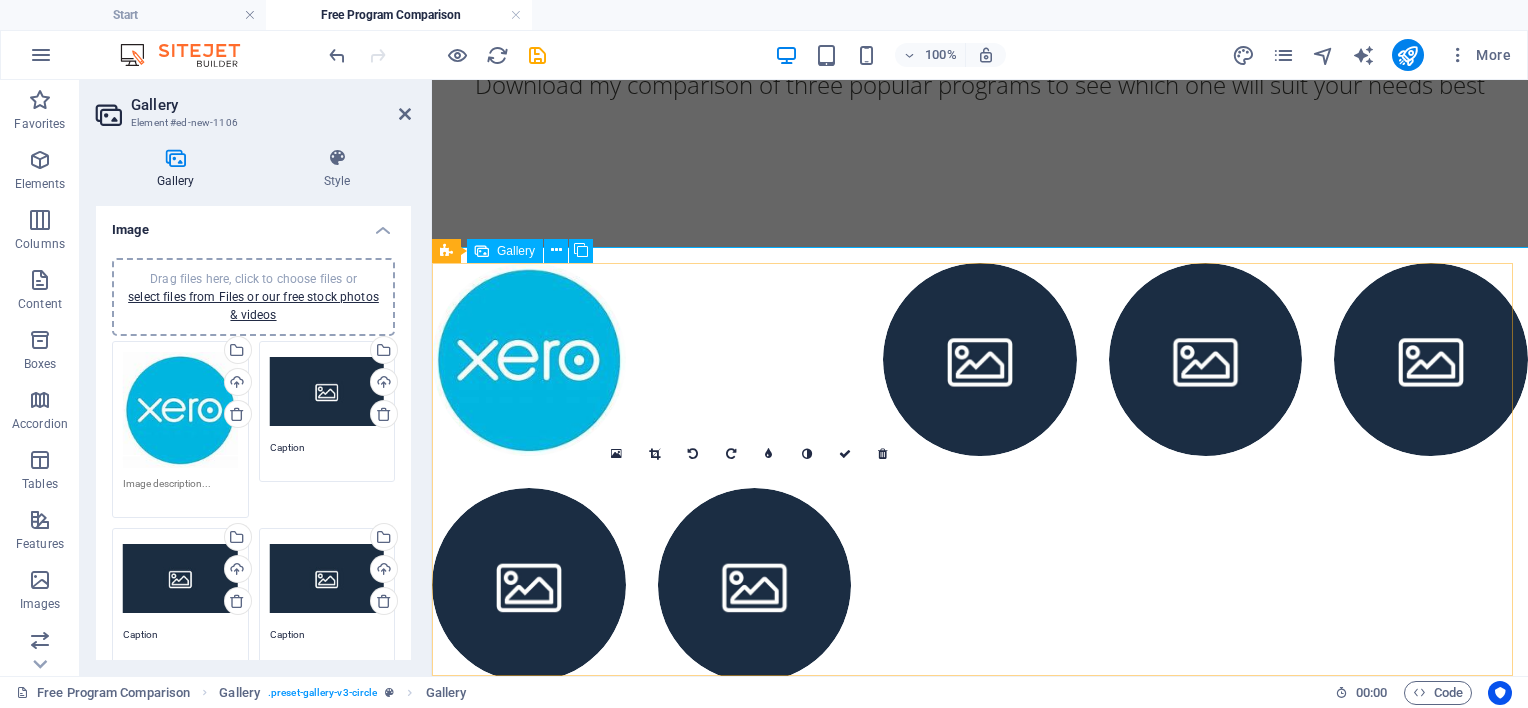 drag, startPoint x: 763, startPoint y: 556, endPoint x: 750, endPoint y: 336, distance: 220.38376 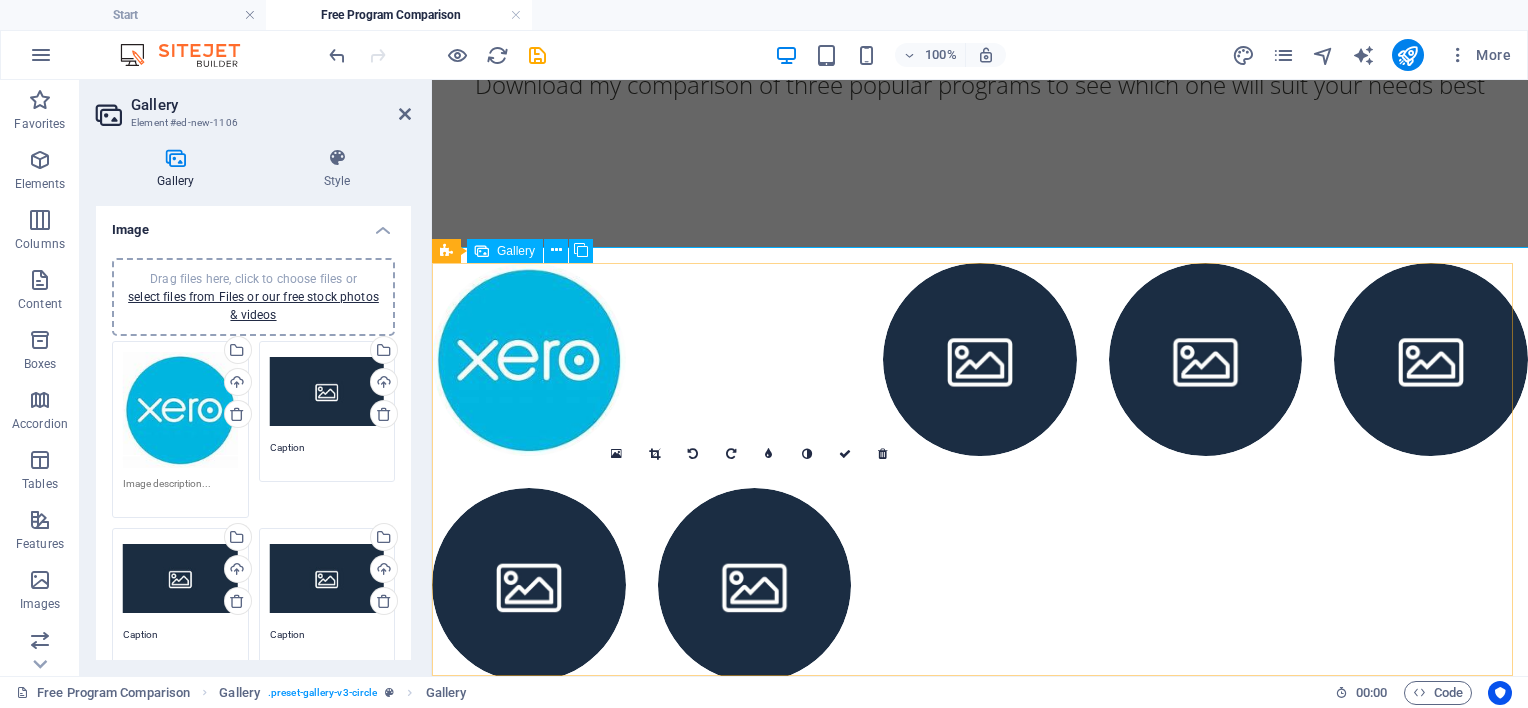 type 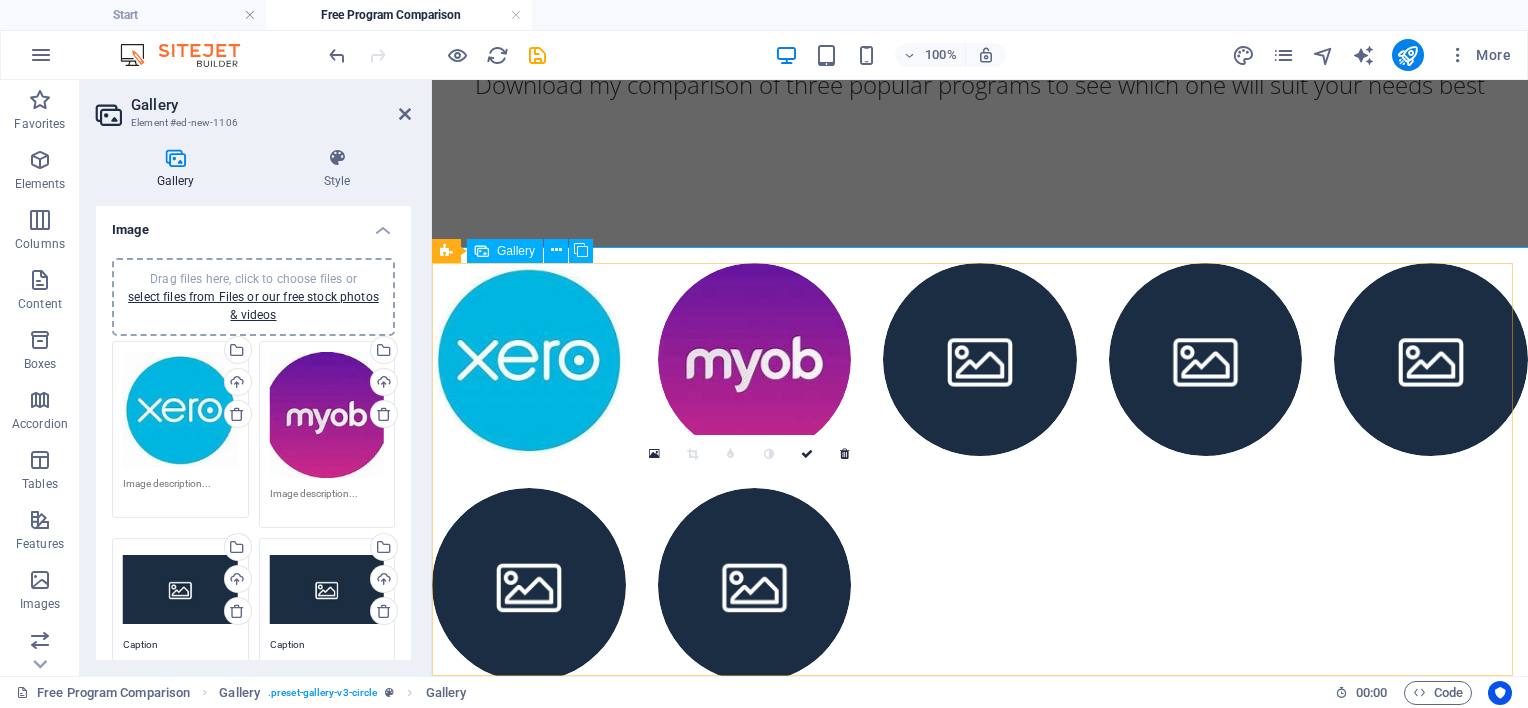 click at bounding box center (755, 585) 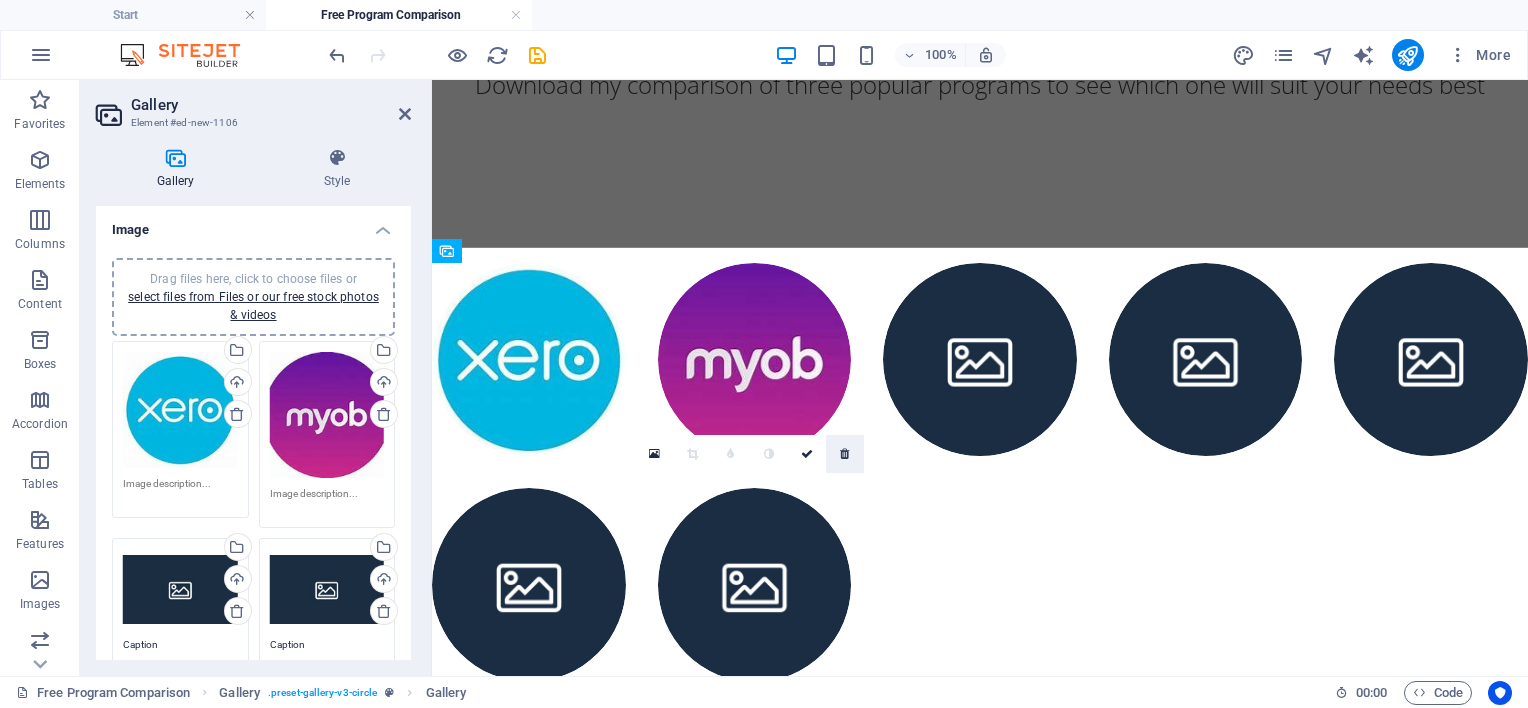 click at bounding box center [845, 454] 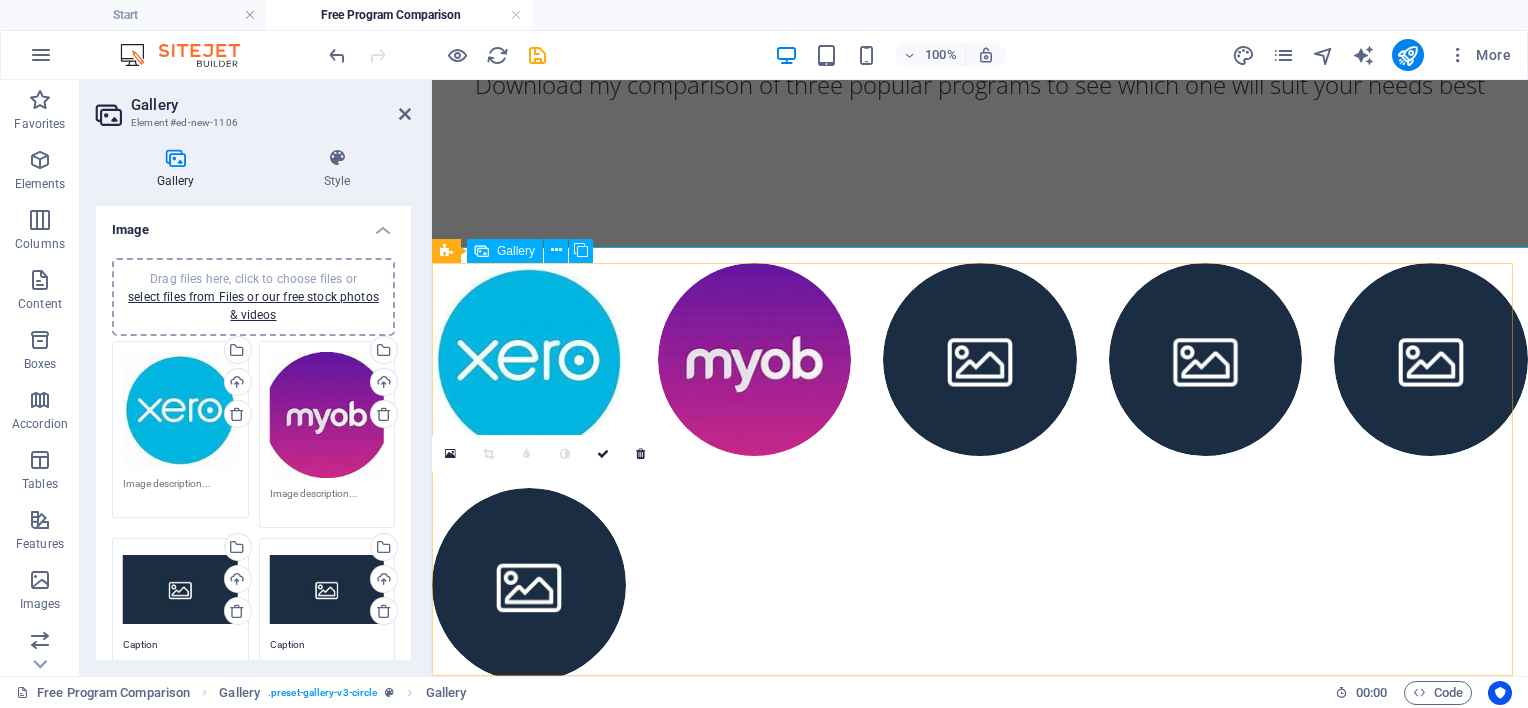 click at bounding box center [529, 585] 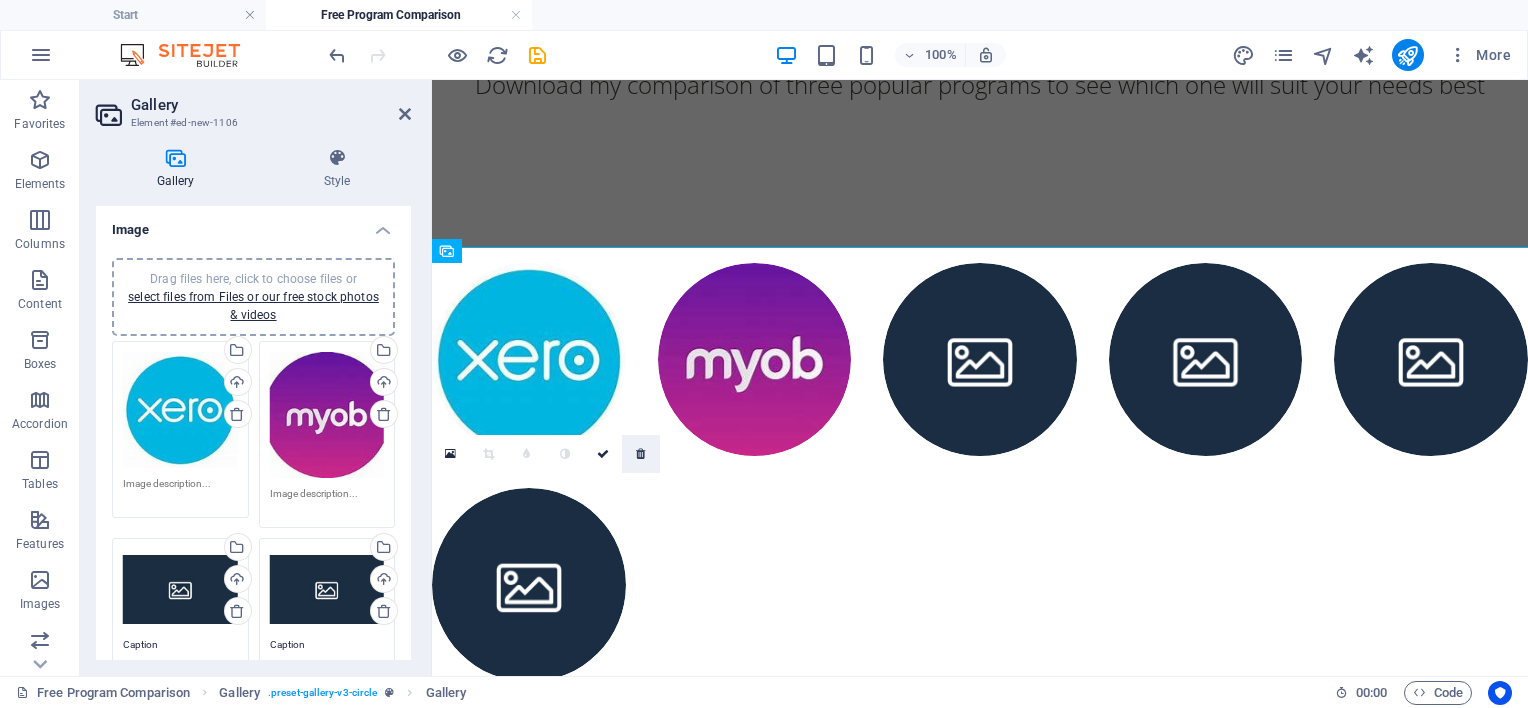 click at bounding box center [640, 454] 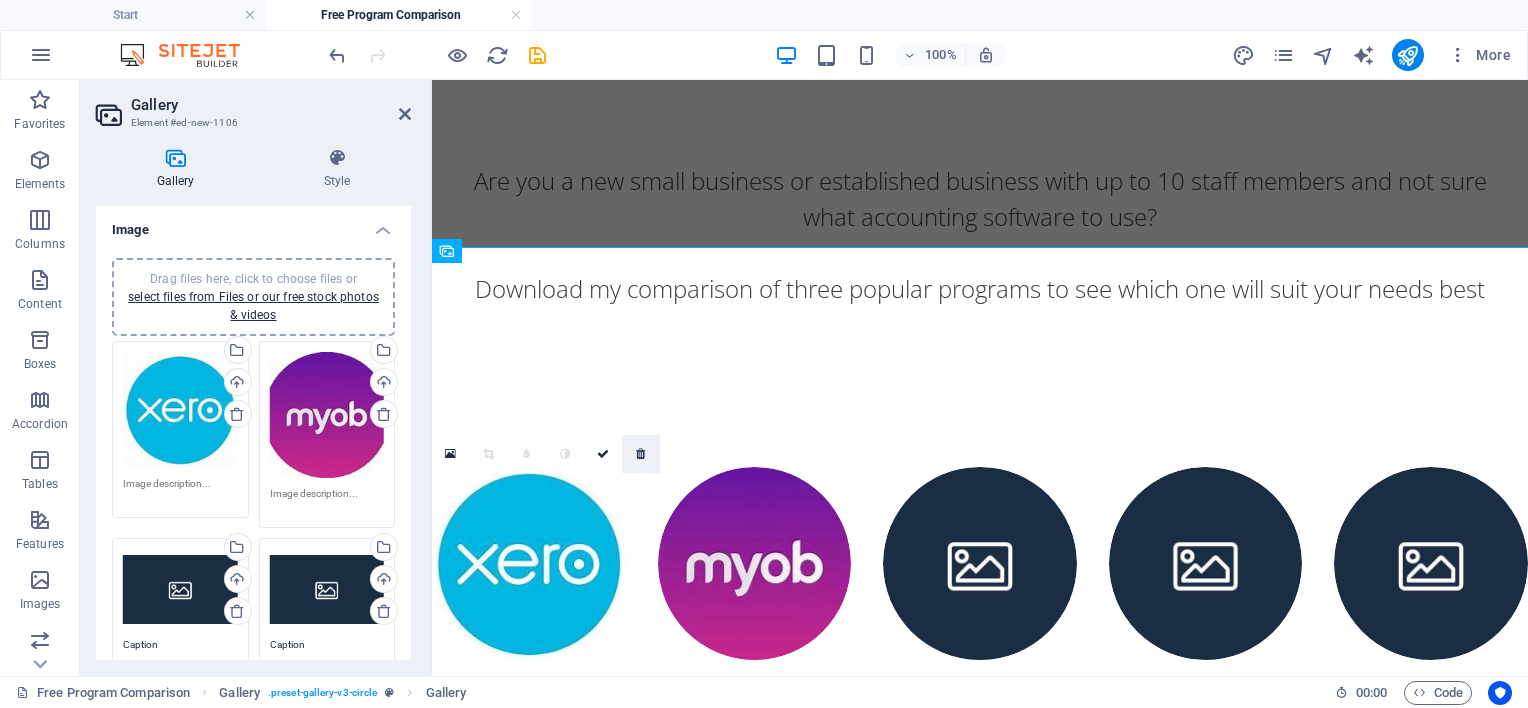 scroll, scrollTop: 161, scrollLeft: 0, axis: vertical 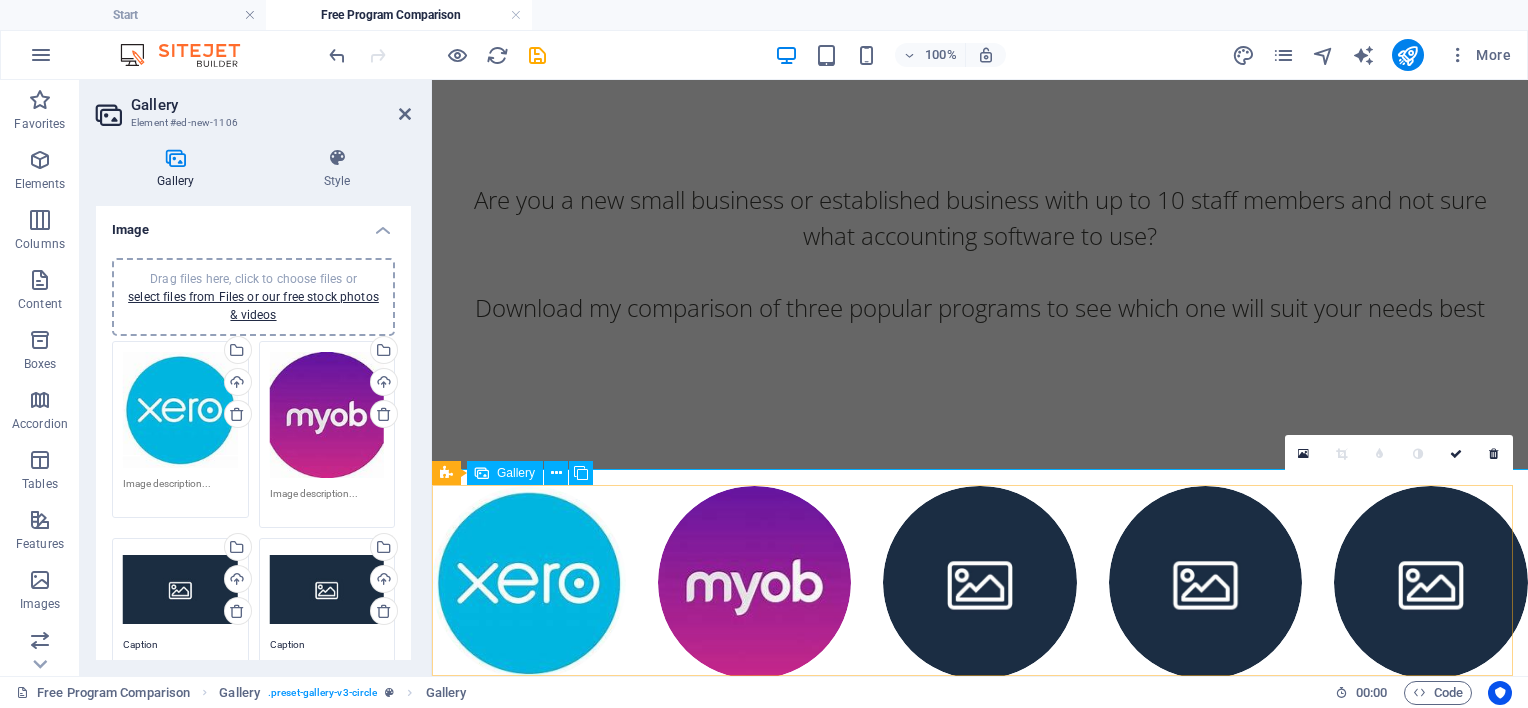 click at bounding box center [1431, 583] 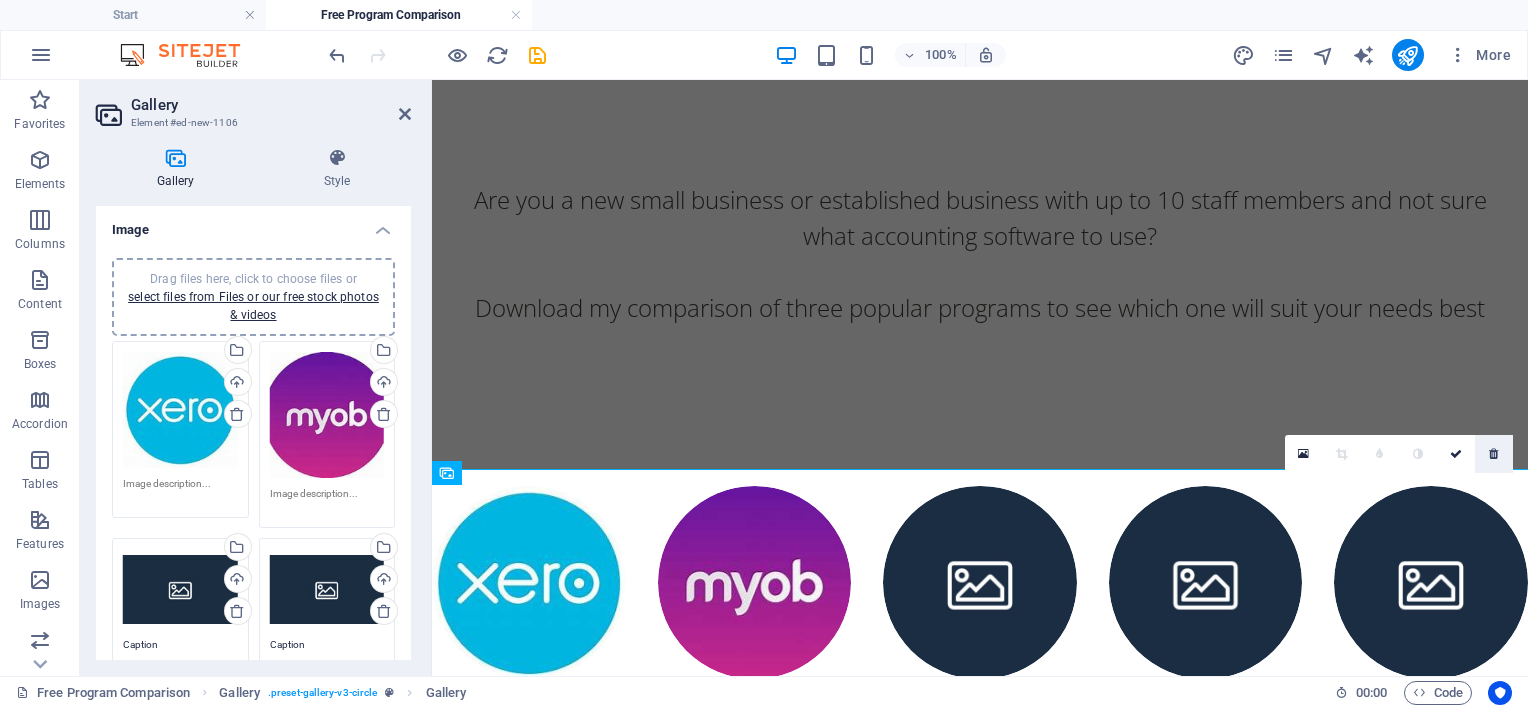 click at bounding box center [1493, 454] 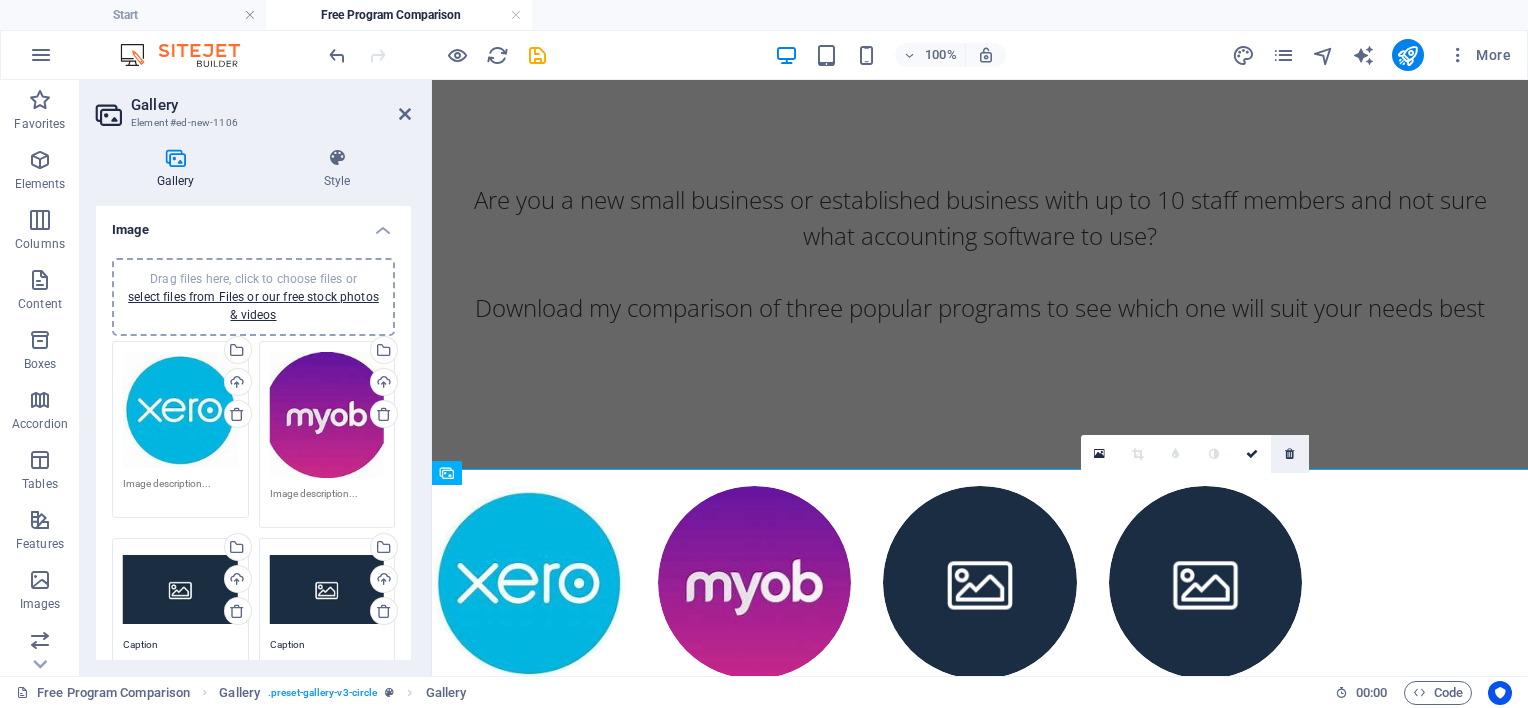 click at bounding box center [1289, 454] 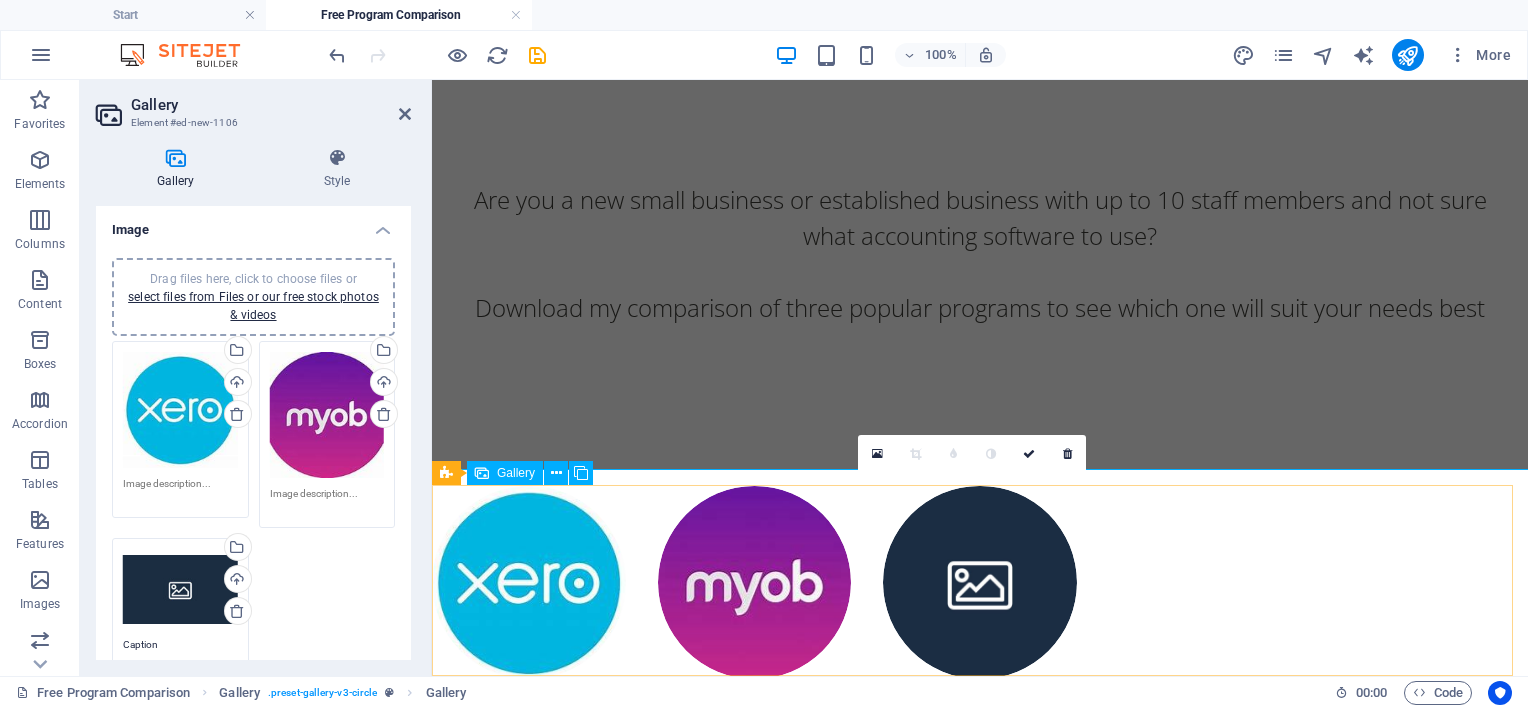 click at bounding box center (980, 583) 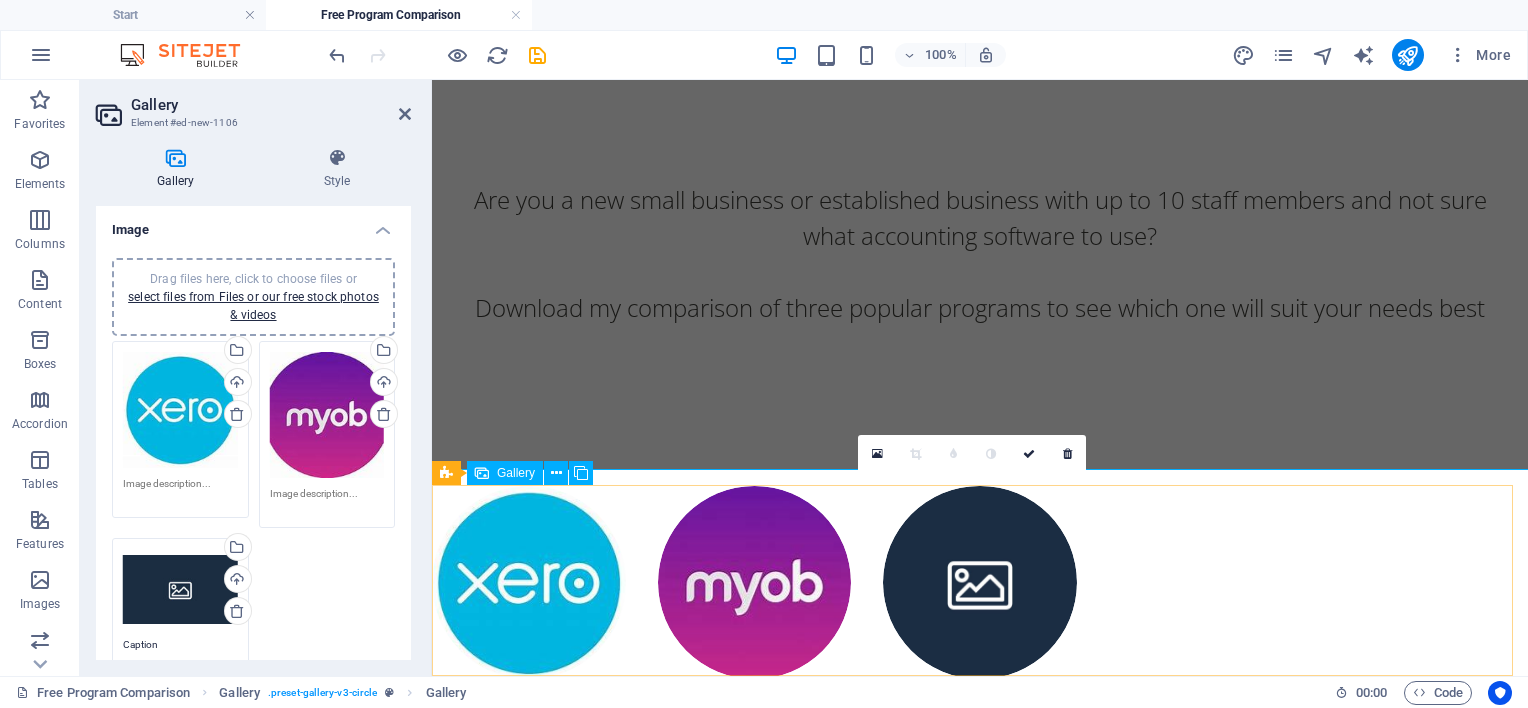 click at bounding box center (980, 583) 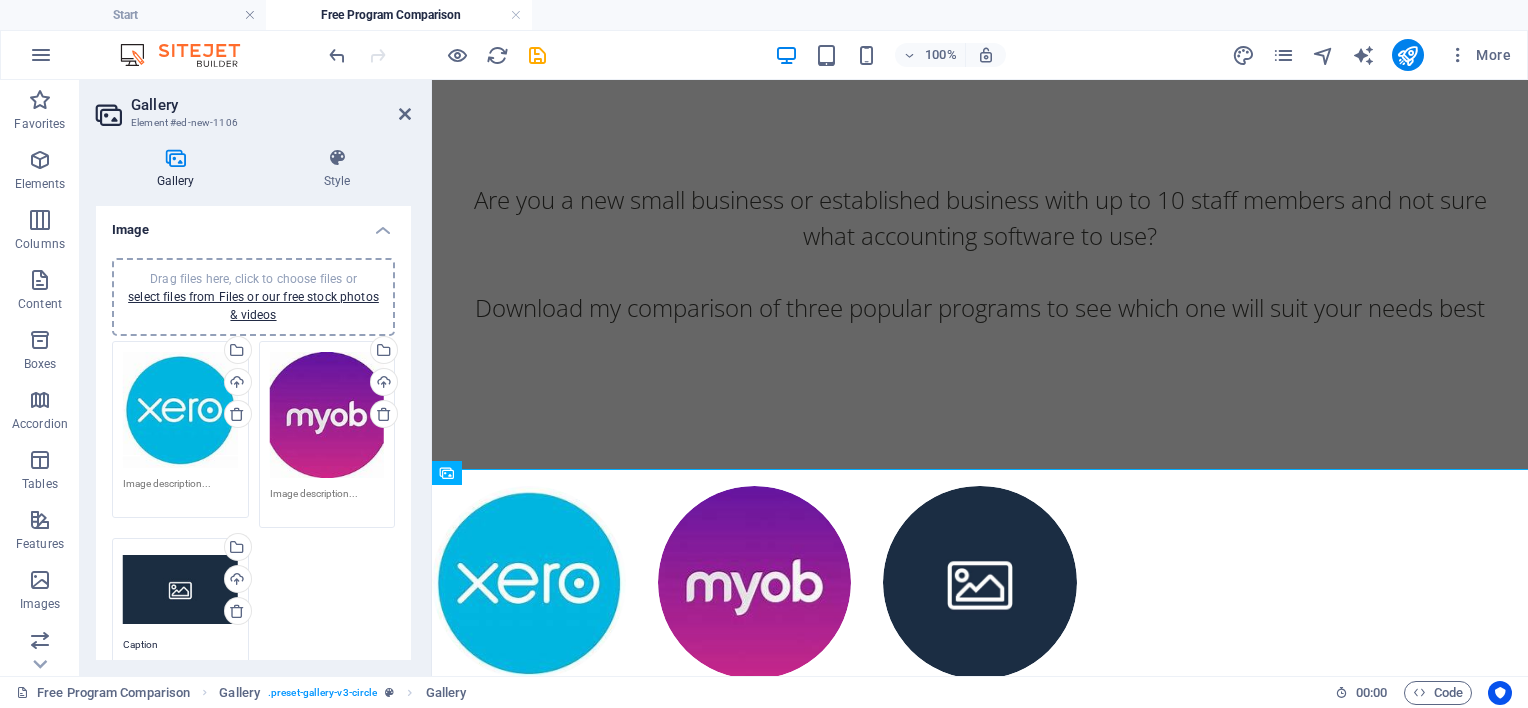 click on "Drag files here, click to choose files or select files from Files or our free stock photos & videos" at bounding box center [253, 297] 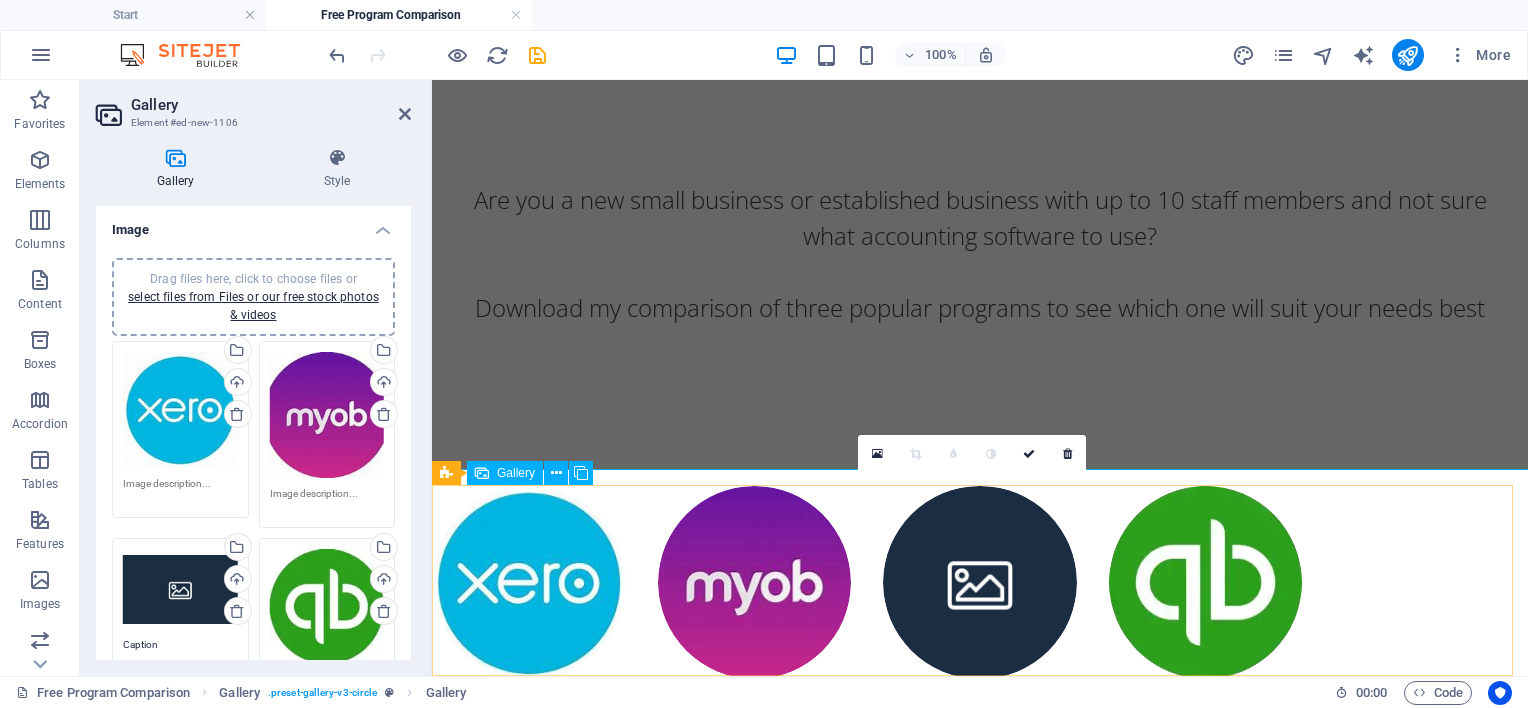 click at bounding box center (980, 583) 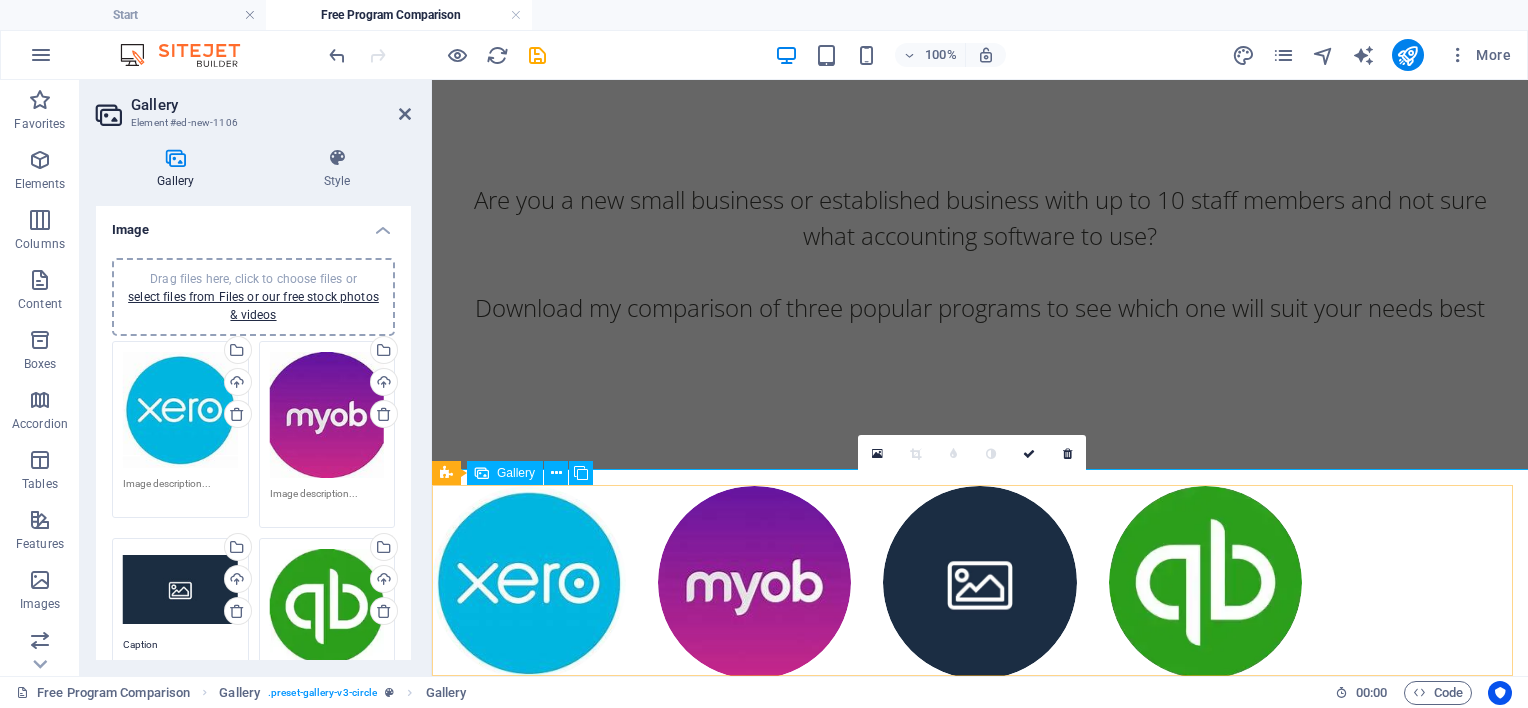 click at bounding box center (980, 583) 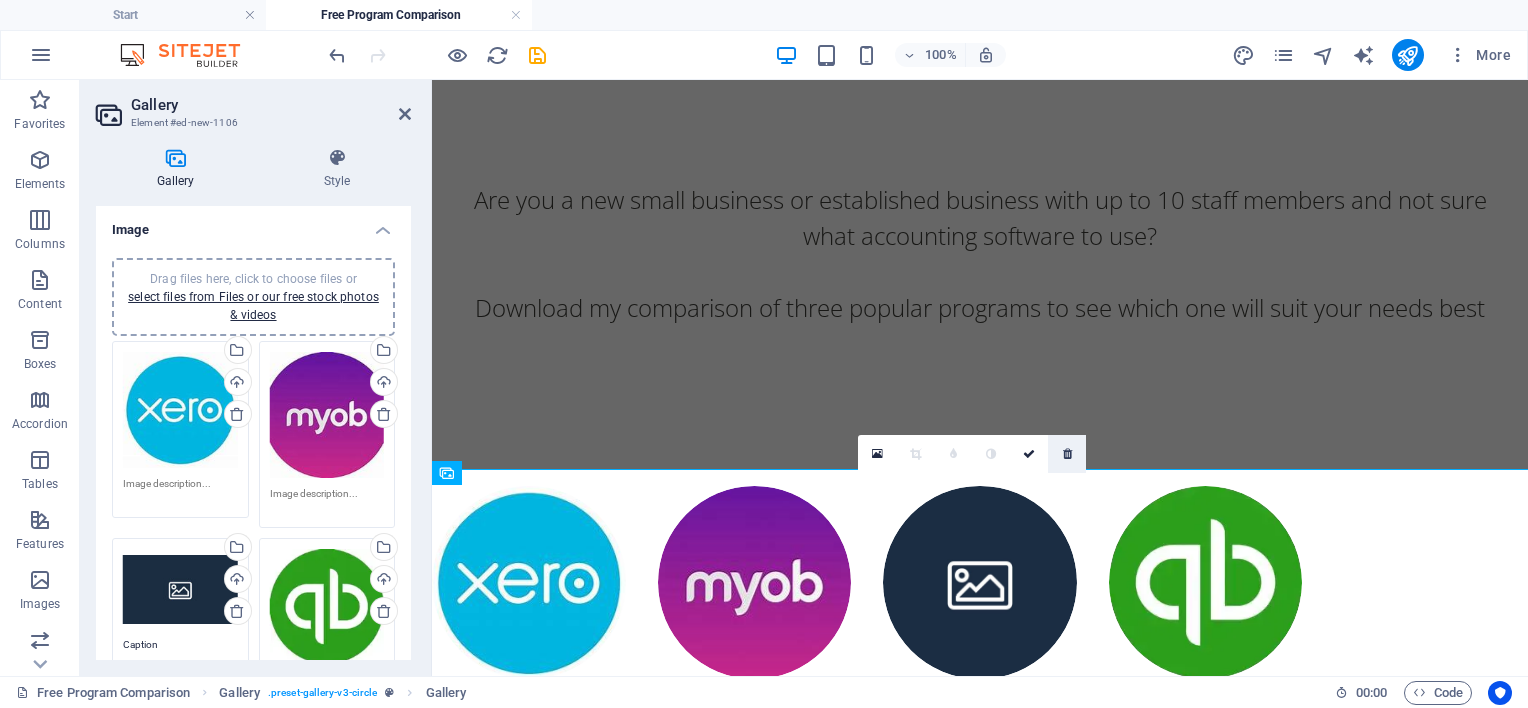 click at bounding box center (1067, 454) 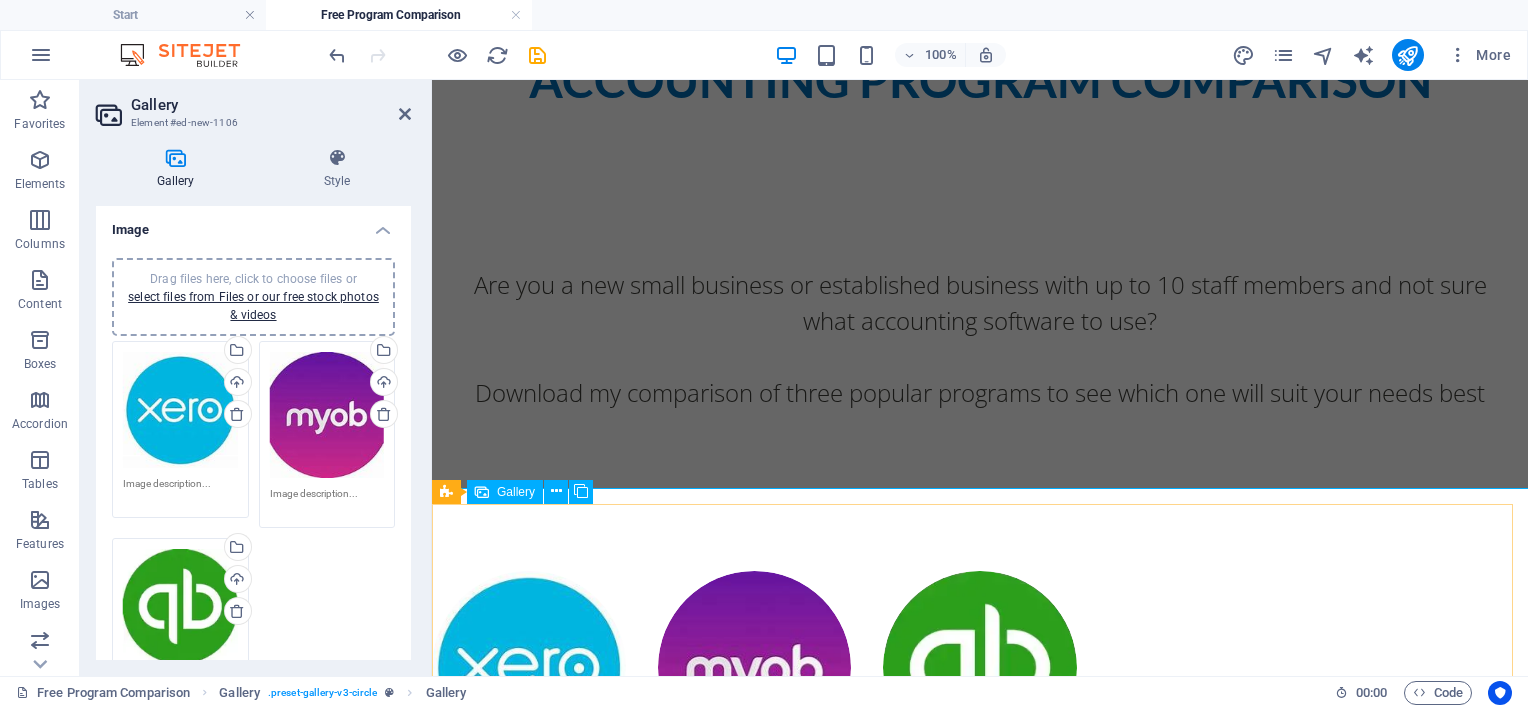 scroll, scrollTop: 161, scrollLeft: 0, axis: vertical 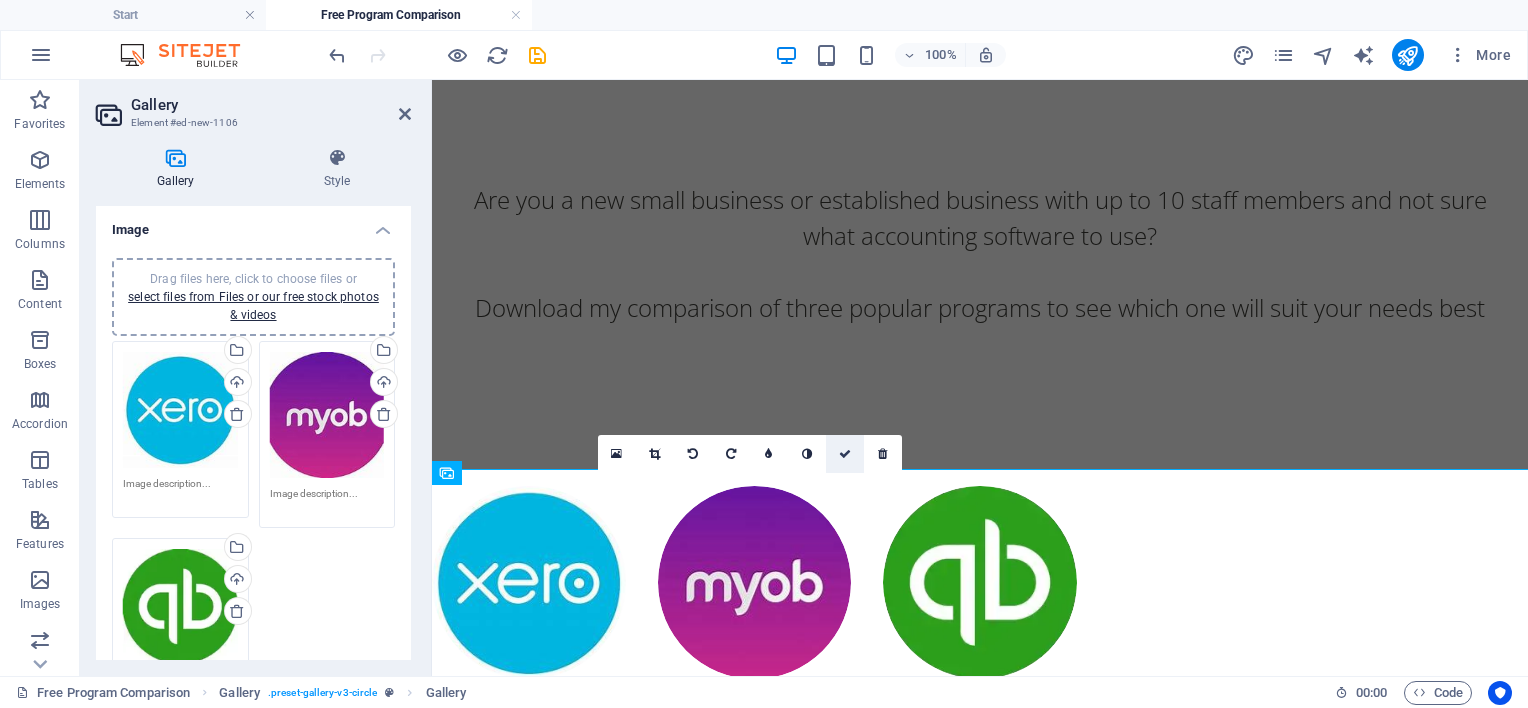 click at bounding box center [845, 454] 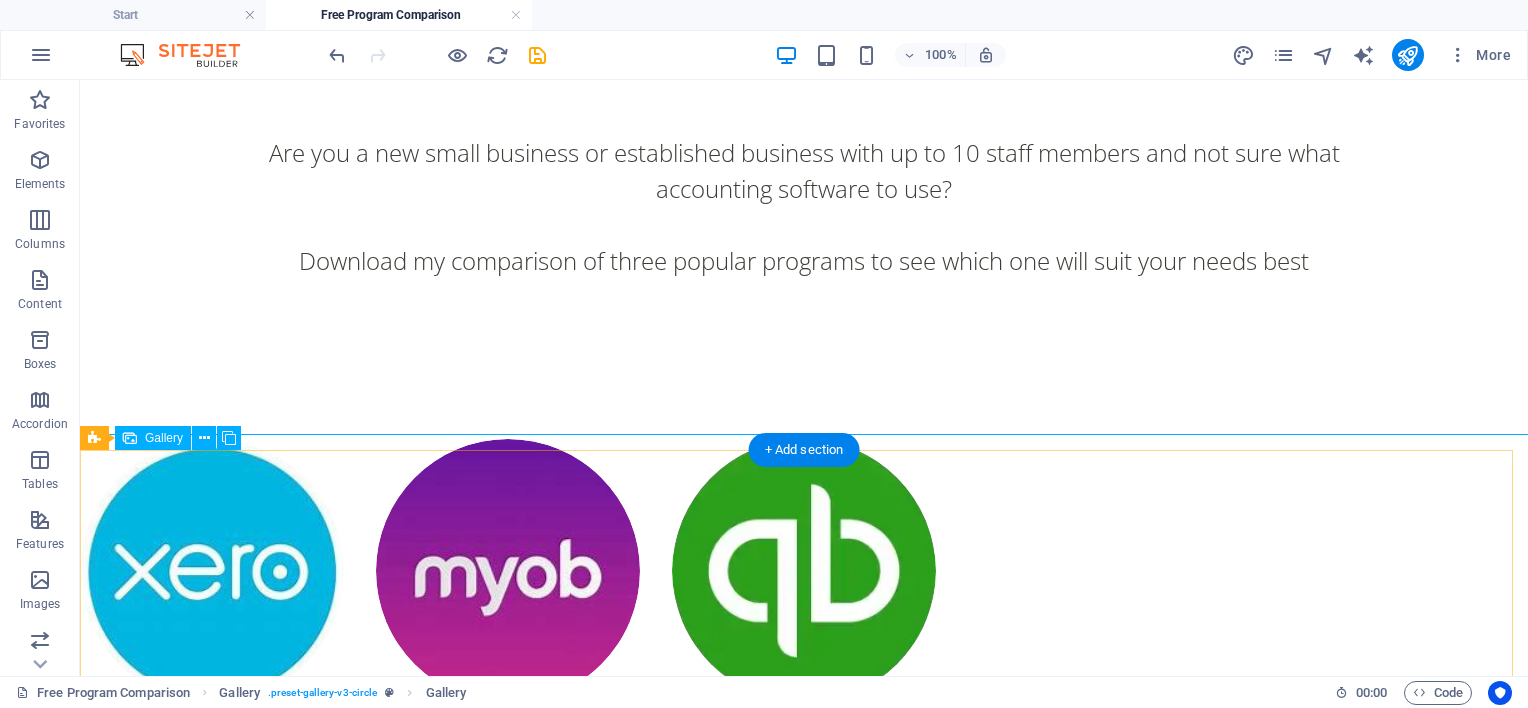 scroll, scrollTop: 232, scrollLeft: 0, axis: vertical 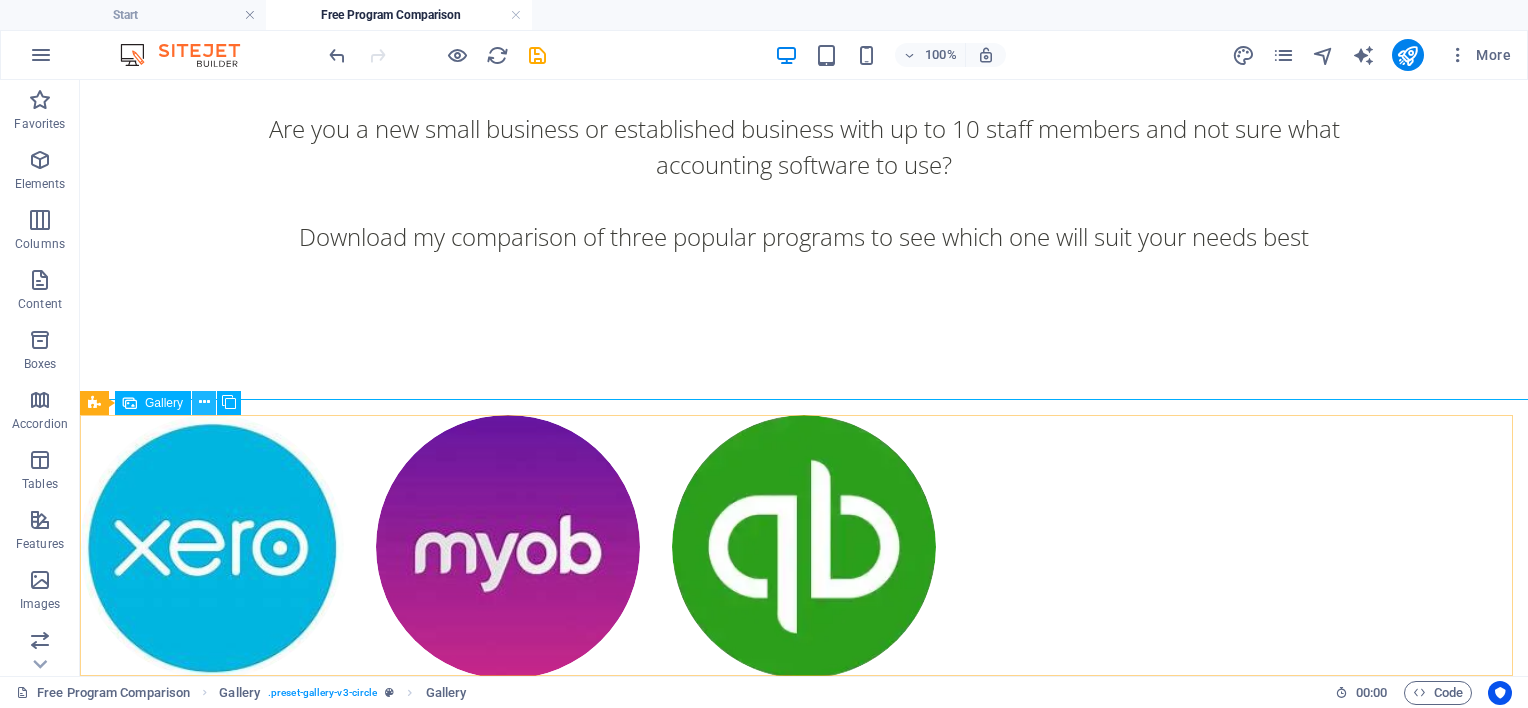 click at bounding box center [204, 402] 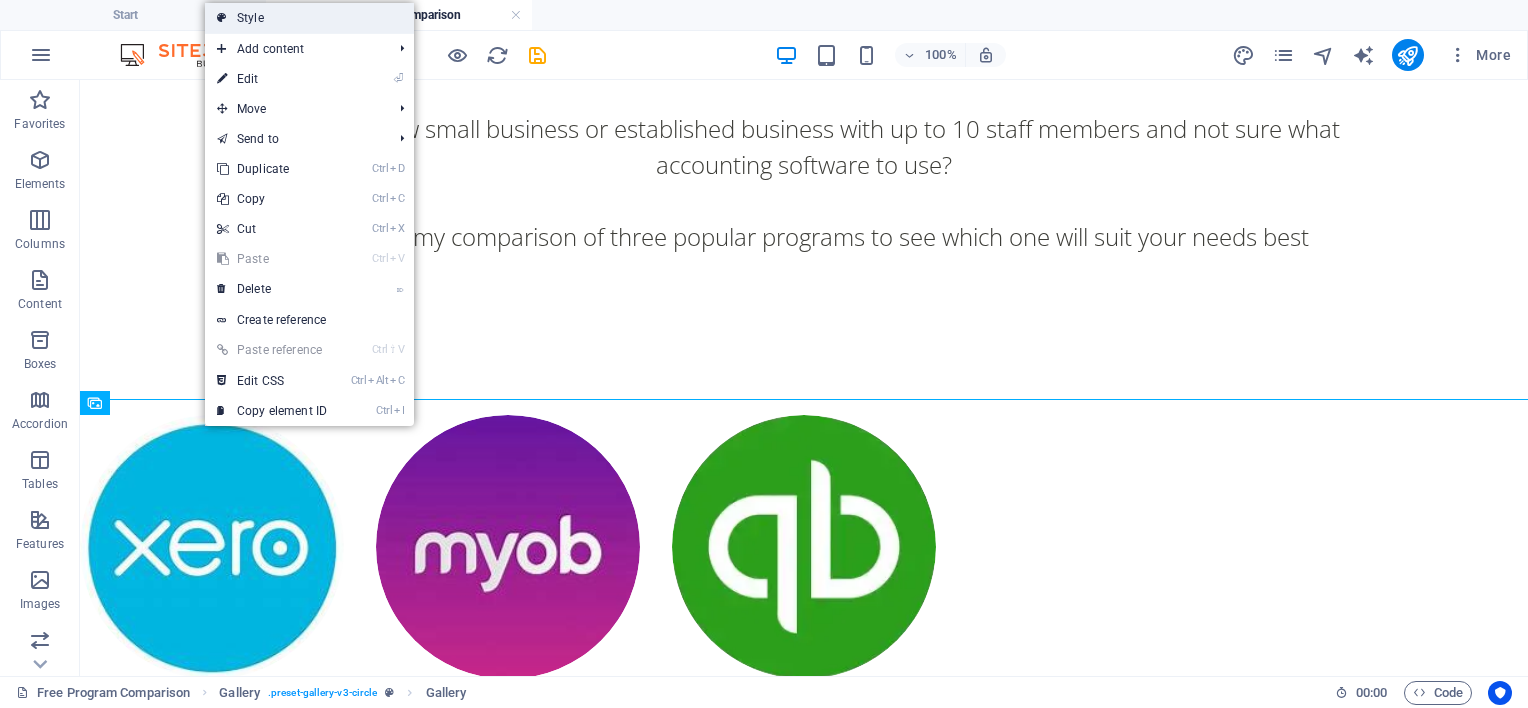 click on "Style" at bounding box center [309, 18] 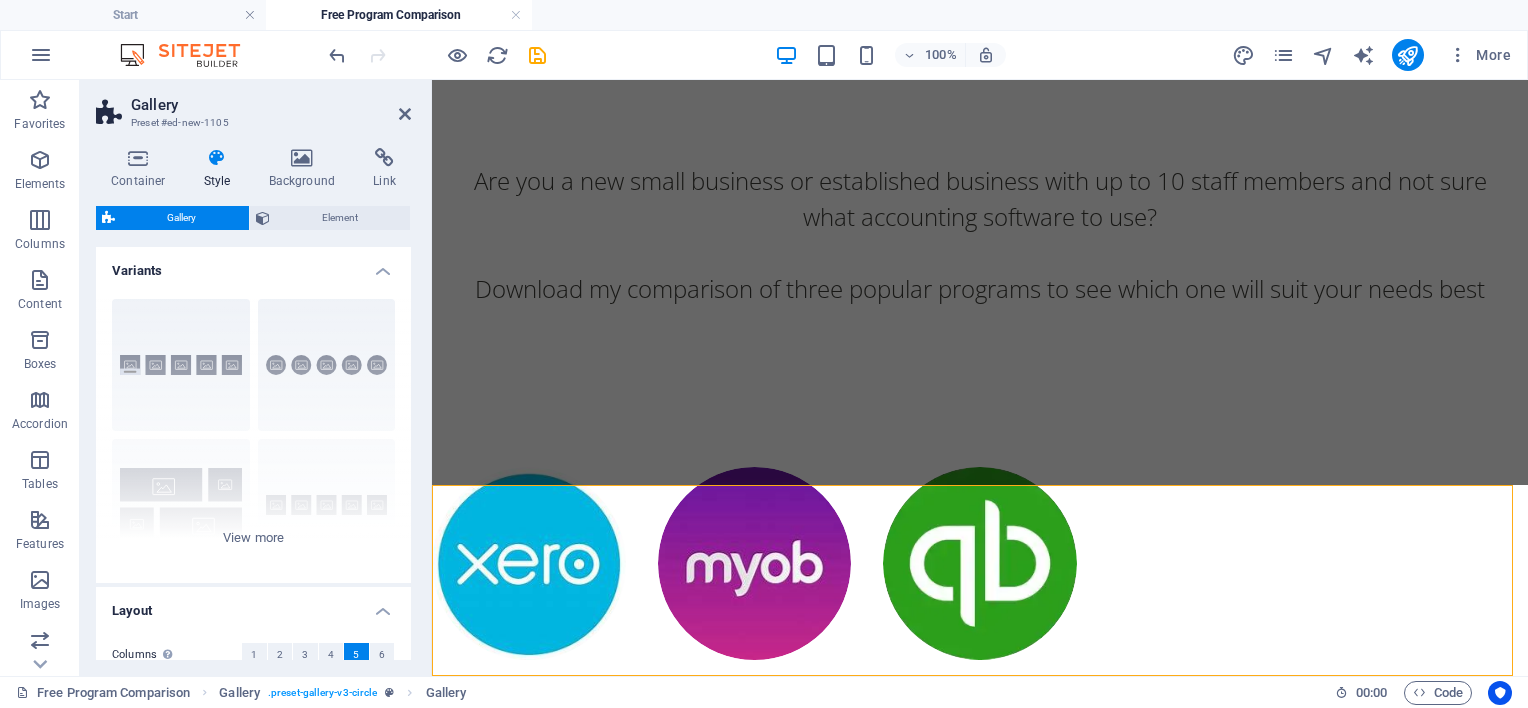 scroll, scrollTop: 161, scrollLeft: 0, axis: vertical 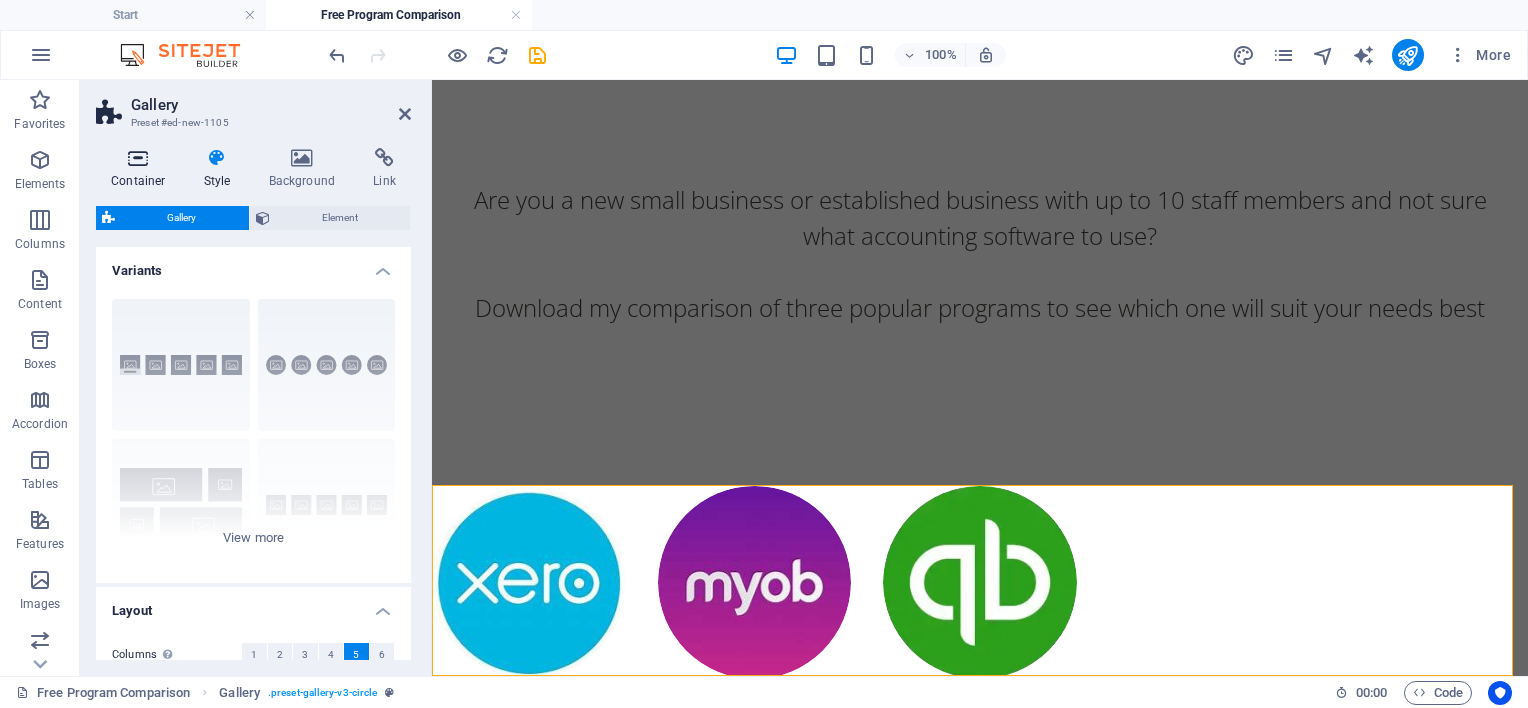 click on "Container" at bounding box center [142, 169] 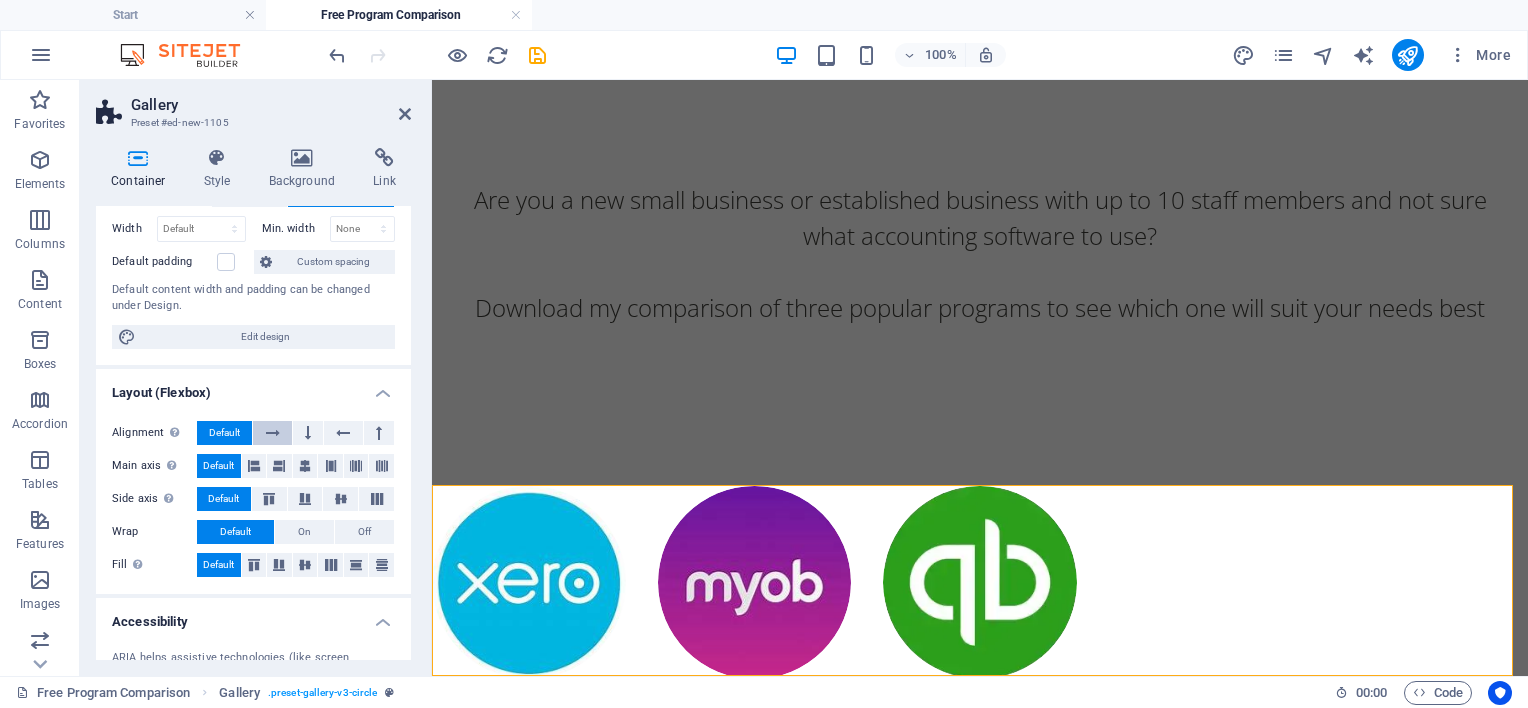 scroll, scrollTop: 100, scrollLeft: 0, axis: vertical 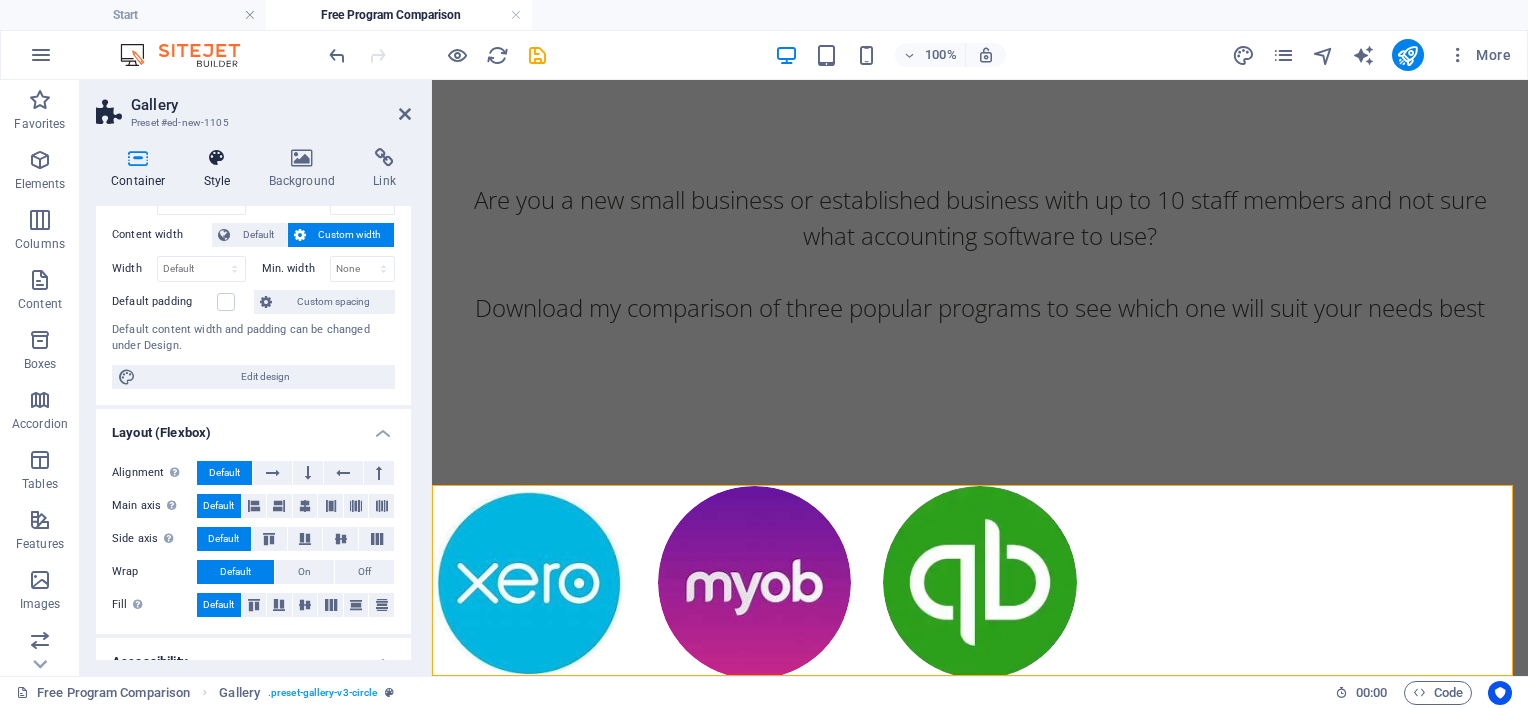 click at bounding box center [217, 158] 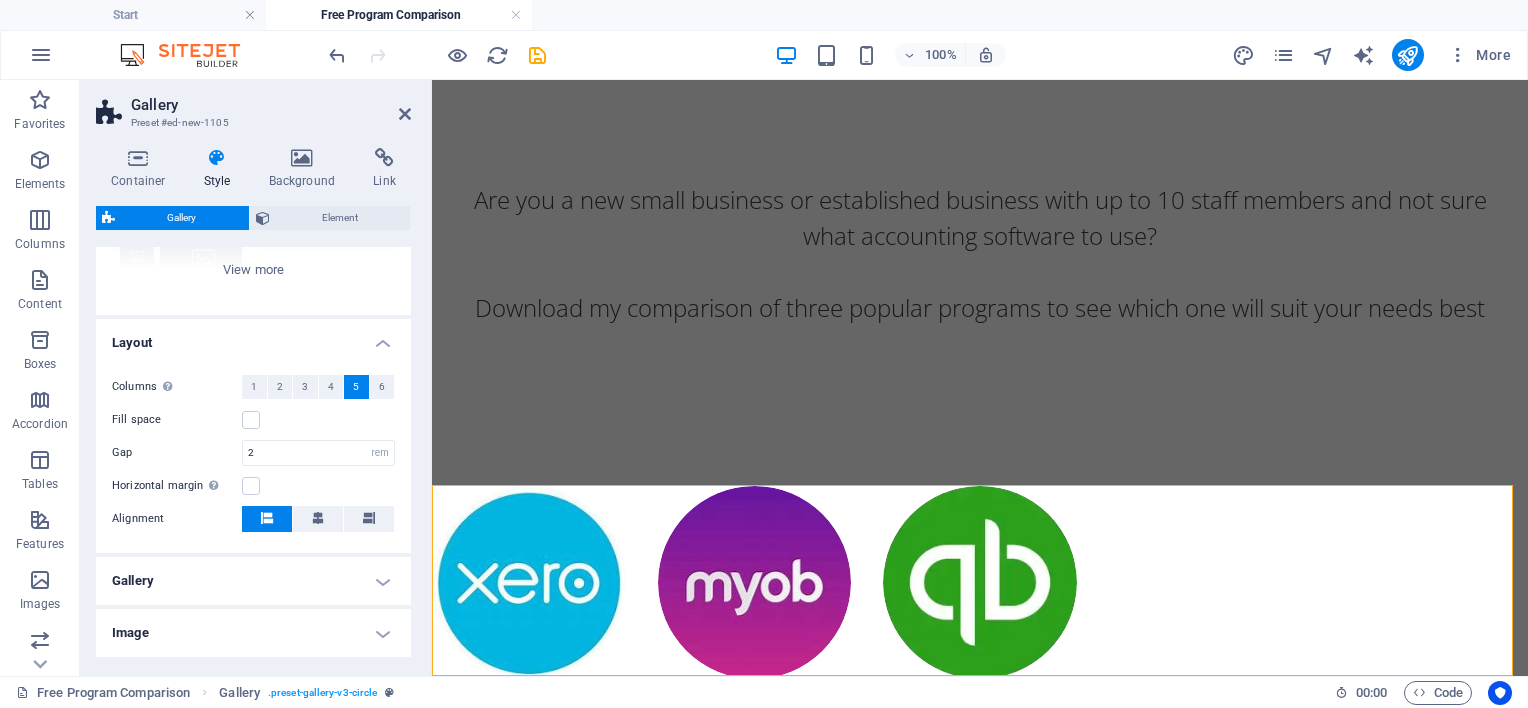 scroll, scrollTop: 300, scrollLeft: 0, axis: vertical 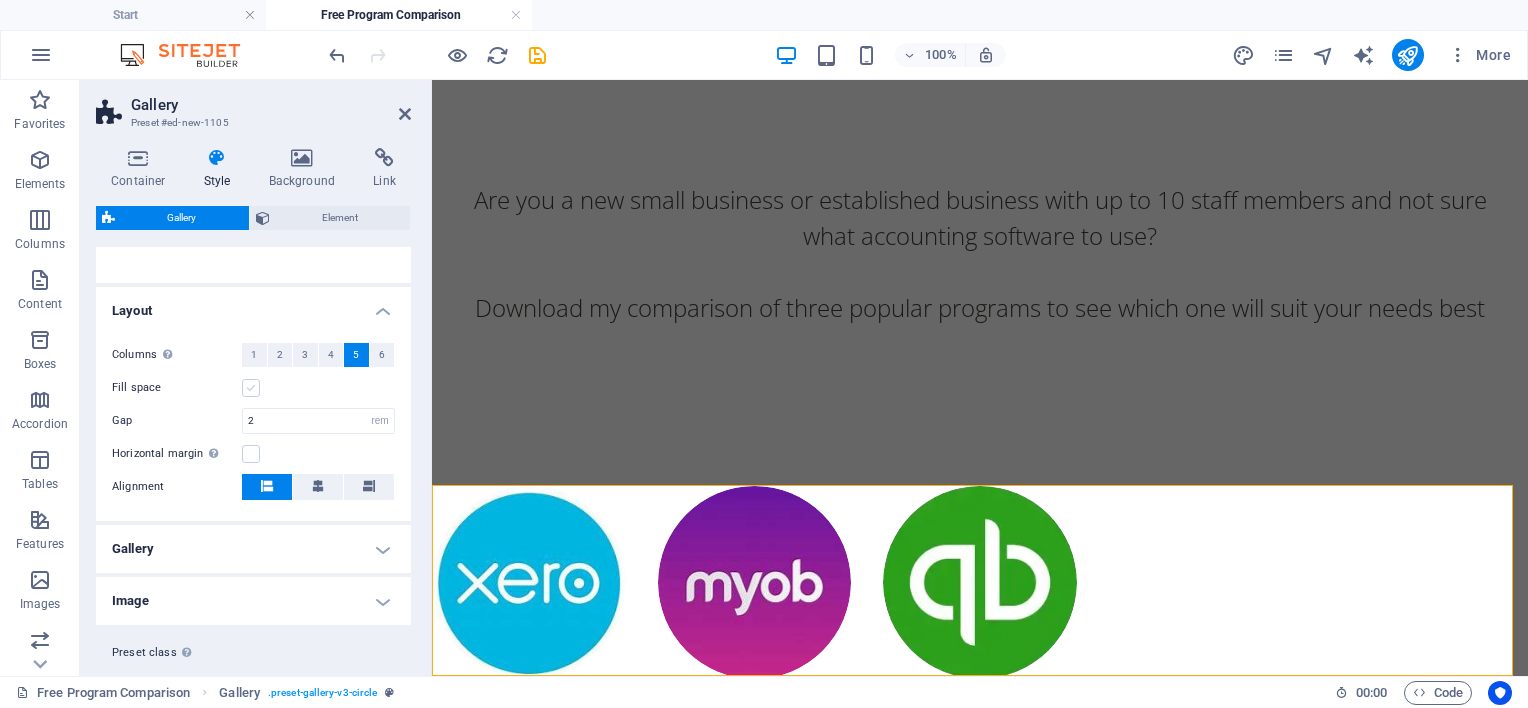 click at bounding box center [251, 388] 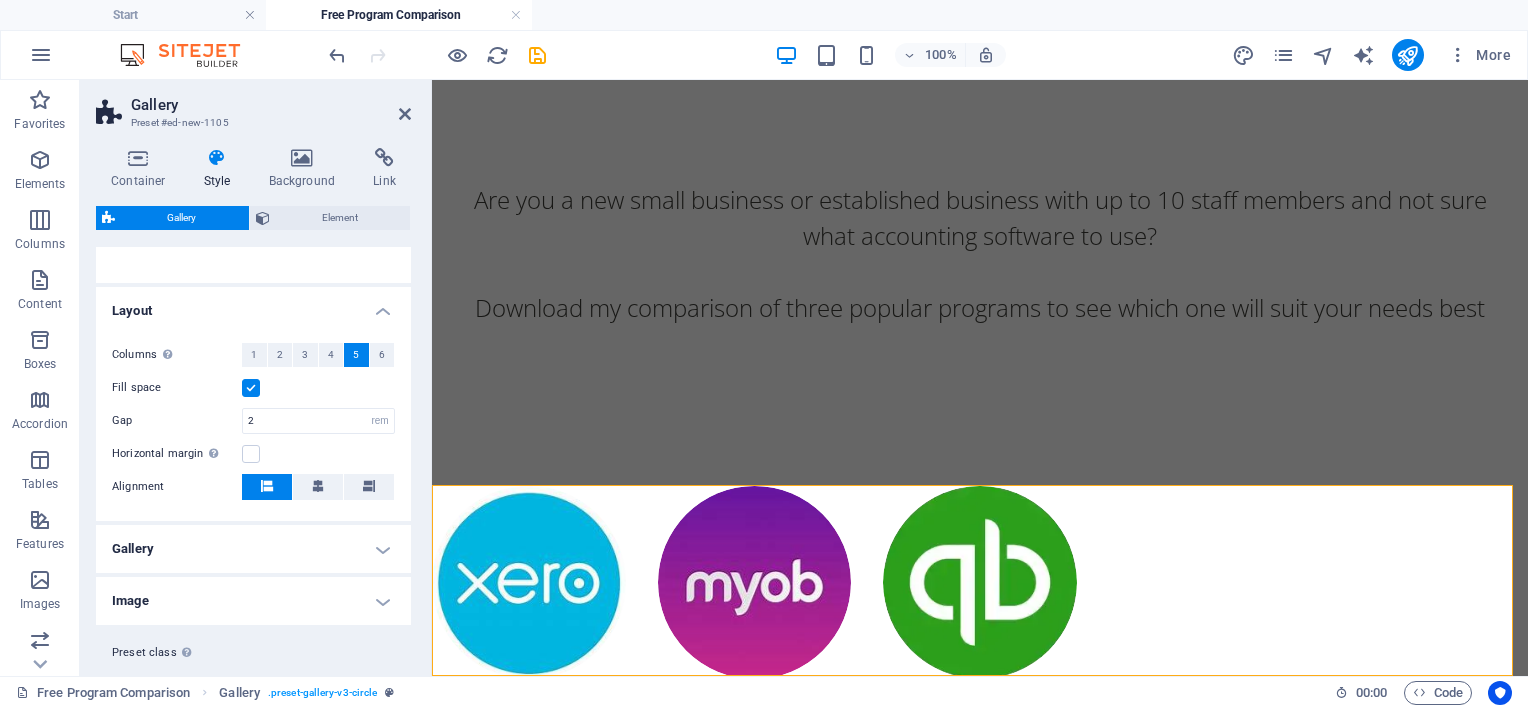 click at bounding box center [251, 388] 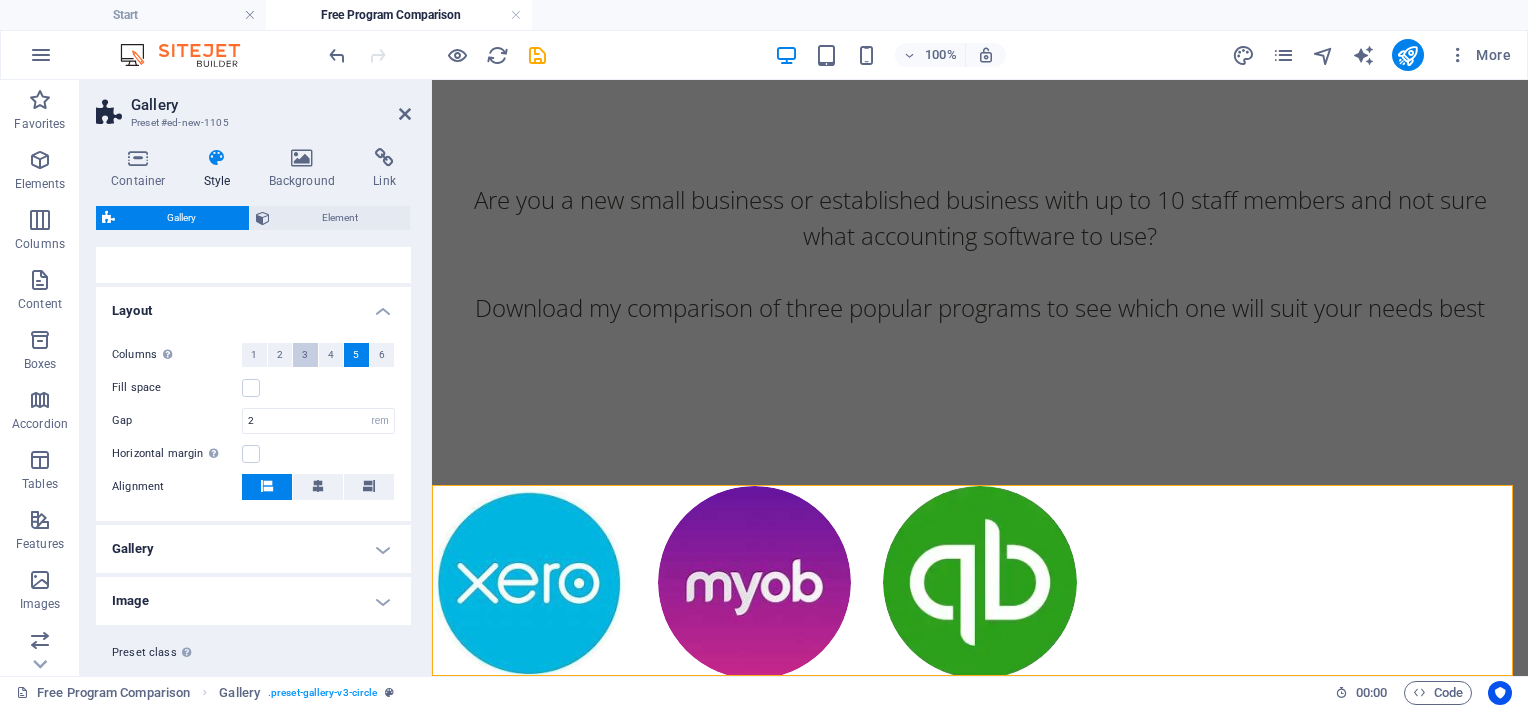 click on "3" at bounding box center [305, 355] 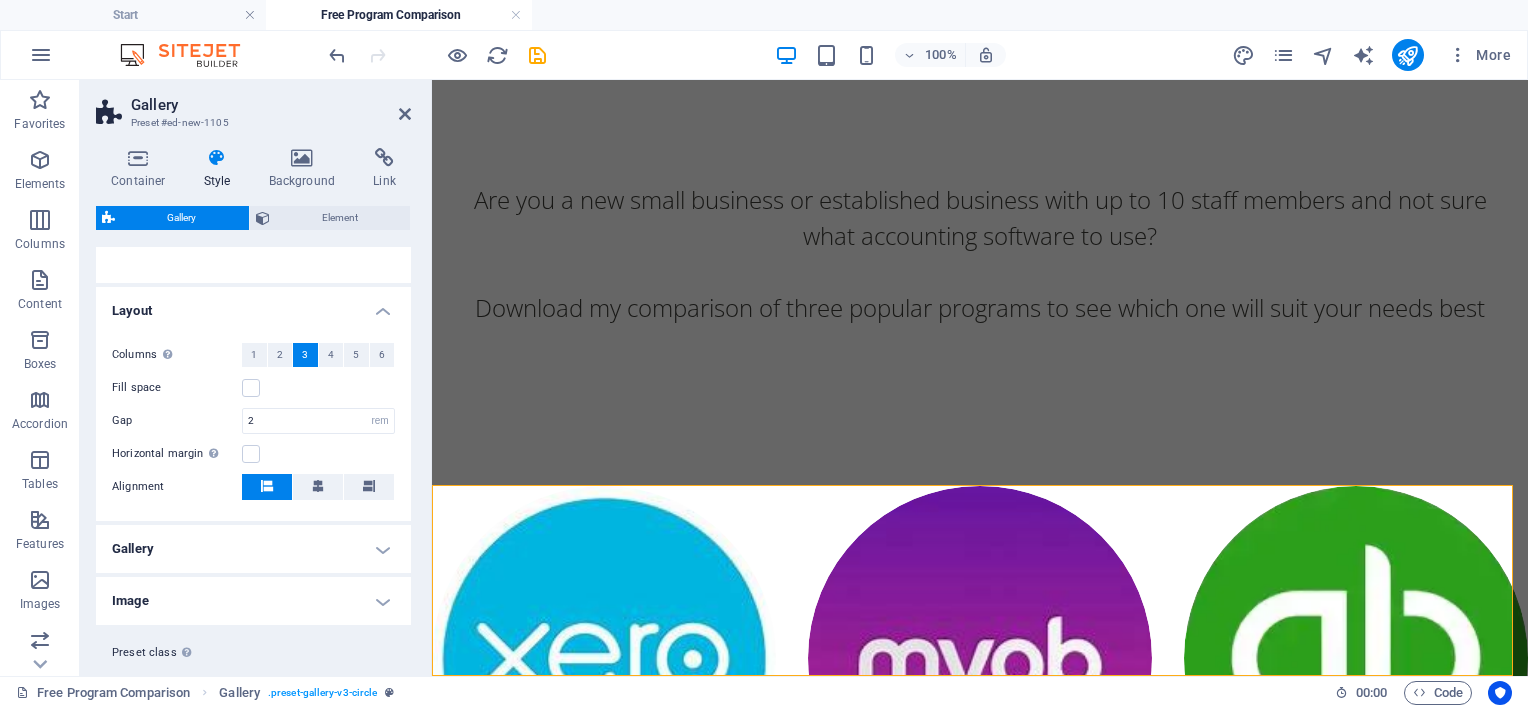 scroll, scrollTop: 232, scrollLeft: 0, axis: vertical 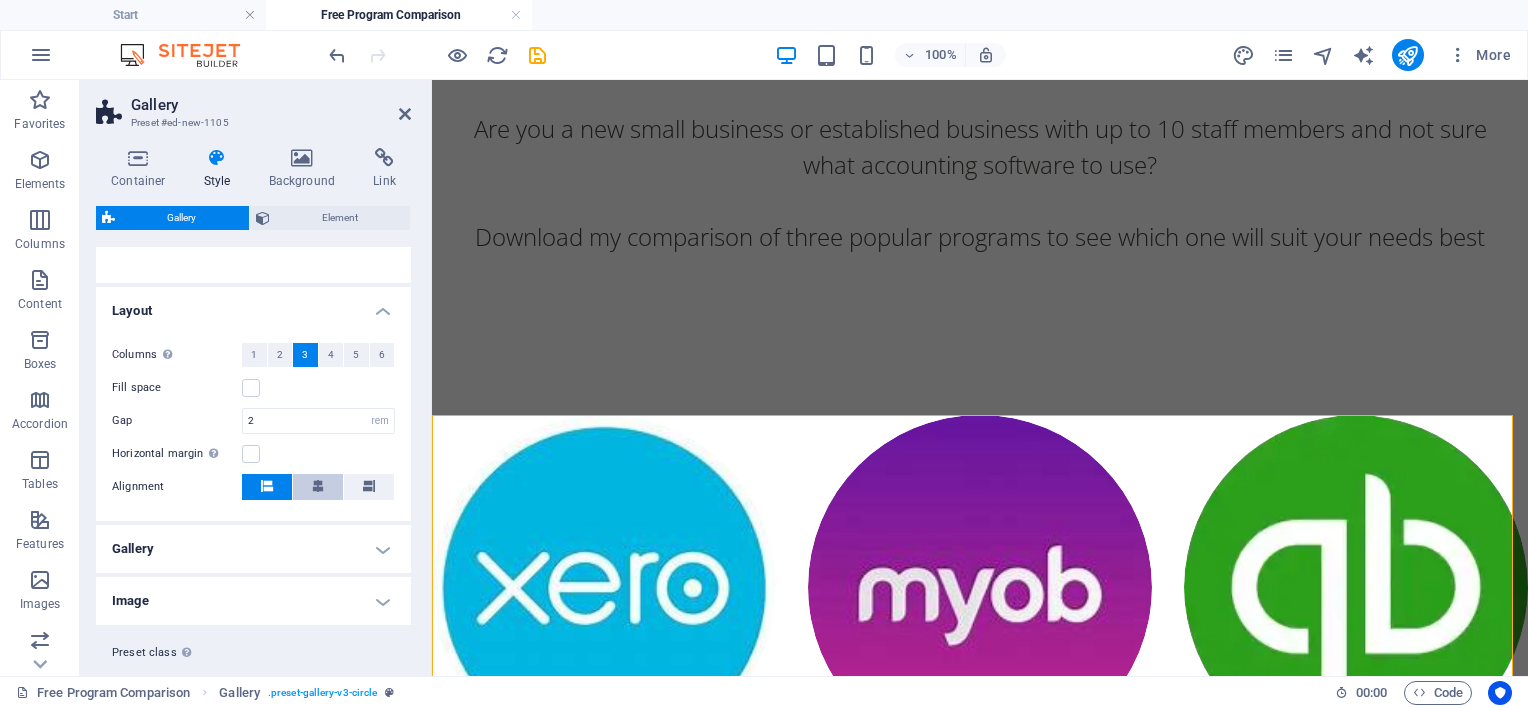 click at bounding box center [318, 487] 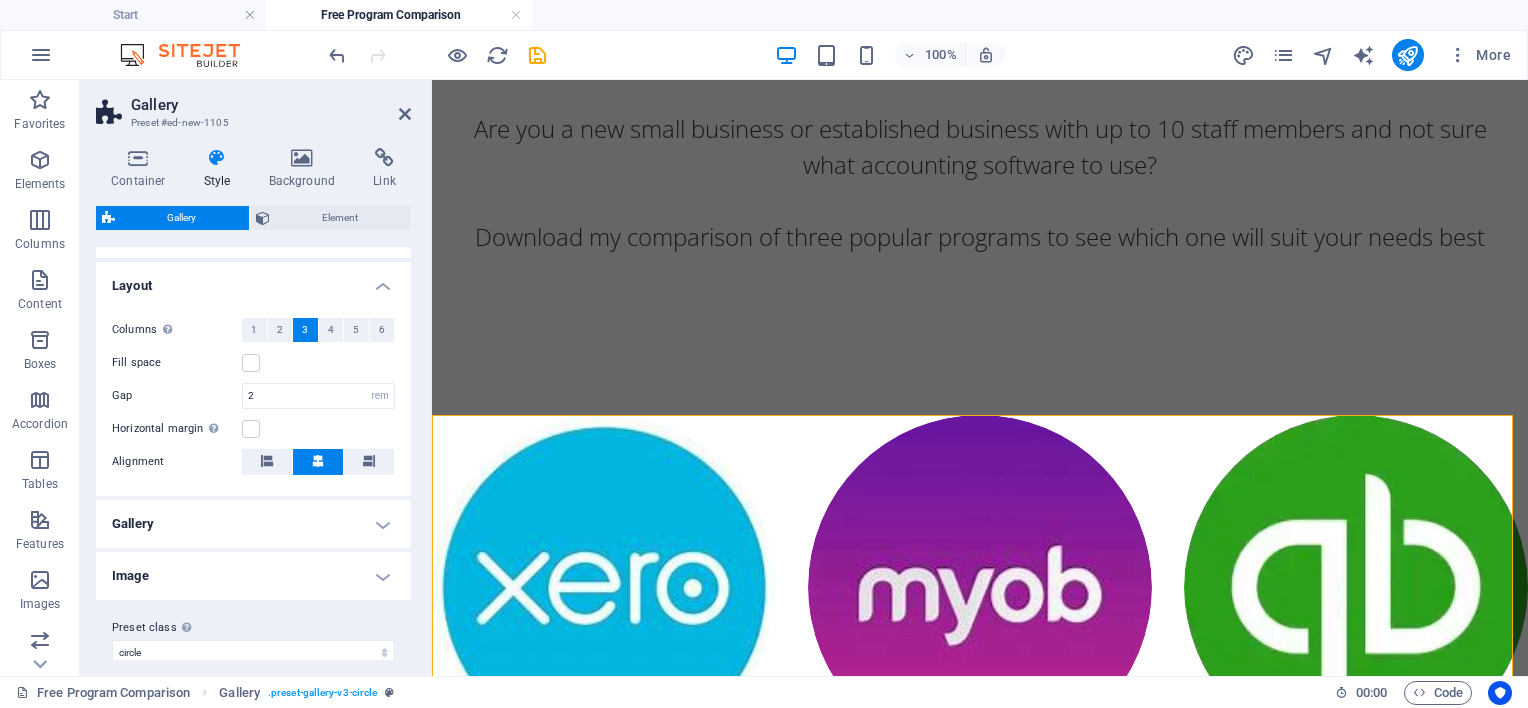 scroll, scrollTop: 344, scrollLeft: 0, axis: vertical 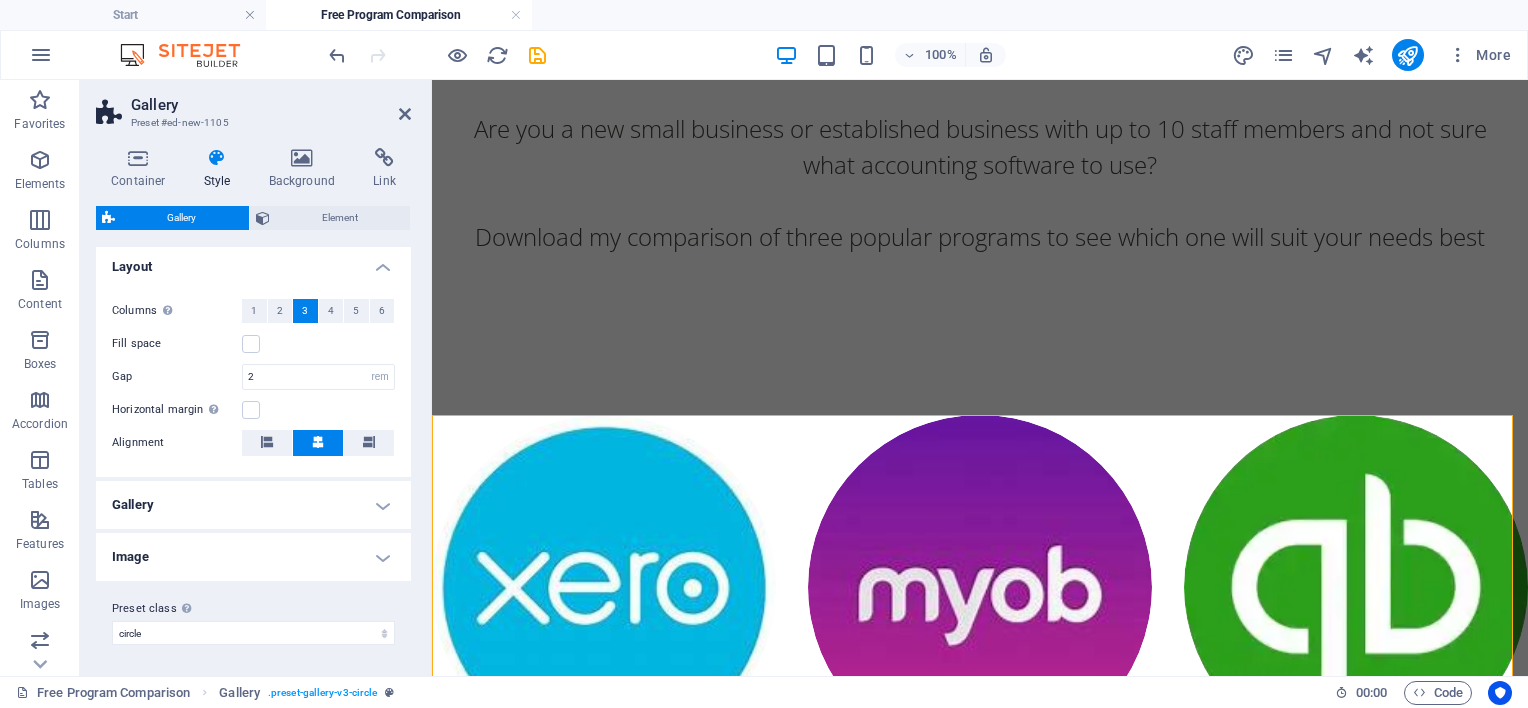 click on "Image" at bounding box center [253, 557] 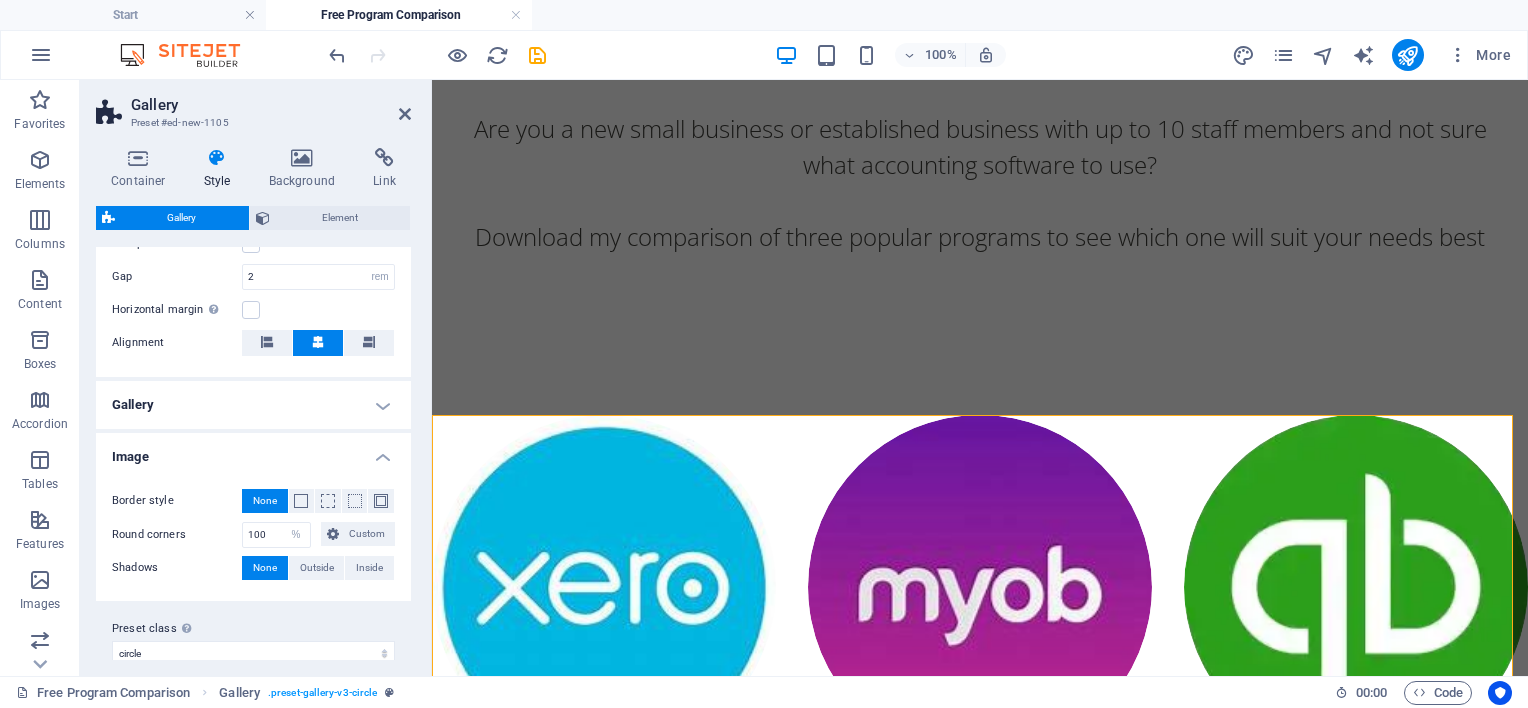 scroll, scrollTop: 463, scrollLeft: 0, axis: vertical 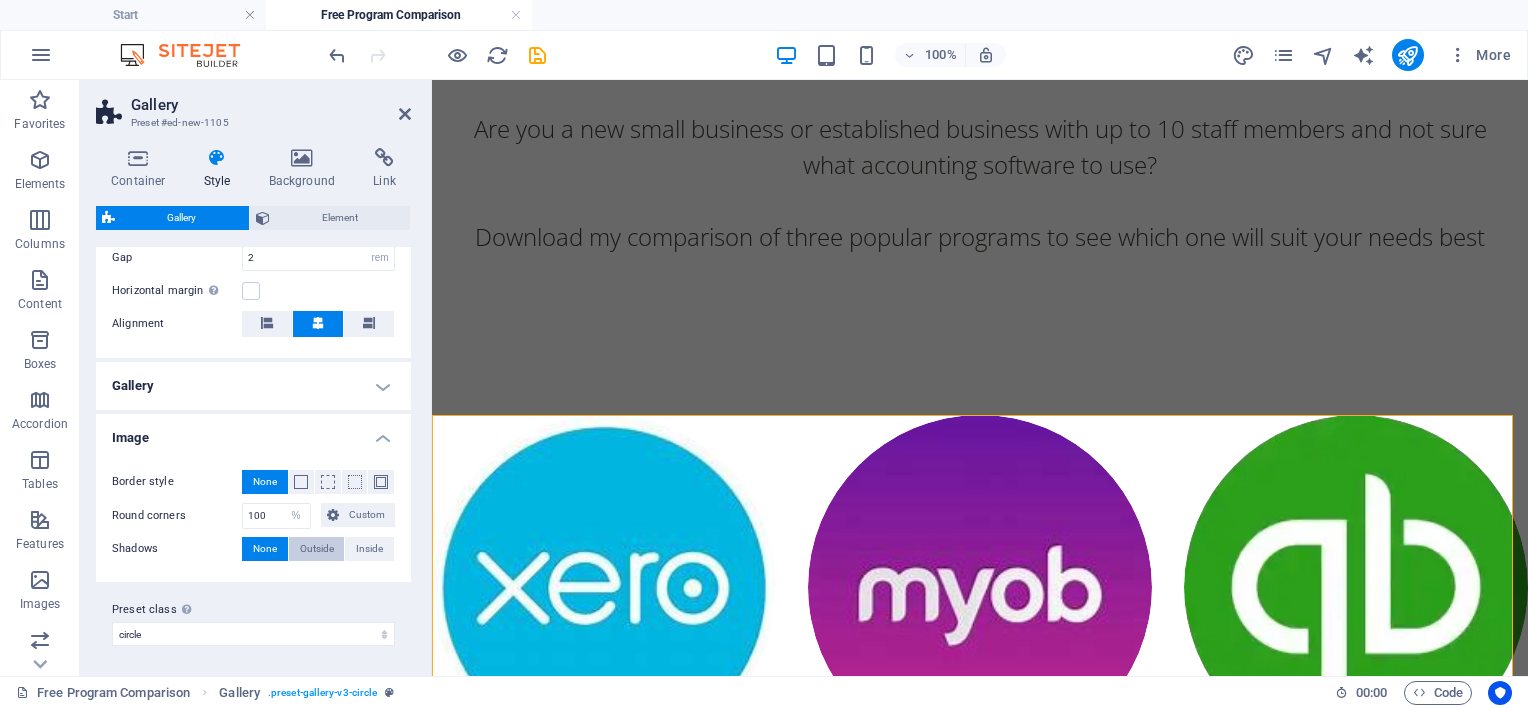 click on "Outside" at bounding box center (317, 549) 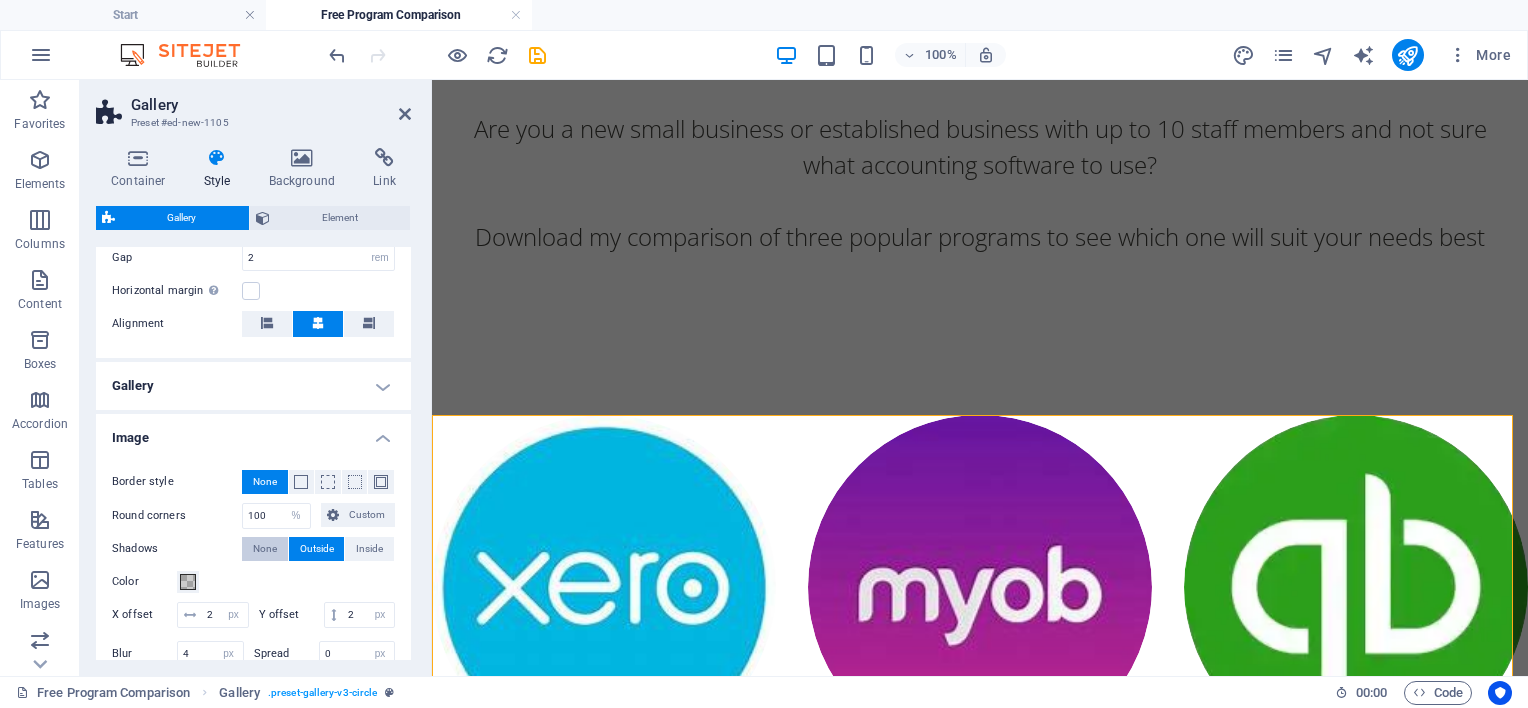click on "None" at bounding box center [265, 549] 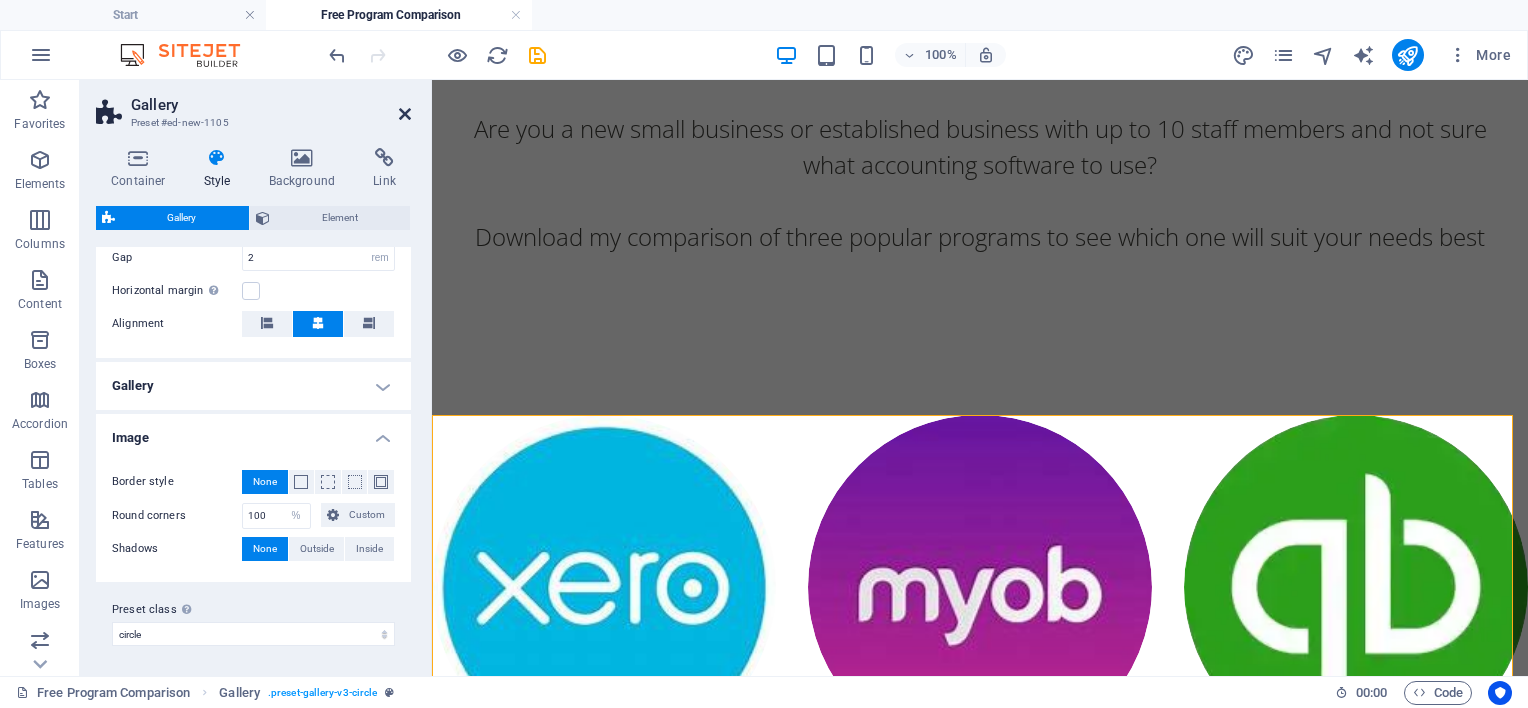 click at bounding box center (405, 114) 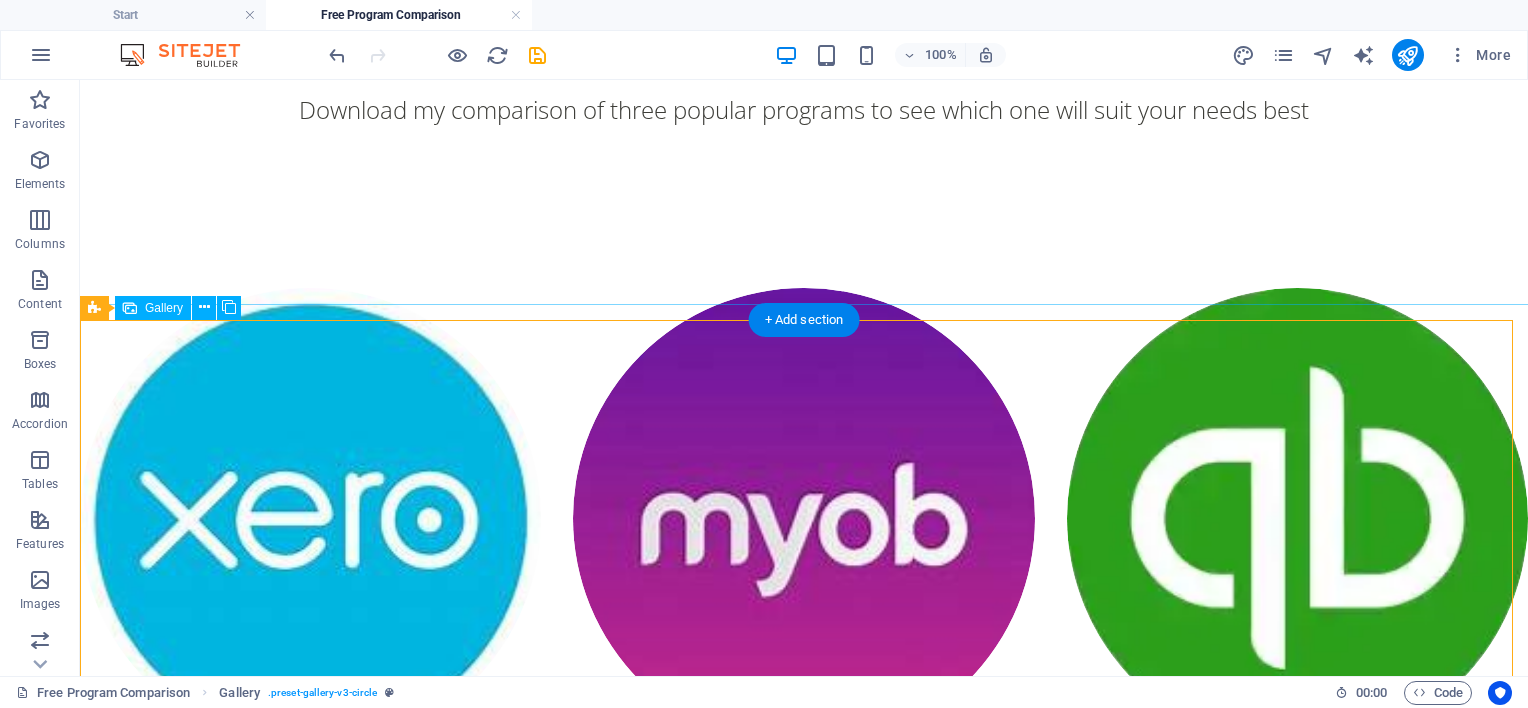 scroll, scrollTop: 327, scrollLeft: 0, axis: vertical 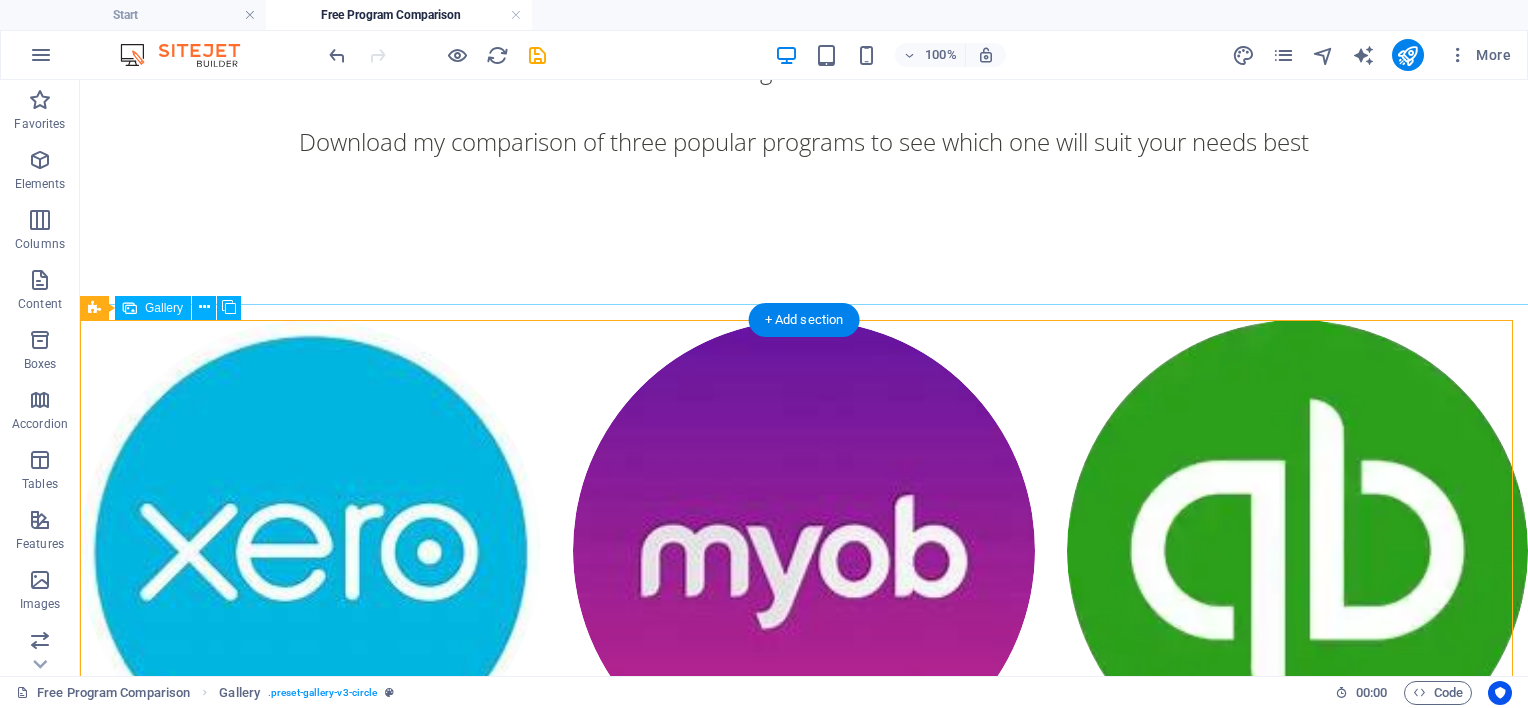 click at bounding box center [310, 550] 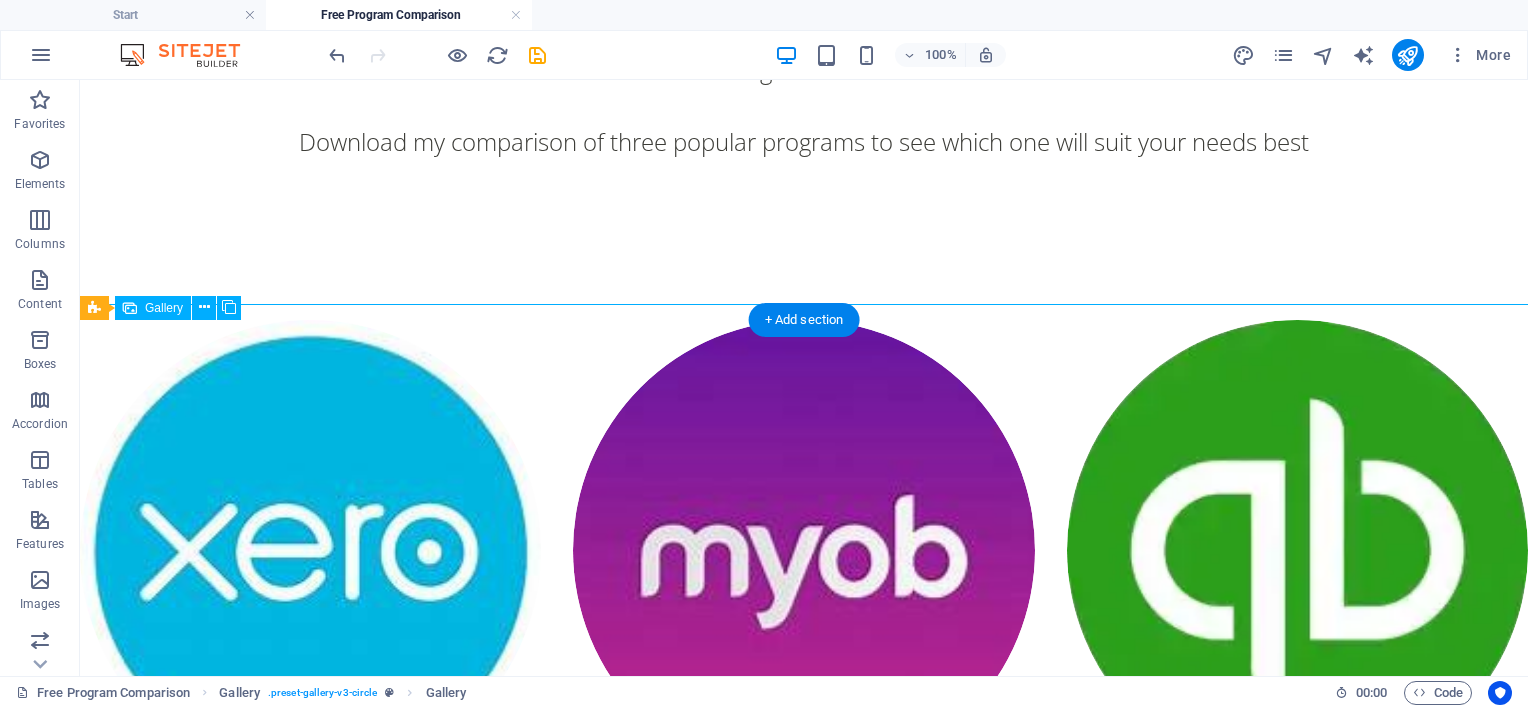 click at bounding box center (310, 550) 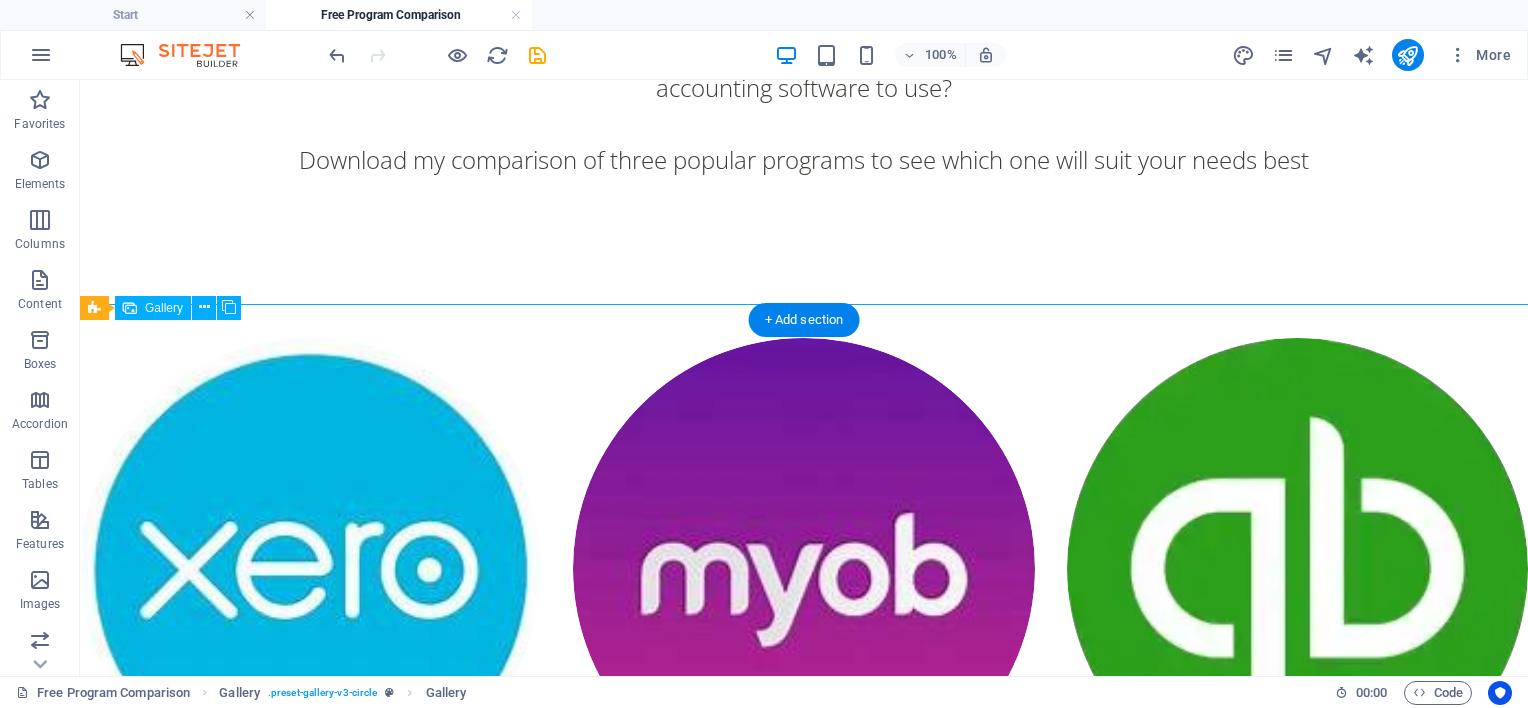 select on "4" 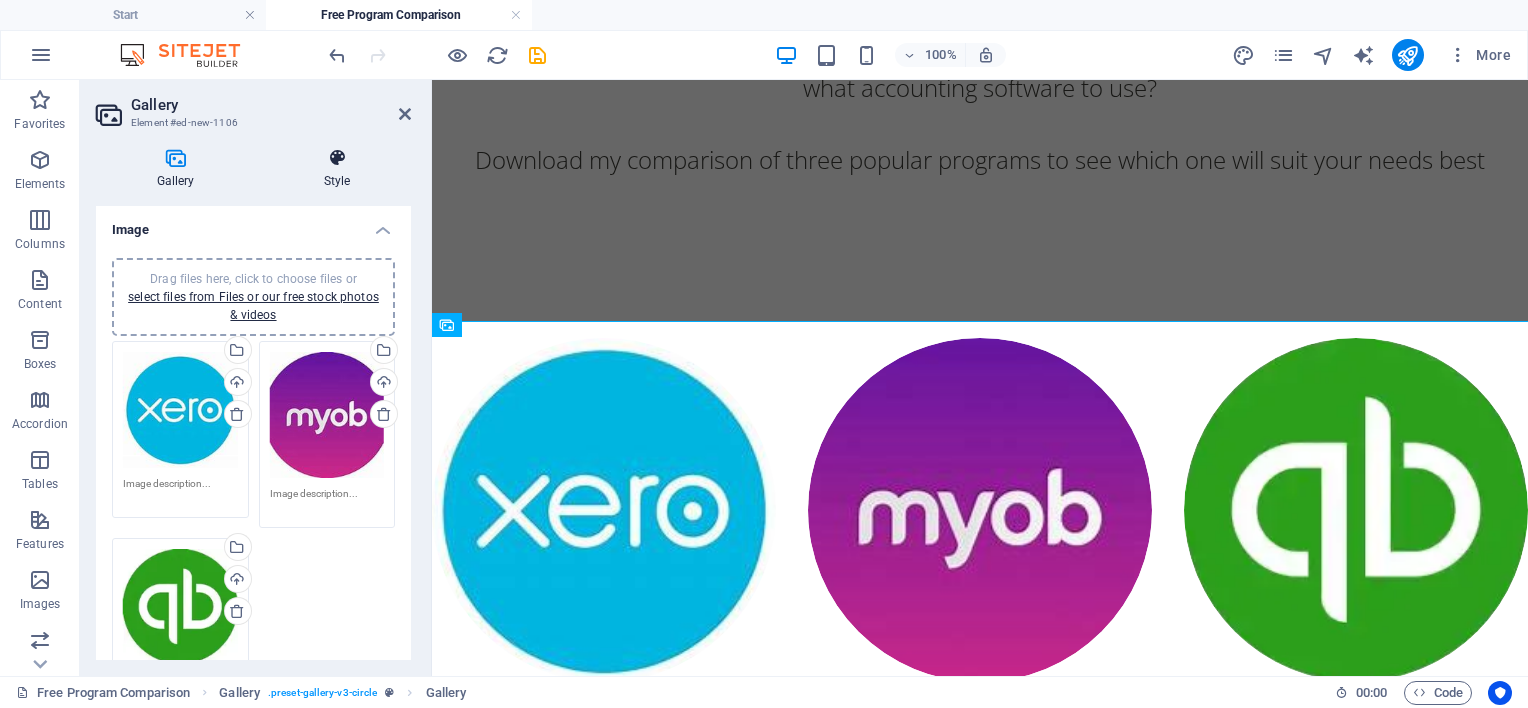 click on "Style" at bounding box center (337, 169) 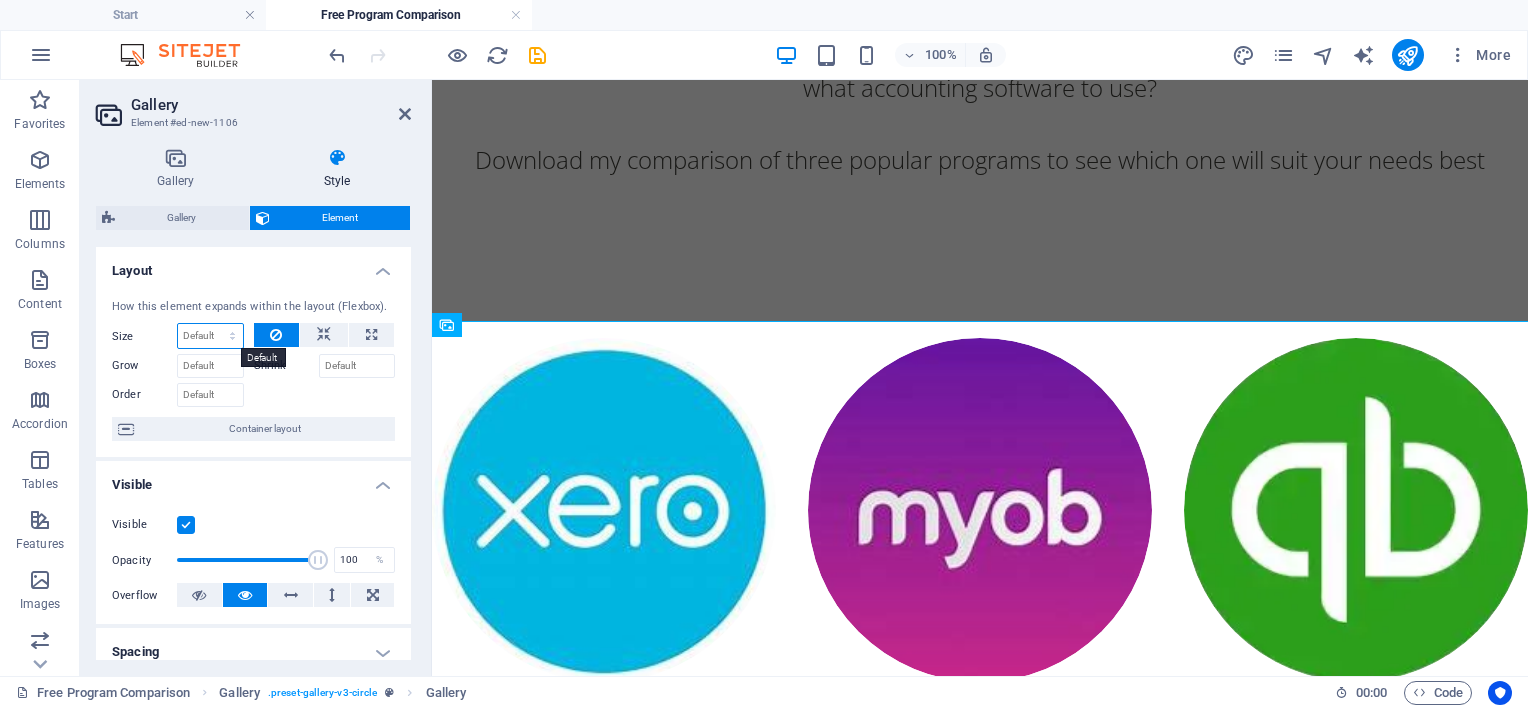 click on "Default auto px % 1/1 1/2 1/3 1/4 1/5 1/6 1/7 1/8 1/9 1/10" at bounding box center [210, 336] 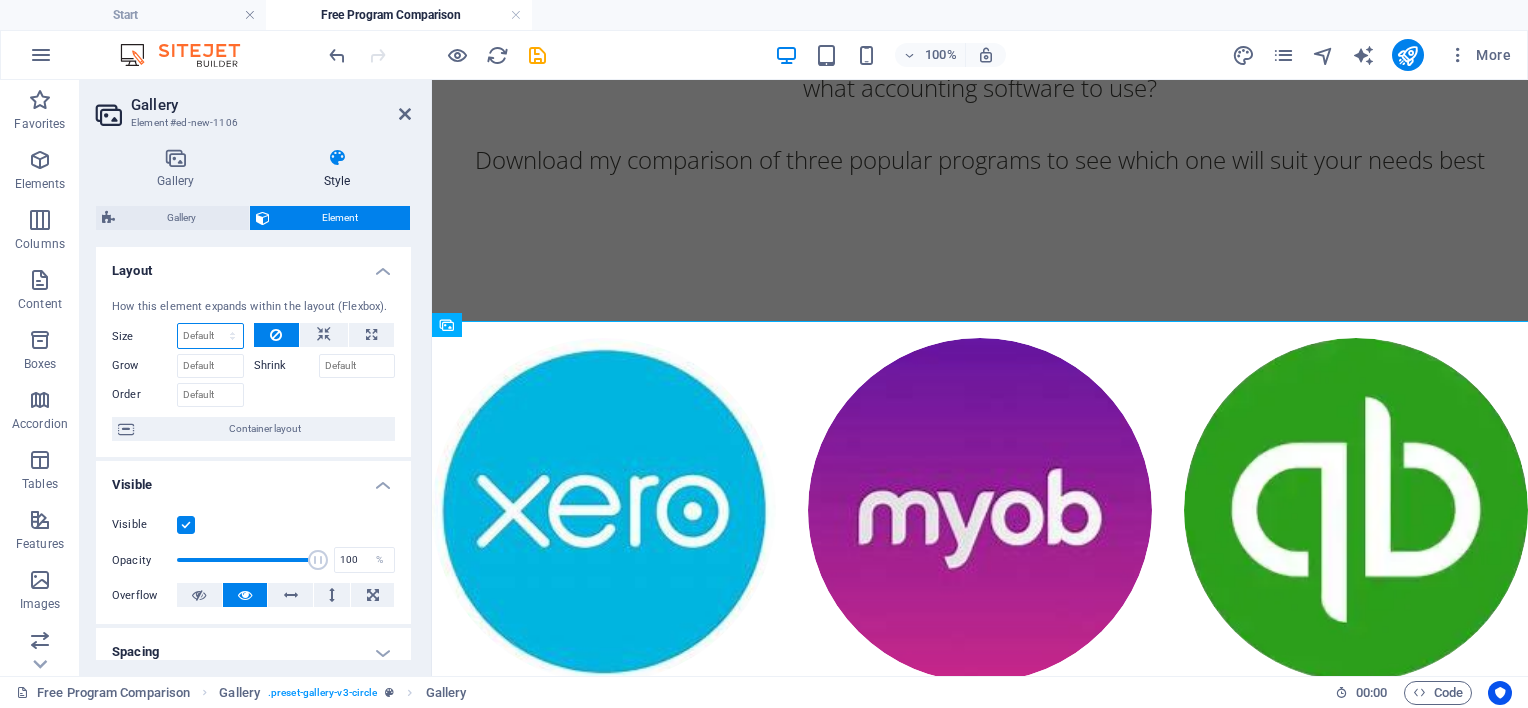 select on "1/1" 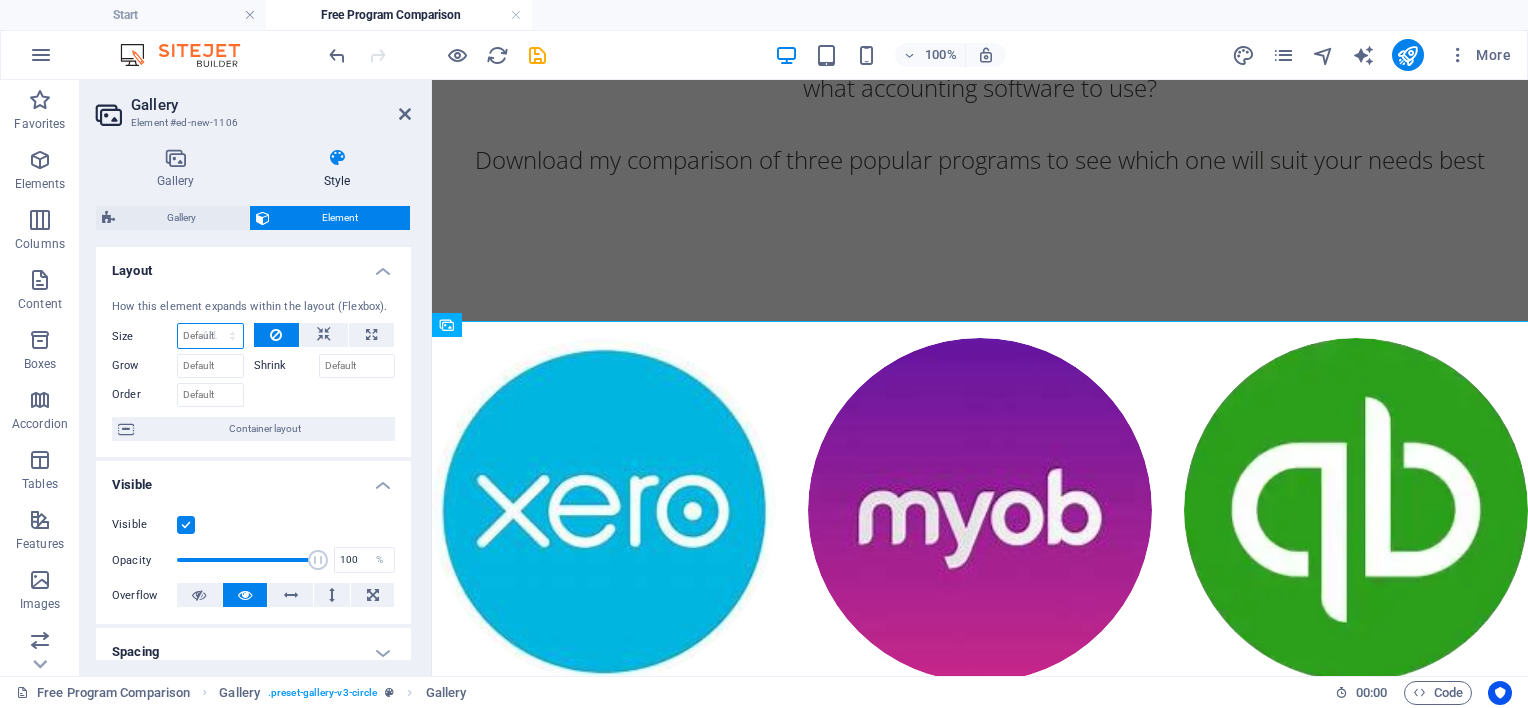 click on "Default auto px % 1/1 1/2 1/3 1/4 1/5 1/6 1/7 1/8 1/9 1/10" at bounding box center (210, 336) 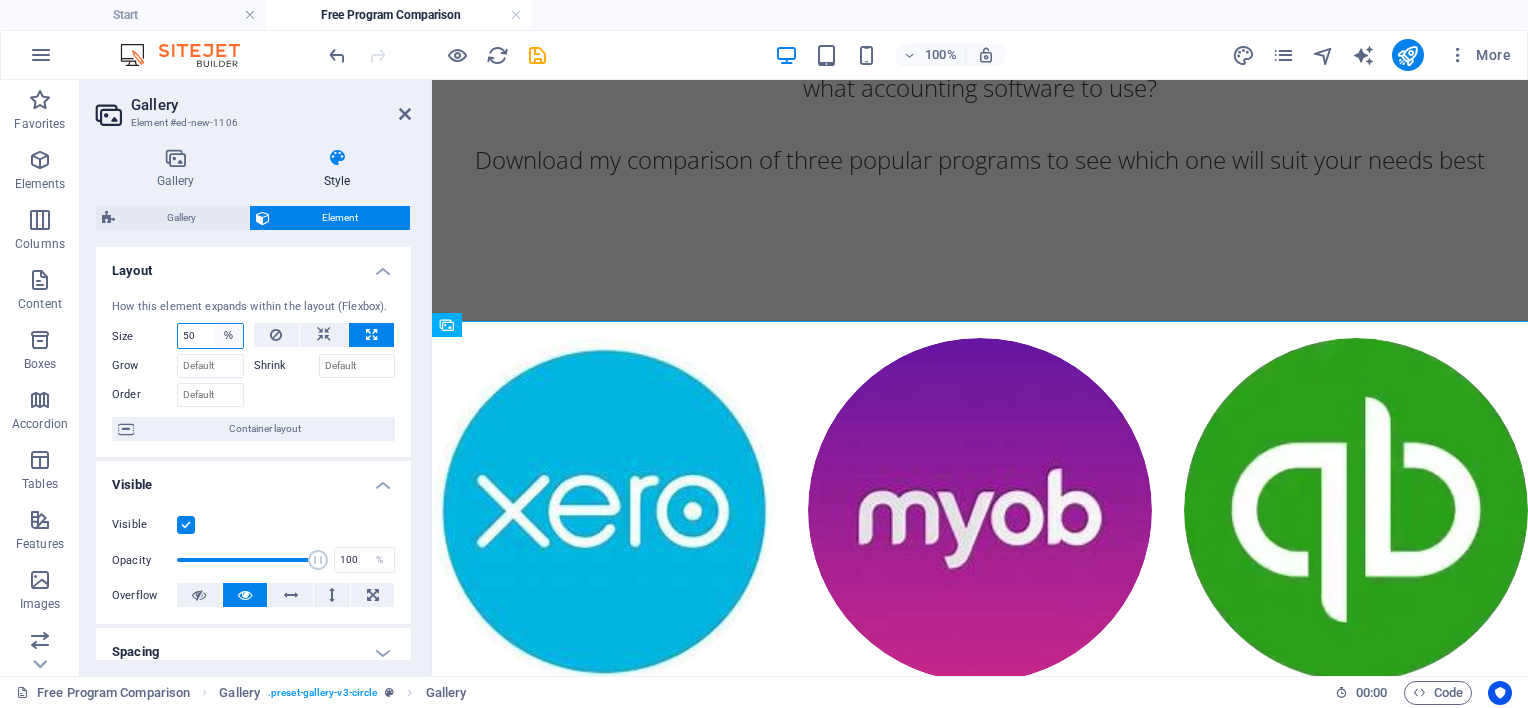 scroll, scrollTop: 124, scrollLeft: 0, axis: vertical 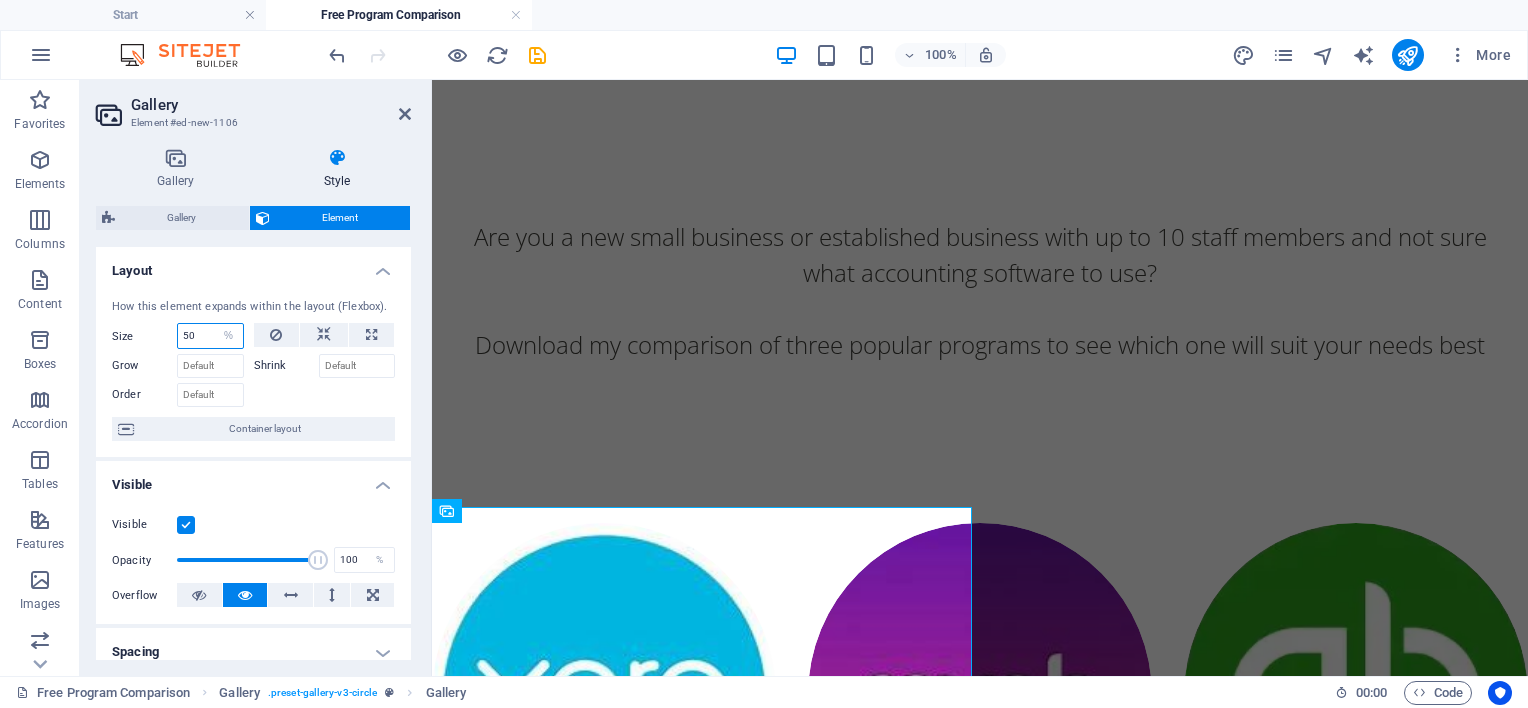 drag, startPoint x: 196, startPoint y: 334, endPoint x: 172, endPoint y: 339, distance: 24.5153 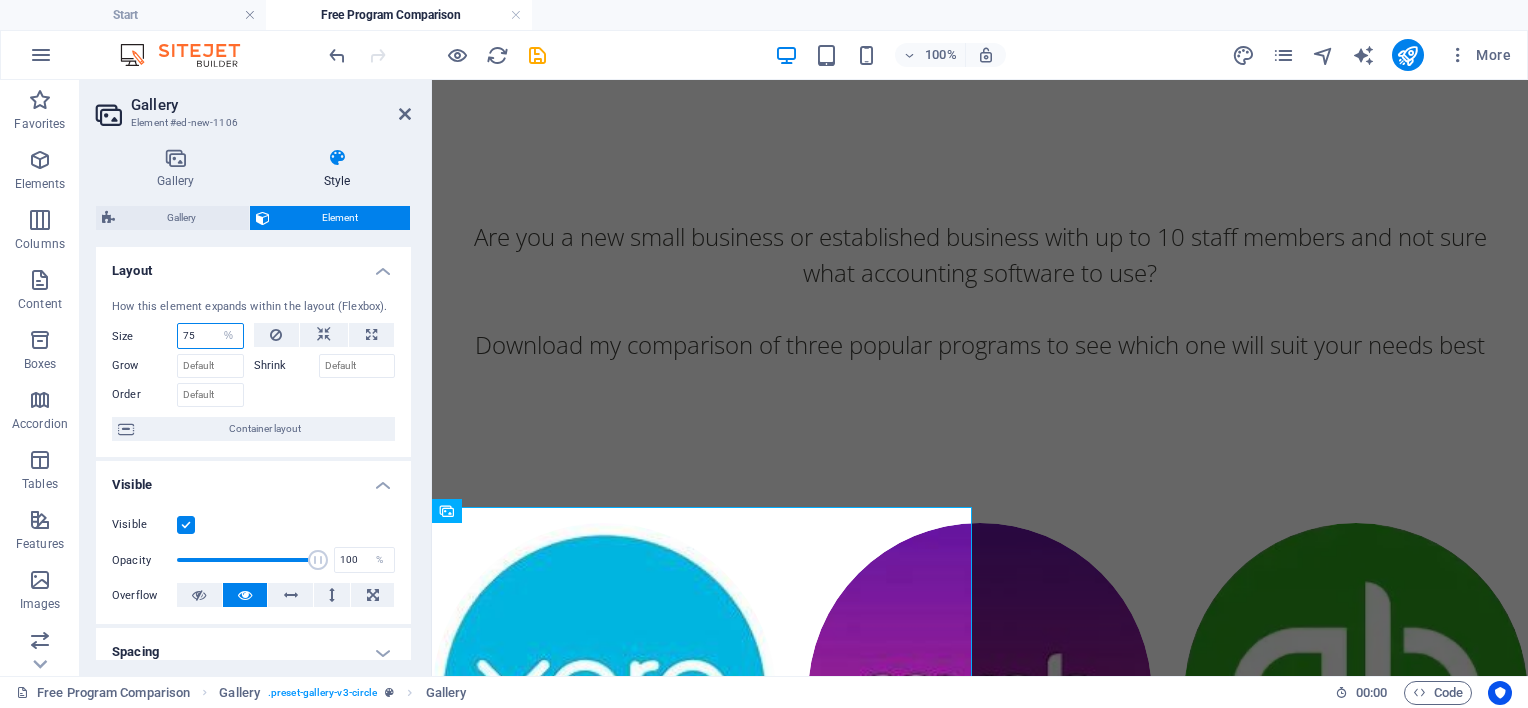 type on "75" 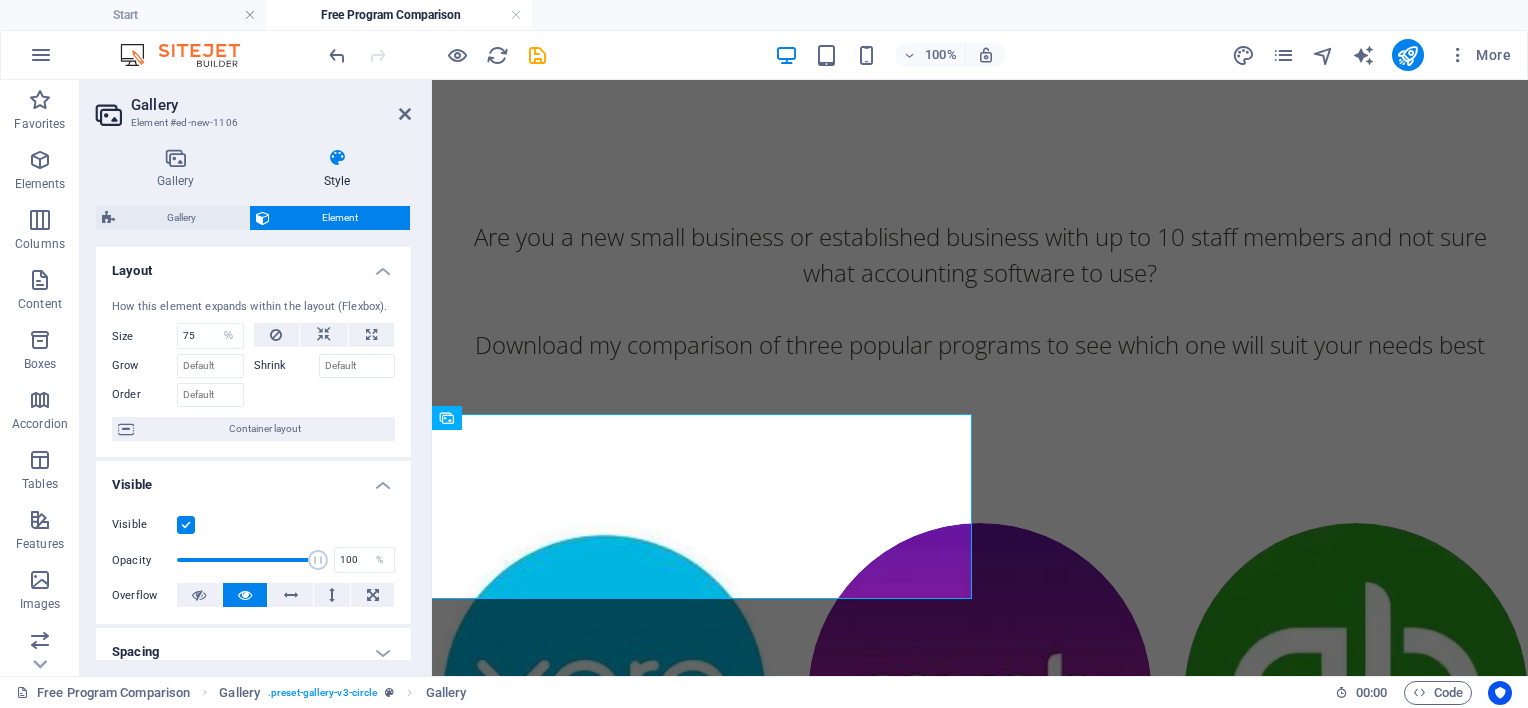 scroll, scrollTop: 216, scrollLeft: 0, axis: vertical 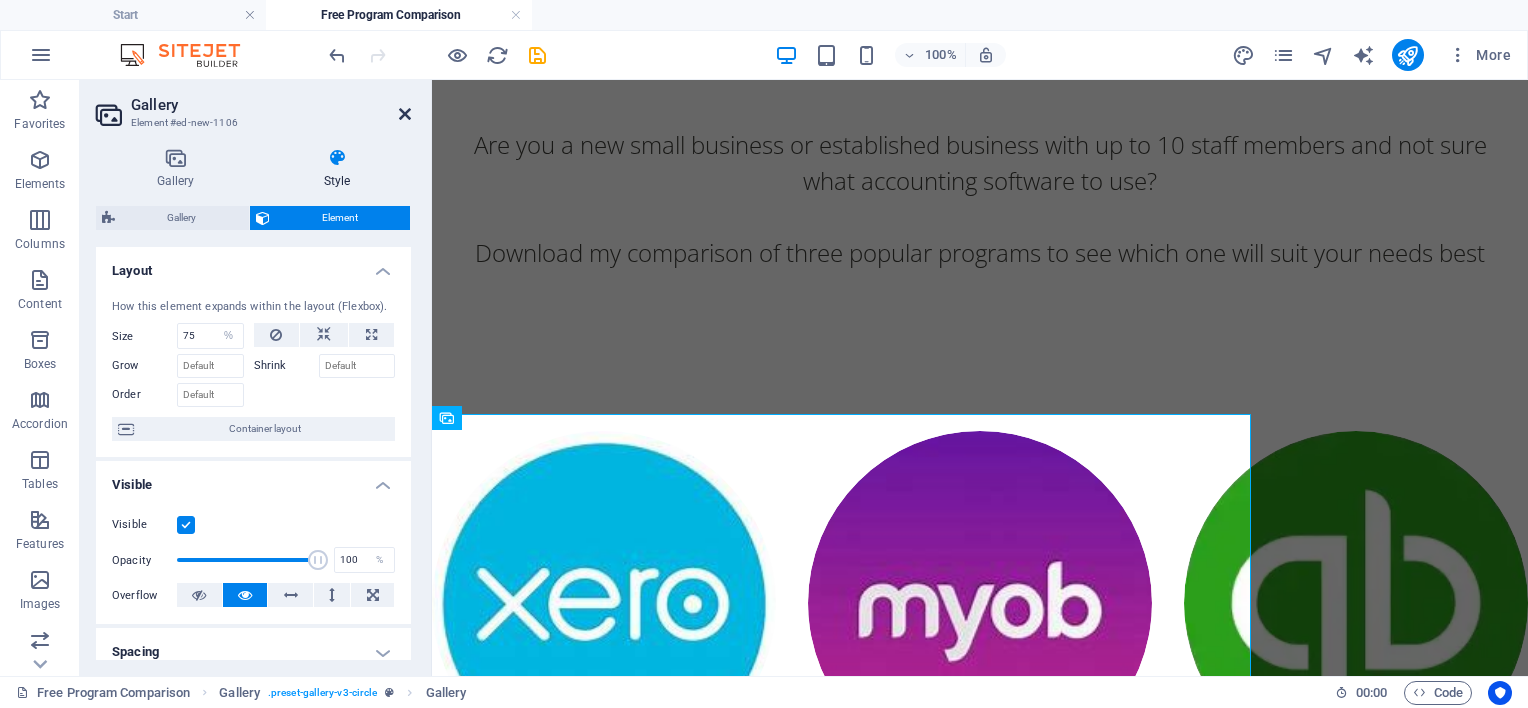 click at bounding box center (405, 114) 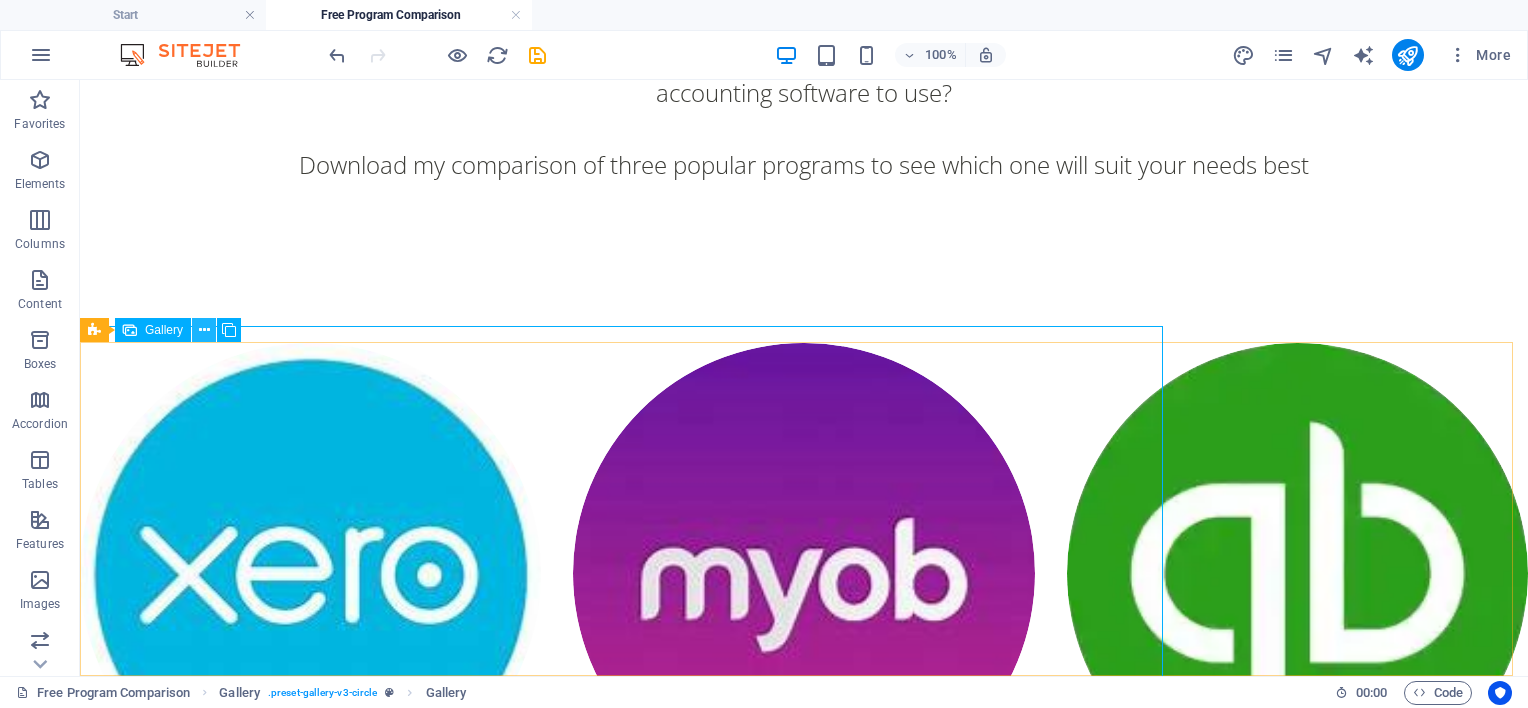 click at bounding box center [204, 330] 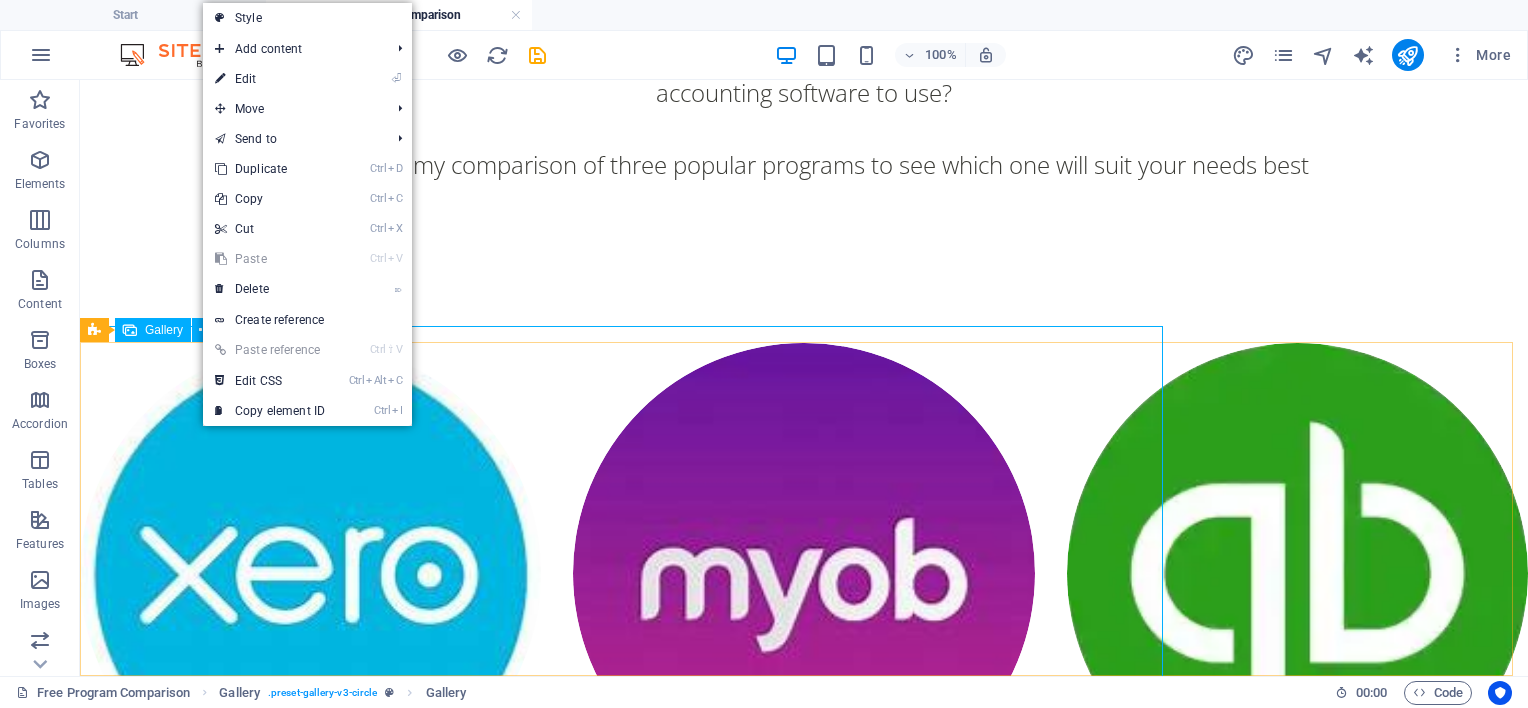 click at bounding box center [130, 330] 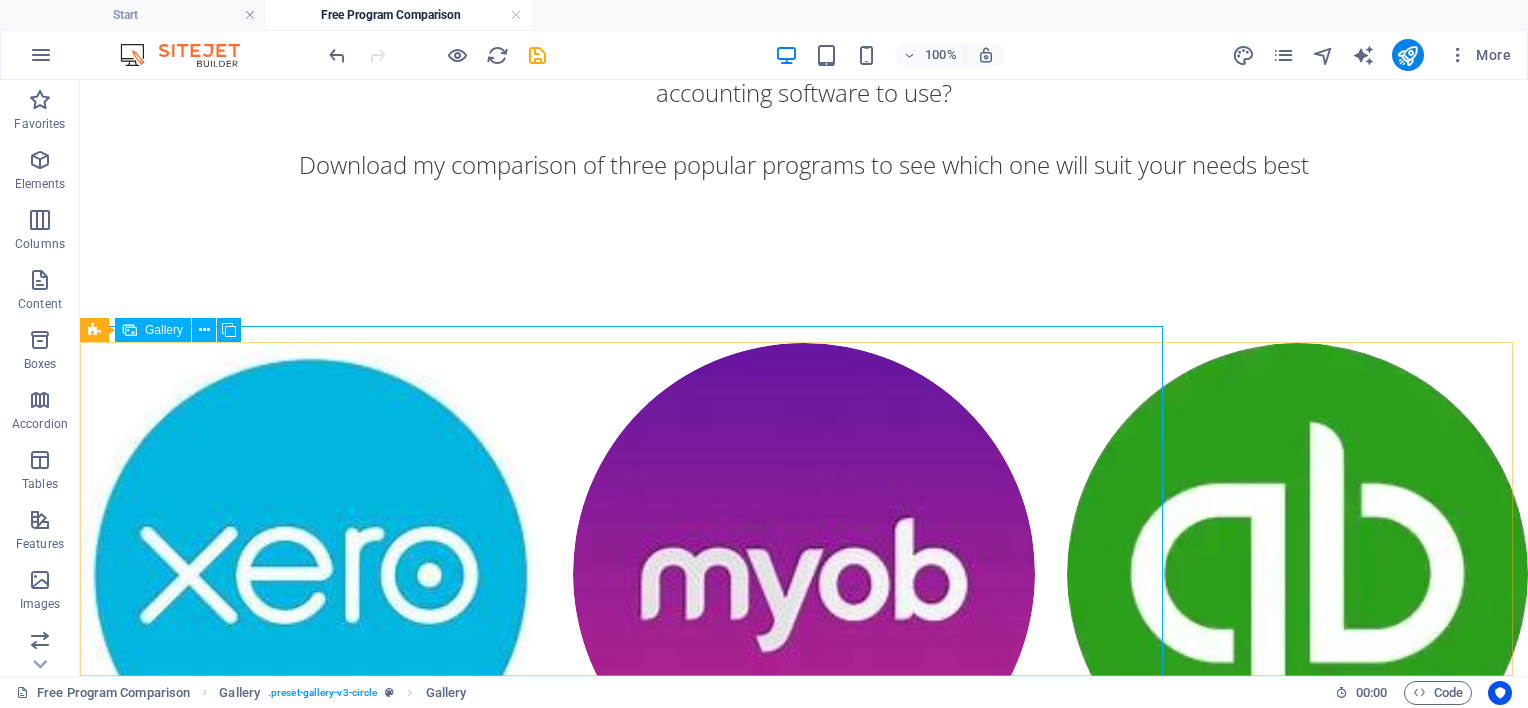 click at bounding box center (130, 330) 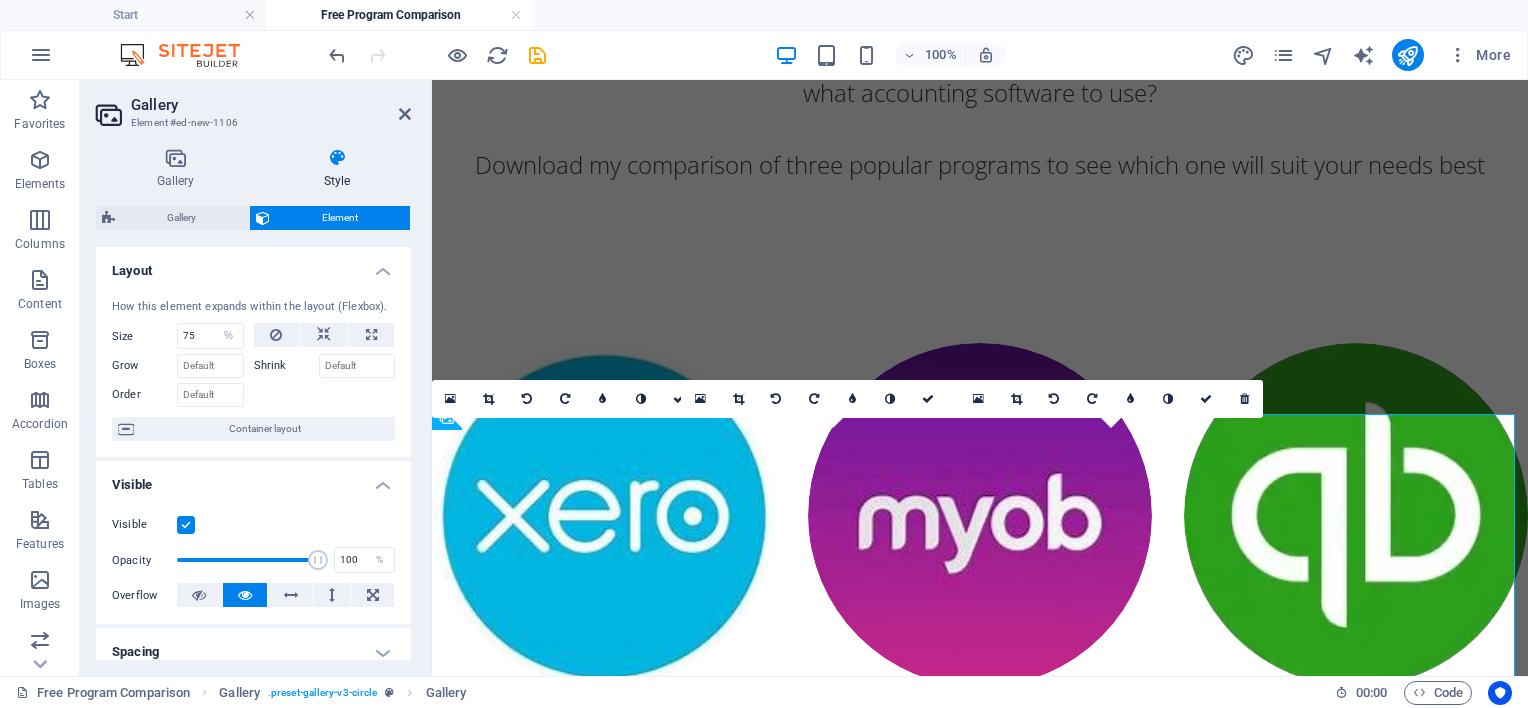 scroll, scrollTop: 216, scrollLeft: 0, axis: vertical 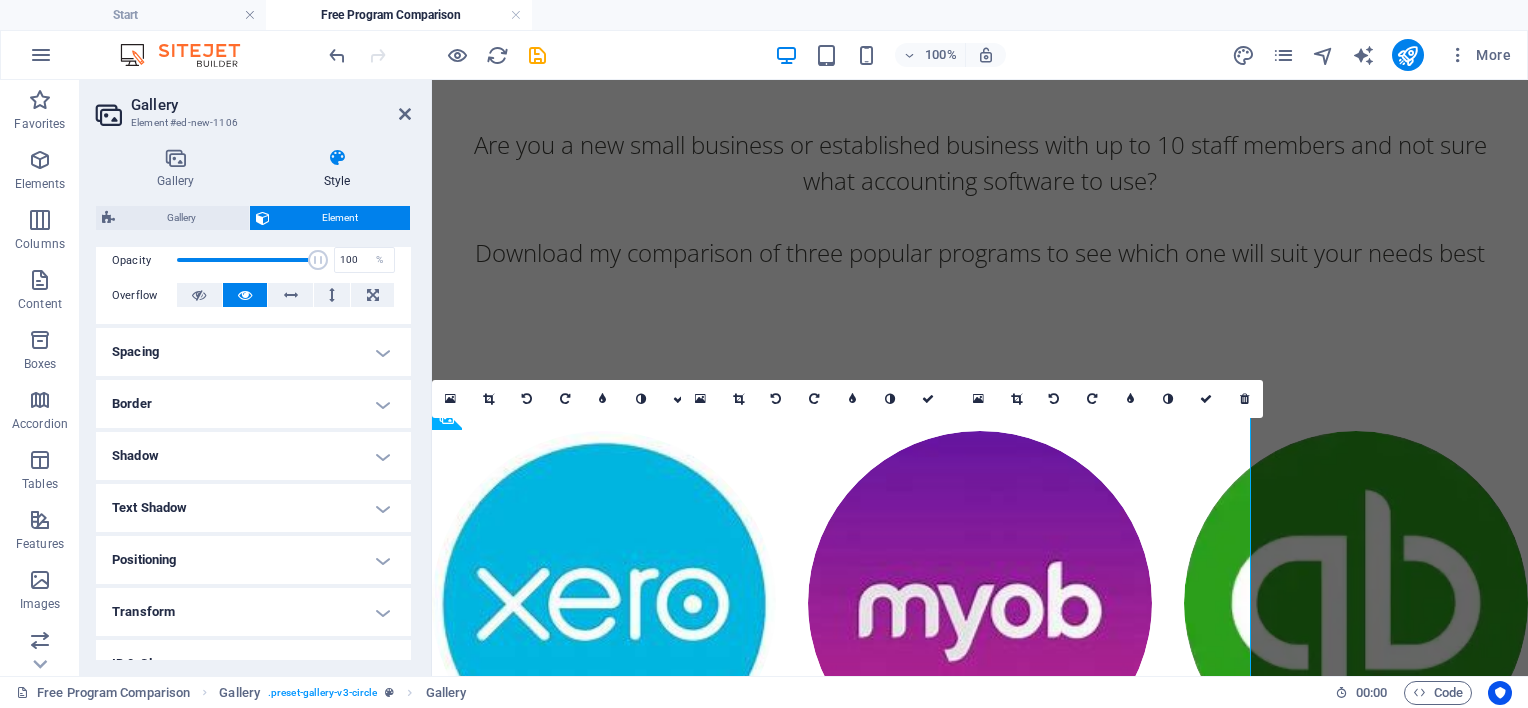 click on "Spacing" at bounding box center (253, 352) 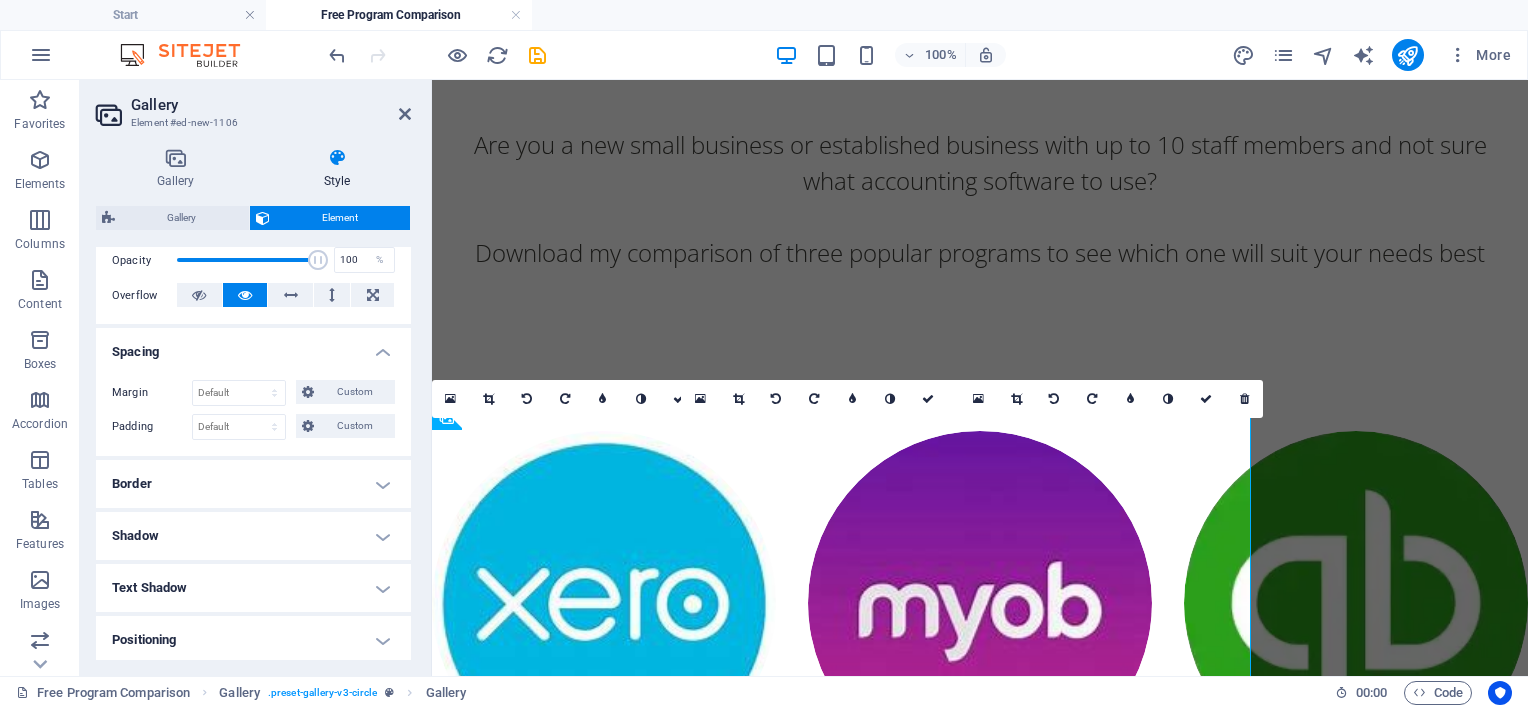 click on "Spacing" at bounding box center (253, 346) 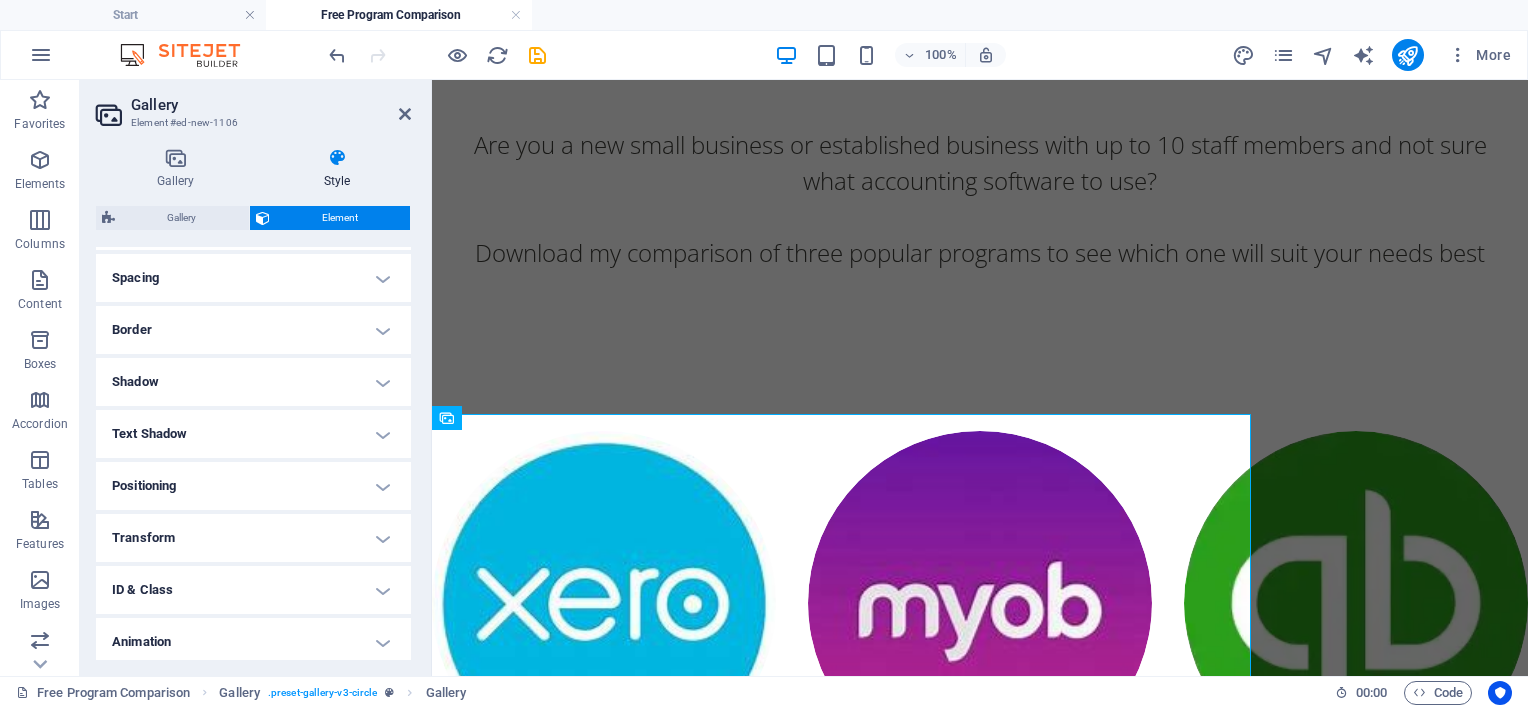 scroll, scrollTop: 400, scrollLeft: 0, axis: vertical 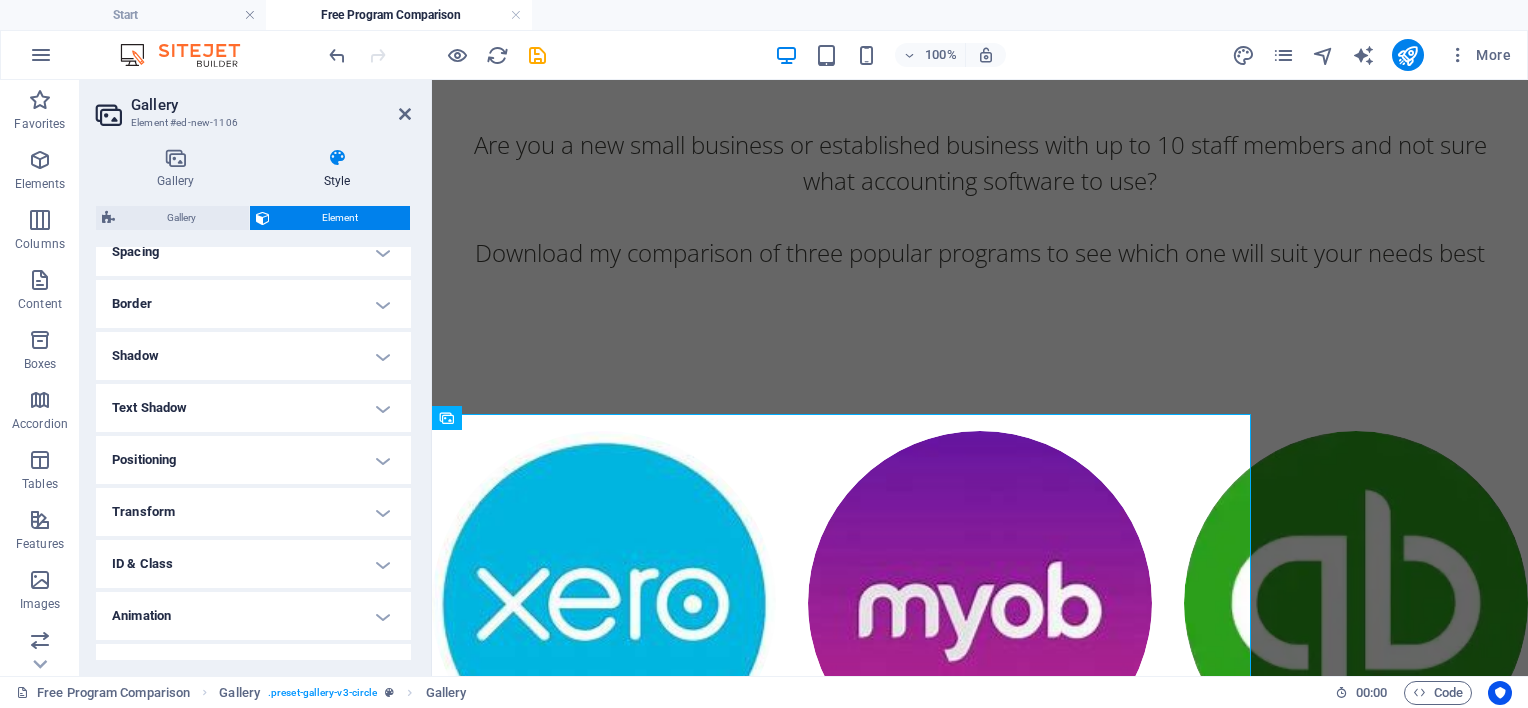 click on "Positioning" at bounding box center (253, 460) 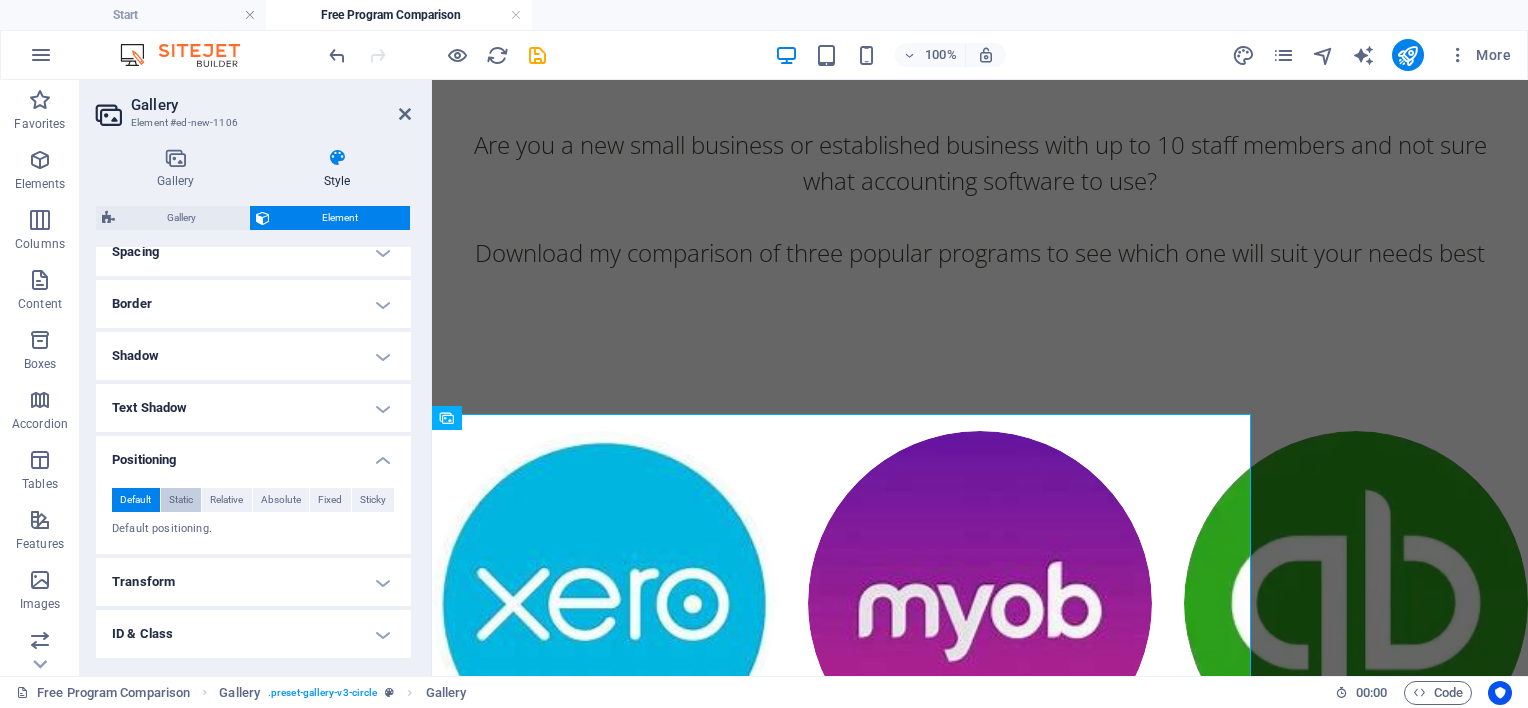 click on "Static" at bounding box center (181, 500) 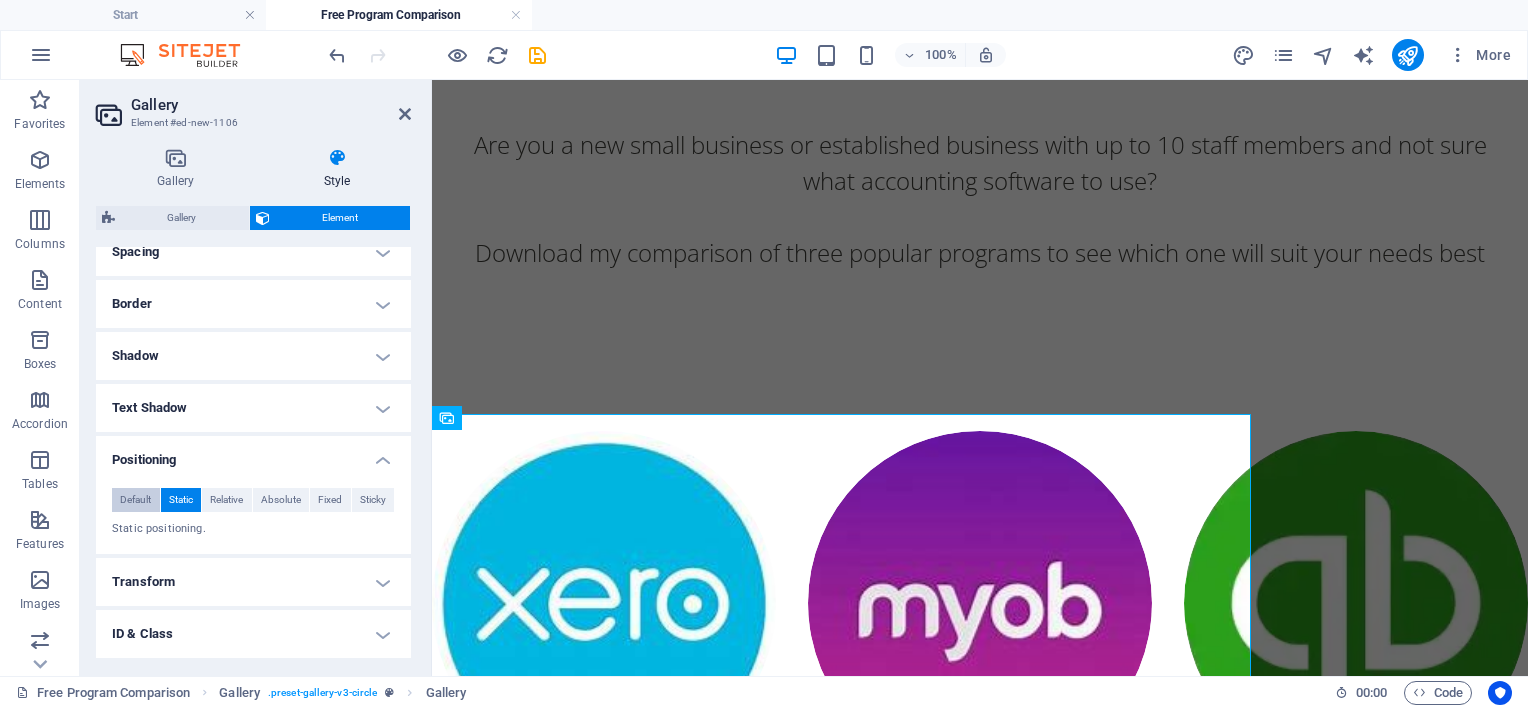 click on "Default" at bounding box center (135, 500) 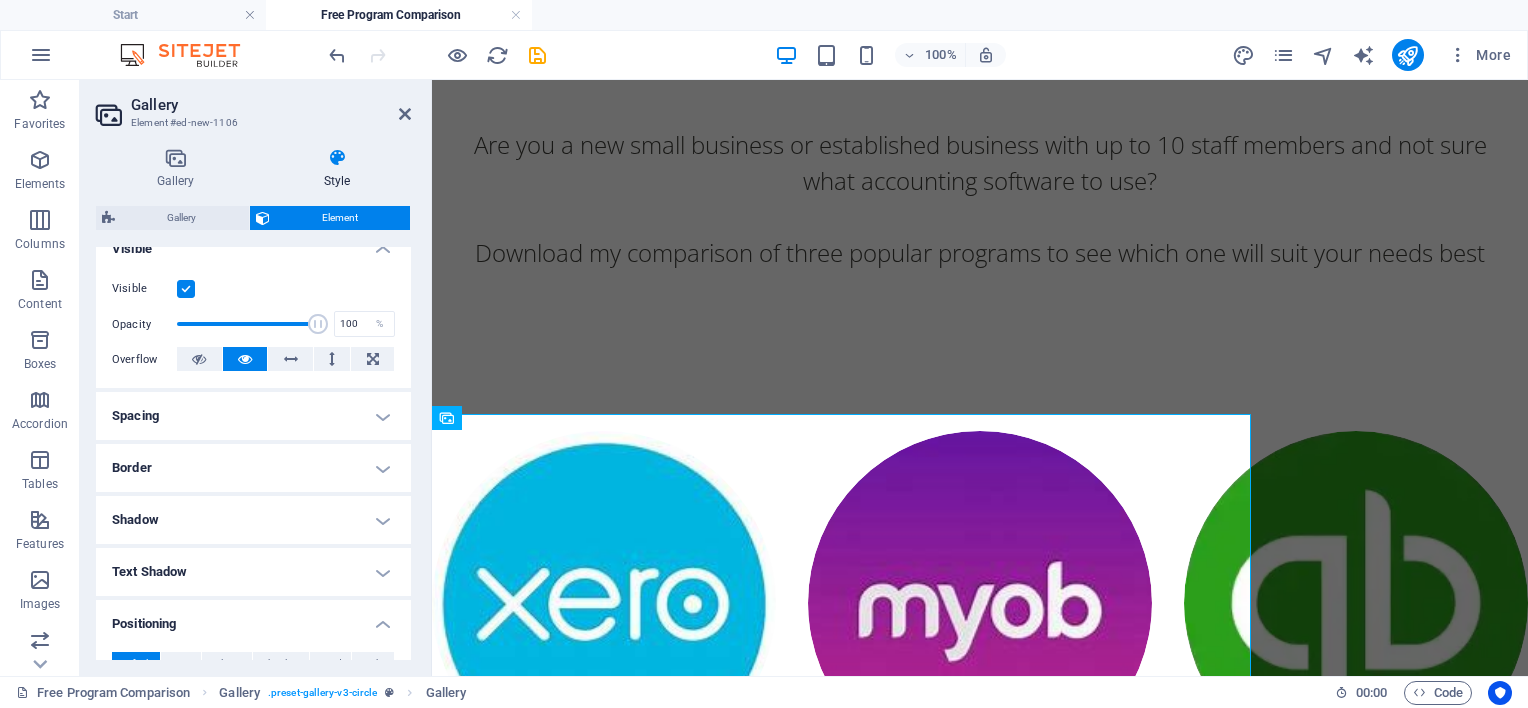scroll, scrollTop: 201, scrollLeft: 0, axis: vertical 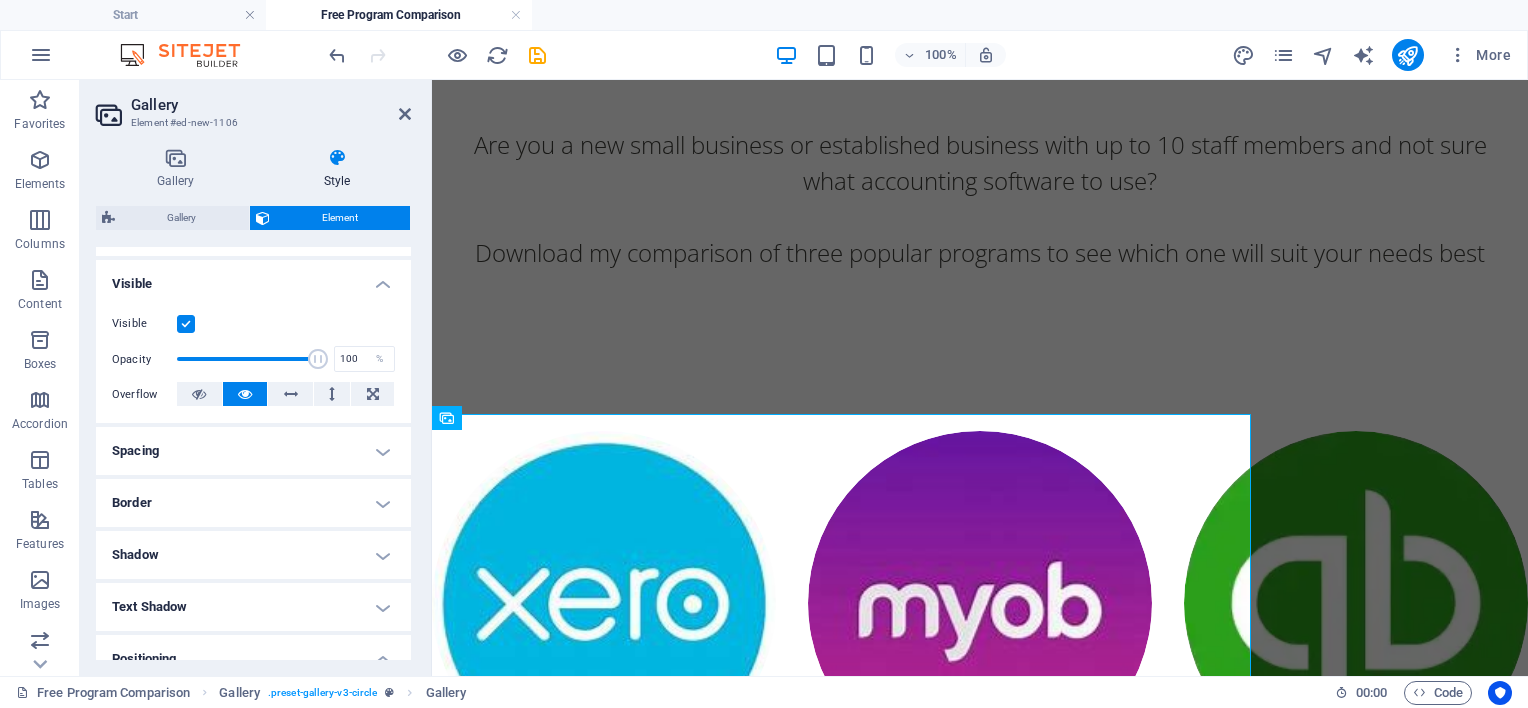 click on "Spacing" at bounding box center (253, 451) 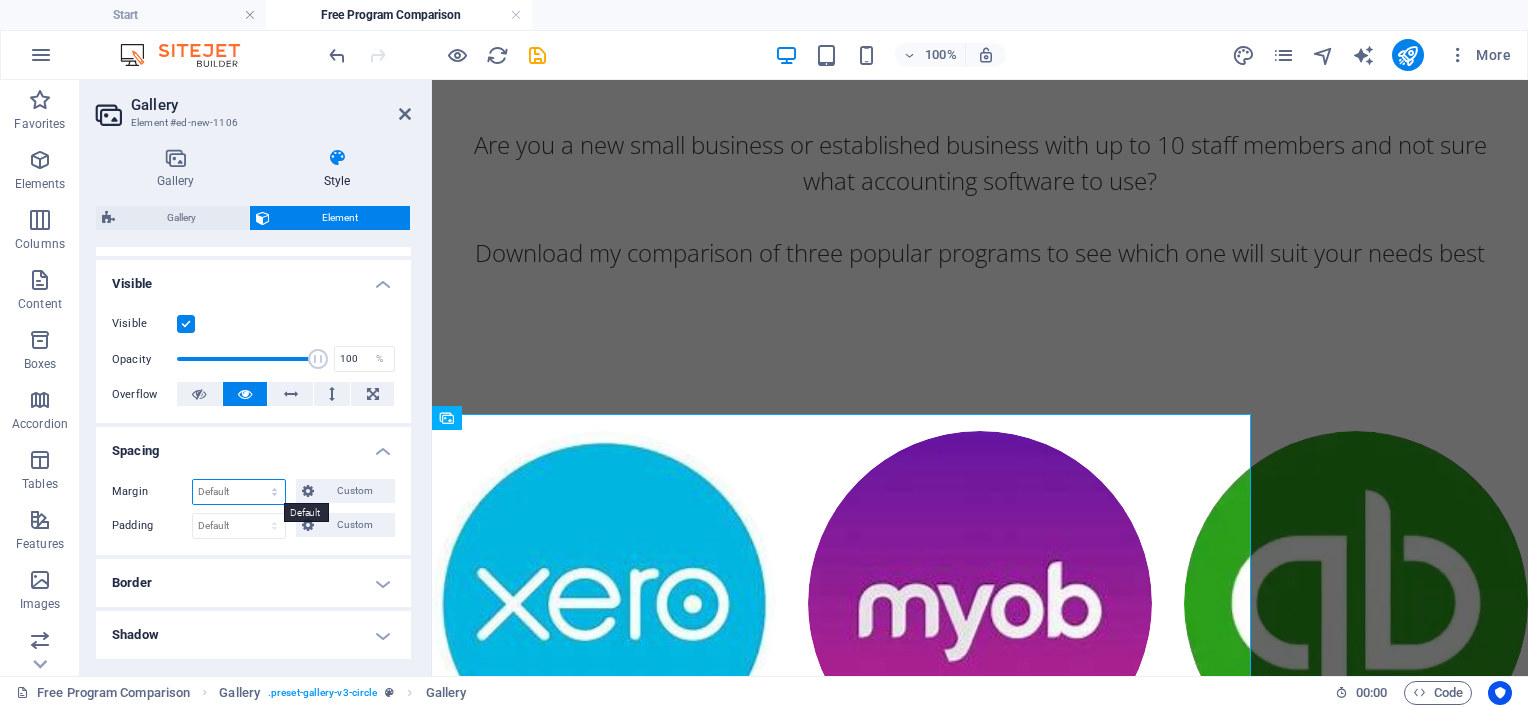 click on "Default auto px % rem vw vh Custom" at bounding box center (239, 492) 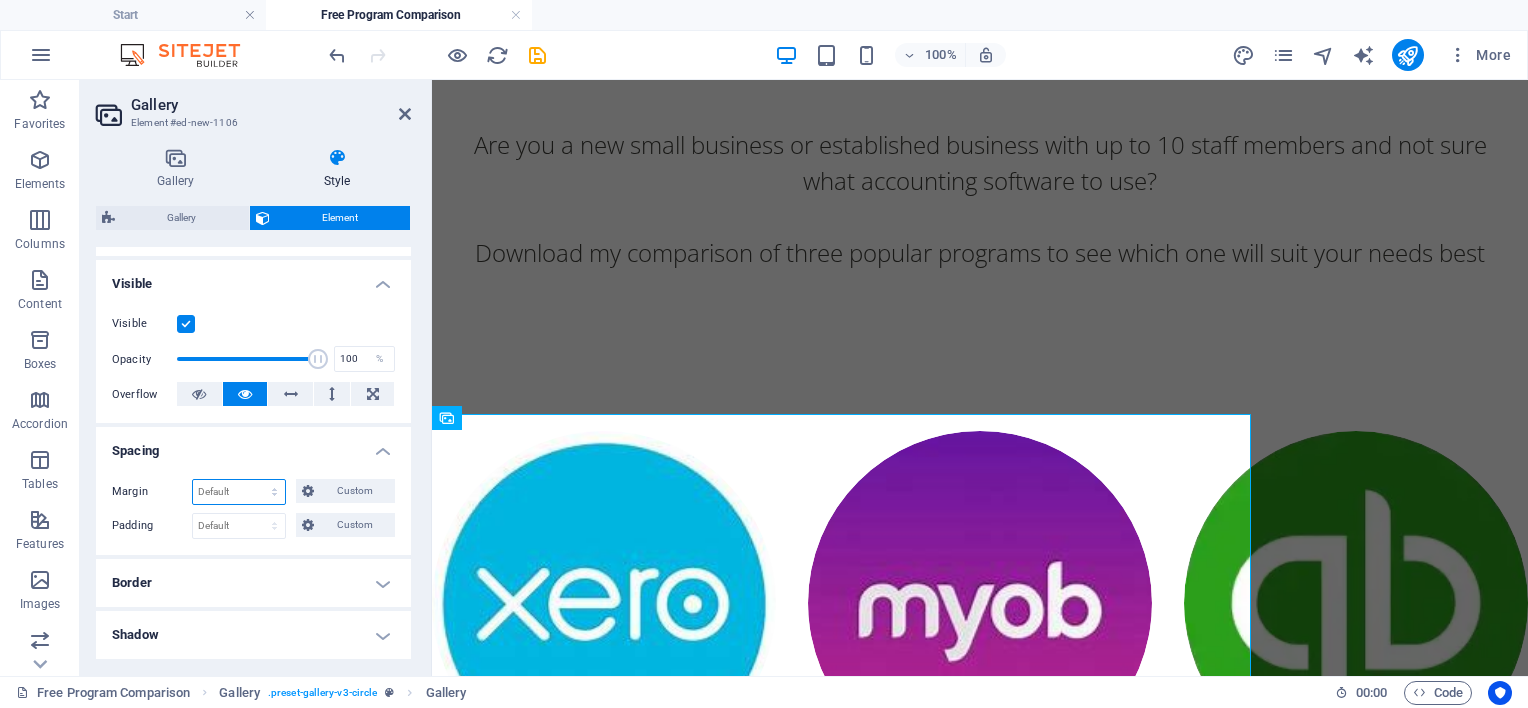 scroll, scrollTop: 301, scrollLeft: 0, axis: vertical 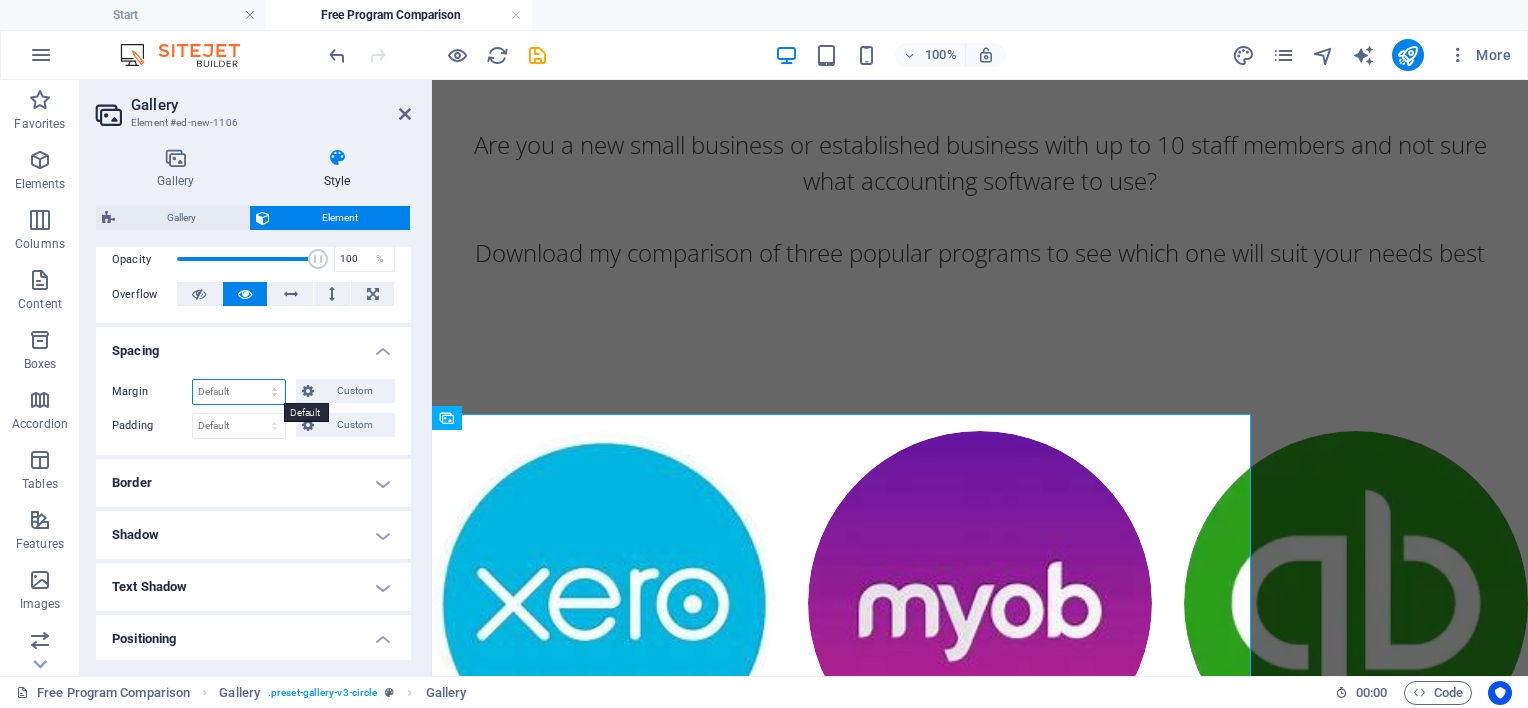 click on "Default auto px % rem vw vh Custom" at bounding box center [239, 392] 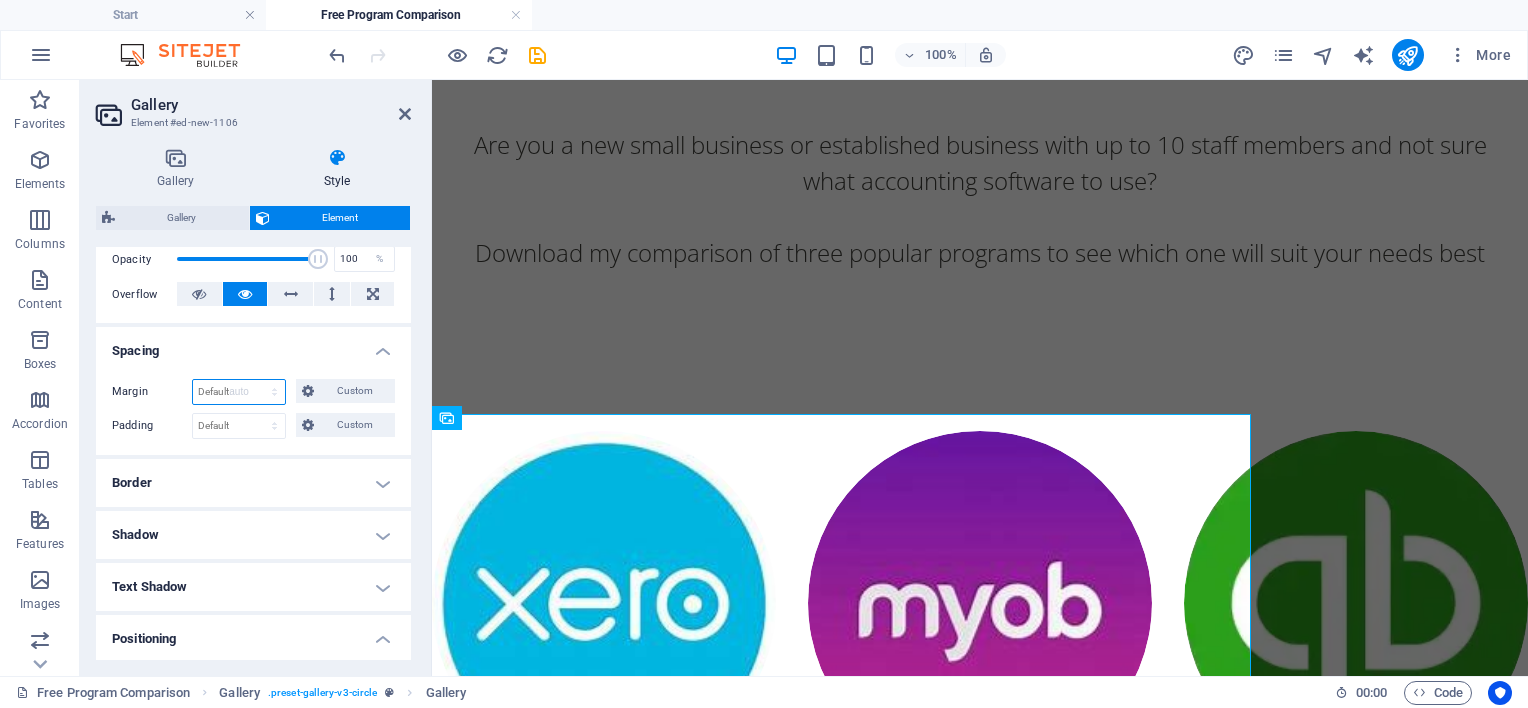 click on "Default auto px % rem vw vh Custom" at bounding box center (239, 392) 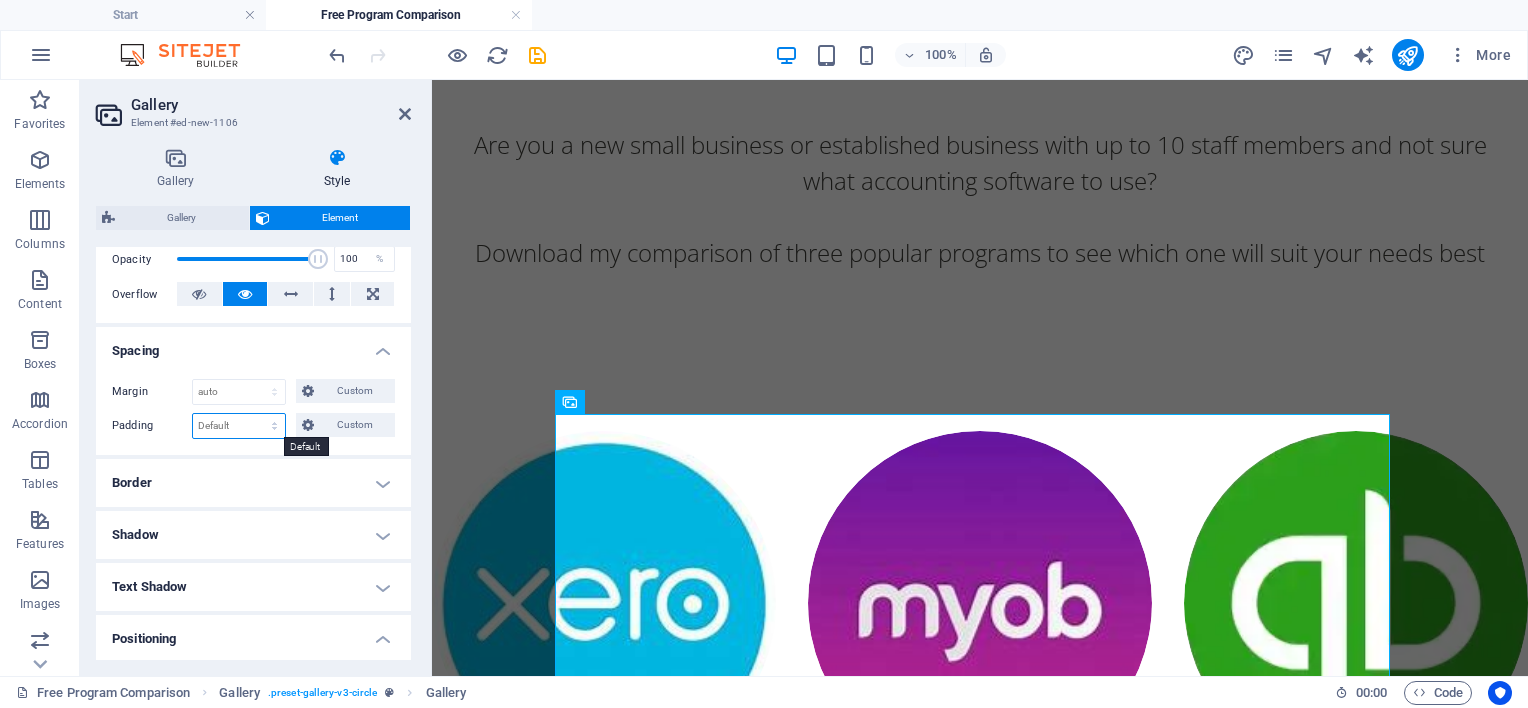 click on "Default px rem % vh vw Custom" at bounding box center [239, 426] 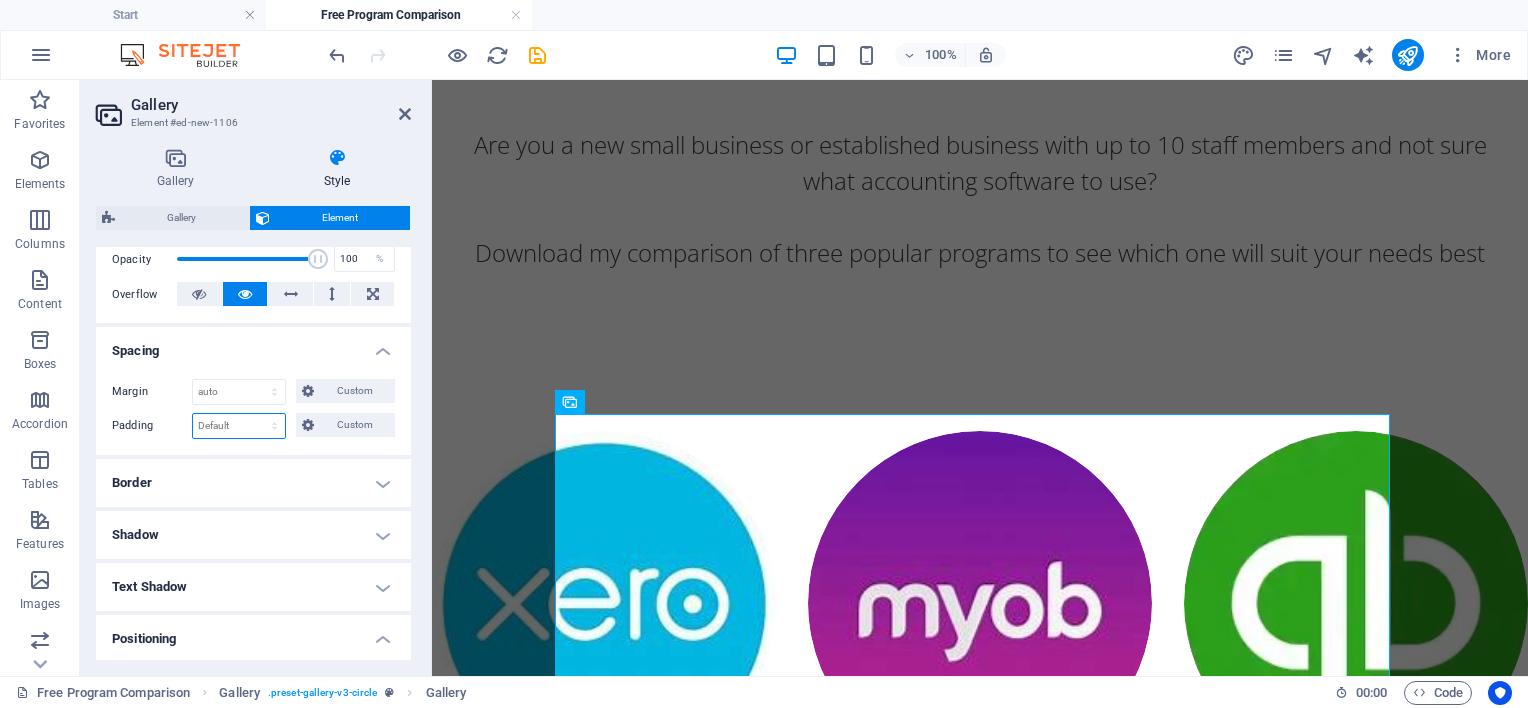 select on "px" 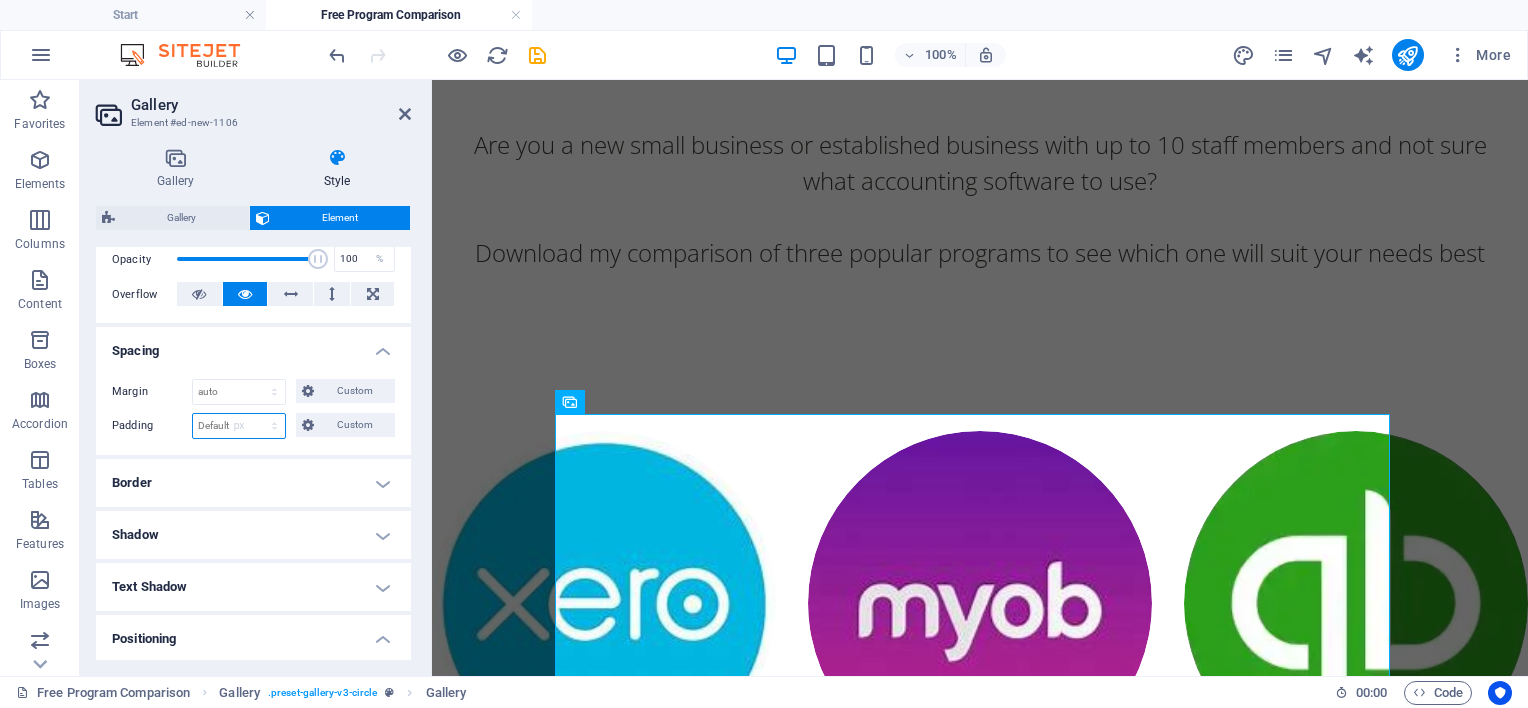 click on "Default px rem % vh vw Custom" at bounding box center [239, 426] 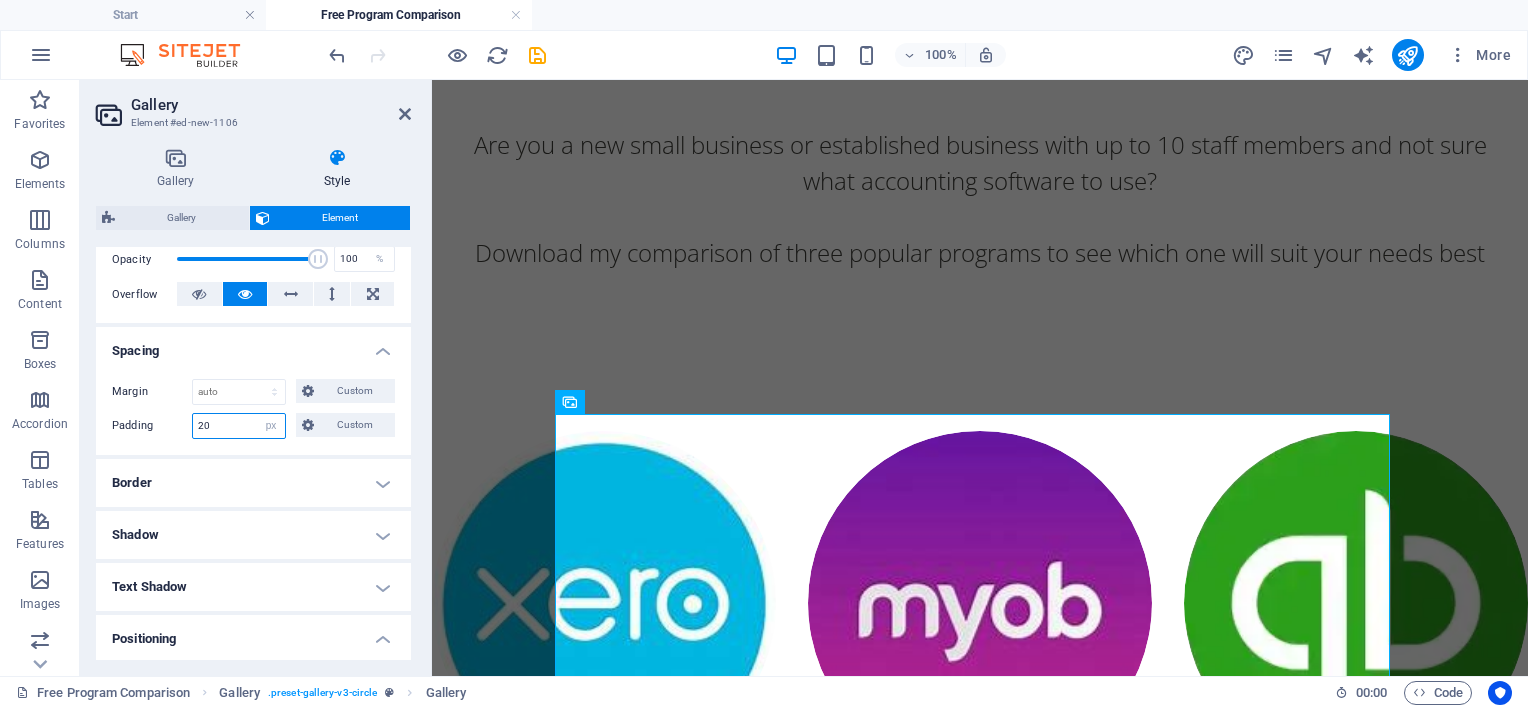 type on "20" 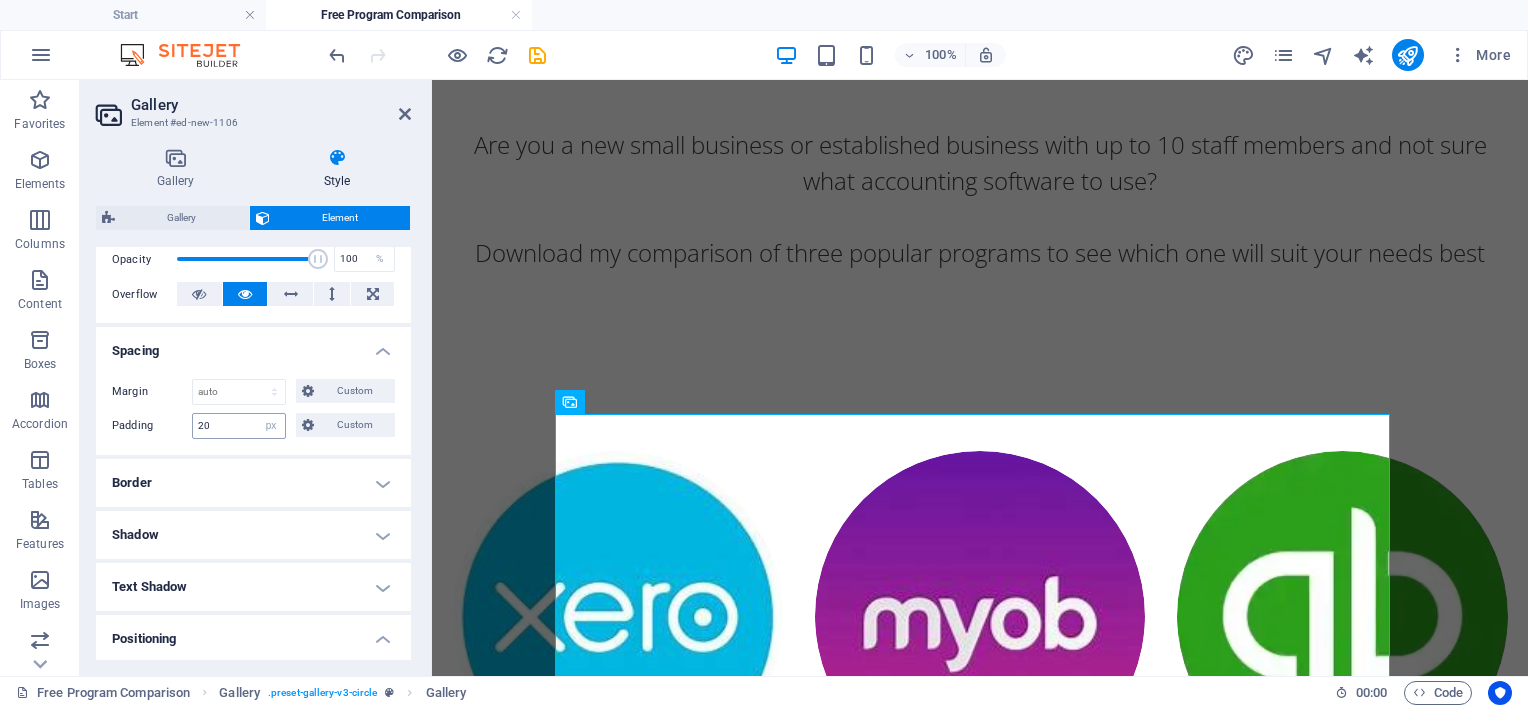 scroll, scrollTop: 244, scrollLeft: 0, axis: vertical 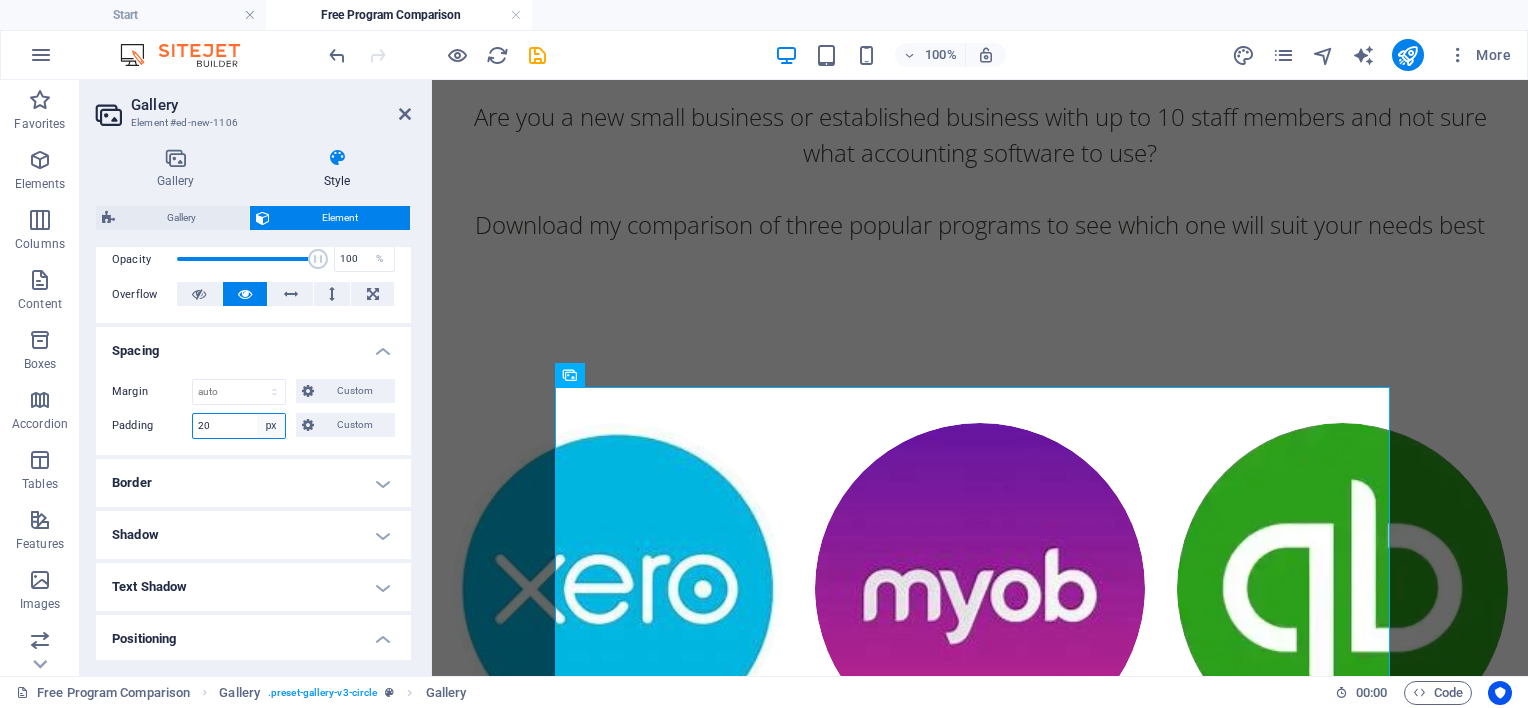 click on "Default px rem % vh vw Custom" at bounding box center [271, 426] 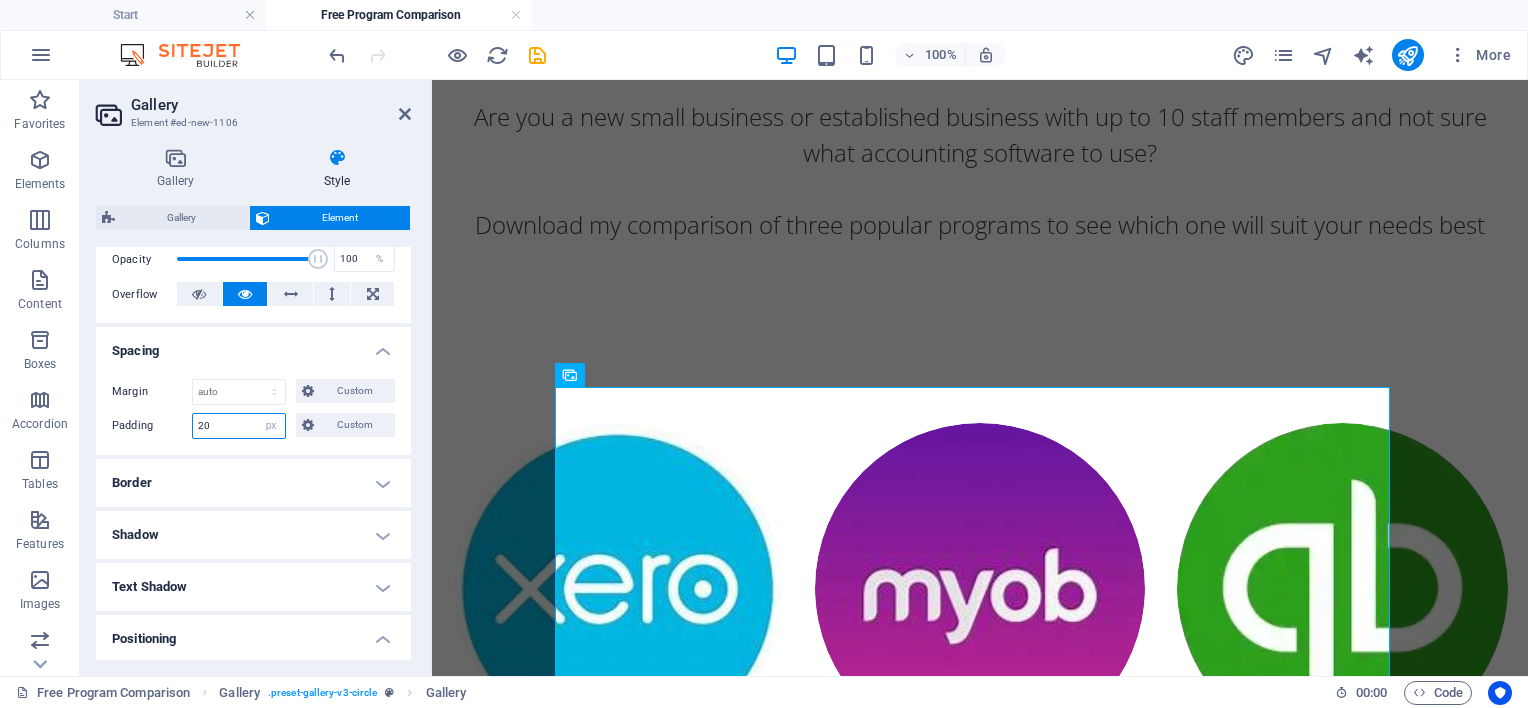 select on "default" 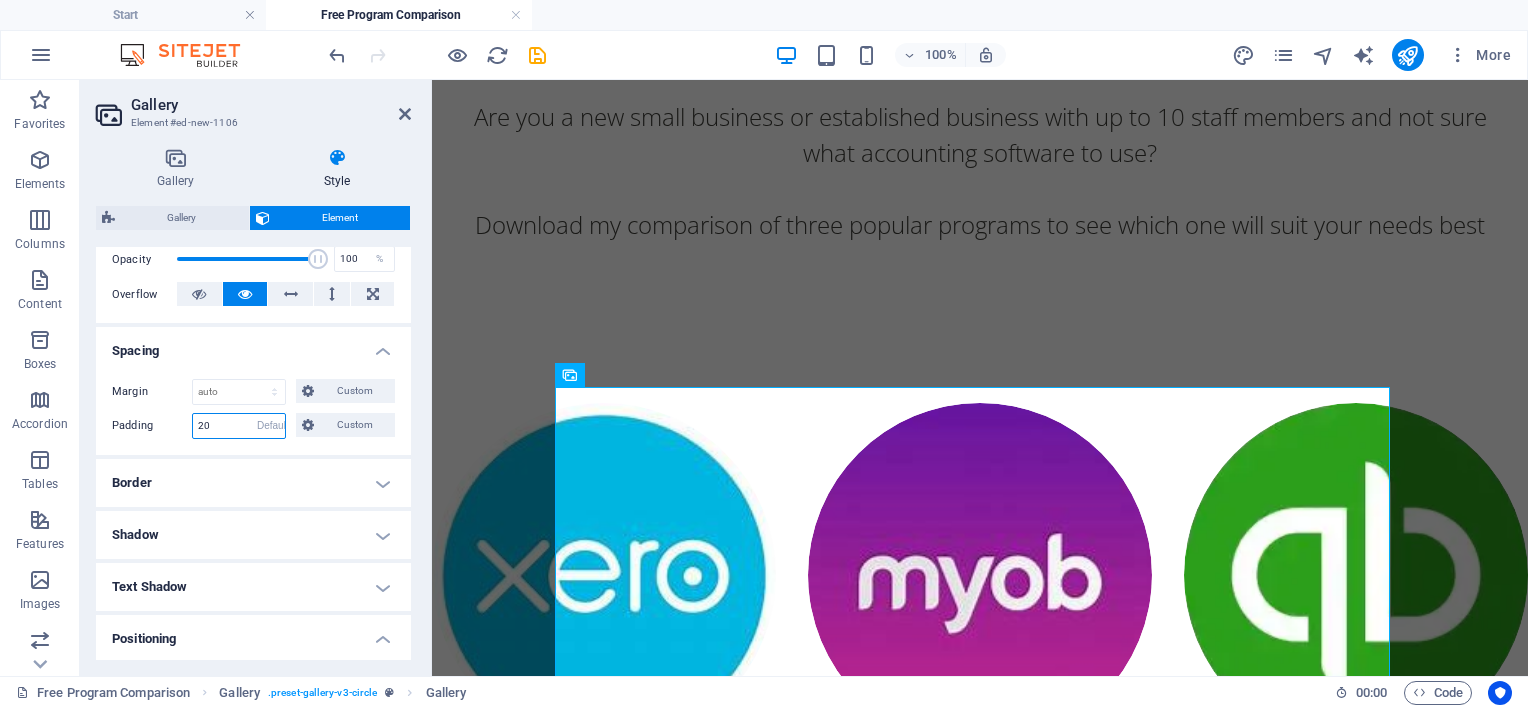 click on "Default px rem % vh vw Custom" at bounding box center [271, 426] 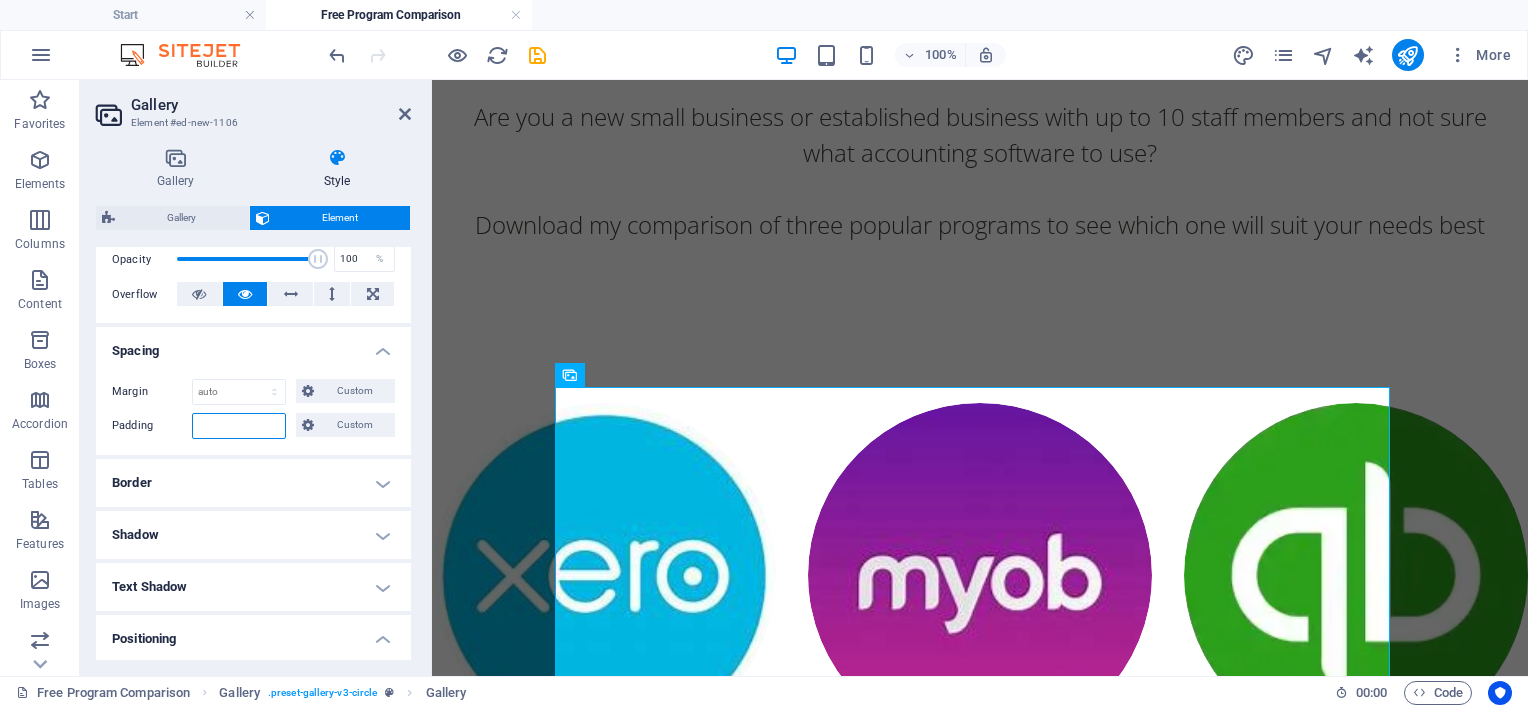 scroll, scrollTop: 216, scrollLeft: 0, axis: vertical 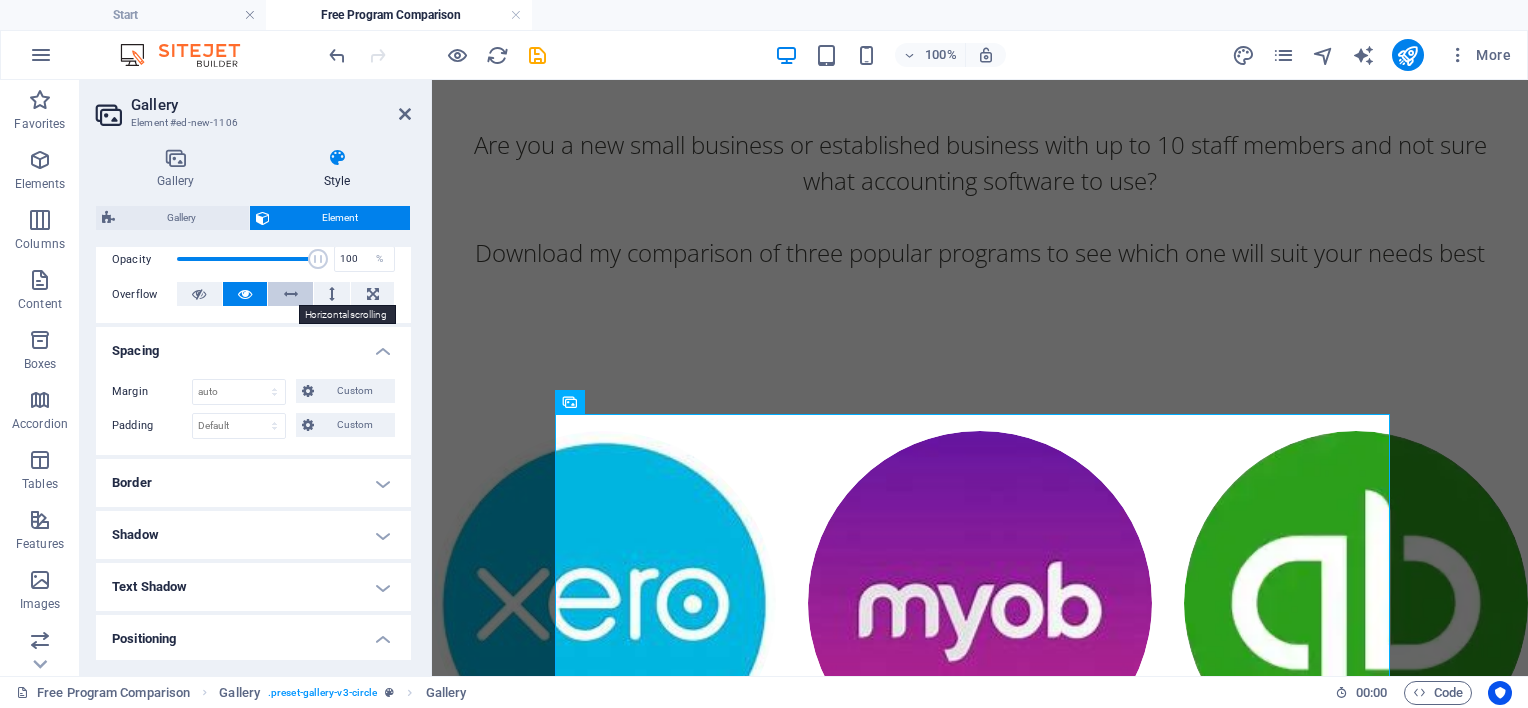 click at bounding box center [291, 294] 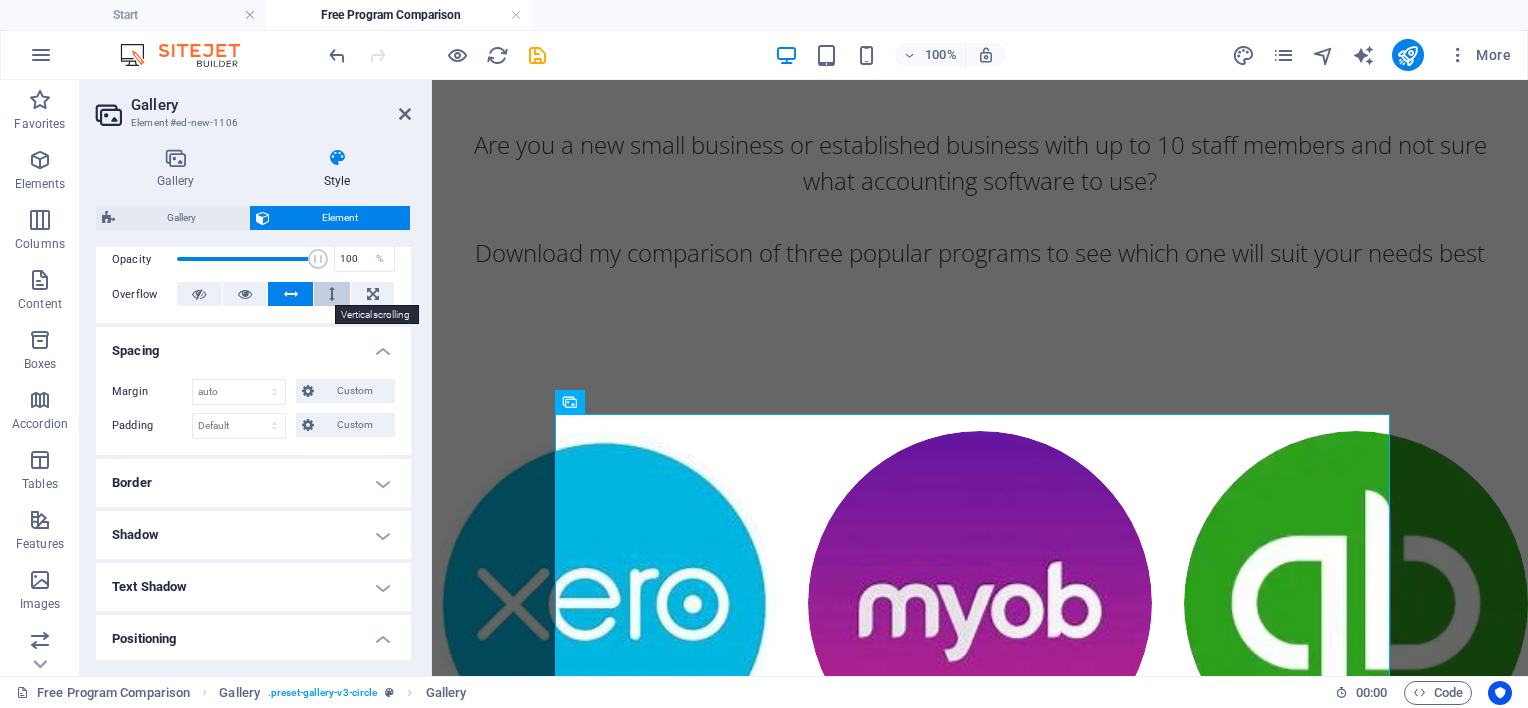 click at bounding box center [332, 294] 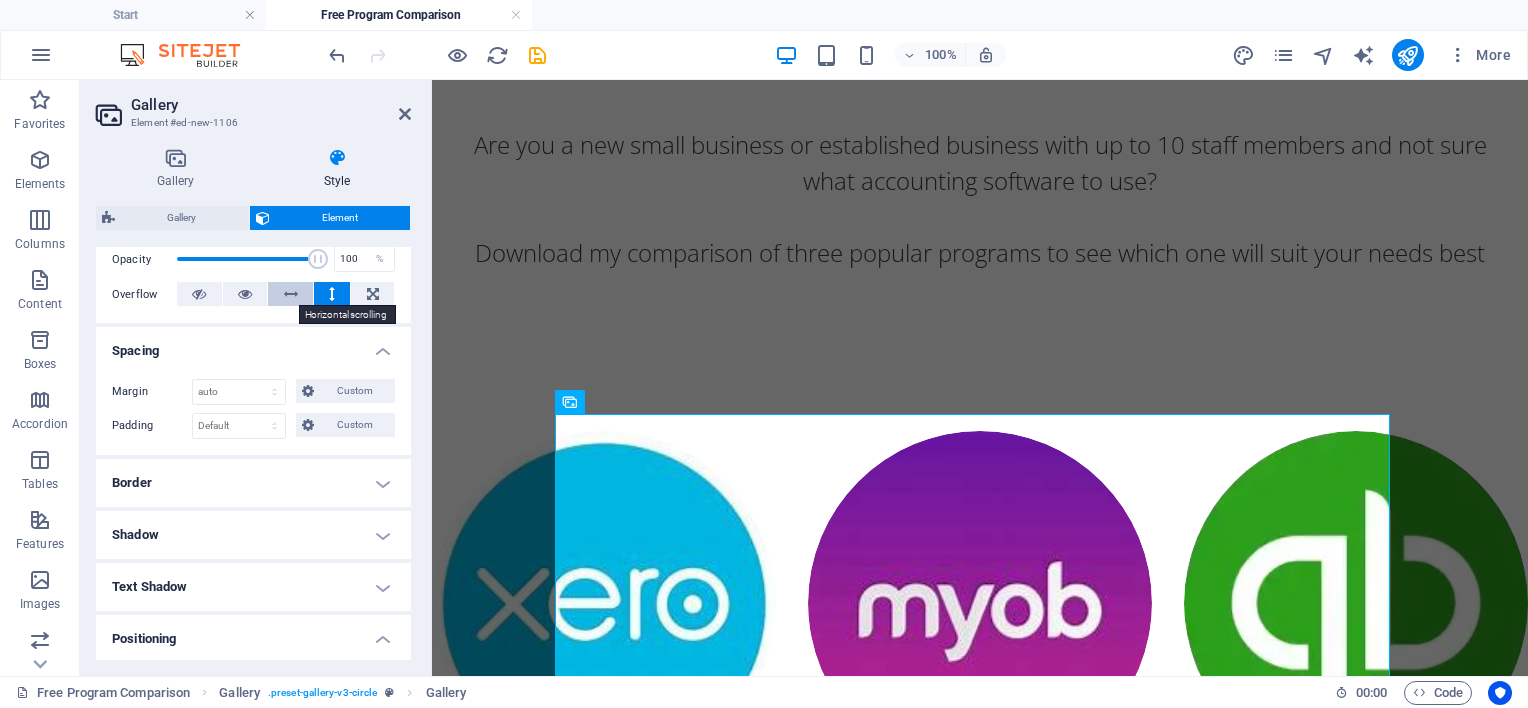 click at bounding box center [291, 294] 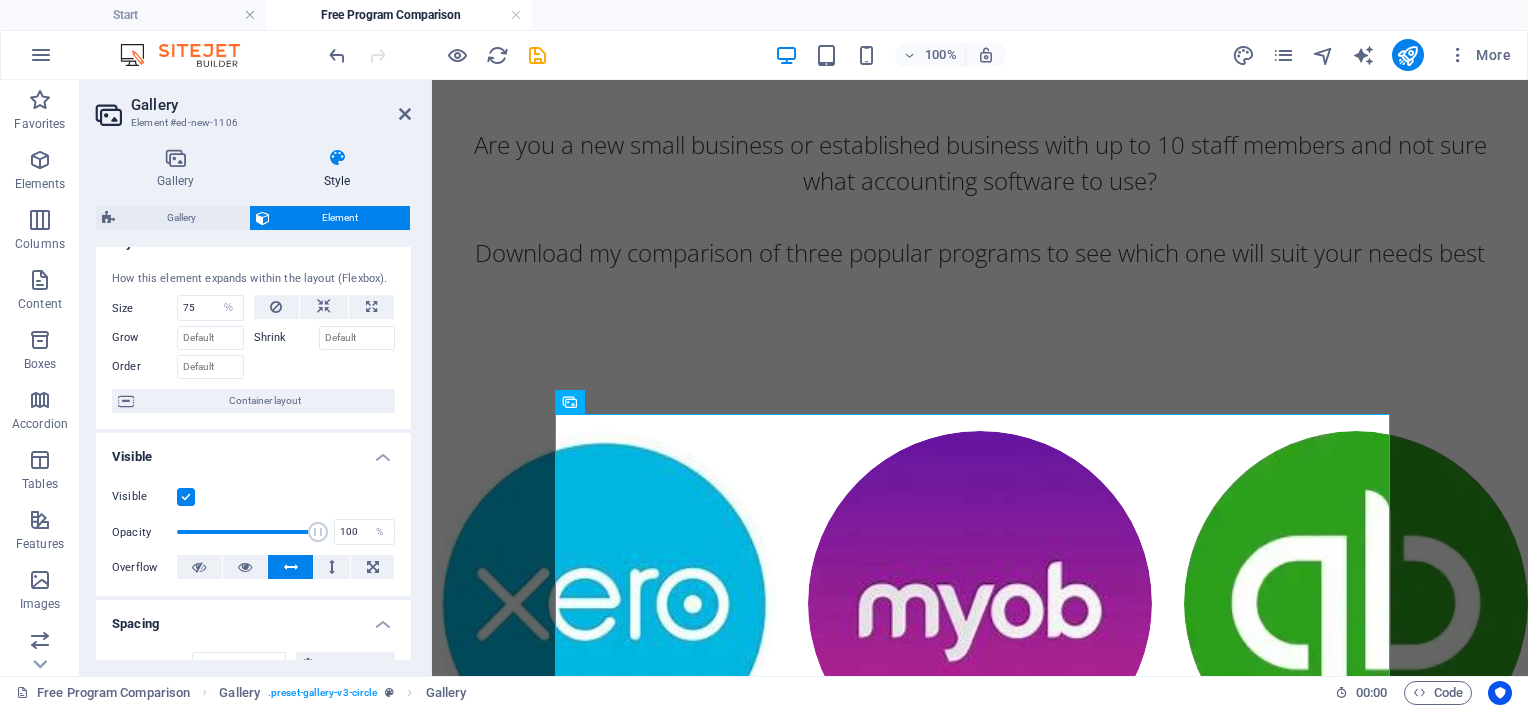 scroll, scrollTop: 1, scrollLeft: 0, axis: vertical 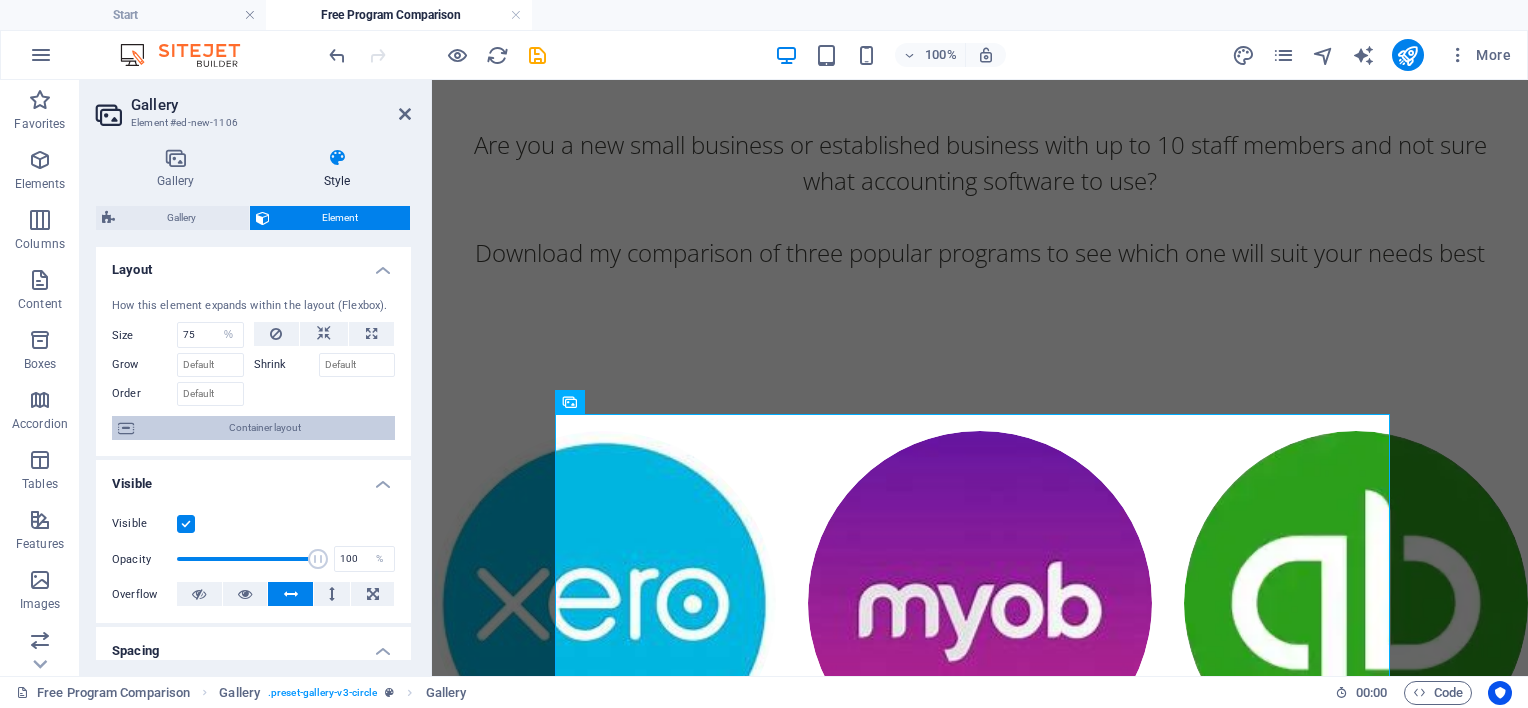 click on "Container layout" at bounding box center (264, 428) 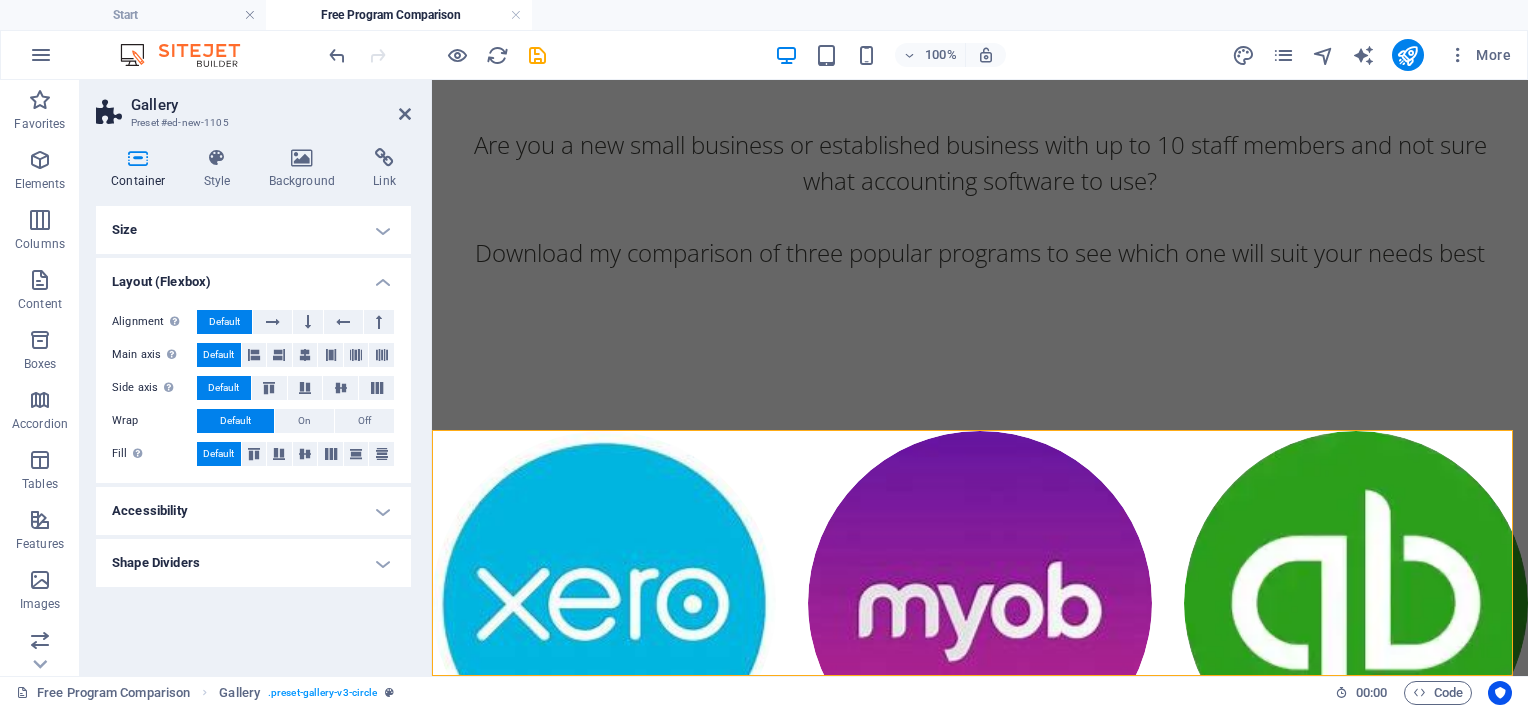 click on "Accessibility" at bounding box center (253, 511) 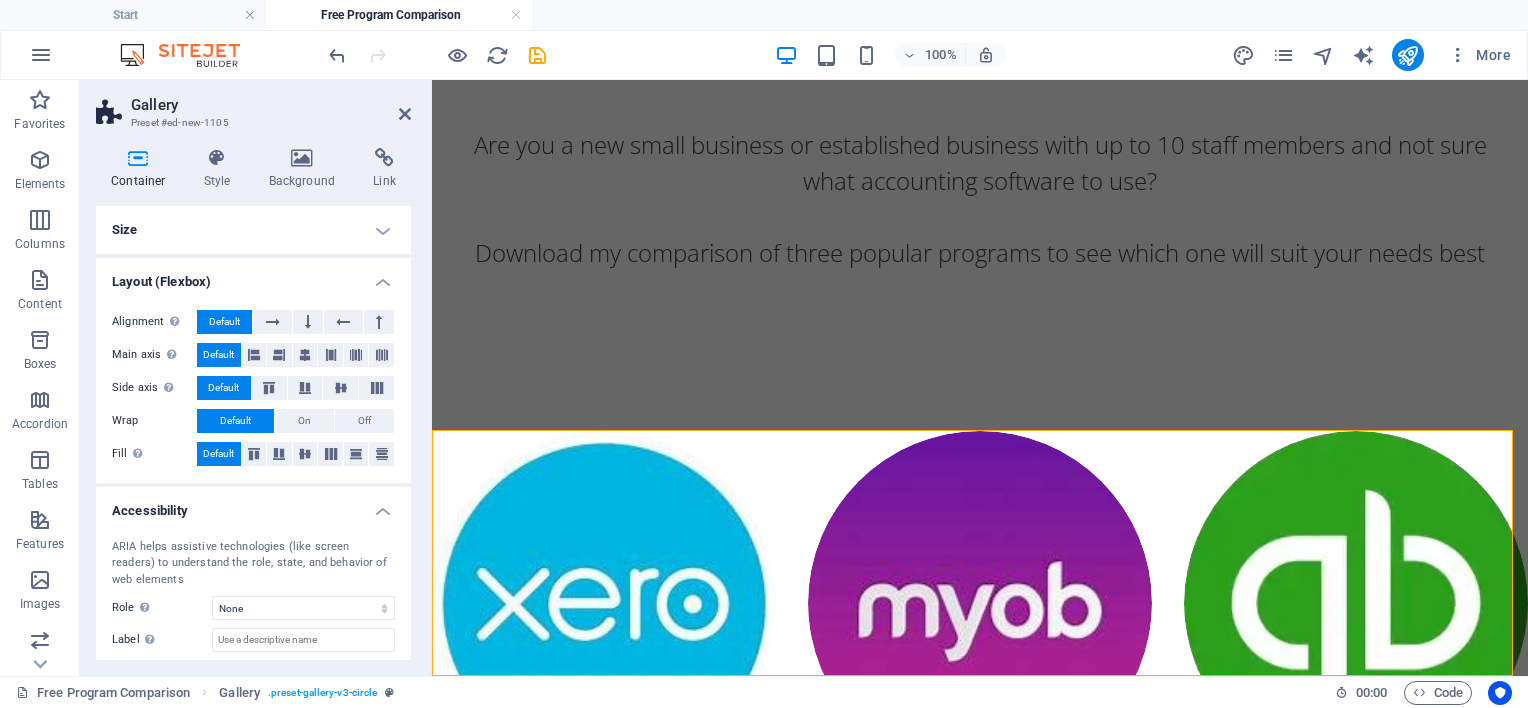 scroll, scrollTop: 60, scrollLeft: 0, axis: vertical 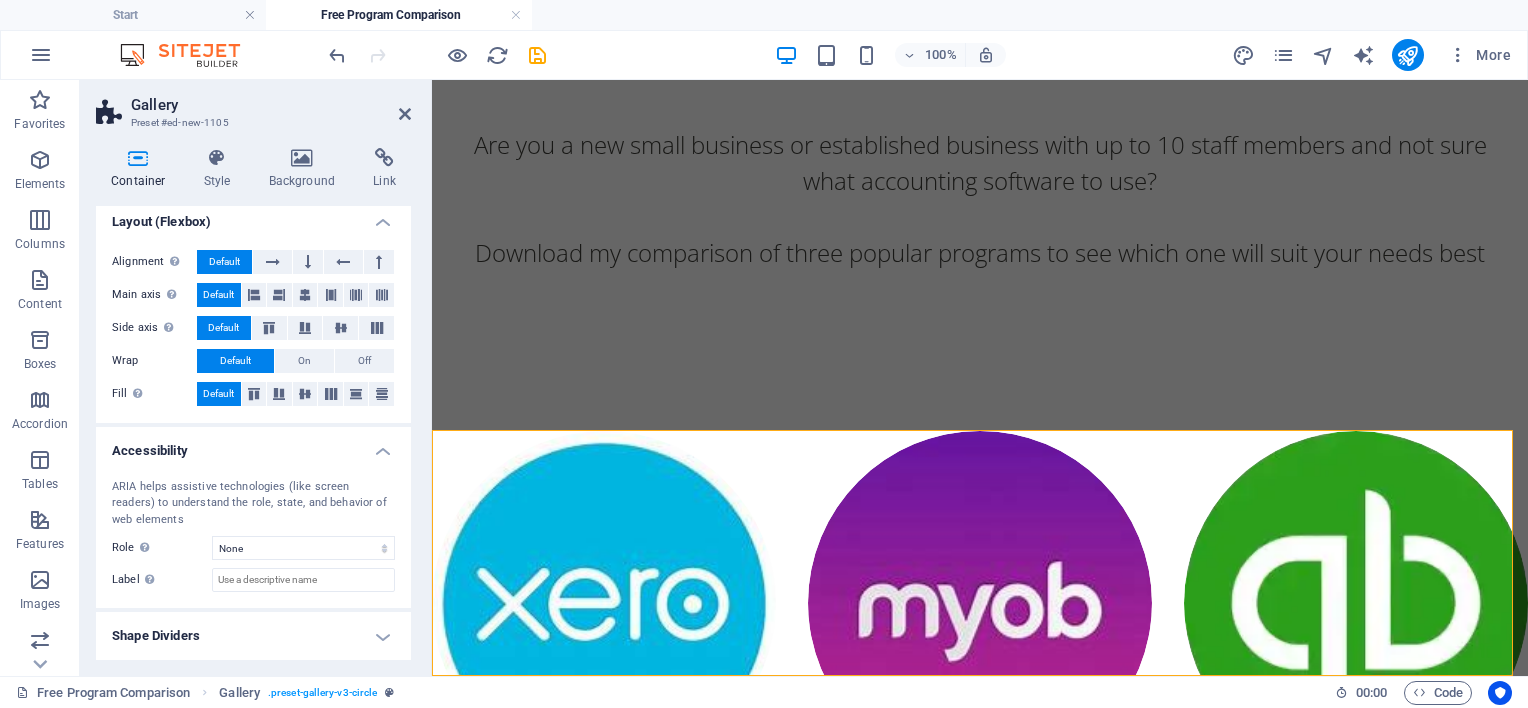 click on "Shape Dividers" at bounding box center [253, 636] 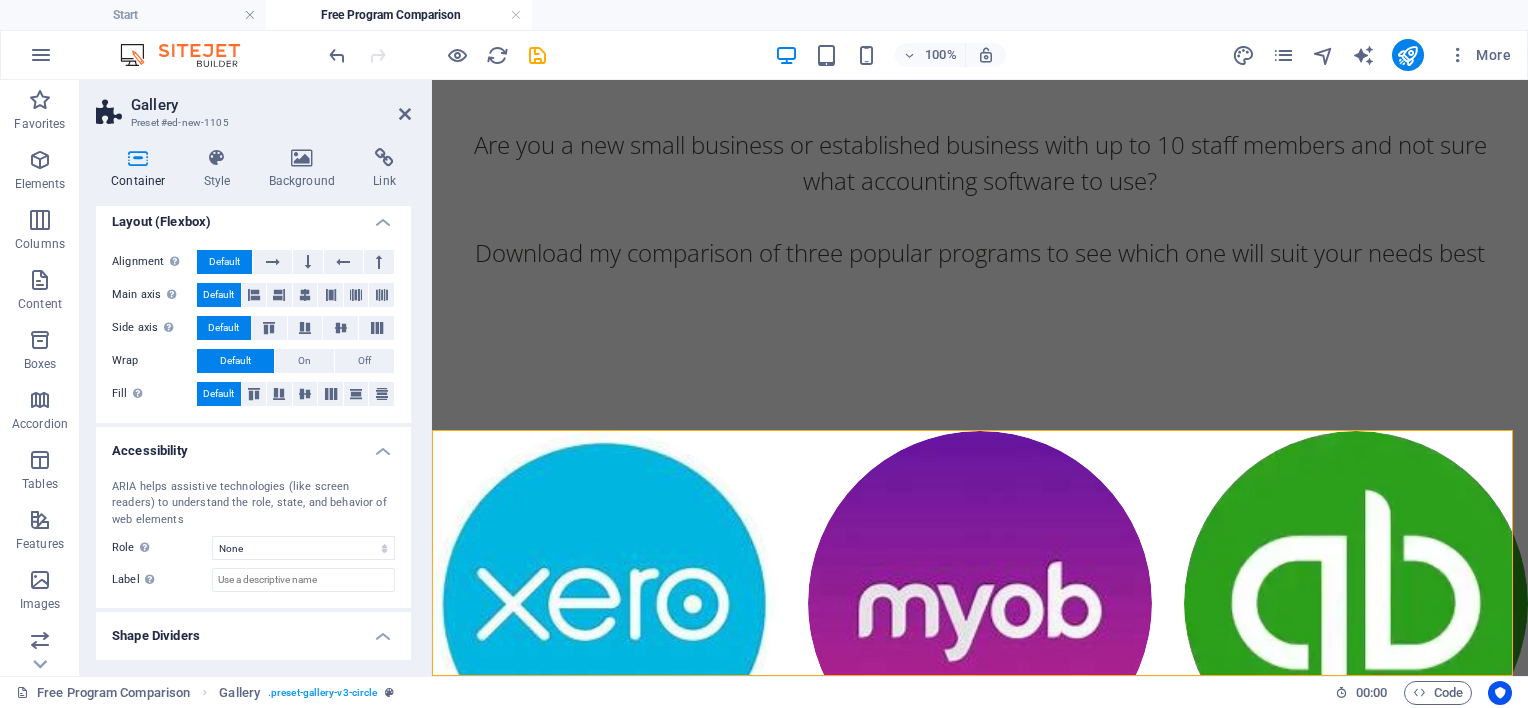 scroll, scrollTop: 104, scrollLeft: 0, axis: vertical 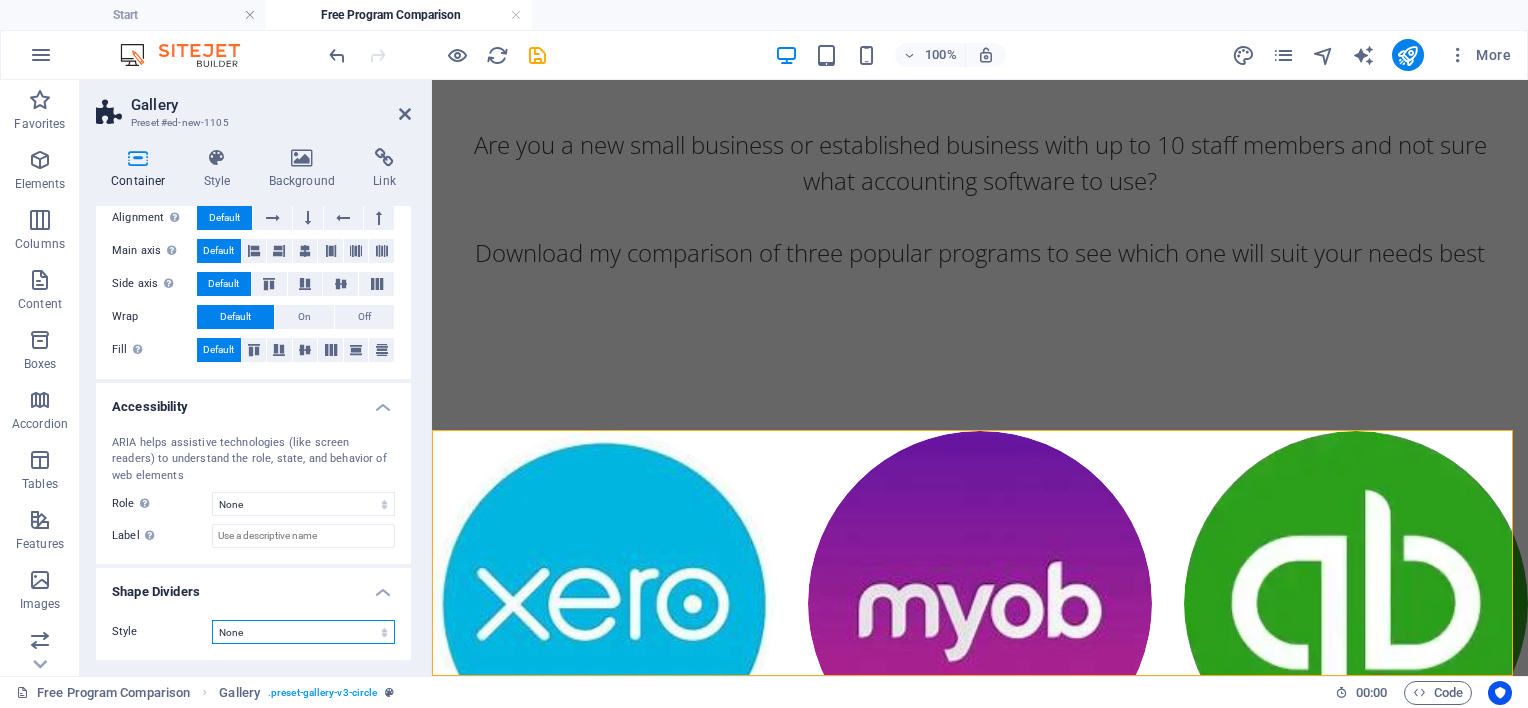click on "None Triangle Square Diagonal Polygon 1 Polygon 2 Zigzag Multiple Zigzags Waves Multiple Waves Half Circle Circle Circle Shadow Blocks Hexagons Clouds Multiple Clouds Fan Pyramids Book Paint Drip Fire Shredded Paper Arrow" at bounding box center (303, 632) 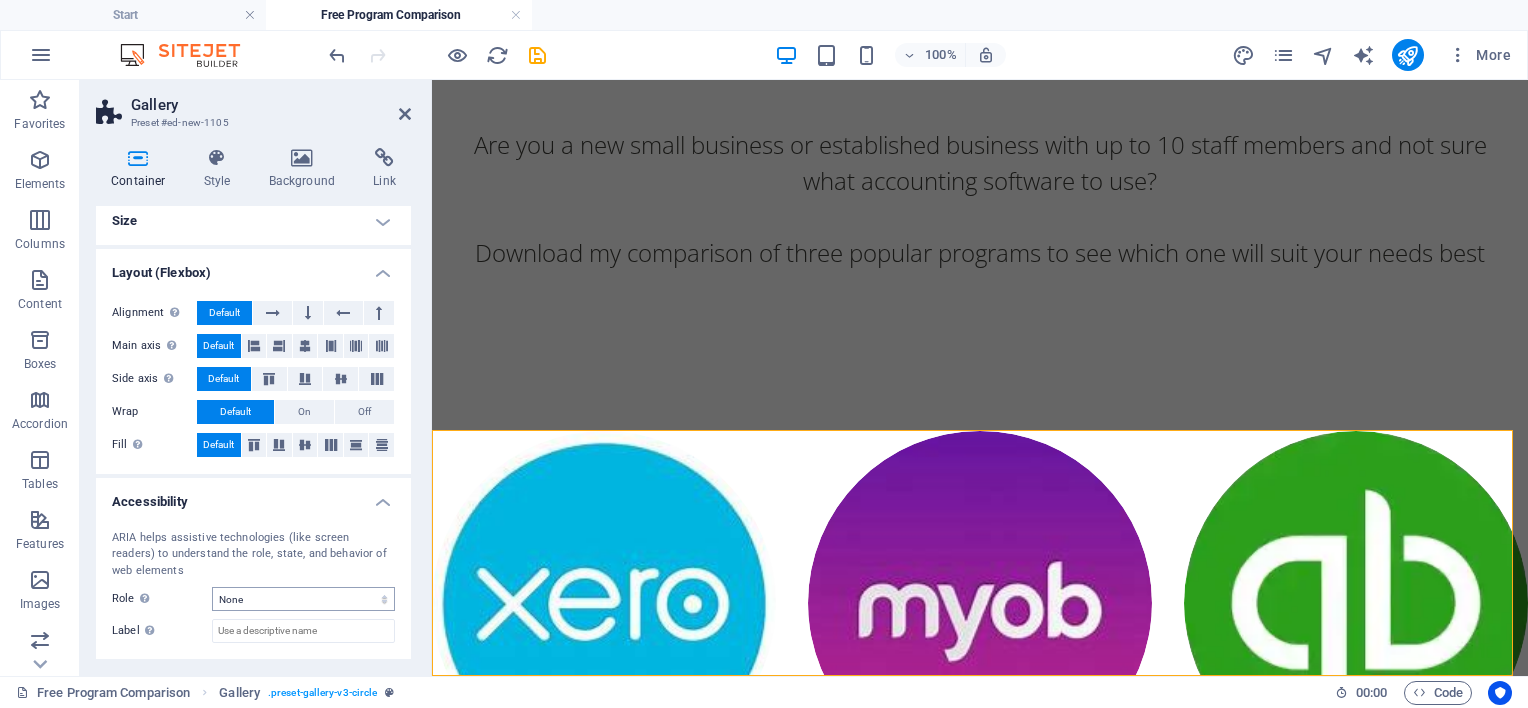 scroll, scrollTop: 0, scrollLeft: 0, axis: both 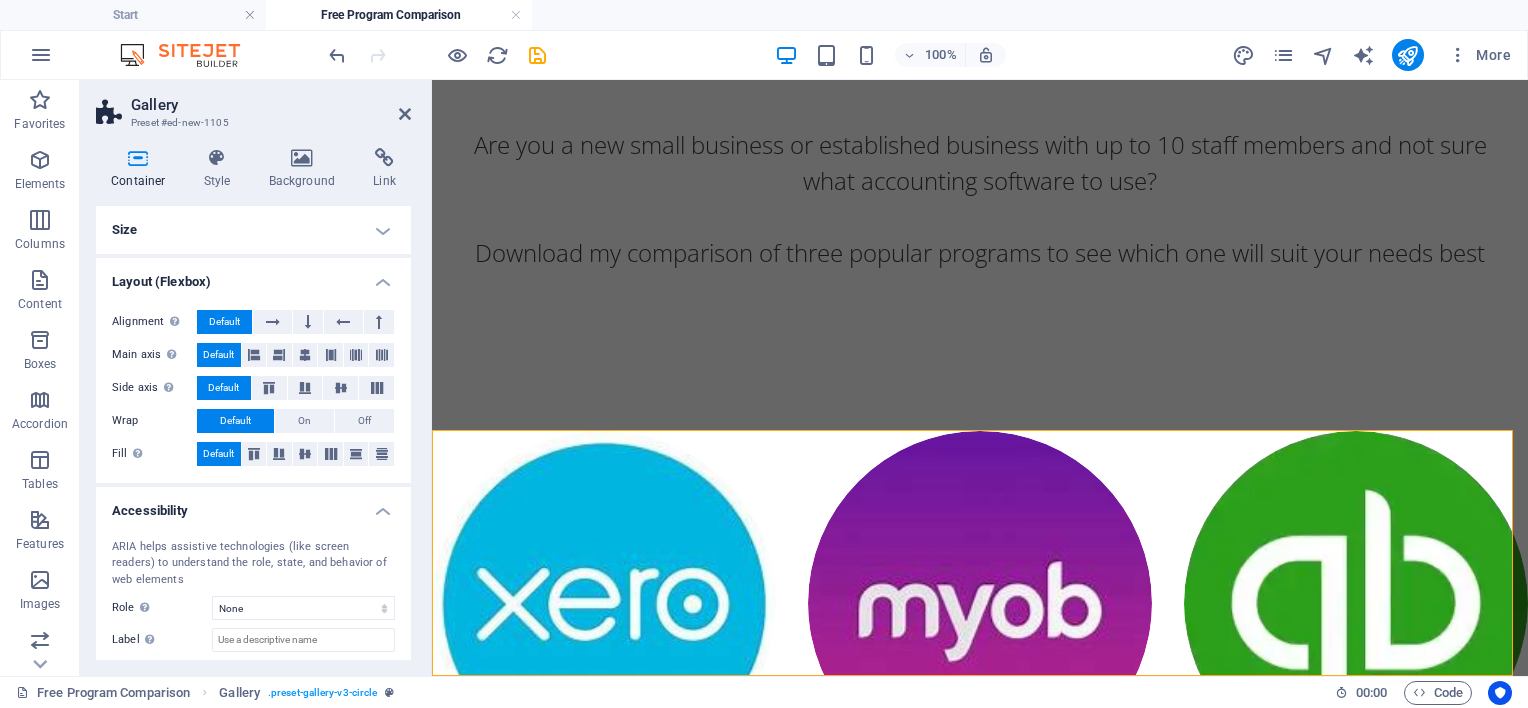 click on "Size" at bounding box center [253, 230] 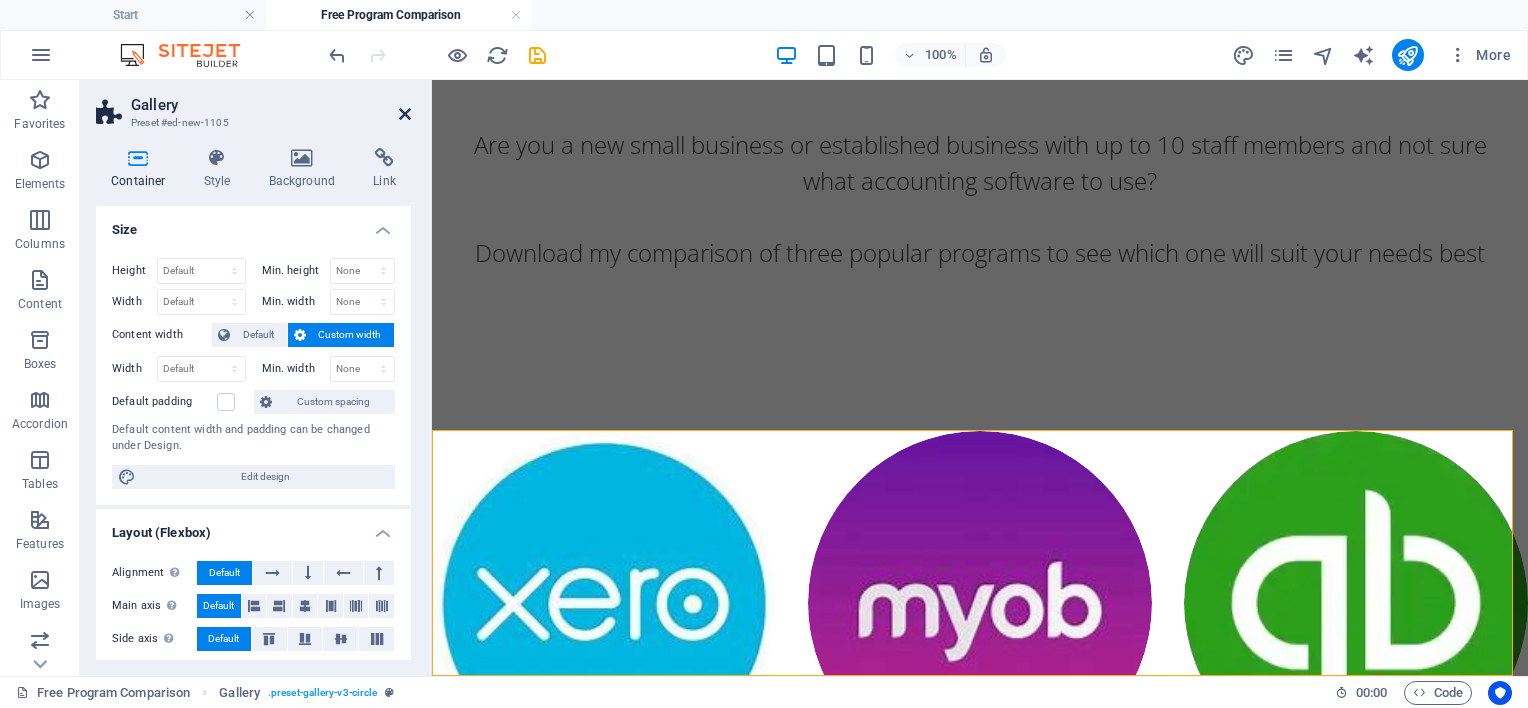 click at bounding box center (405, 114) 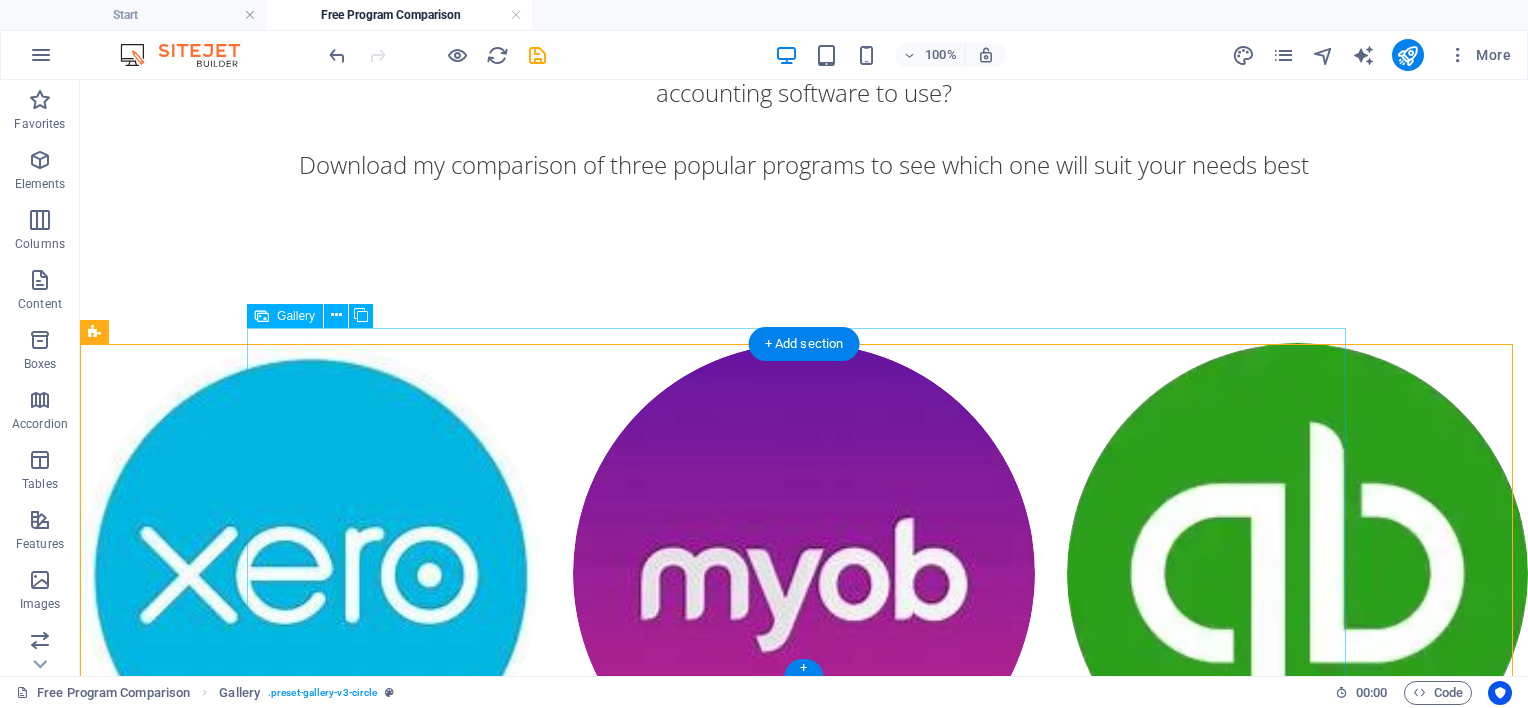 scroll, scrollTop: 304, scrollLeft: 0, axis: vertical 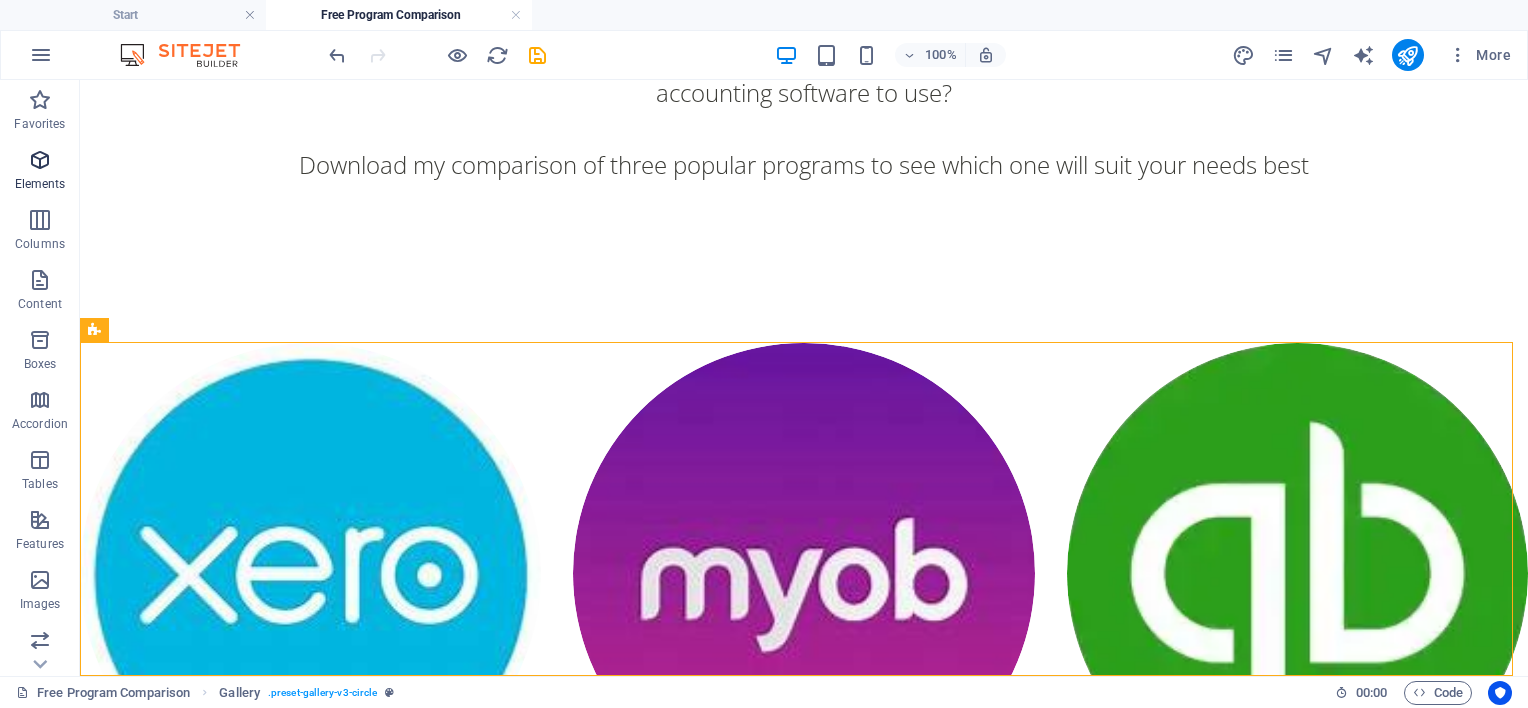 click at bounding box center (40, 160) 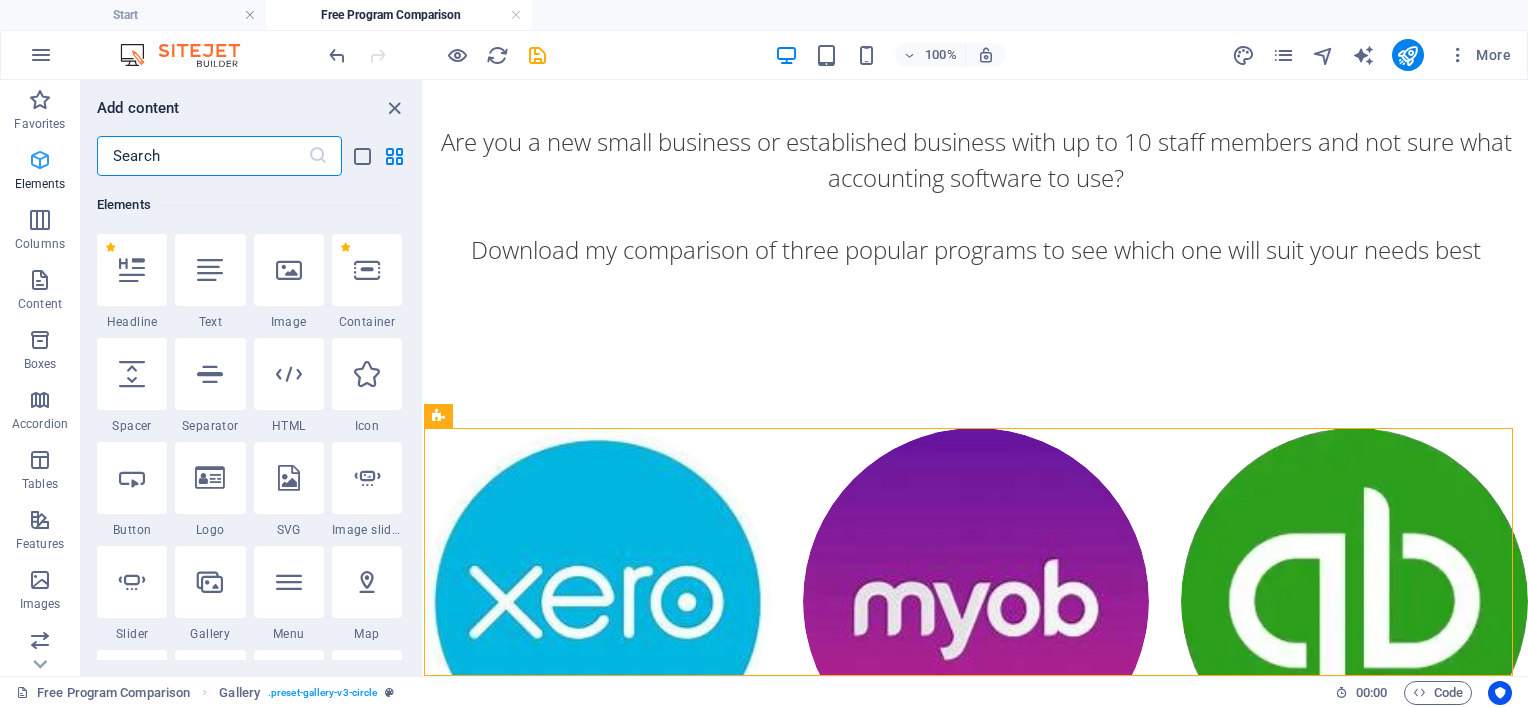 scroll, scrollTop: 212, scrollLeft: 0, axis: vertical 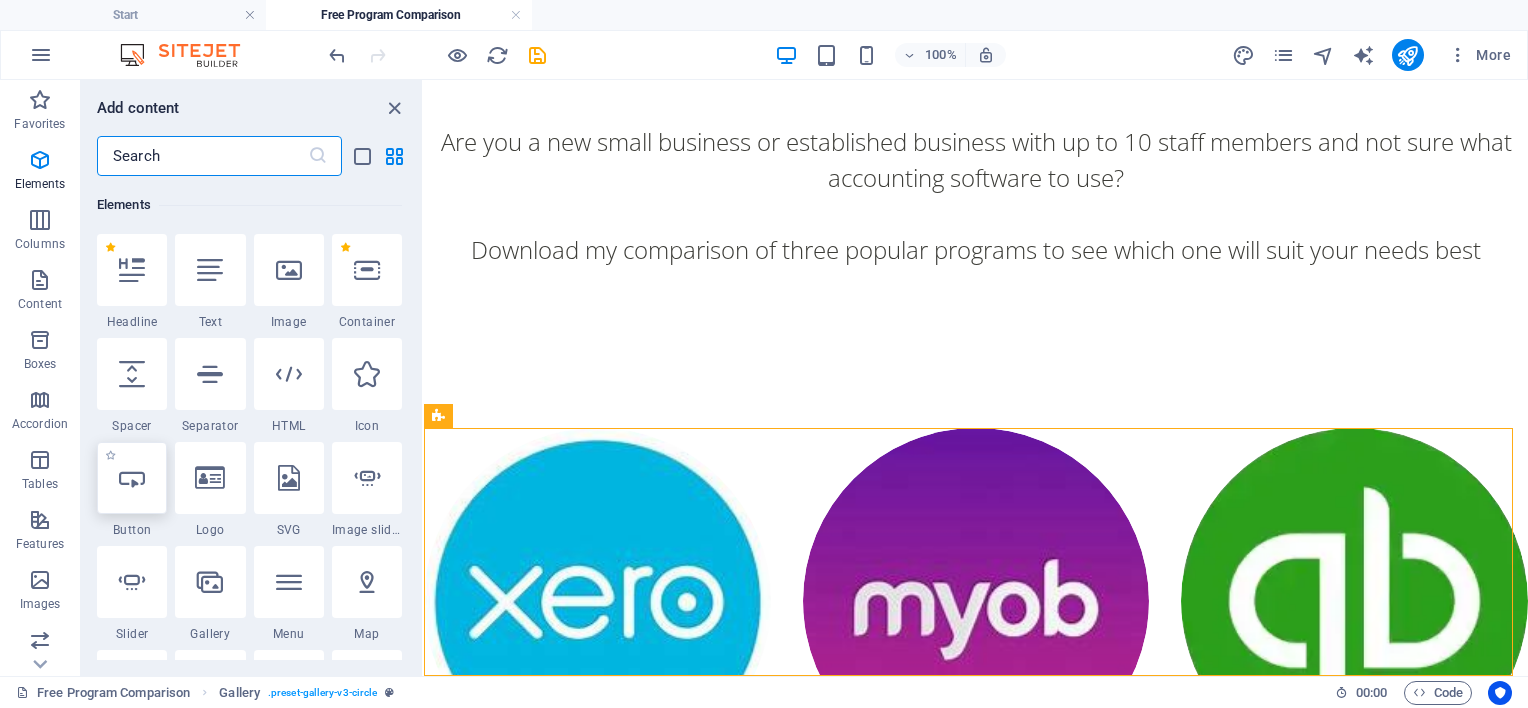 click at bounding box center (132, 478) 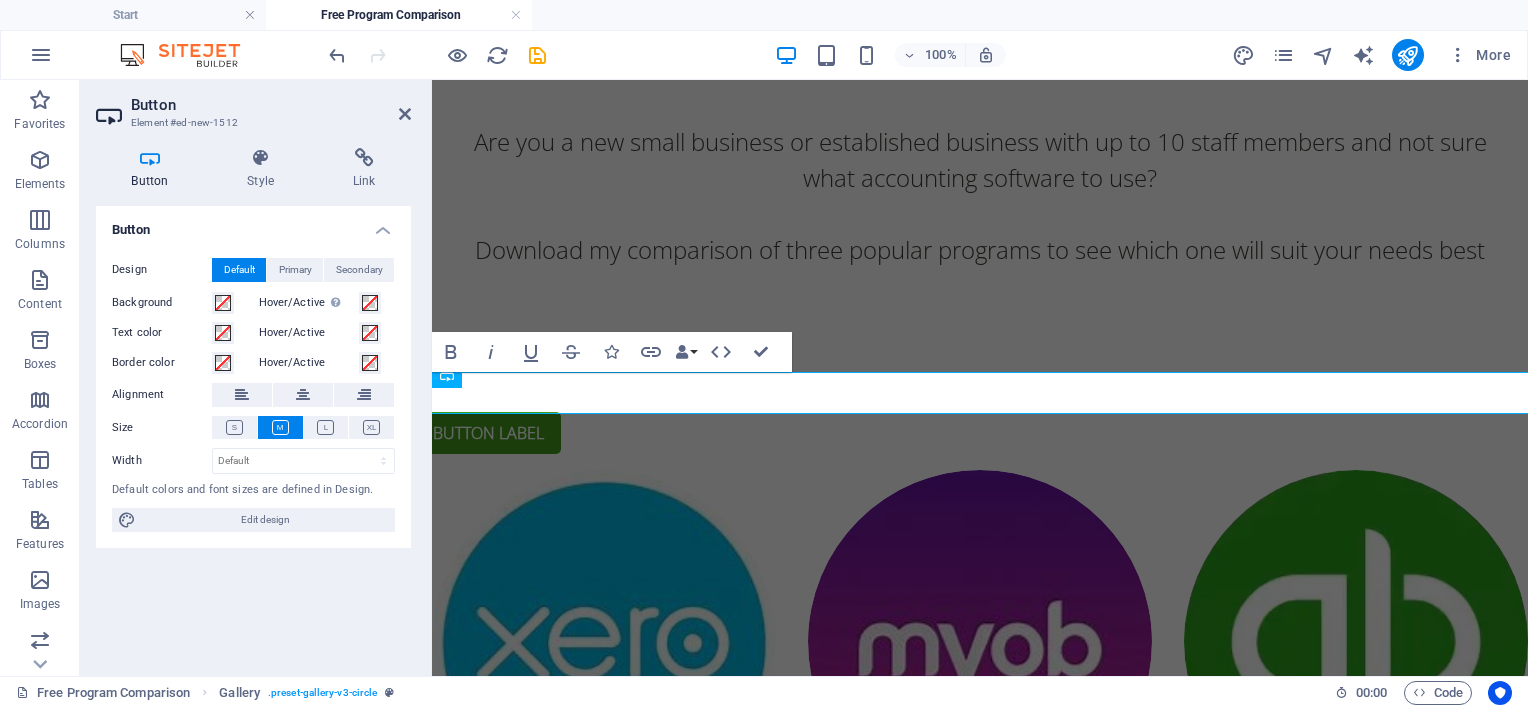 scroll, scrollTop: 258, scrollLeft: 0, axis: vertical 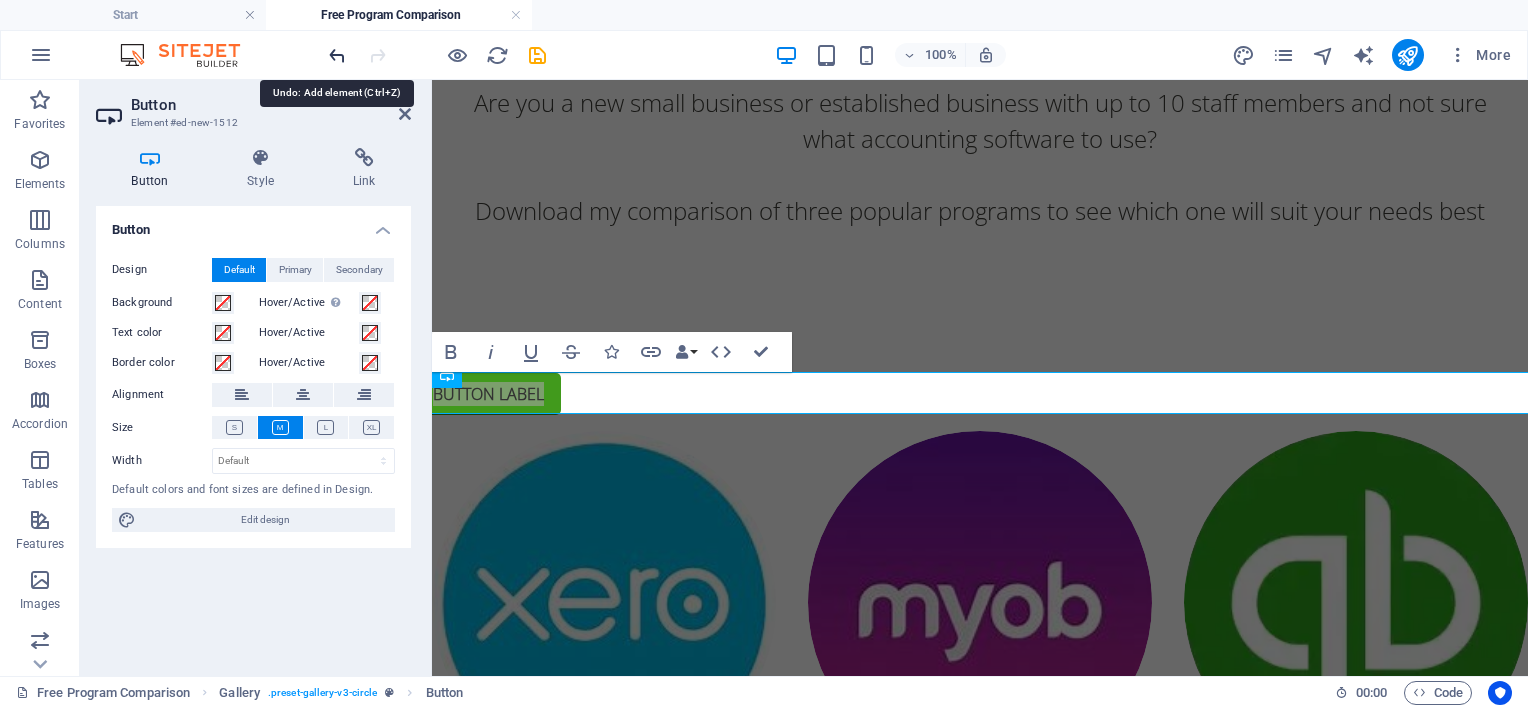 click at bounding box center (337, 55) 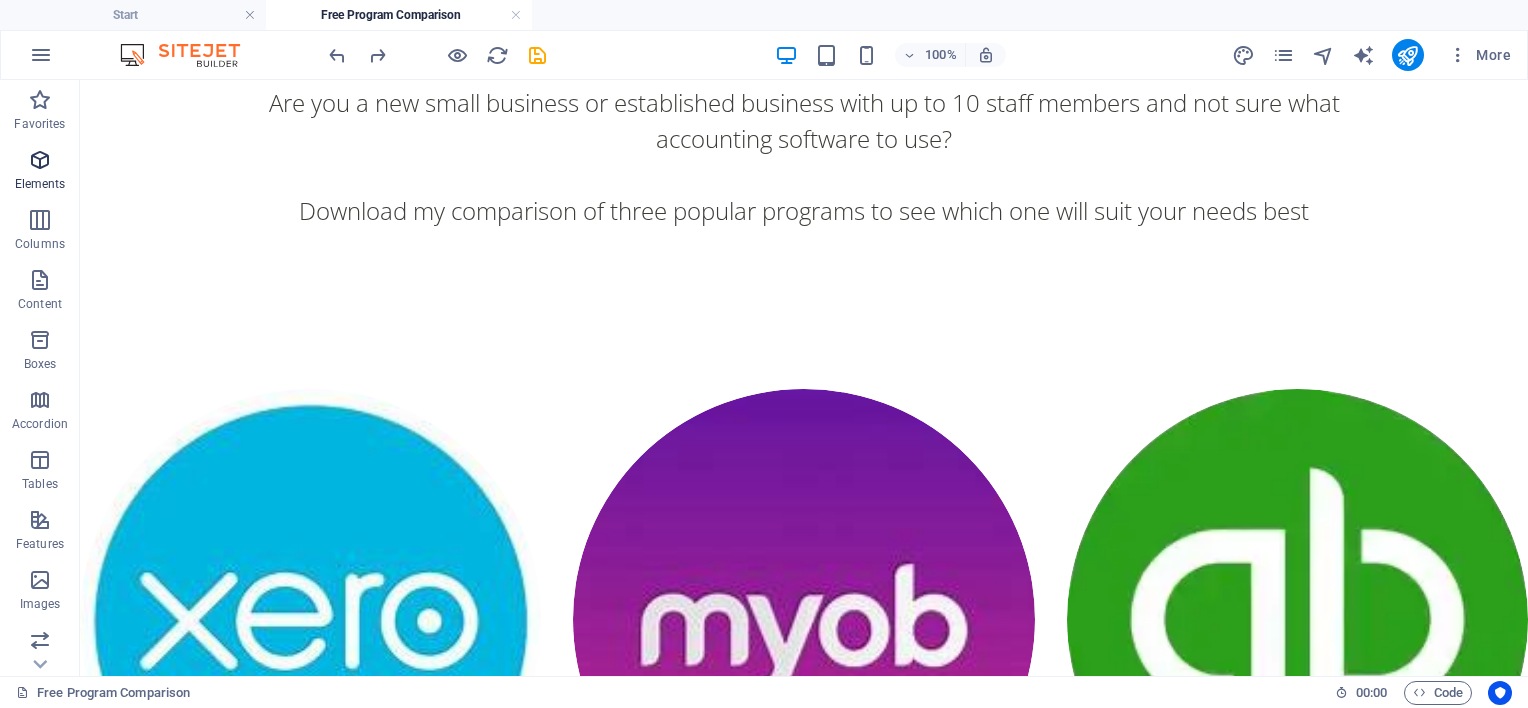 click at bounding box center [40, 160] 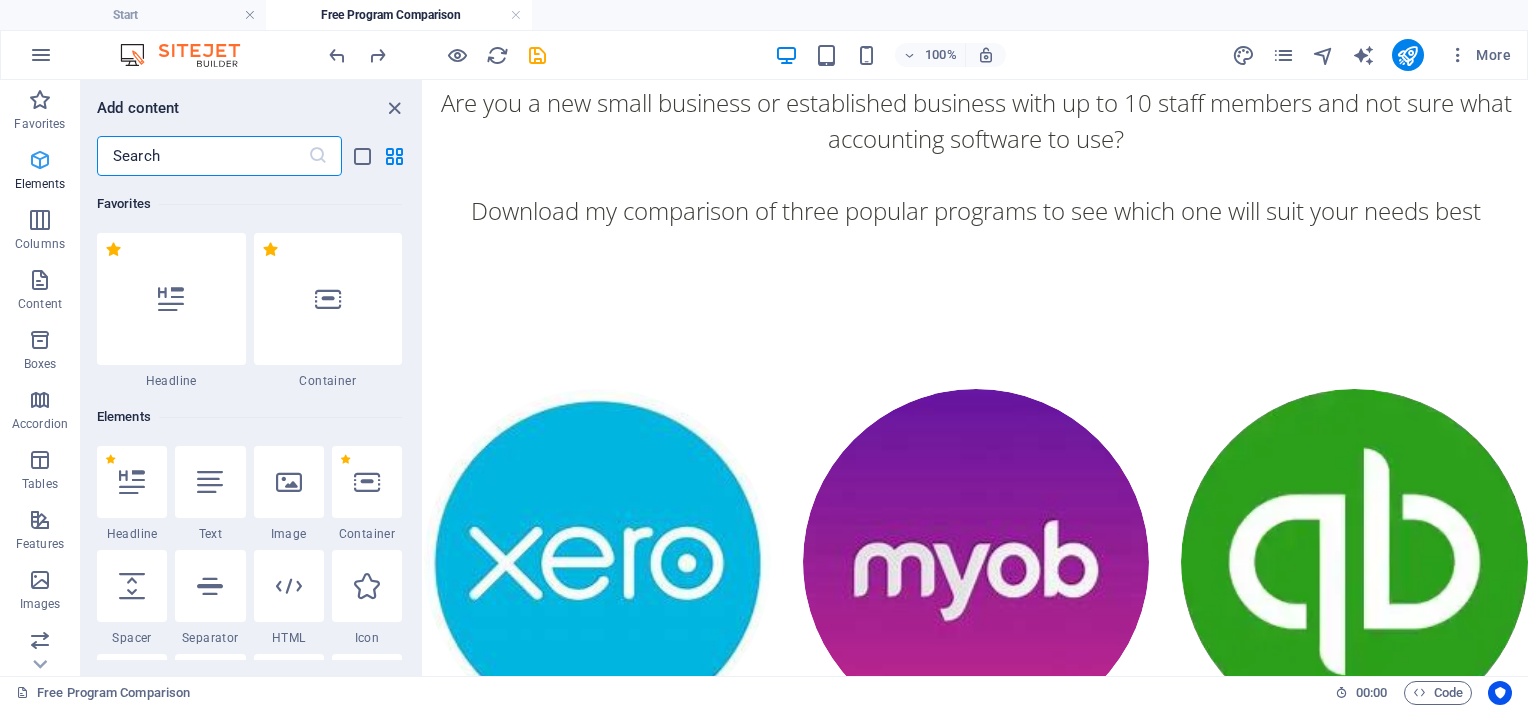 scroll, scrollTop: 219, scrollLeft: 0, axis: vertical 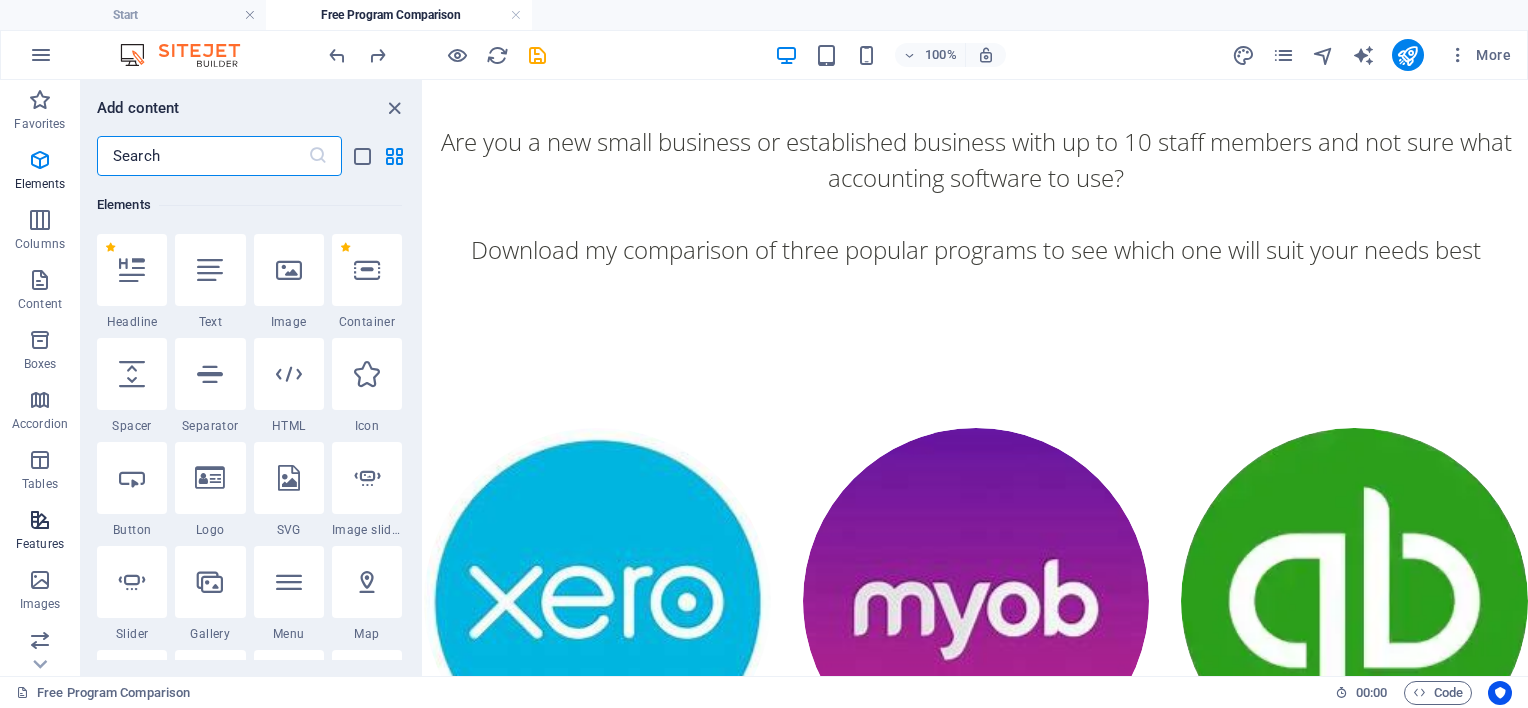 click at bounding box center (40, 520) 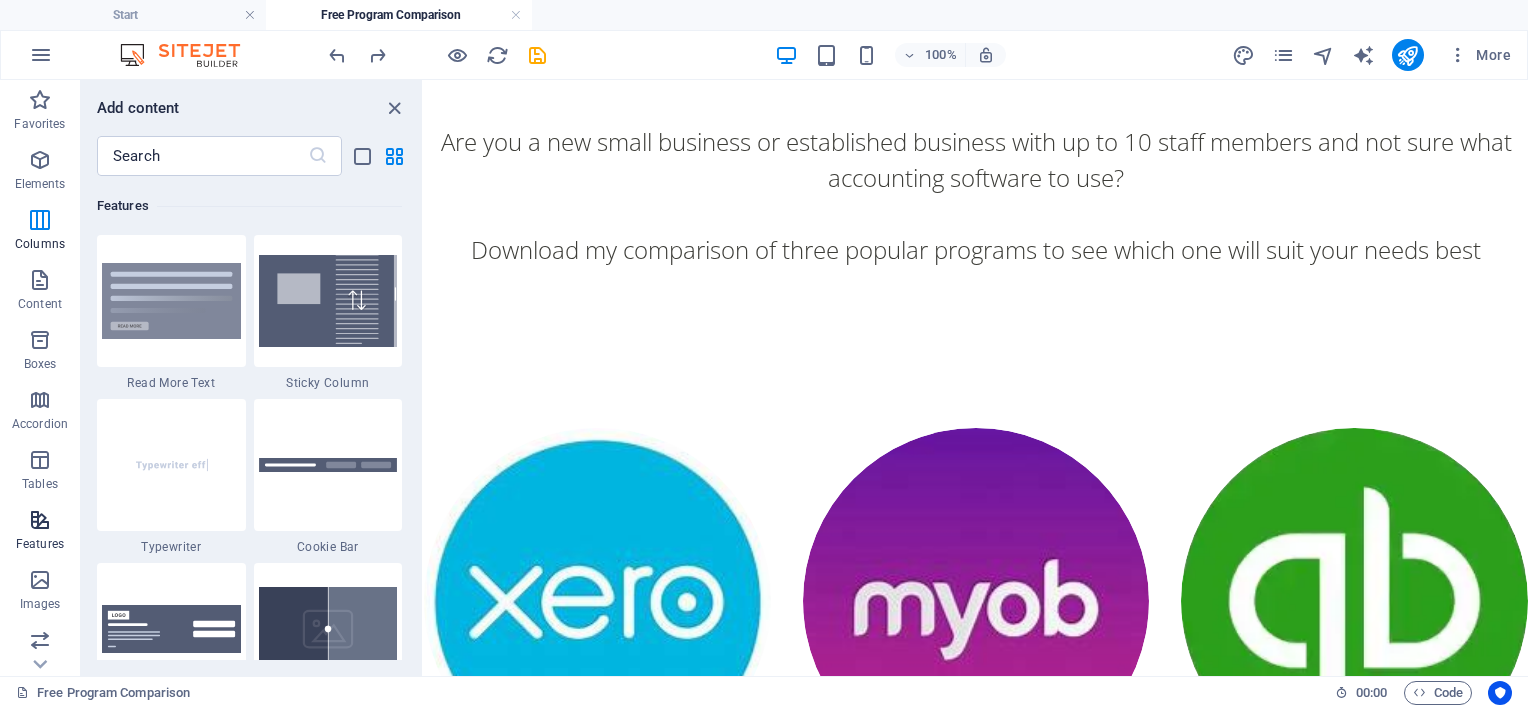 scroll, scrollTop: 7795, scrollLeft: 0, axis: vertical 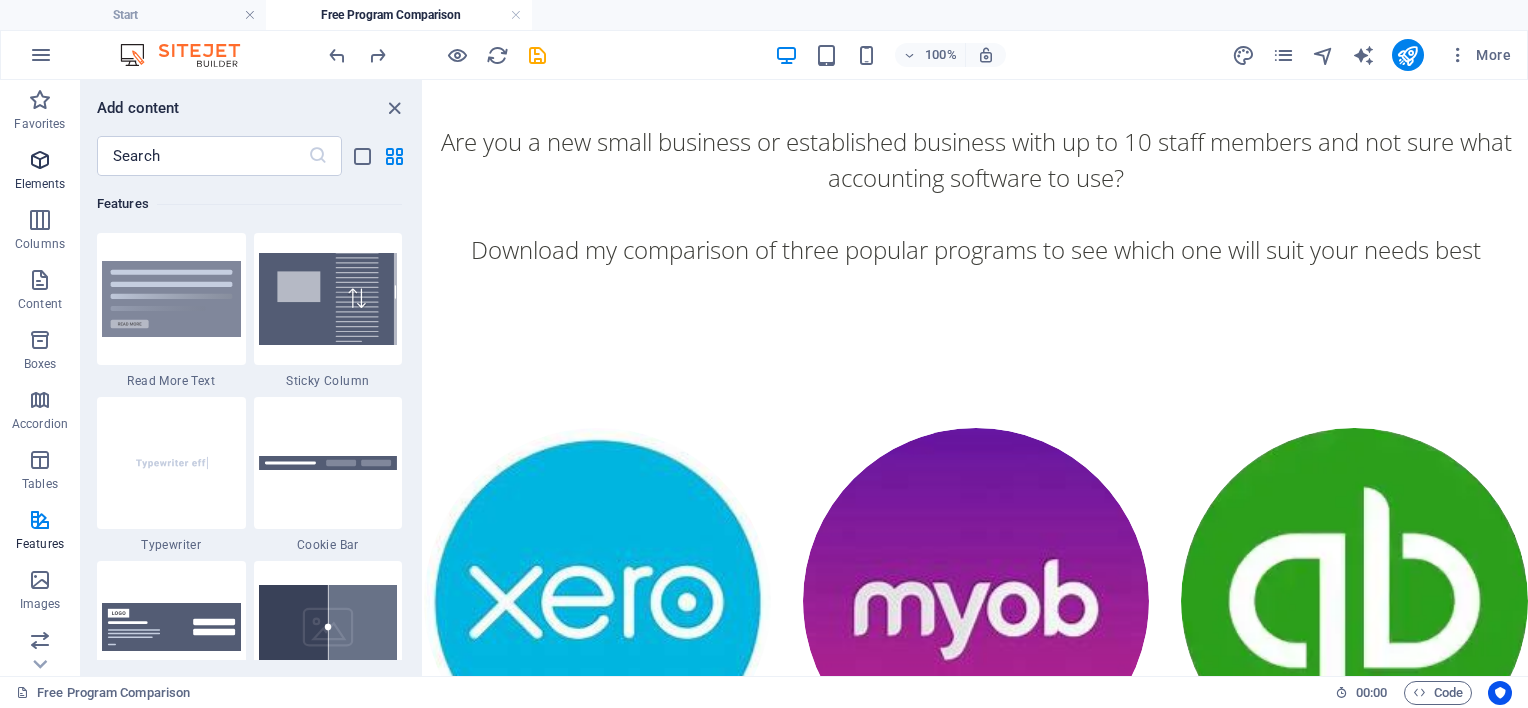 click at bounding box center [40, 160] 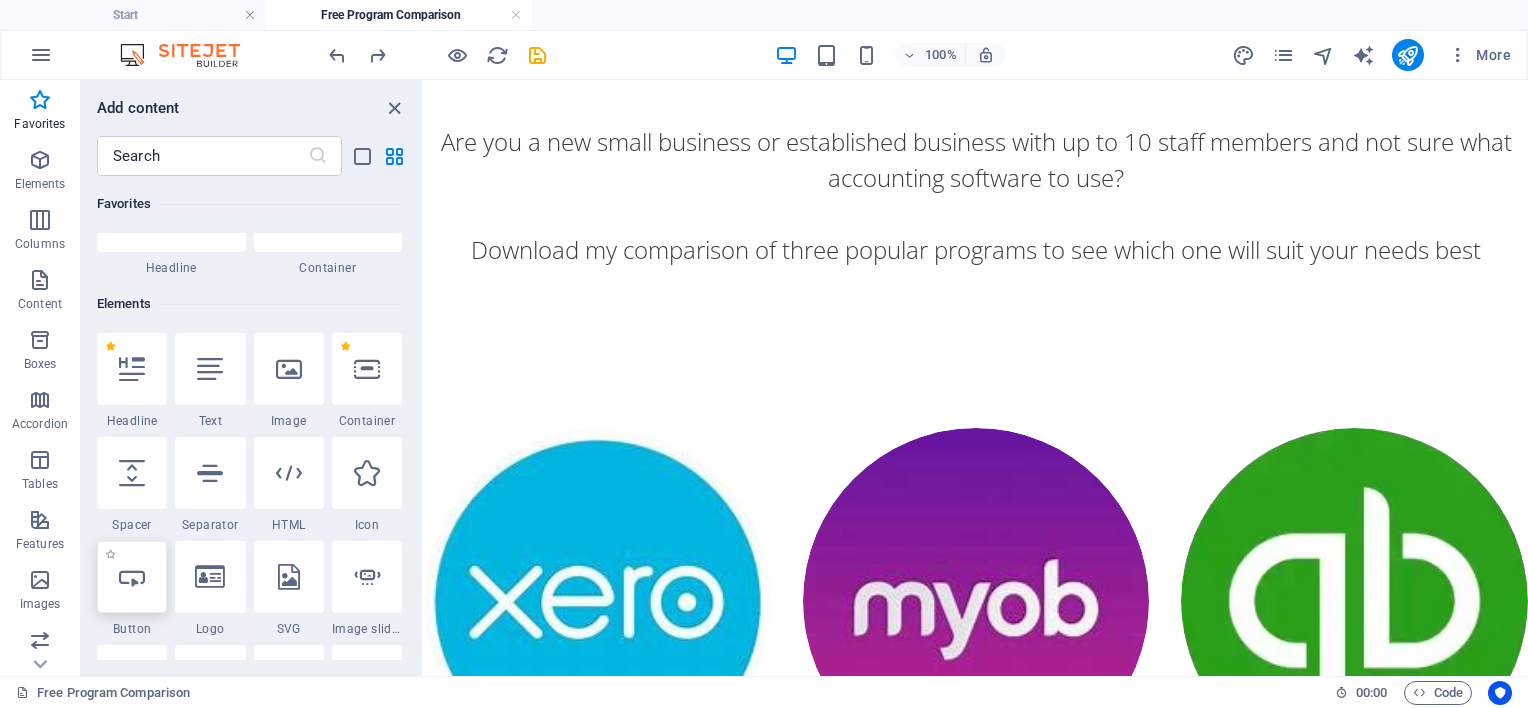 scroll, scrollTop: 213, scrollLeft: 0, axis: vertical 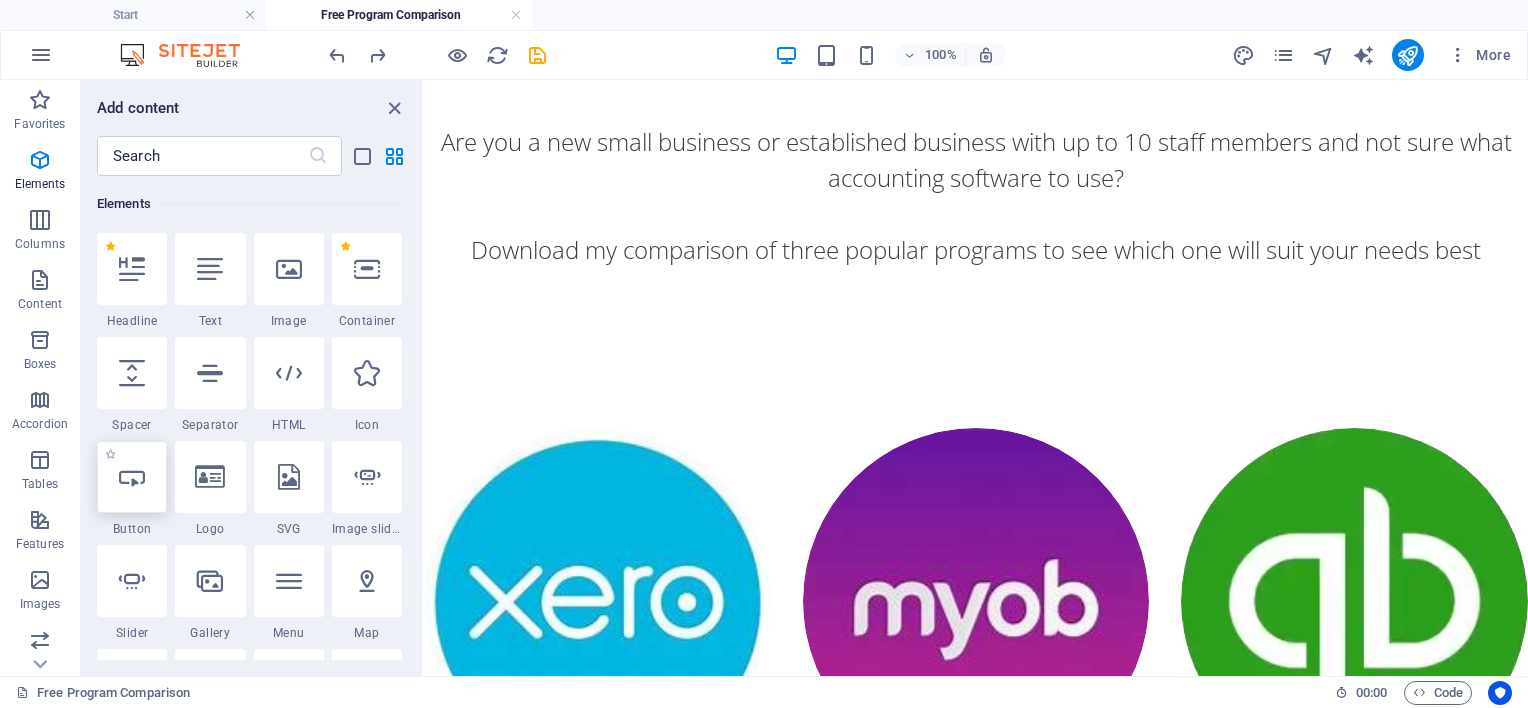 click at bounding box center [132, 477] 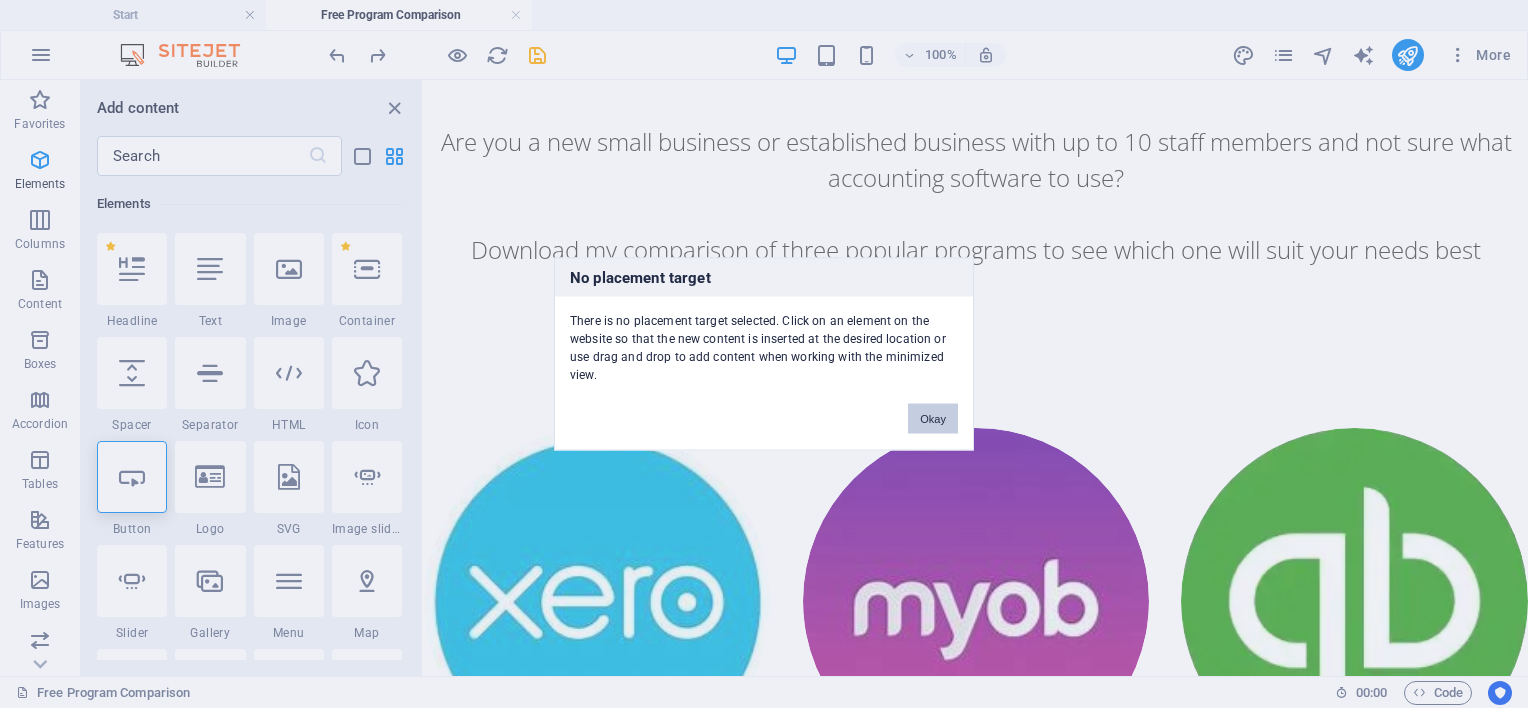 click on "Okay" at bounding box center [933, 419] 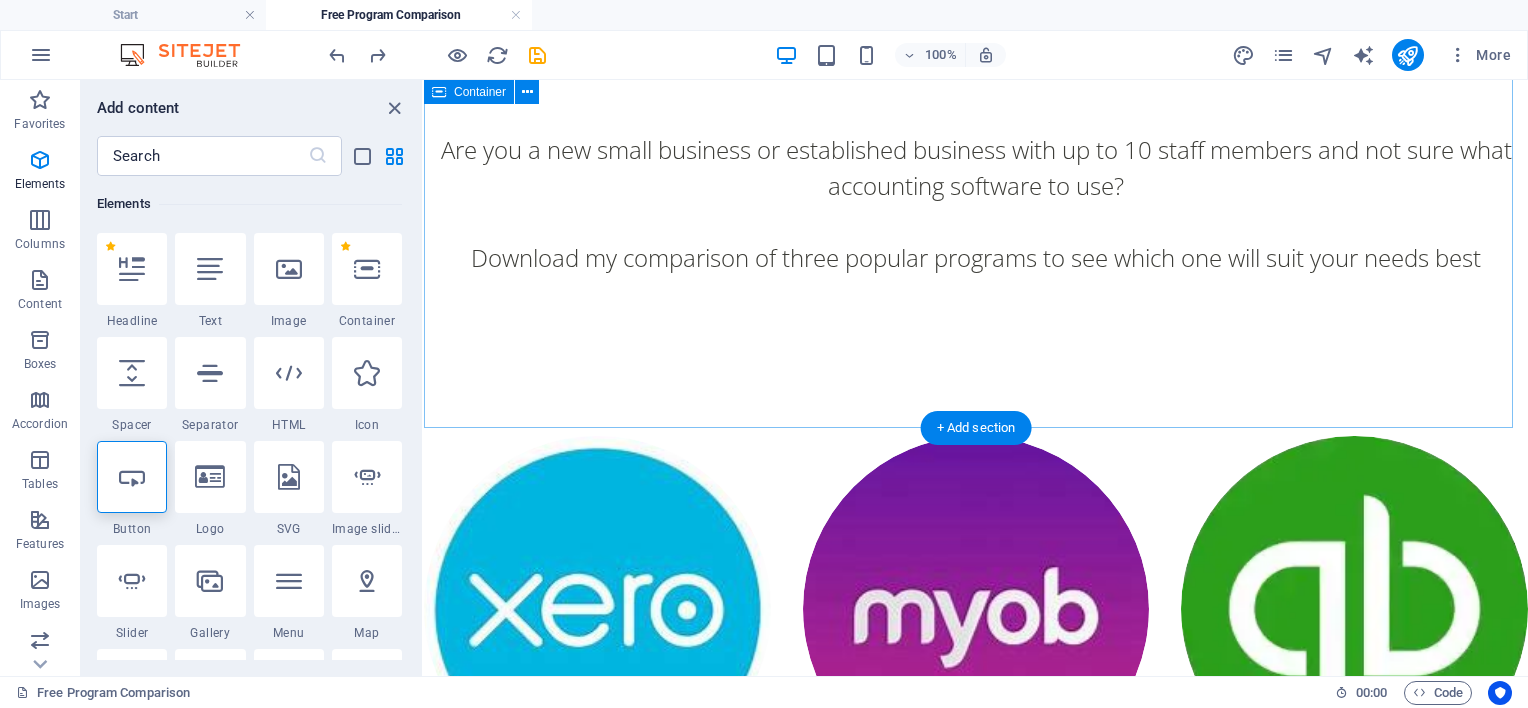 scroll, scrollTop: 219, scrollLeft: 0, axis: vertical 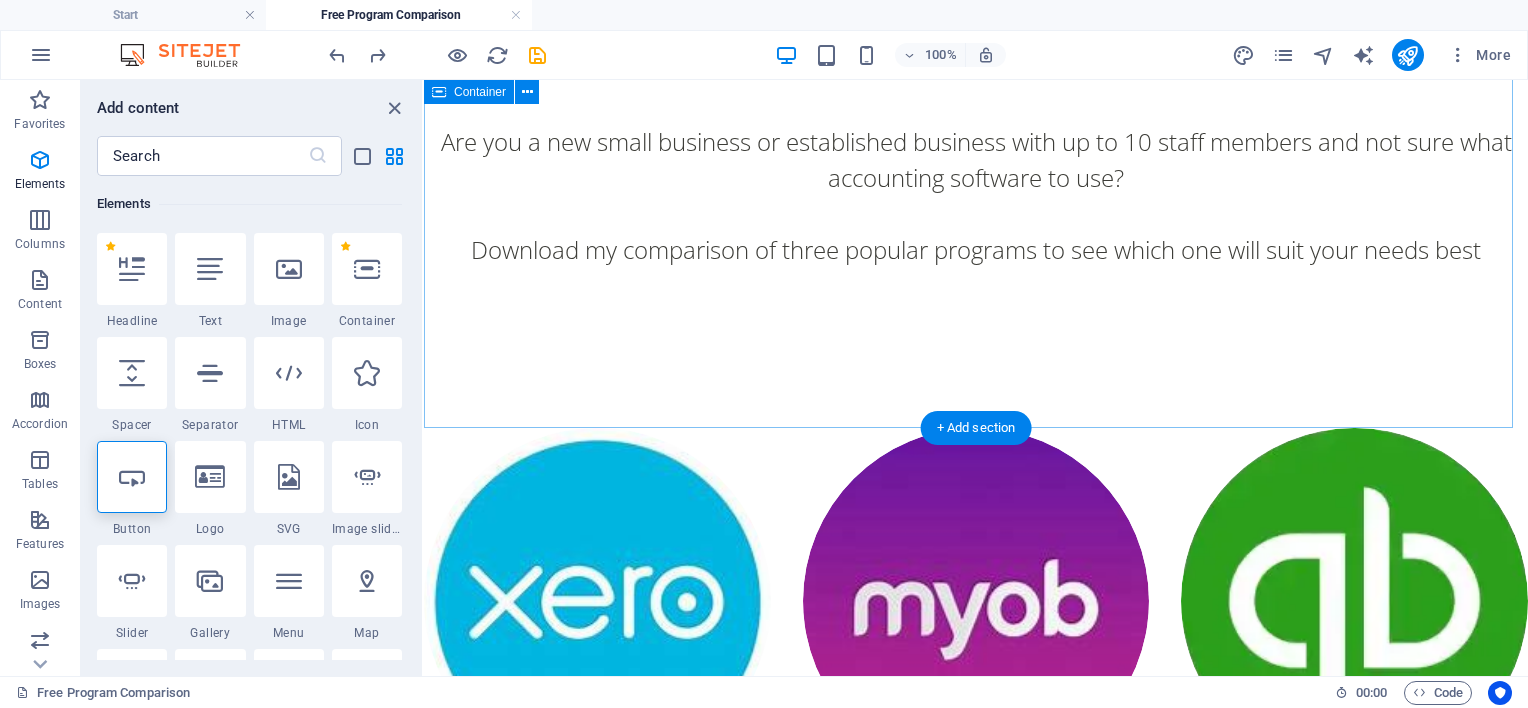 click on "Are you a new small business or established business with up to 10 staff members and not sure what accounting software to use? Download my comparison of three popular programs to see which one will suit your needs best" at bounding box center (976, 196) 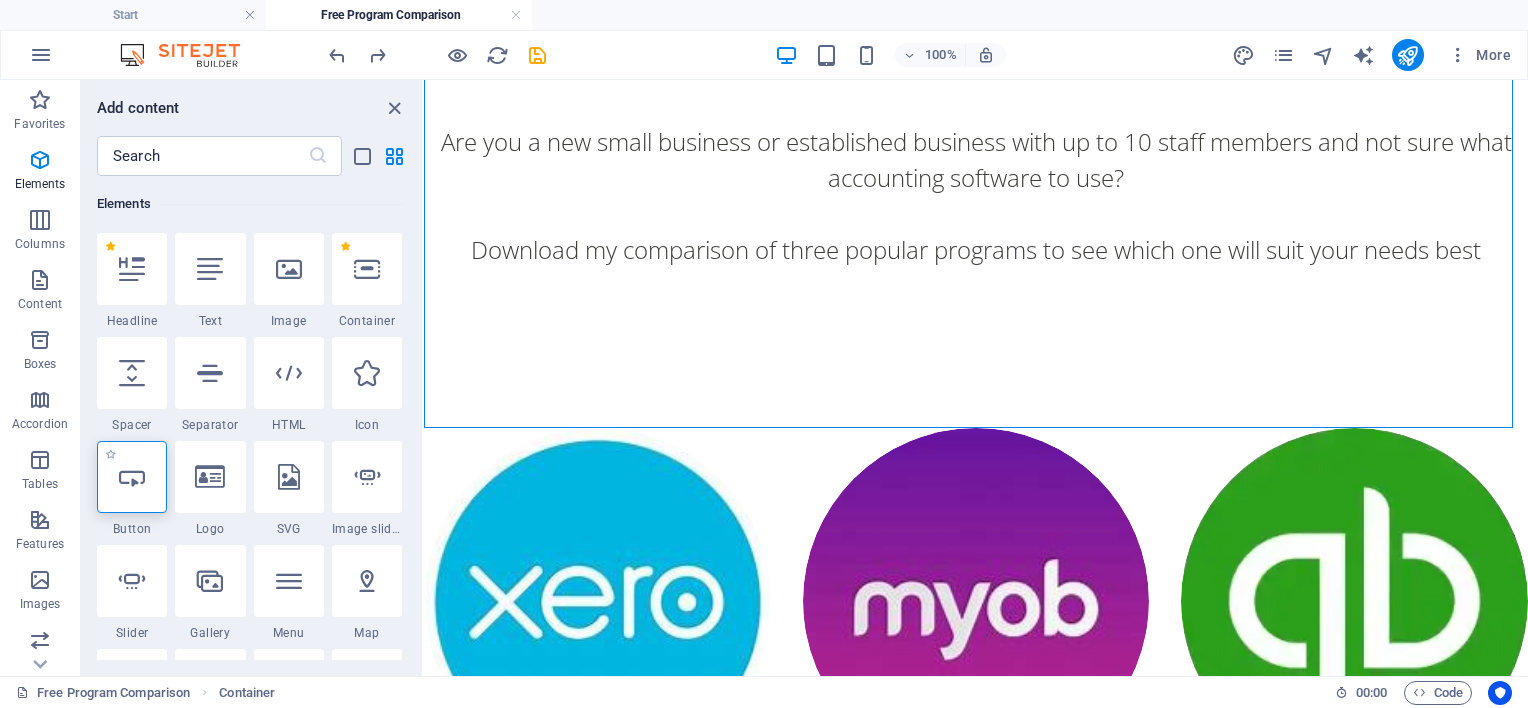 click at bounding box center (132, 477) 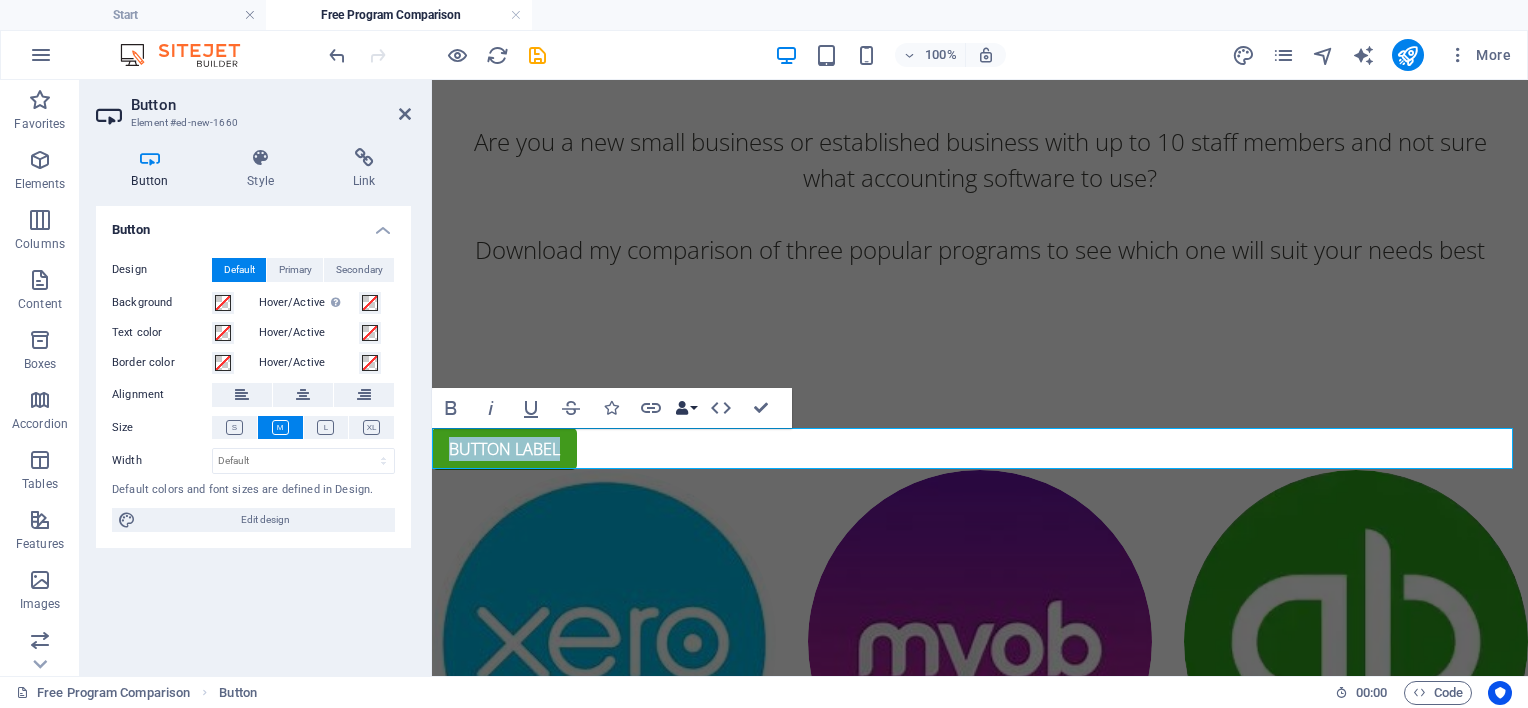click on "Data Bindings" at bounding box center [686, 408] 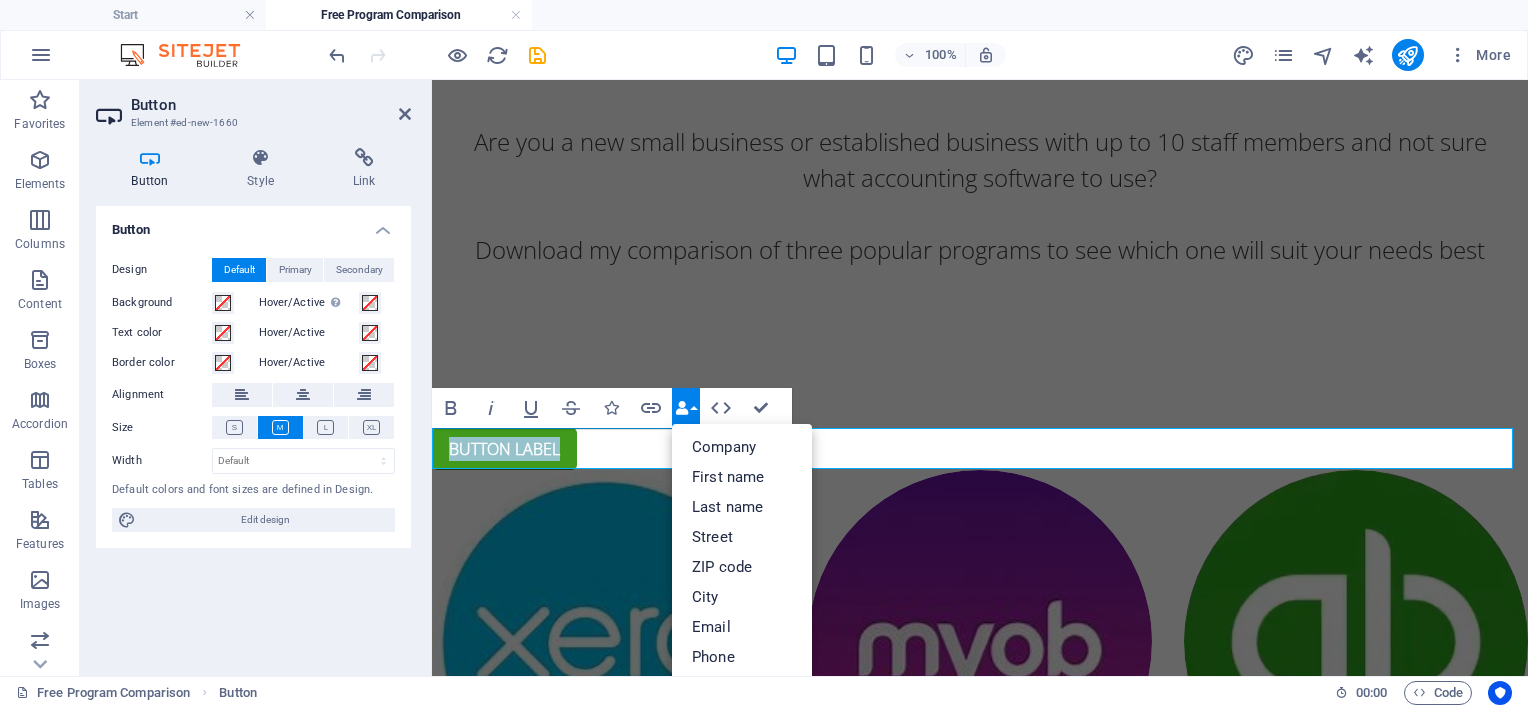 click on "Data Bindings" at bounding box center [686, 408] 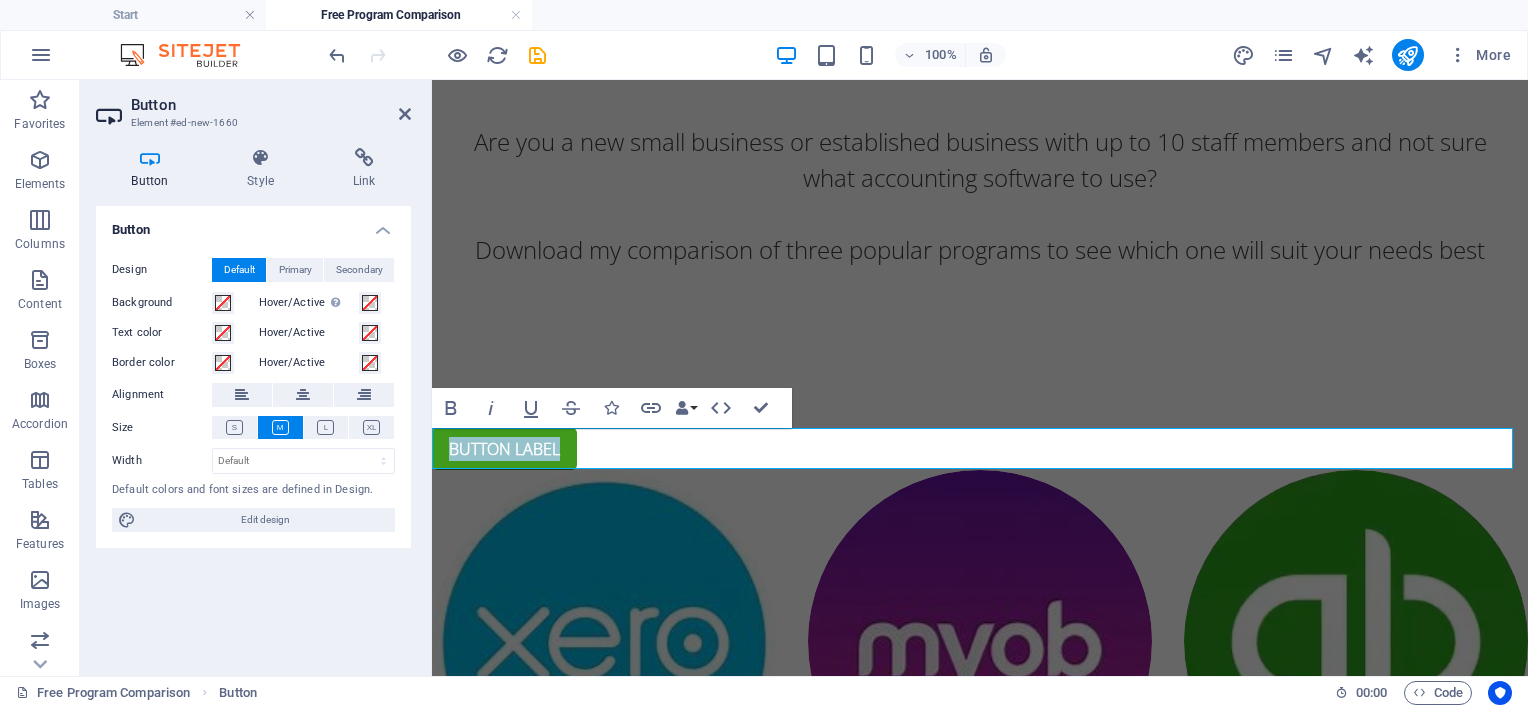 click on "Bold Italic Underline Strikethrough Icons Link Data Bindings Company First name Last name Street ZIP code City Email Phone Mobile Fax Custom field 1 Custom field 2 Custom field 3 Custom field 4 Custom field 5 Custom field 6 HTML Confirm (Ctrl+⏎)" at bounding box center [606, 408] 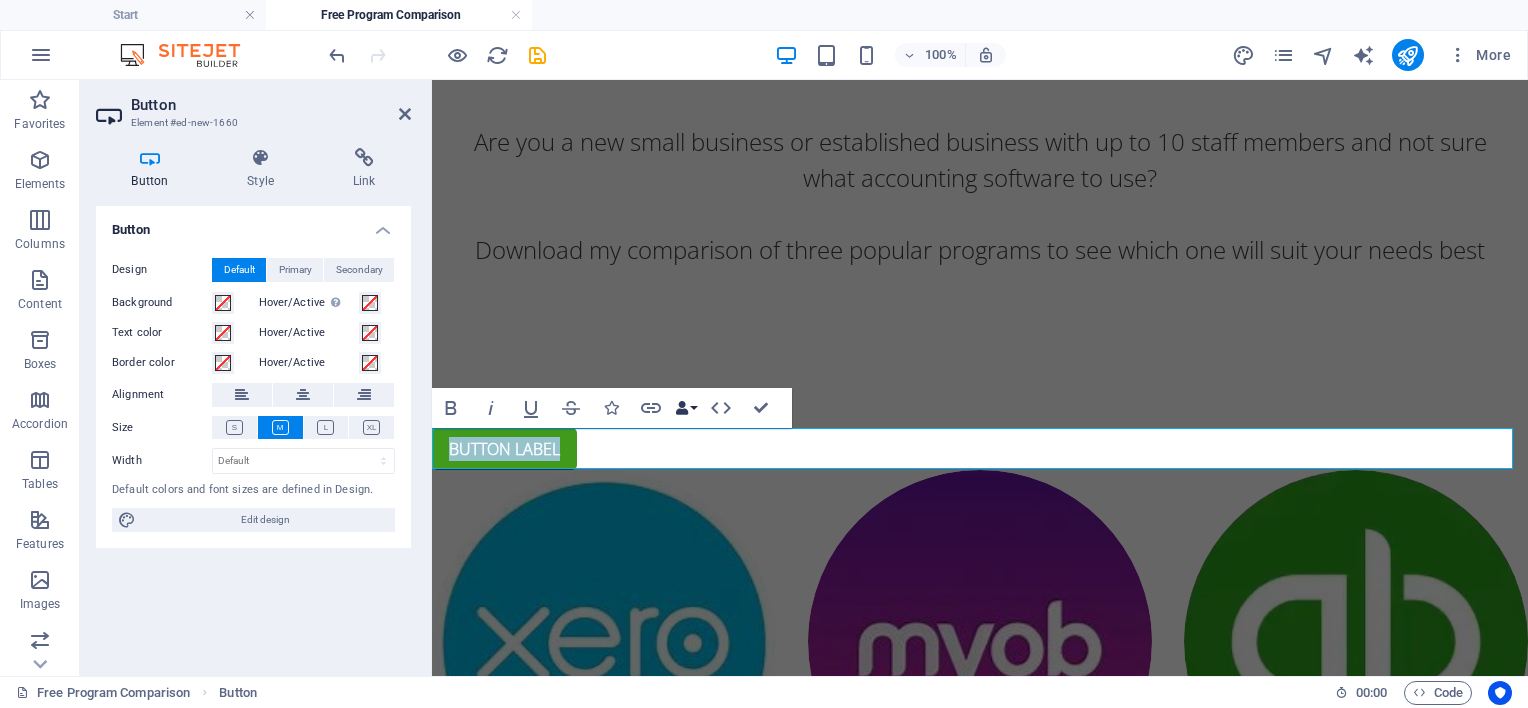 click on "Data Bindings" at bounding box center [686, 408] 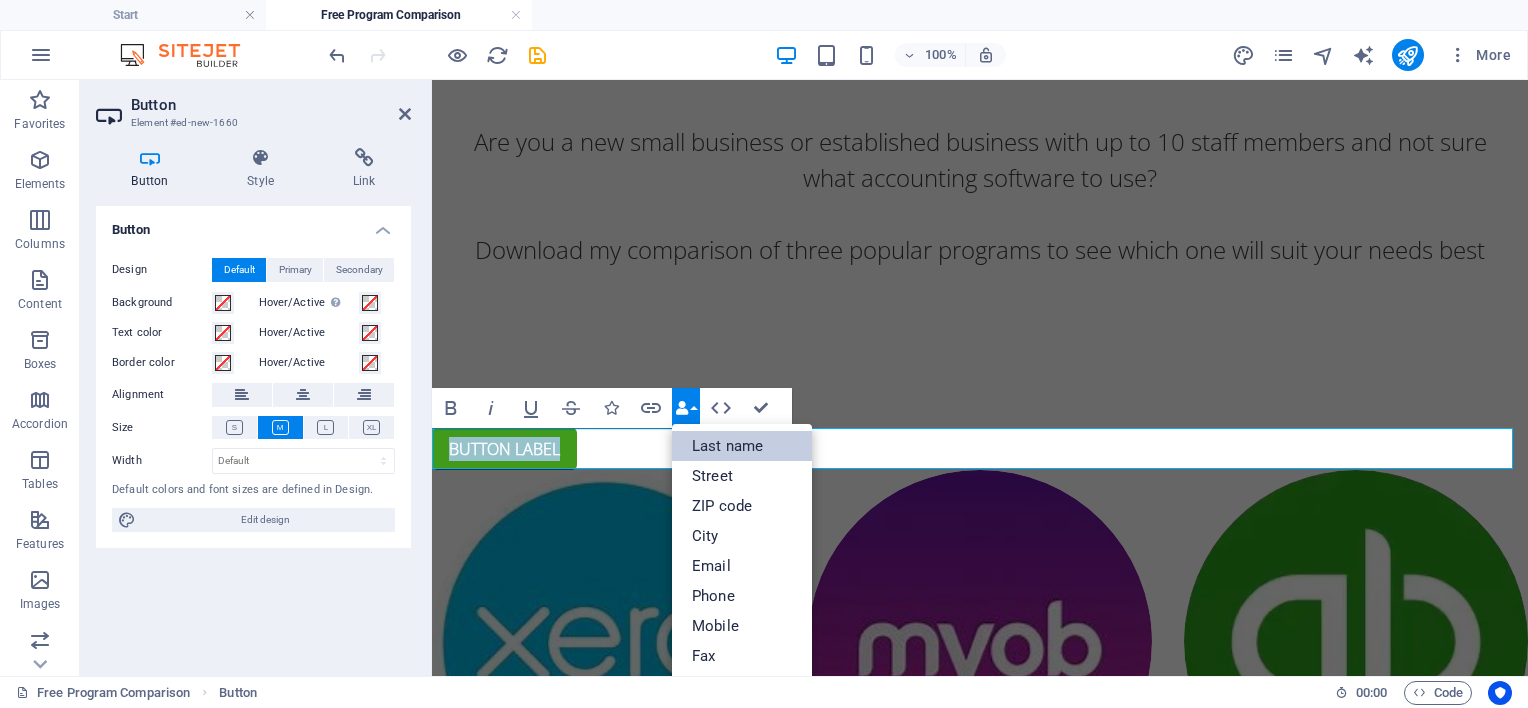 scroll, scrollTop: 0, scrollLeft: 0, axis: both 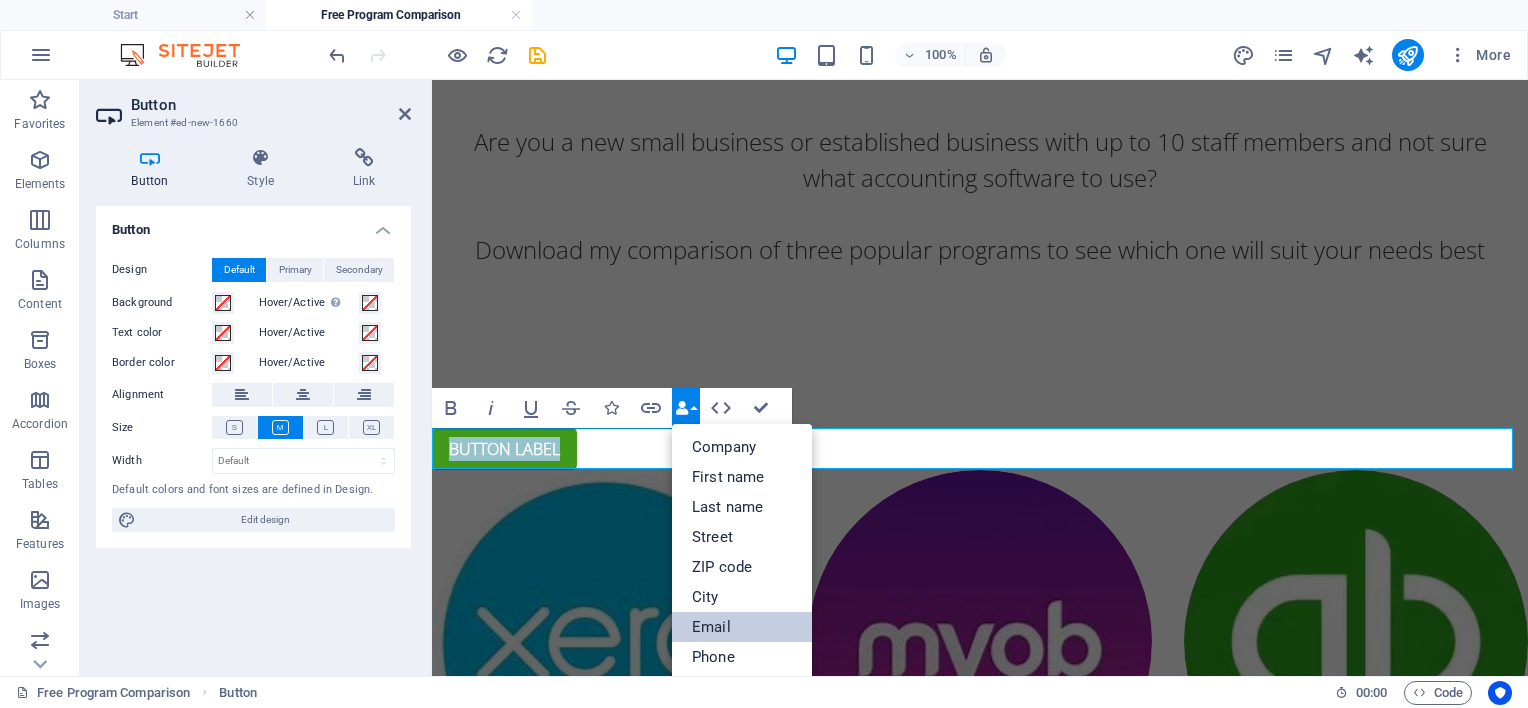 click on "Email" at bounding box center (742, 627) 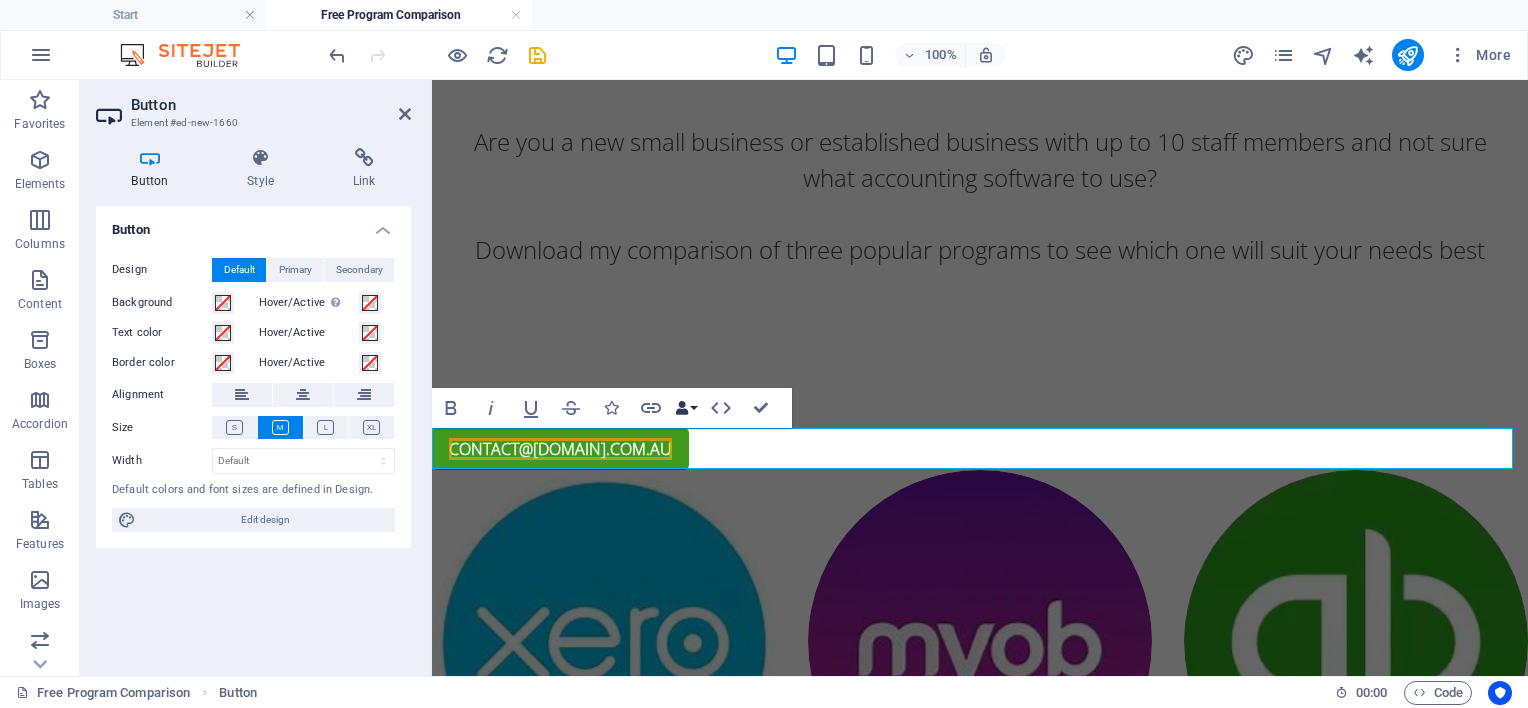 click on "Data Bindings" at bounding box center [686, 408] 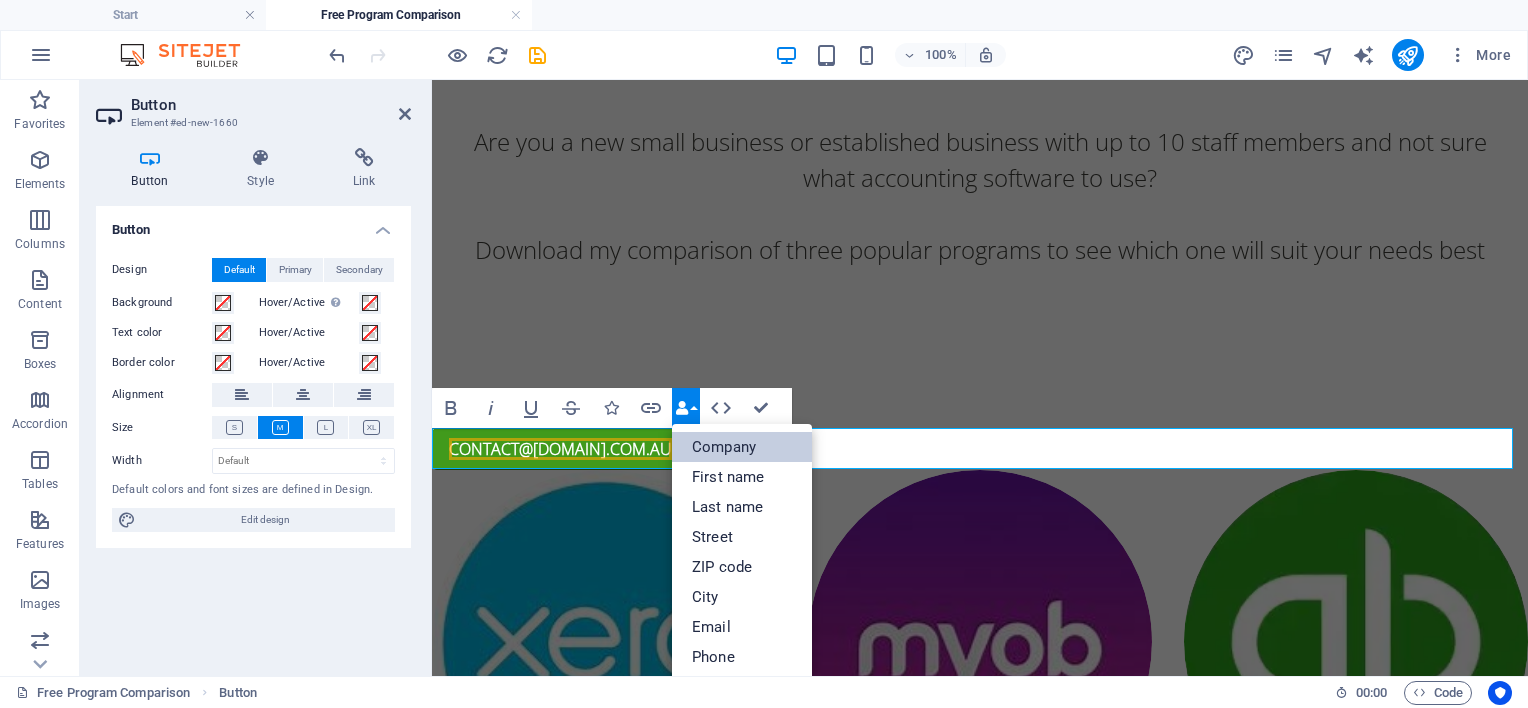 click on "Company" at bounding box center [742, 447] 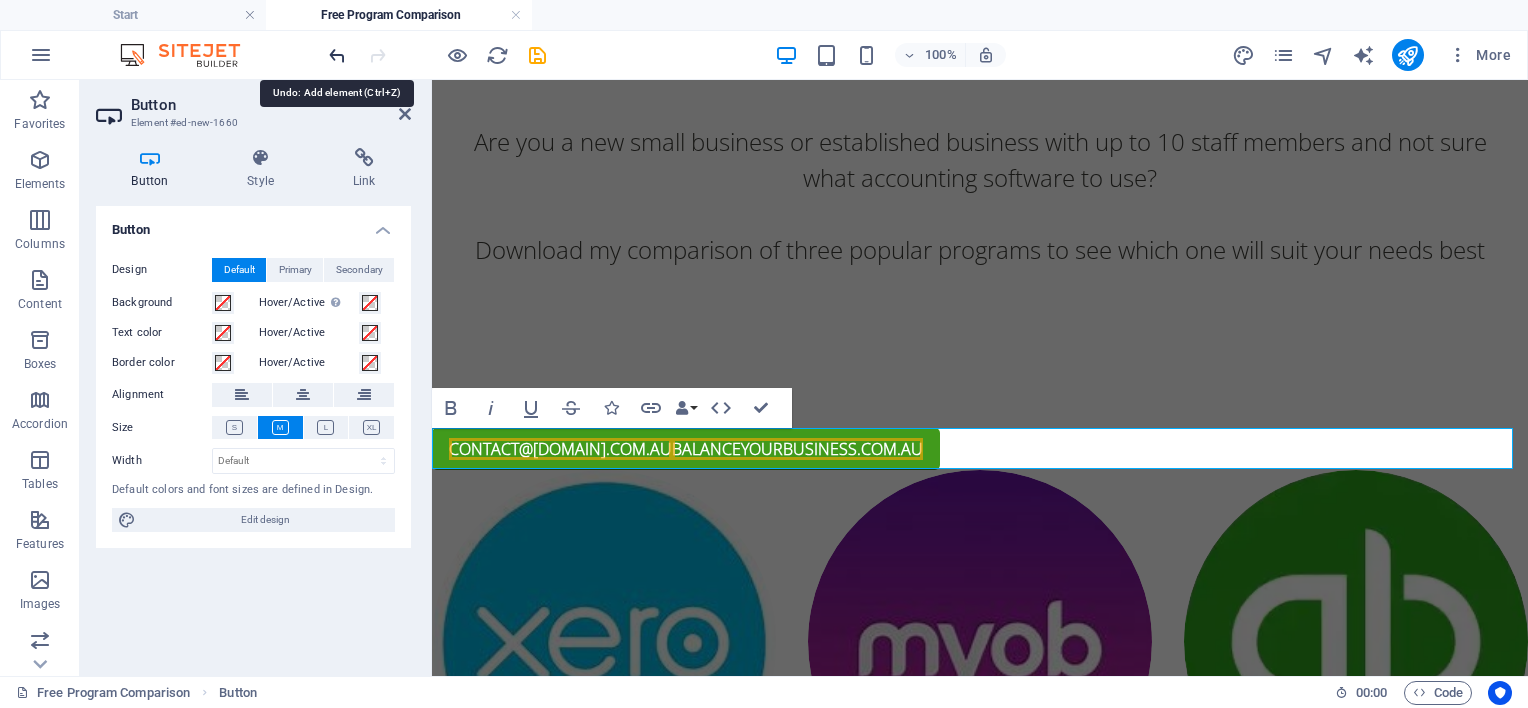 click at bounding box center [337, 55] 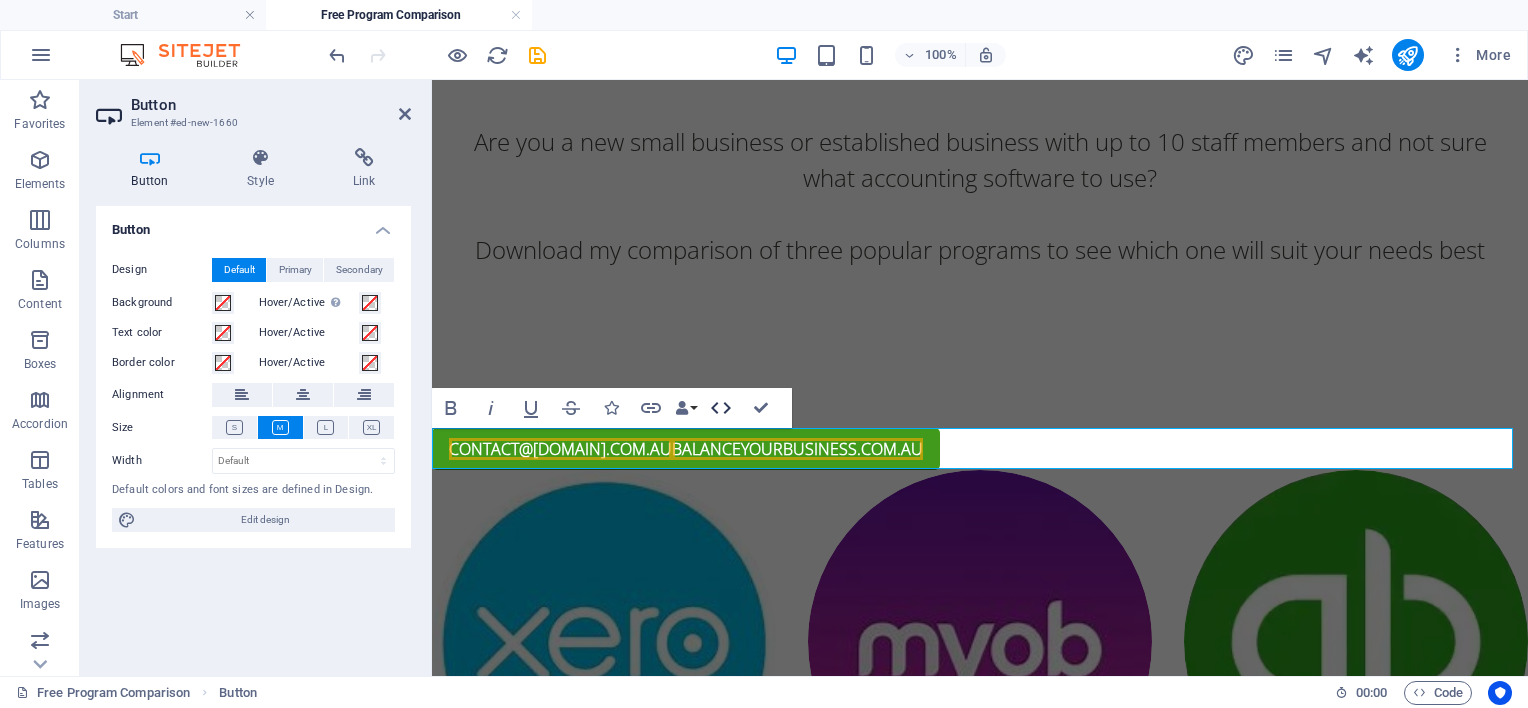click 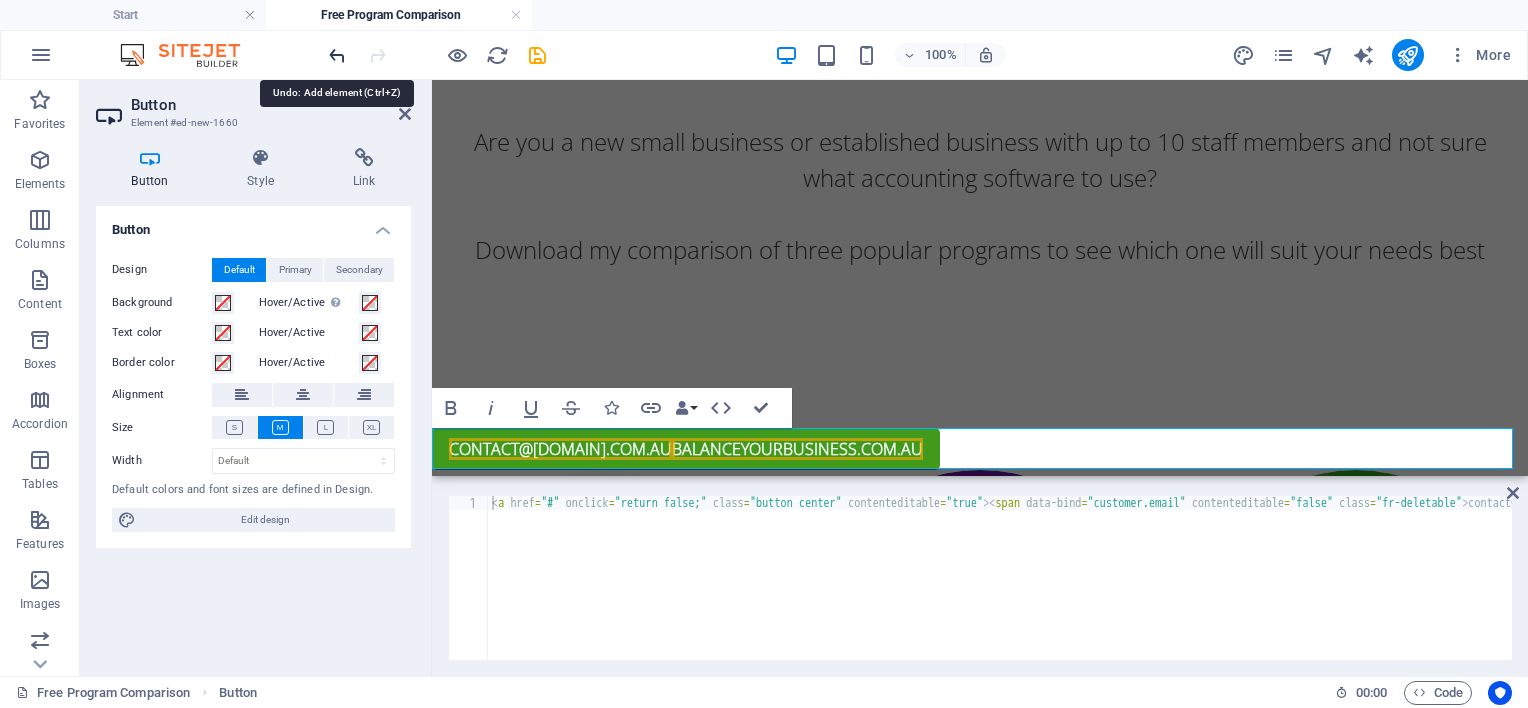 click at bounding box center [337, 55] 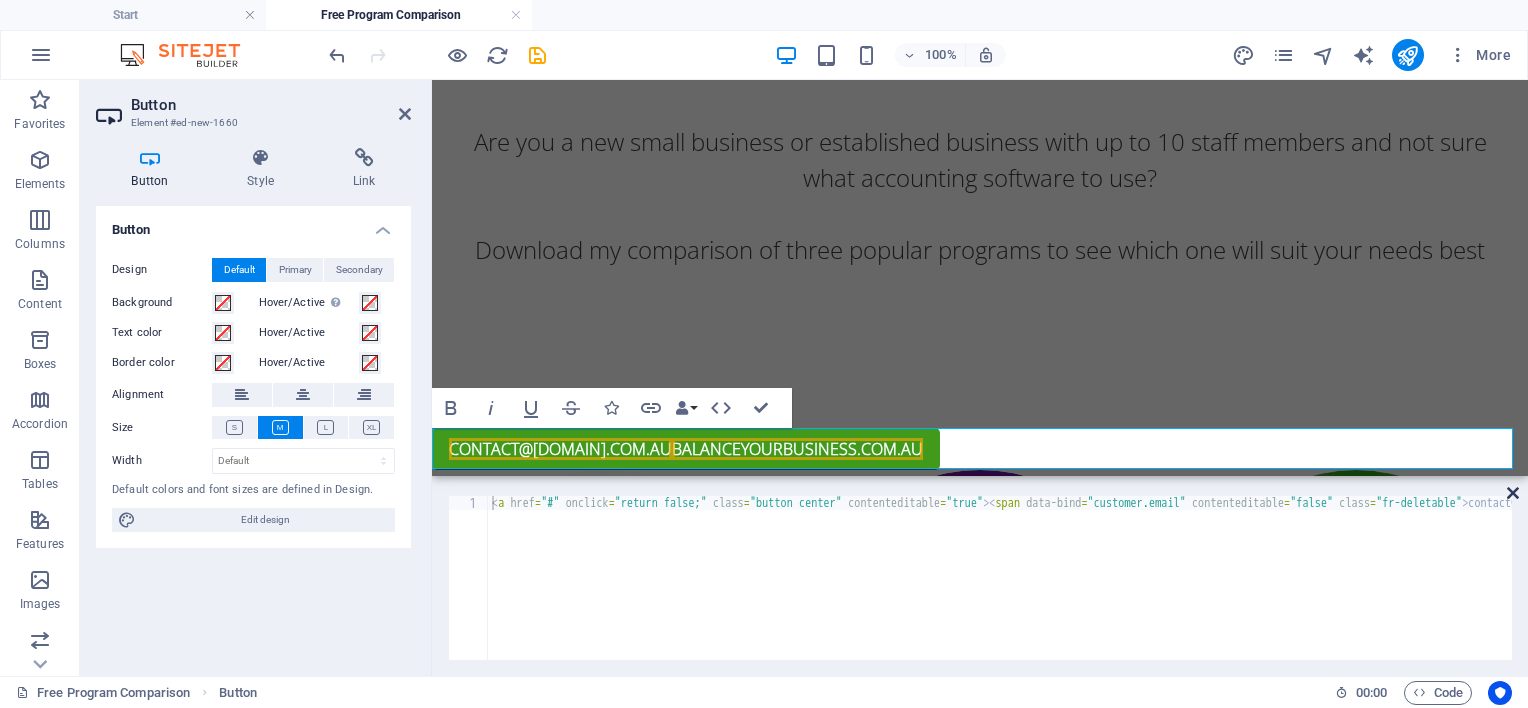 click at bounding box center [1513, 493] 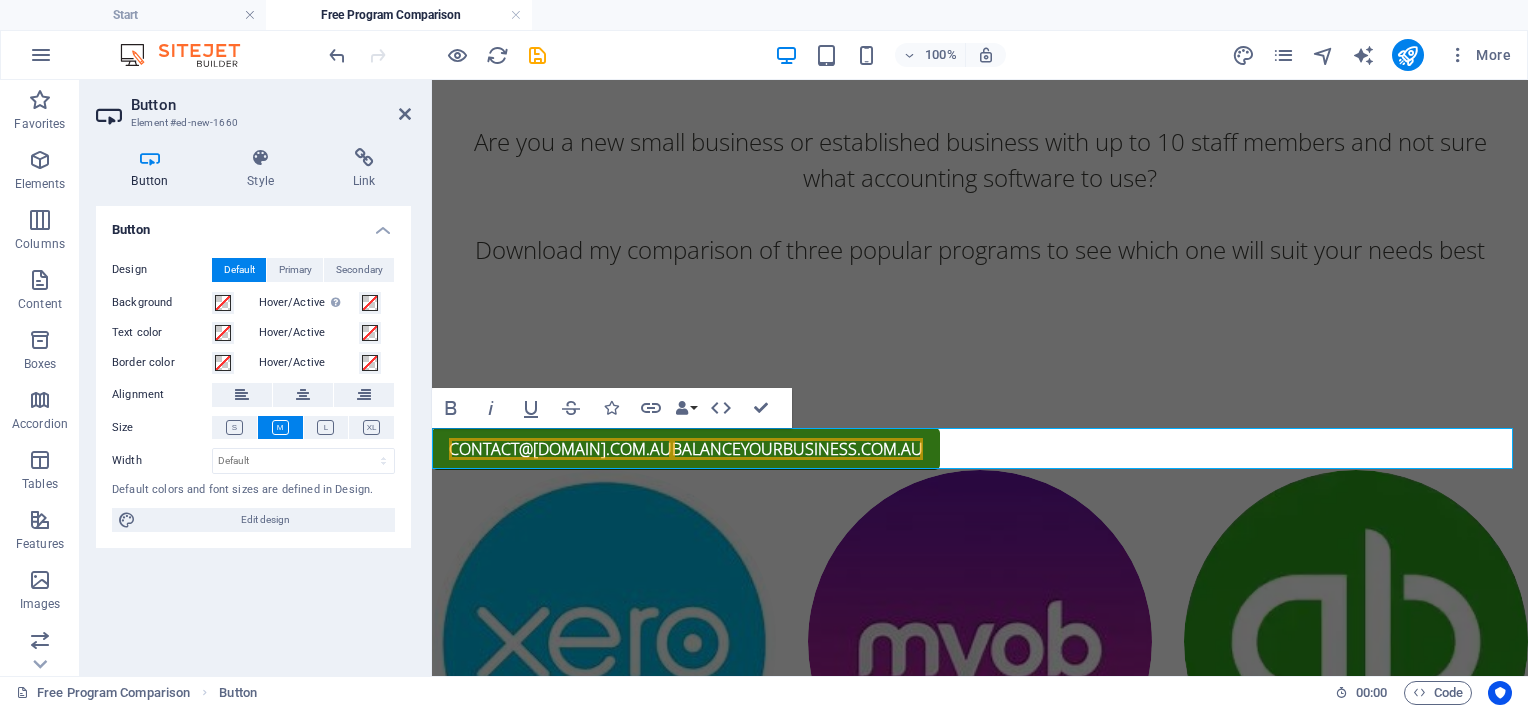 click on "contact@[DOMAIN].com.au balanceyourbusiness.com.au" at bounding box center (686, 449) 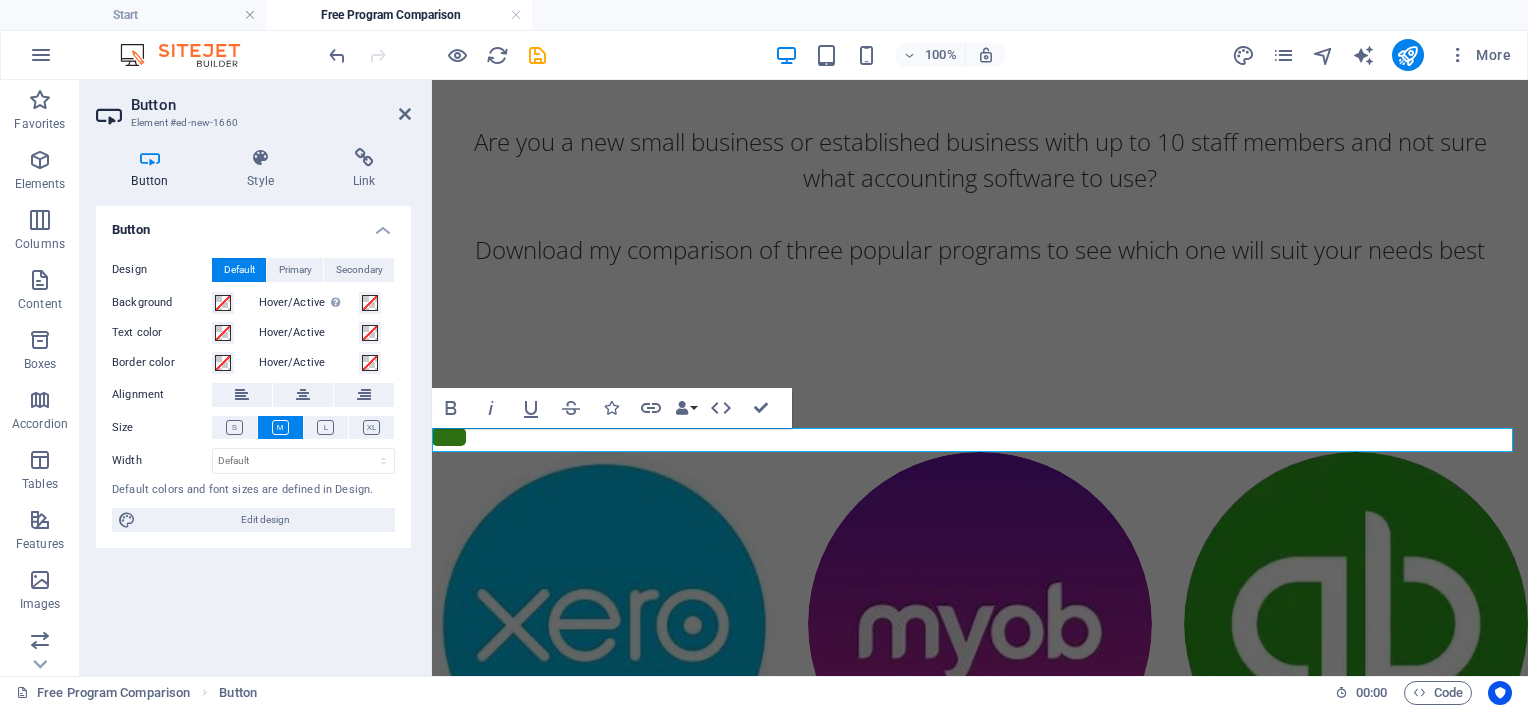 type 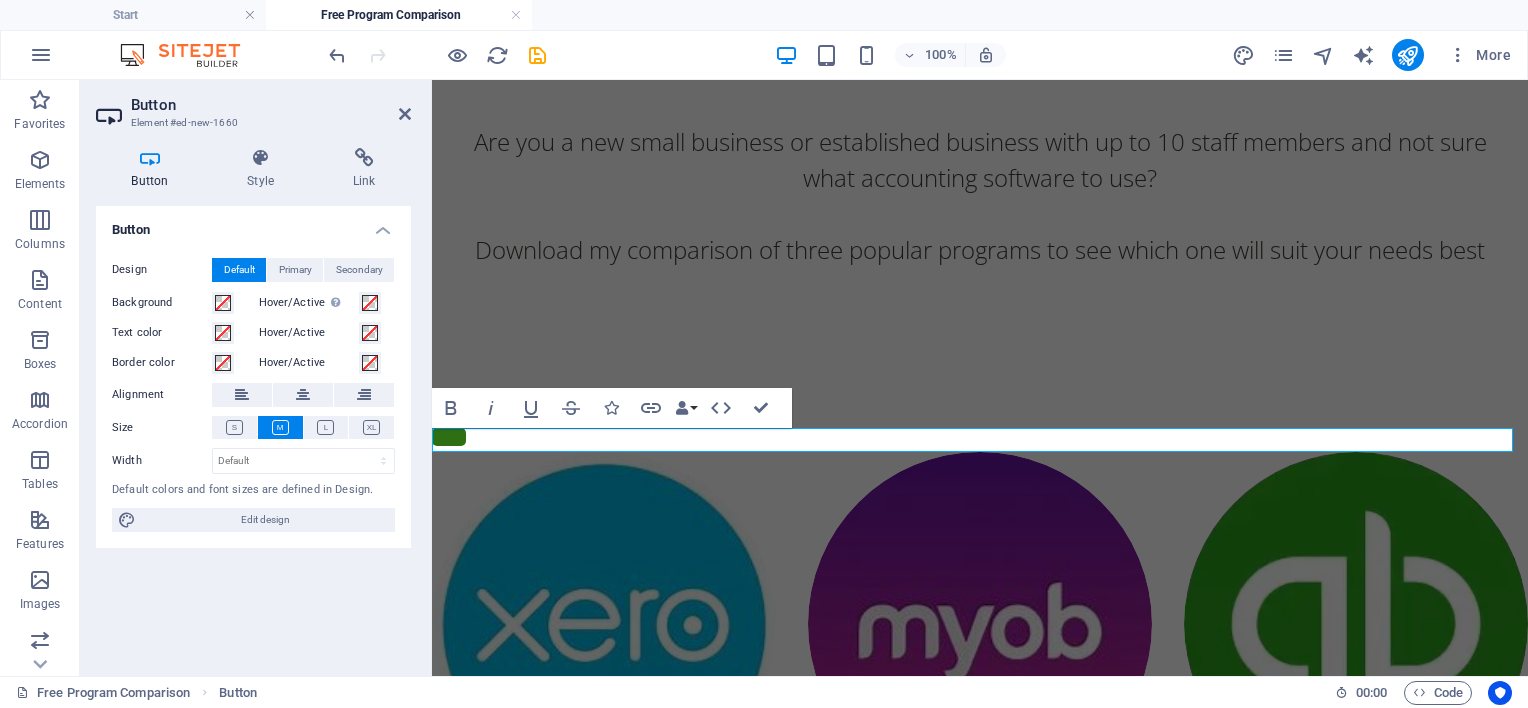 click at bounding box center [449, 437] 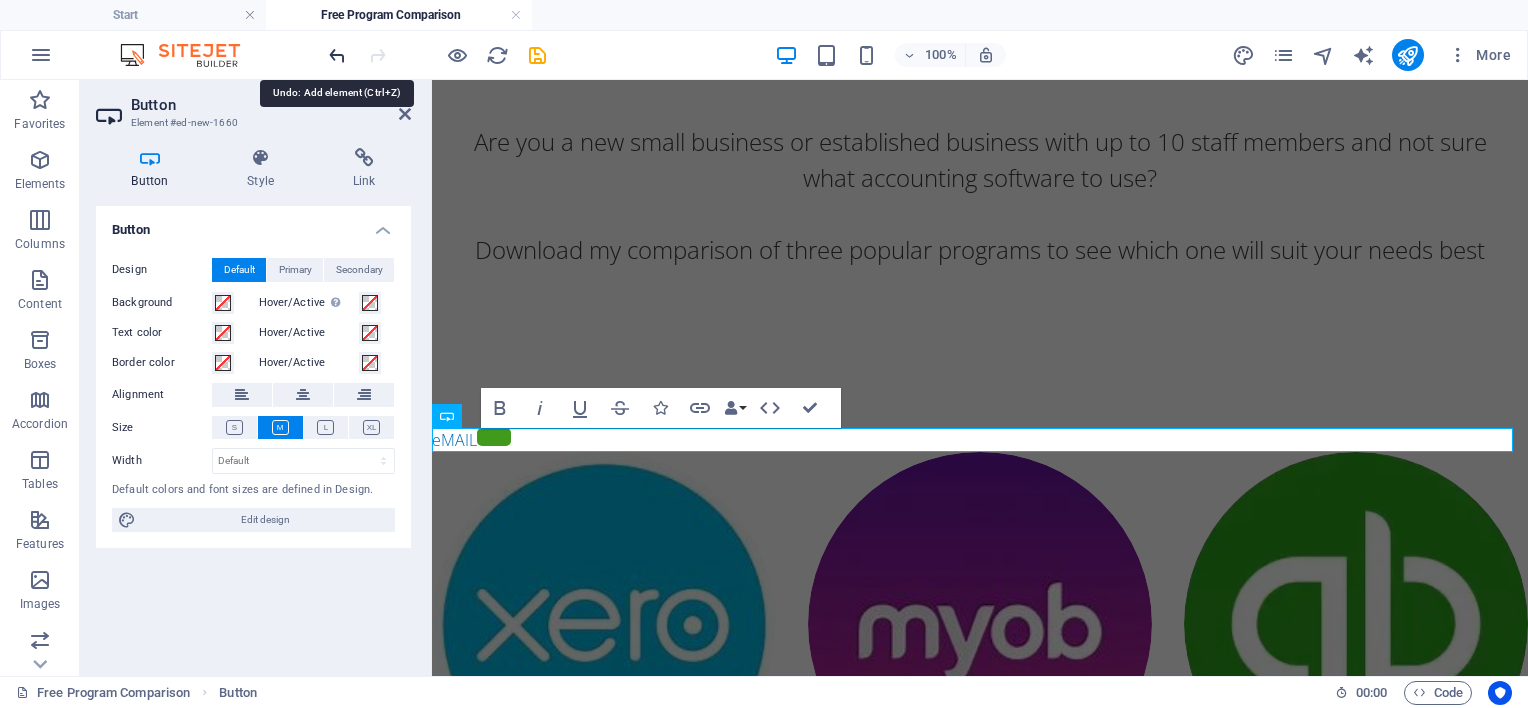 click at bounding box center [337, 55] 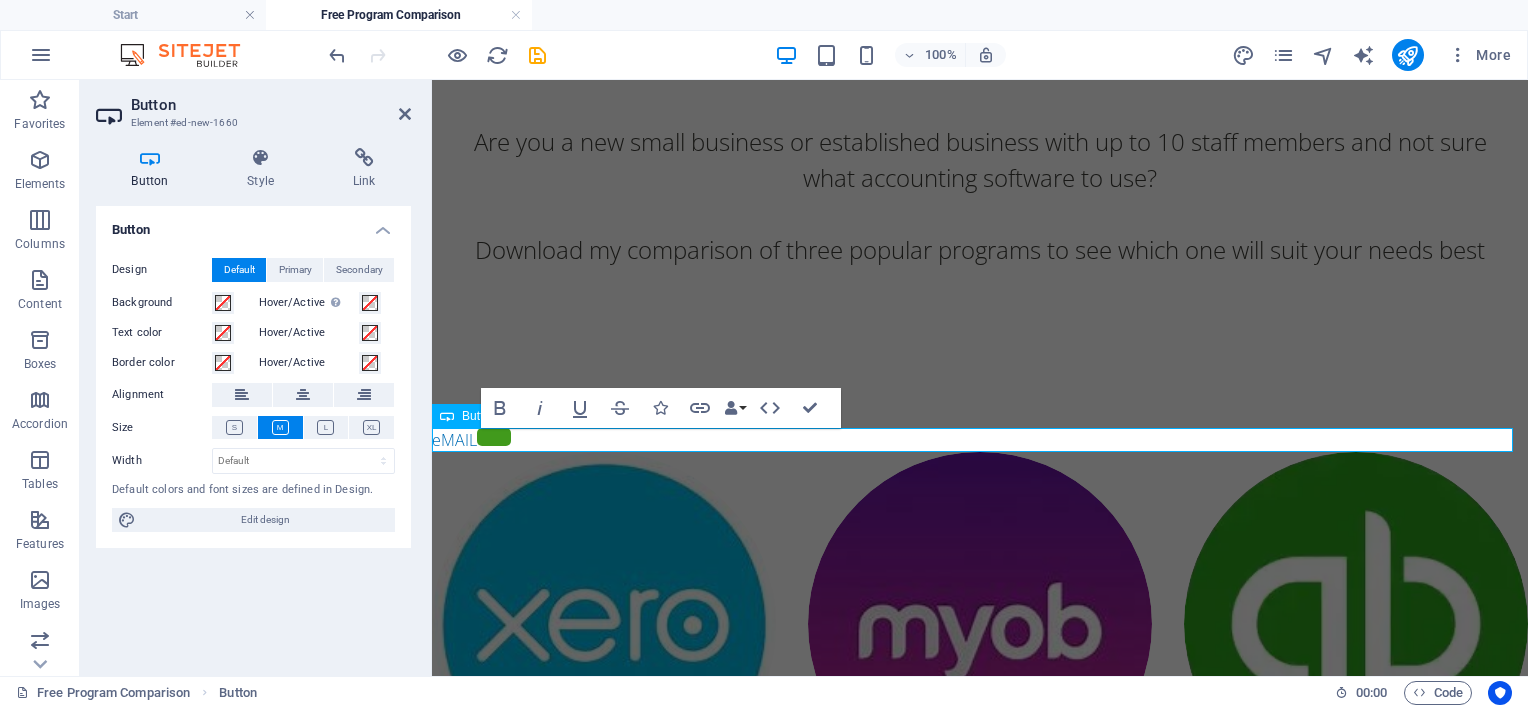 click on "Button" at bounding box center (479, 416) 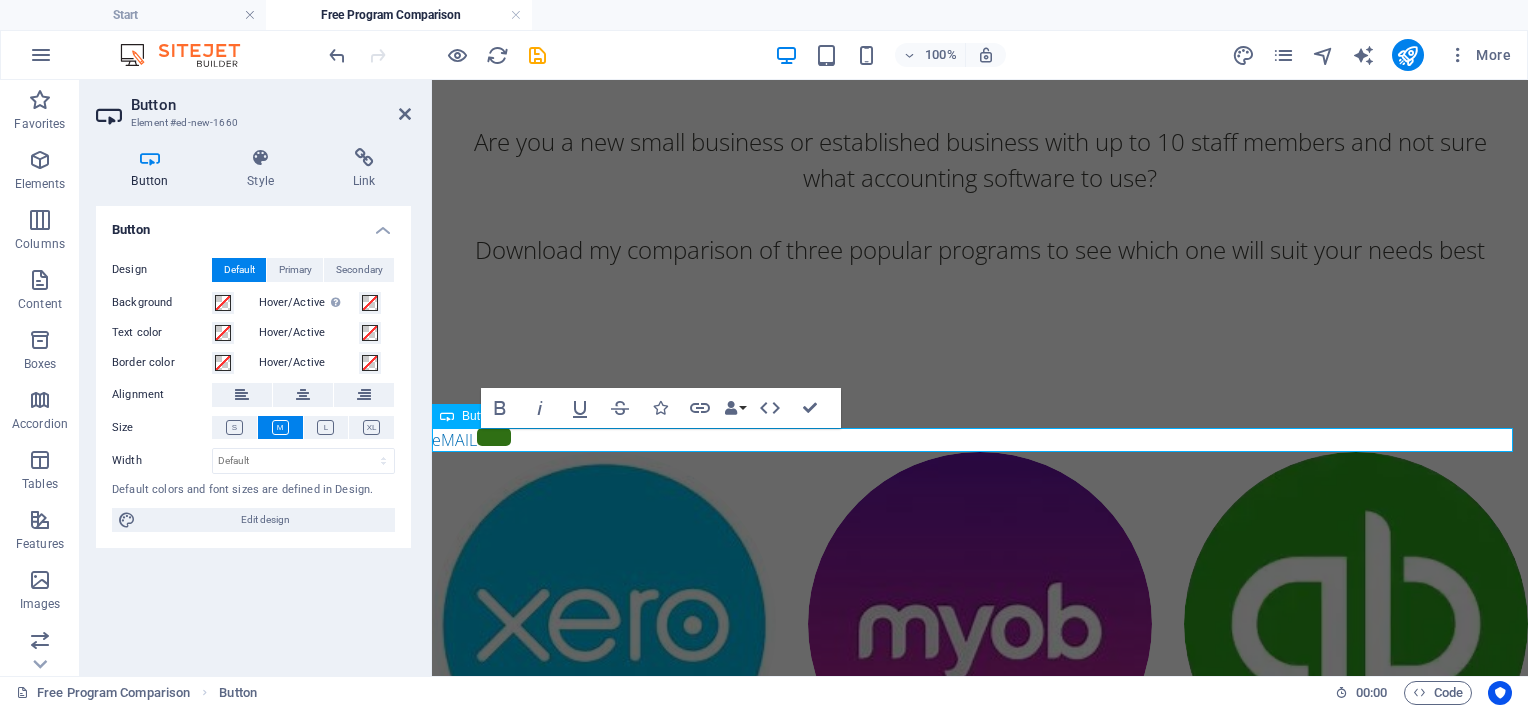 click at bounding box center (494, 437) 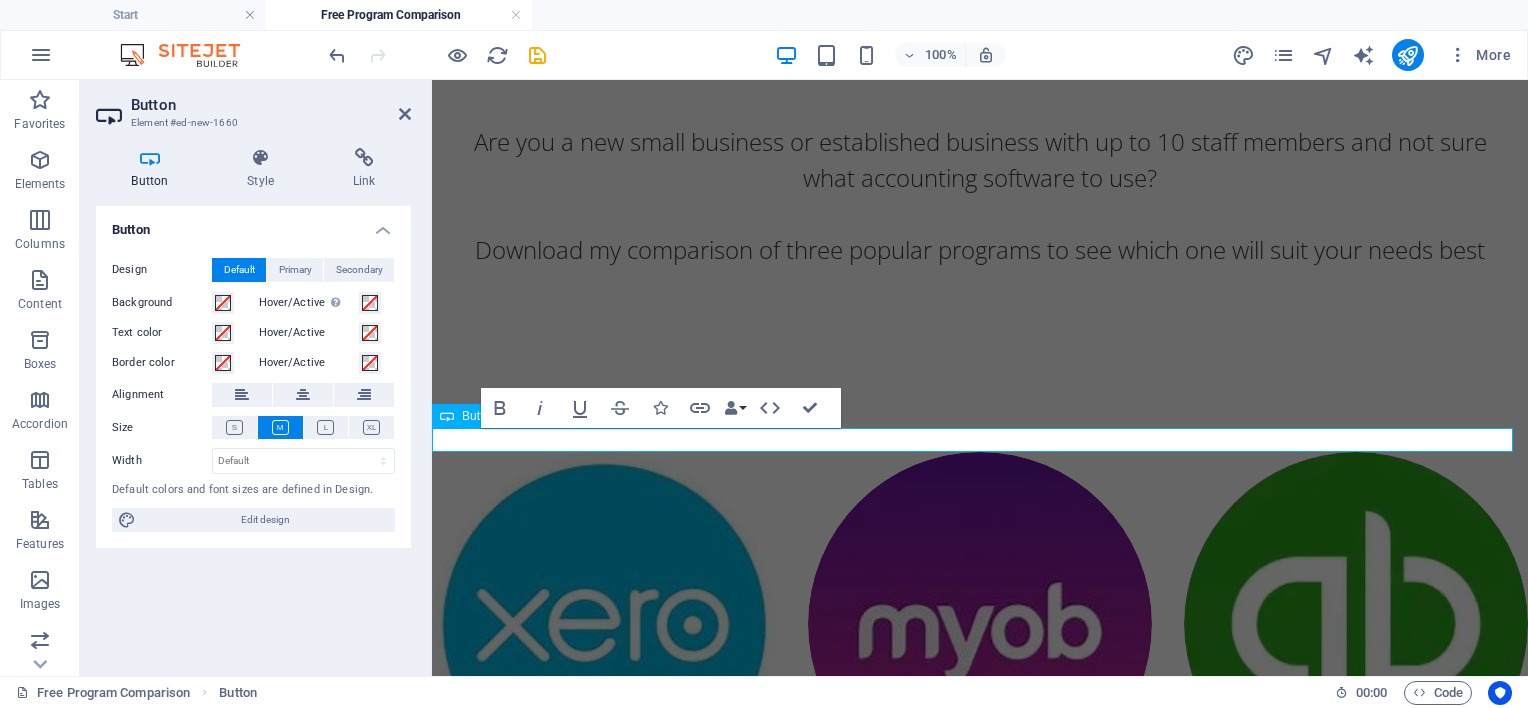 click at bounding box center [447, 416] 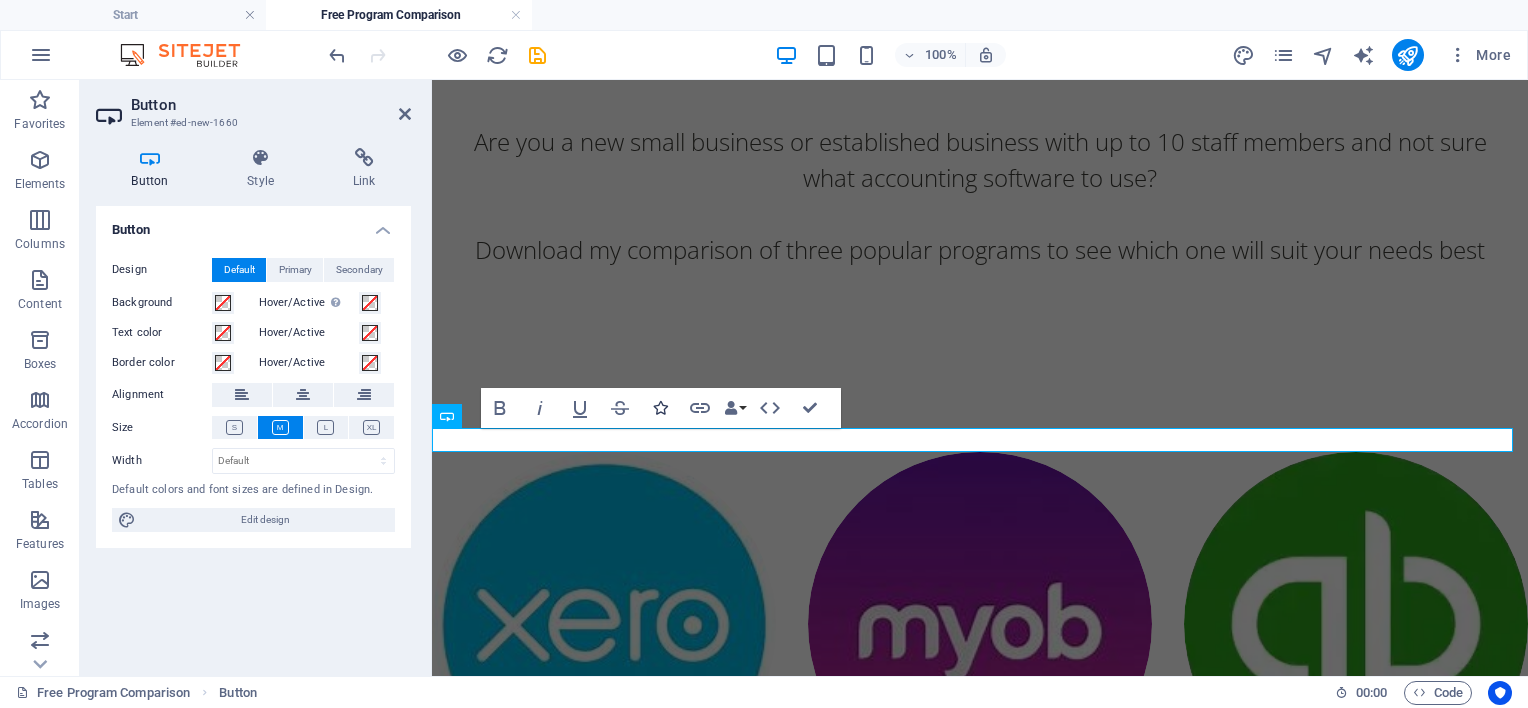 click at bounding box center [660, 408] 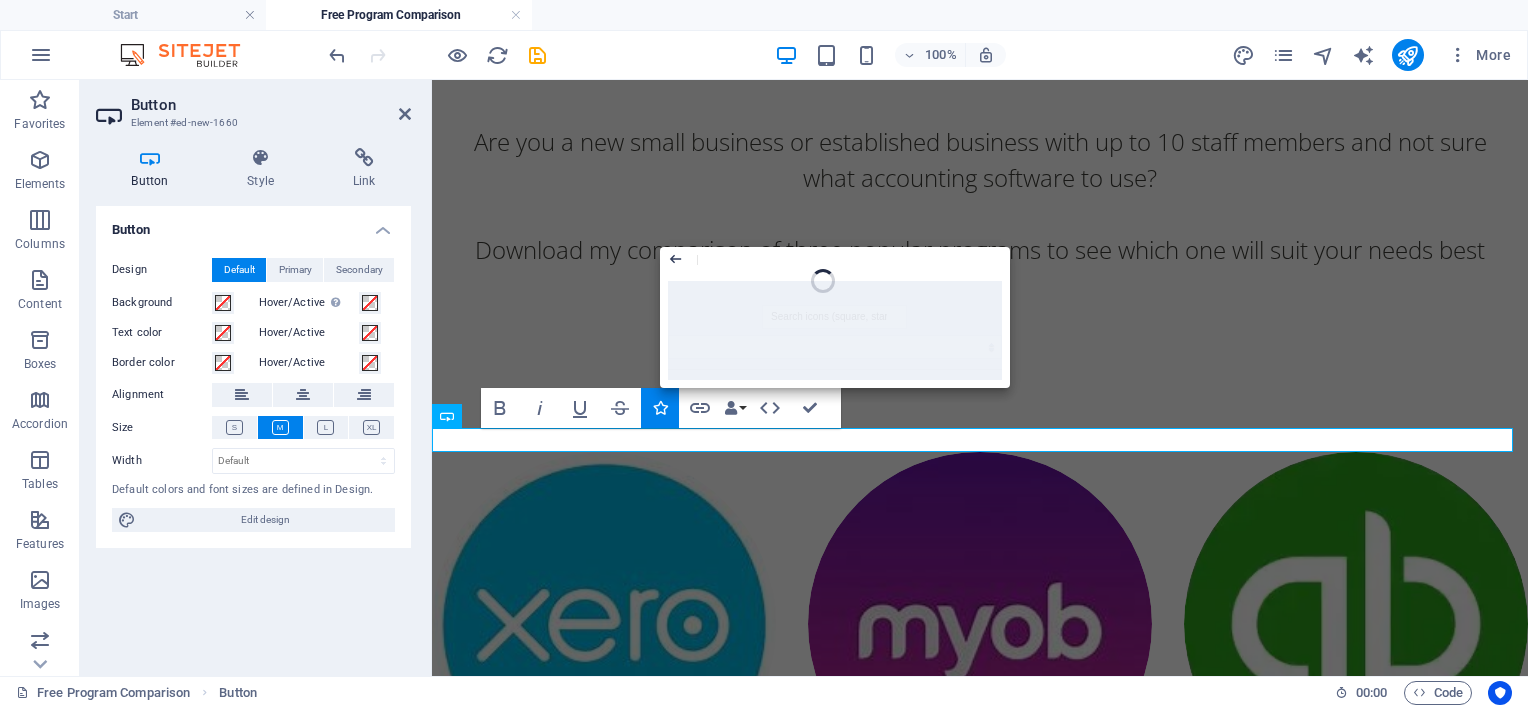 click 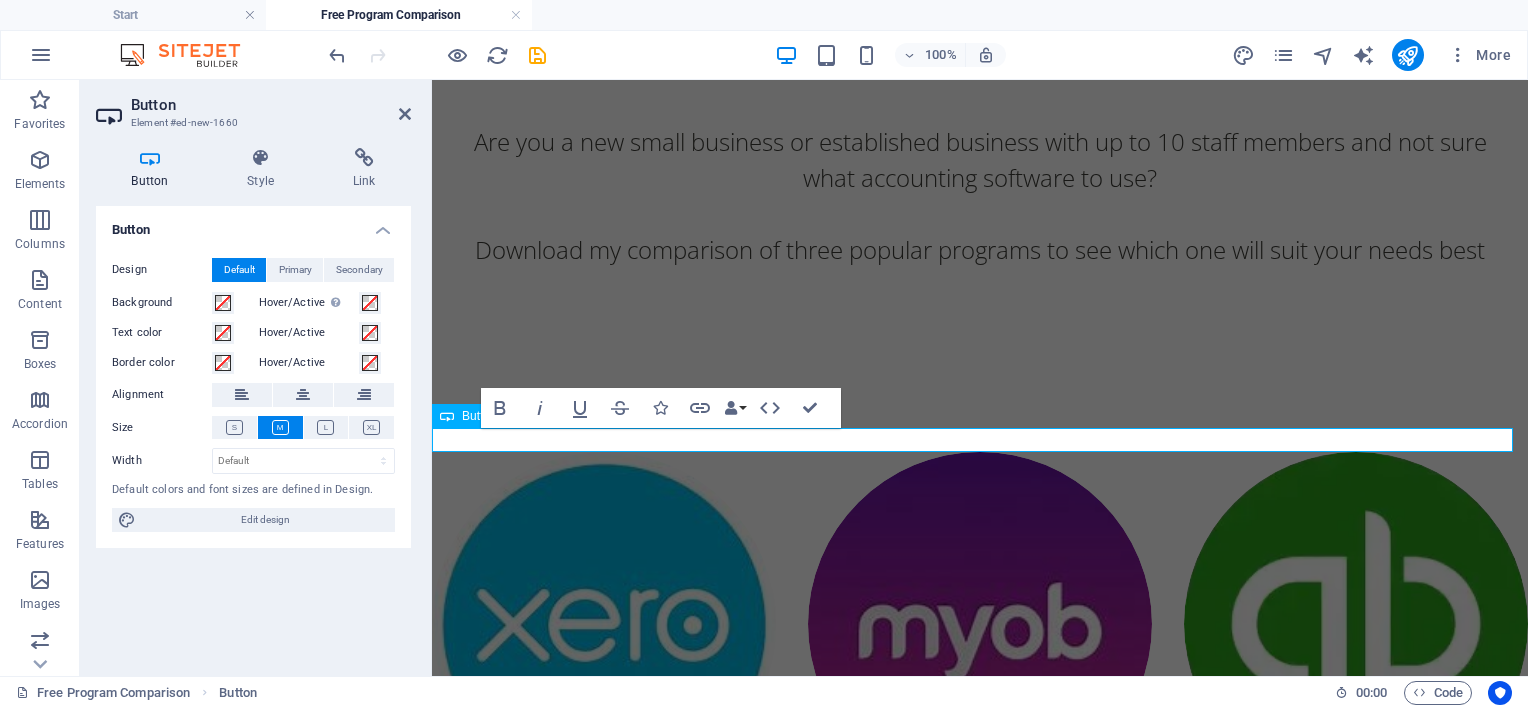 click at bounding box center [447, 416] 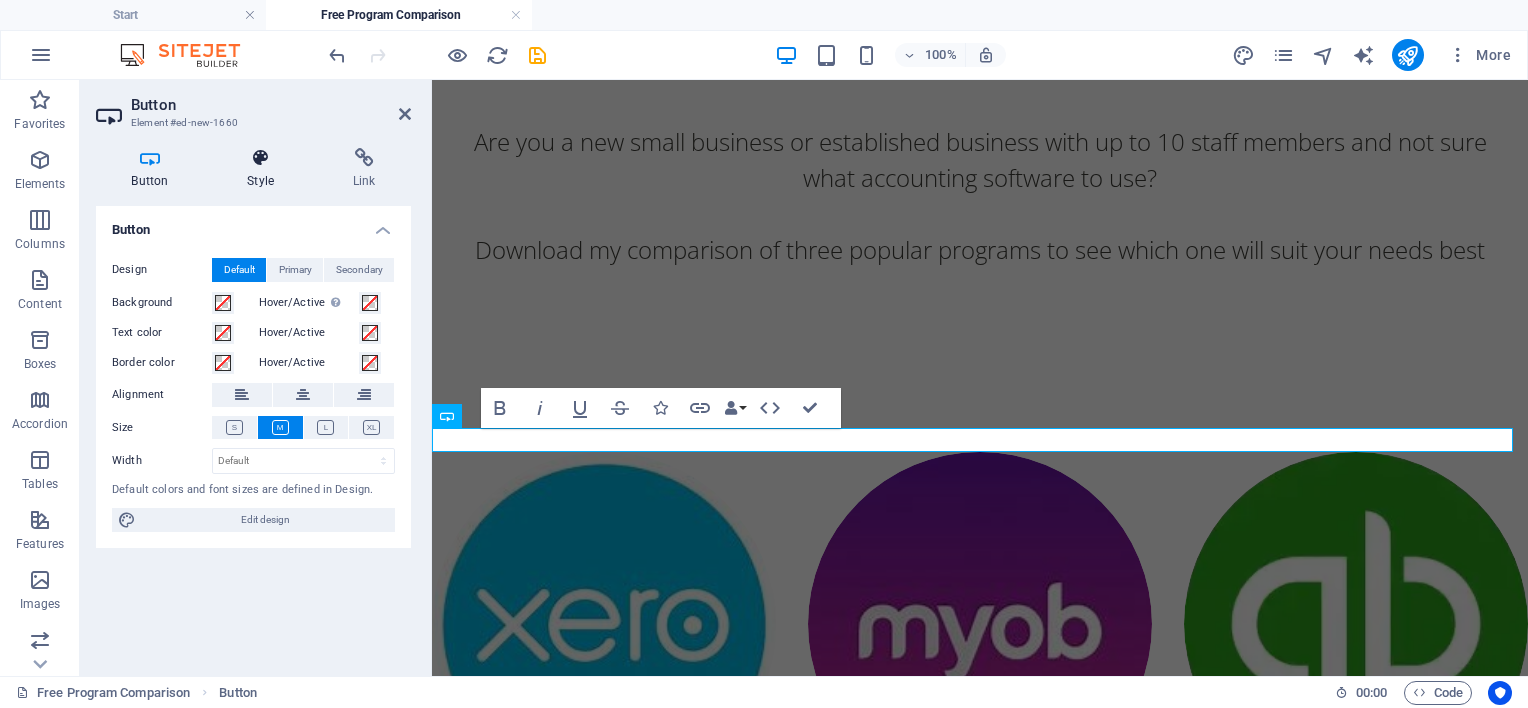 click at bounding box center (261, 158) 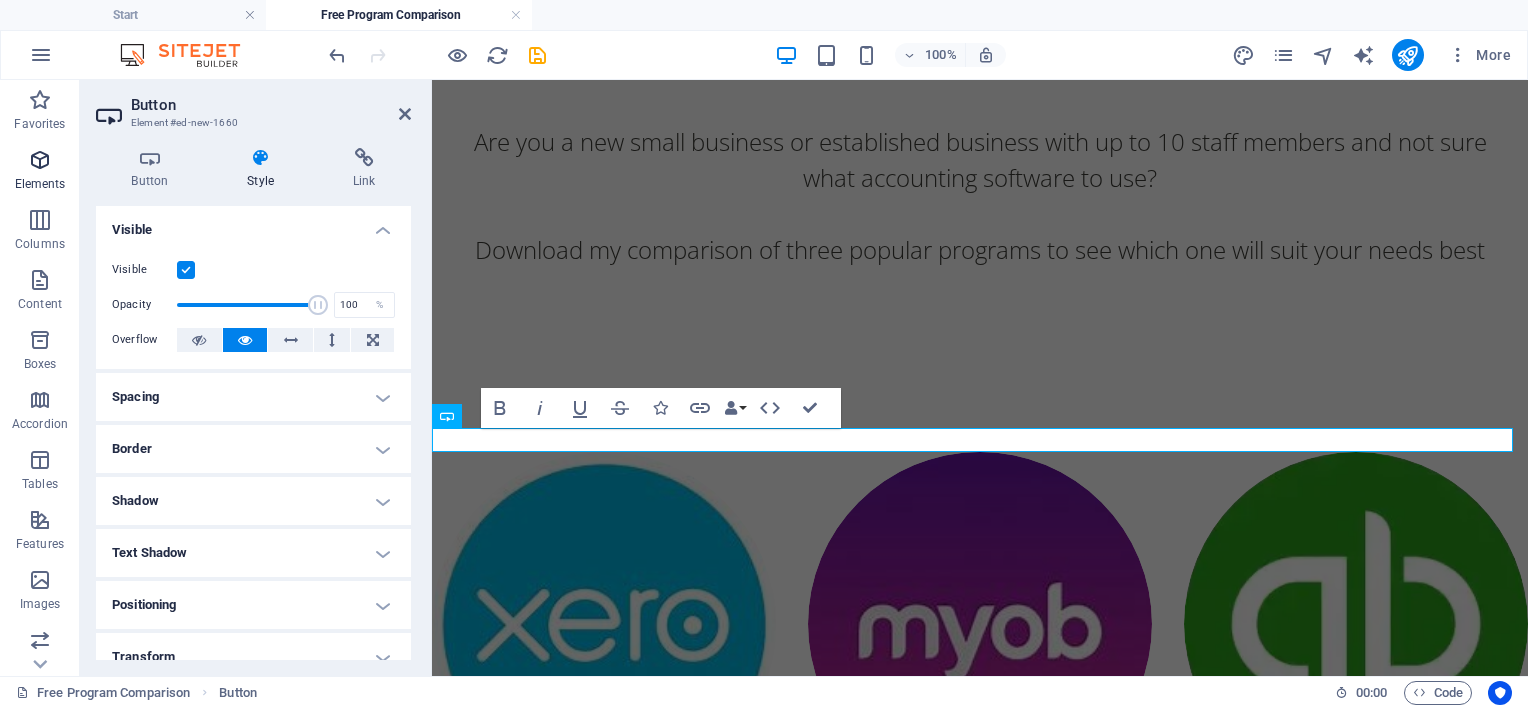 click on "Elements" at bounding box center [40, 172] 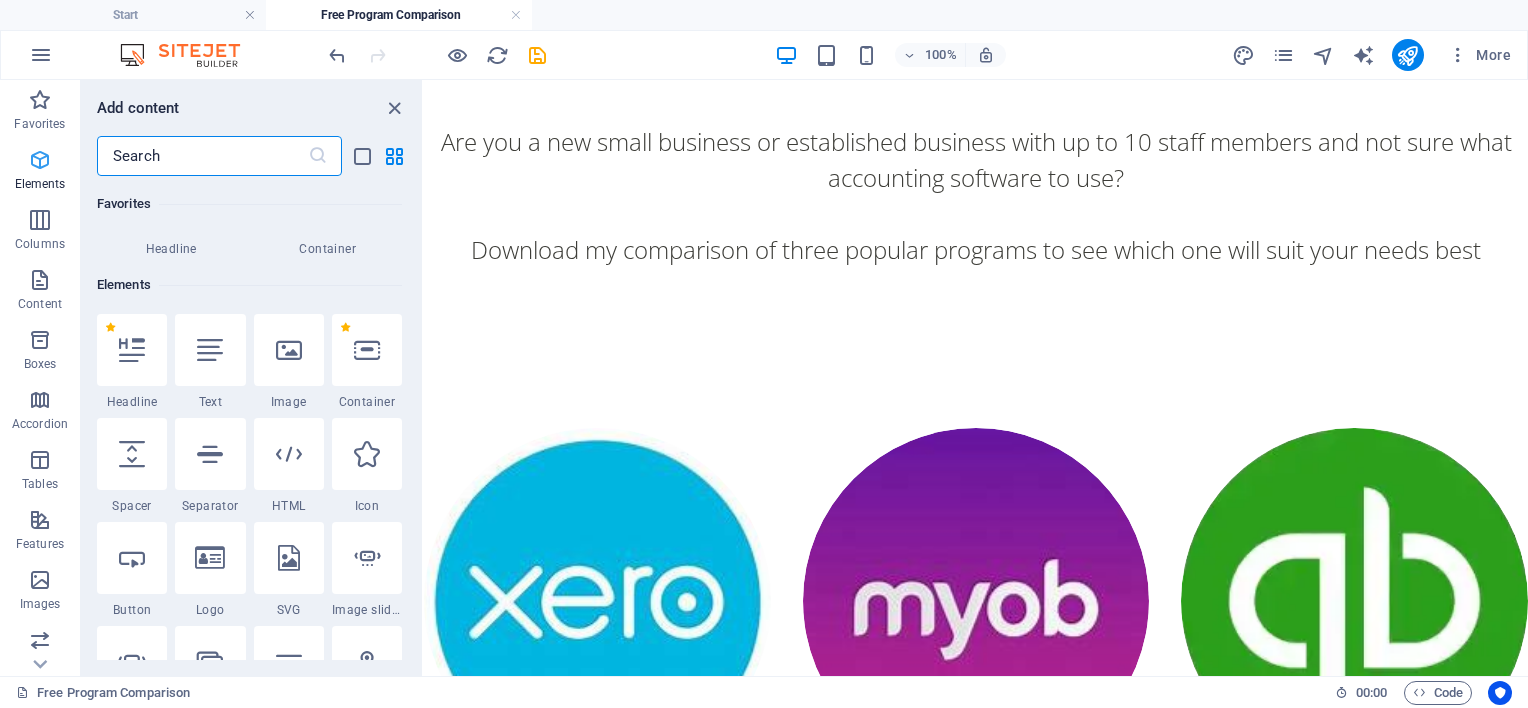scroll, scrollTop: 212, scrollLeft: 0, axis: vertical 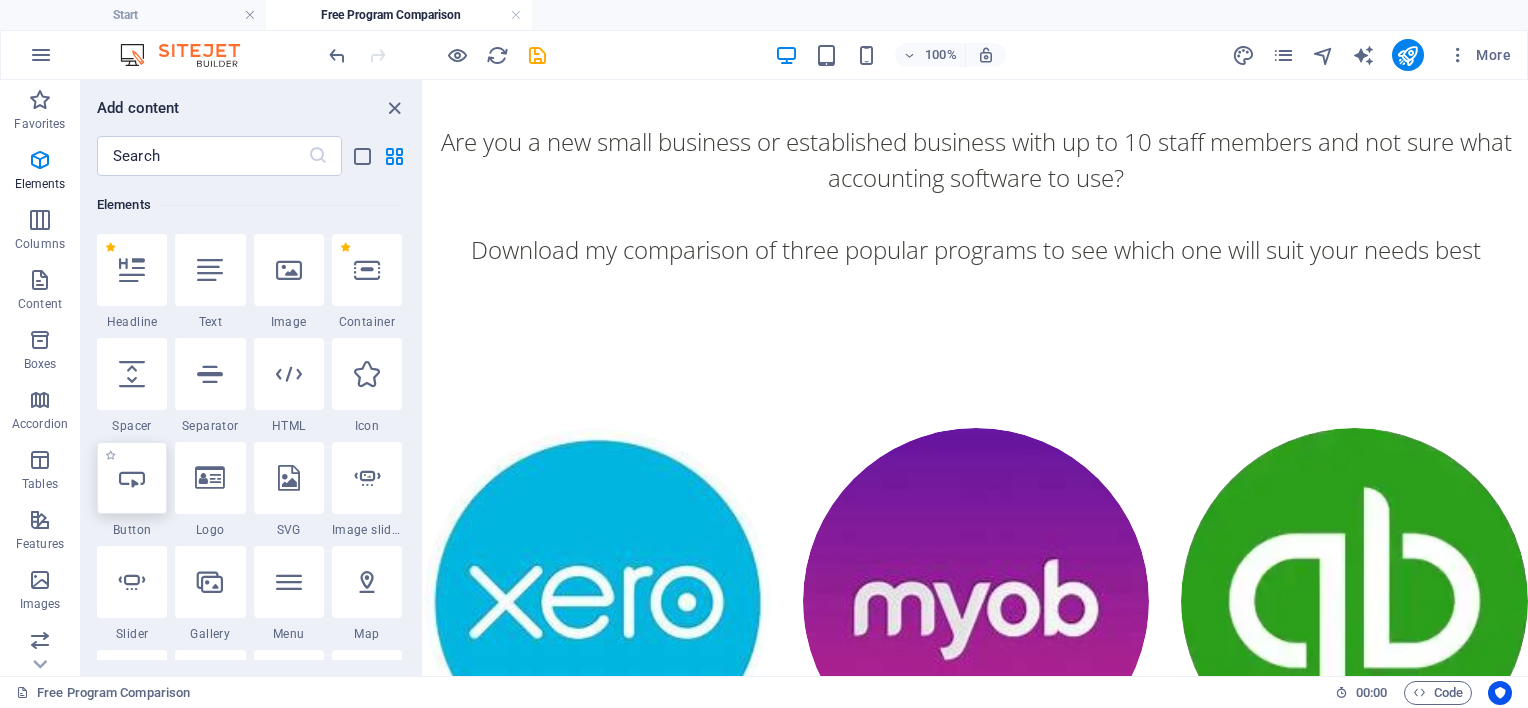 click at bounding box center [132, 478] 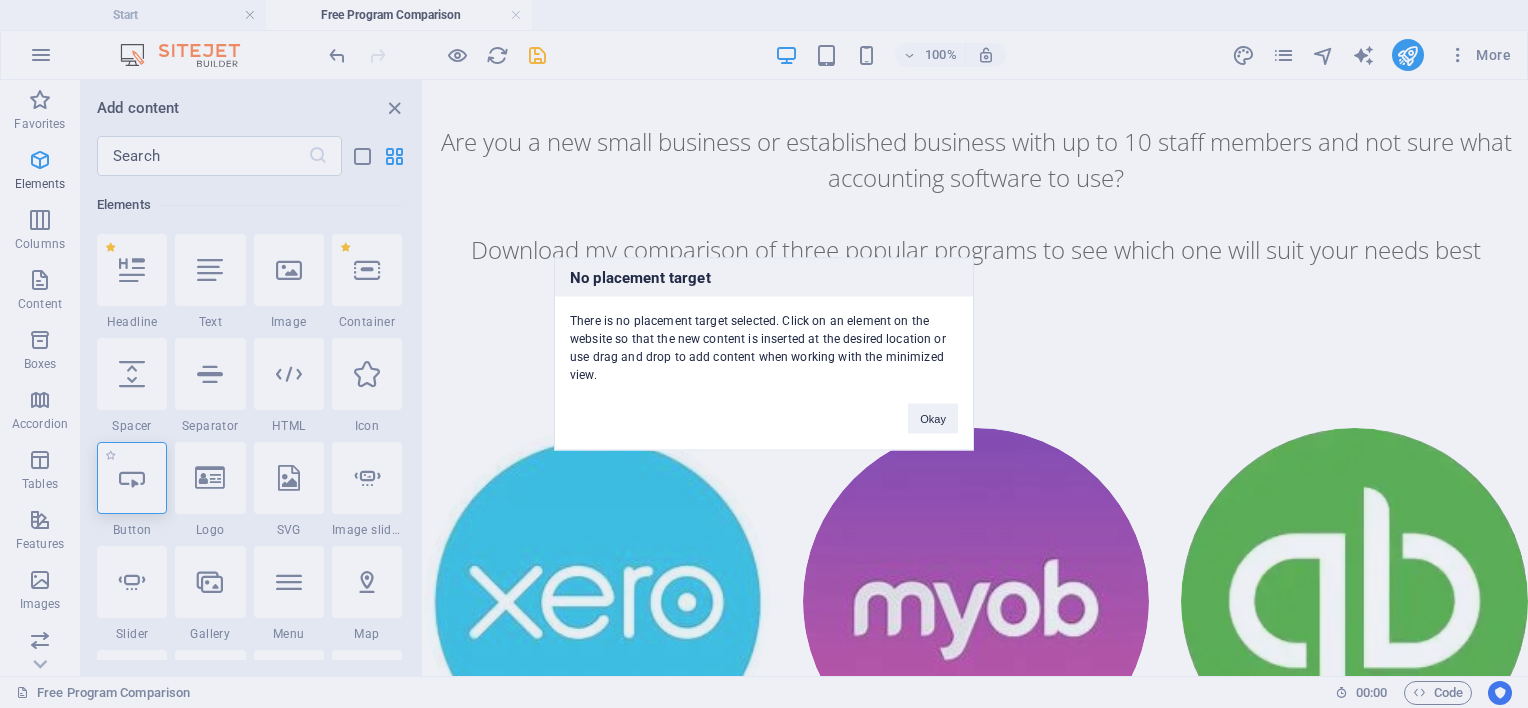 click on "No placement target There is no placement target selected. Click on an element on the website so that the new content is inserted at the desired location or use drag and drop to add content when working with the minimized view. Okay" at bounding box center (764, 354) 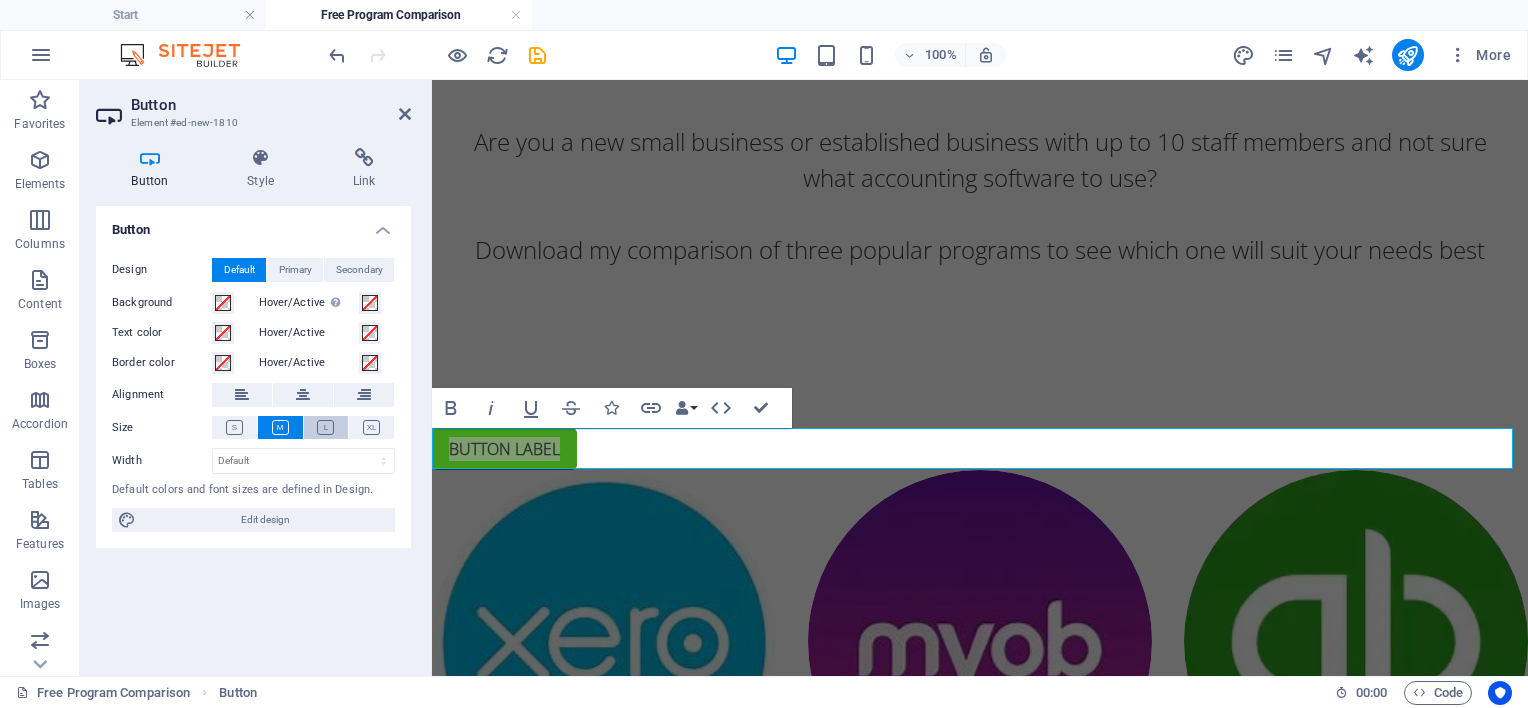 click at bounding box center (325, 427) 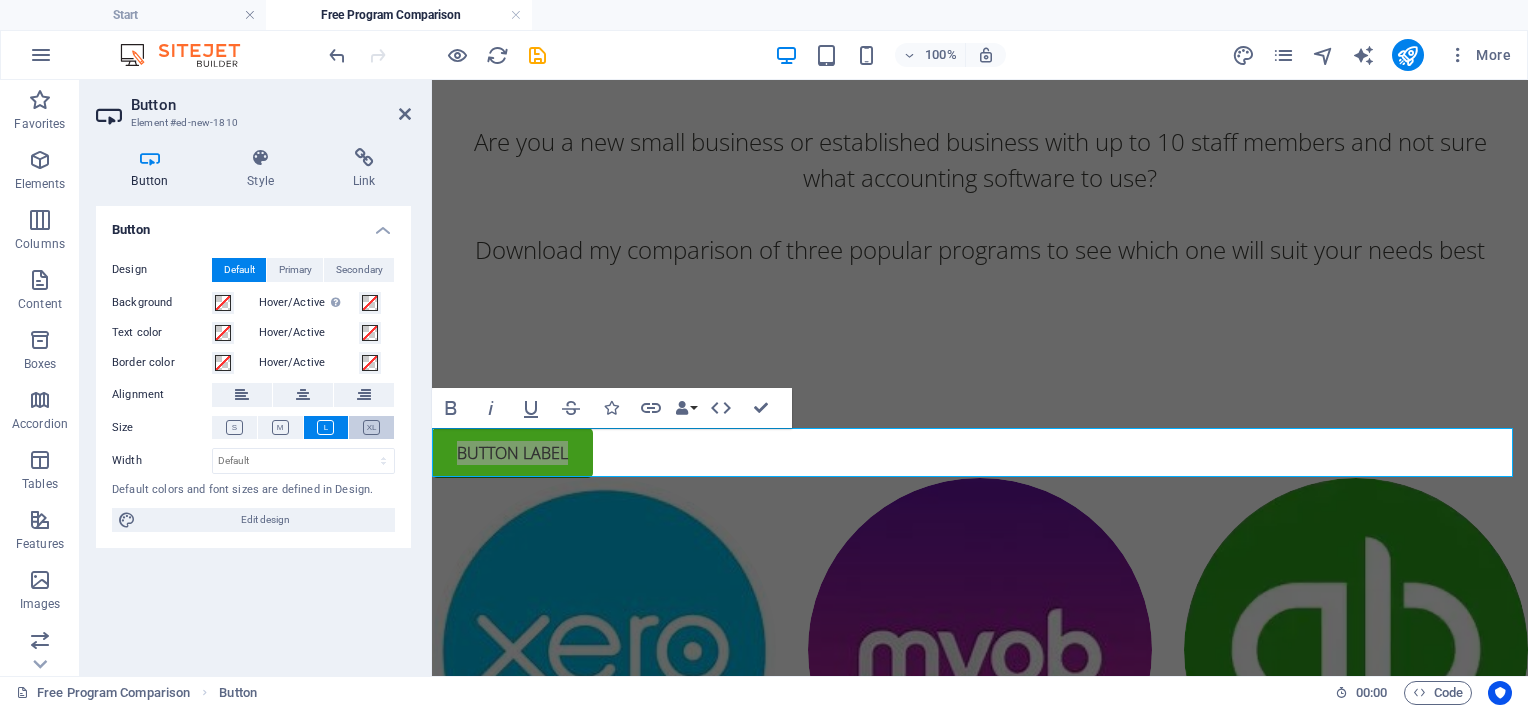click at bounding box center [371, 427] 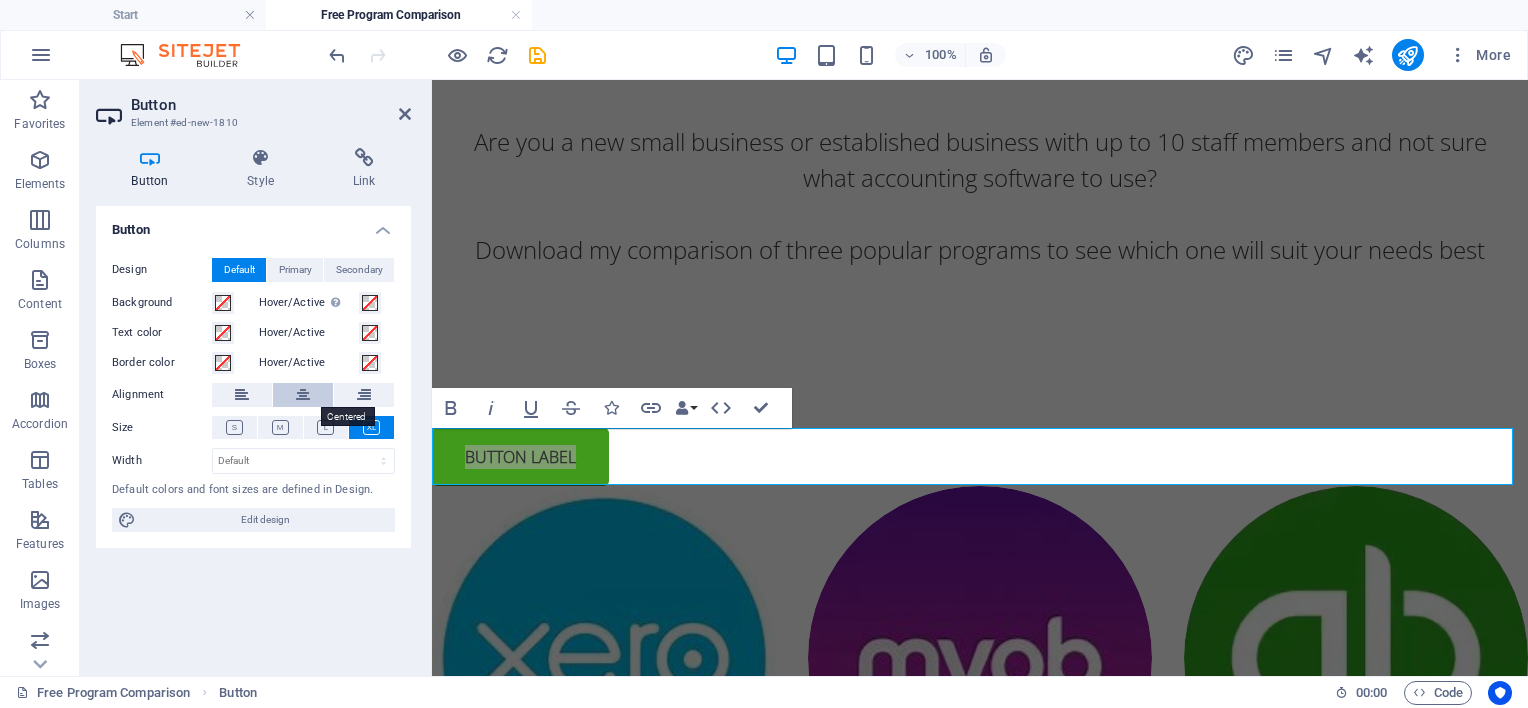 click at bounding box center (303, 395) 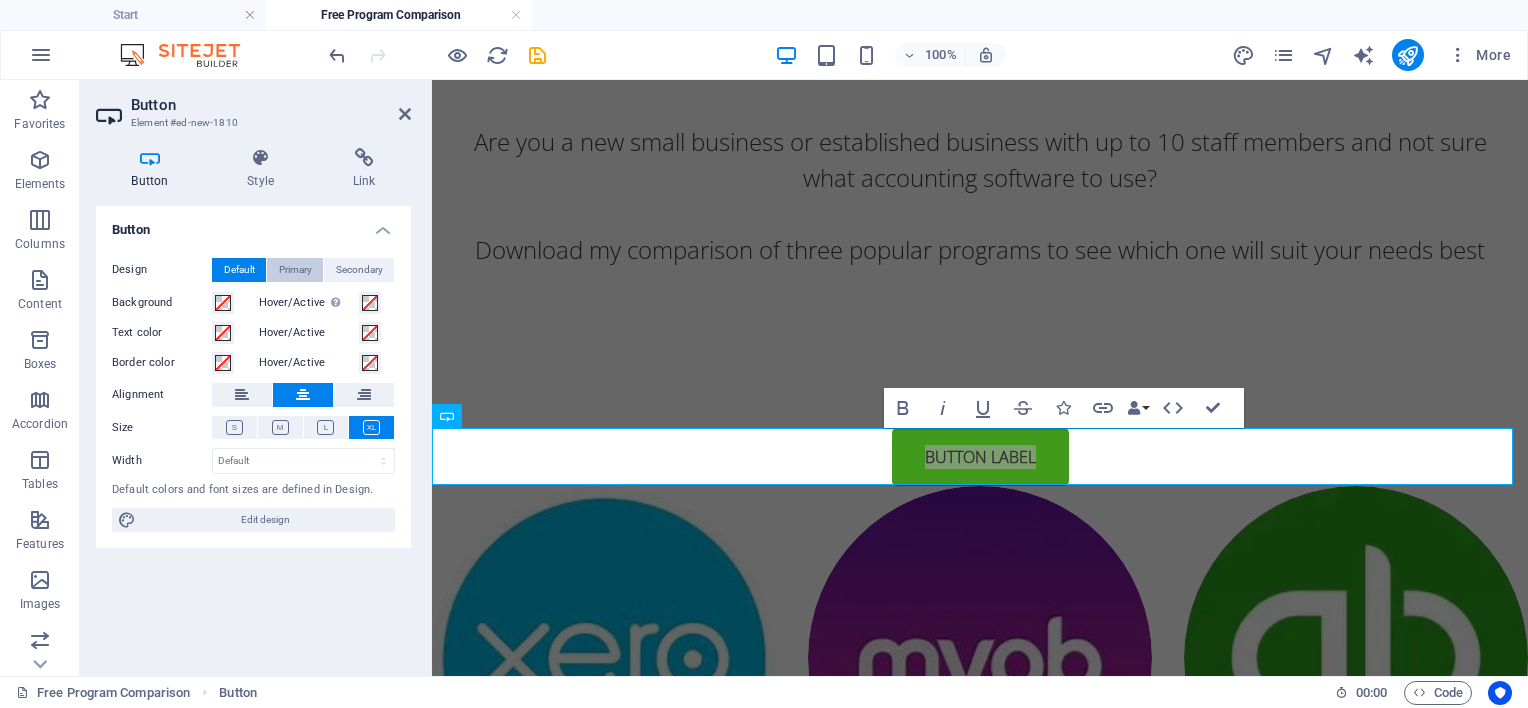 click on "Primary" at bounding box center (295, 270) 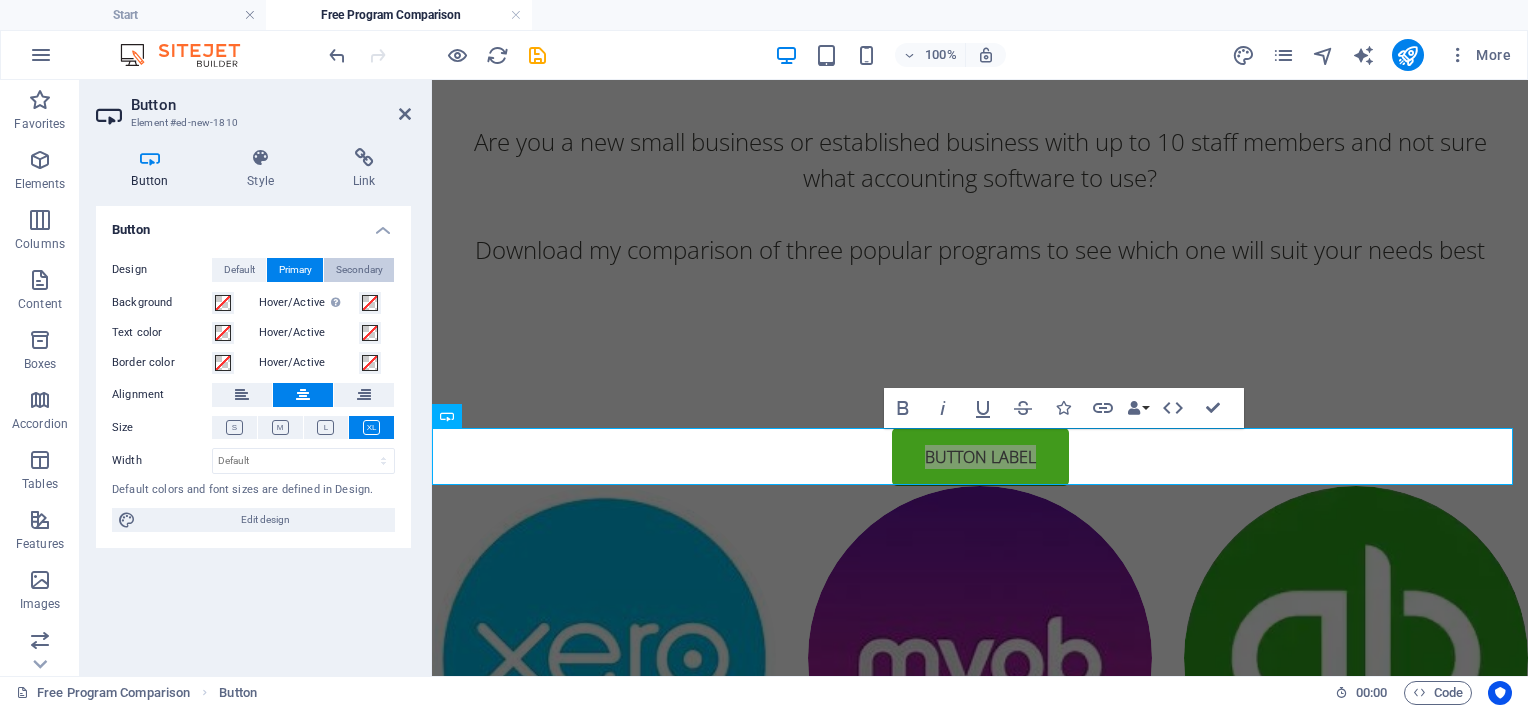 click on "Secondary" at bounding box center [359, 270] 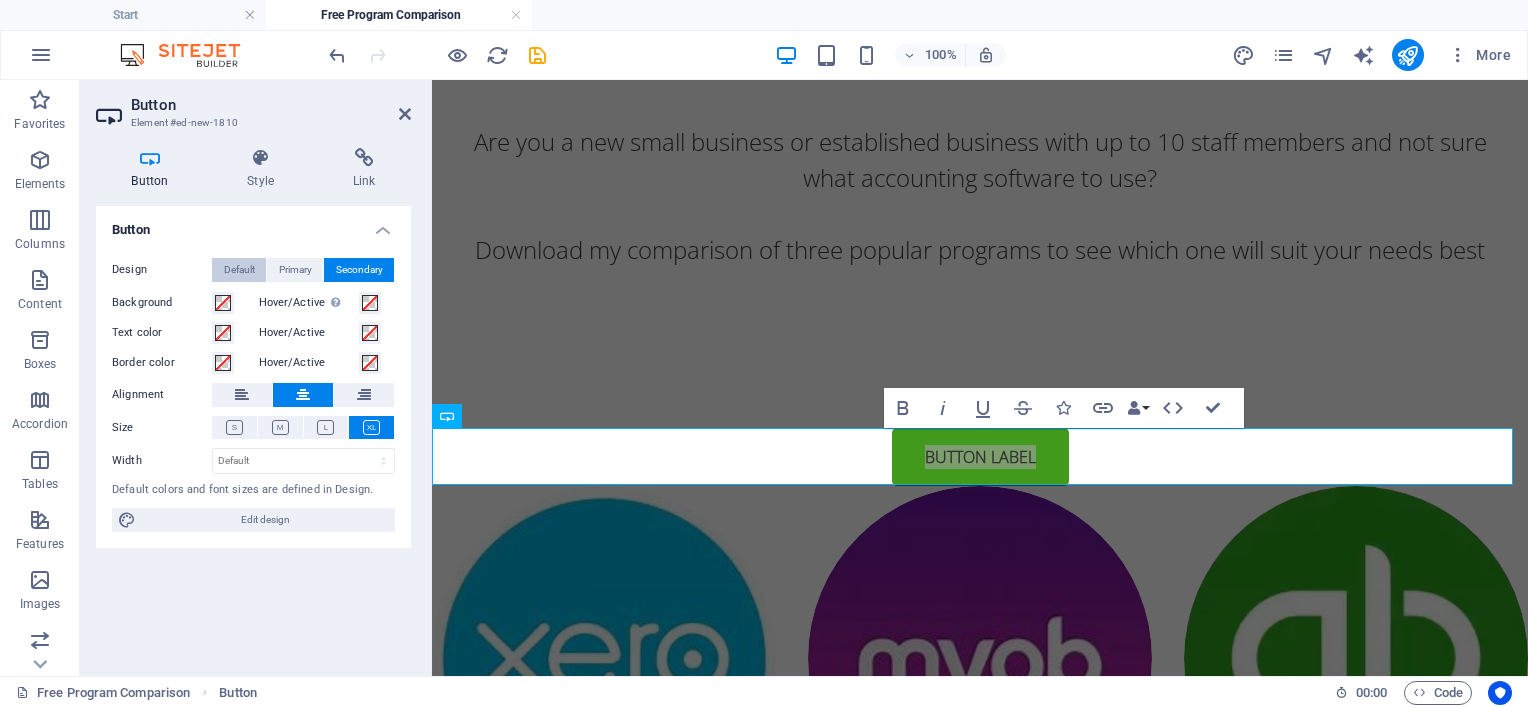 click on "Default" at bounding box center [239, 270] 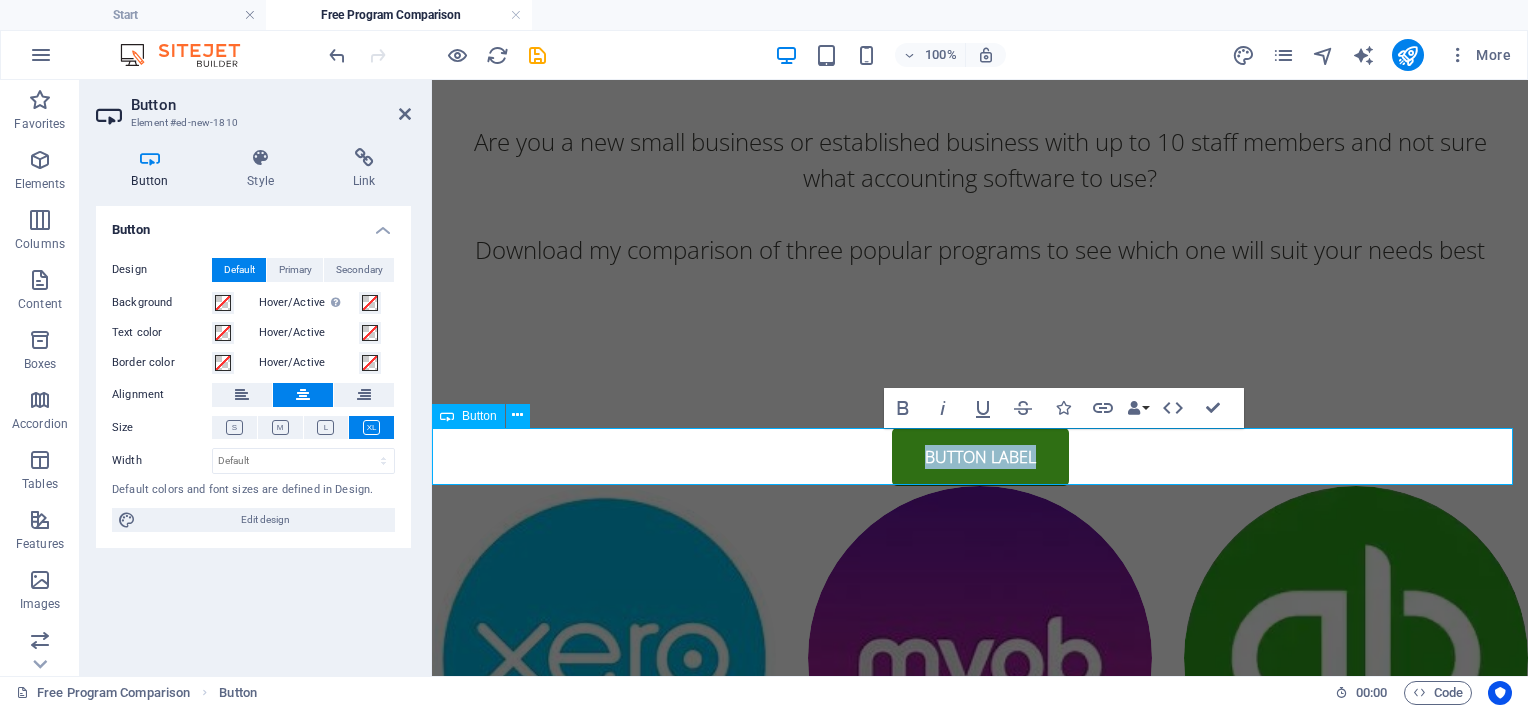 click on "Button label" at bounding box center [980, 457] 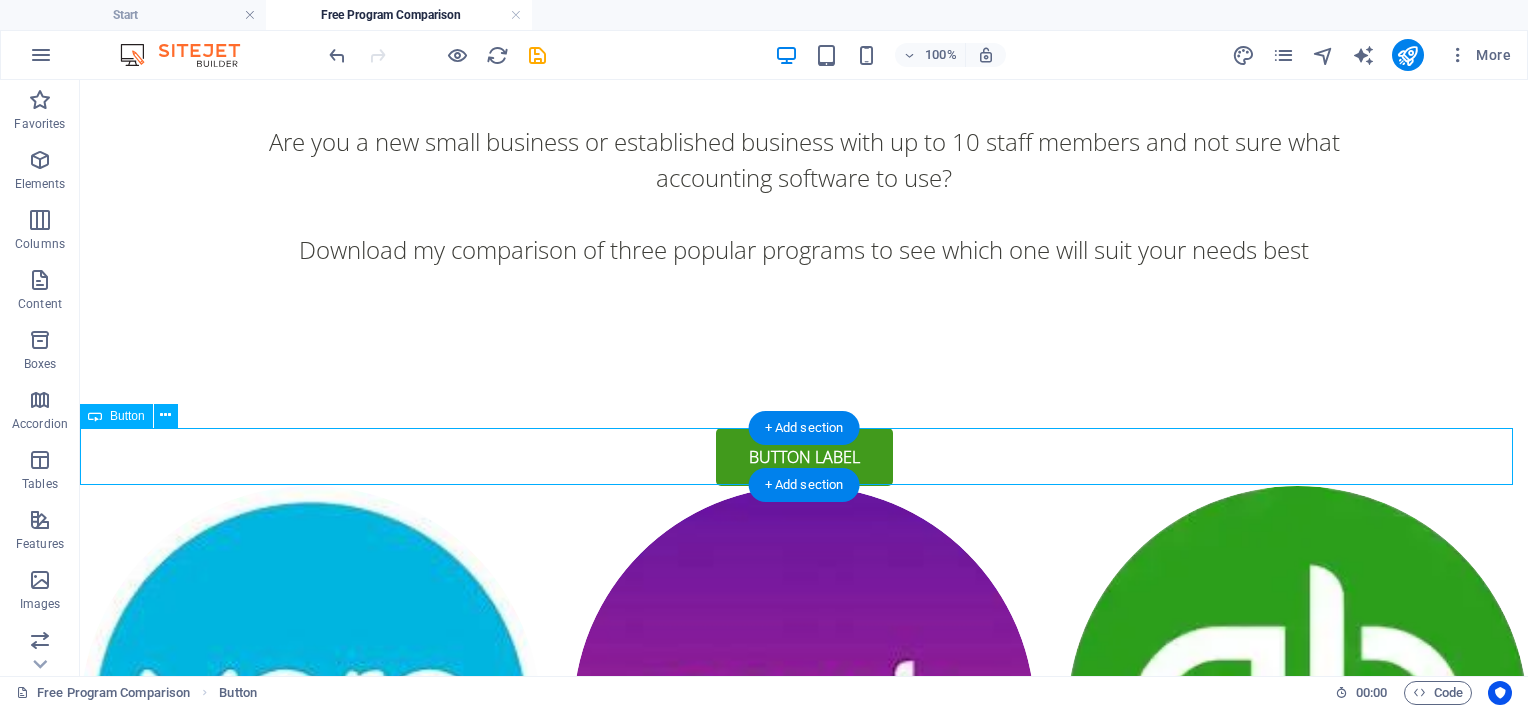 click on "Button label" at bounding box center (804, 457) 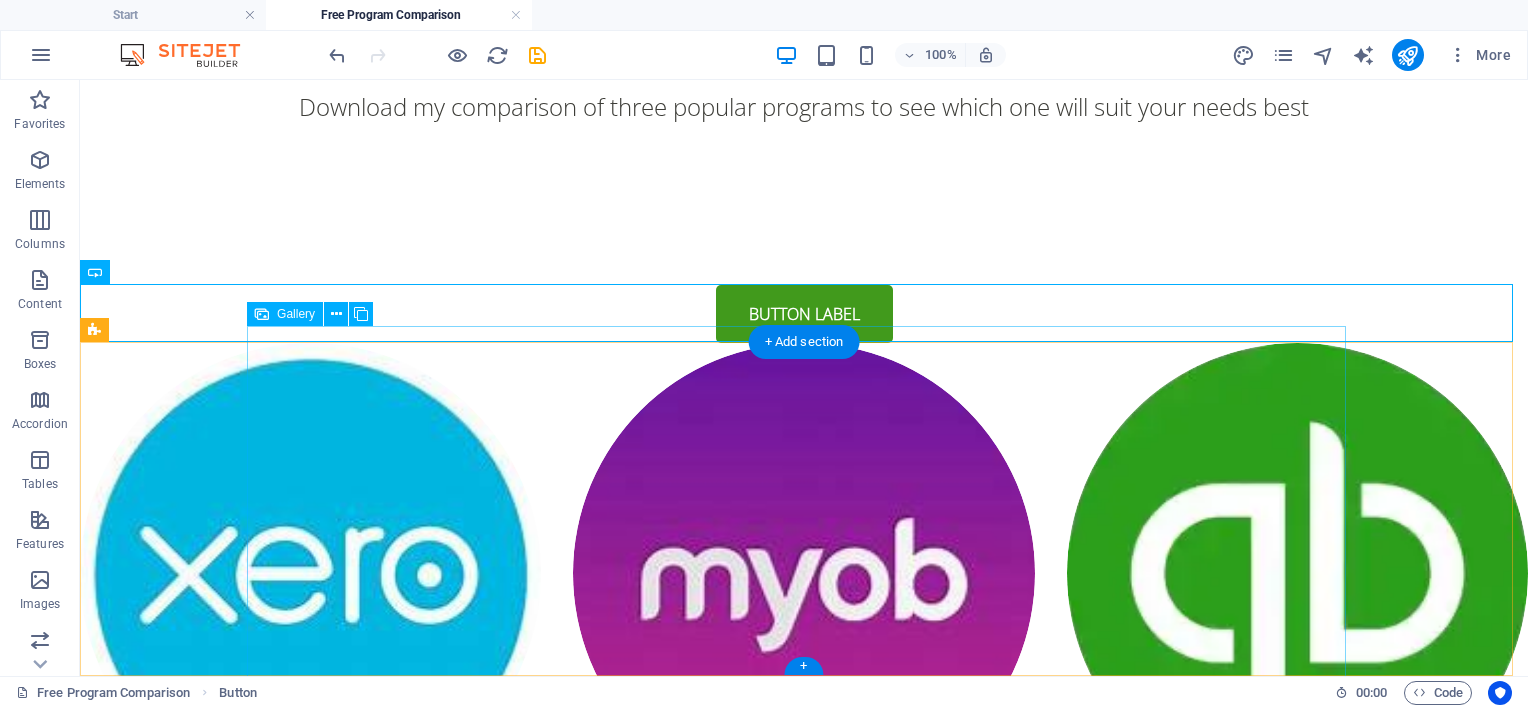 scroll, scrollTop: 0, scrollLeft: 0, axis: both 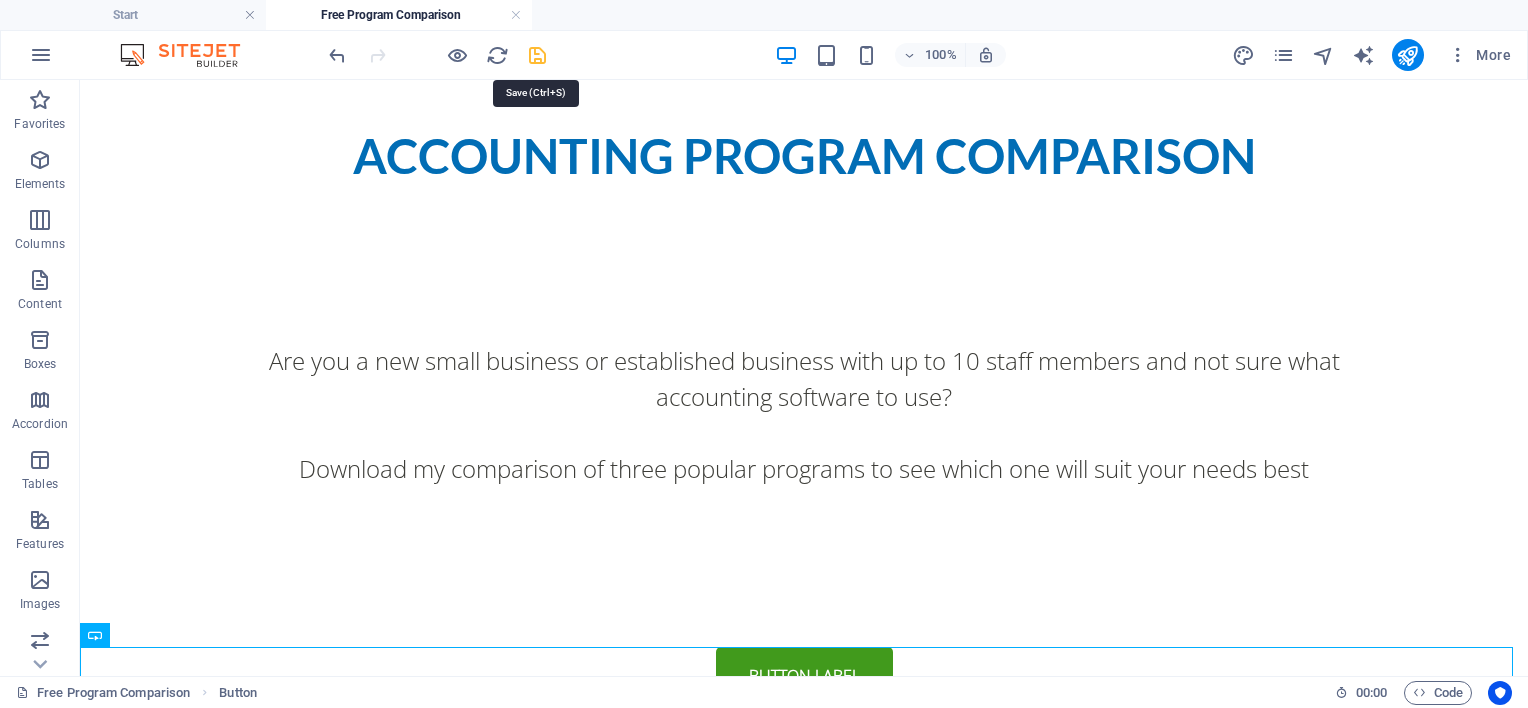 click at bounding box center [537, 55] 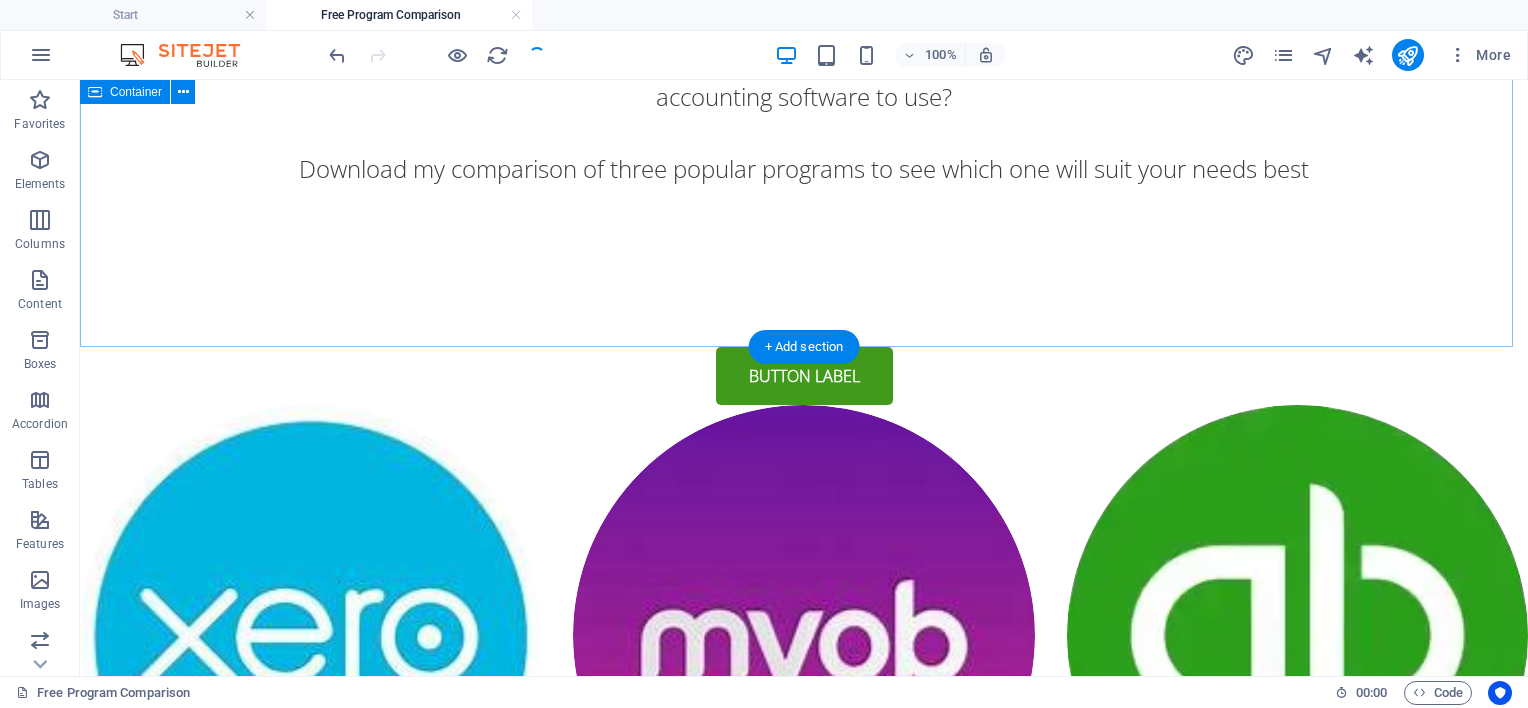 scroll, scrollTop: 100, scrollLeft: 0, axis: vertical 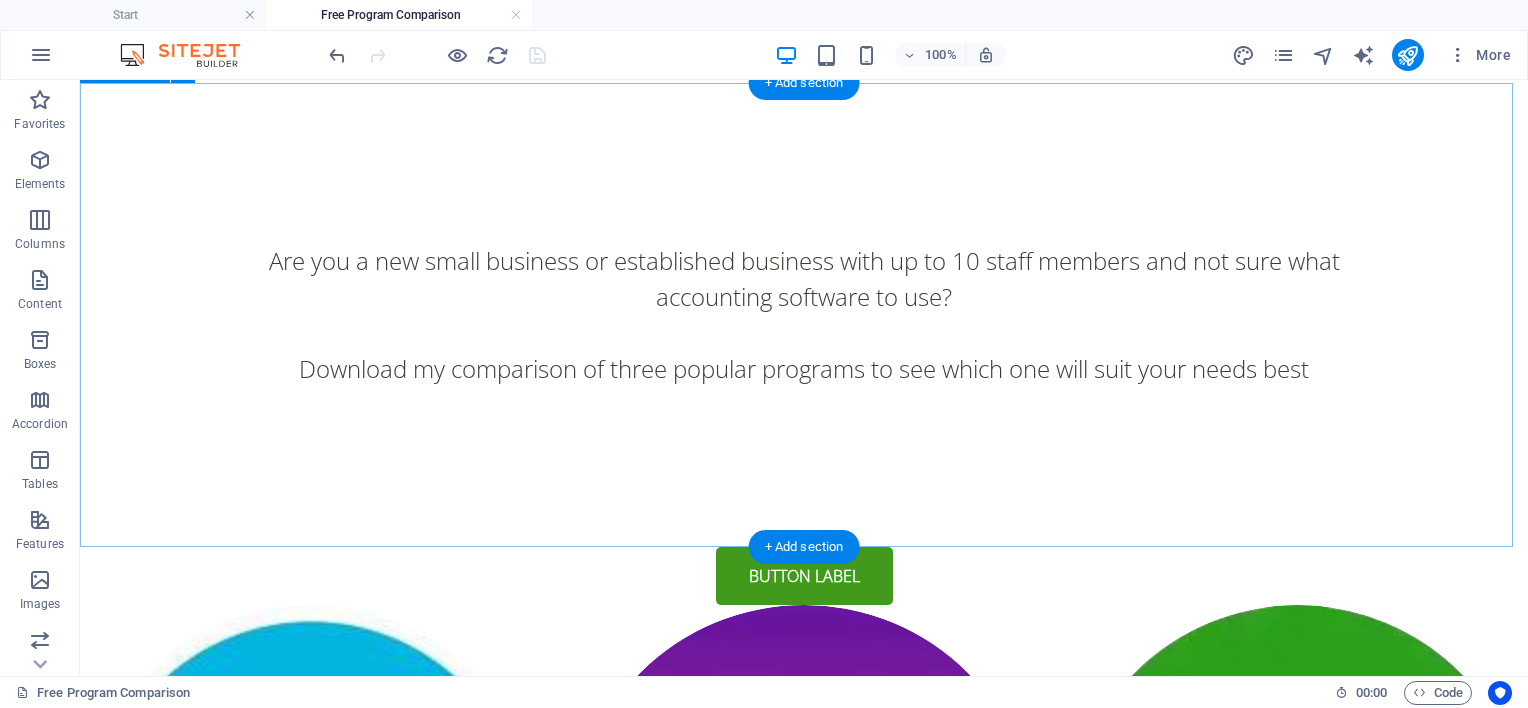 click on "Are you a new small business or established business with up to 10 staff members and not sure what accounting software to use? Download my comparison of three popular programs to see which one will suit your needs best" at bounding box center (804, 315) 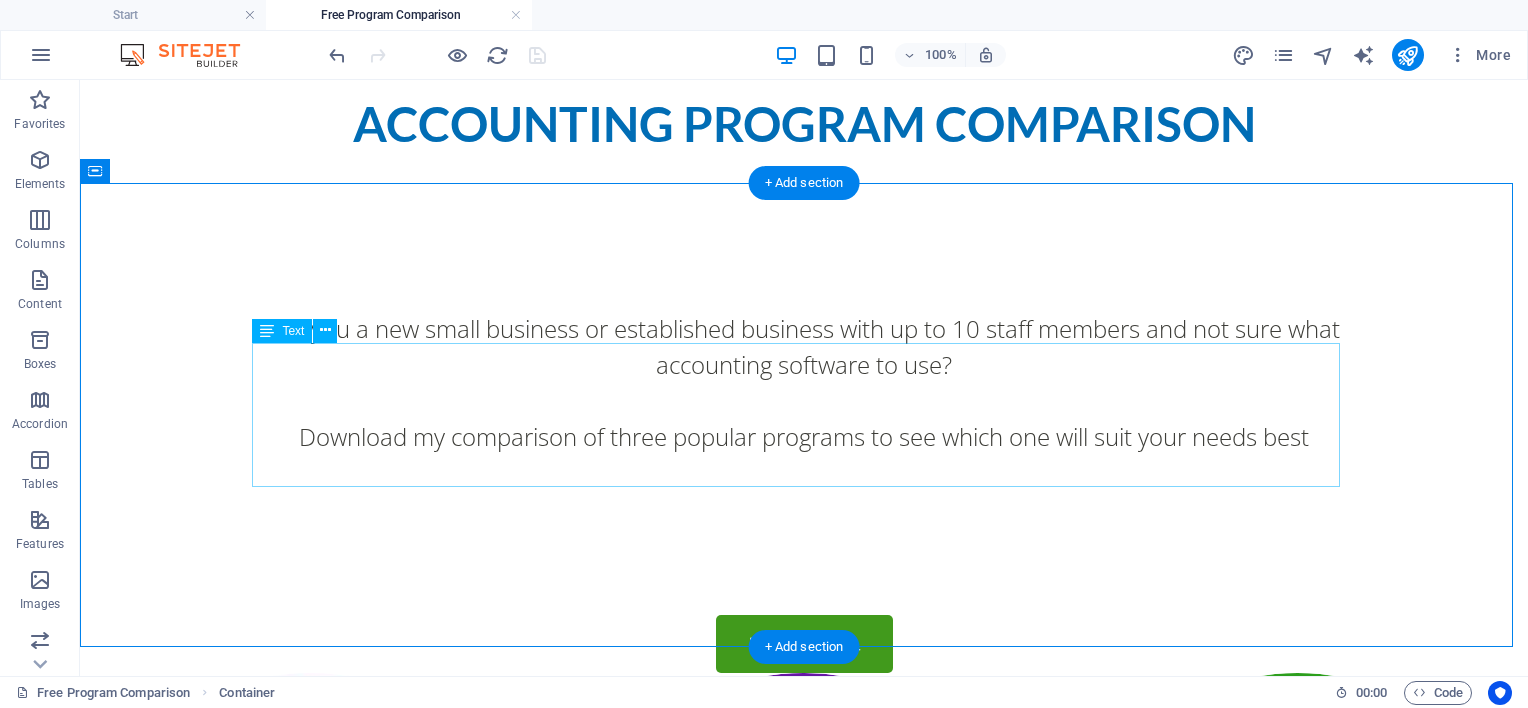 scroll, scrollTop: 0, scrollLeft: 0, axis: both 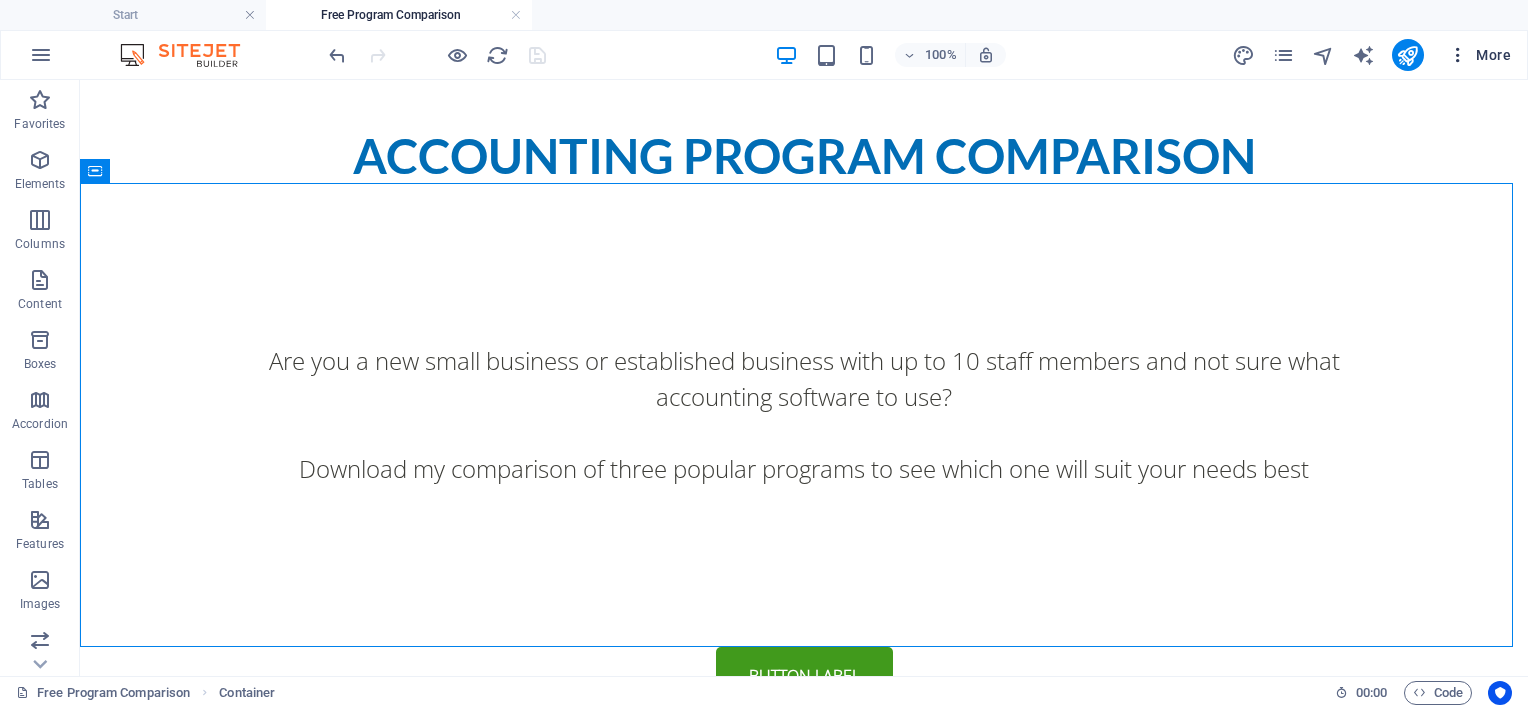 click on "More" at bounding box center [1479, 55] 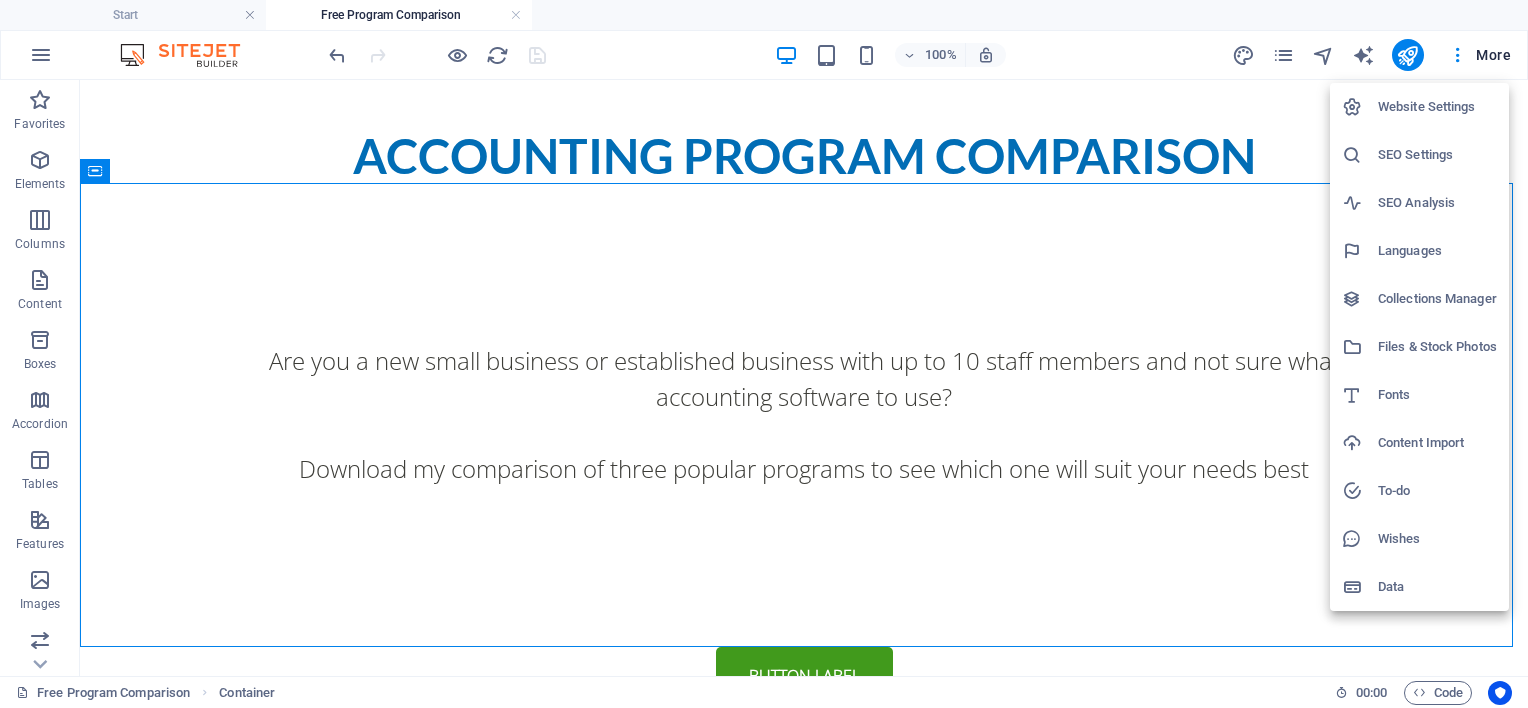 click on "Data" at bounding box center [1437, 587] 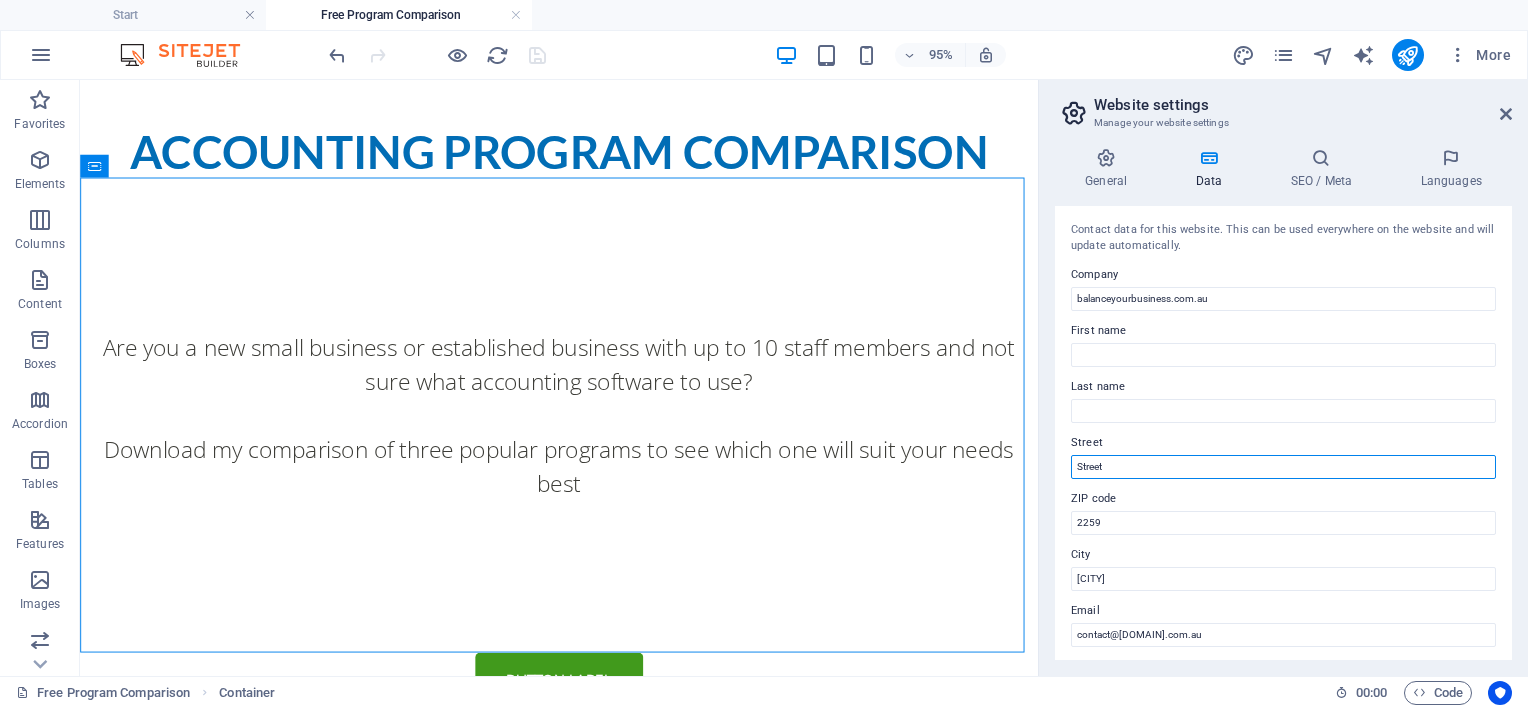 click on "Street" at bounding box center [1283, 467] 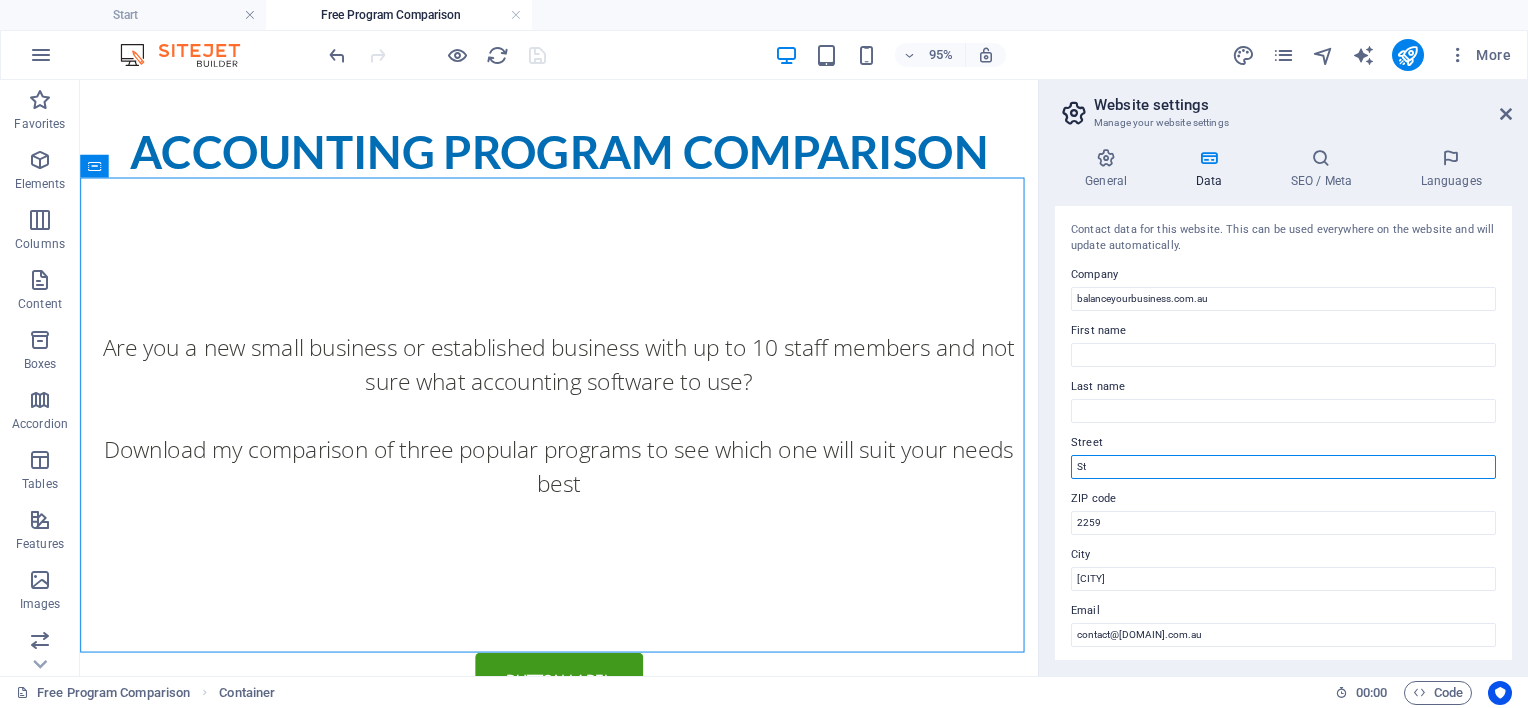 type on "S" 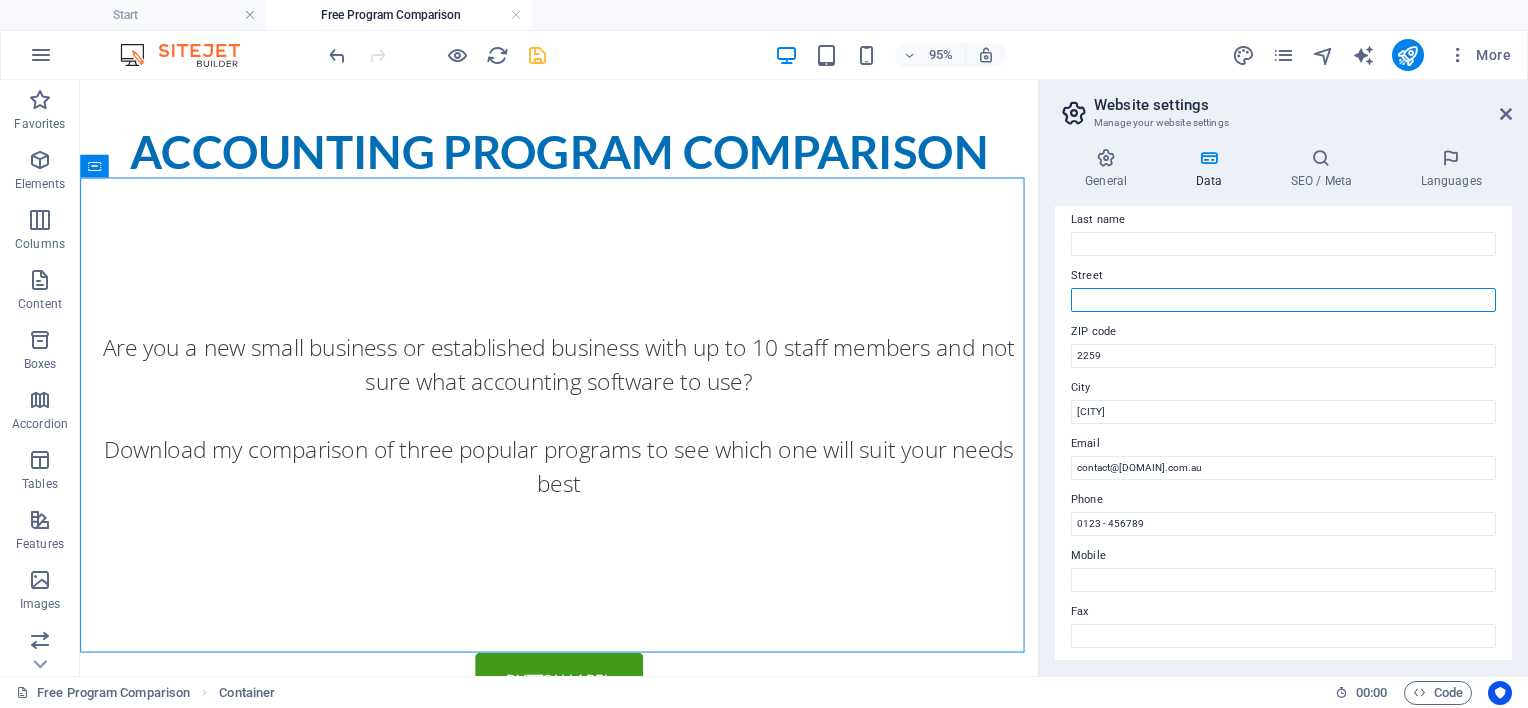 scroll, scrollTop: 200, scrollLeft: 0, axis: vertical 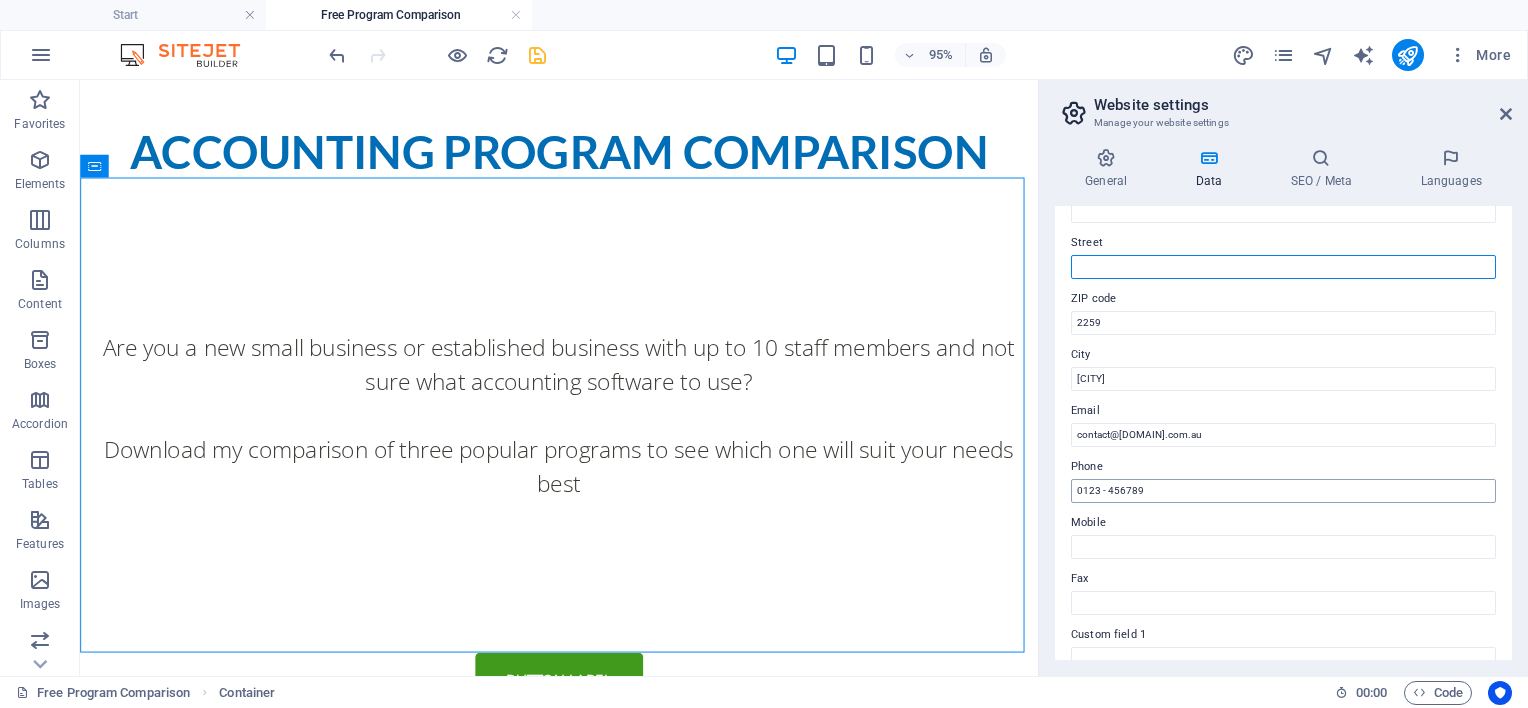 type 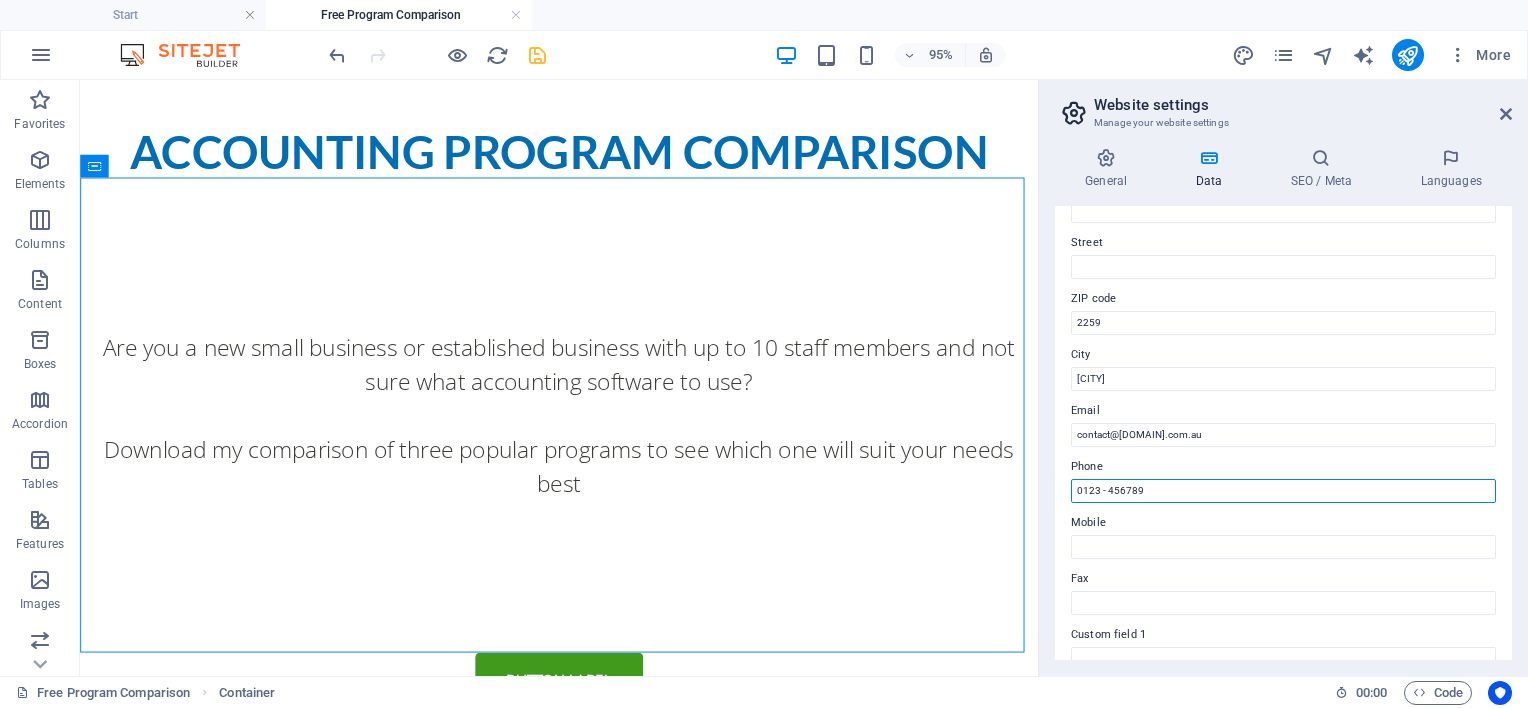 drag, startPoint x: 1146, startPoint y: 490, endPoint x: 1066, endPoint y: 488, distance: 80.024994 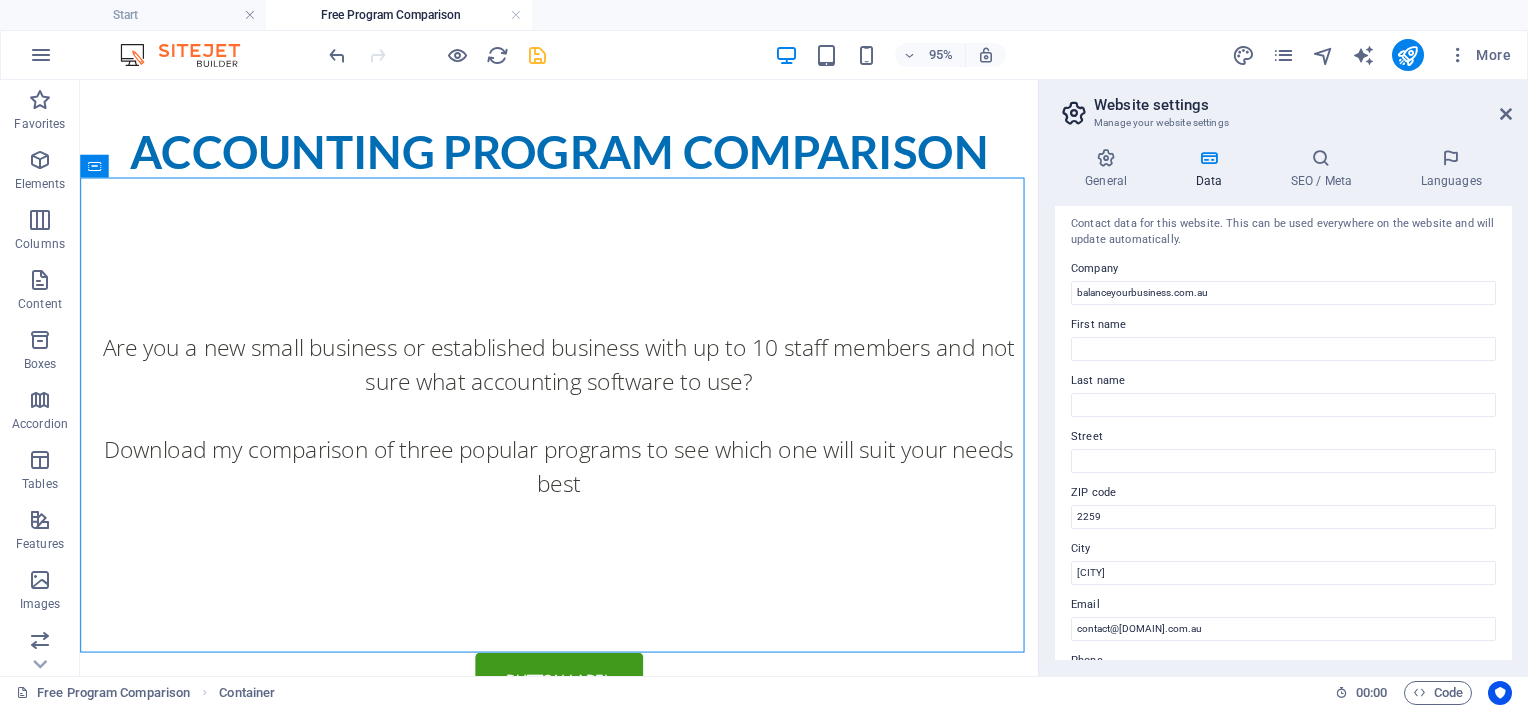 scroll, scrollTop: 0, scrollLeft: 0, axis: both 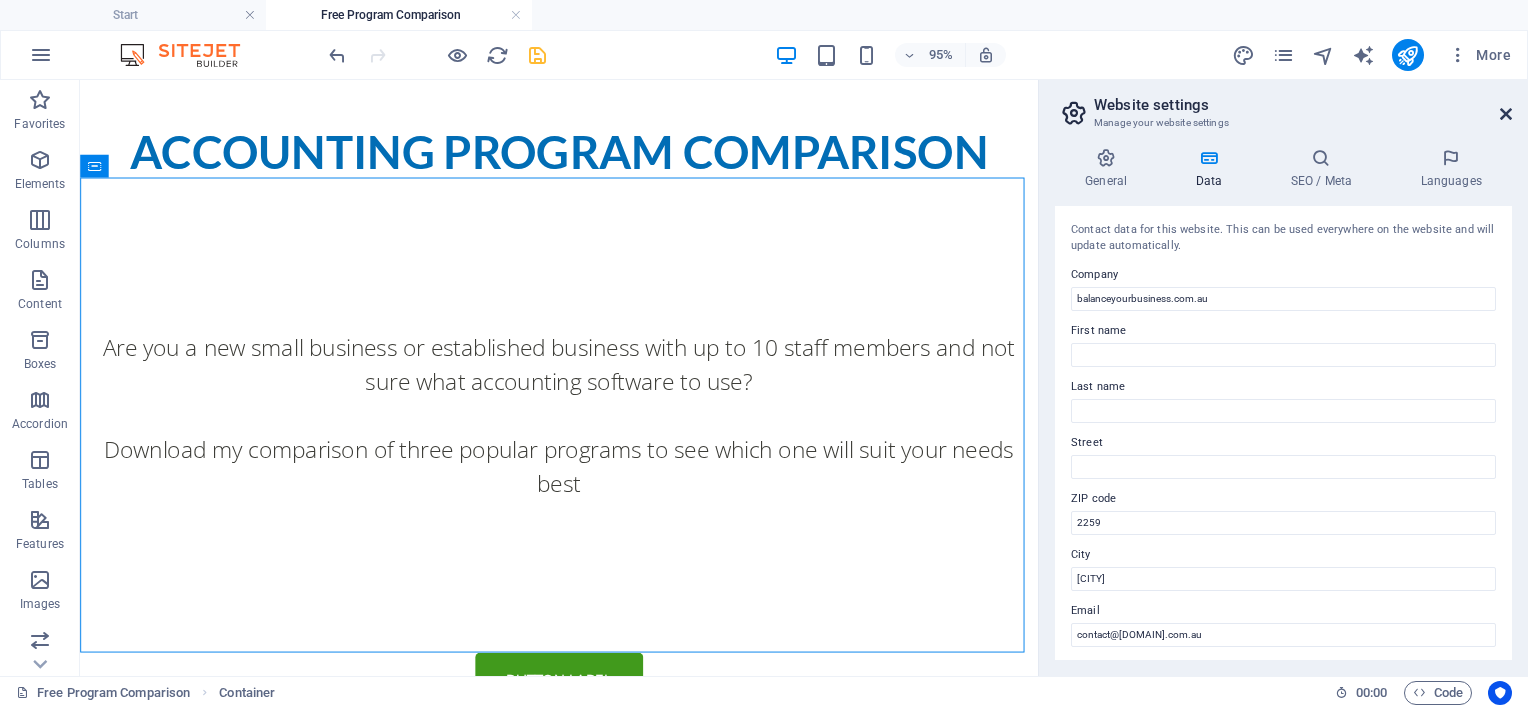 type 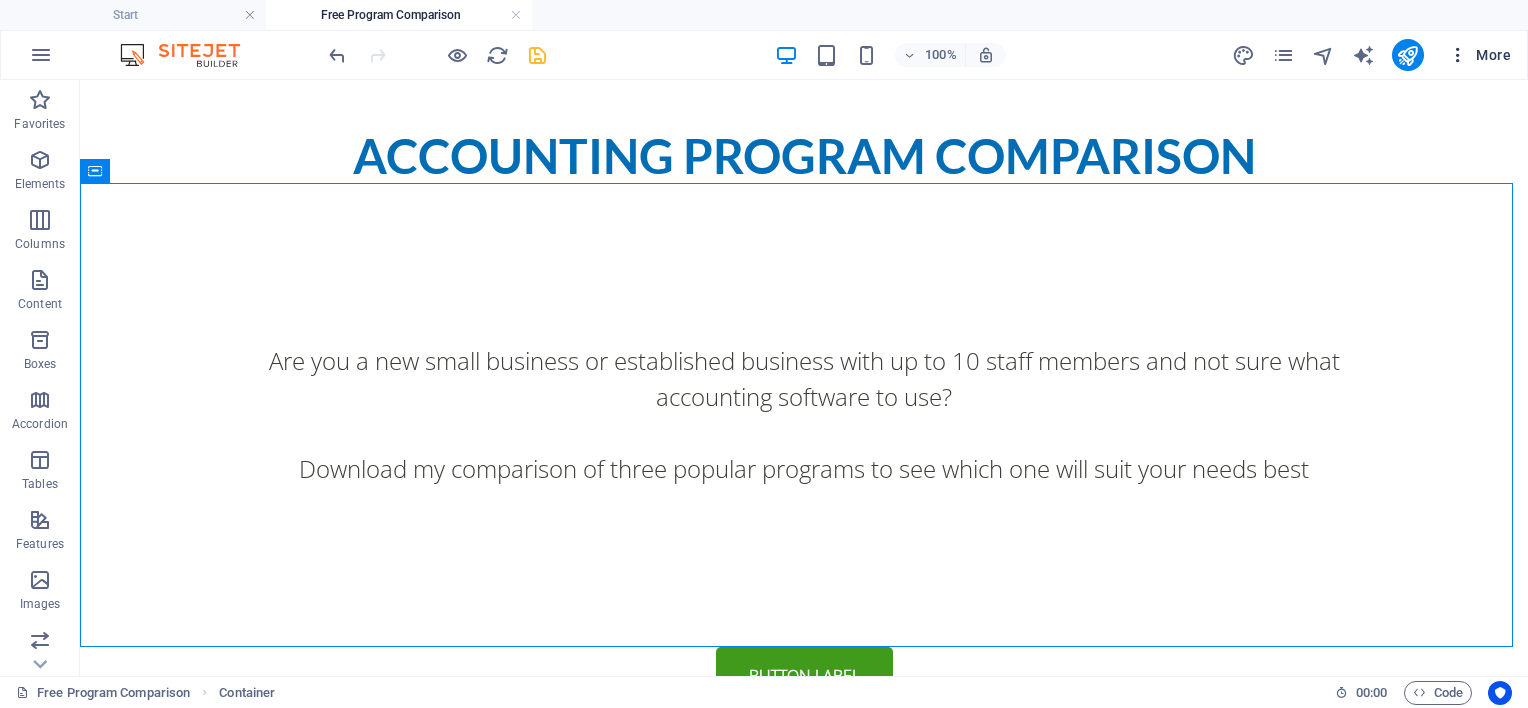 click on "More" at bounding box center (1479, 55) 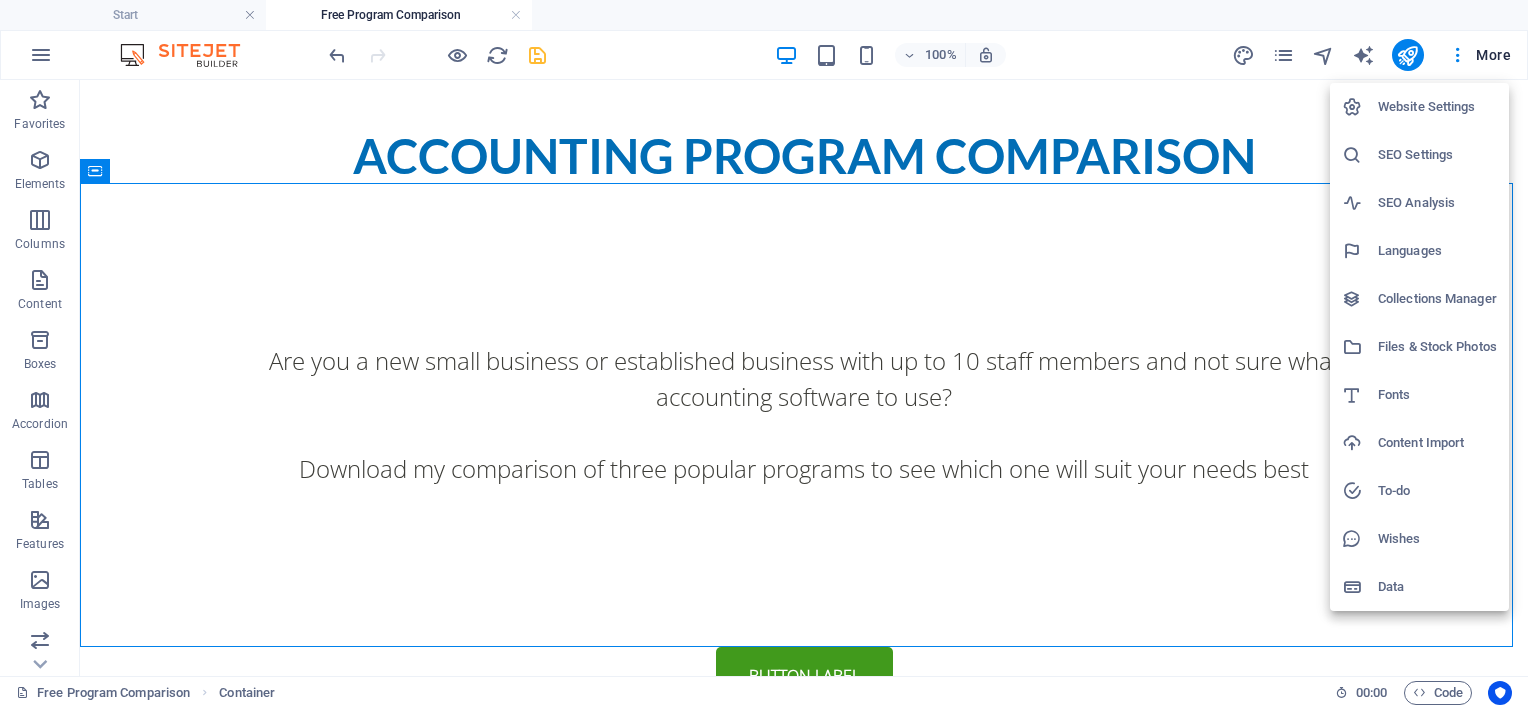 click on "Data" at bounding box center [1437, 587] 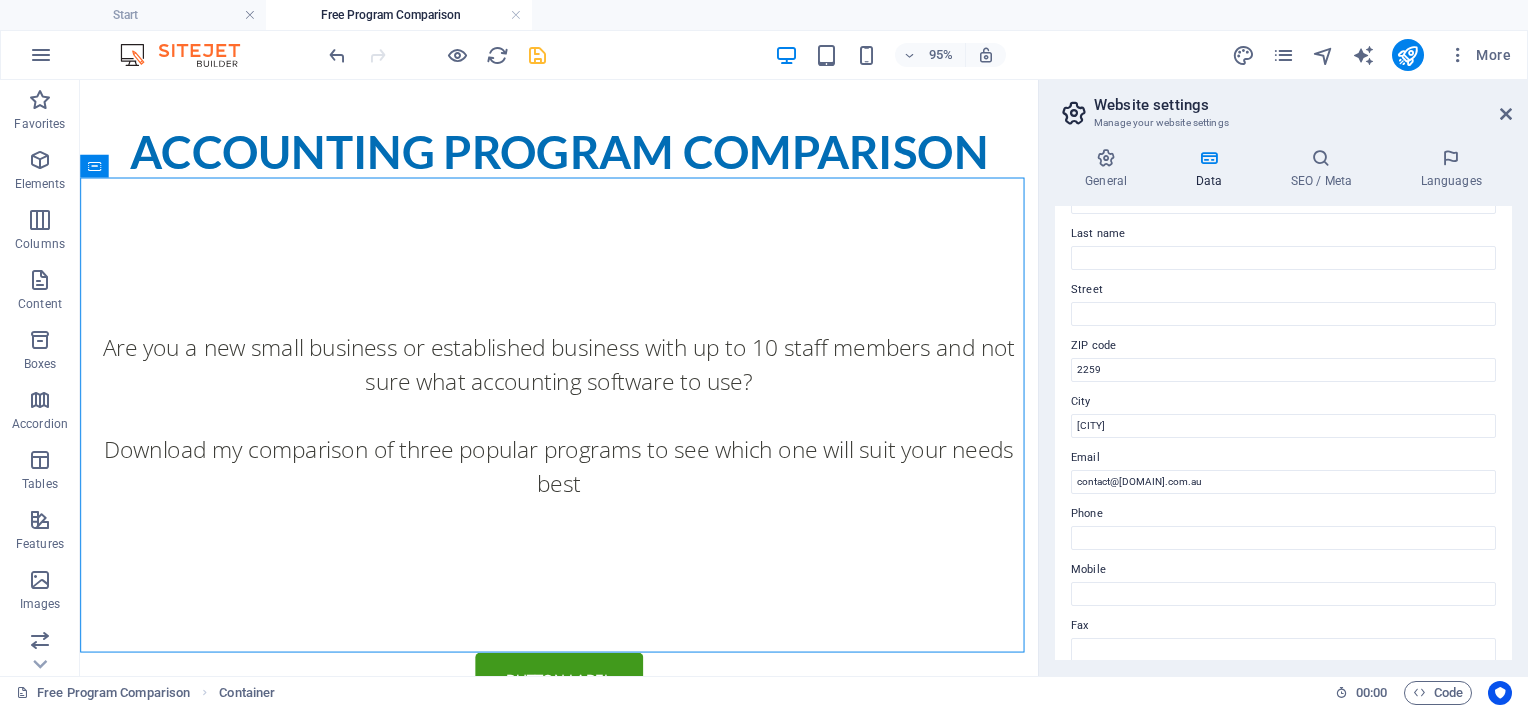 scroll, scrollTop: 0, scrollLeft: 0, axis: both 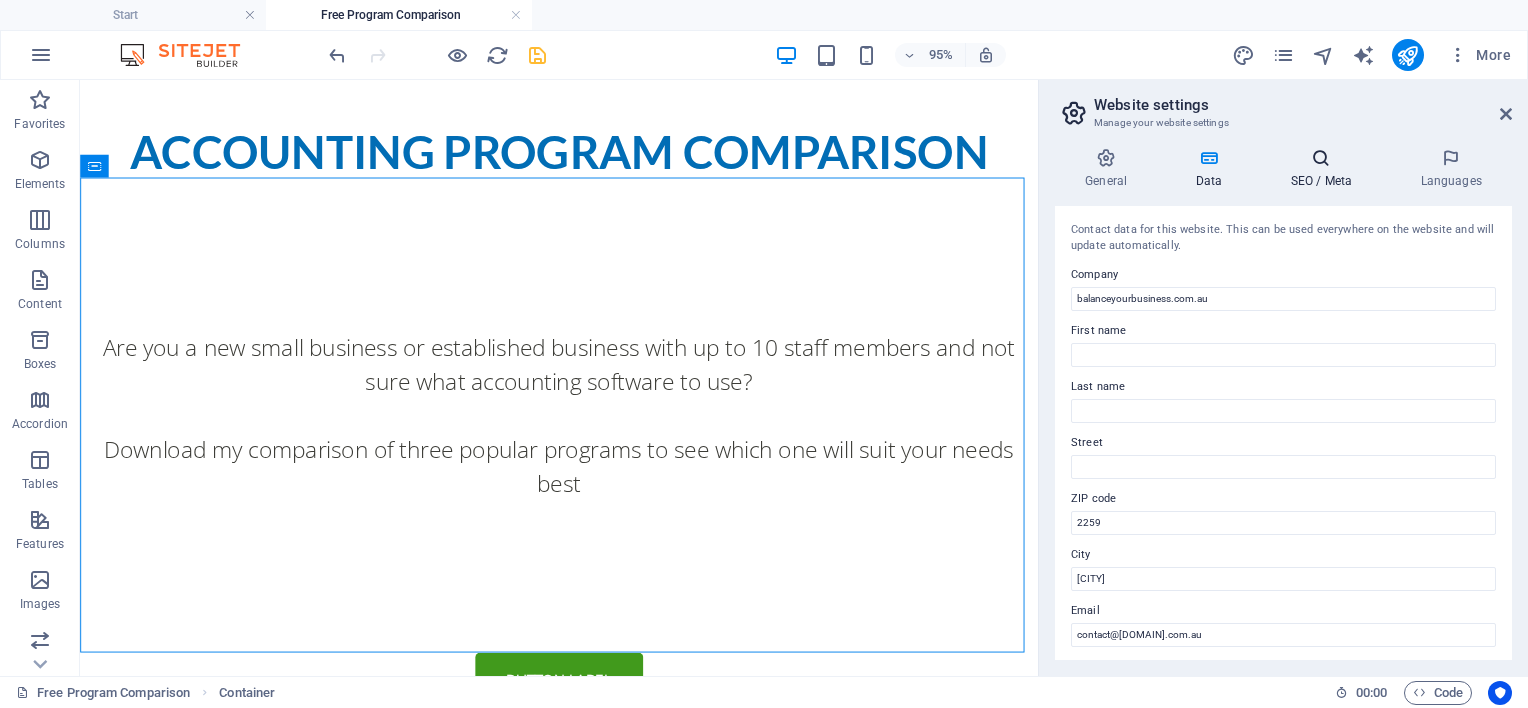 click at bounding box center (1321, 158) 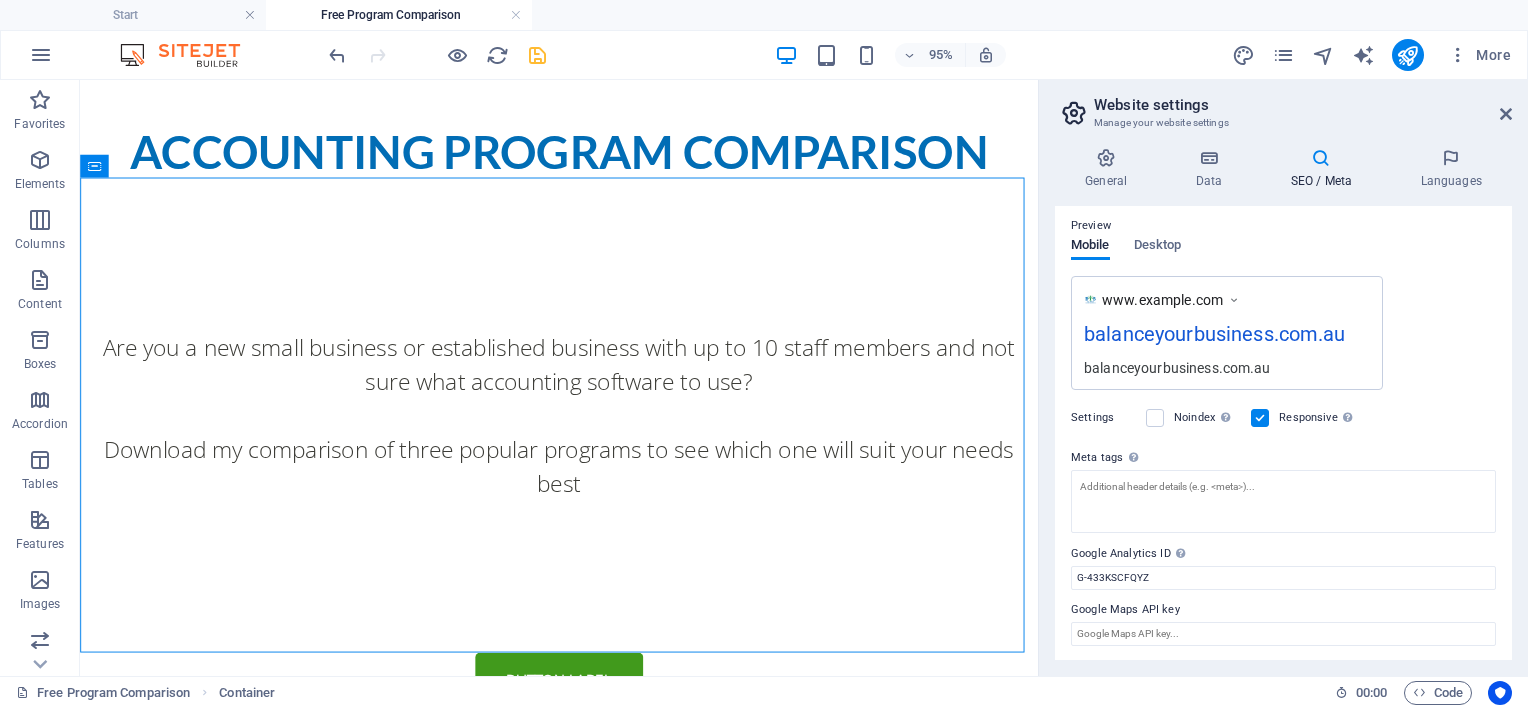 scroll, scrollTop: 0, scrollLeft: 0, axis: both 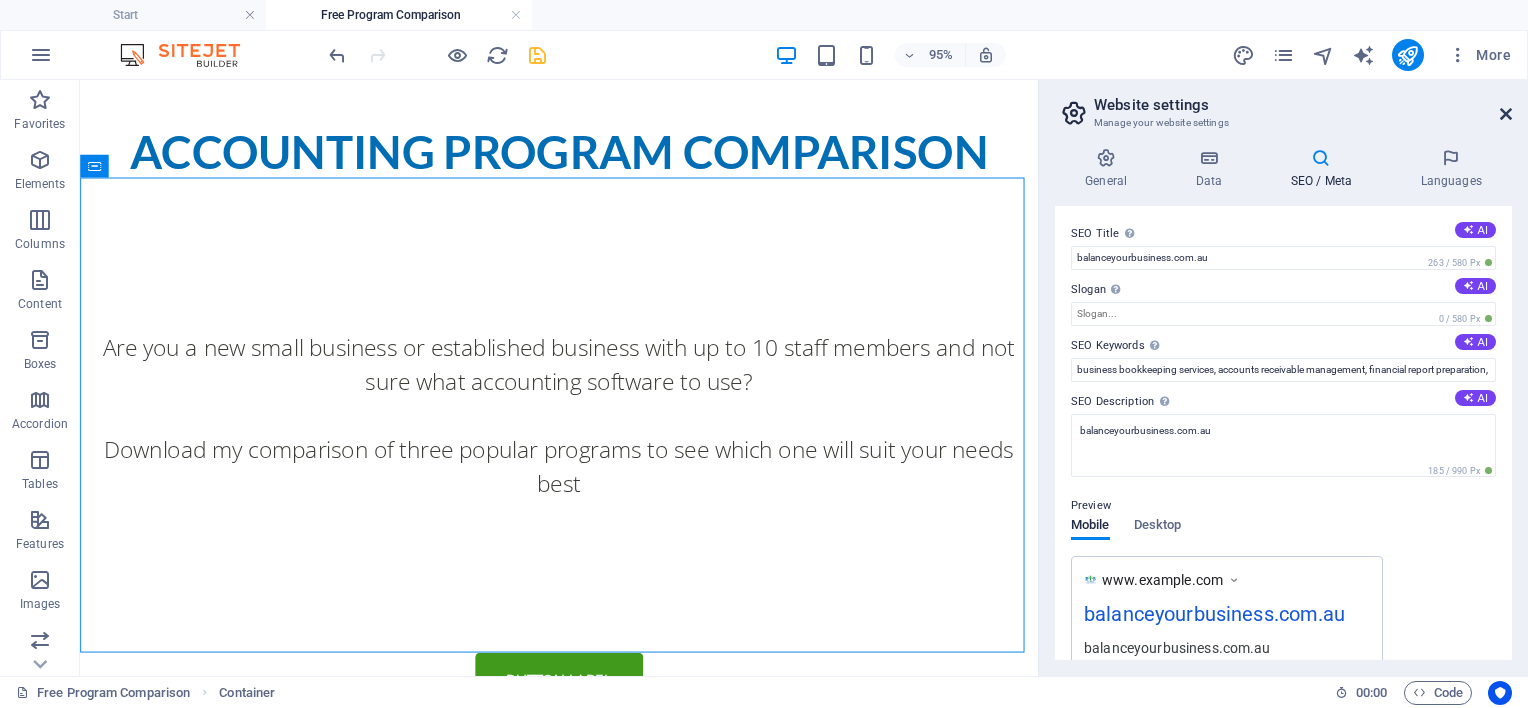 click at bounding box center (1506, 114) 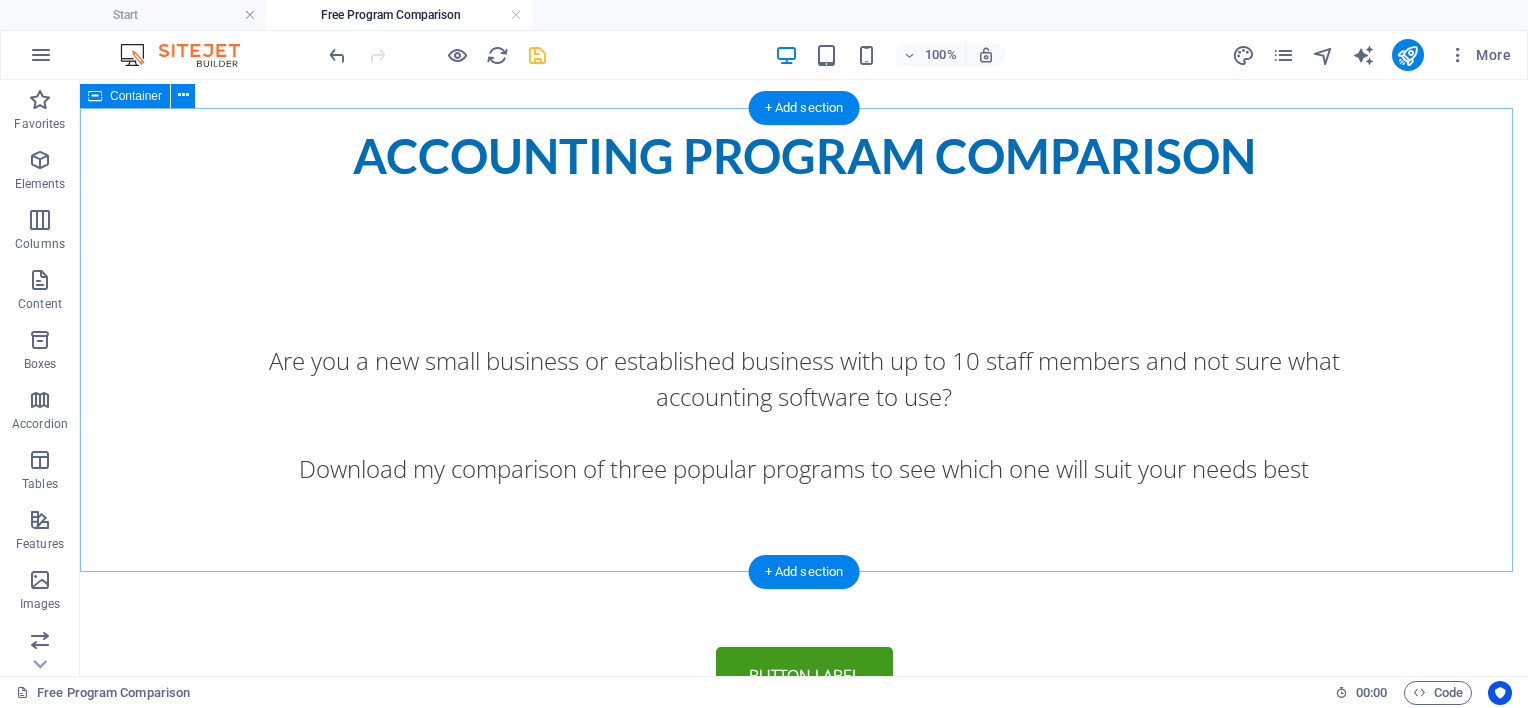 scroll, scrollTop: 0, scrollLeft: 0, axis: both 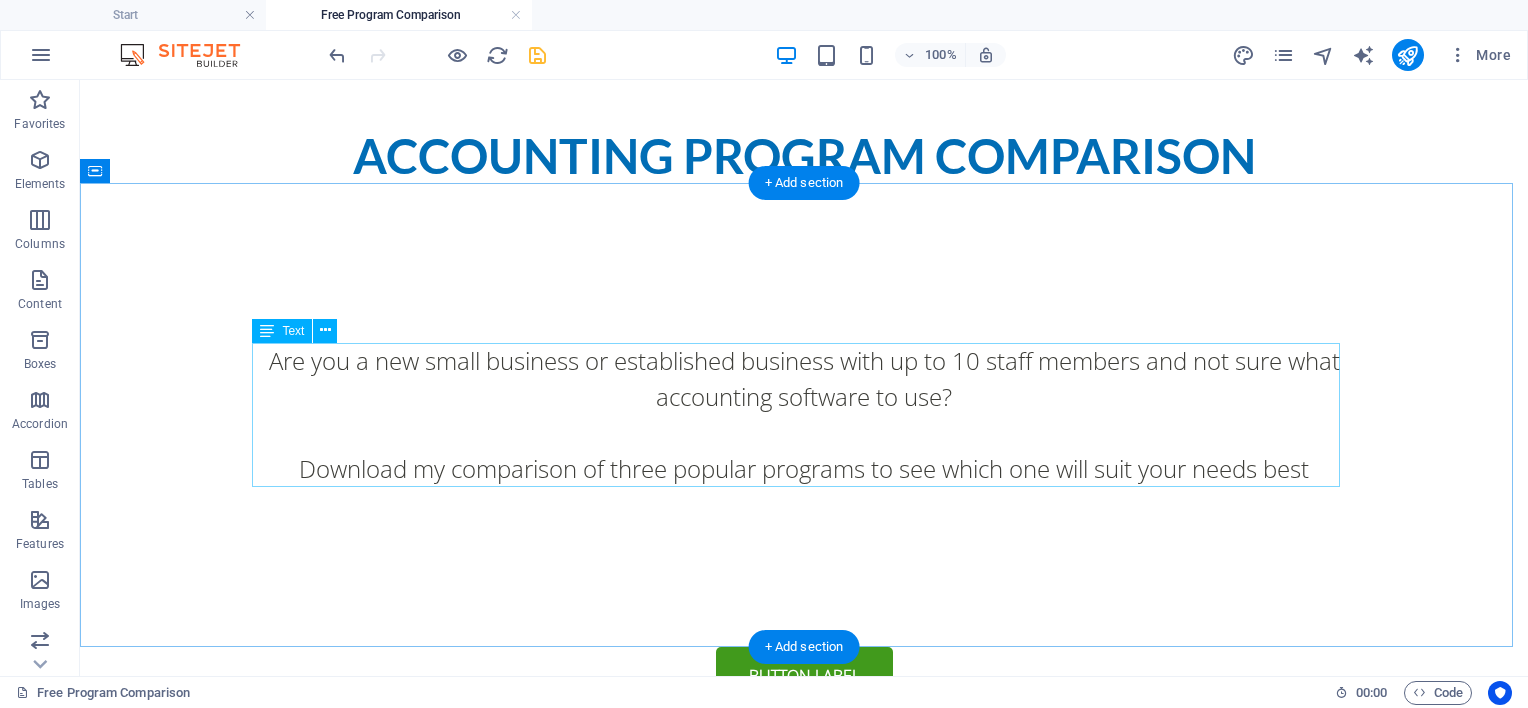 click on "Are you a new small business or established business with up to 10 staff members and not sure what accounting software to use? Download my comparison of three popular programs to see which one will suit your needs best" at bounding box center (804, 415) 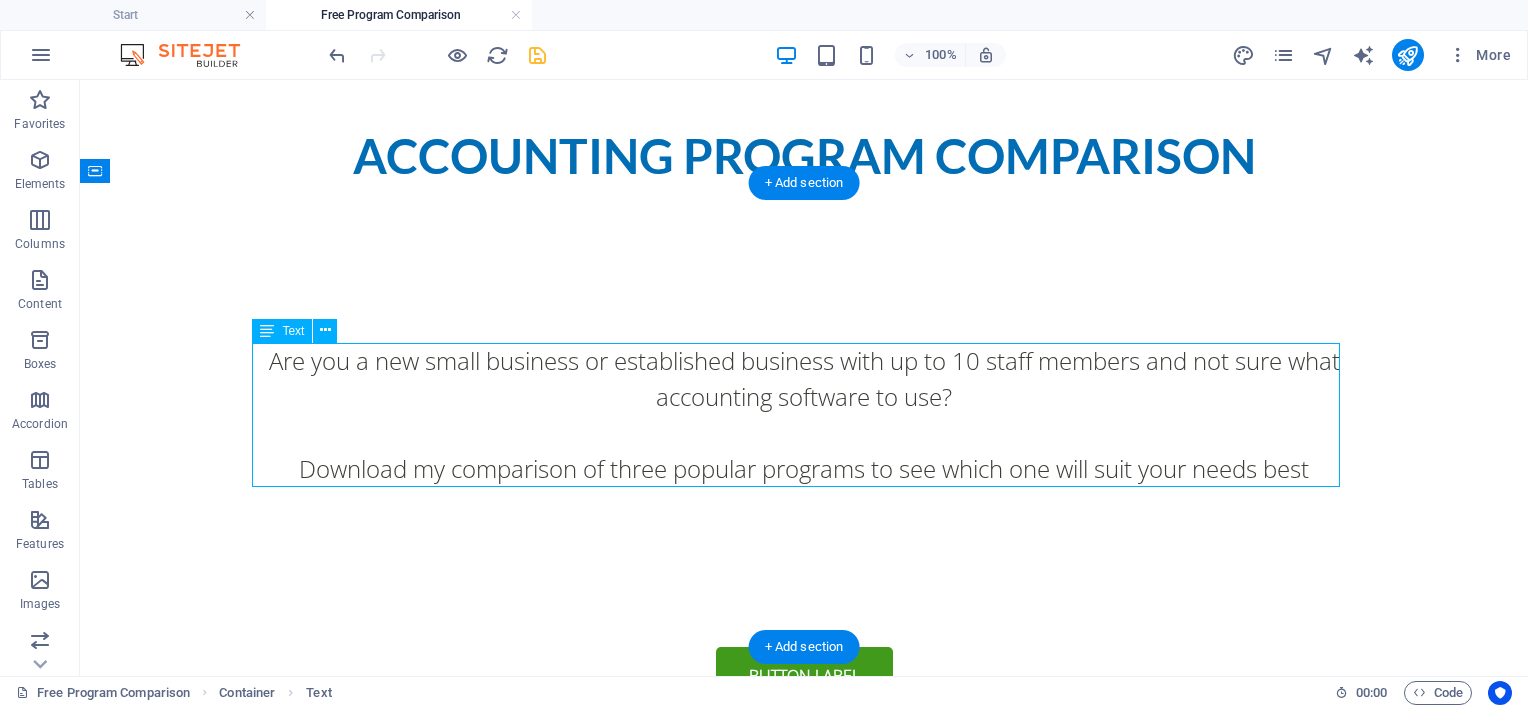 click on "Are you a new small business or established business with up to 10 staff members and not sure what accounting software to use? Download my comparison of three popular programs to see which one will suit your needs best" at bounding box center [804, 415] 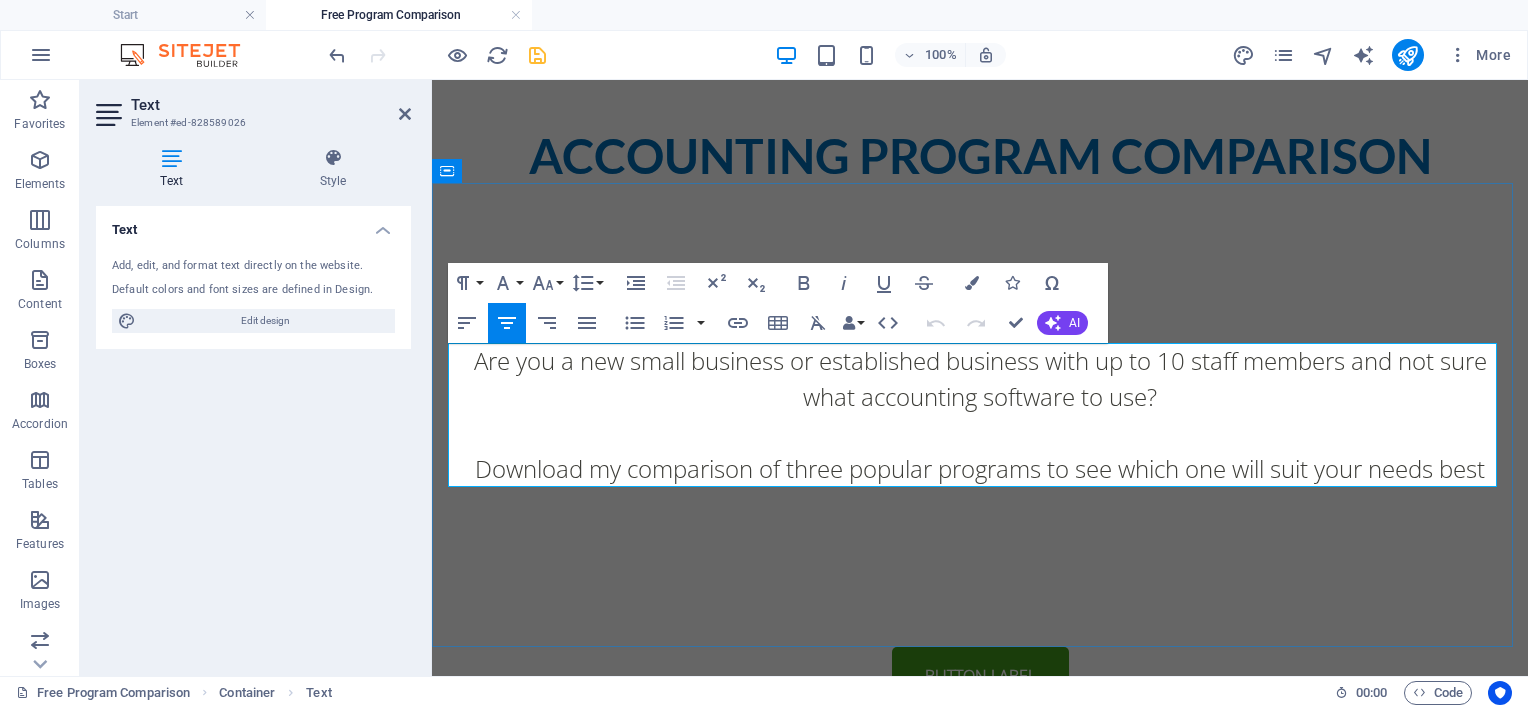click at bounding box center [980, 433] 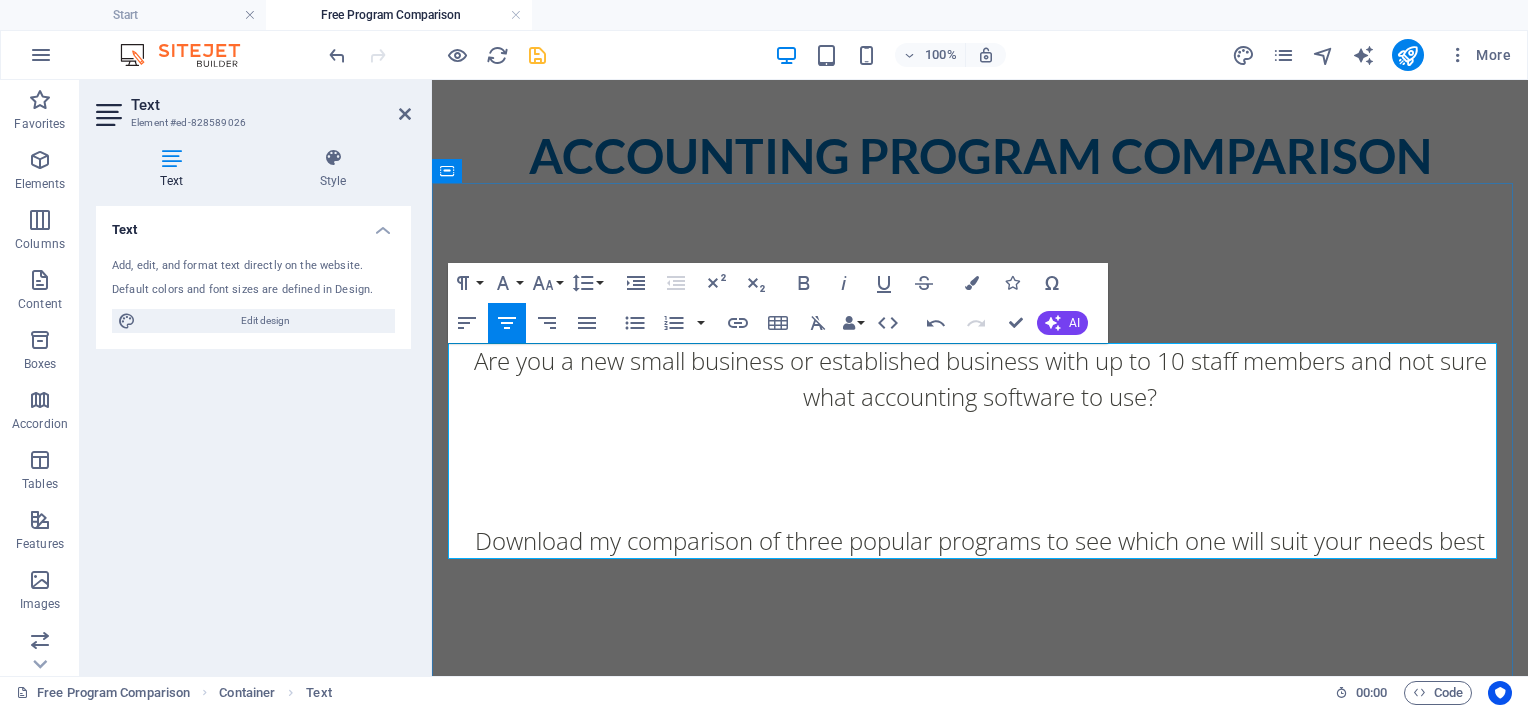 type 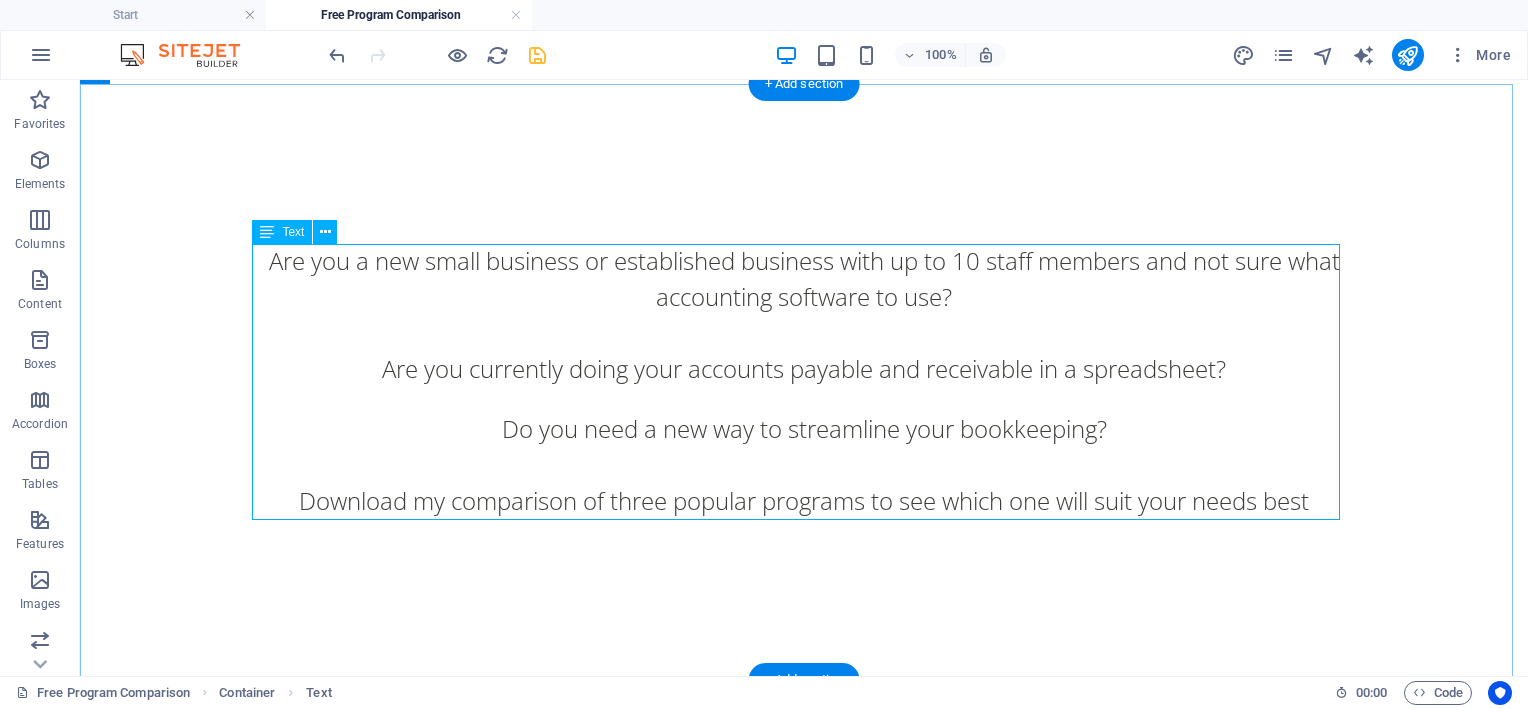 scroll, scrollTop: 0, scrollLeft: 0, axis: both 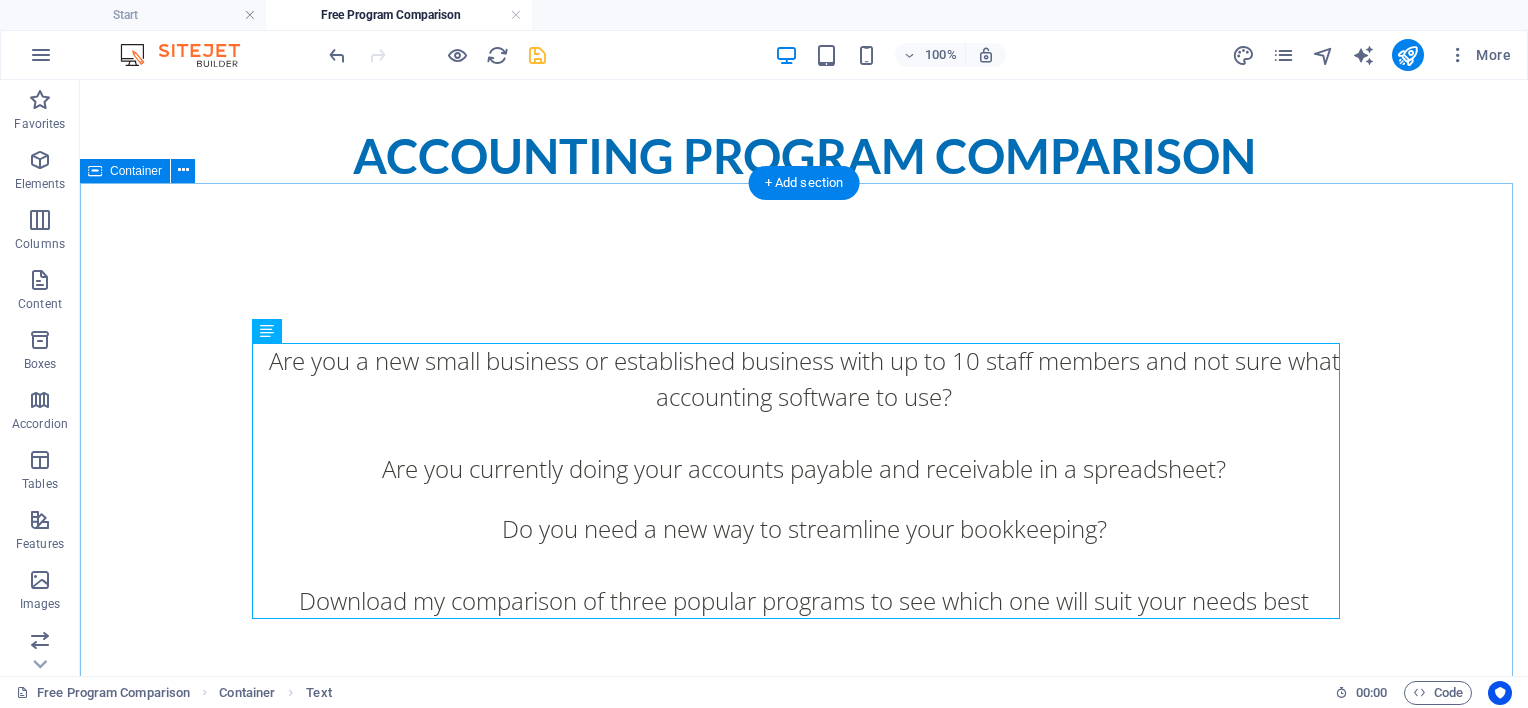 click on "Are you a new small business or established business with up to 10 staff members and not sure what accounting software to use? Are you currently doing your accounts payable and receivable in a spreadsheet? Do you need a new way to streamline your bookkeeping? Download my comparison of three popular programs to see which one will suit your needs best" at bounding box center (804, 481) 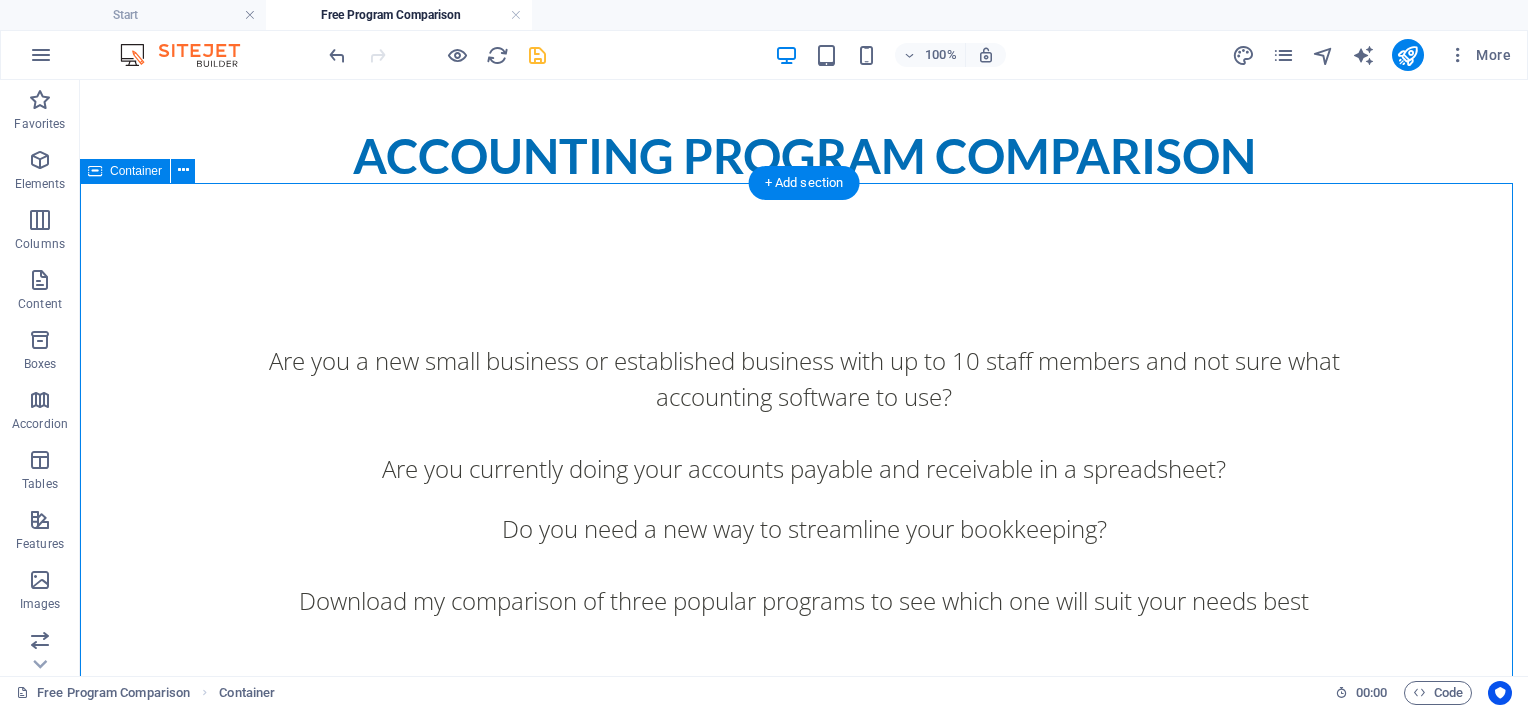click on "Are you a new small business or established business with up to 10 staff members and not sure what accounting software to use? Are you currently doing your accounts payable and receivable in a spreadsheet? Do you need a new way to streamline your bookkeeping? Download my comparison of three popular programs to see which one will suit your needs best" at bounding box center (804, 481) 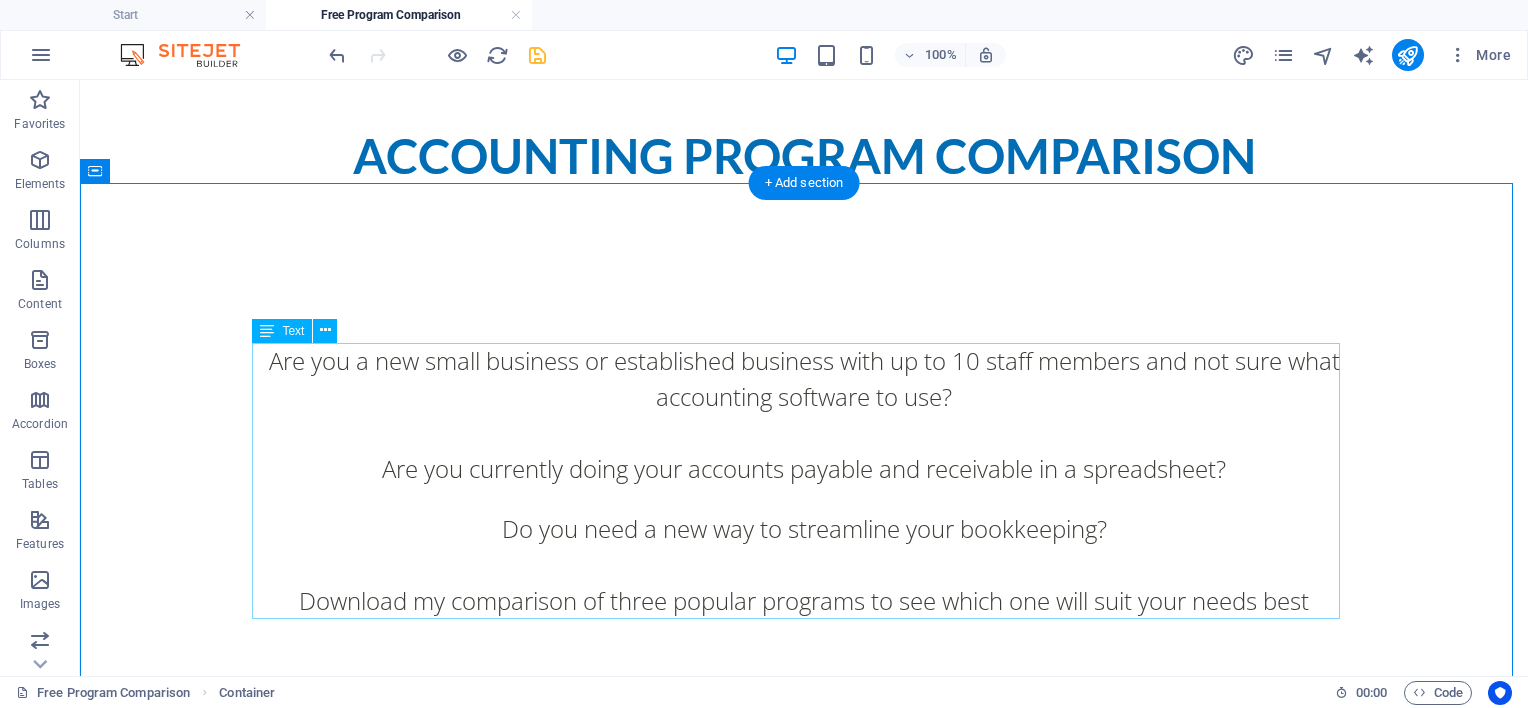 click on "Are you a new small business or established business with up to 10 staff members and not sure what accounting software to use? Are you currently doing your accounts payable and receivable in a spreadsheet? Do you need a new way to streamline your bookkeeping? Download my comparison of three popular programs to see which one will suit your needs best" at bounding box center [804, 481] 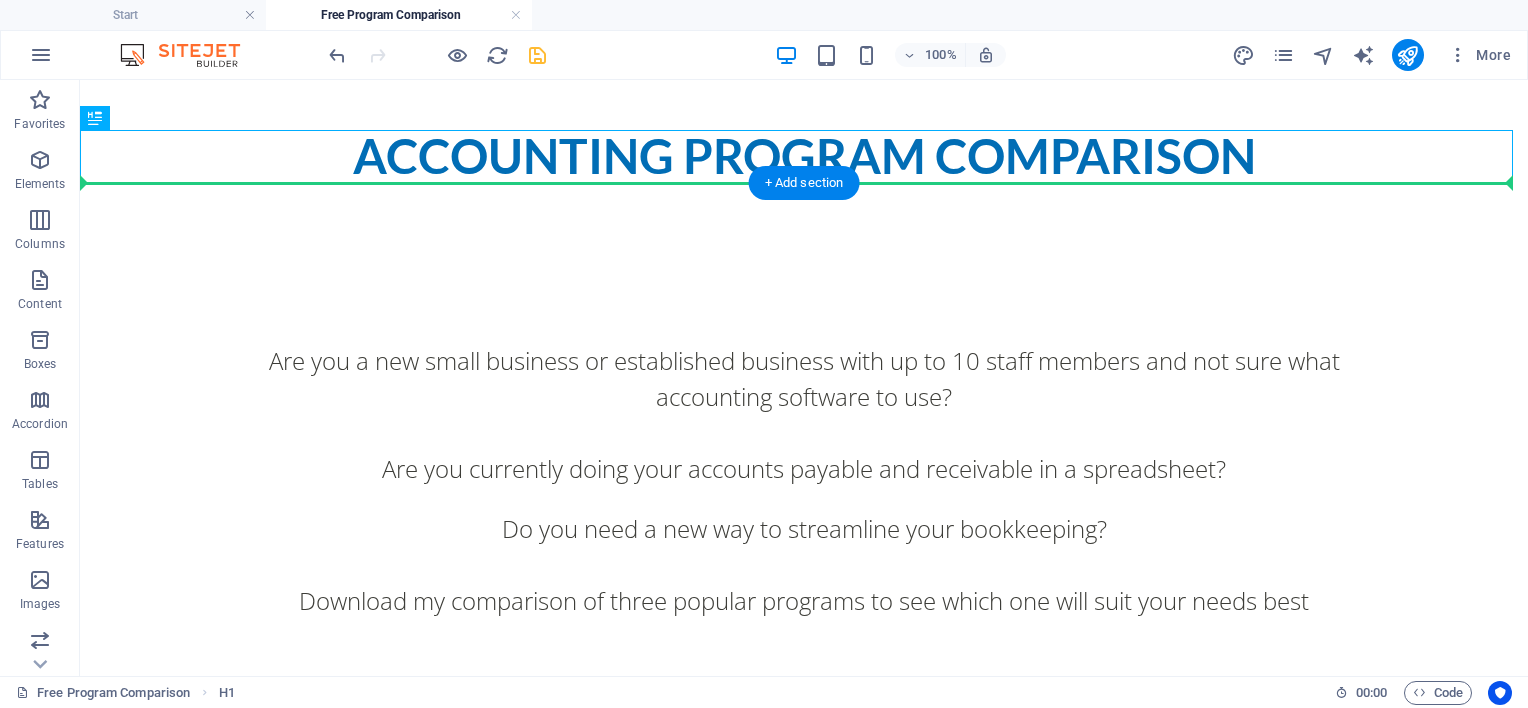 drag, startPoint x: 656, startPoint y: 151, endPoint x: 652, endPoint y: 204, distance: 53.15073 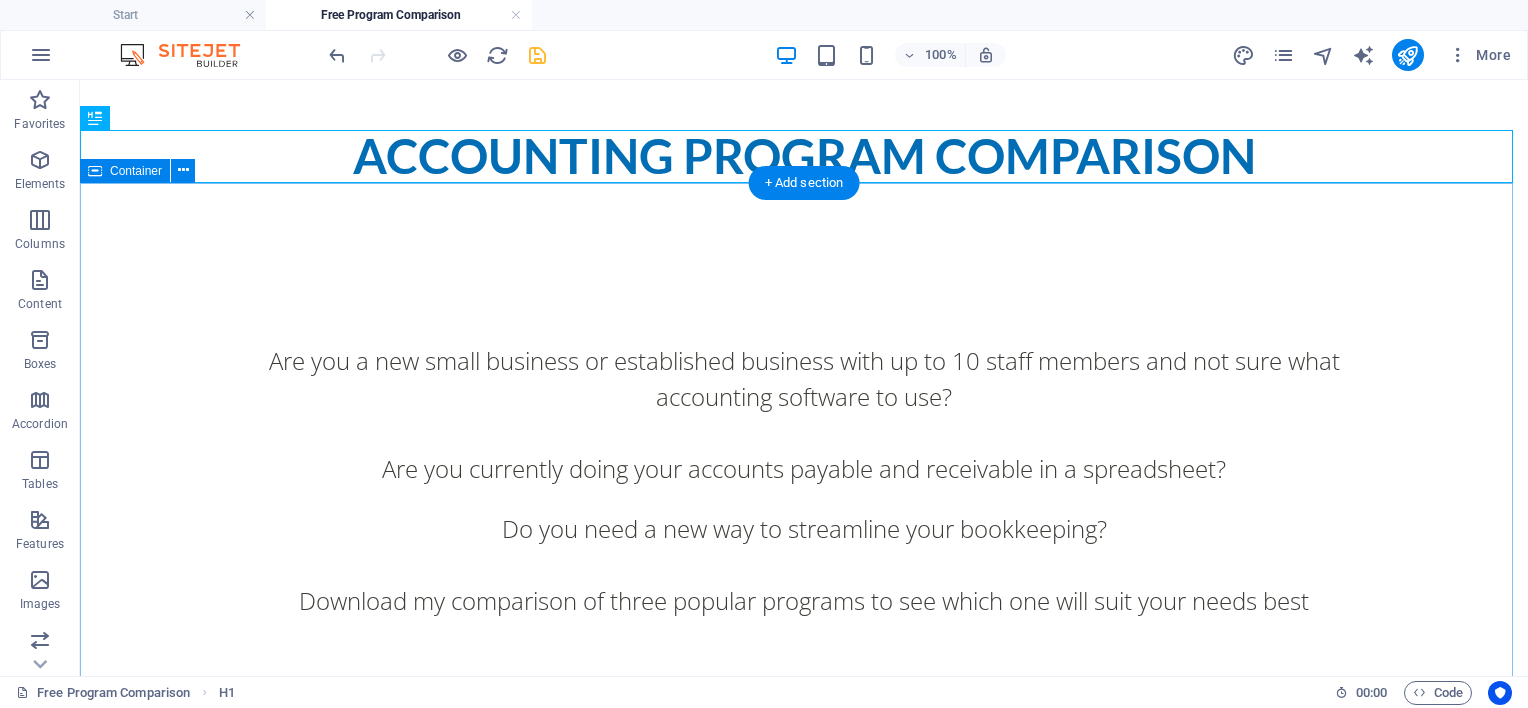 click on "Are you a new small business or established business with up to 10 staff members and not sure what accounting software to use? Are you currently doing your accounts payable and receivable in a spreadsheet? Do you need a new way to streamline your bookkeeping? Download my comparison of three popular programs to see which one will suit your needs best" at bounding box center [804, 481] 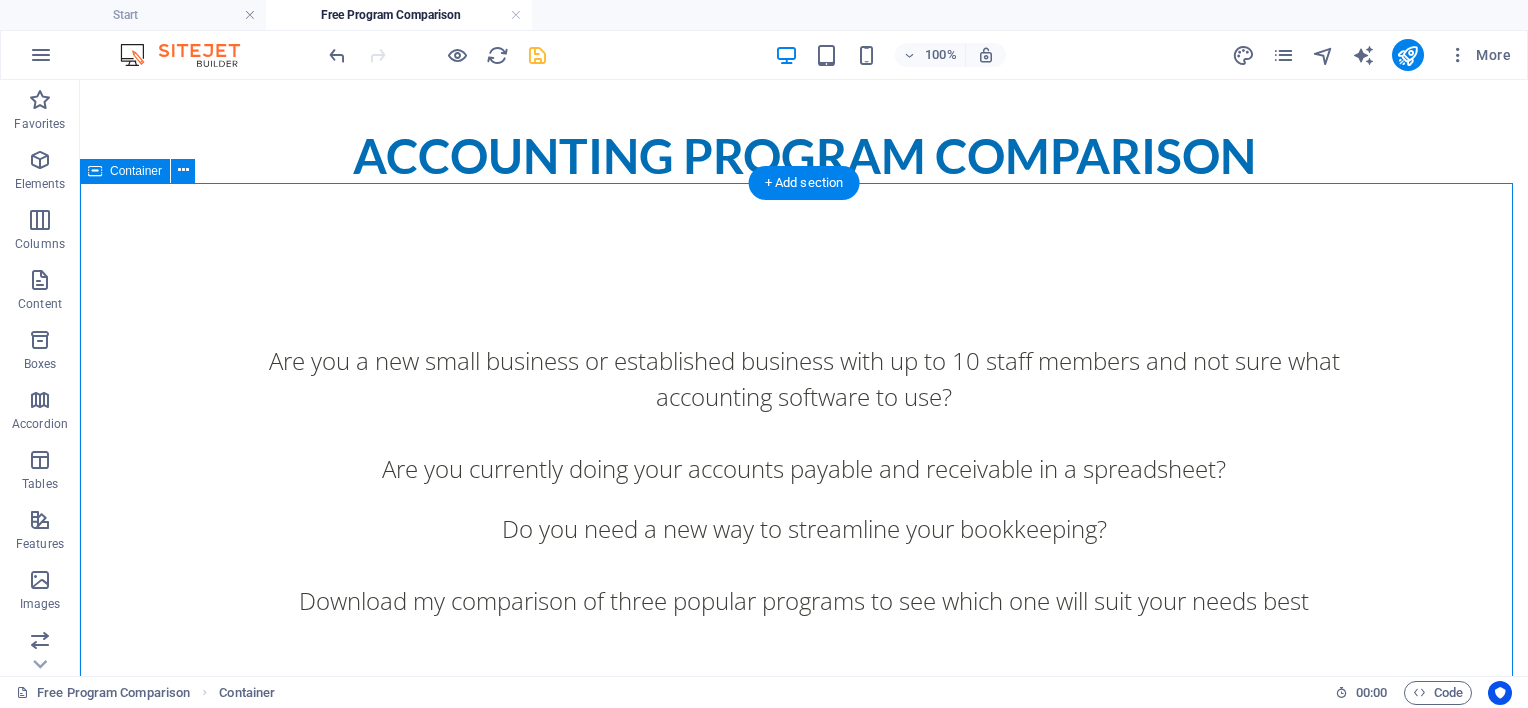 click on "Are you a new small business or established business with up to 10 staff members and not sure what accounting software to use? Are you currently doing your accounts payable and receivable in a spreadsheet? Do you need a new way to streamline your bookkeeping? Download my comparison of three popular programs to see which one will suit your needs best" at bounding box center [804, 481] 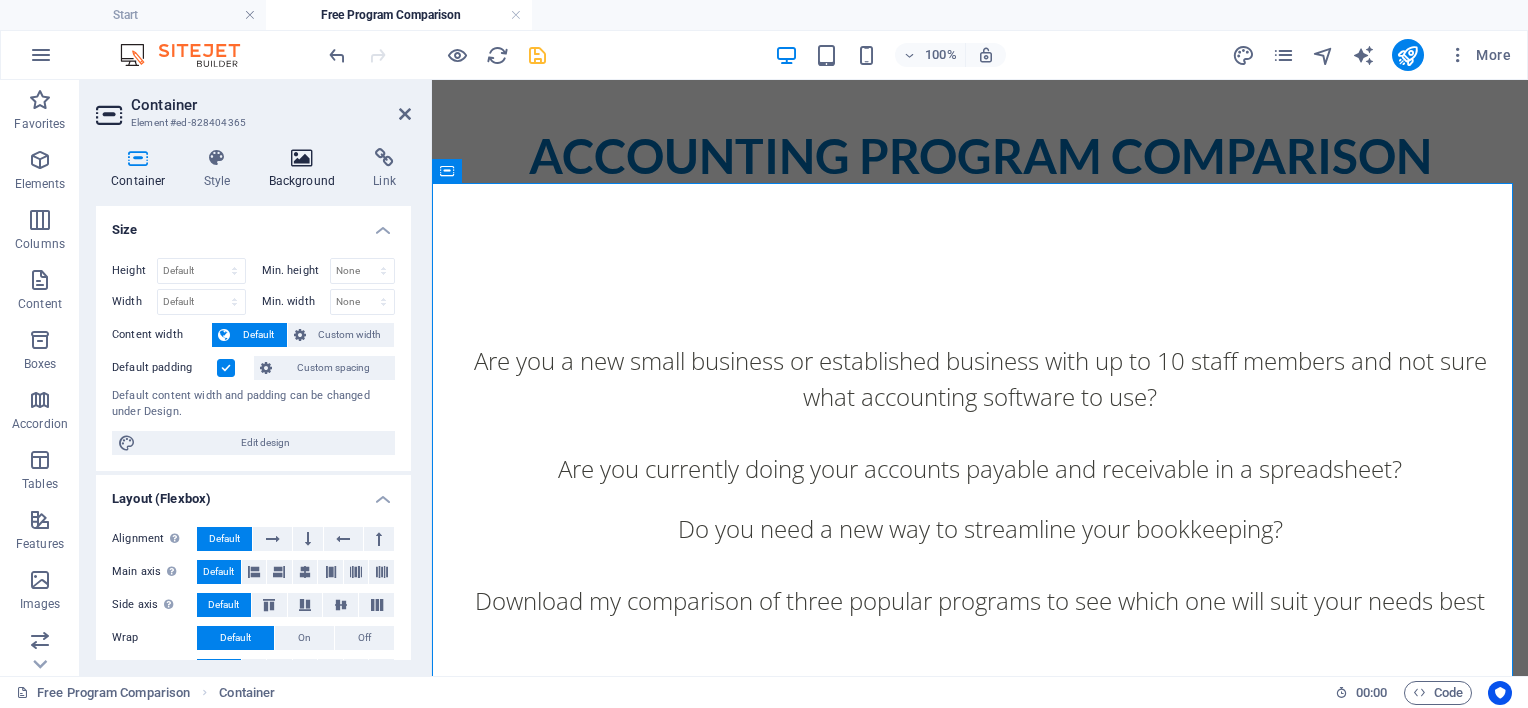 click at bounding box center [302, 158] 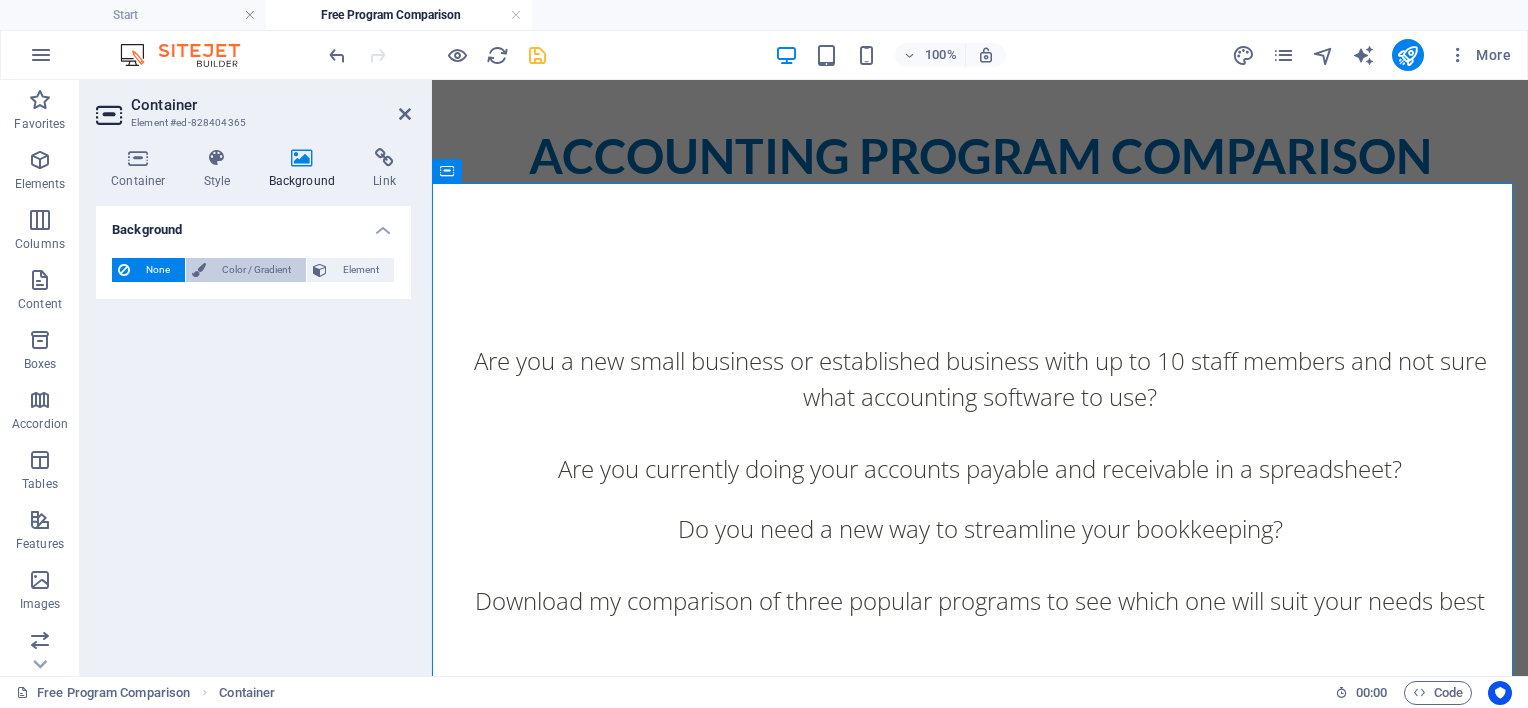 click on "Color / Gradient" at bounding box center (256, 270) 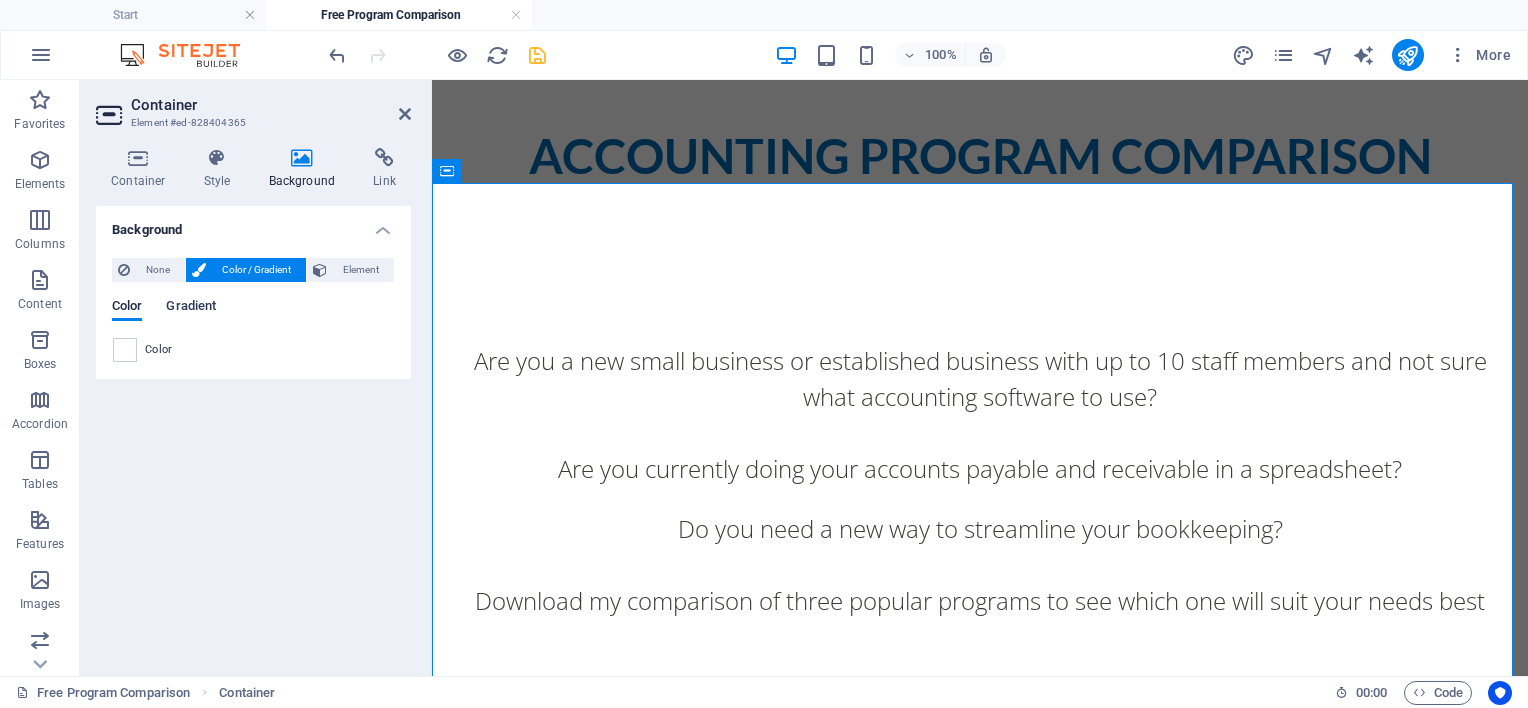 click on "Gradient" at bounding box center [191, 308] 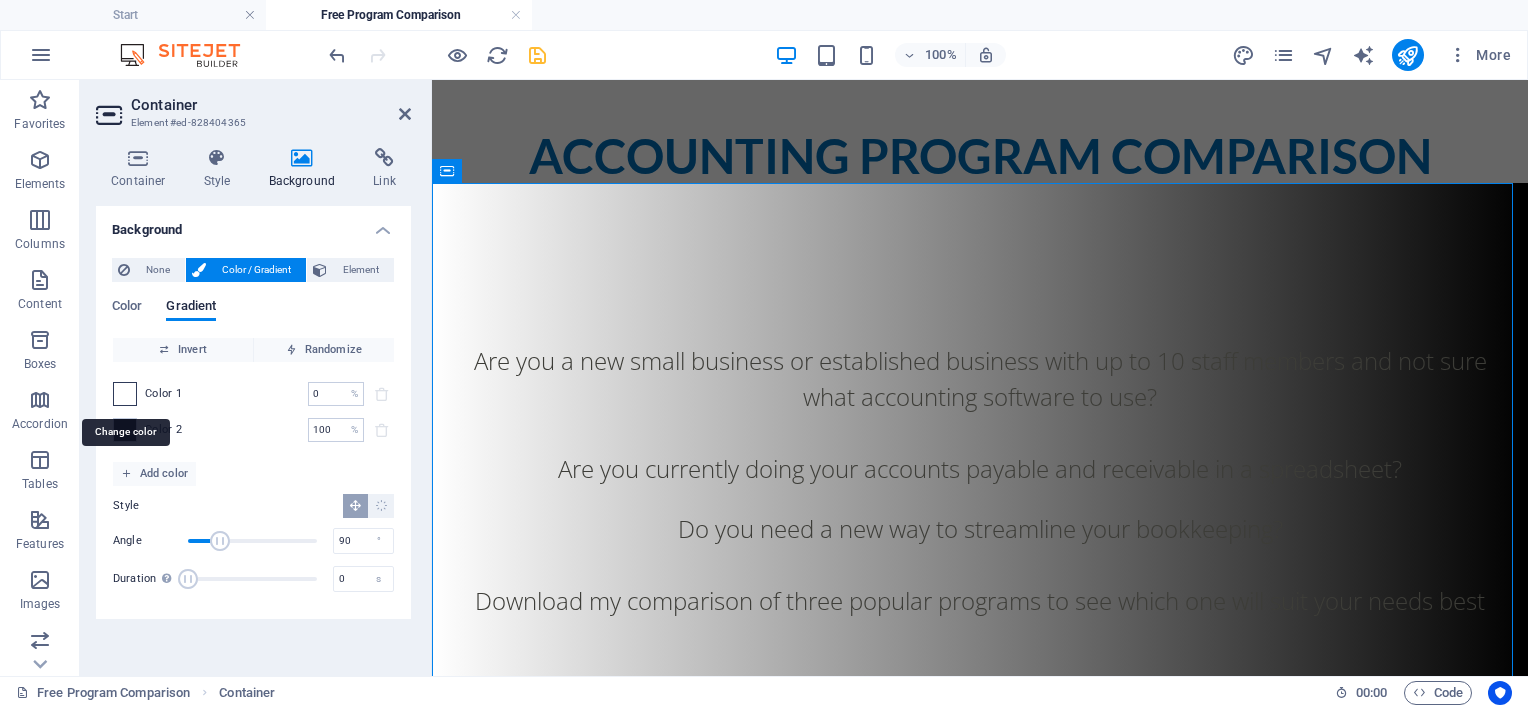 click at bounding box center (125, 394) 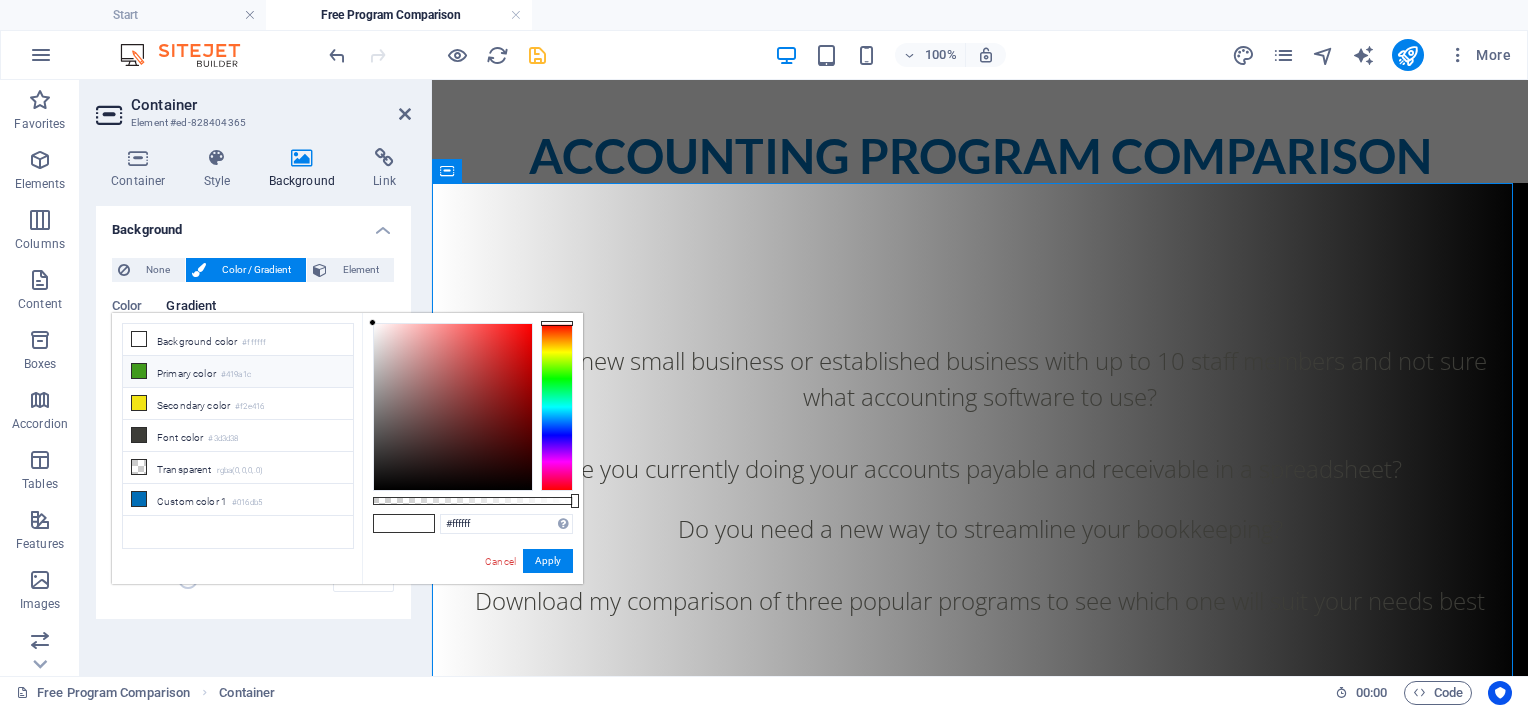 click on "Primary color
#419a1c" at bounding box center [238, 372] 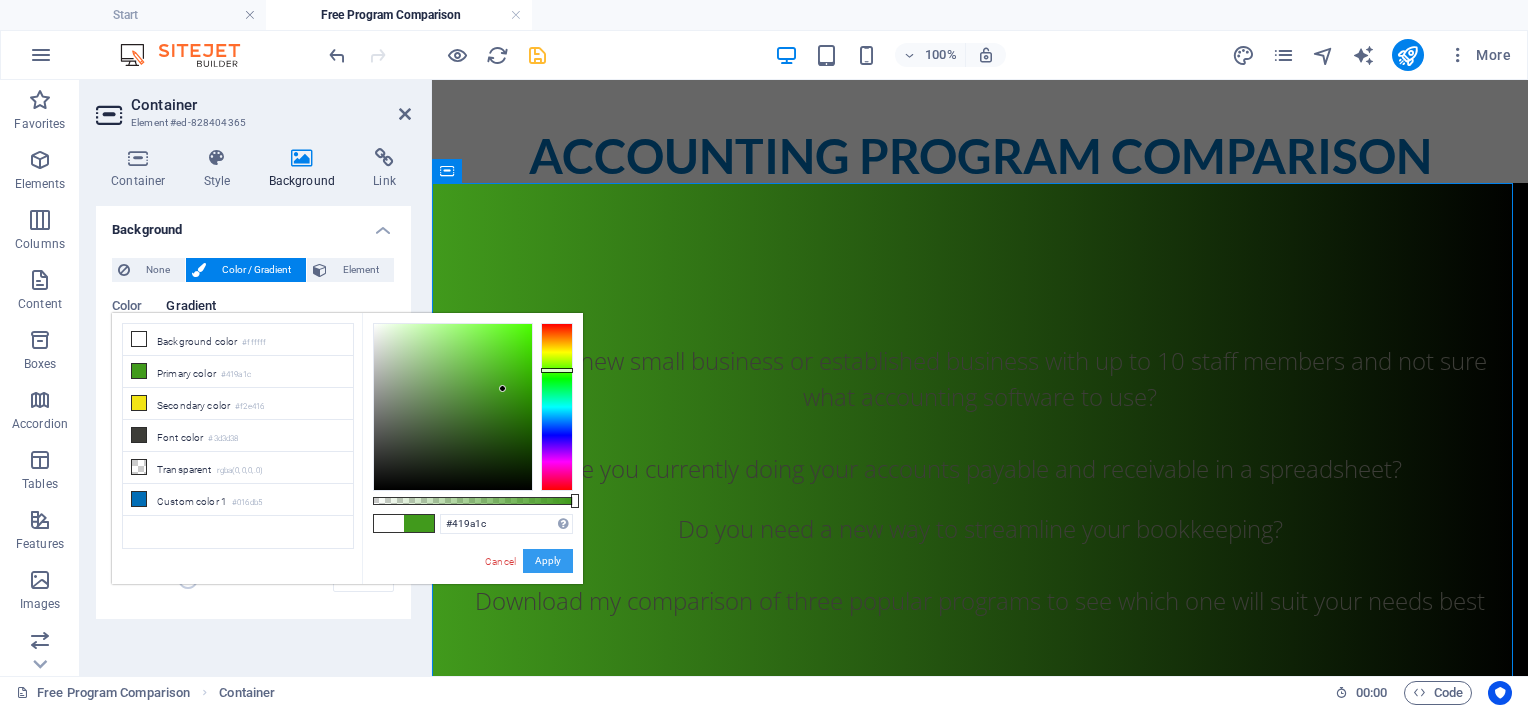 click on "Apply" at bounding box center (548, 561) 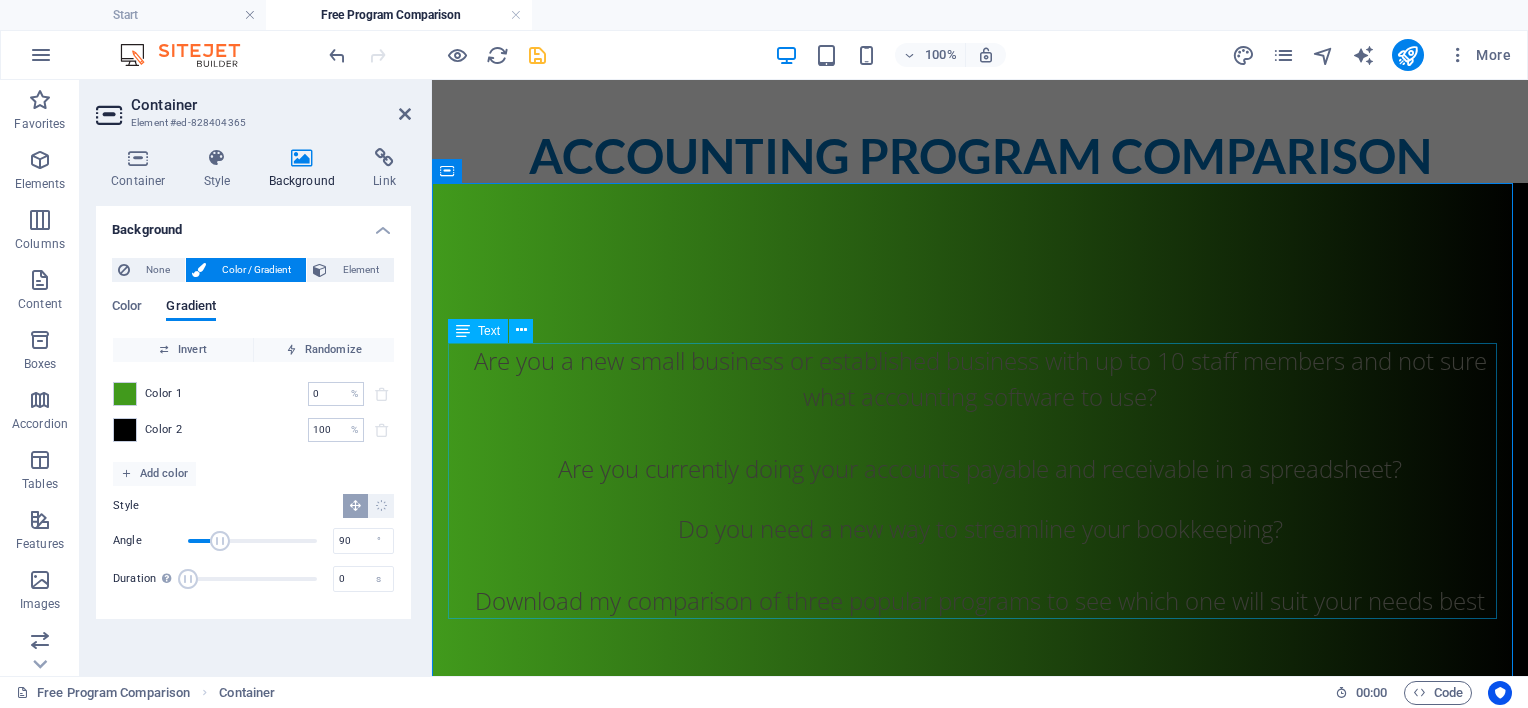 click on "Are you a new small business or established business with up to 10 staff members and not sure what accounting software to use? Are you currently doing your accounts payable and receivable in a spreadsheet? Do you need a new way to streamline your bookkeeping? Download my comparison of three popular programs to see which one will suit your needs best" at bounding box center [980, 481] 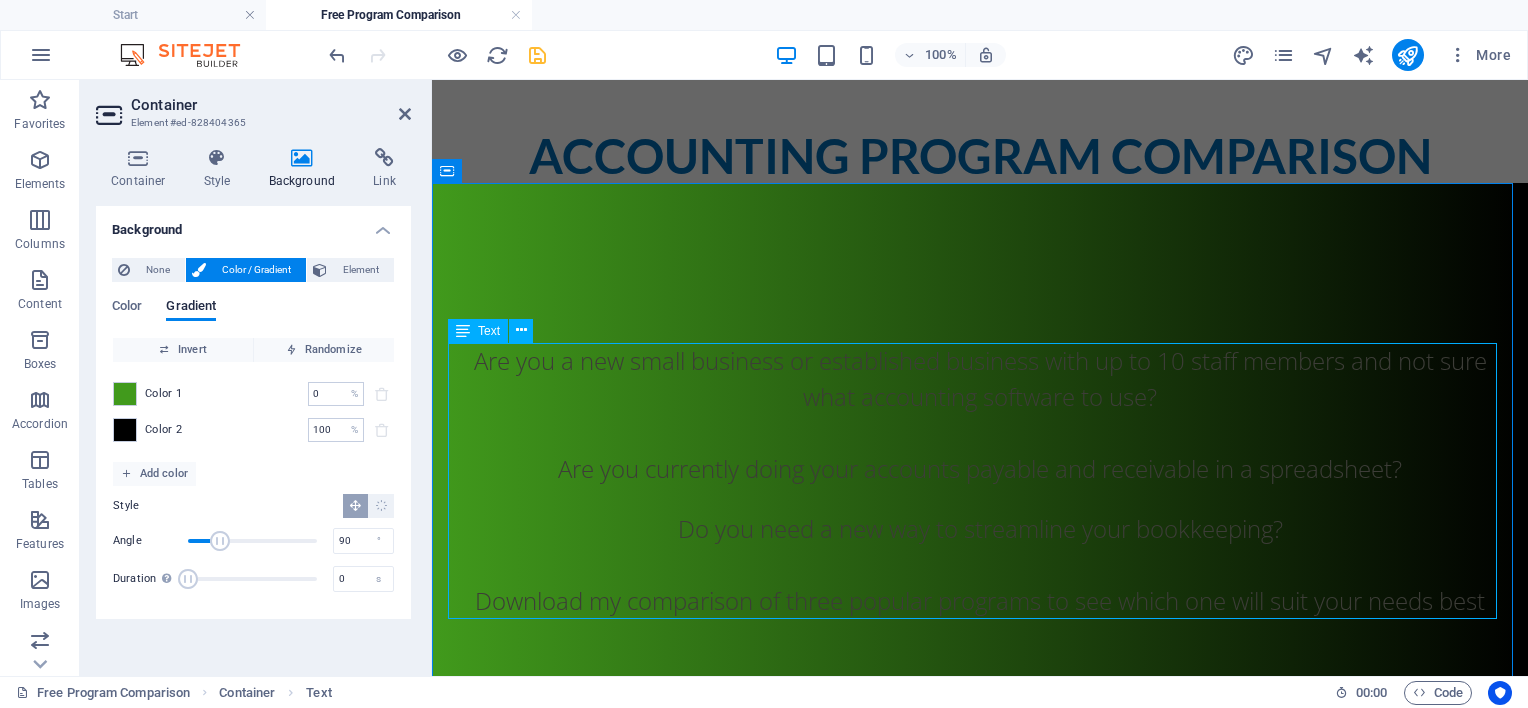 click on "Are you a new small business or established business with up to 10 staff members and not sure what accounting software to use? Are you currently doing your accounts payable and receivable in a spreadsheet? Do you need a new way to streamline your bookkeeping? Download my comparison of three popular programs to see which one will suit your needs best" at bounding box center [980, 481] 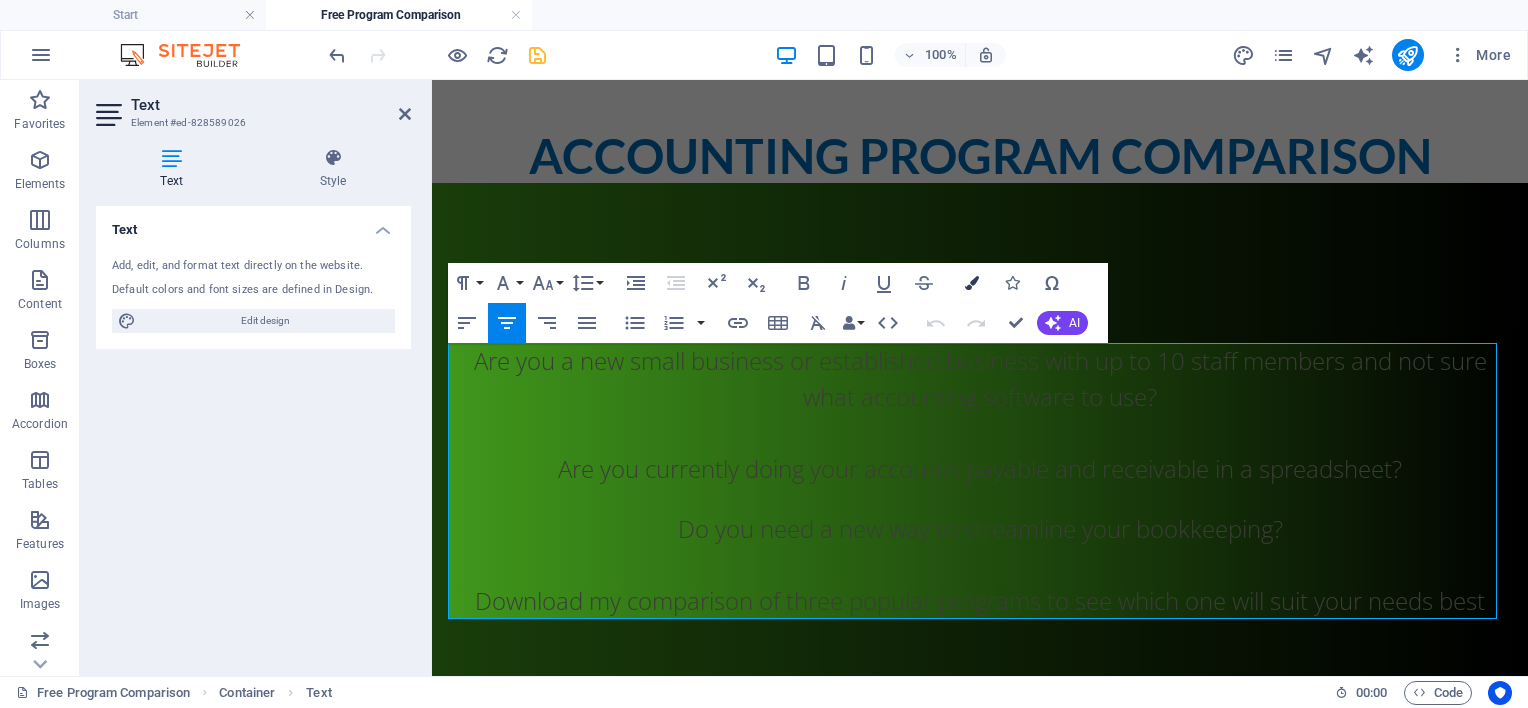 click at bounding box center [972, 283] 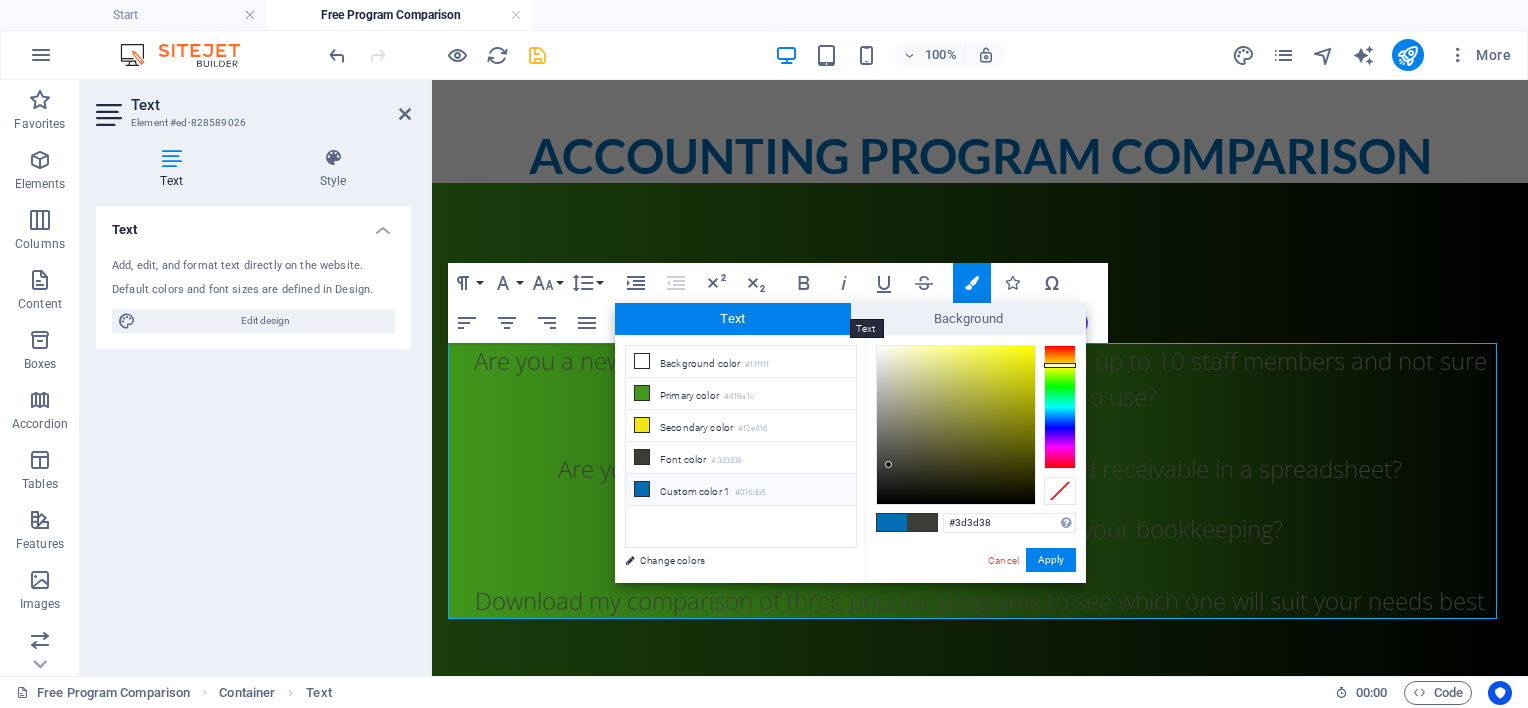 click on "Text" at bounding box center (733, 319) 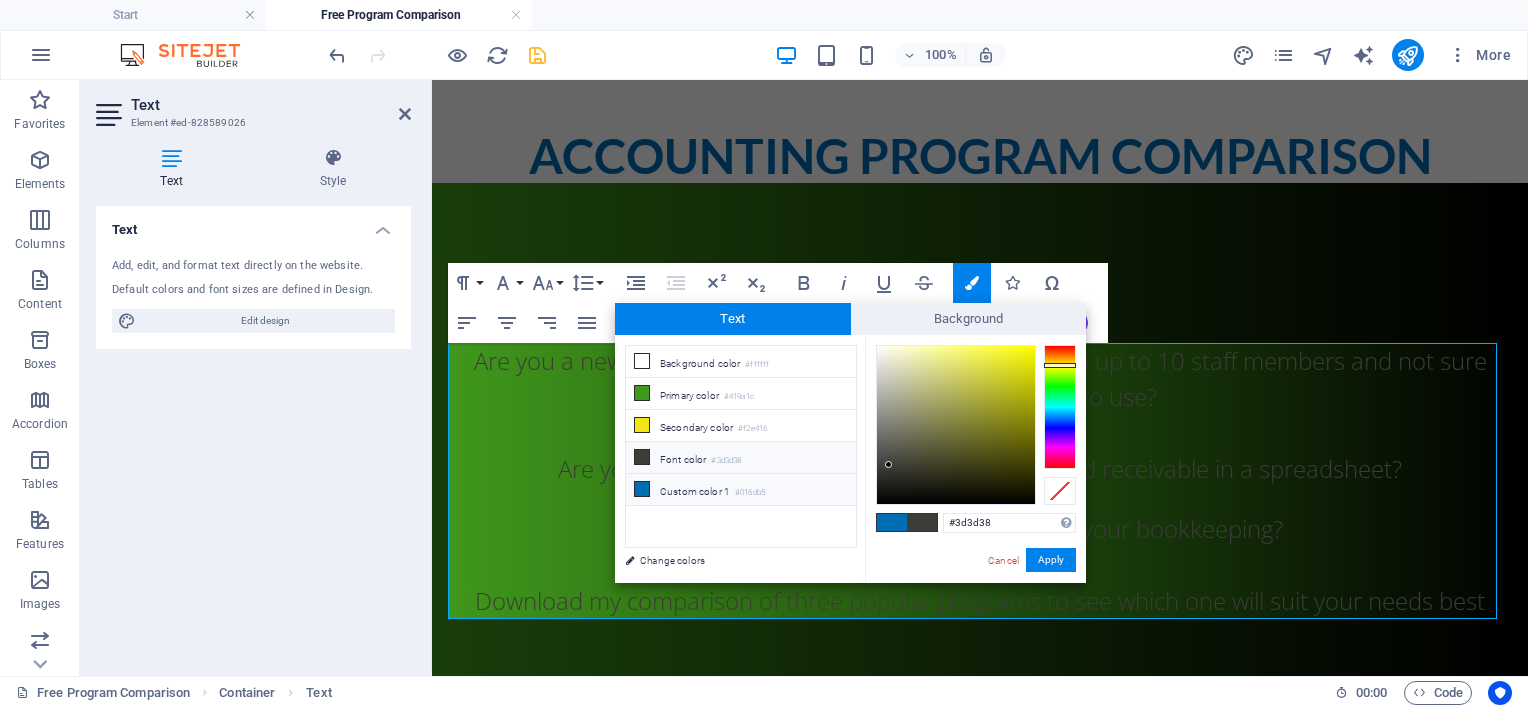 click at bounding box center (642, 457) 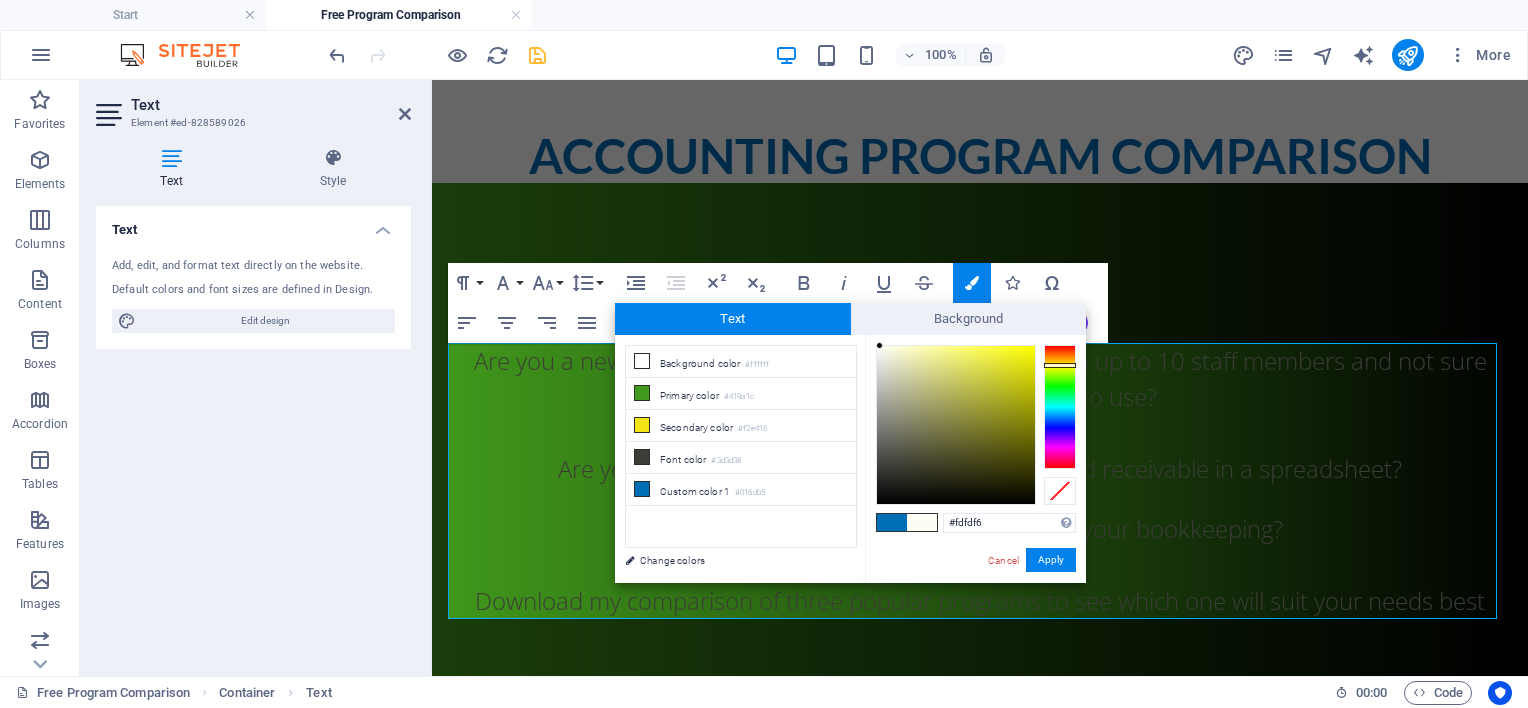 click at bounding box center [956, 425] 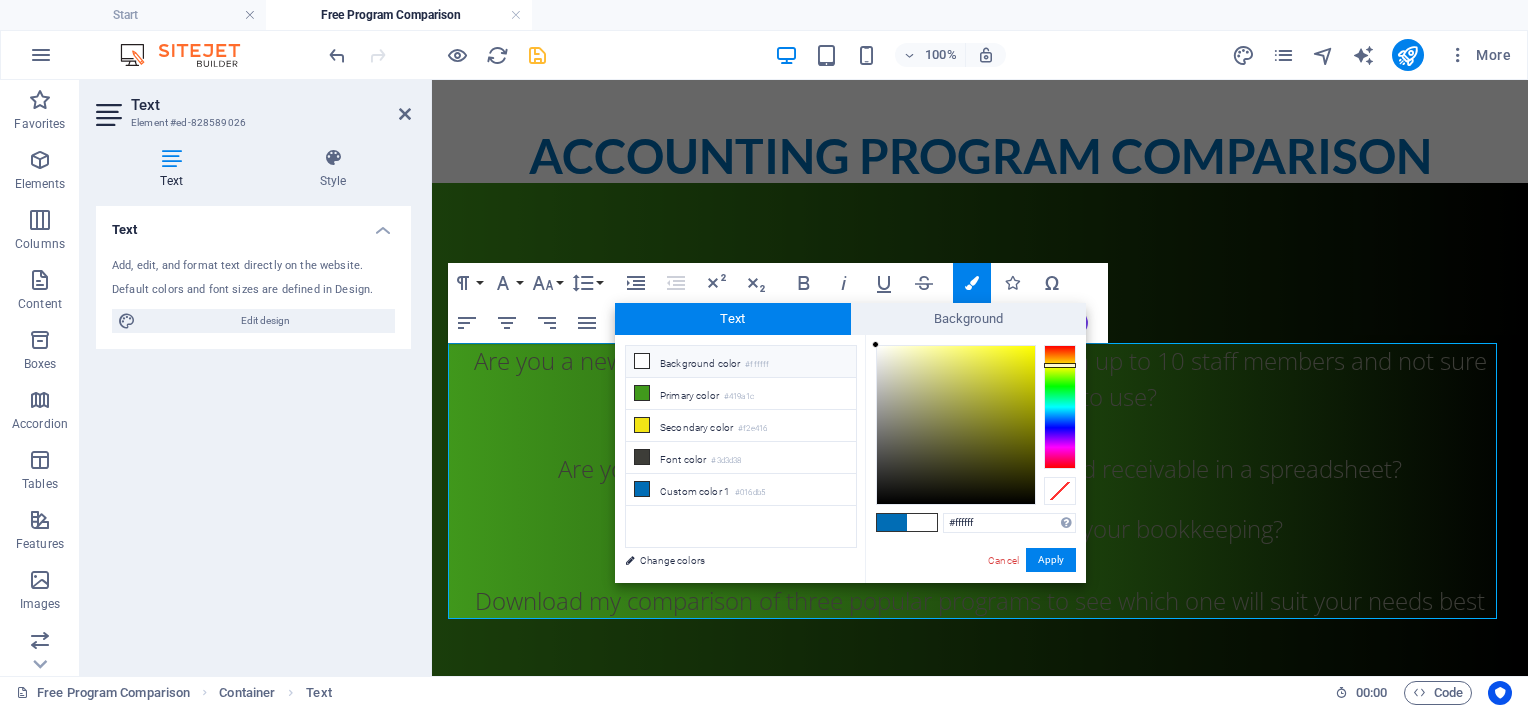 drag, startPoint x: 880, startPoint y: 346, endPoint x: 868, endPoint y: 344, distance: 12.165525 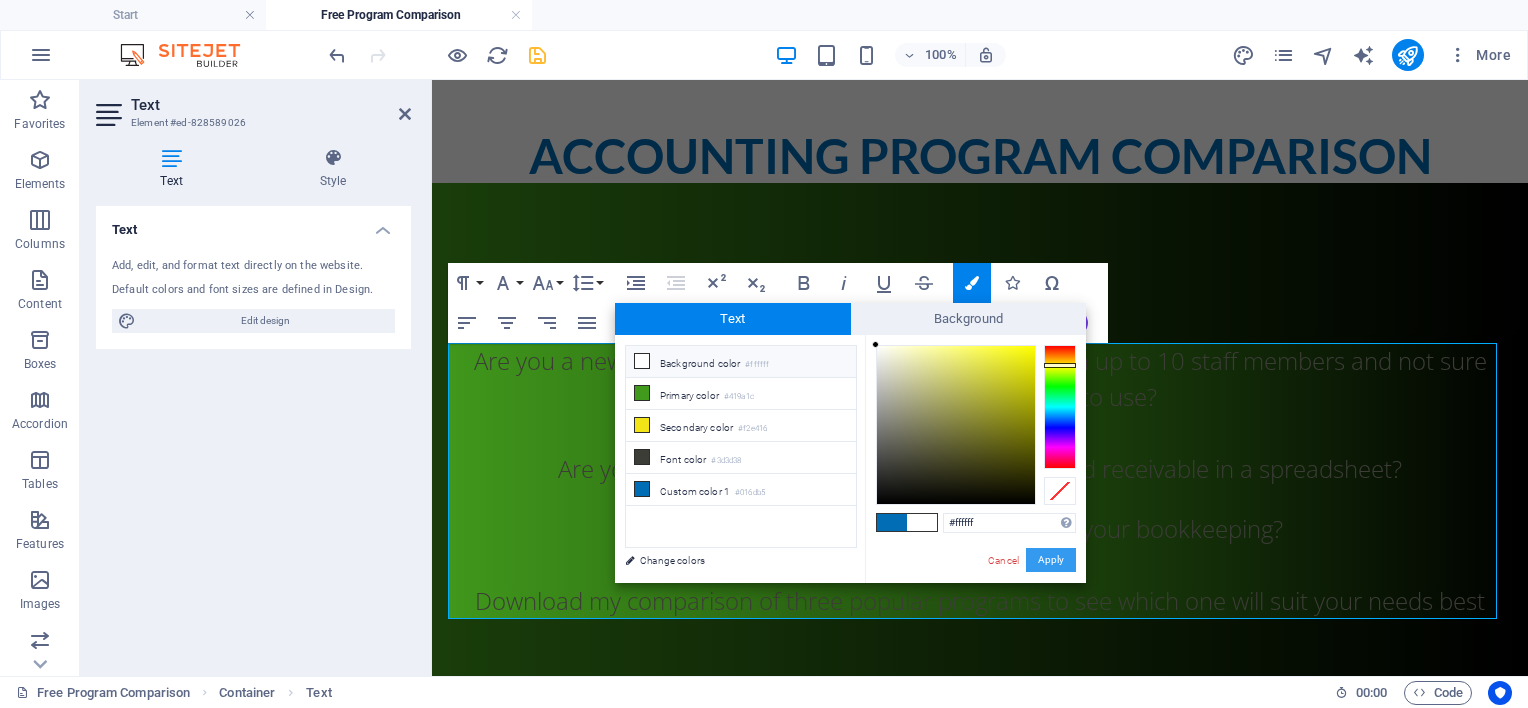 click on "Apply" at bounding box center [1051, 560] 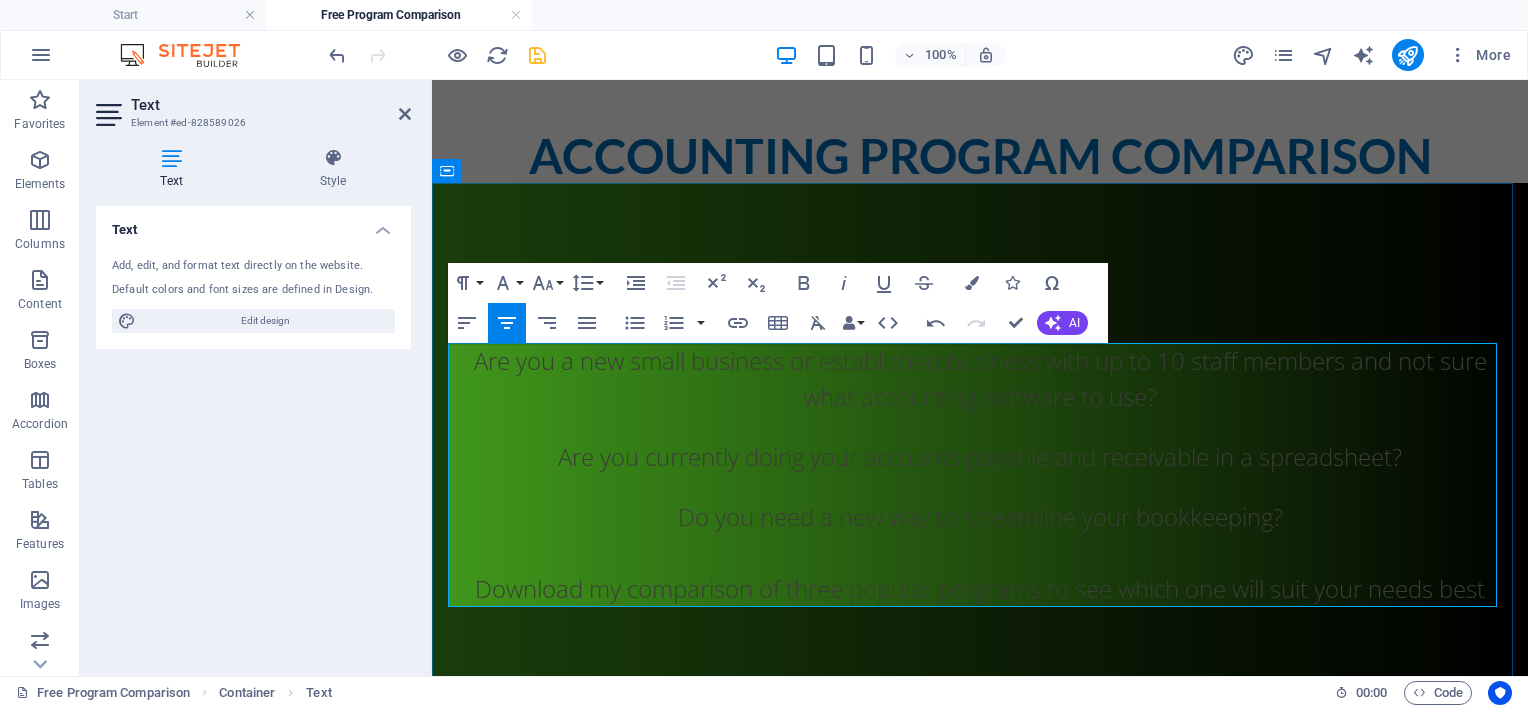 click on "Do you need a new way to streamline your bookkeeping?" at bounding box center [980, 516] 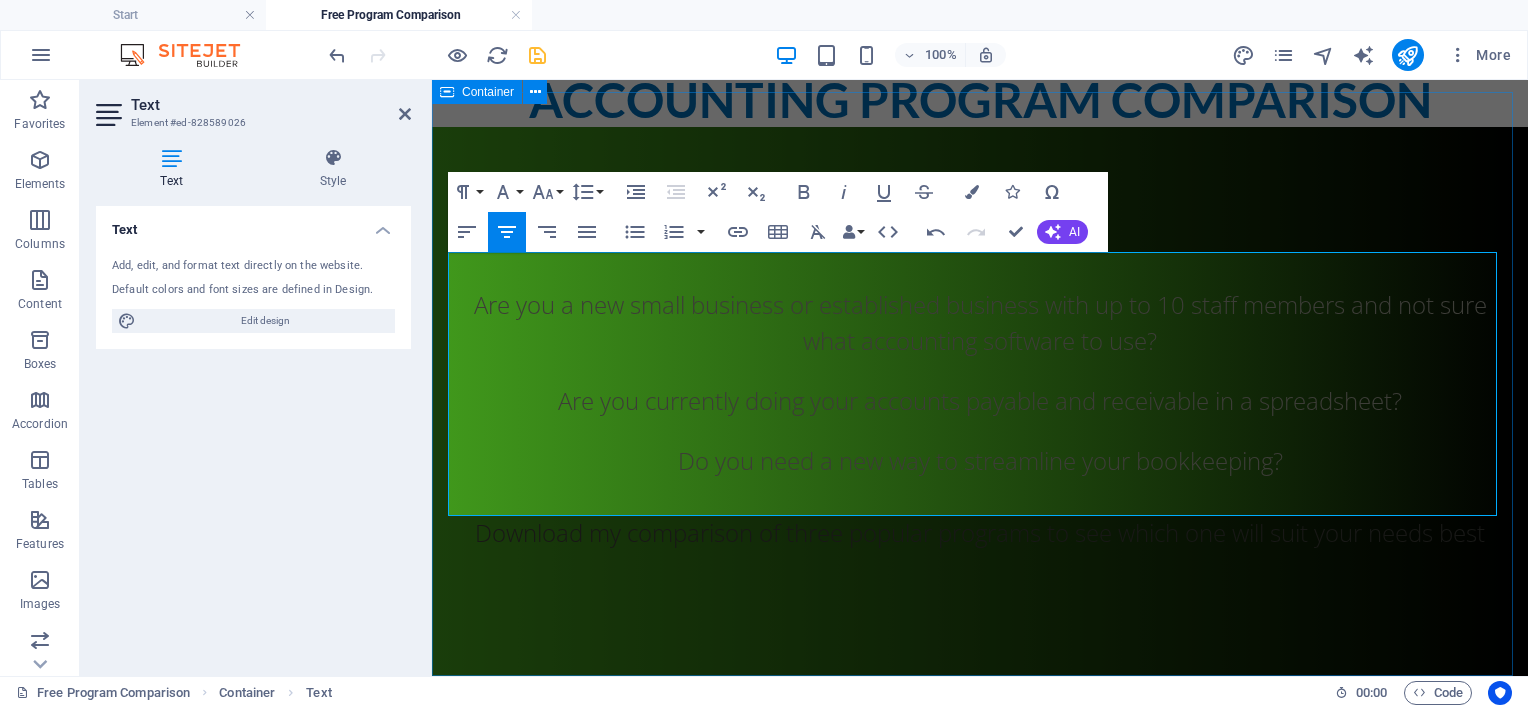 scroll, scrollTop: 0, scrollLeft: 0, axis: both 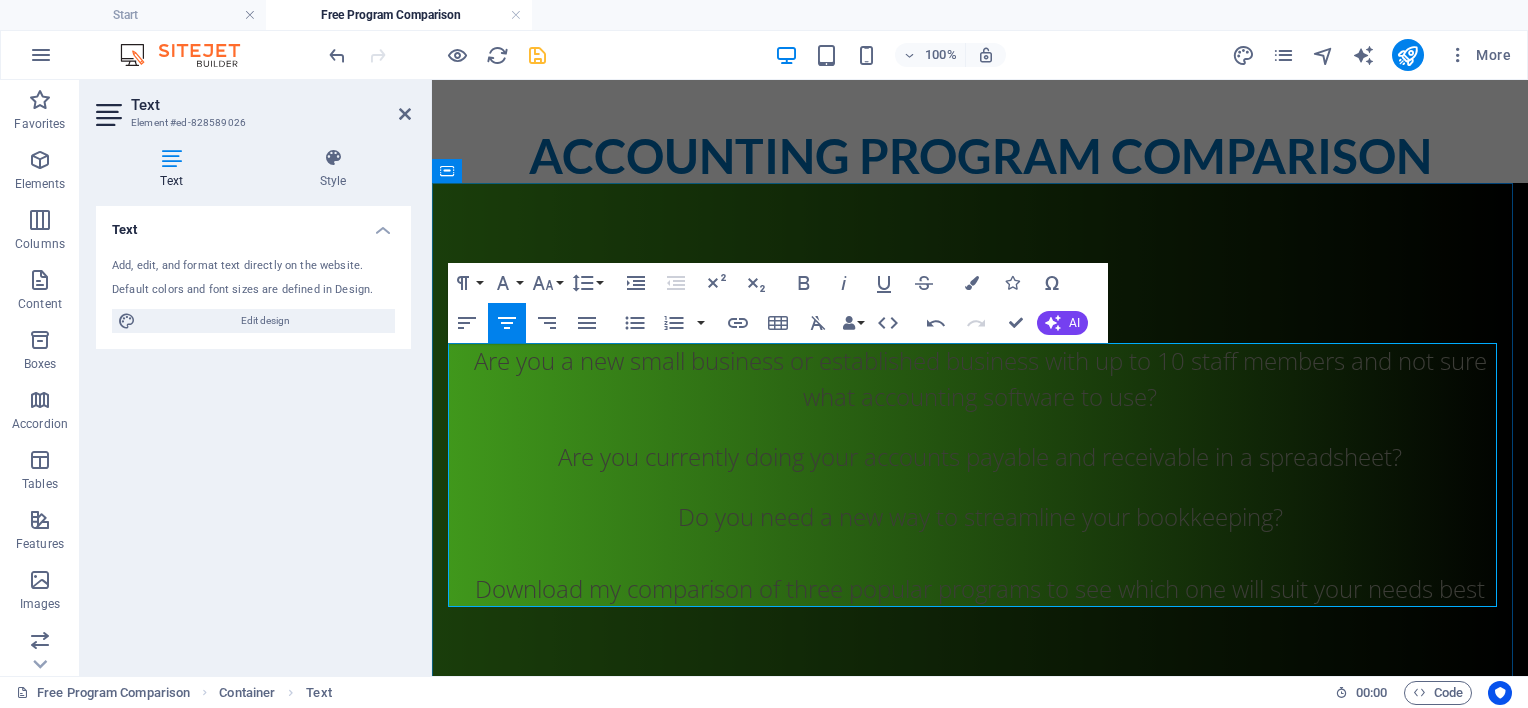 click on "Are you currently doing your accounts payable and receivable in a spreadsheet?" at bounding box center (980, 456) 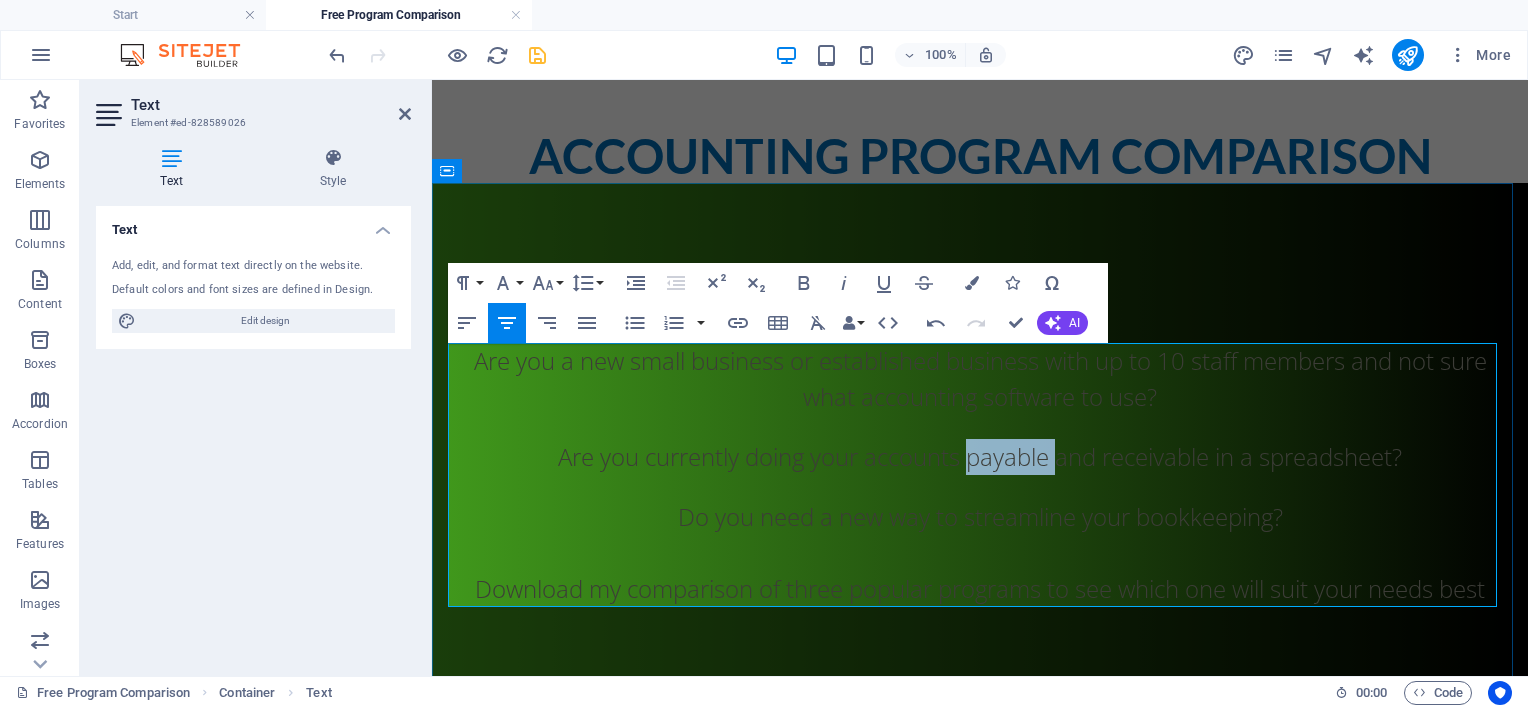 click on "Are you currently doing your accounts payable and receivable in a spreadsheet?" at bounding box center [980, 456] 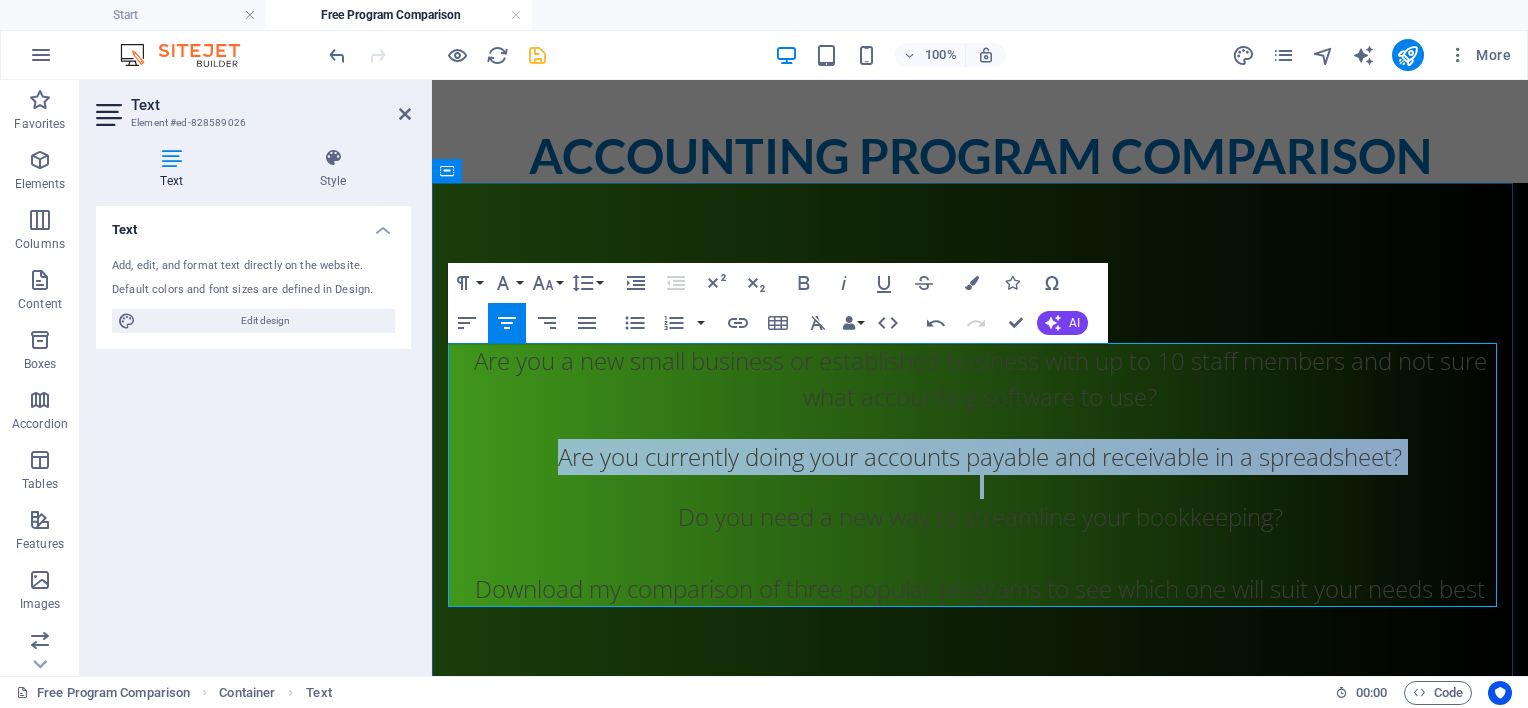 click on "Are you currently doing your accounts payable and receivable in a spreadsheet?" at bounding box center [980, 456] 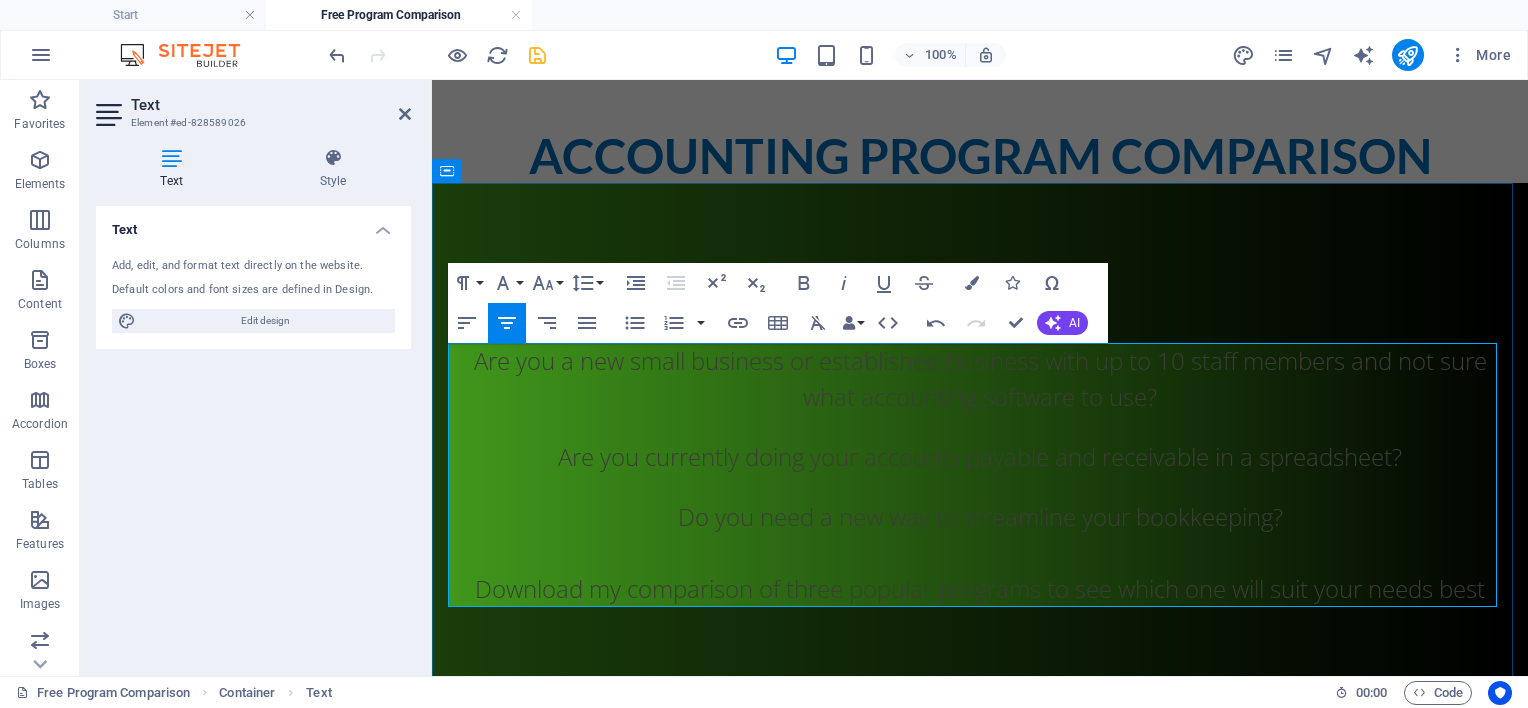 click on "​ ​ Are you a new small business or established business with up to 10 staff members and not sure what accounting software to use?" at bounding box center [980, 379] 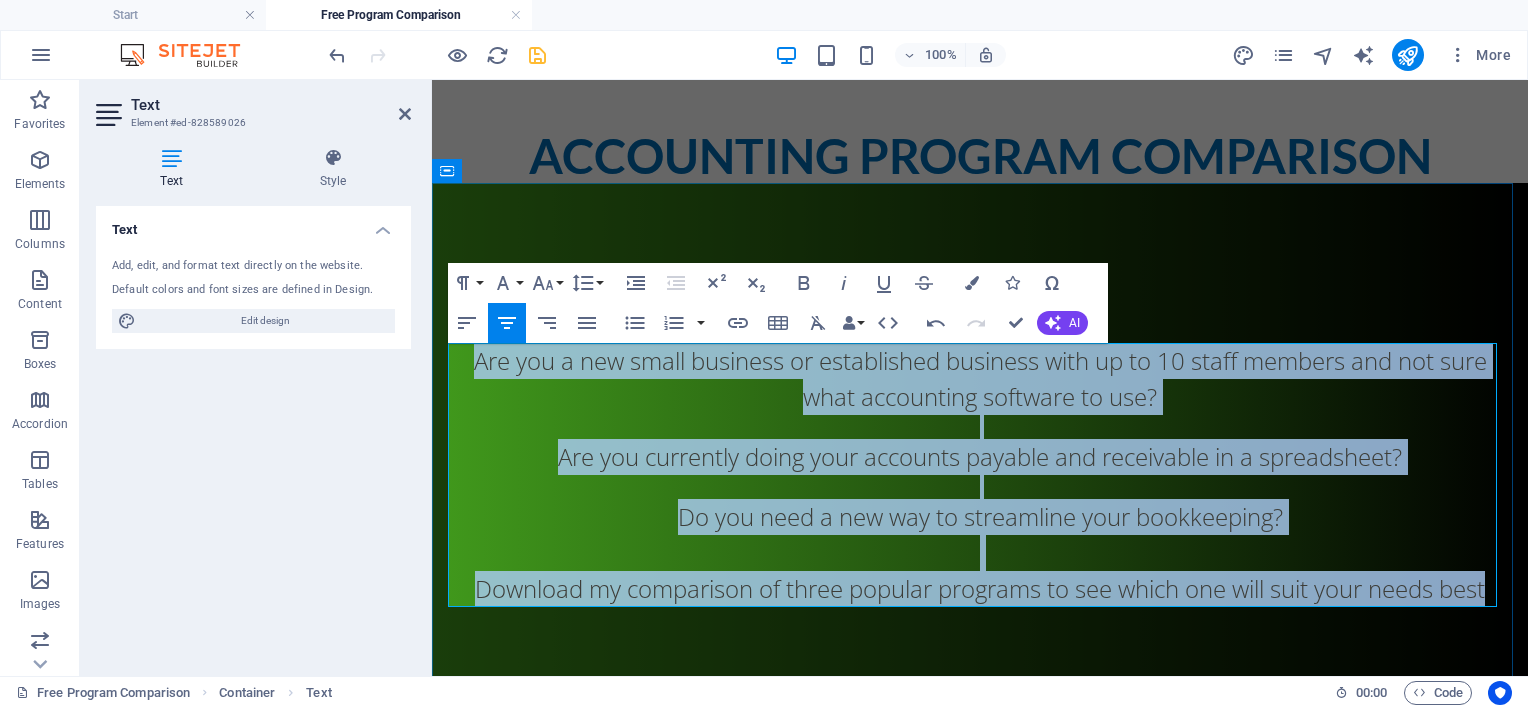 drag, startPoint x: 460, startPoint y: 361, endPoint x: 1493, endPoint y: 588, distance: 1057.6473 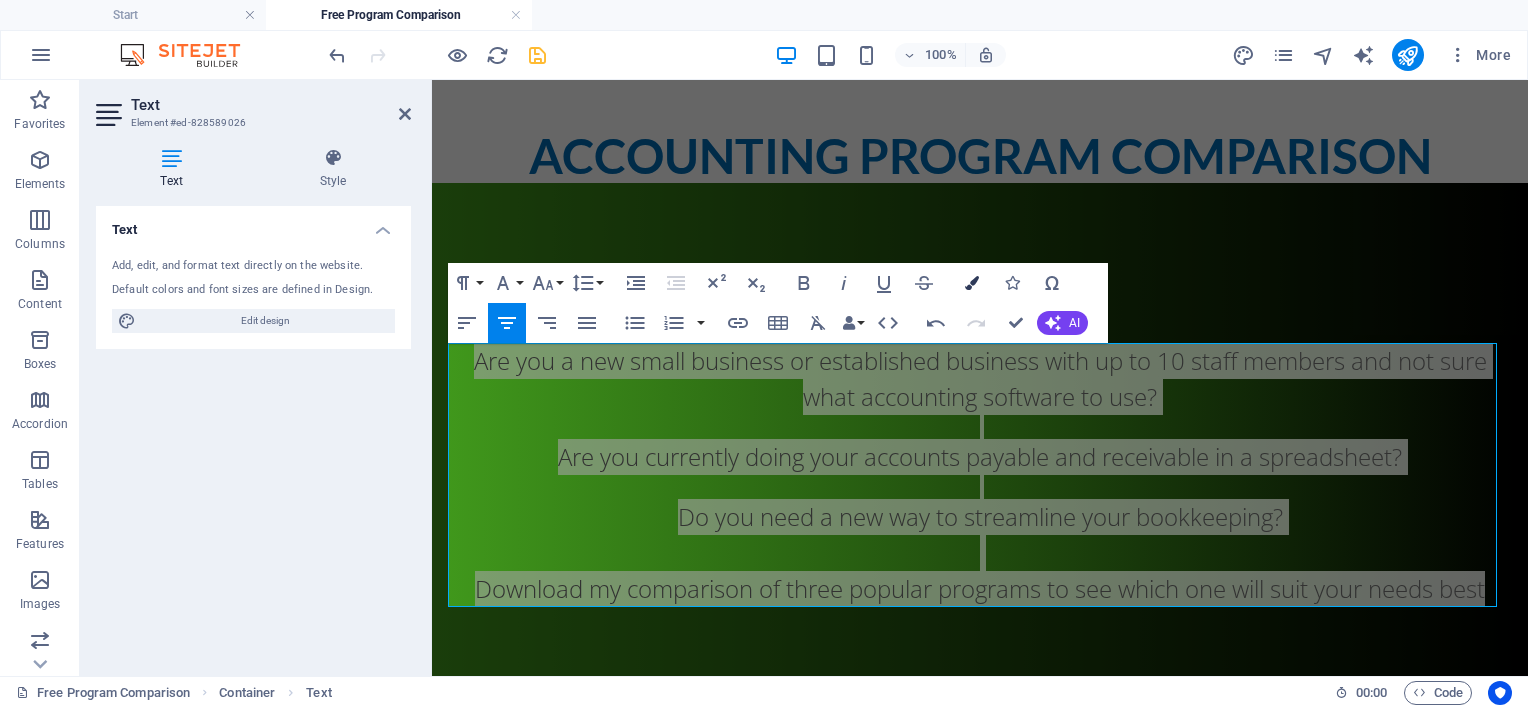 click at bounding box center (972, 283) 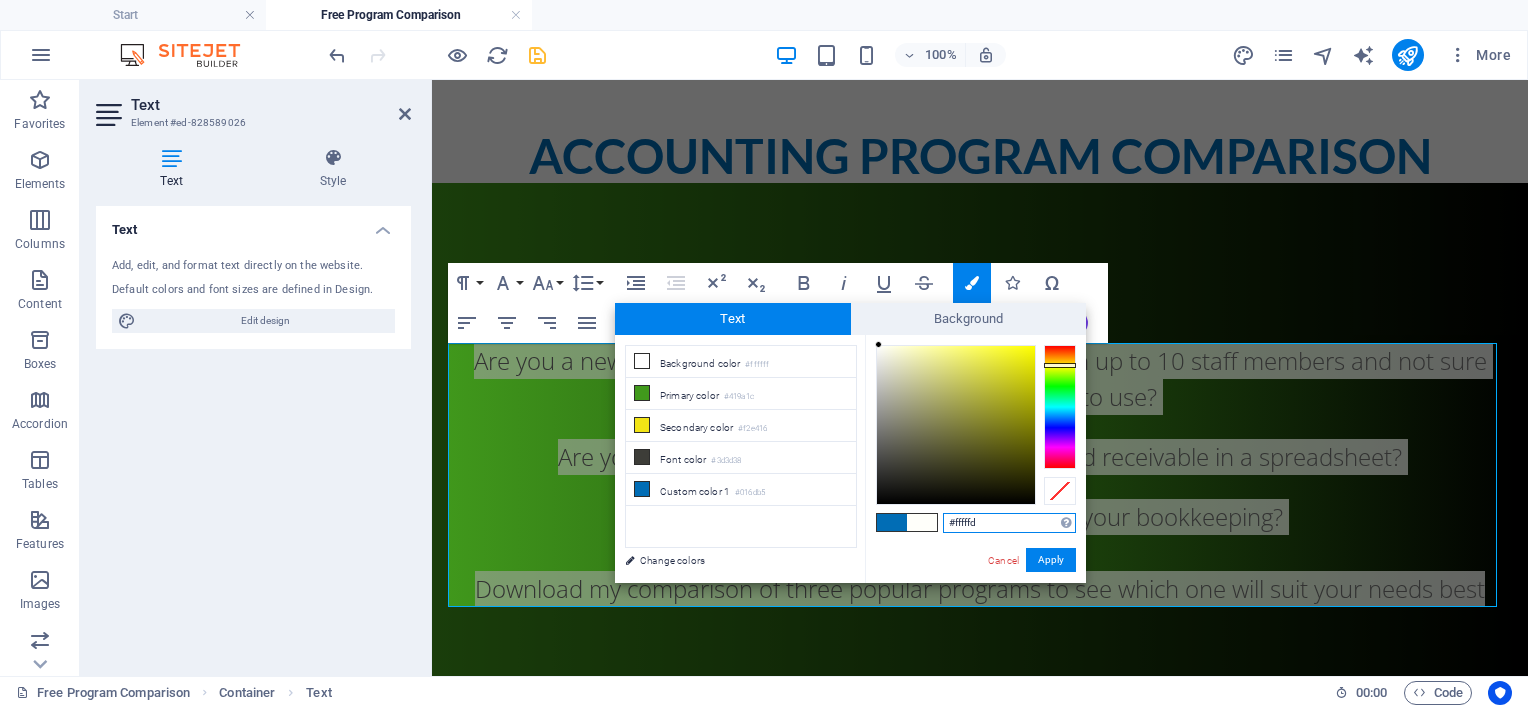 type on "#ffffff" 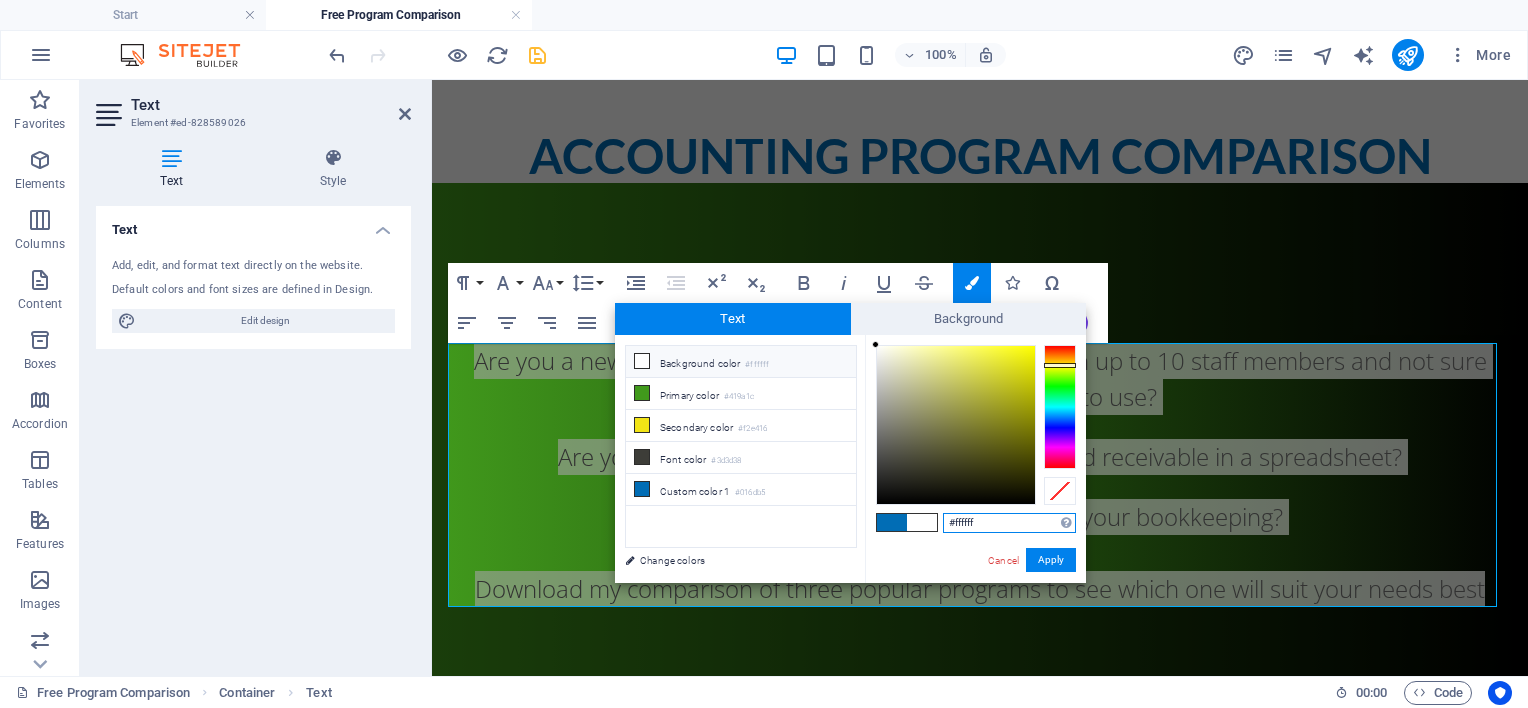 drag, startPoint x: 887, startPoint y: 463, endPoint x: 872, endPoint y: 344, distance: 119.94165 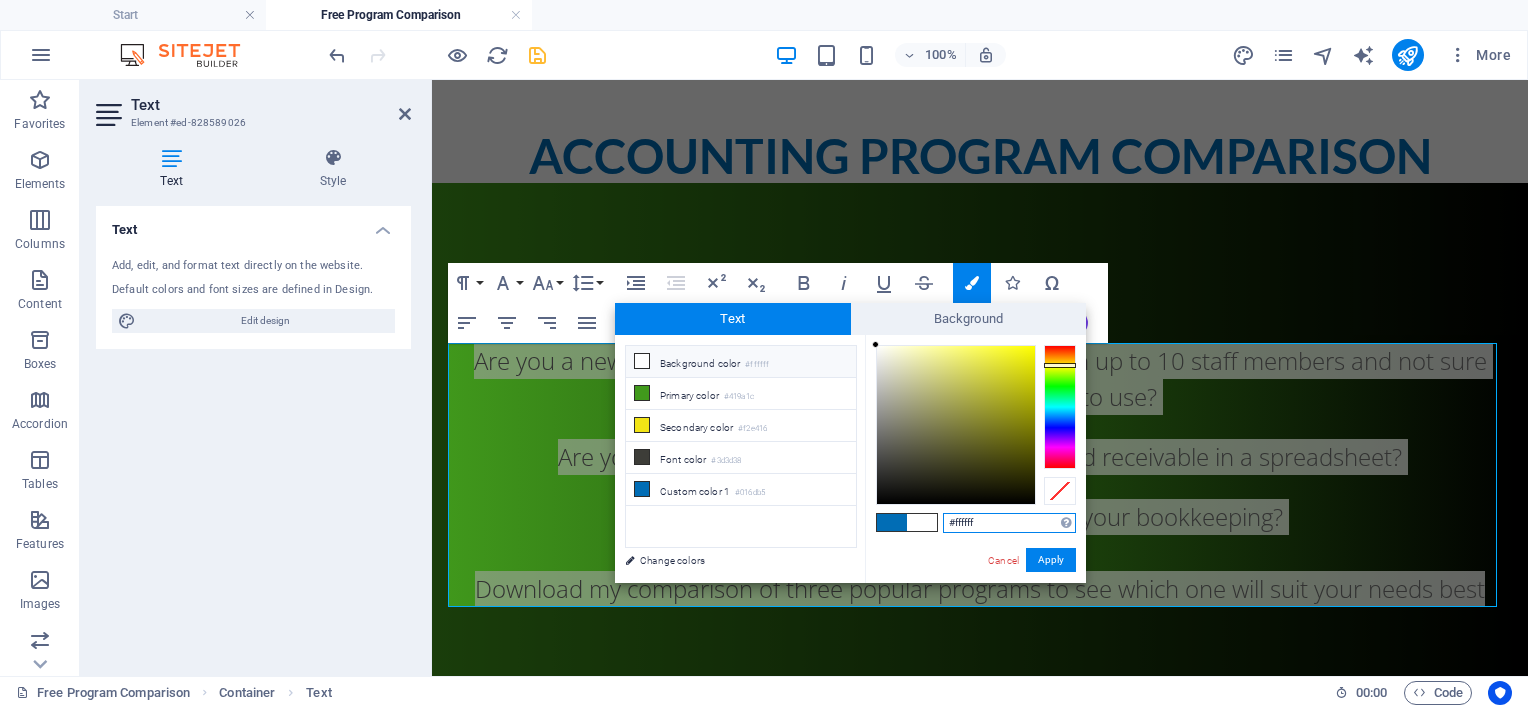 click at bounding box center [875, 344] 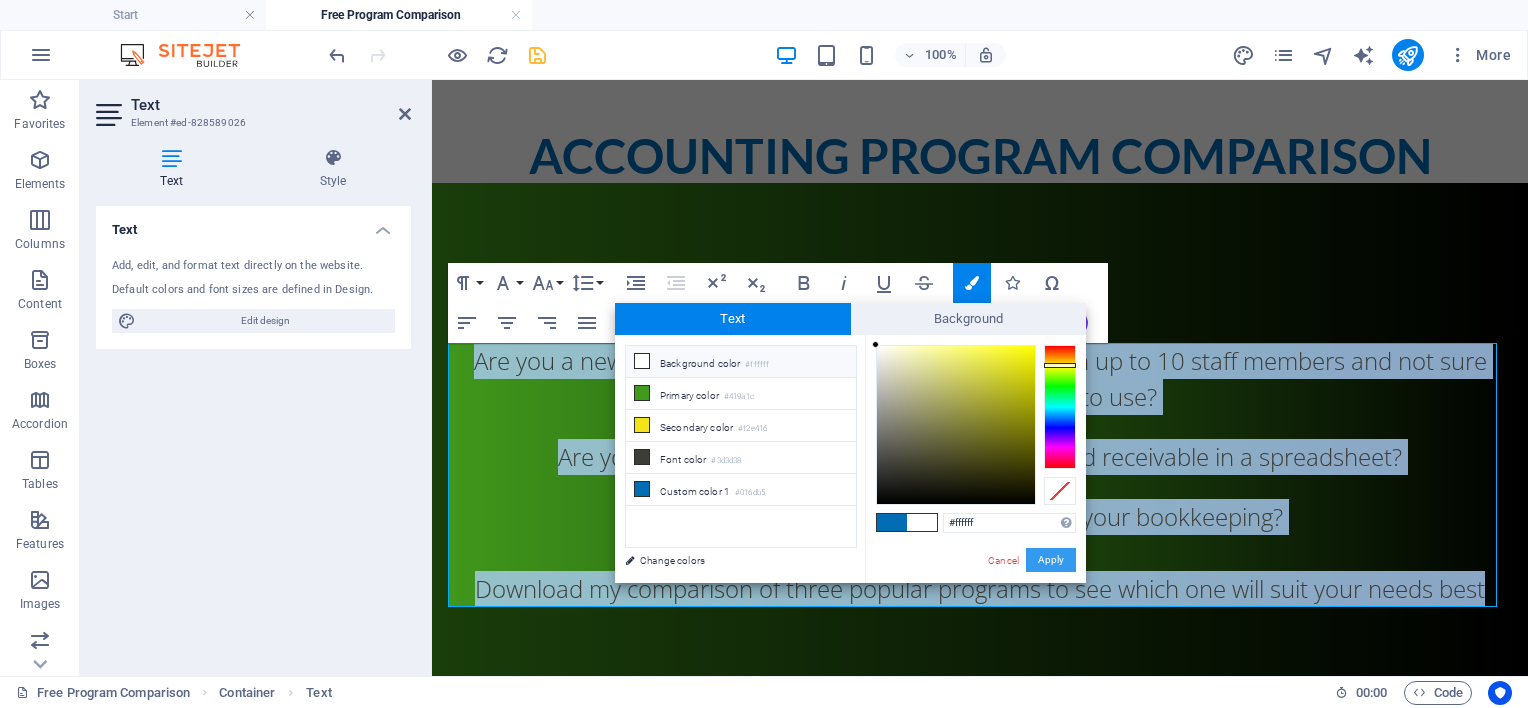 click on "Apply" at bounding box center [1051, 560] 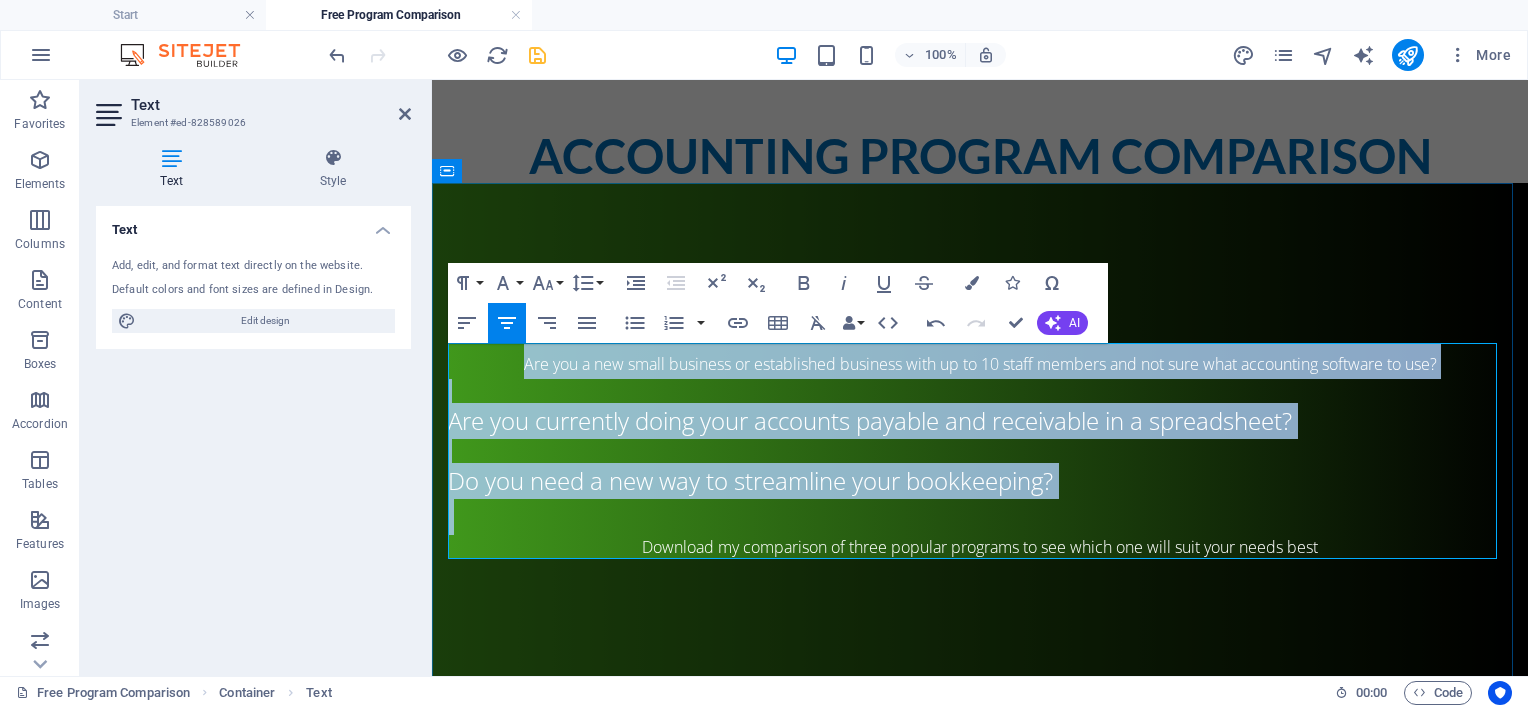 click on "Do you need a new way to streamline your bookkeeping?" at bounding box center (980, 481) 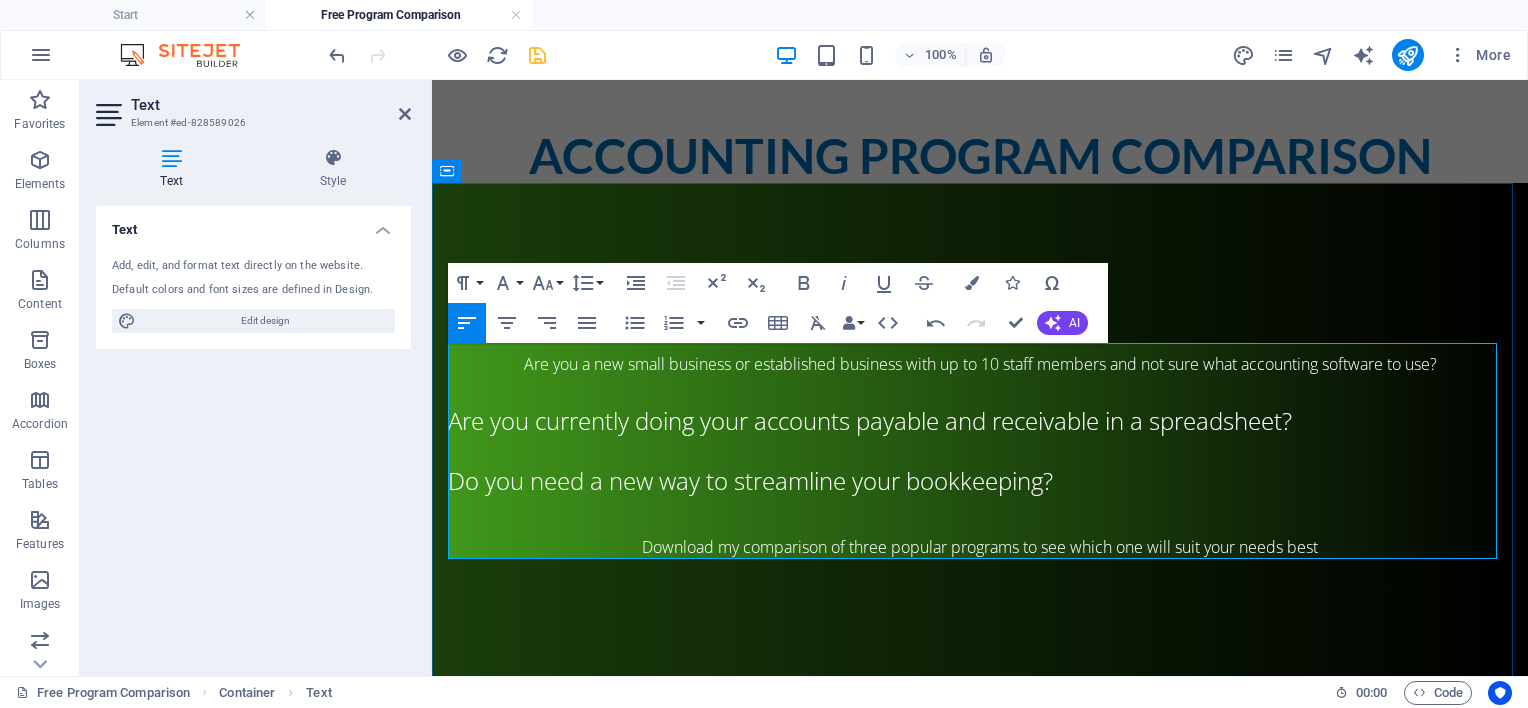 click on "Are you a new small business or established business with up to 10 staff members and not sure what accounting software to use?" at bounding box center [980, 364] 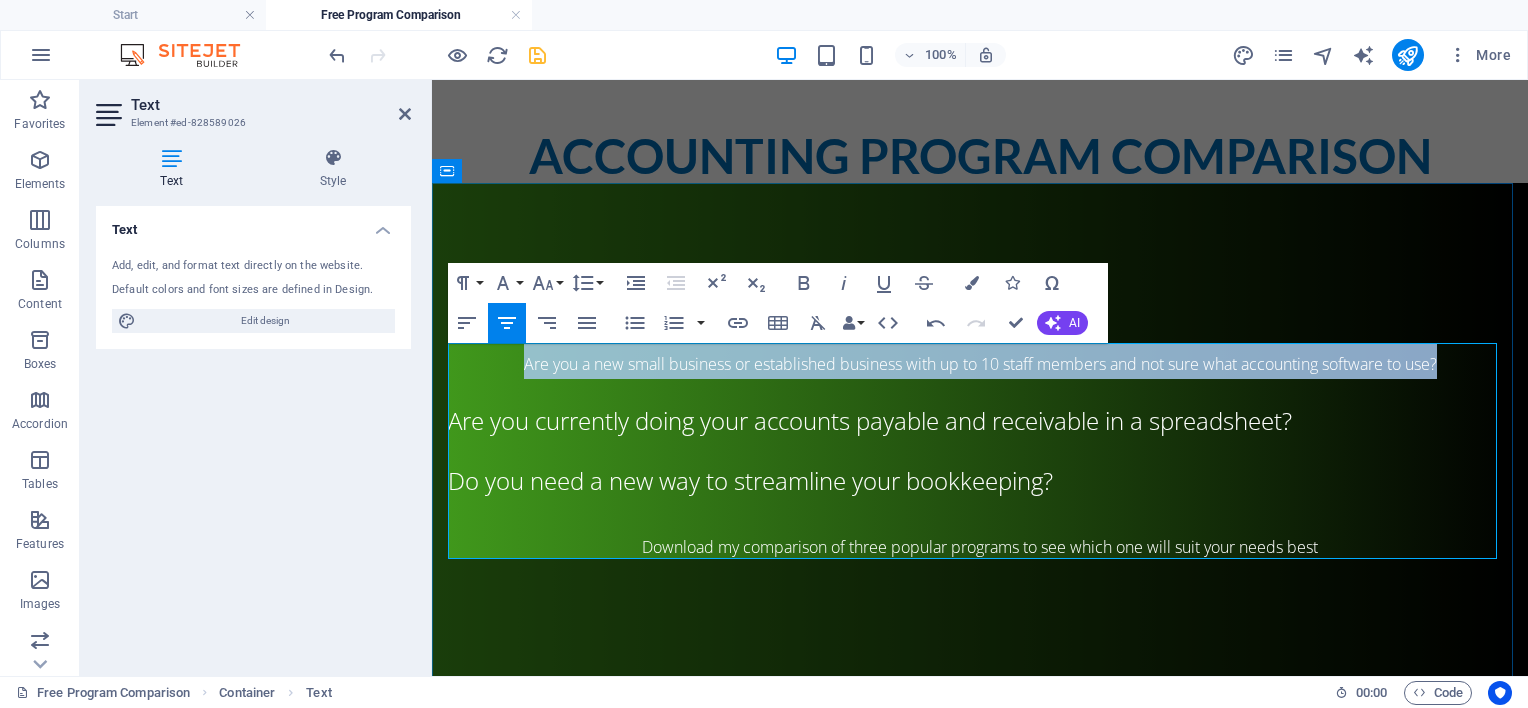 drag, startPoint x: 504, startPoint y: 365, endPoint x: 1445, endPoint y: 364, distance: 941.00055 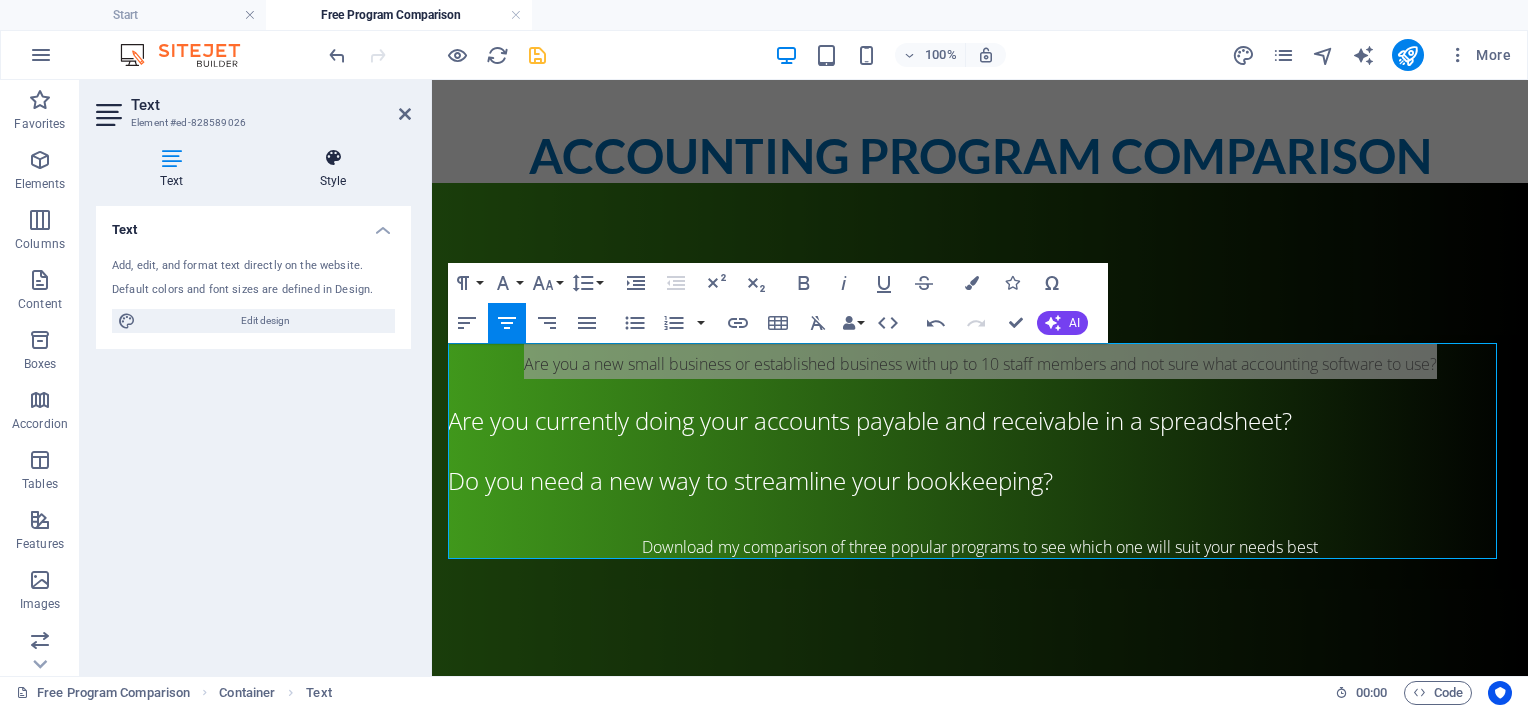 click at bounding box center [333, 158] 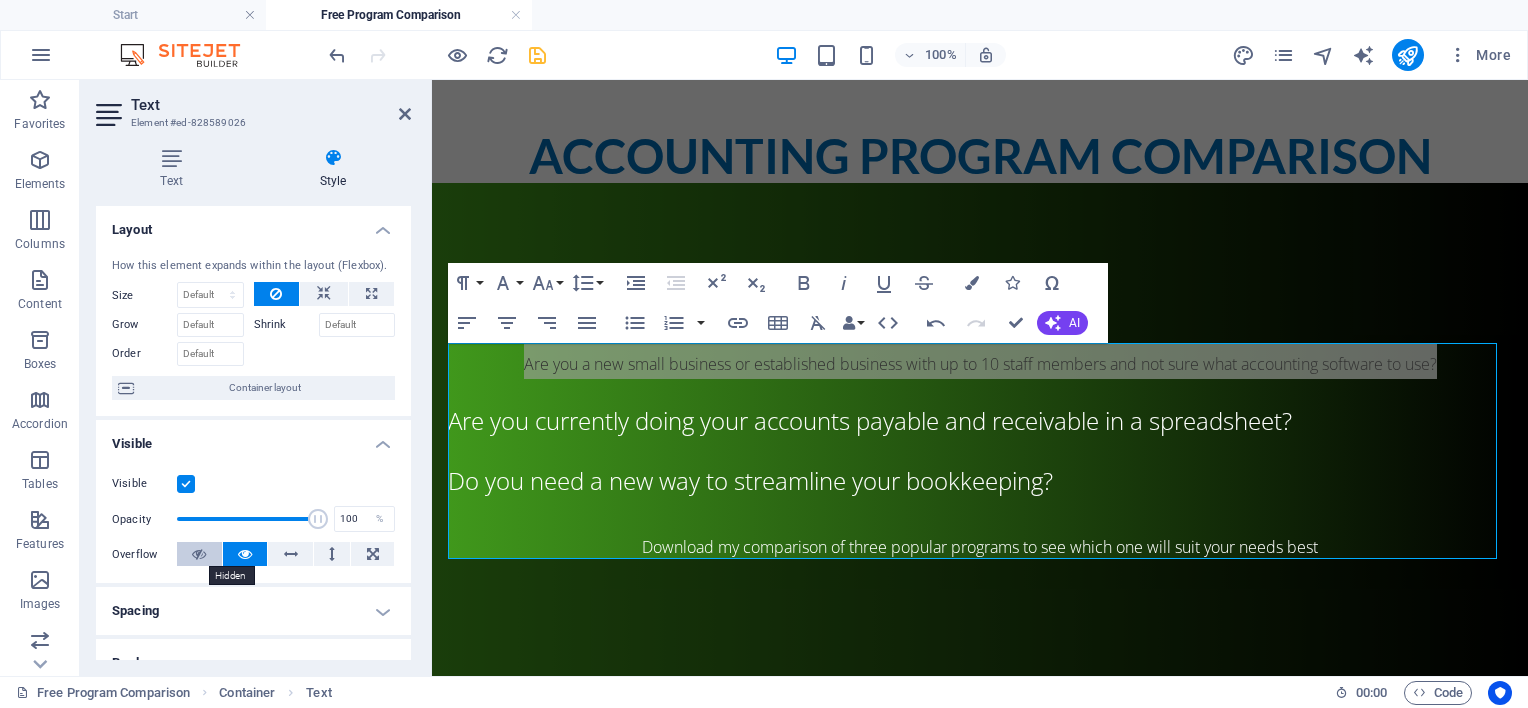 click at bounding box center [199, 554] 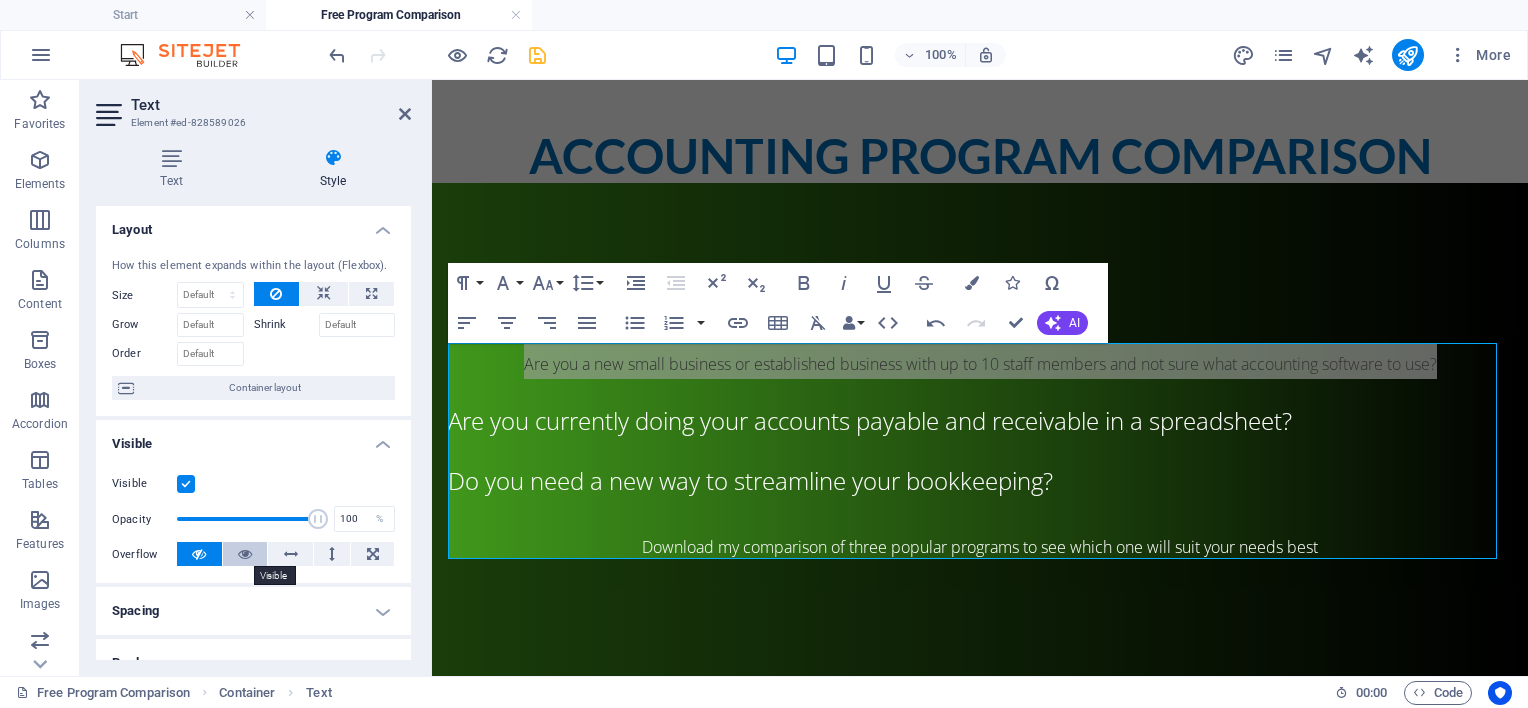 click at bounding box center (245, 554) 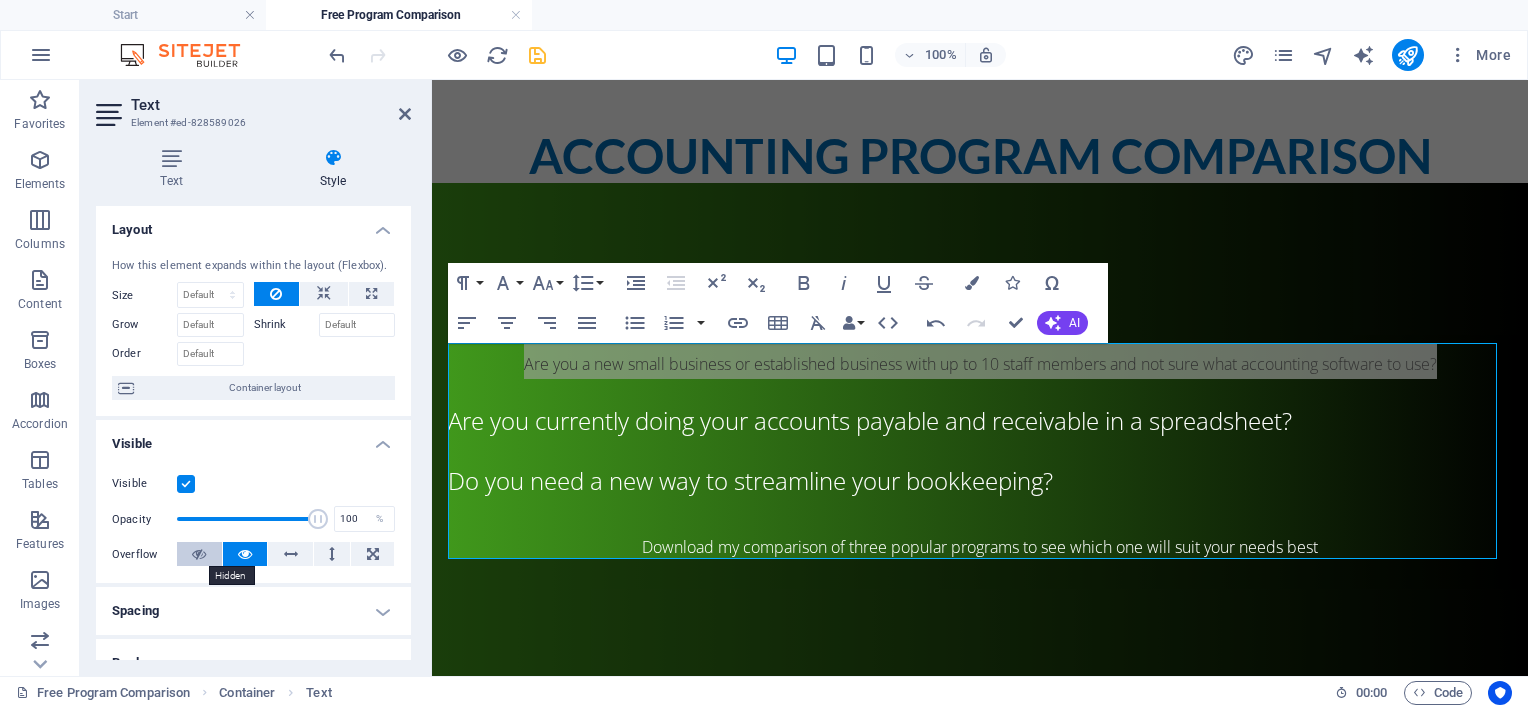 click at bounding box center (199, 554) 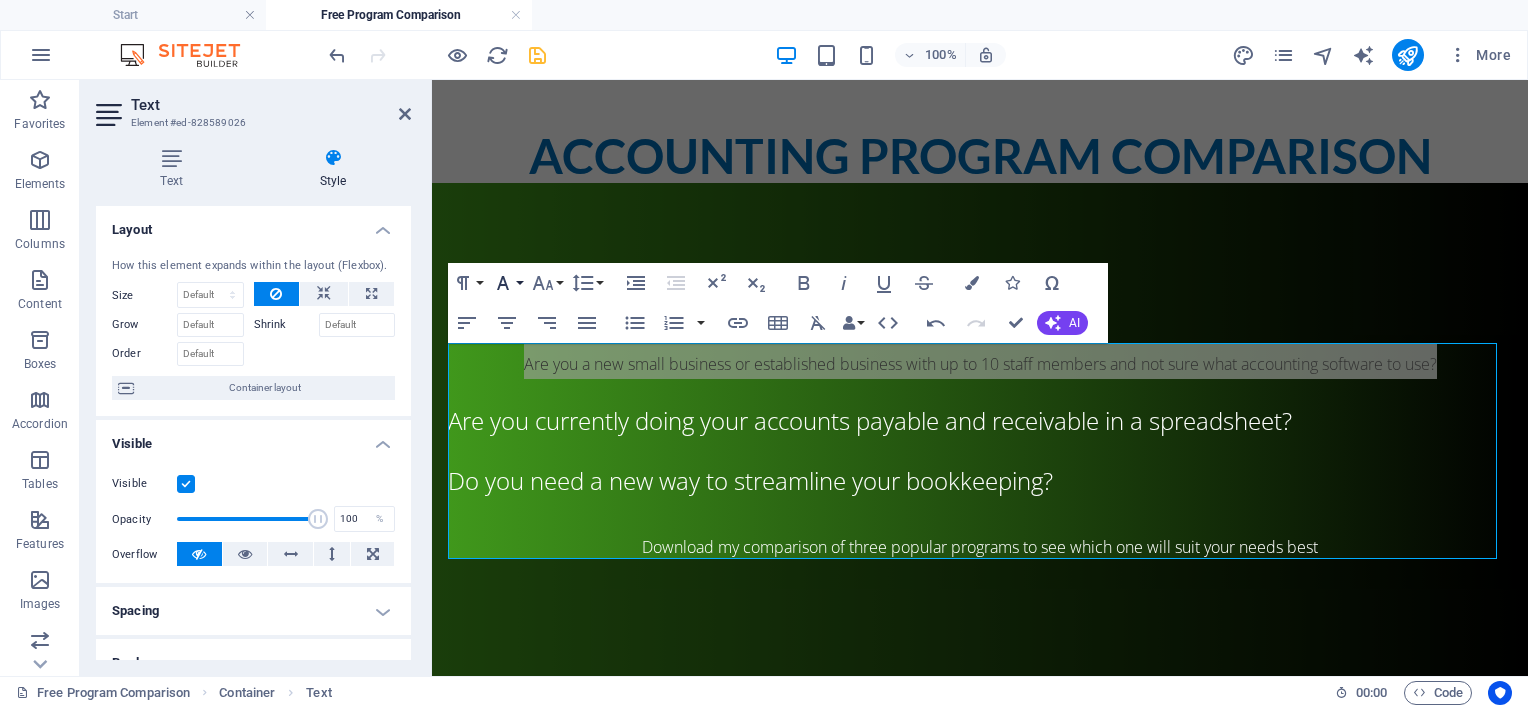 click on "Font Family" at bounding box center [507, 283] 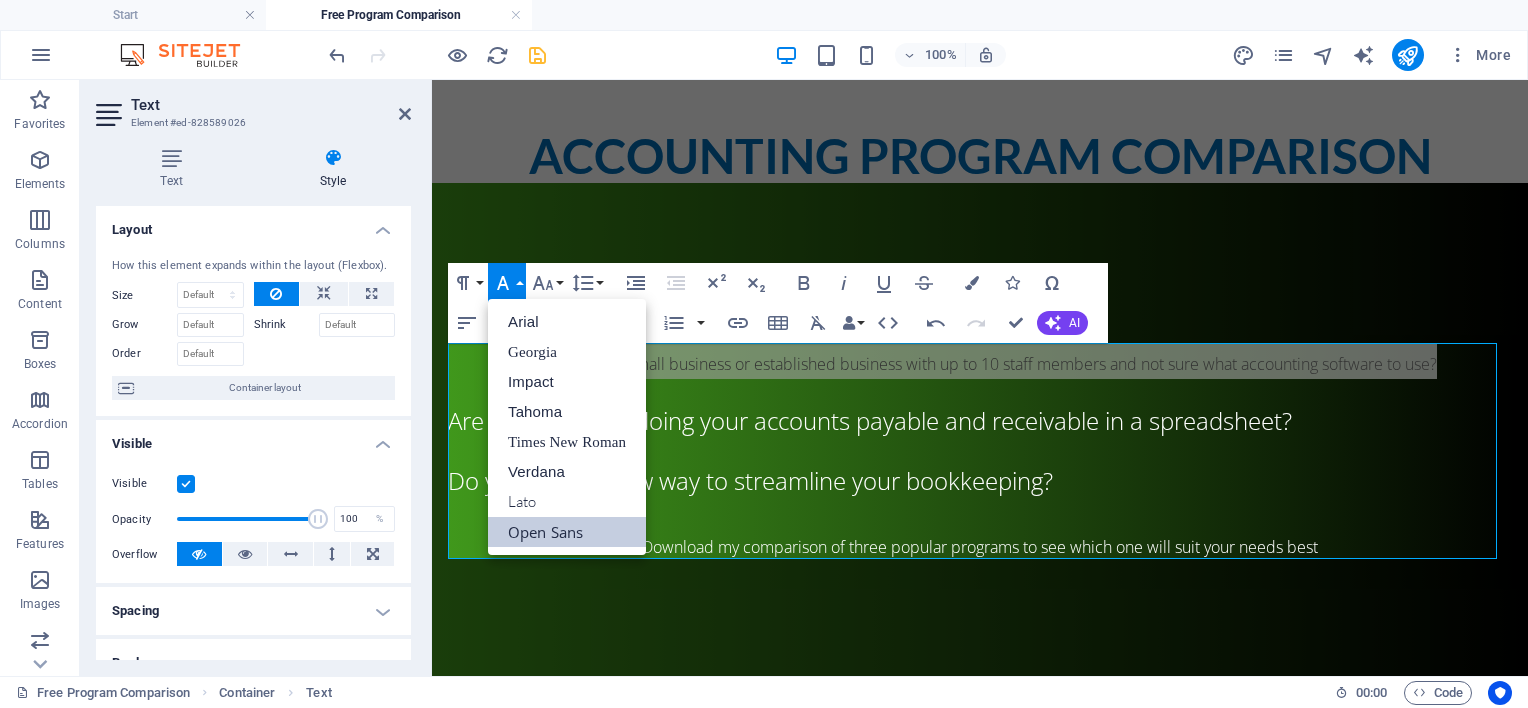 scroll, scrollTop: 0, scrollLeft: 0, axis: both 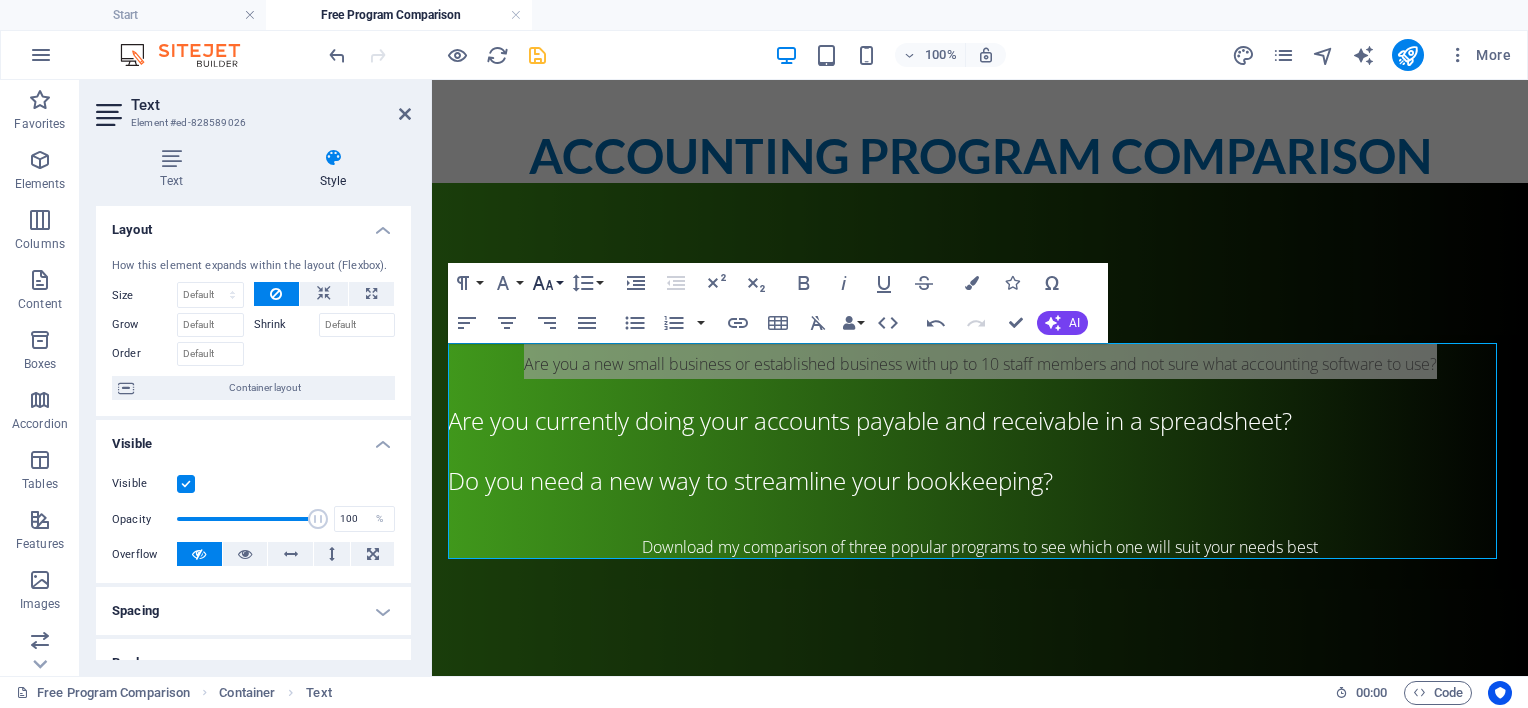 click 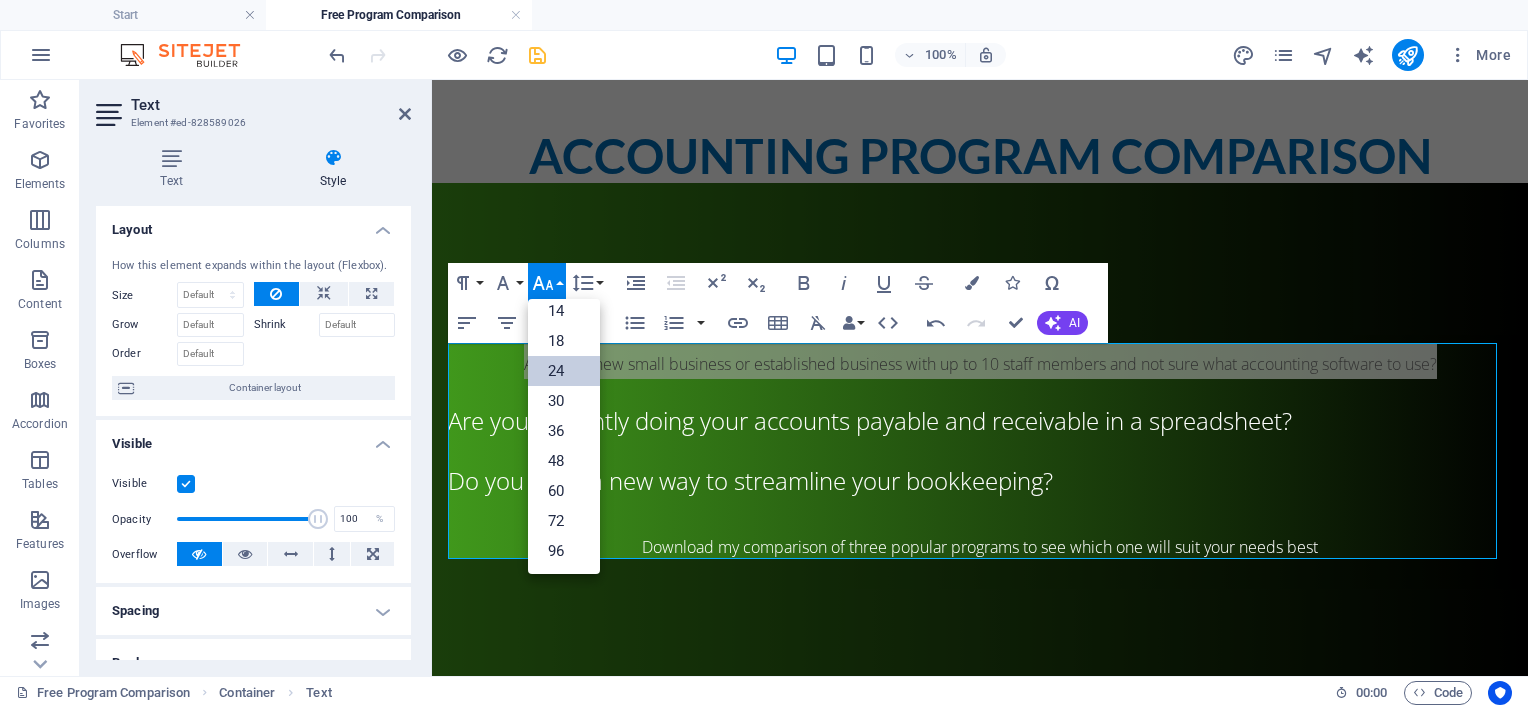 scroll, scrollTop: 160, scrollLeft: 0, axis: vertical 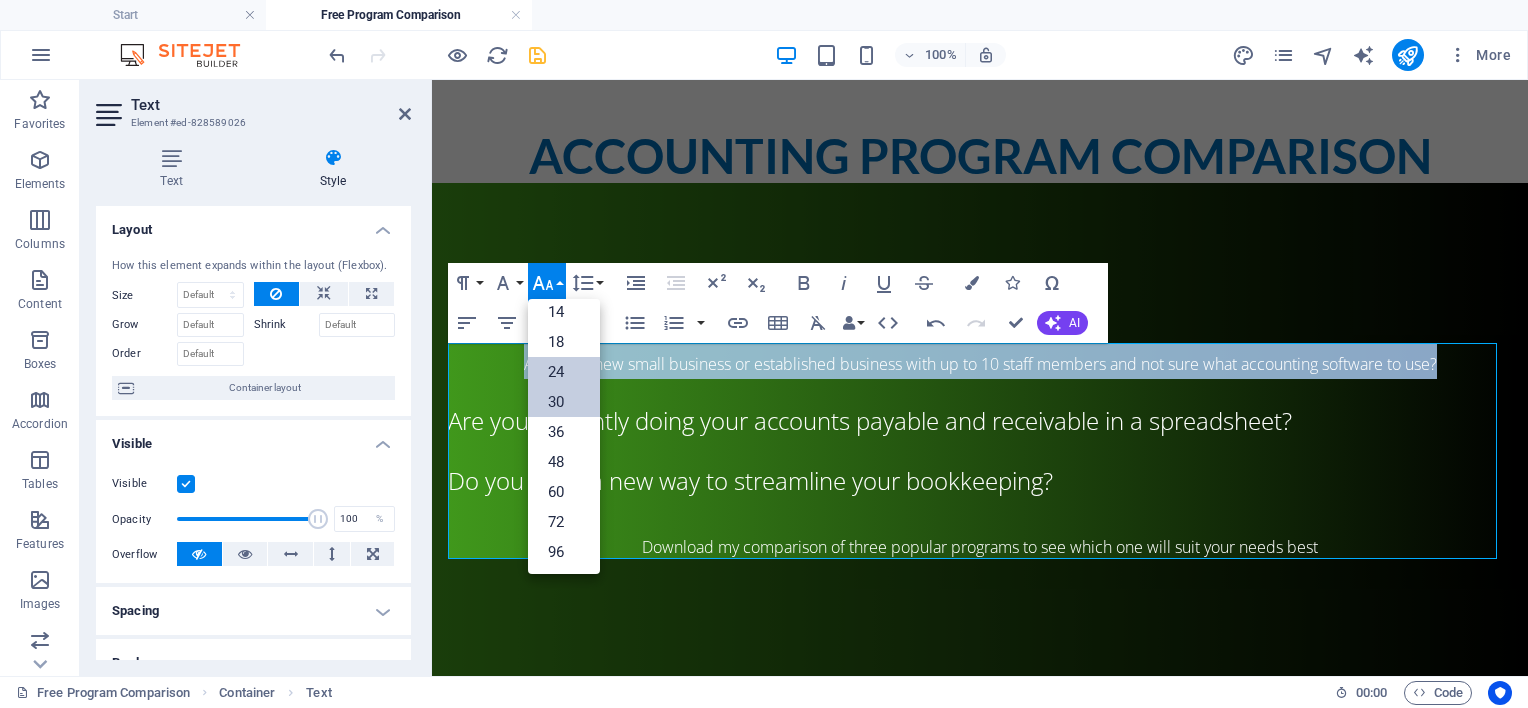 click on "30" at bounding box center [564, 402] 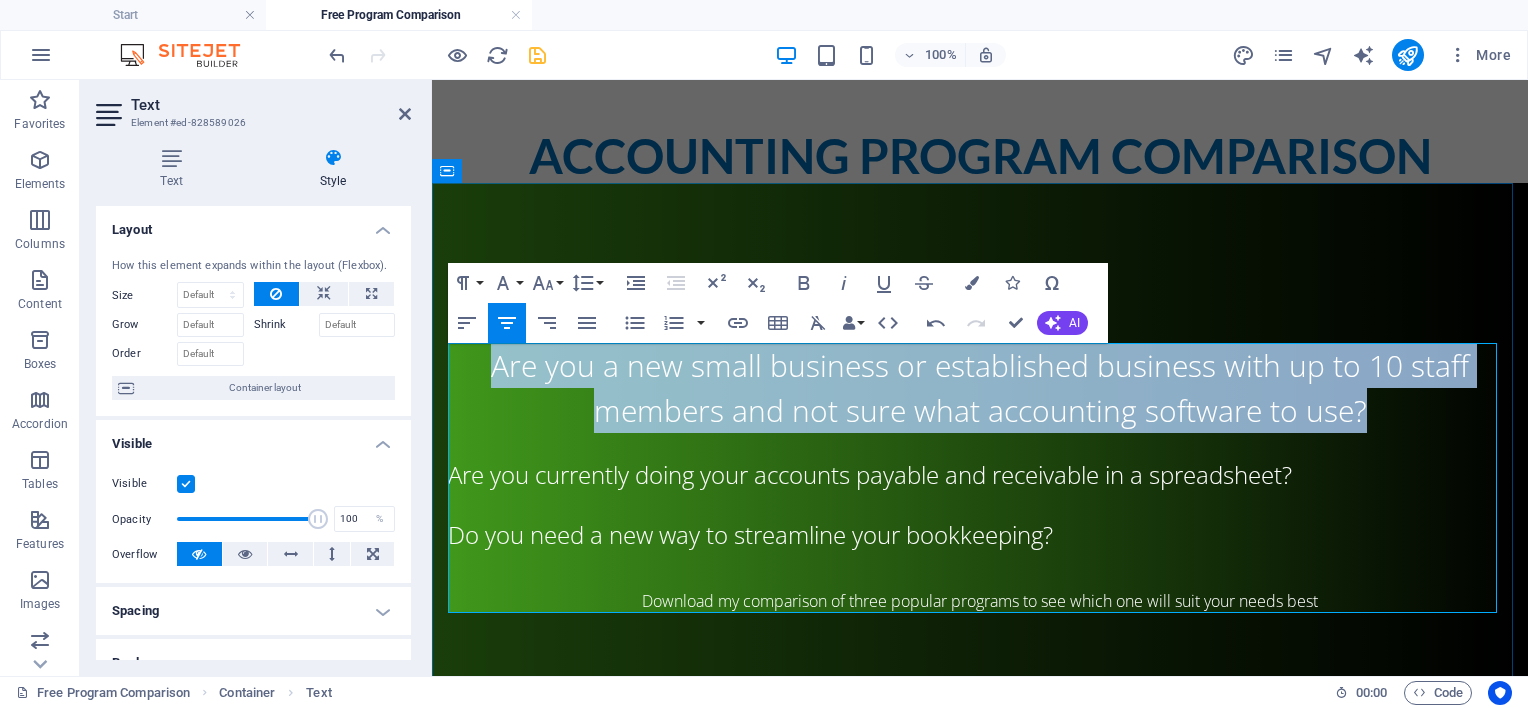 click on "Are you a new small business or established business with up to 10 staff members and not sure what accounting software to use?" at bounding box center (980, 388) 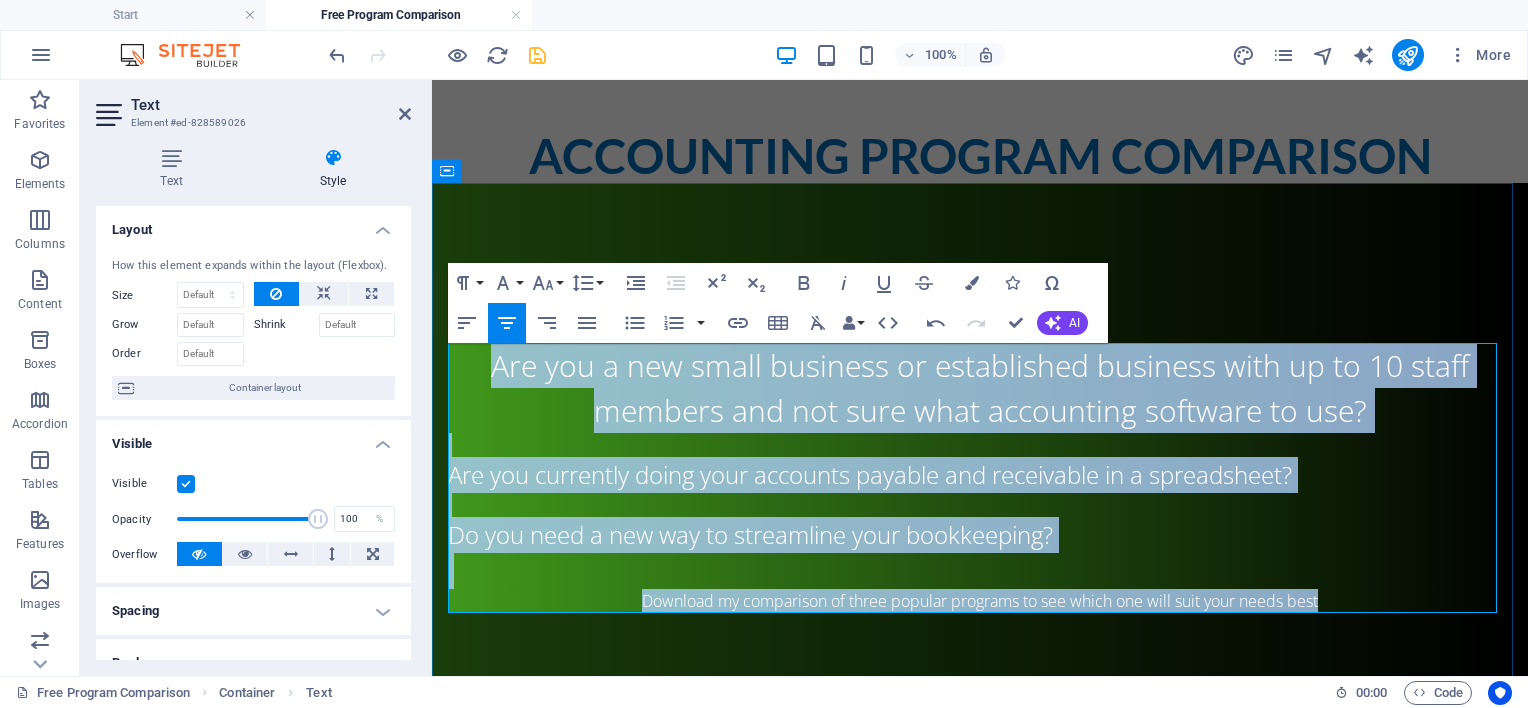 drag, startPoint x: 484, startPoint y: 369, endPoint x: 1316, endPoint y: 599, distance: 863.2056 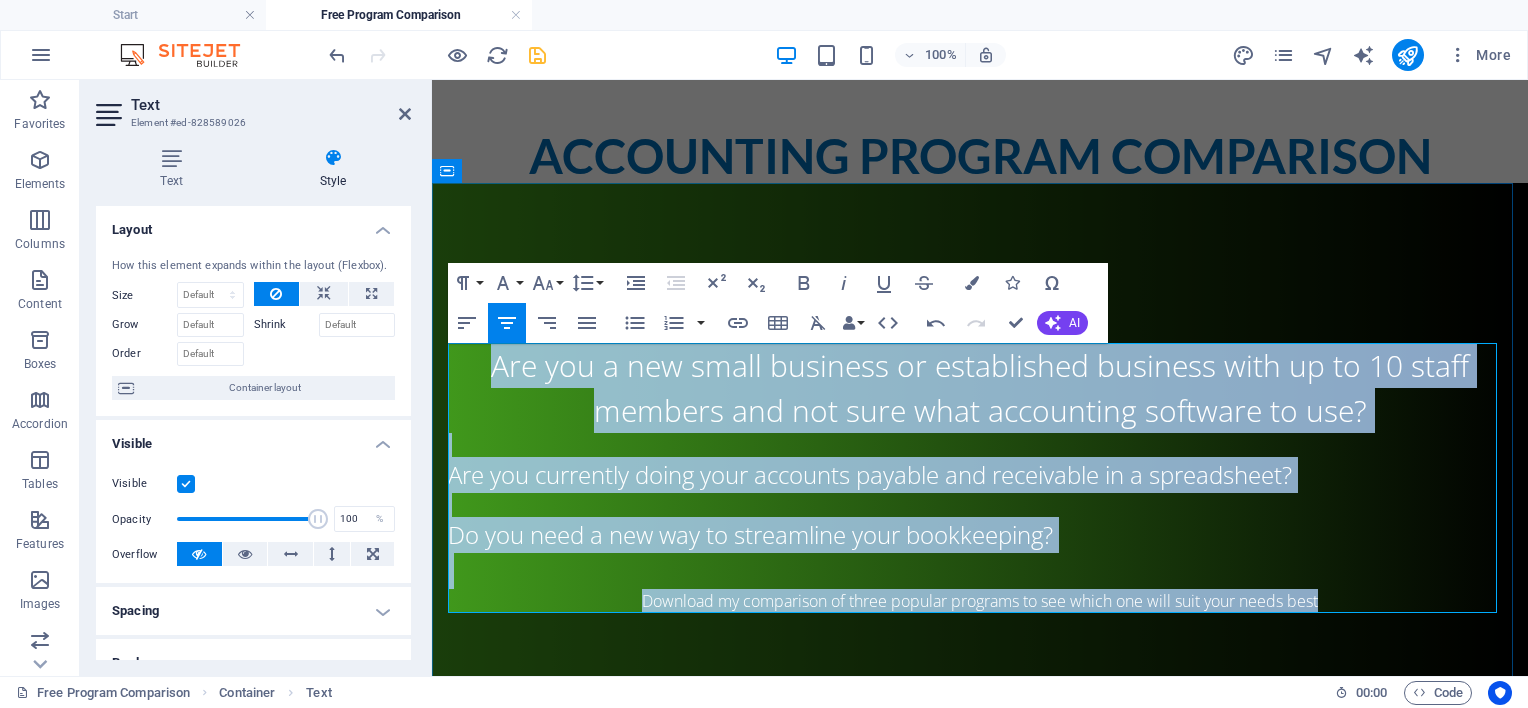 click on "​ ​ ​ Are you a new small business or established business with up to 10 staff members and not sure what accounting software to use? Are you currently doing your accounts payable and receivable in a spreadsheet? Do you need a new way to streamline your bookkeeping? Download my comparison of three popular programs to see which one will suit your needs best ​" at bounding box center (980, 478) 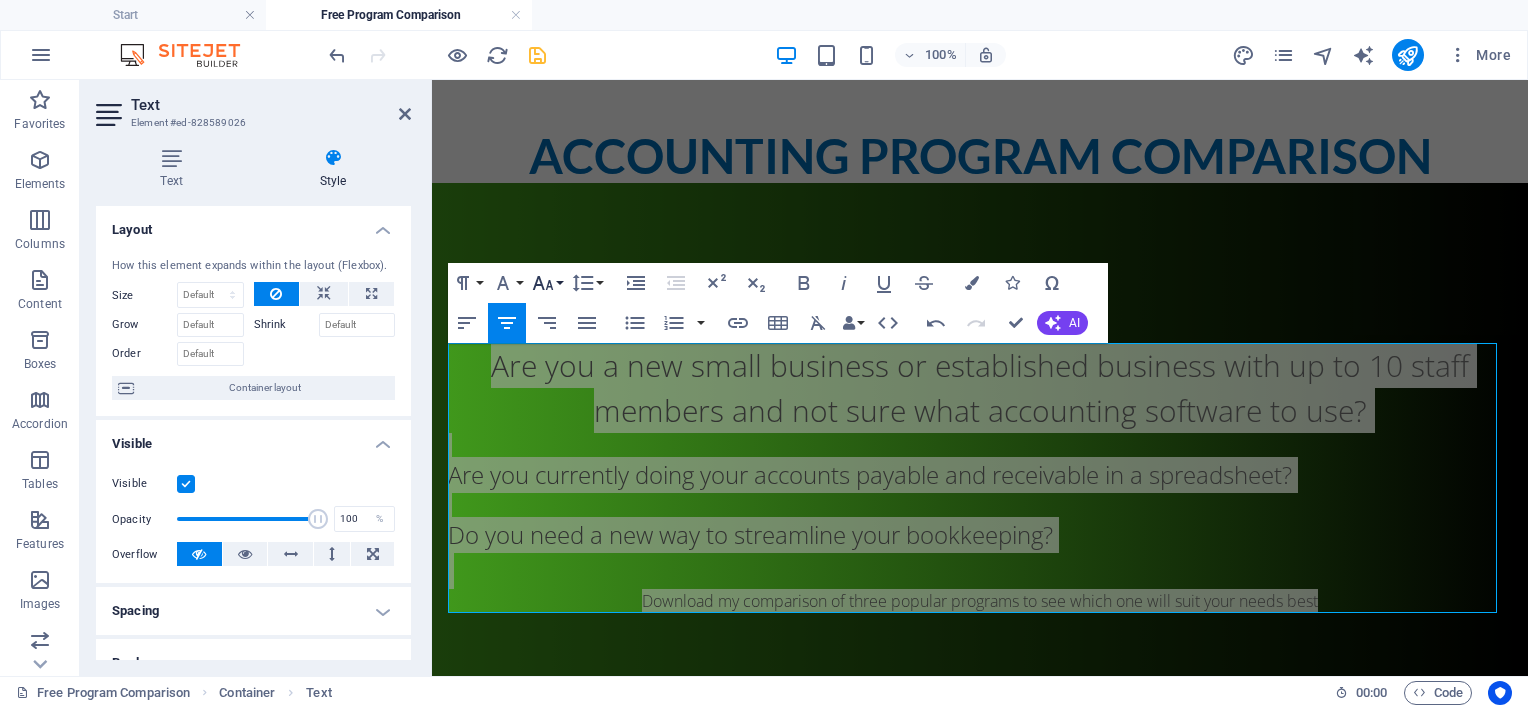 click on "Font Size" at bounding box center [547, 283] 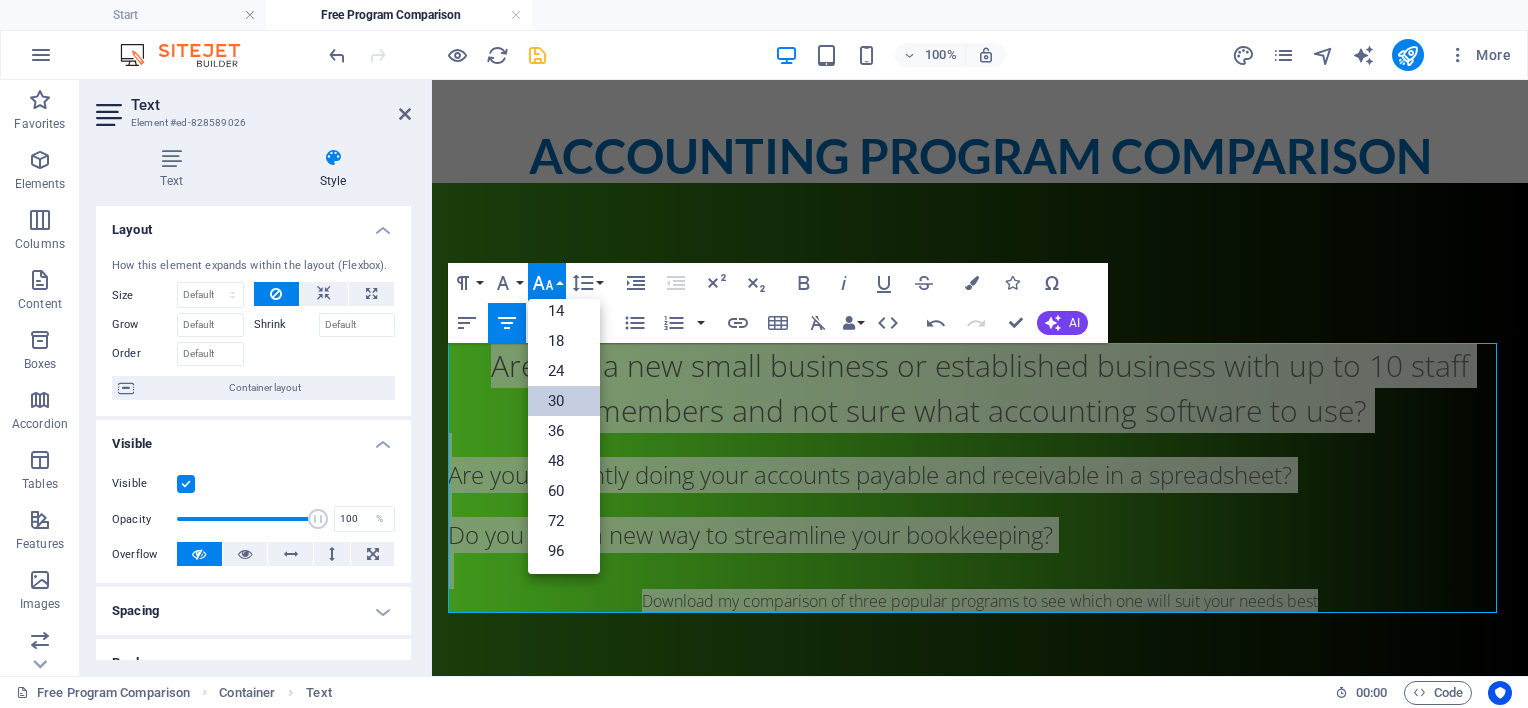 scroll, scrollTop: 160, scrollLeft: 0, axis: vertical 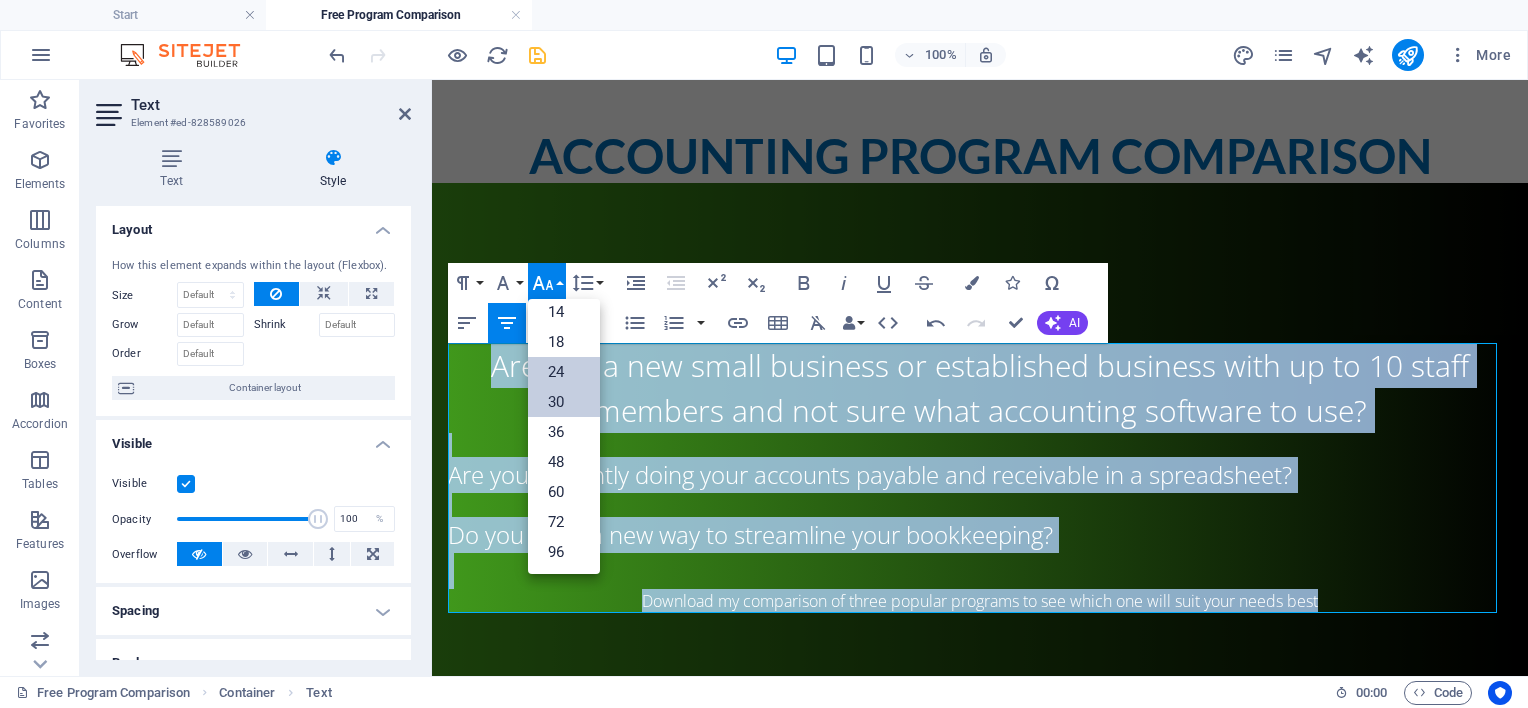 click on "24" at bounding box center [564, 372] 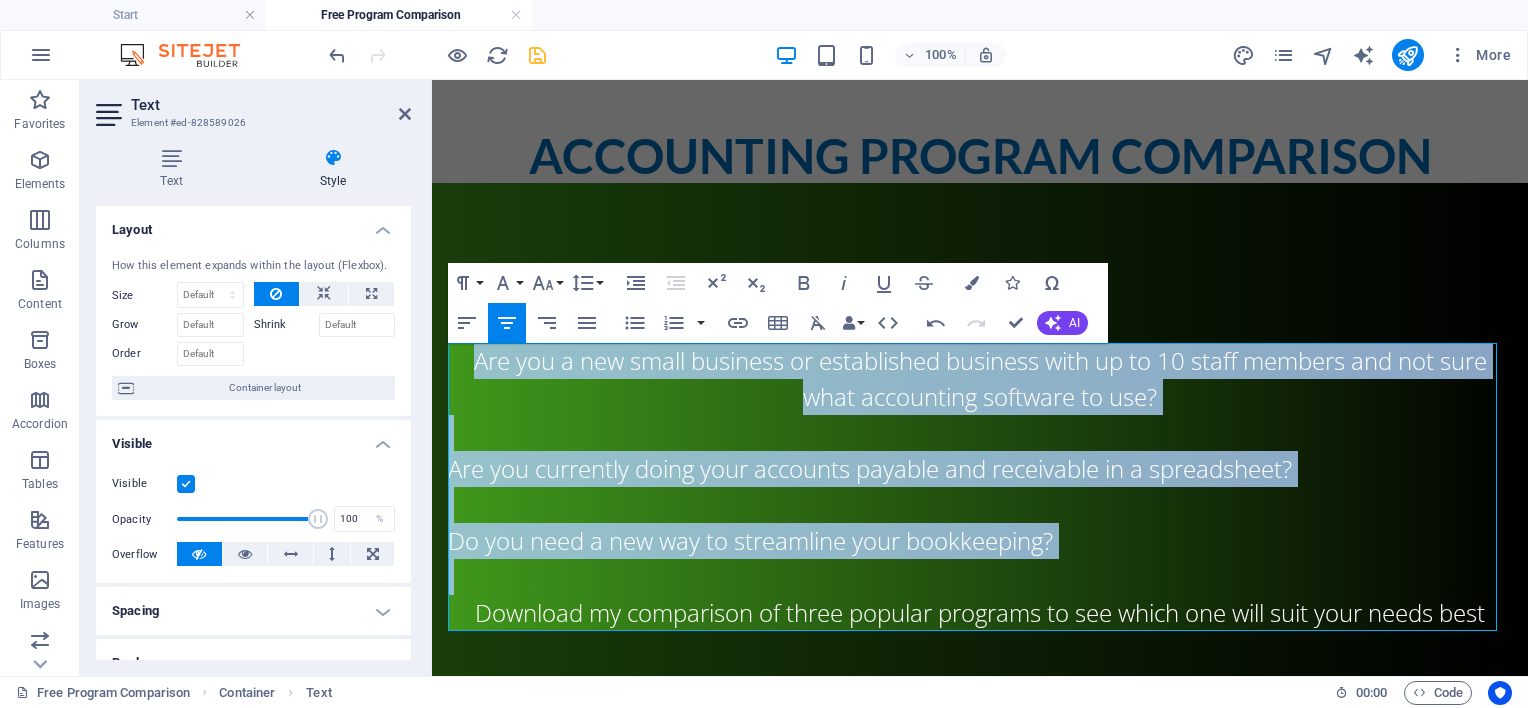 click 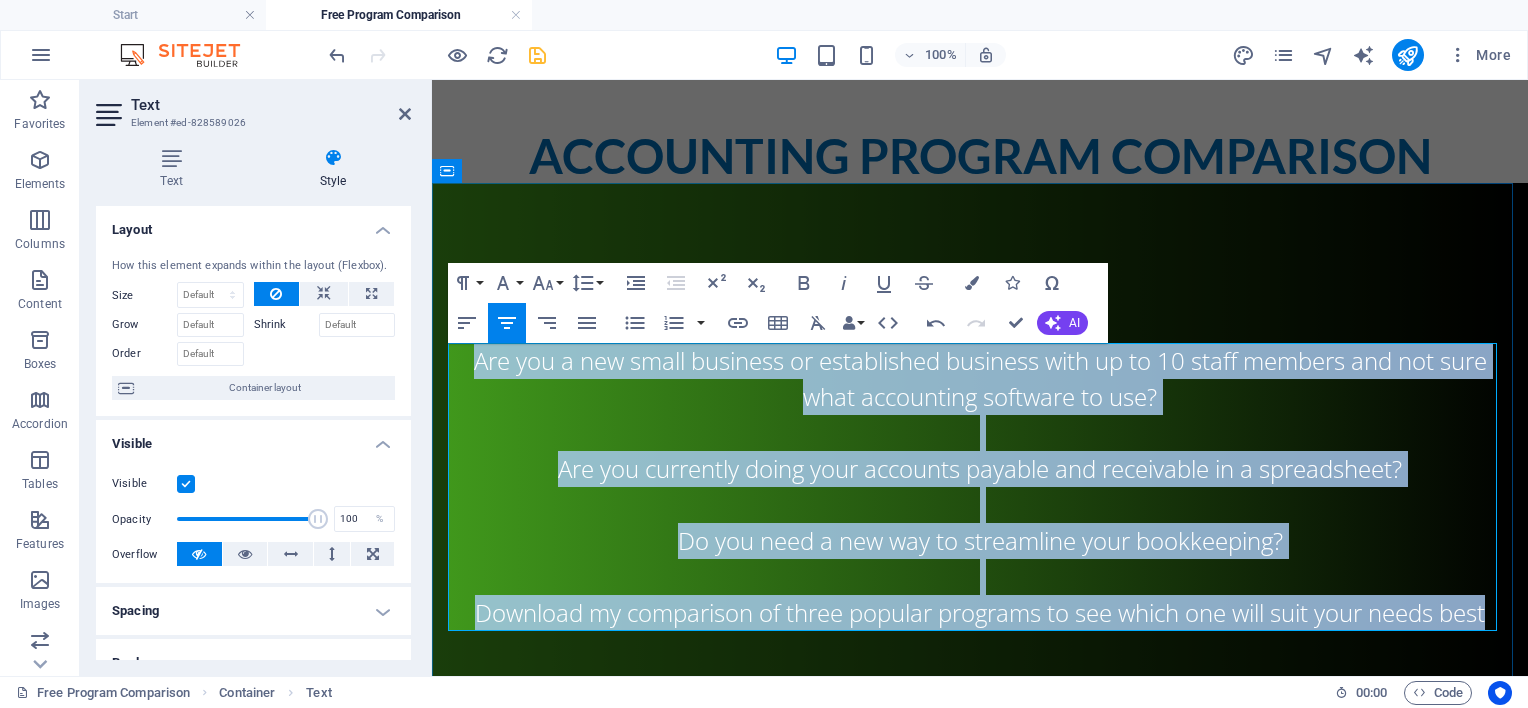 click on "Are you currently doing your accounts payable and receivable in a spreadsheet?" at bounding box center (980, 469) 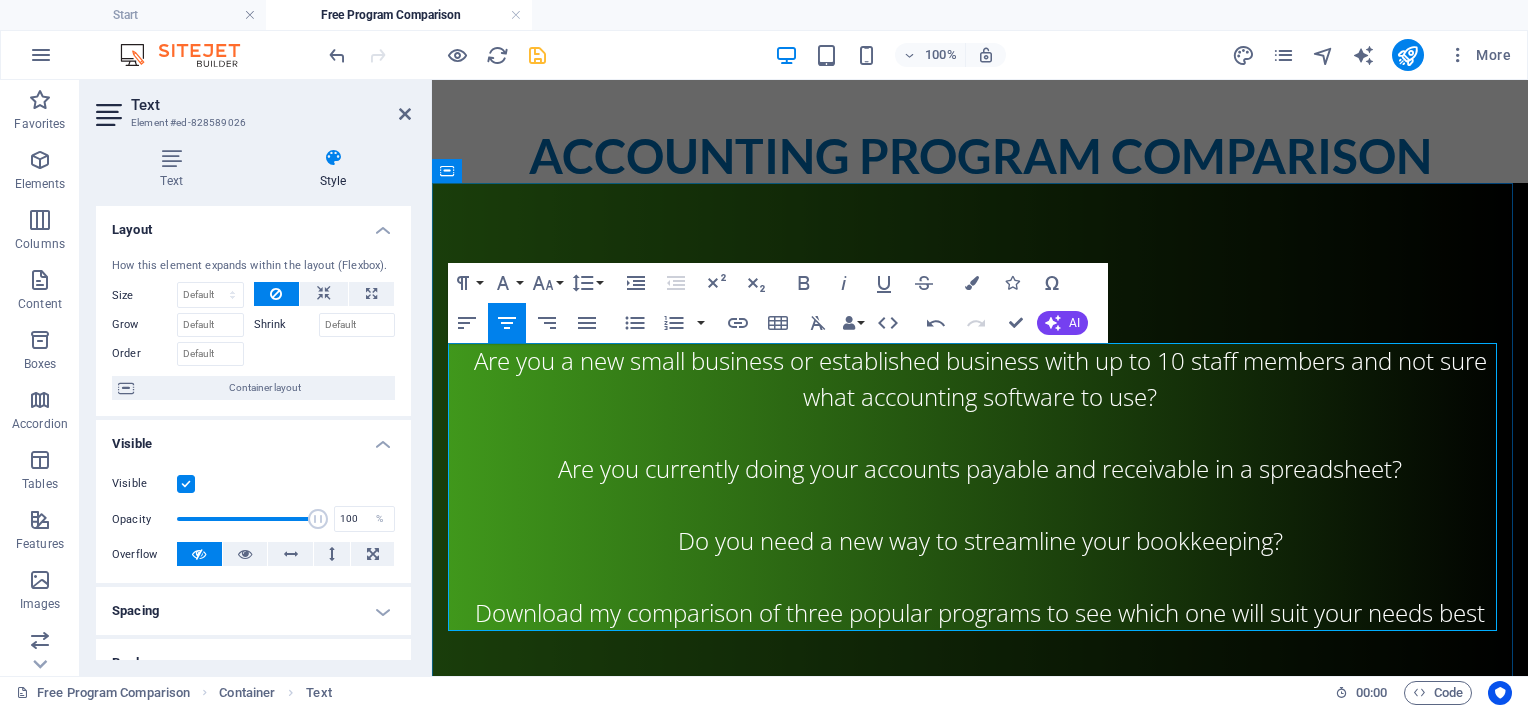 click on "Are you currently doing your accounts payable and receivable in a spreadsheet?" at bounding box center (980, 469) 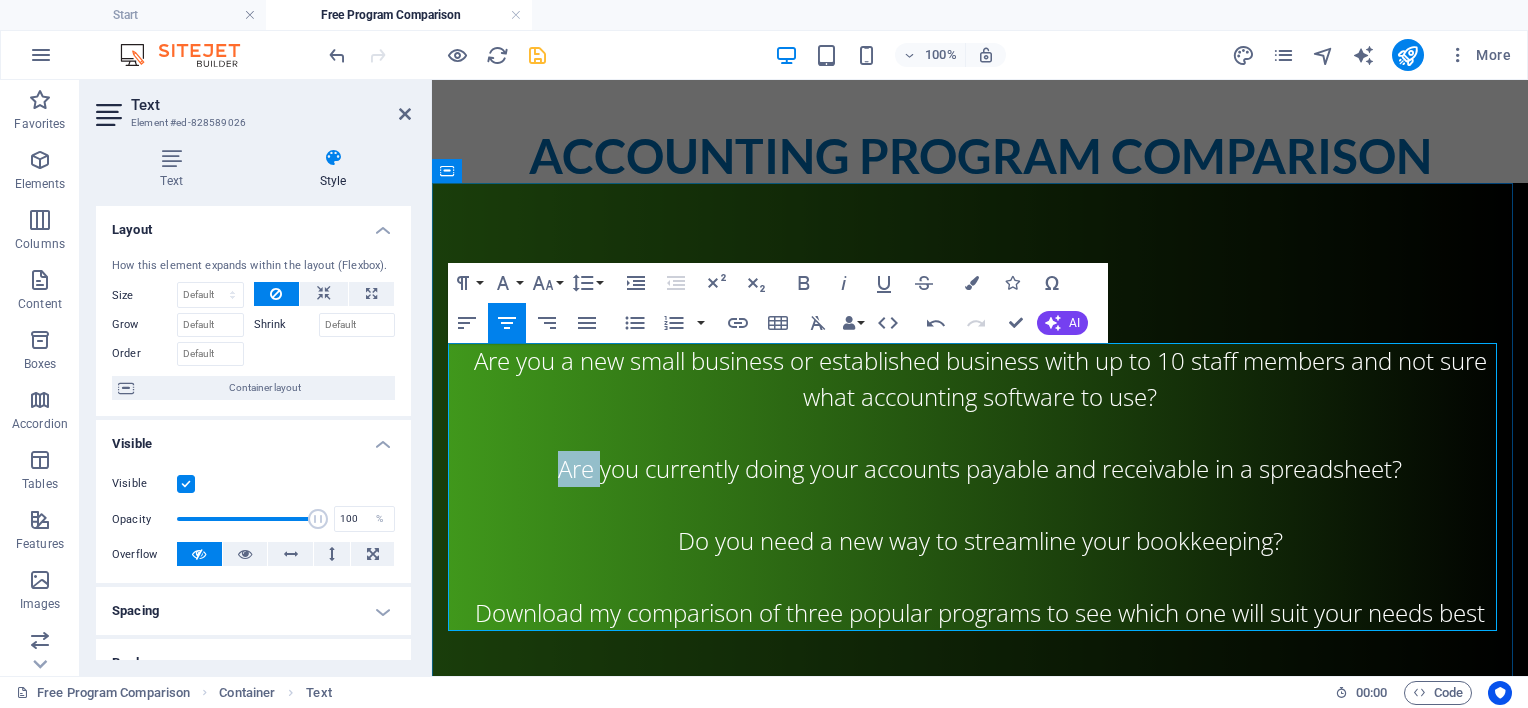click on "Are you currently doing your accounts payable and receivable in a spreadsheet?" at bounding box center [980, 469] 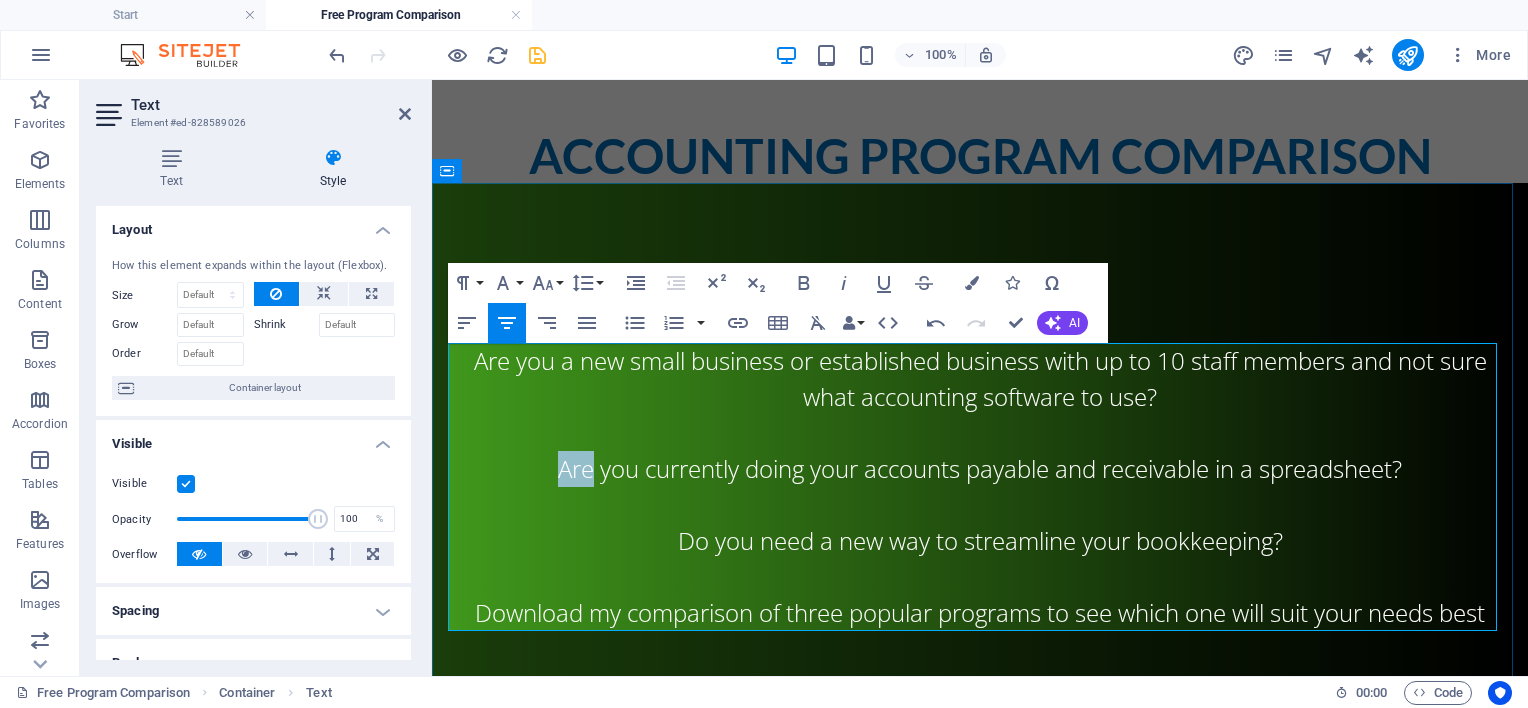 click on "Are you currently doing your accounts payable and receivable in a spreadsheet?" at bounding box center (980, 469) 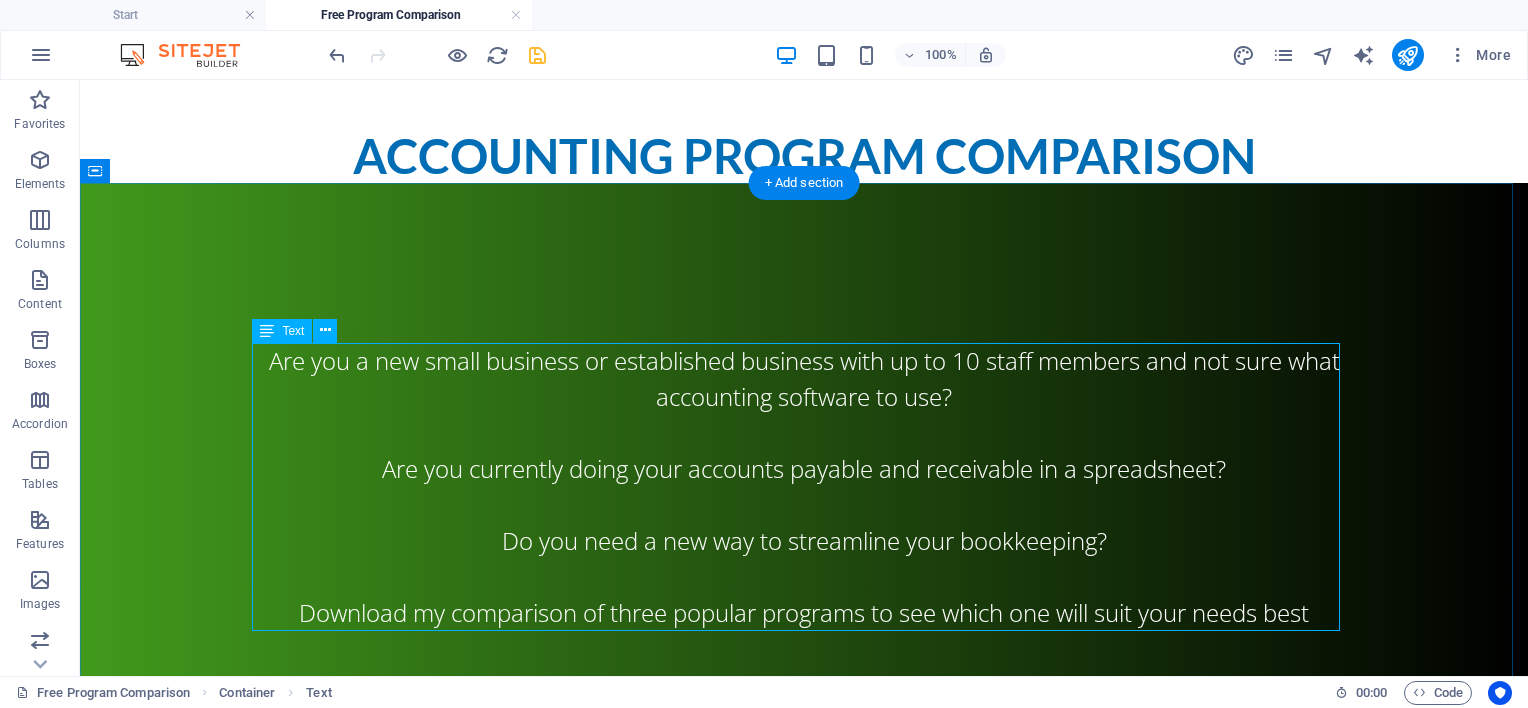 click on "Are you a new small business or established business with up to 10 staff members and not sure what accounting software to use? Are you currently doing your accounts payable and receivable in a spreadsheet? Do you need a new way to streamline your bookkeeping? Download my comparison of three popular programs to see which one will suit your needs best" at bounding box center (804, 487) 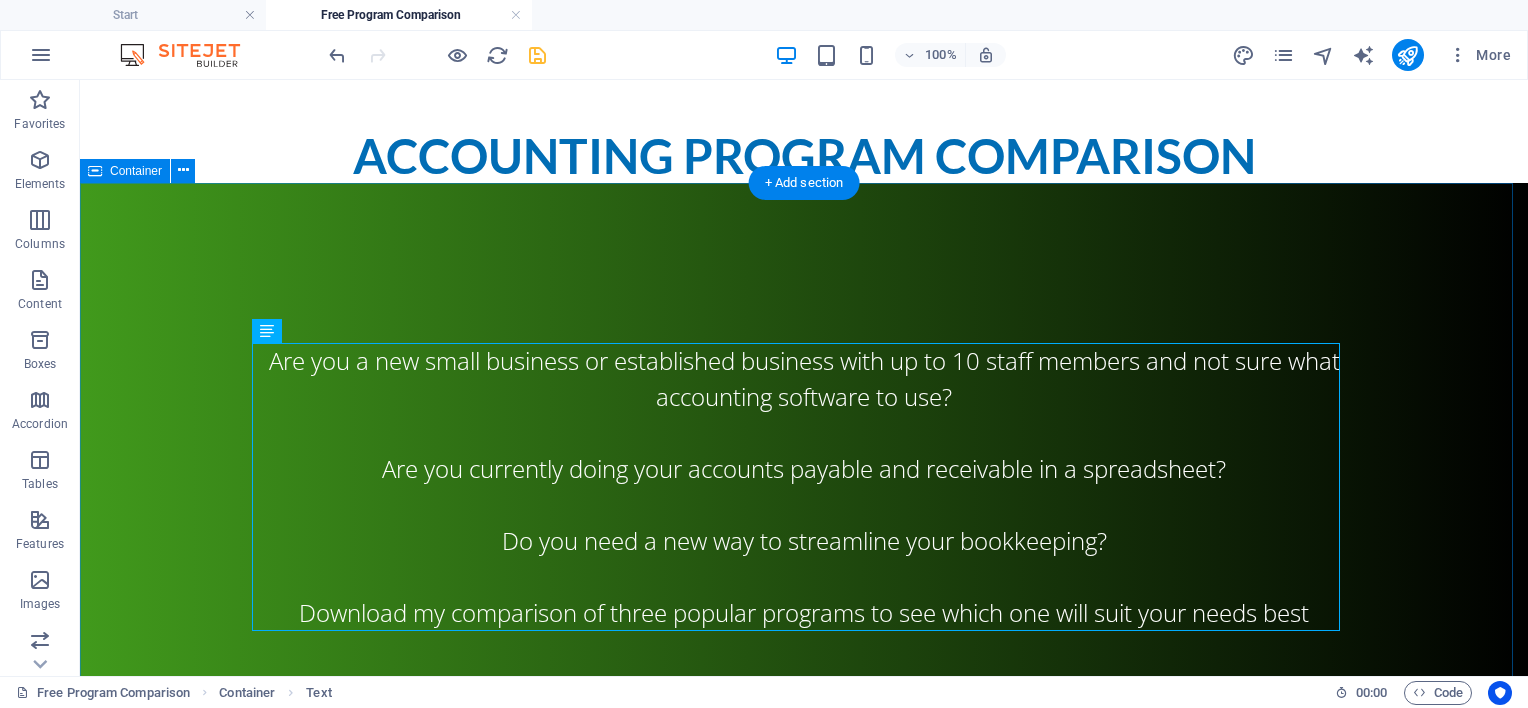 click on "Are you a new small business or established business with up to 10 staff members and not sure what accounting software to use? Are you currently doing your accounts payable and receivable in a spreadsheet? Do you need a new way to streamline your bookkeeping? Download my comparison of three popular programs to see which one will suit your needs best" at bounding box center (804, 487) 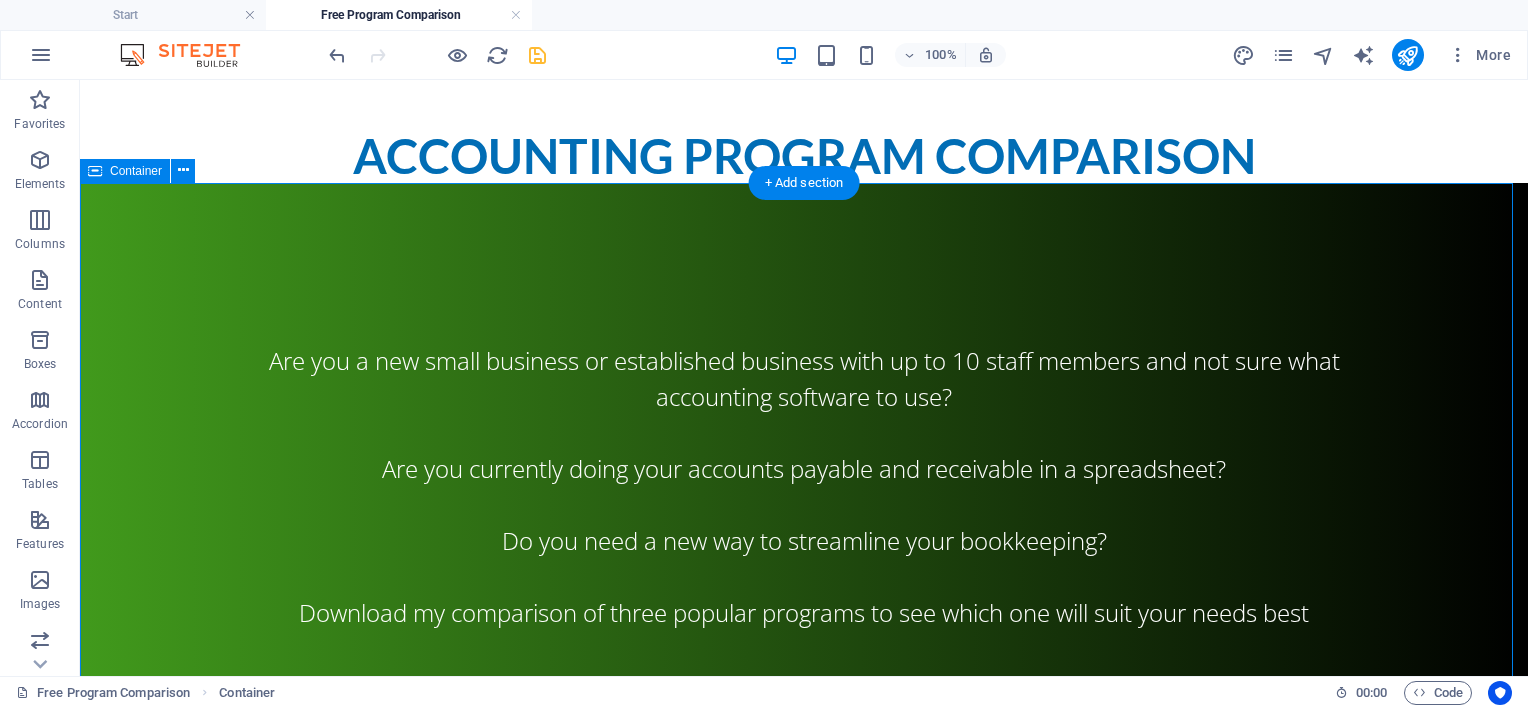 click on "Are you a new small business or established business with up to 10 staff members and not sure what accounting software to use? Are you currently doing your accounts payable and receivable in a spreadsheet? Do you need a new way to streamline your bookkeeping? Download my comparison of three popular programs to see which one will suit your needs best" at bounding box center (804, 487) 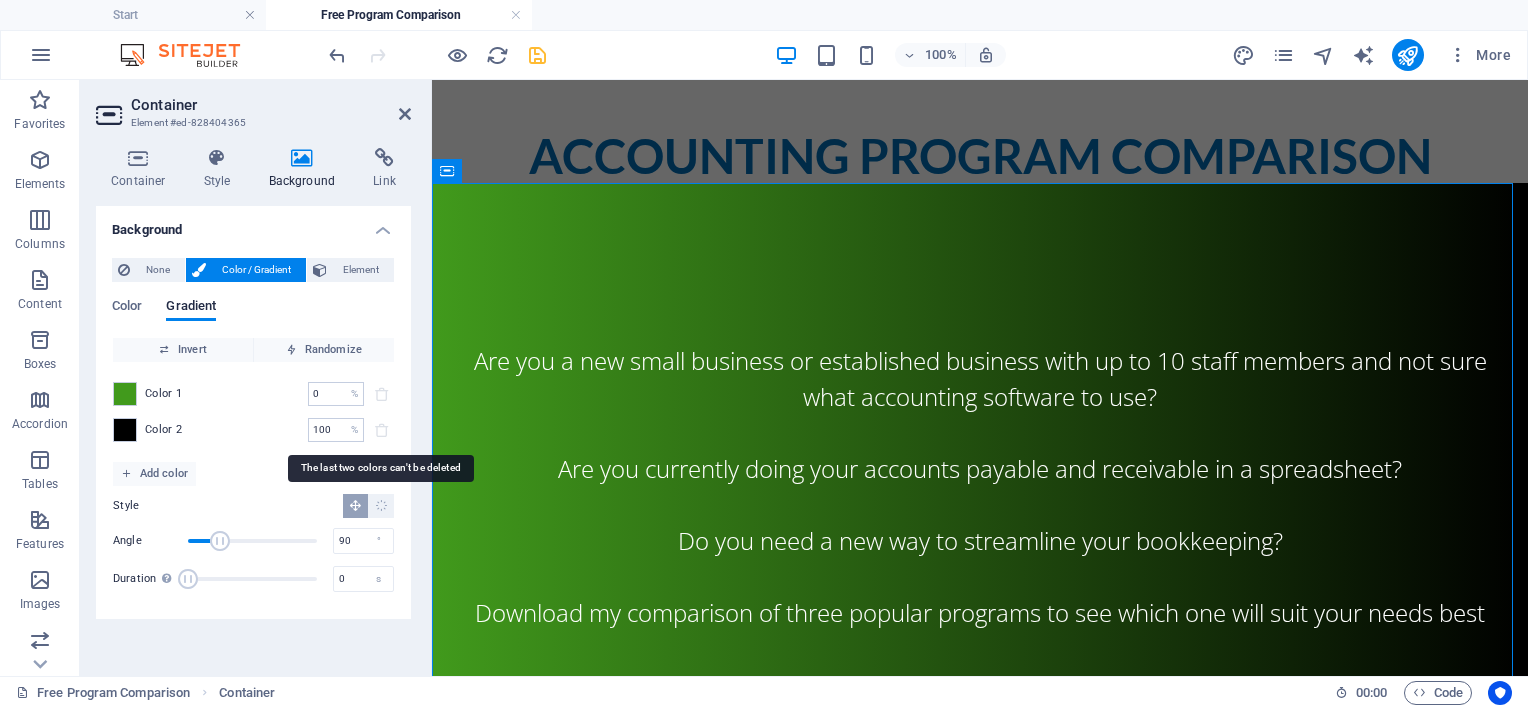 click at bounding box center (382, 430) 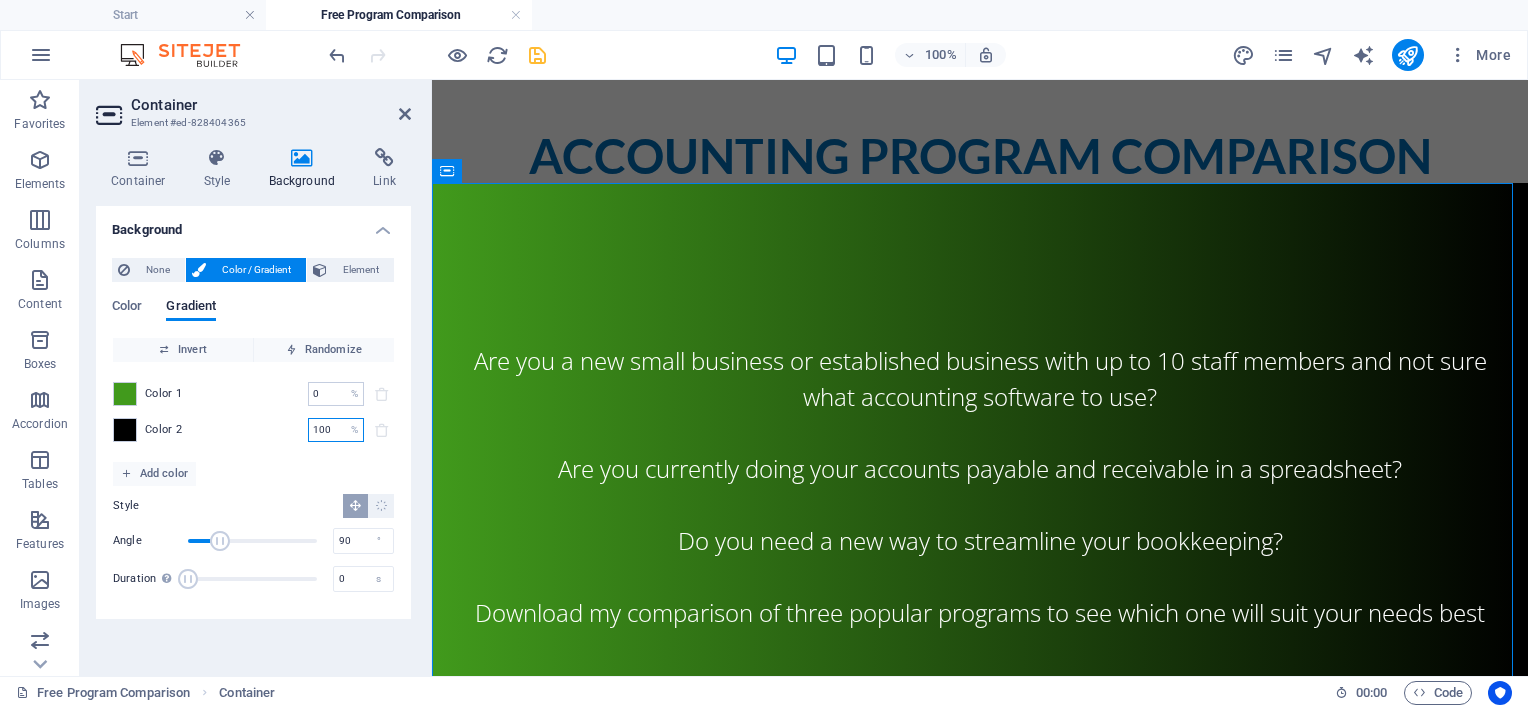 drag, startPoint x: 336, startPoint y: 430, endPoint x: 280, endPoint y: 435, distance: 56.22277 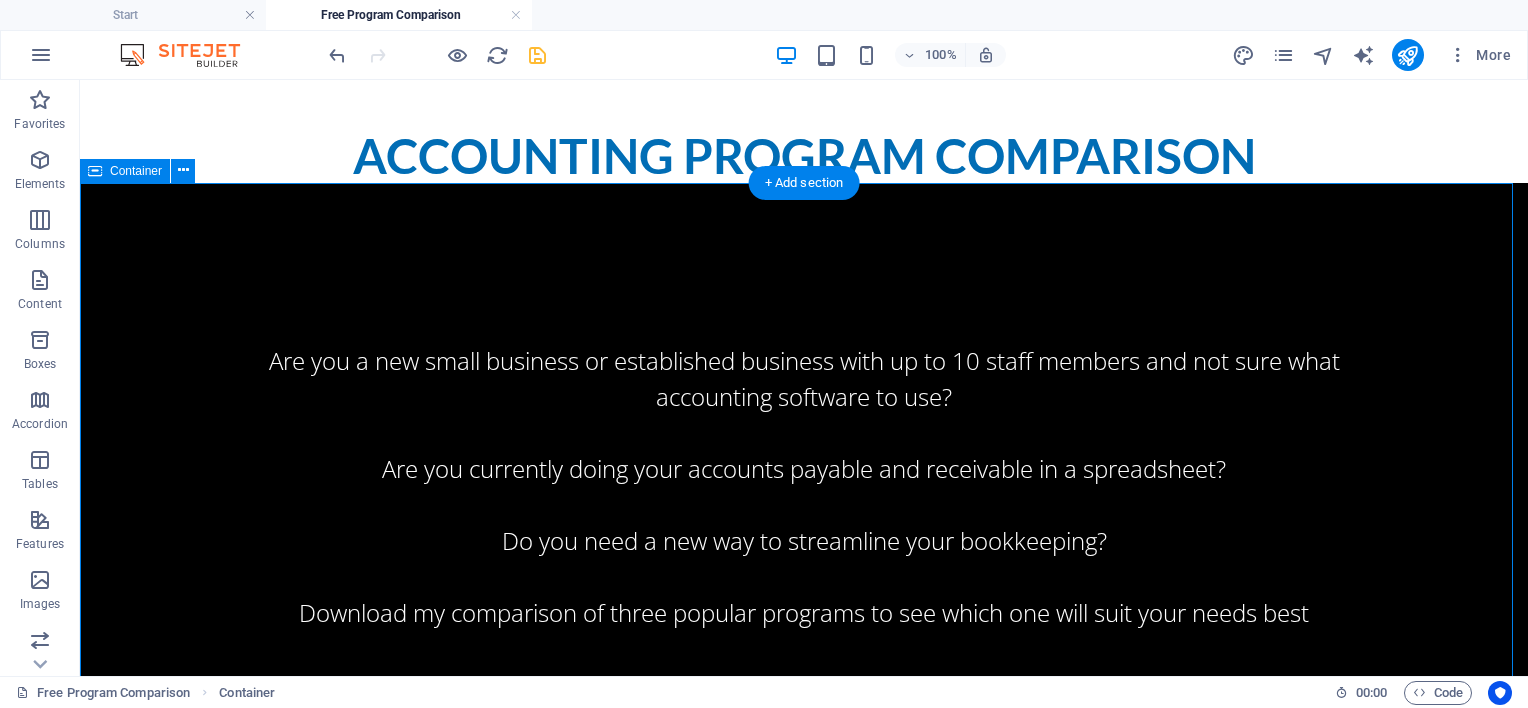 click on "Are you a new small business or established business with up to 10 staff members and not sure what accounting software to use? Are you currently doing your accounts payable and receivable in a spreadsheet? Do you need a new way to streamline your bookkeeping? Download my comparison of three popular programs to see which one will suit your needs best" at bounding box center [804, 487] 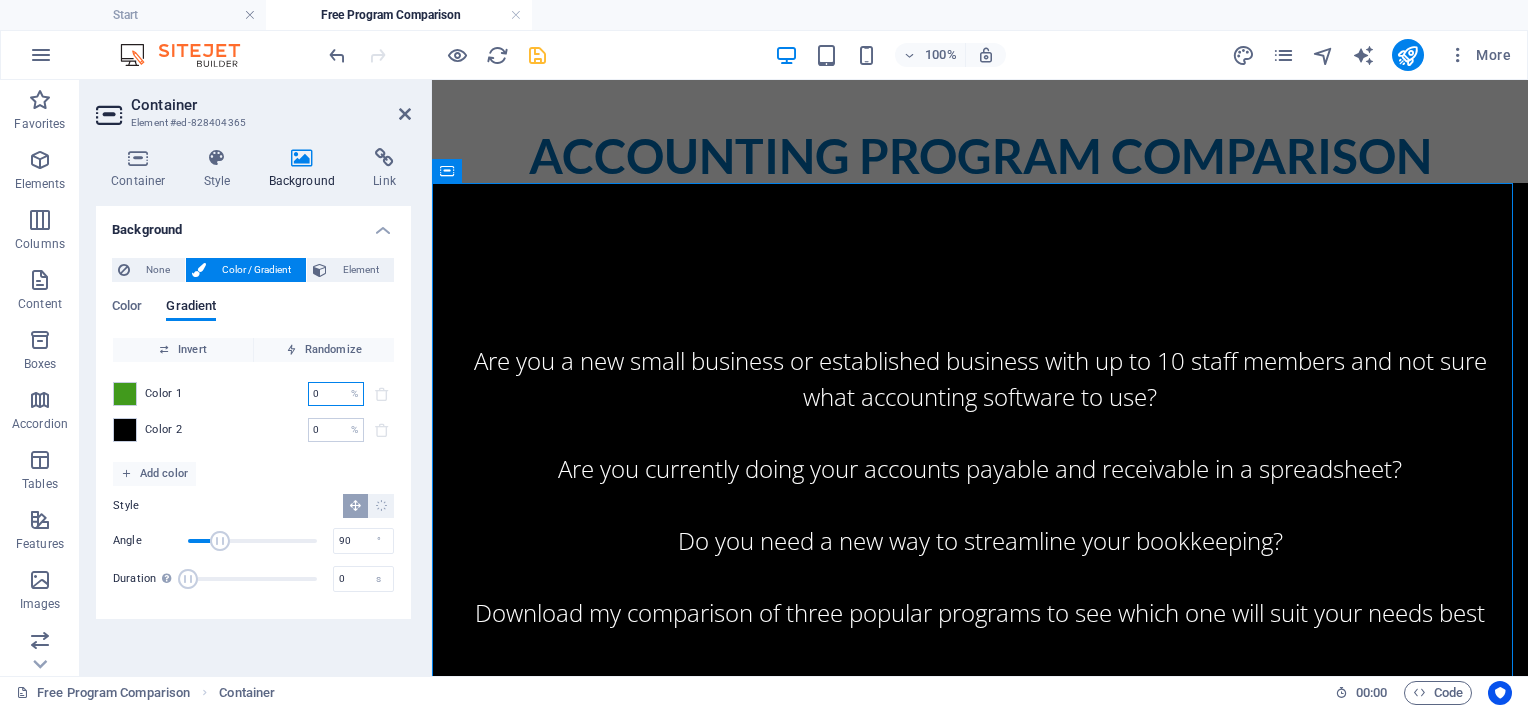 drag, startPoint x: 321, startPoint y: 392, endPoint x: 303, endPoint y: 394, distance: 18.110771 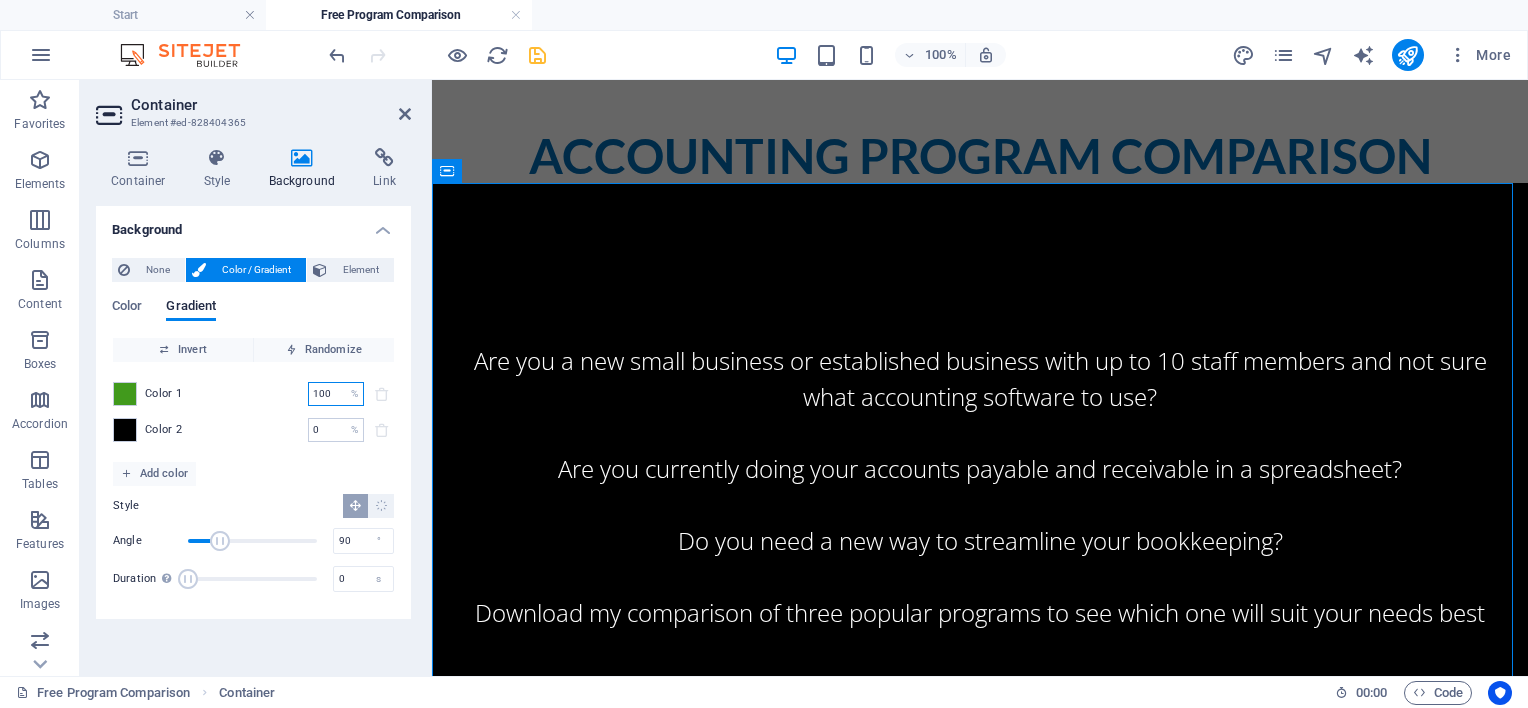 type on "0" 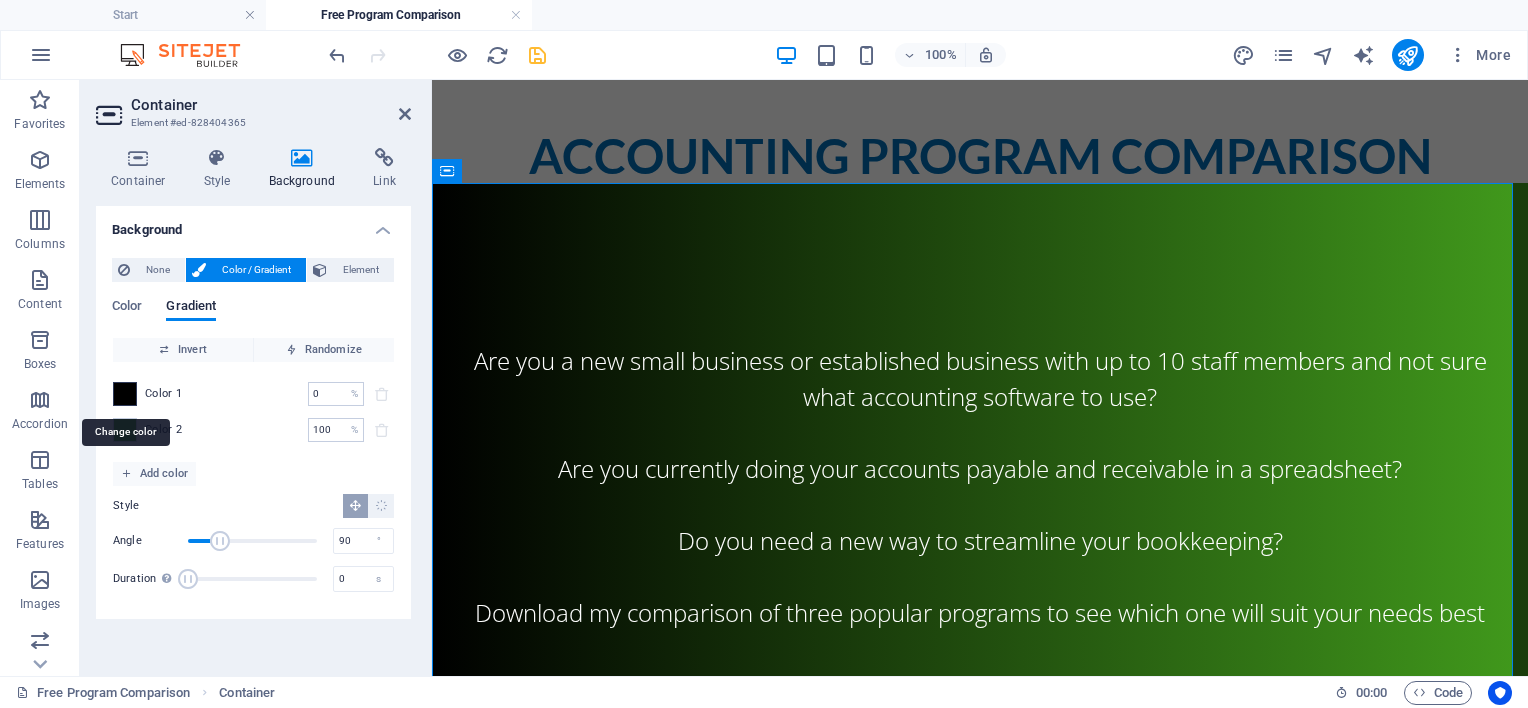 click at bounding box center [125, 394] 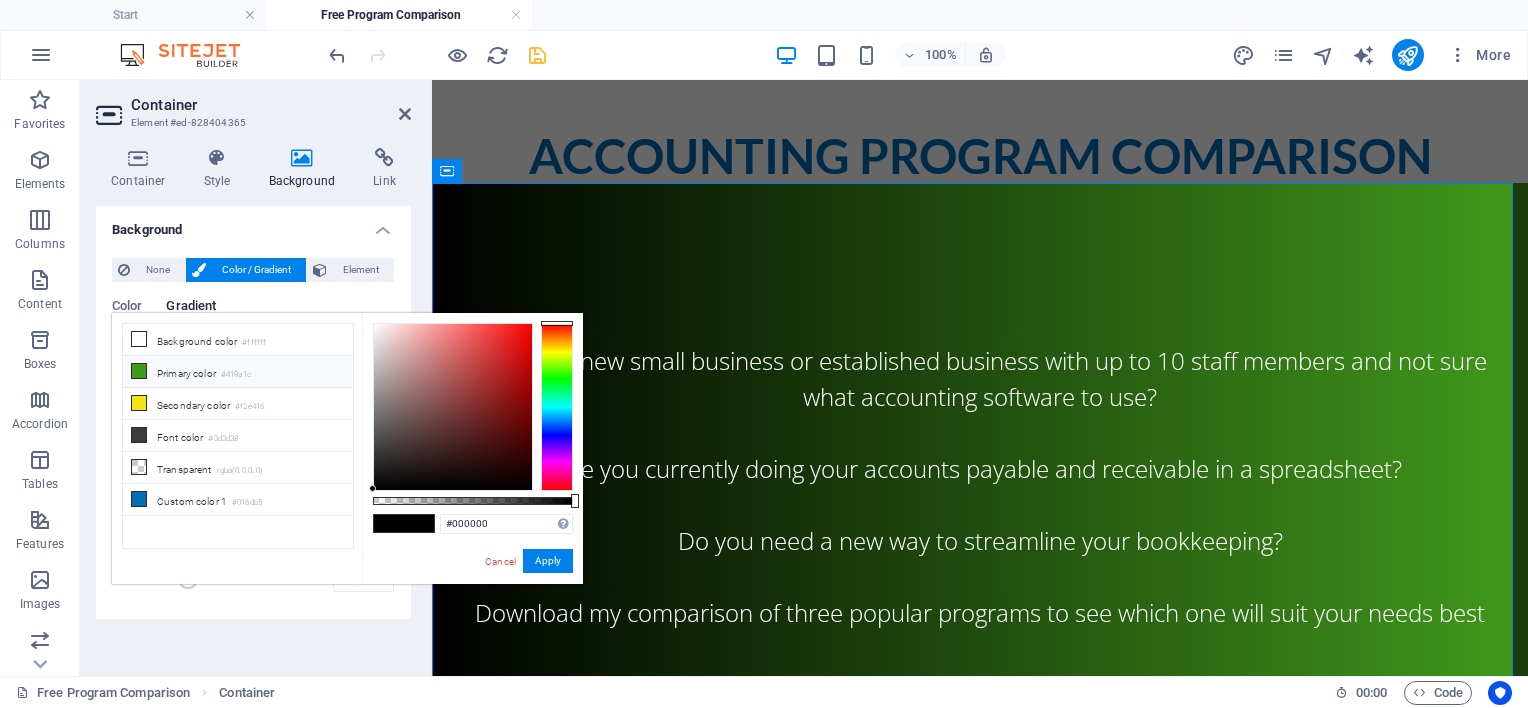 click at bounding box center (139, 371) 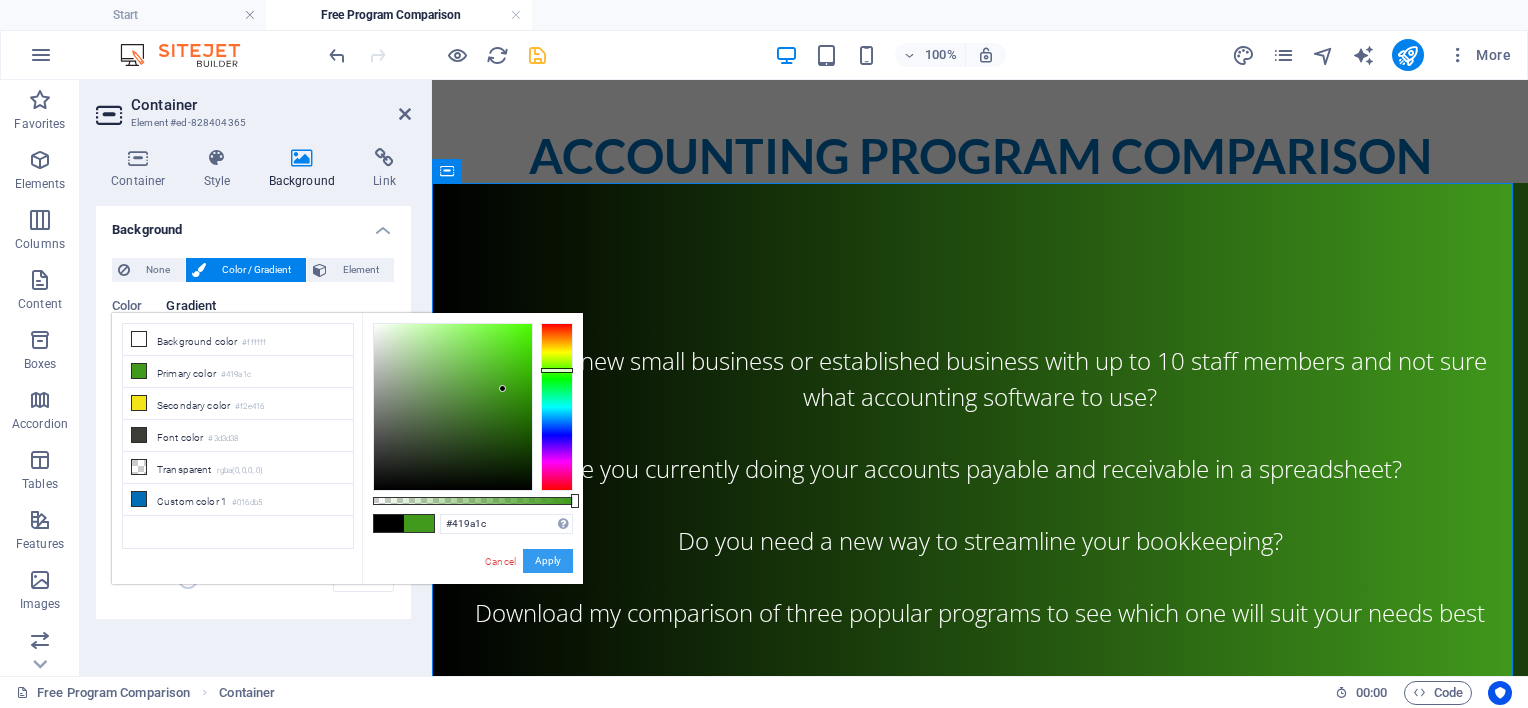 click on "Apply" at bounding box center [548, 561] 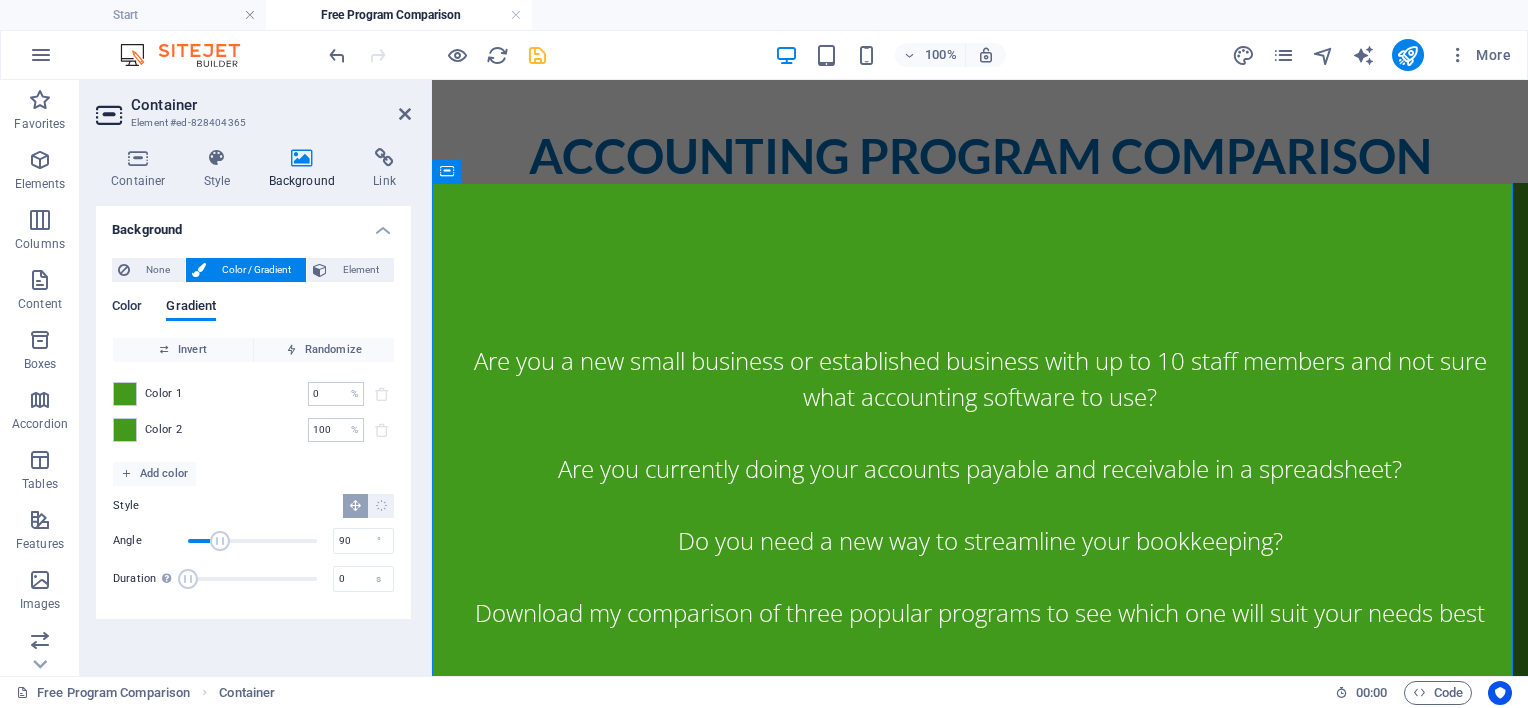 click on "Color" at bounding box center (127, 308) 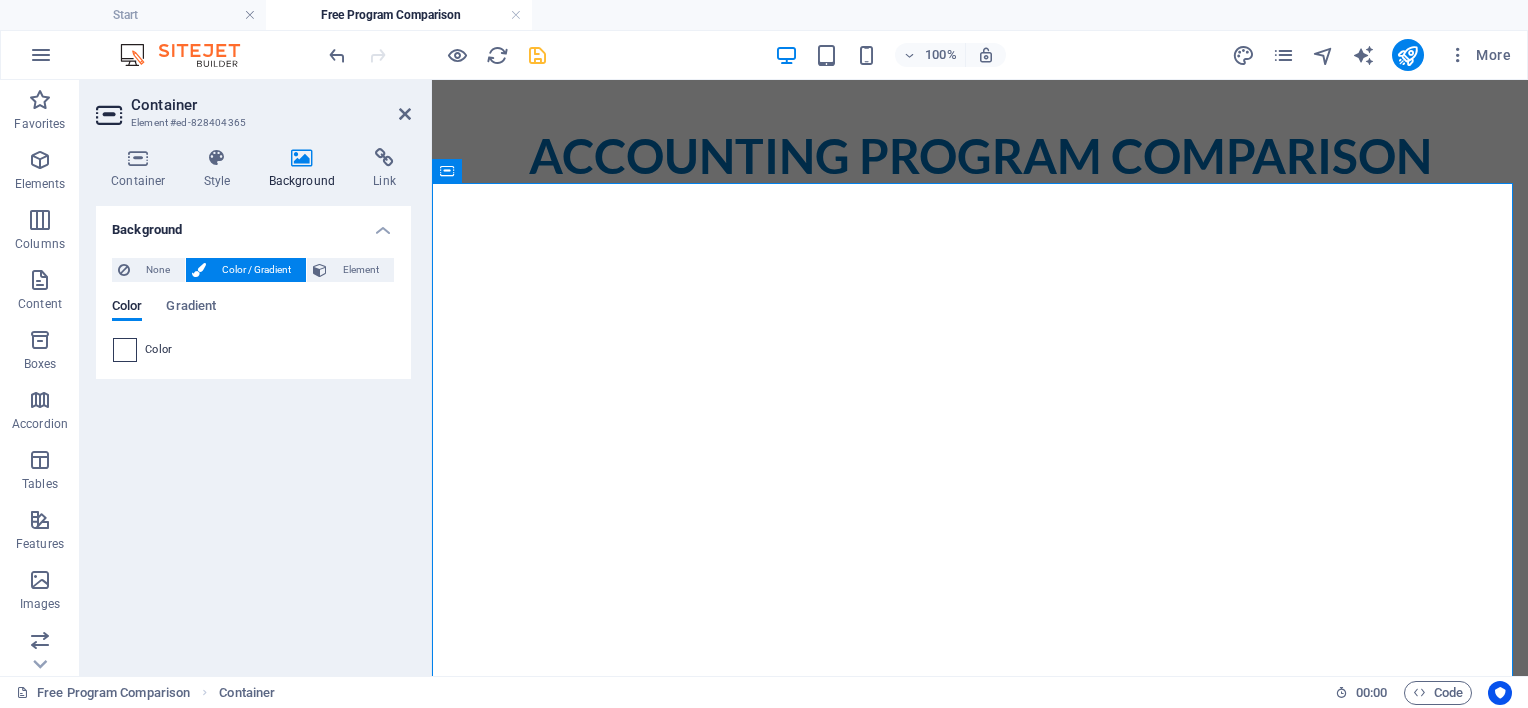 click at bounding box center (125, 350) 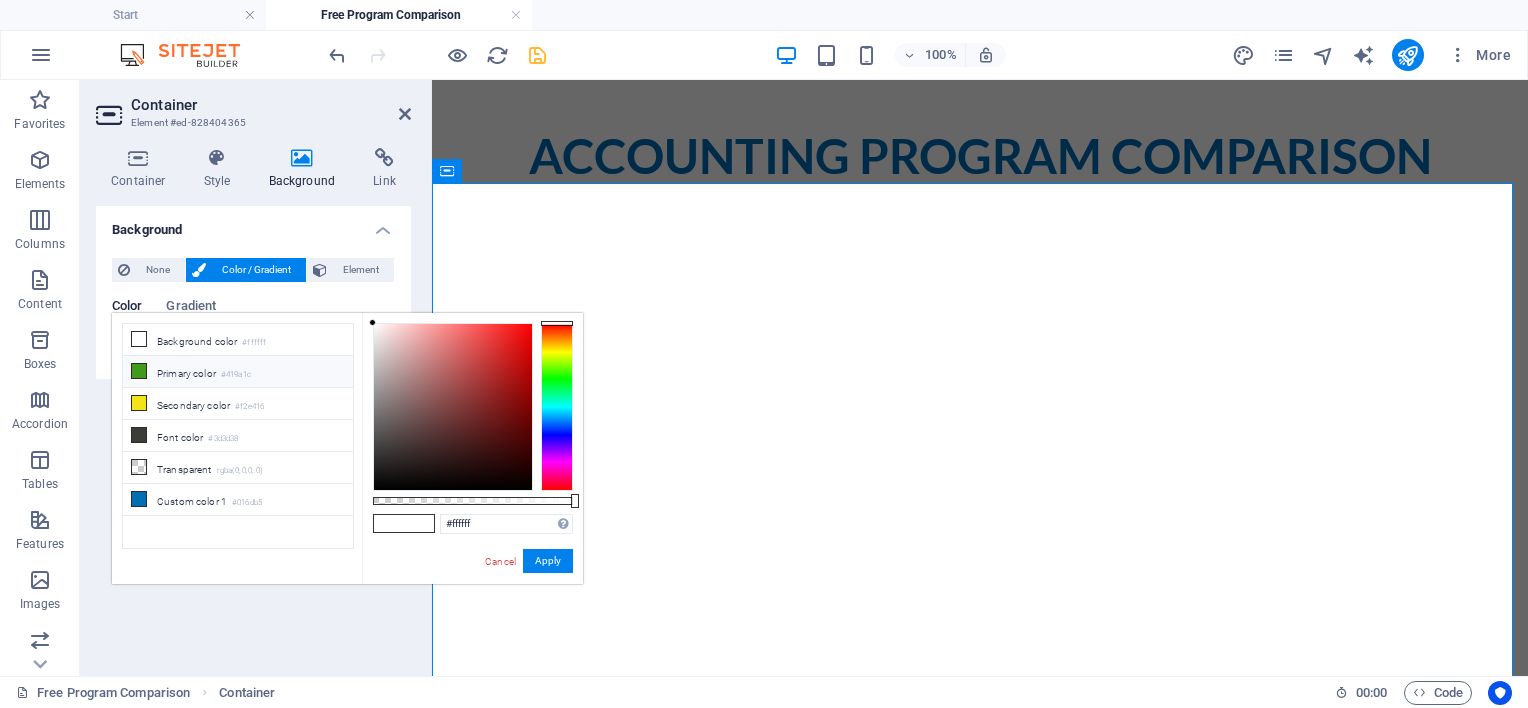 click at bounding box center (139, 371) 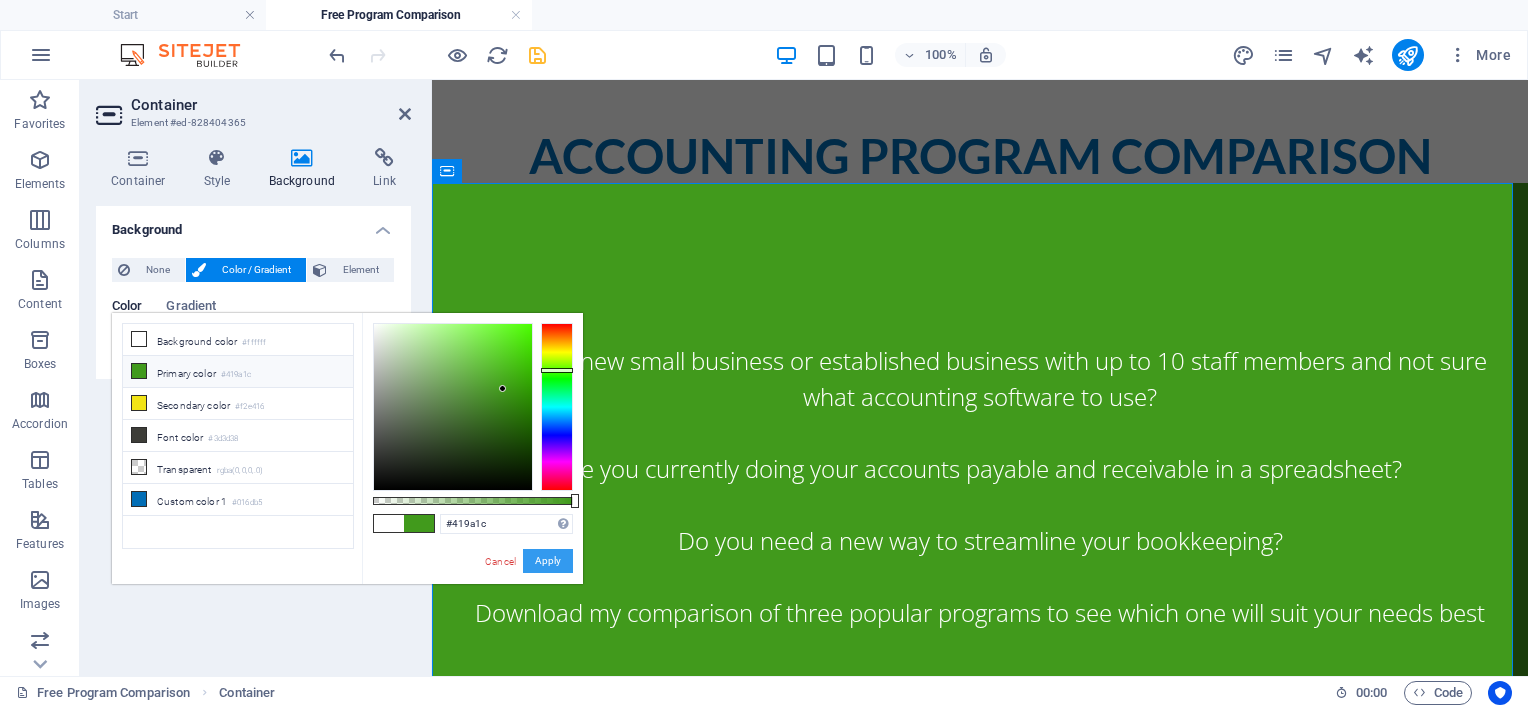 click on "Apply" at bounding box center [548, 561] 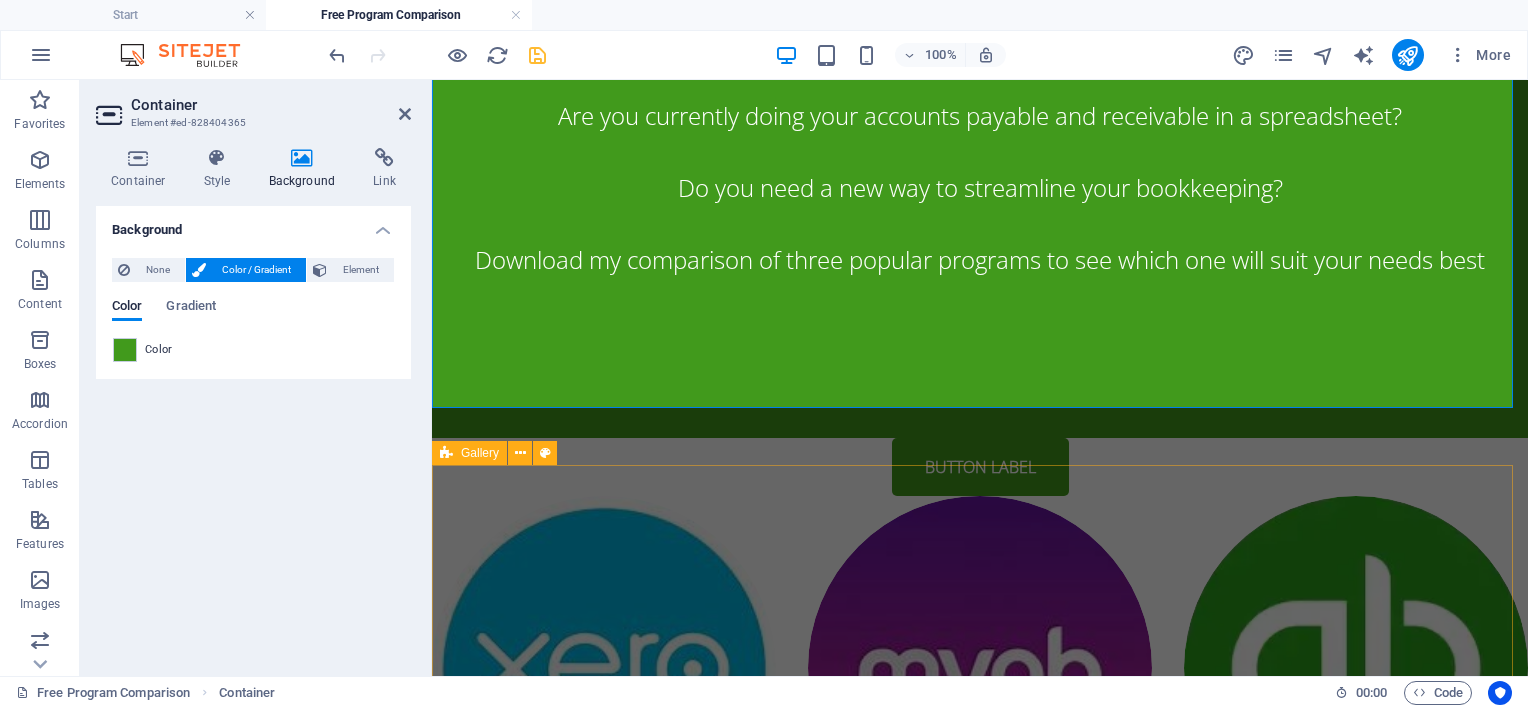scroll, scrollTop: 400, scrollLeft: 0, axis: vertical 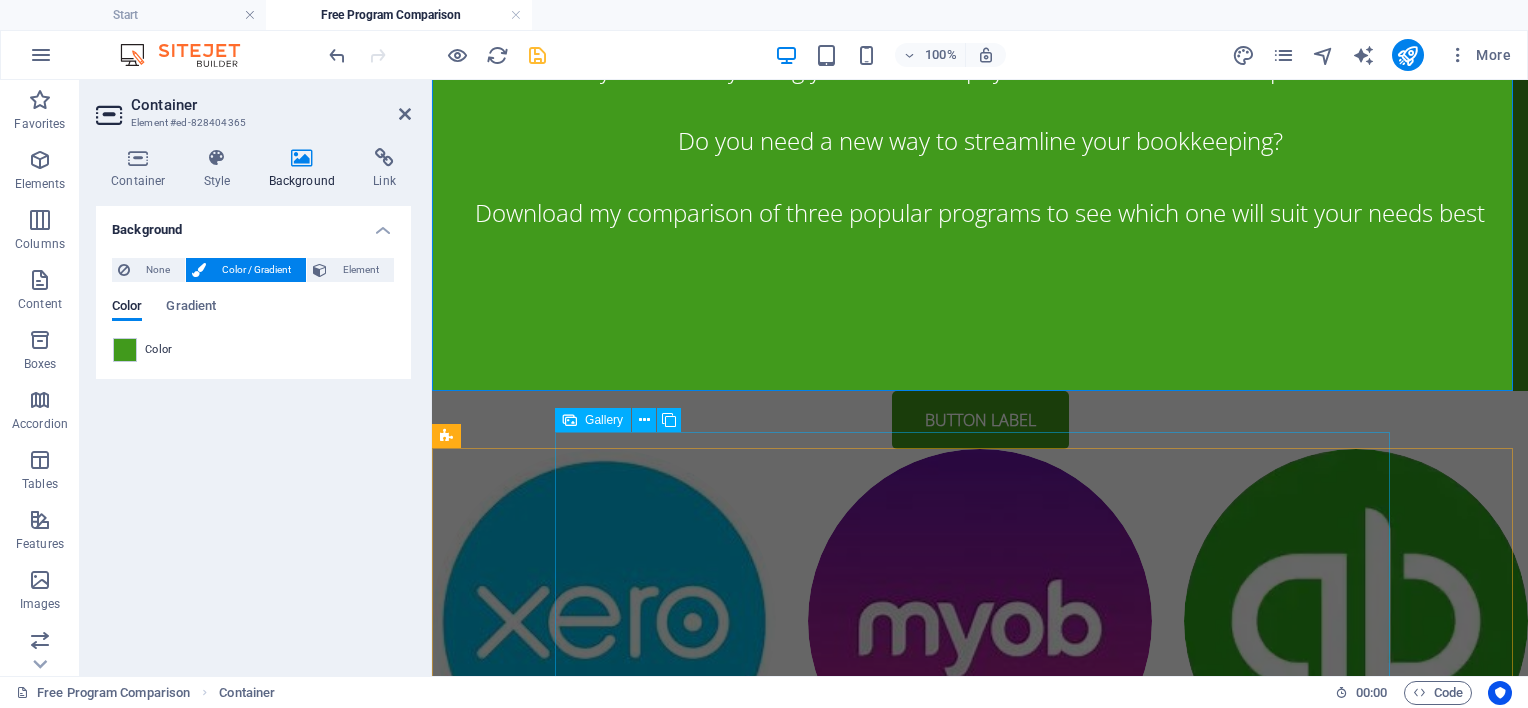 click at bounding box center [980, 621] 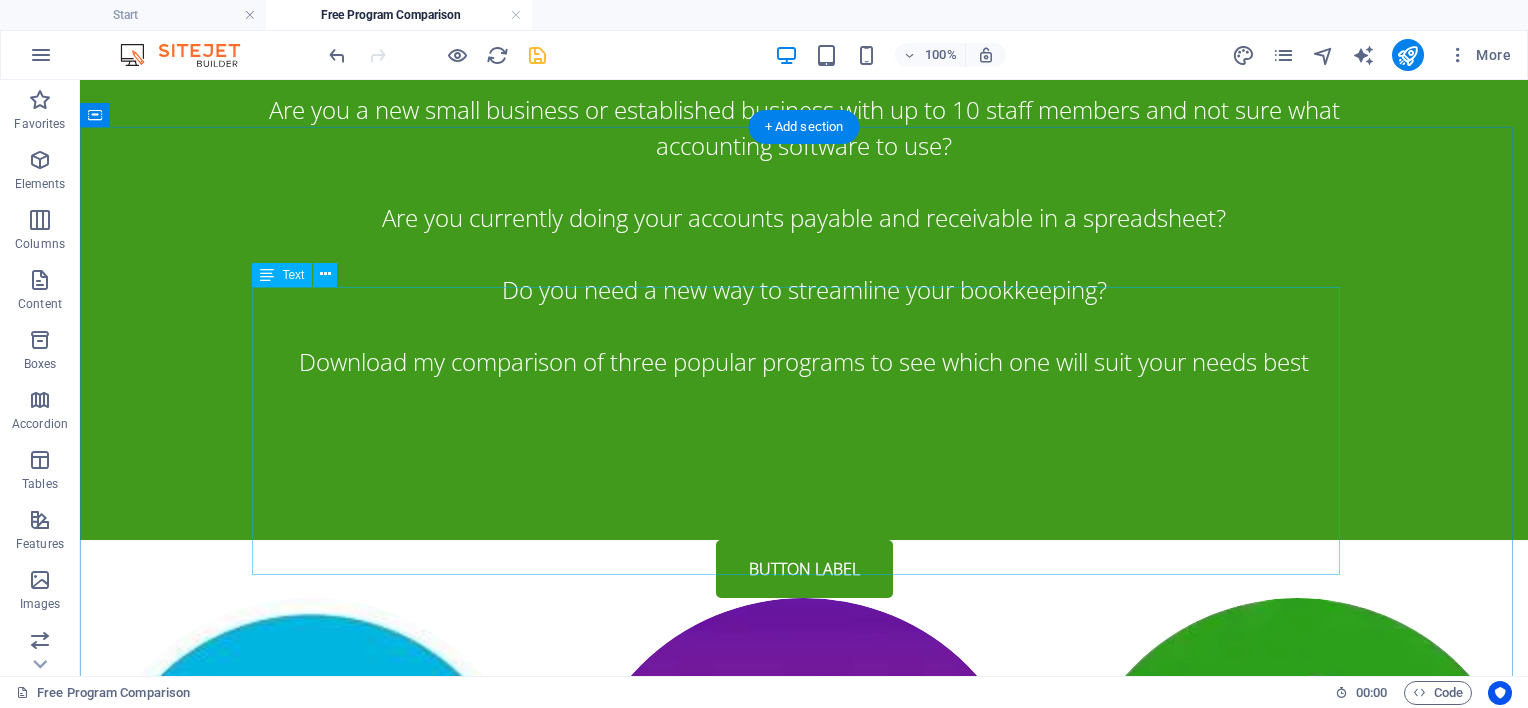 scroll, scrollTop: 300, scrollLeft: 0, axis: vertical 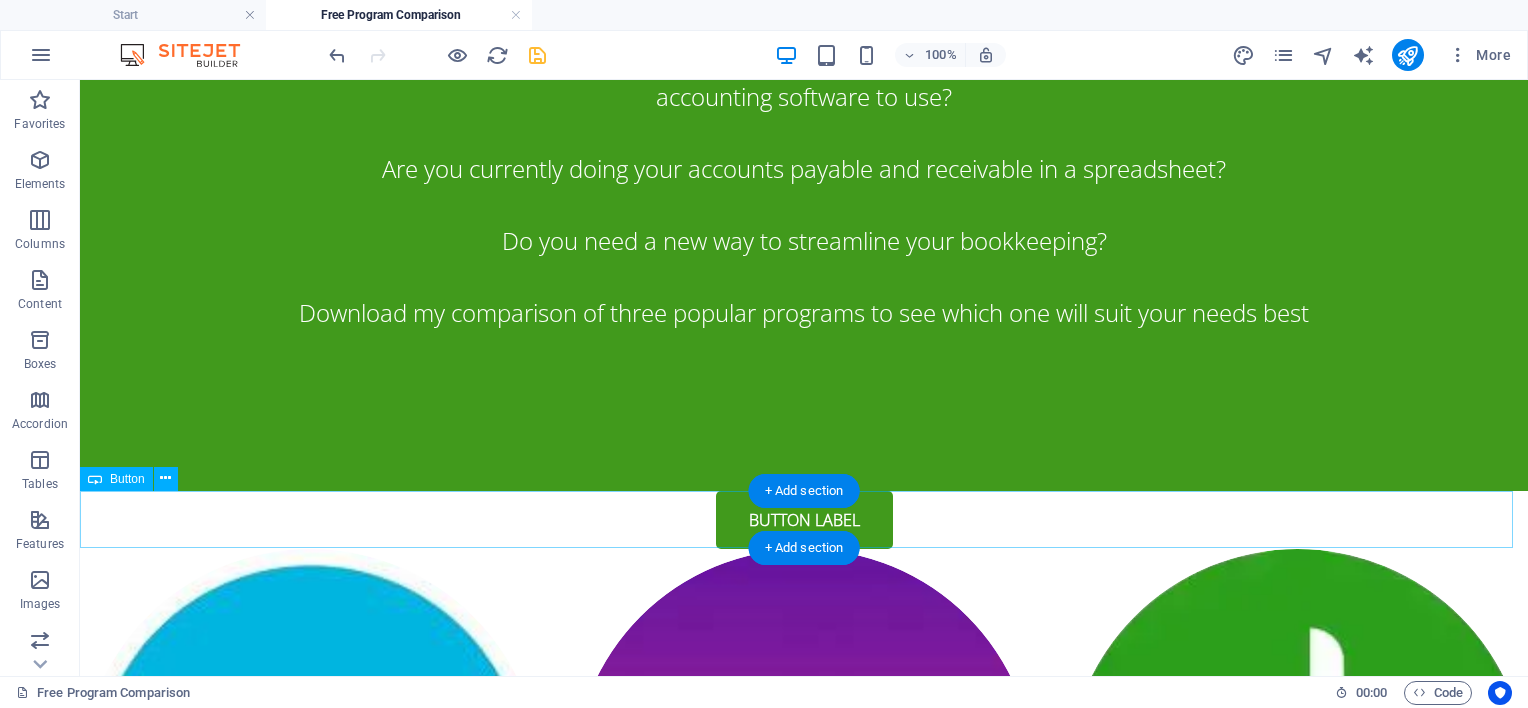click on "Button label" at bounding box center [804, 520] 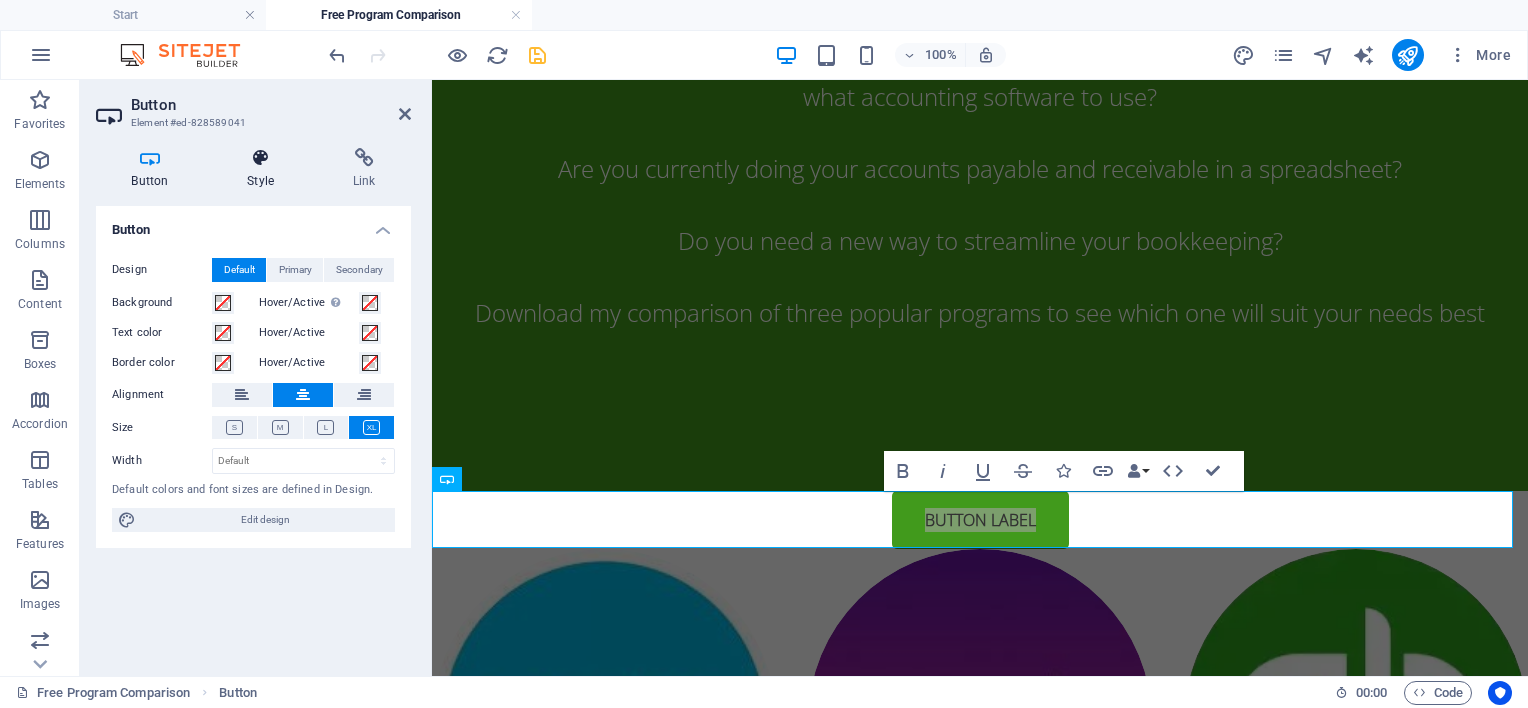 click at bounding box center (261, 158) 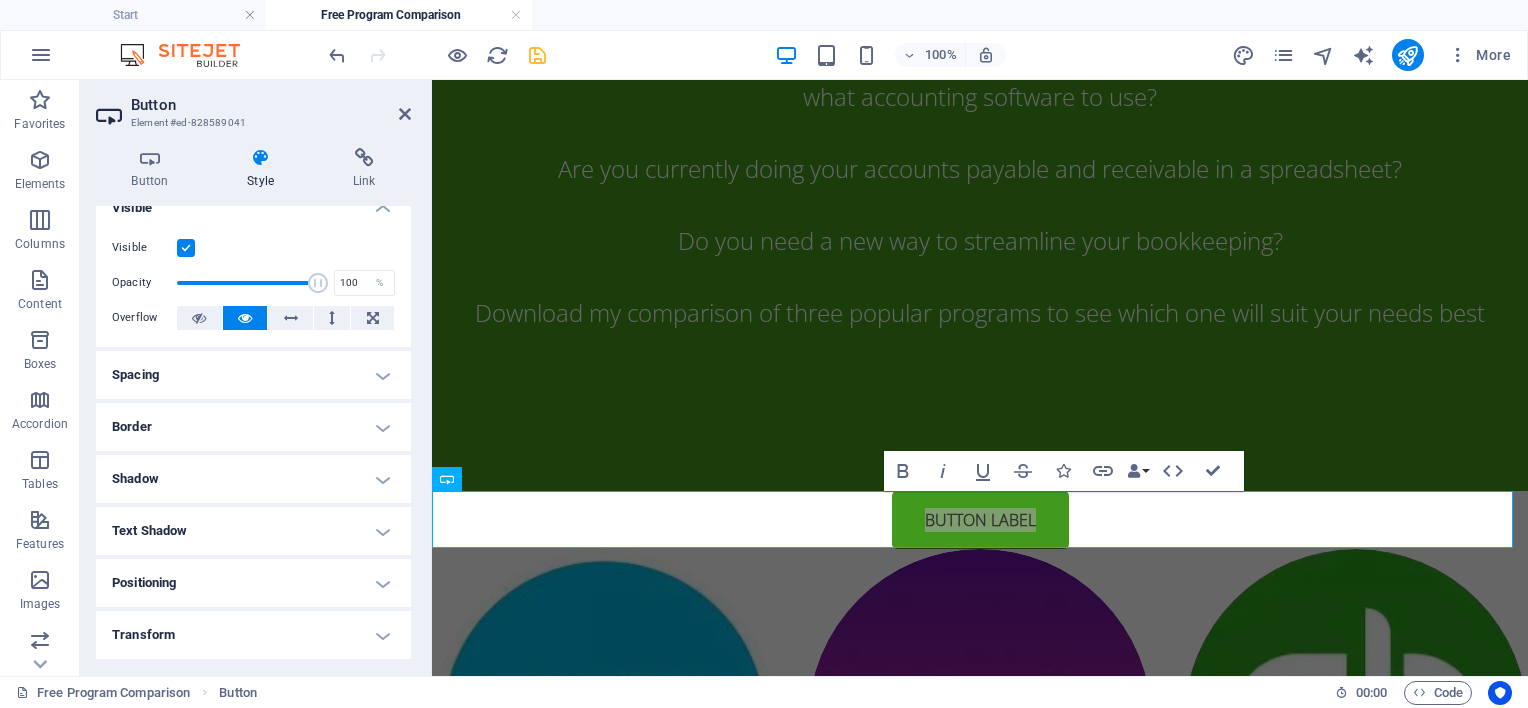 scroll, scrollTop: 0, scrollLeft: 0, axis: both 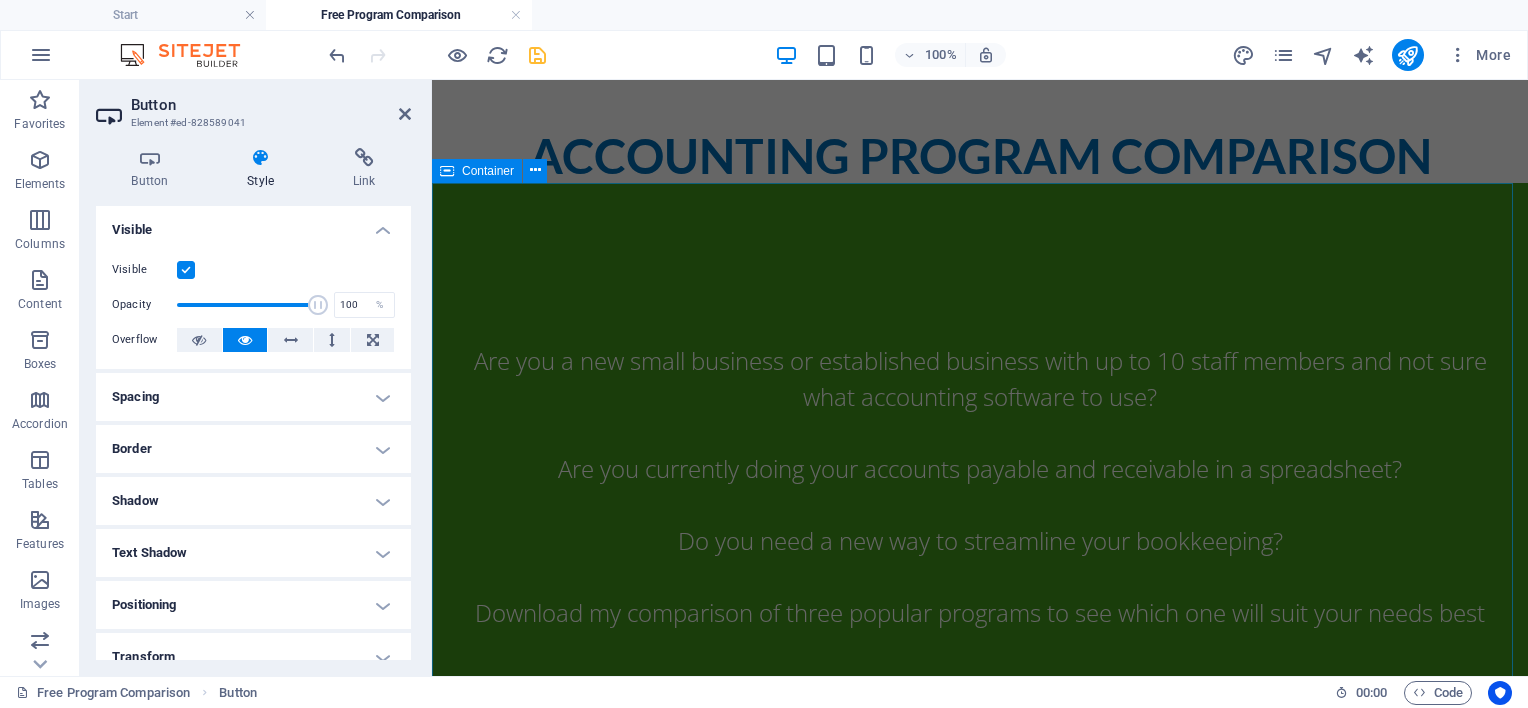 click on "Are you a new small business or established business with up to 10 staff members and not sure what accounting software to use? Are you currently doing your accounts payable and receivable in a spreadsheet? Do you need a new way to streamline your bookkeeping? Download my comparison of three popular programs to see which one will suit your needs best" at bounding box center (980, 487) 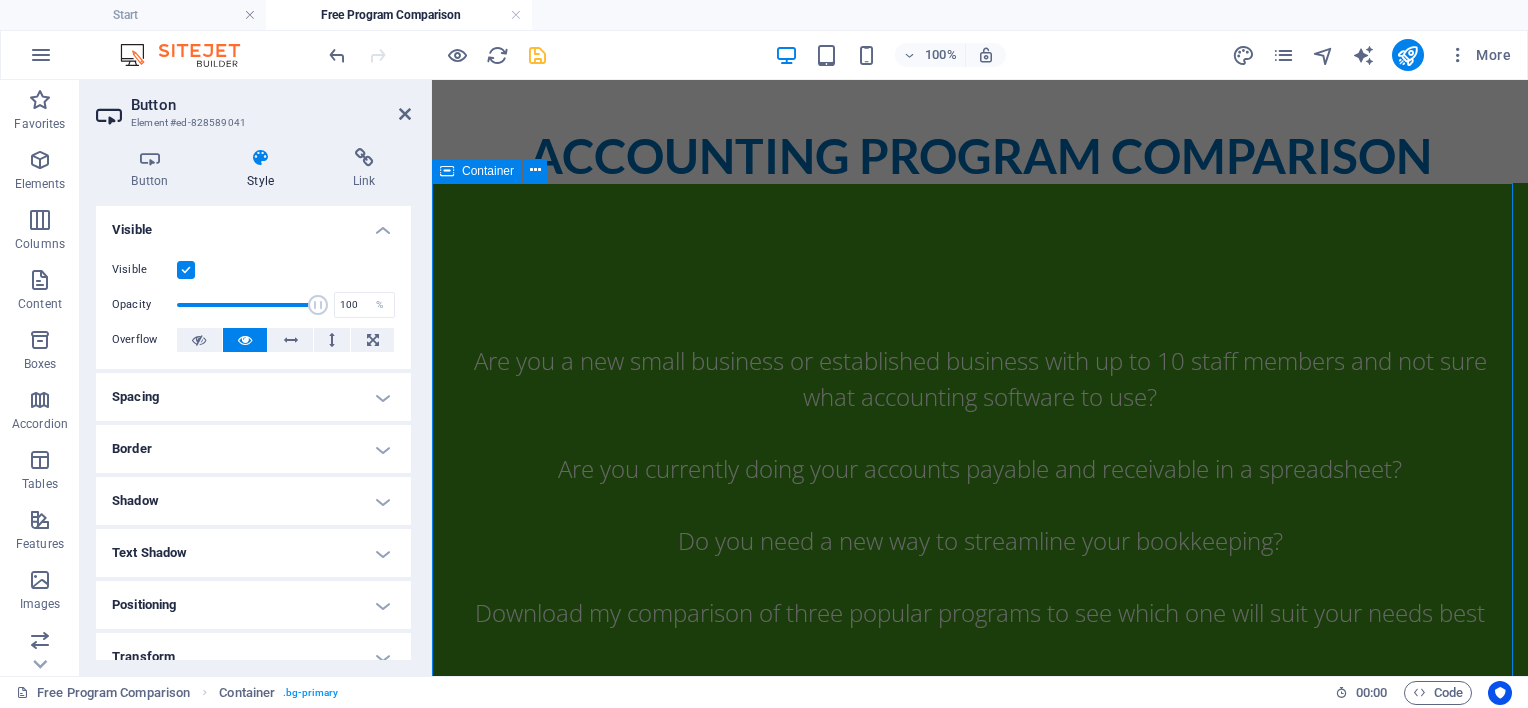 click on "Are you a new small business or established business with up to 10 staff members and not sure what accounting software to use? Are you currently doing your accounts payable and receivable in a spreadsheet? Do you need a new way to streamline your bookkeeping? Download my comparison of three popular programs to see which one will suit your needs best" at bounding box center [980, 487] 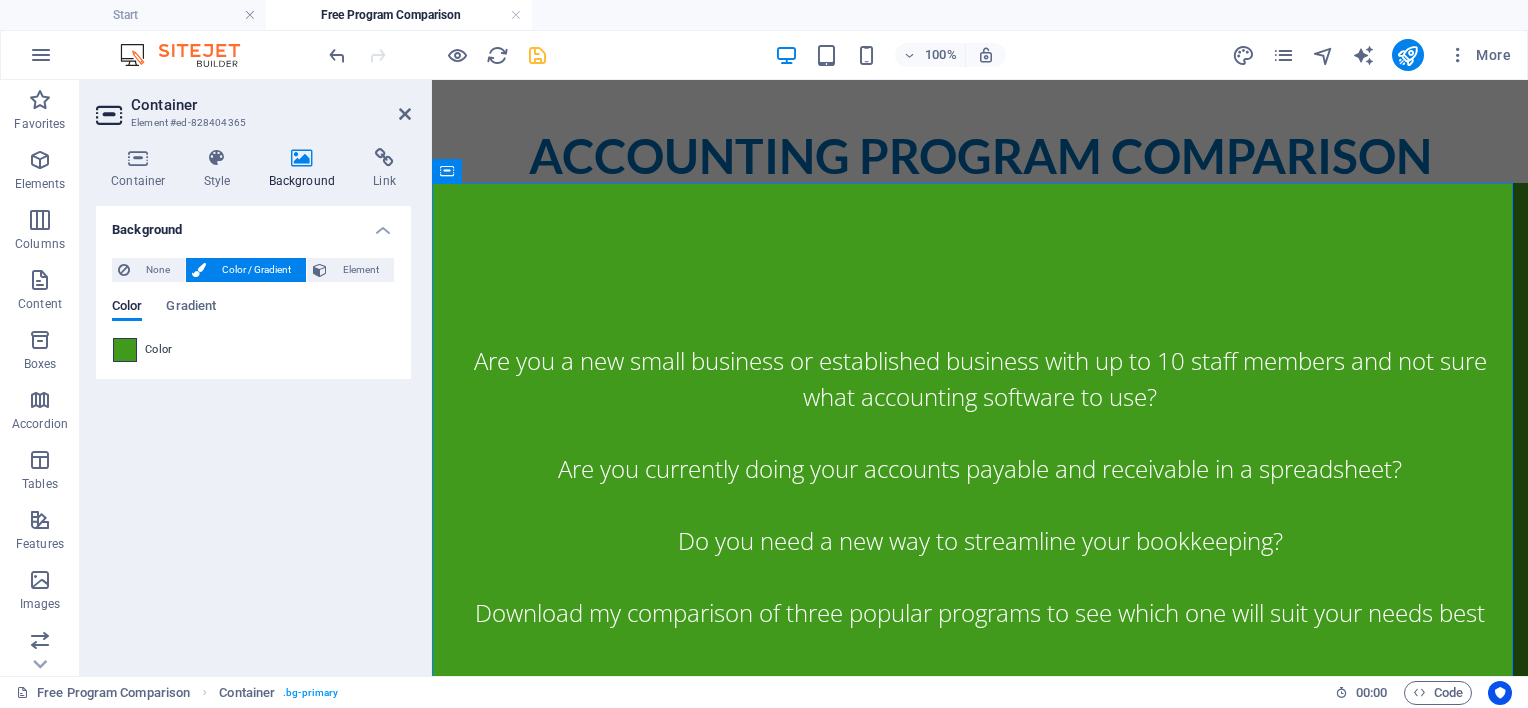 click at bounding box center (125, 350) 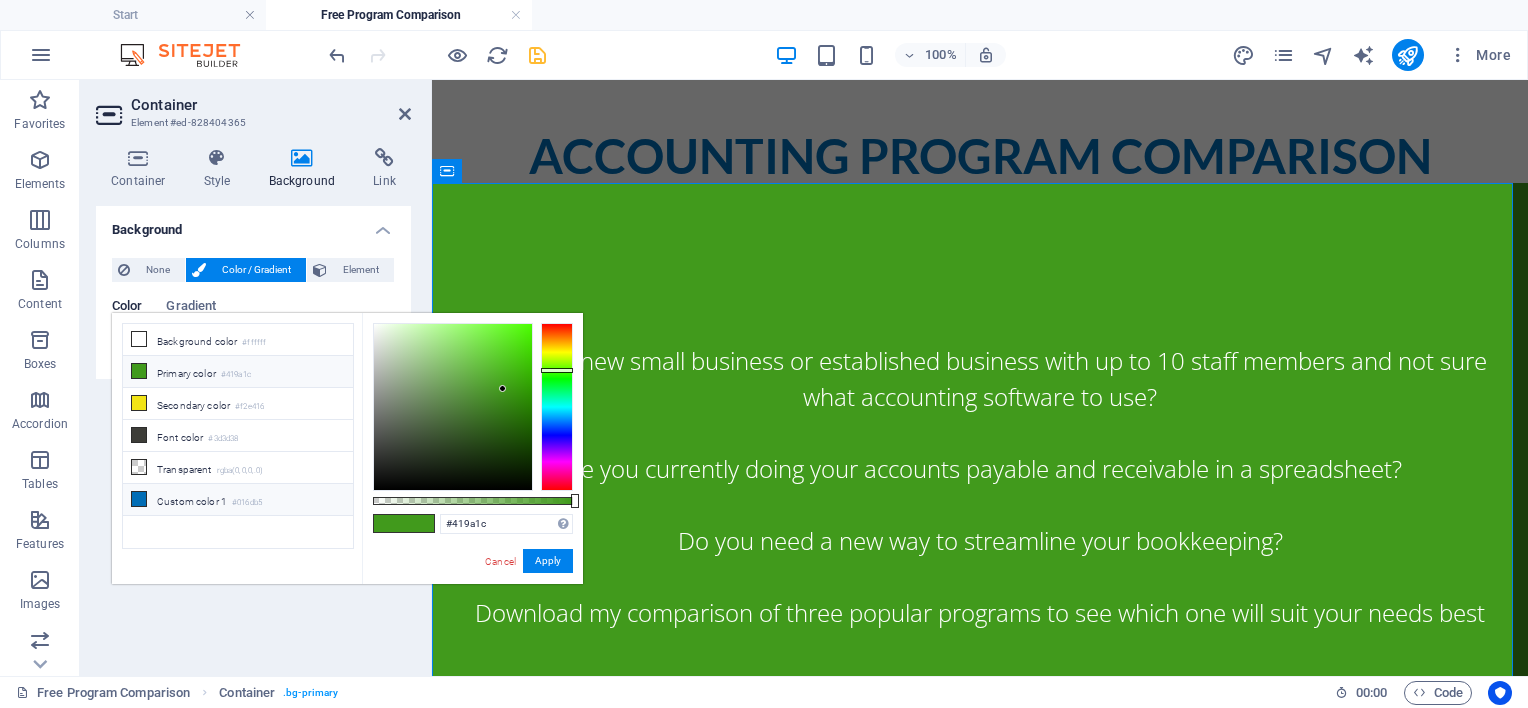 click at bounding box center [139, 499] 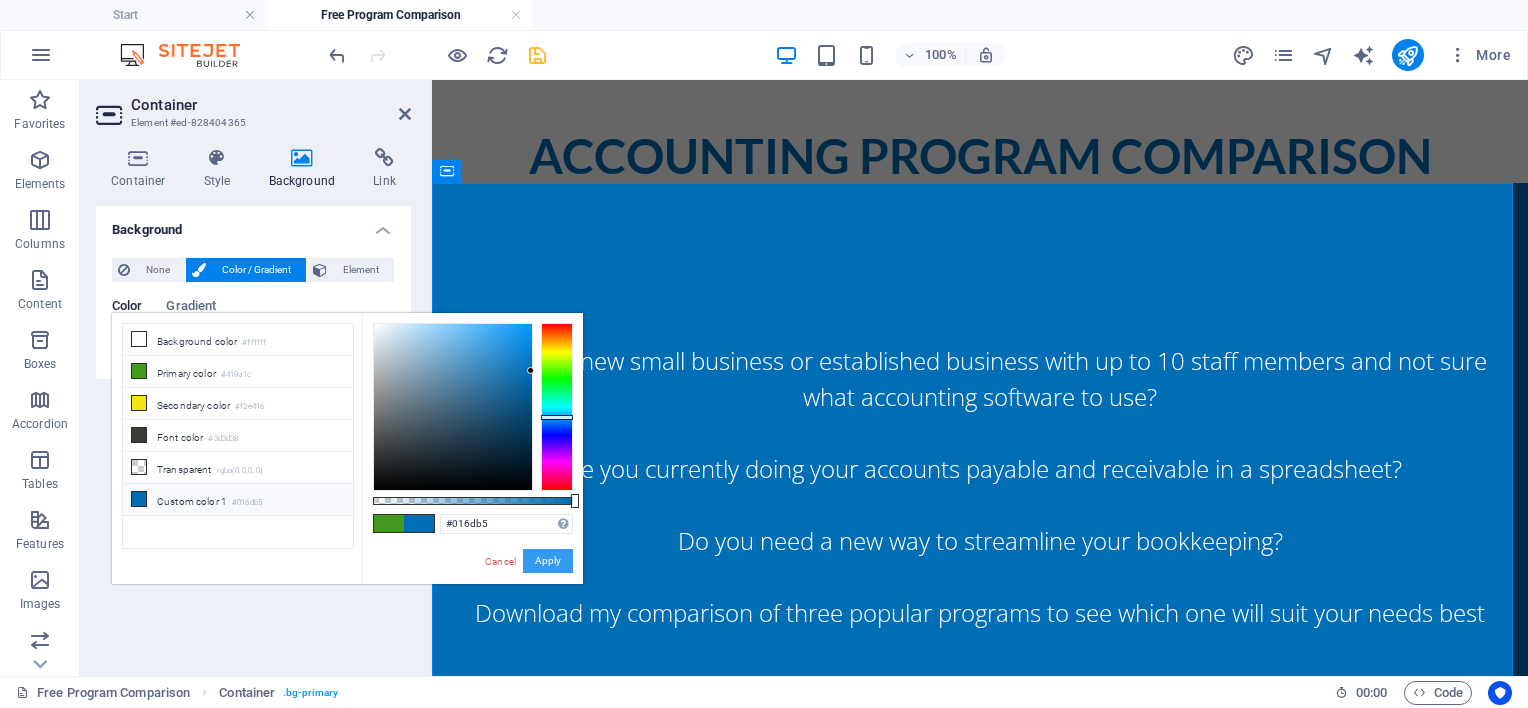 click on "Apply" at bounding box center [548, 561] 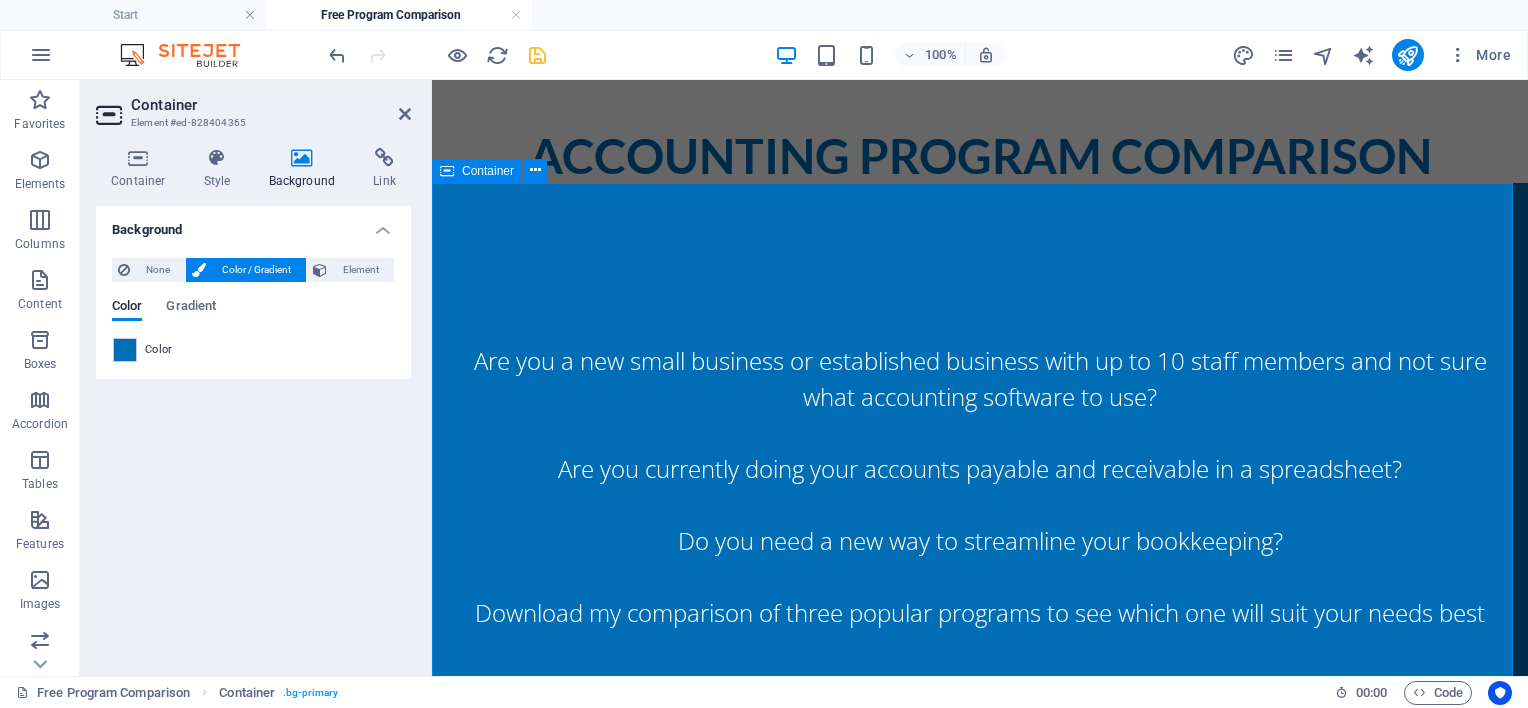 click on "Are you a new small business or established business with up to 10 staff members and not sure what accounting software to use? Are you currently doing your accounts payable and receivable in a spreadsheet? Do you need a new way to streamline your bookkeeping? Download my comparison of three popular programs to see which one will suit your needs best" at bounding box center [980, 487] 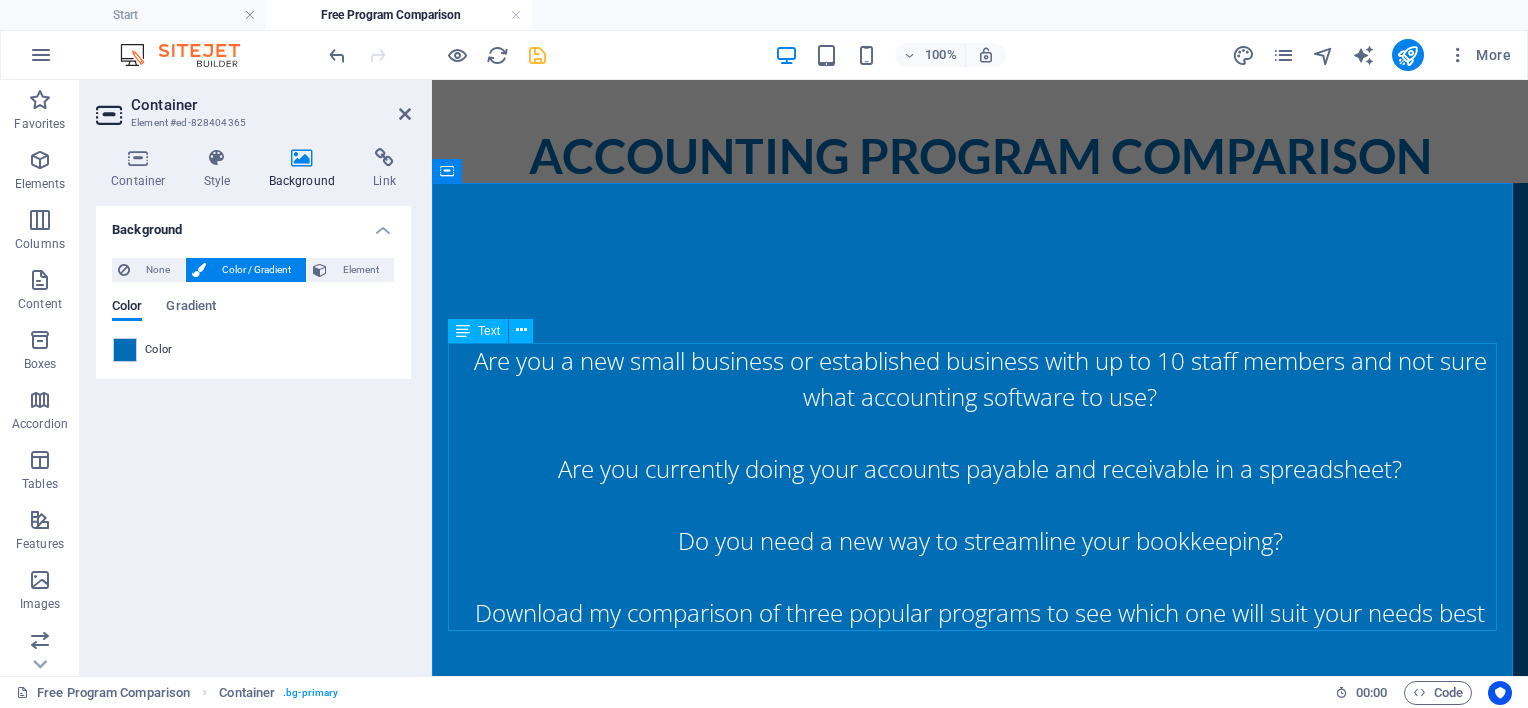 click on "Are you a new small business or established business with up to 10 staff members and not sure what accounting software to use? Are you currently doing your accounts payable and receivable in a spreadsheet? Do you need a new way to streamline your bookkeeping? Download my comparison of three popular programs to see which one will suit your needs best" at bounding box center (980, 487) 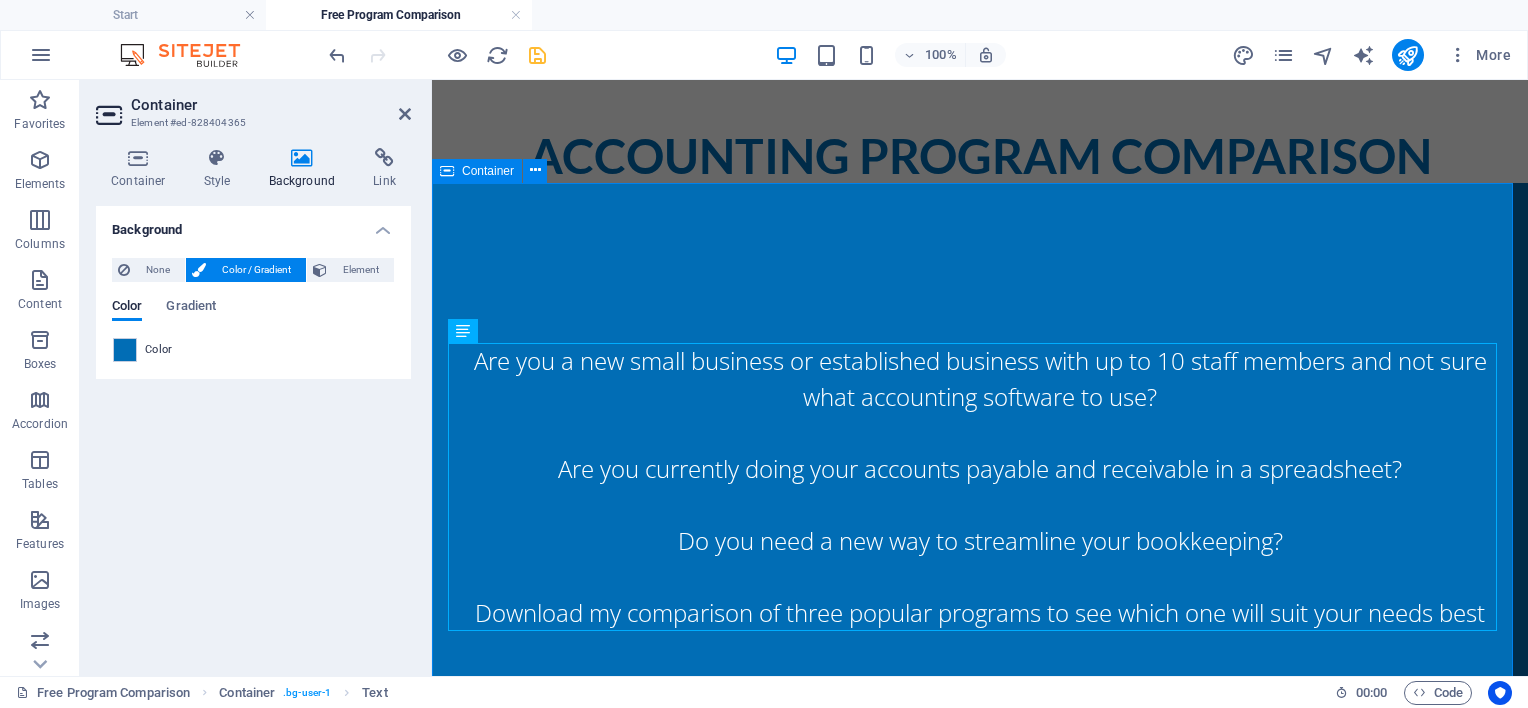 click on "Are you a new small business or established business with up to 10 staff members and not sure what accounting software to use? Are you currently doing your accounts payable and receivable in a spreadsheet? Do you need a new way to streamline your bookkeeping? Download my comparison of three popular programs to see which one will suit your needs best" at bounding box center (980, 487) 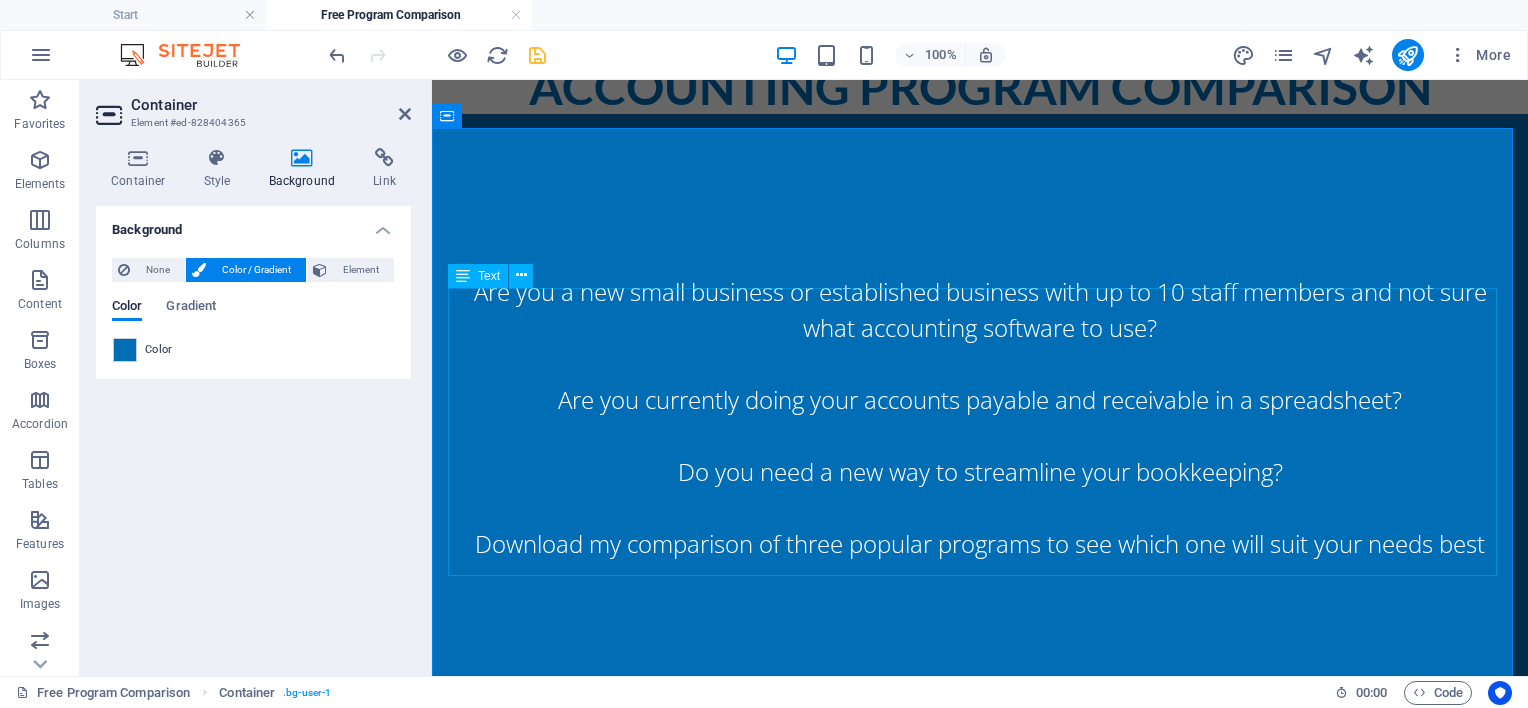 scroll, scrollTop: 100, scrollLeft: 0, axis: vertical 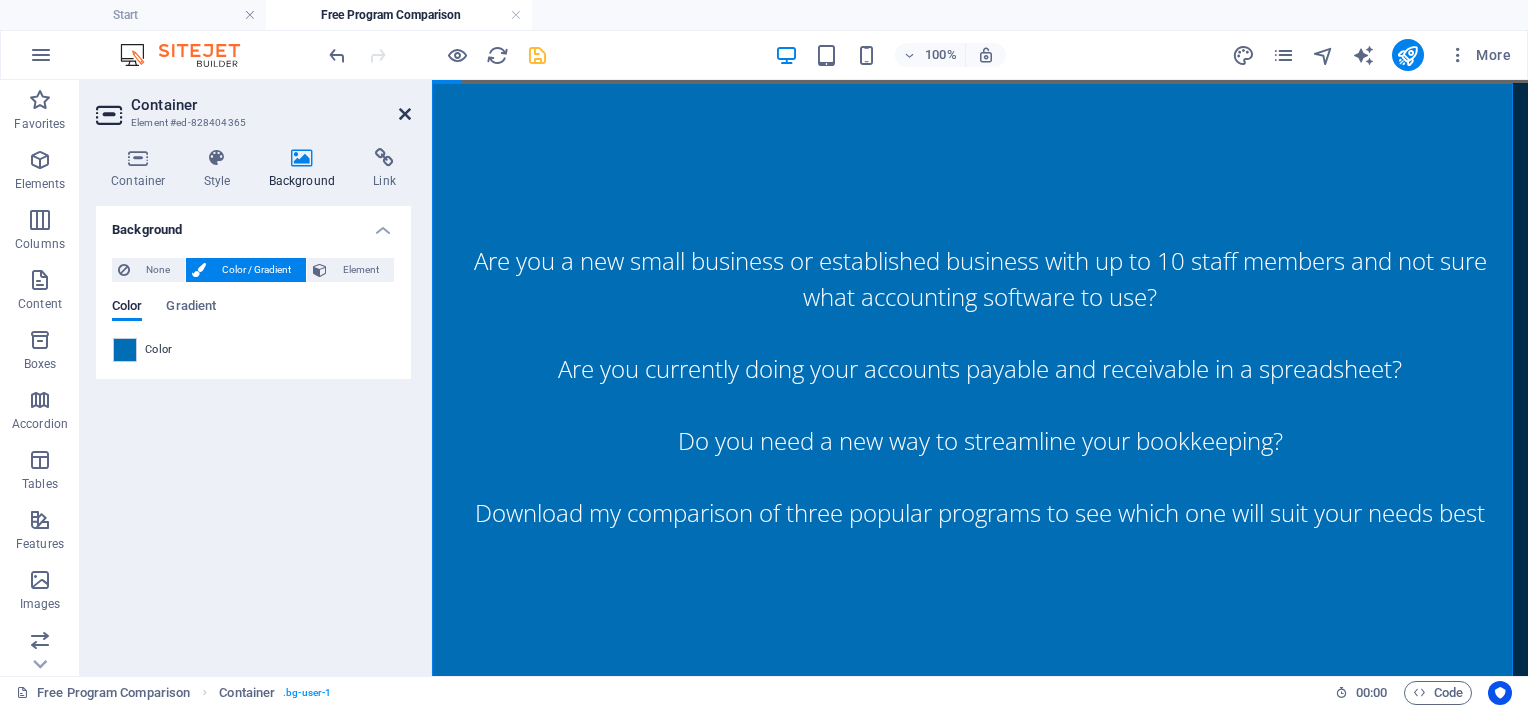 click at bounding box center (405, 114) 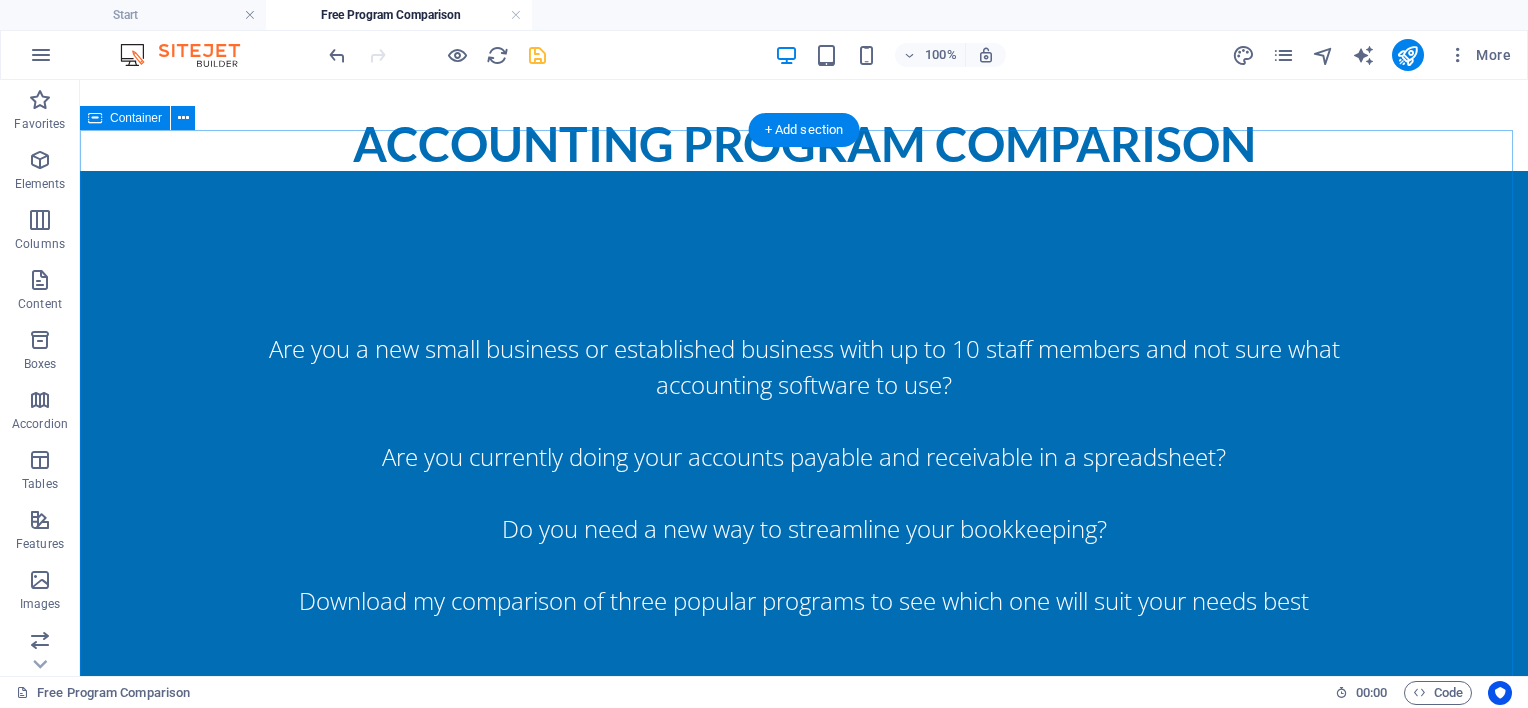 scroll, scrollTop: 0, scrollLeft: 0, axis: both 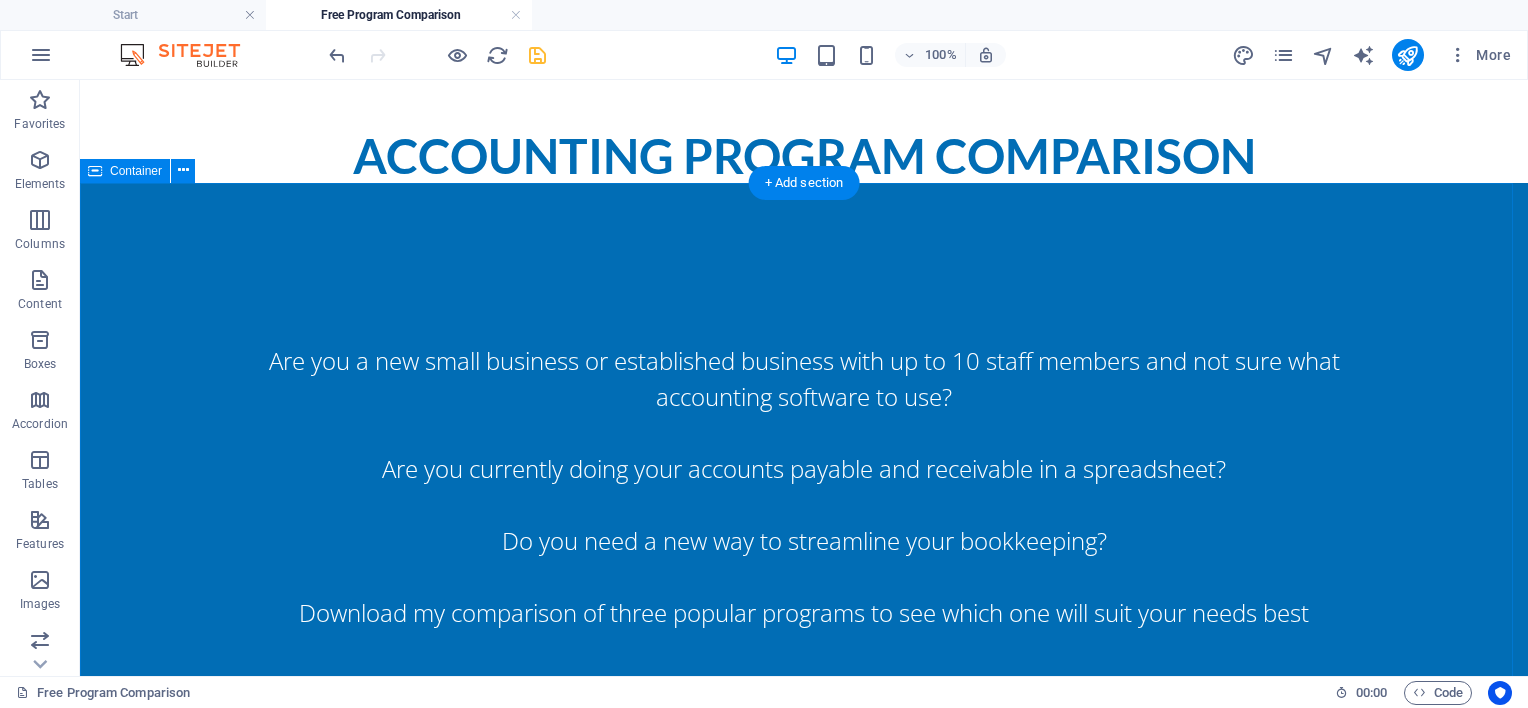 click on "Are you a new small business or established business with up to 10 staff members and not sure what accounting software to use? Are you currently doing your accounts payable and receivable in a spreadsheet? Do you need a new way to streamline your bookkeeping? Download my comparison of three popular programs to see which one will suit your needs best" at bounding box center (804, 487) 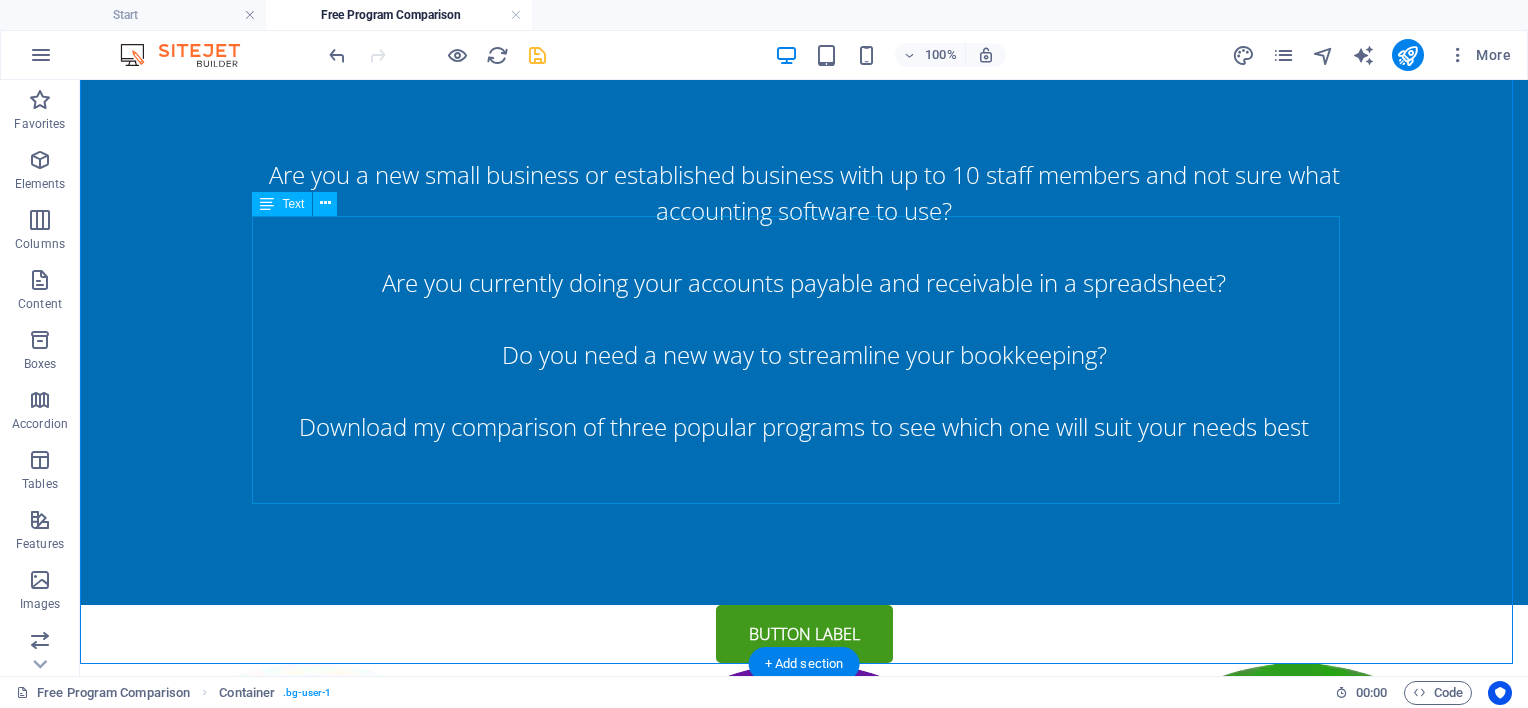 scroll, scrollTop: 200, scrollLeft: 0, axis: vertical 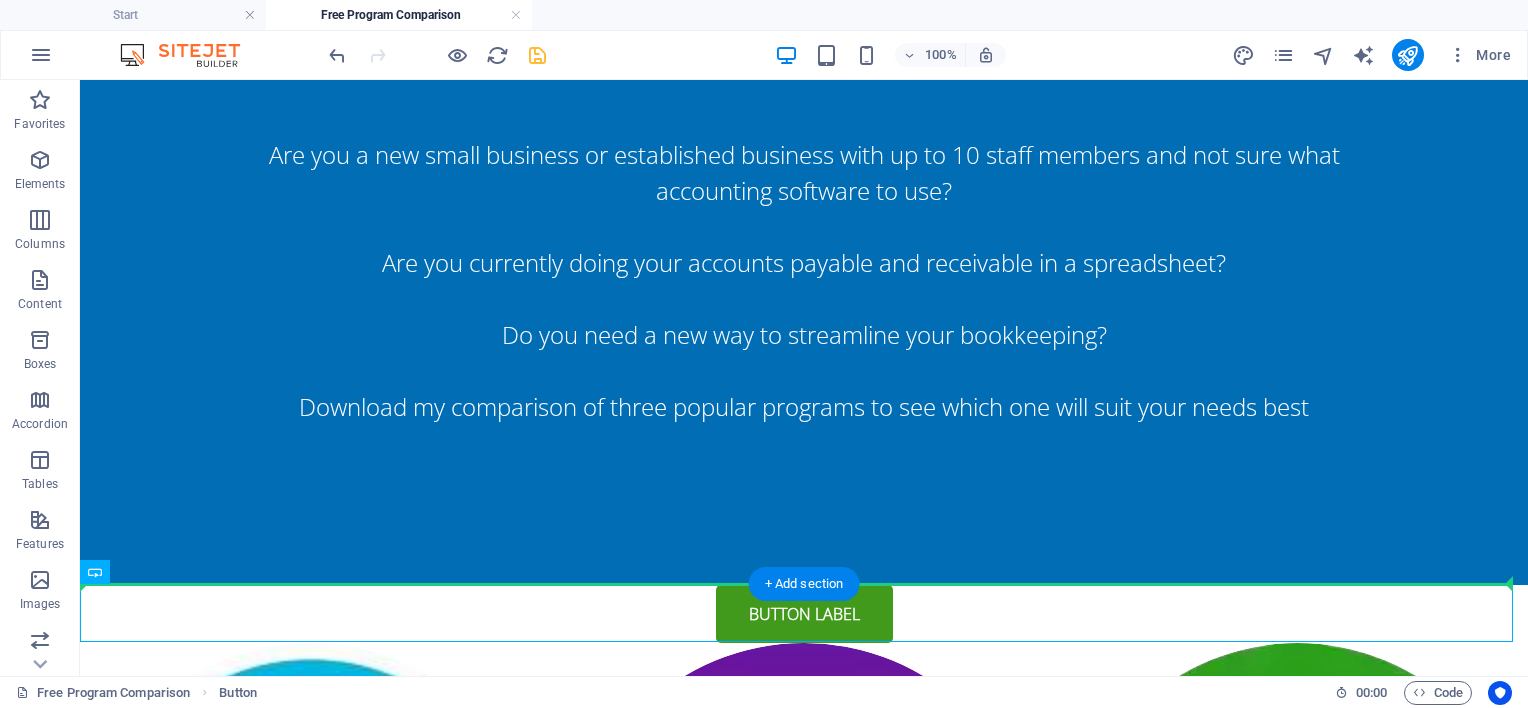 drag, startPoint x: 728, startPoint y: 604, endPoint x: 726, endPoint y: 529, distance: 75.026665 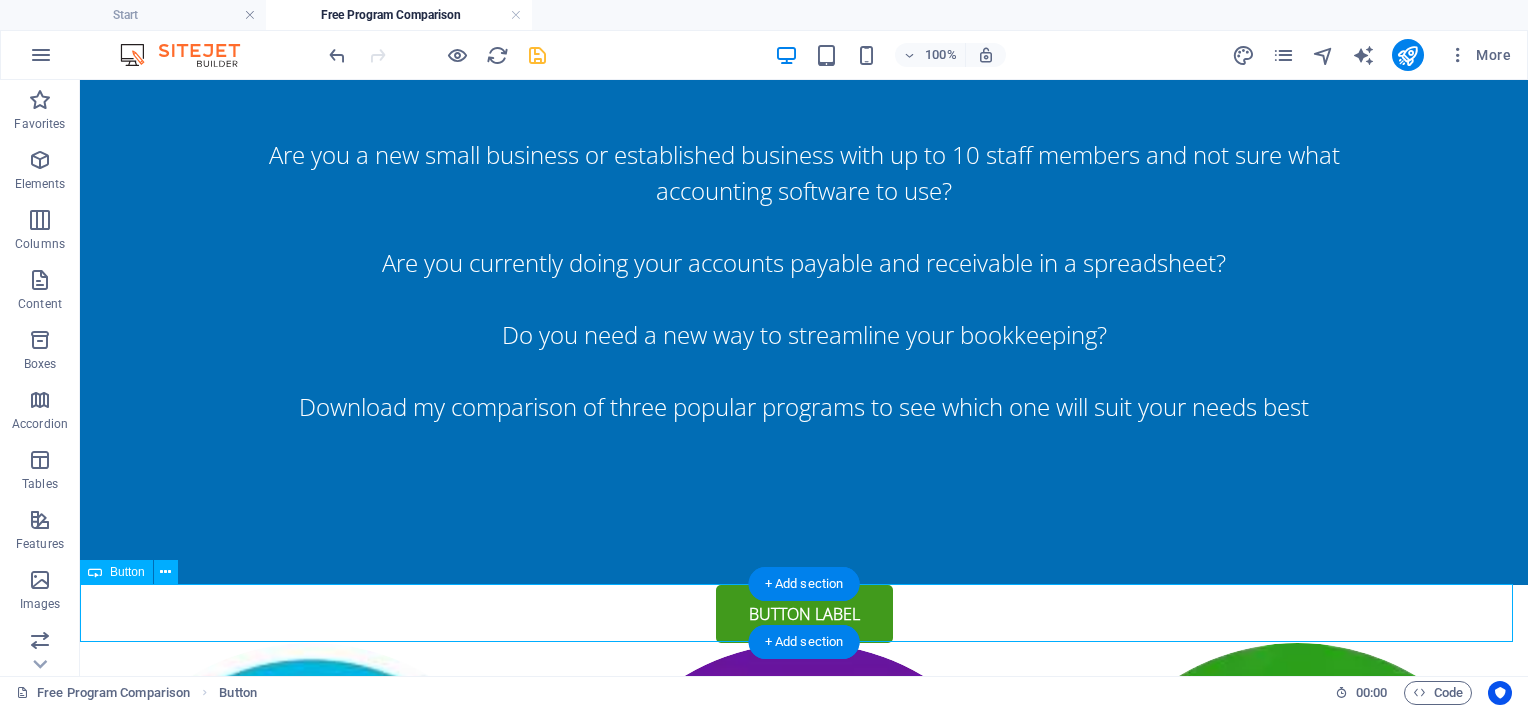 scroll, scrollTop: 208, scrollLeft: 0, axis: vertical 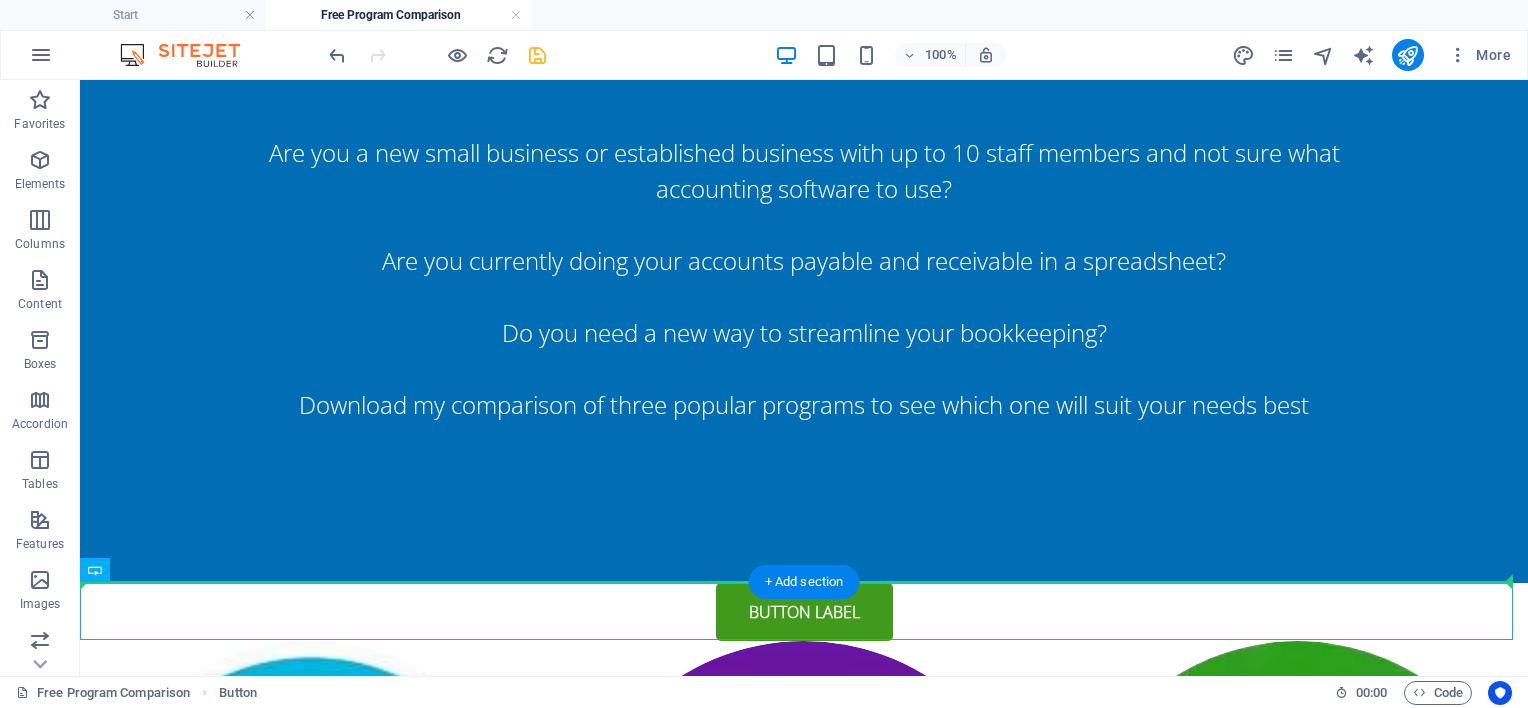 drag, startPoint x: 732, startPoint y: 595, endPoint x: 743, endPoint y: 490, distance: 105.574615 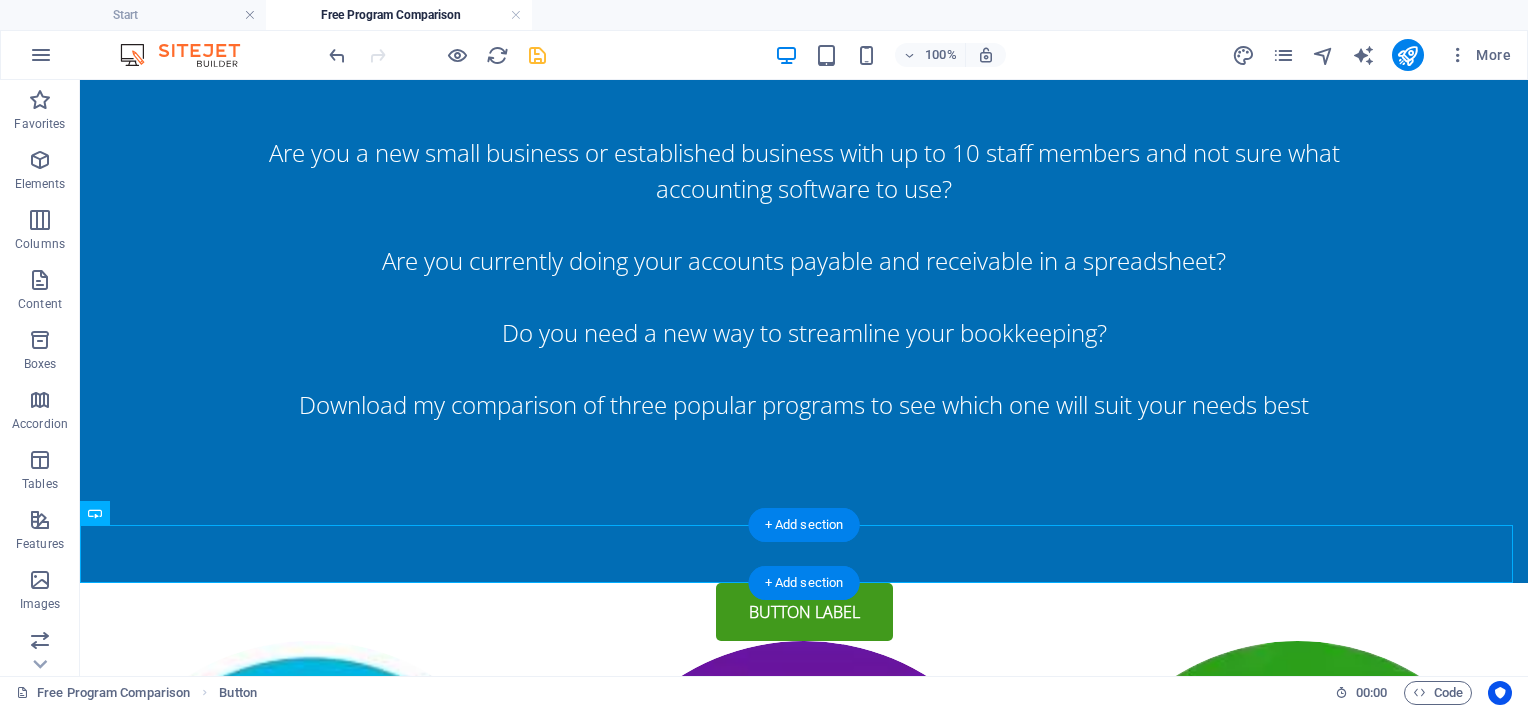 scroll, scrollTop: 265, scrollLeft: 0, axis: vertical 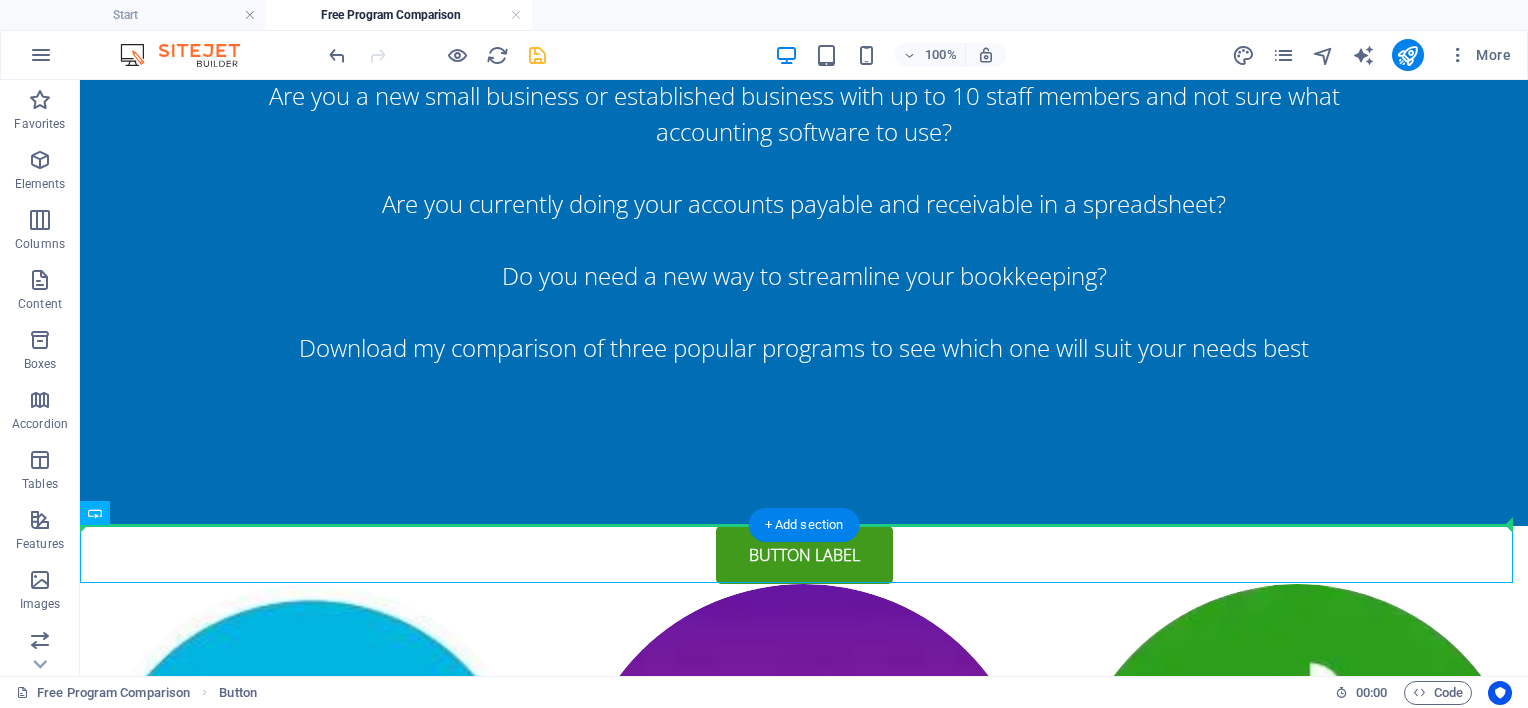 drag, startPoint x: 211, startPoint y: 651, endPoint x: 158, endPoint y: 428, distance: 229.21169 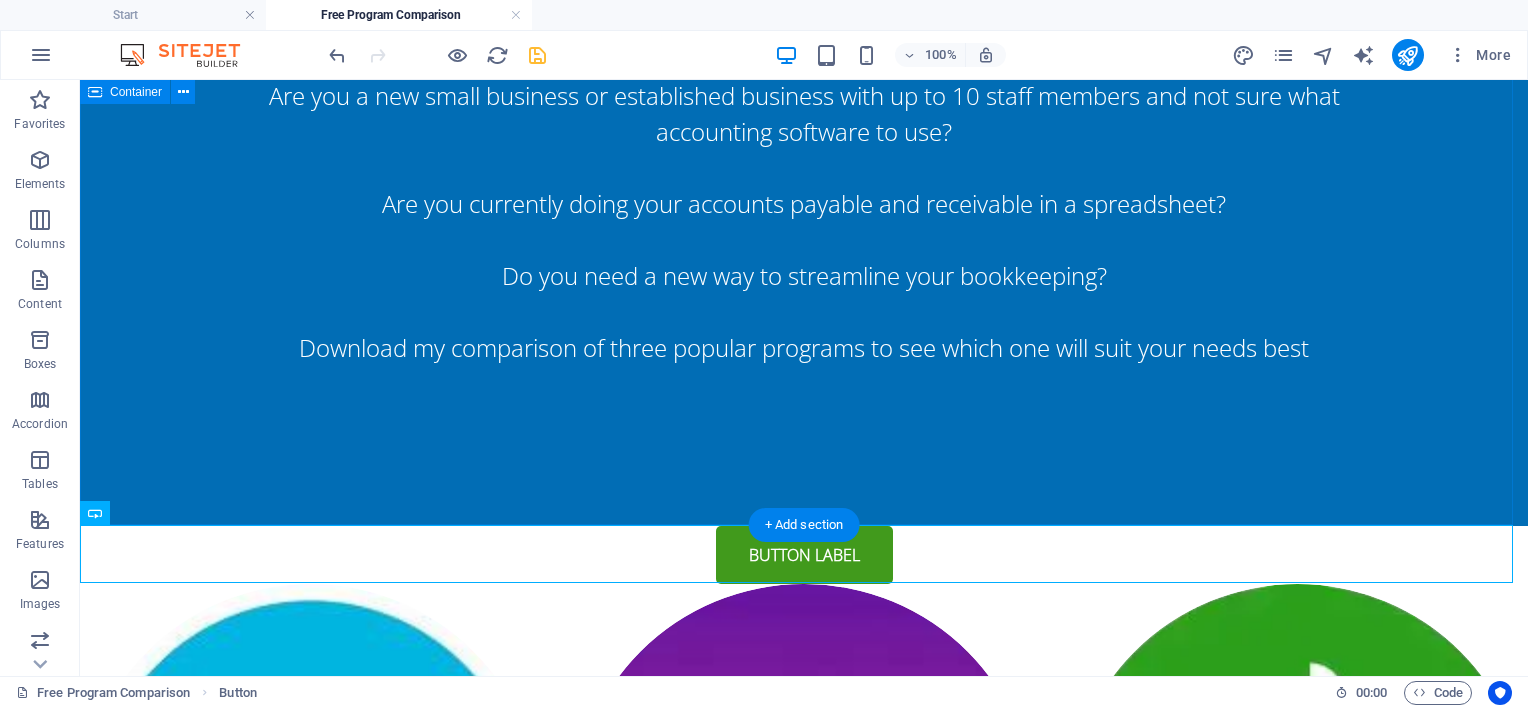 click on "Are you a new small business or established business with up to 10 staff members and not sure what accounting software to use? Are you currently doing your accounts payable and receivable in a spreadsheet? Do you need a new way to streamline your bookkeeping? Download my comparison of three popular programs to see which one will suit your needs best" at bounding box center [804, 222] 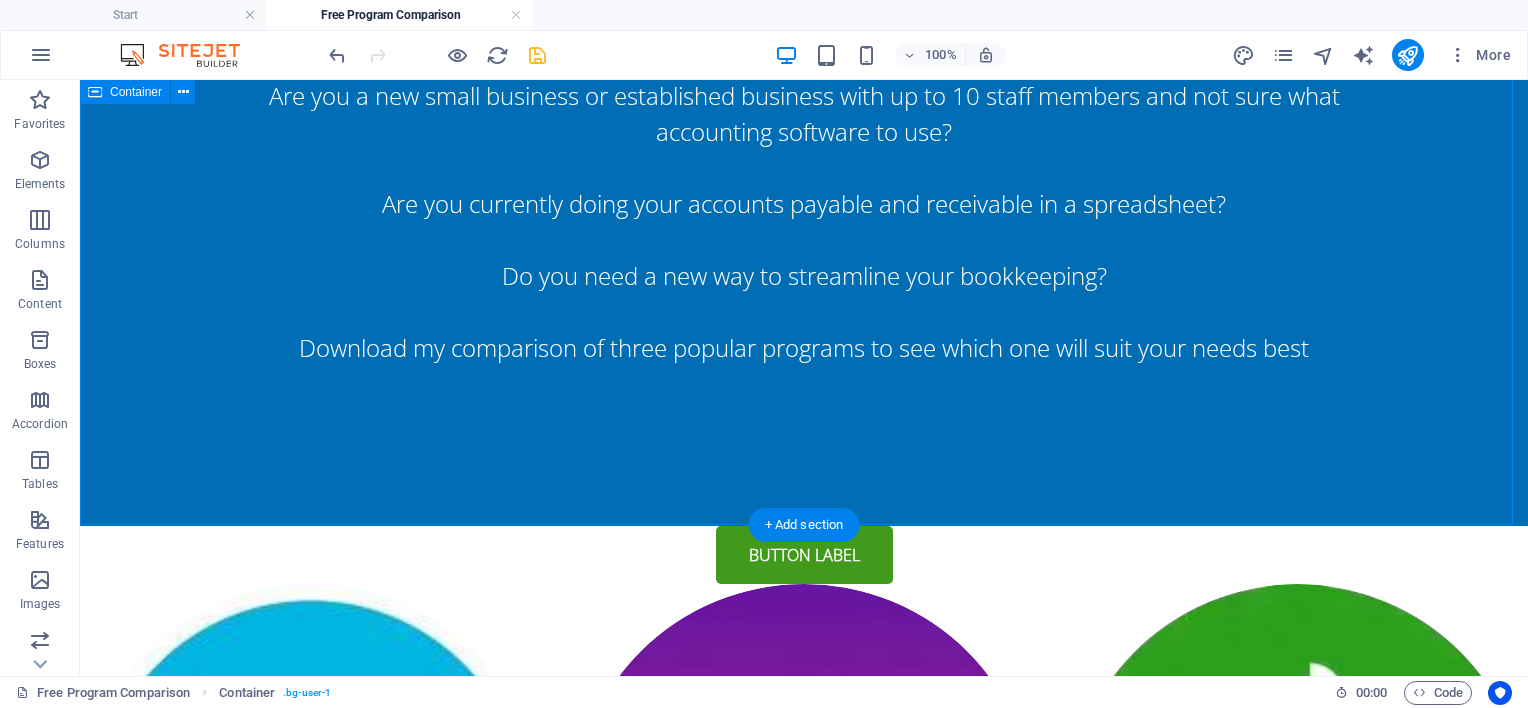 click on "Are you a new small business or established business with up to 10 staff members and not sure what accounting software to use? Are you currently doing your accounts payable and receivable in a spreadsheet? Do you need a new way to streamline your bookkeeping? Download my comparison of three popular programs to see which one will suit your needs best" at bounding box center (804, 222) 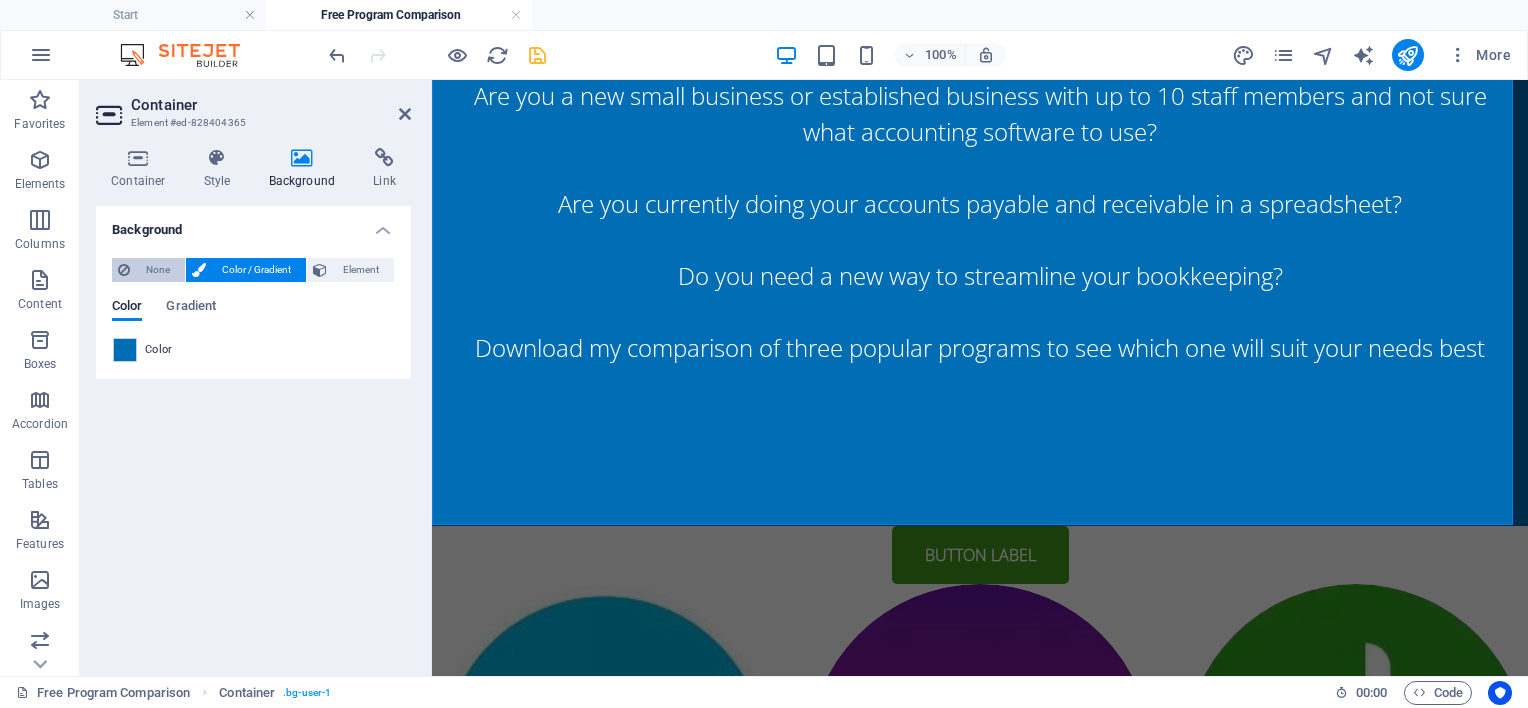 click on "None" at bounding box center (157, 270) 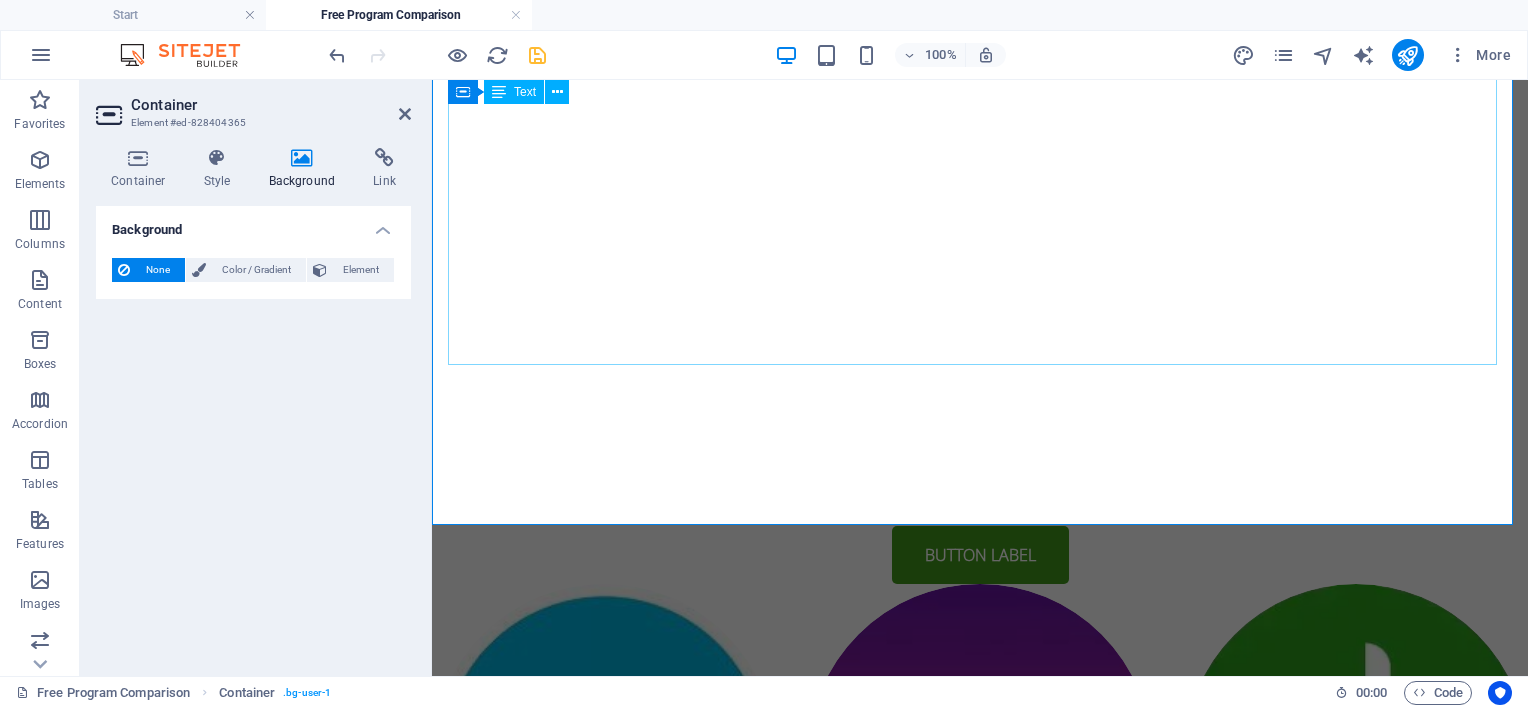 click on "Are you a new small business or established business with up to 10 staff members and not sure what accounting software to use? Are you currently doing your accounts payable and receivable in a spreadsheet? Do you need a new way to streamline your bookkeeping? Download my comparison of three popular programs to see which one will suit your needs best" at bounding box center [980, 222] 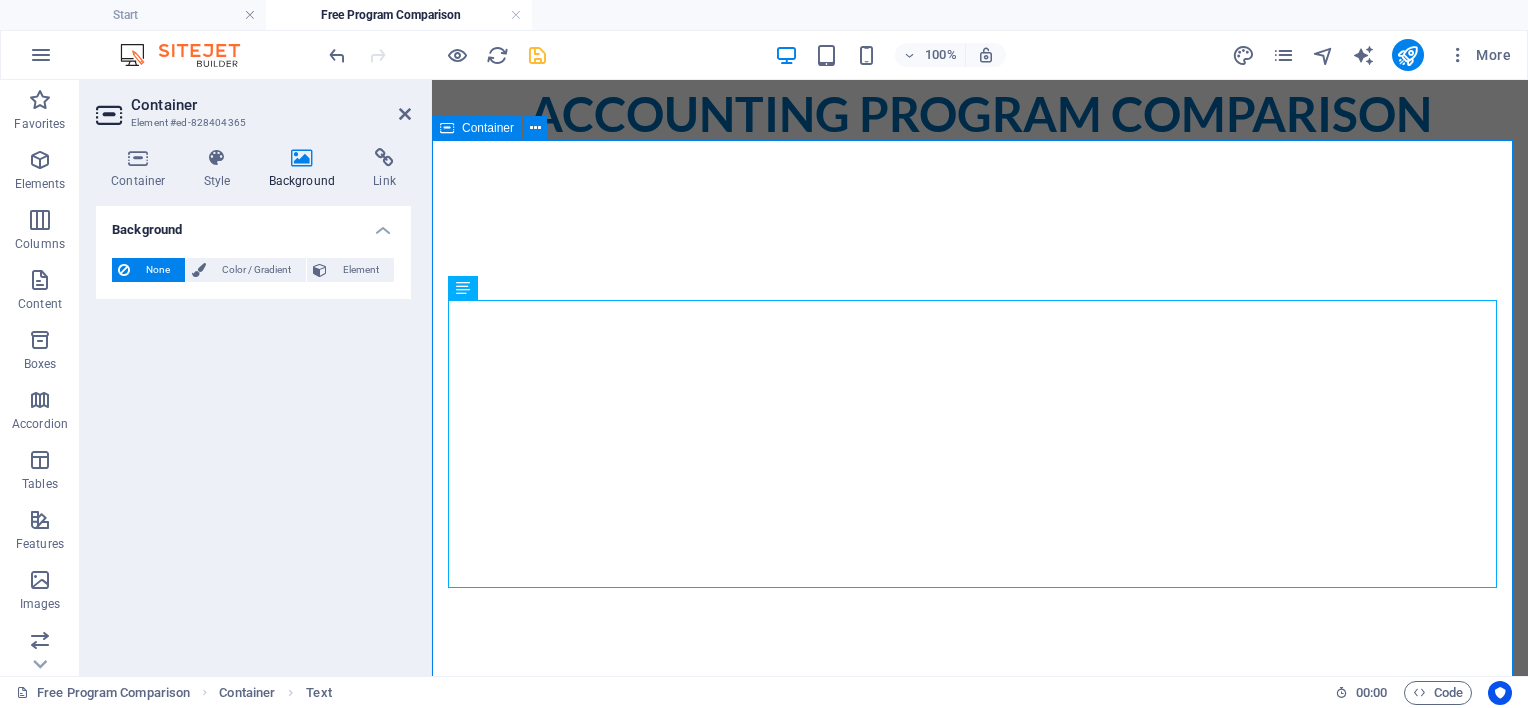scroll, scrollTop: 0, scrollLeft: 0, axis: both 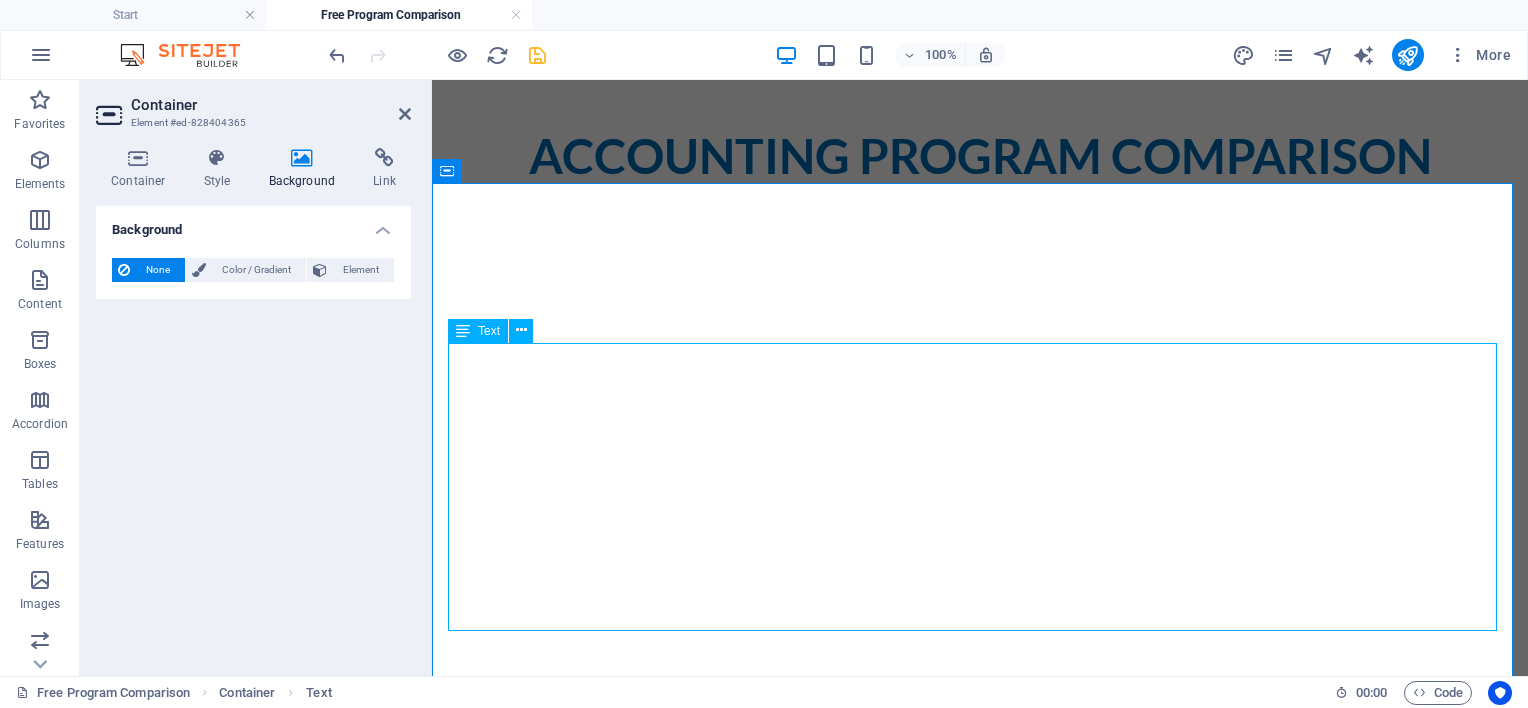 click on "Are you a new small business or established business with up to 10 staff members and not sure what accounting software to use? Are you currently doing your accounts payable and receivable in a spreadsheet? Do you need a new way to streamline your bookkeeping? Download my comparison of three popular programs to see which one will suit your needs best" at bounding box center (980, 487) 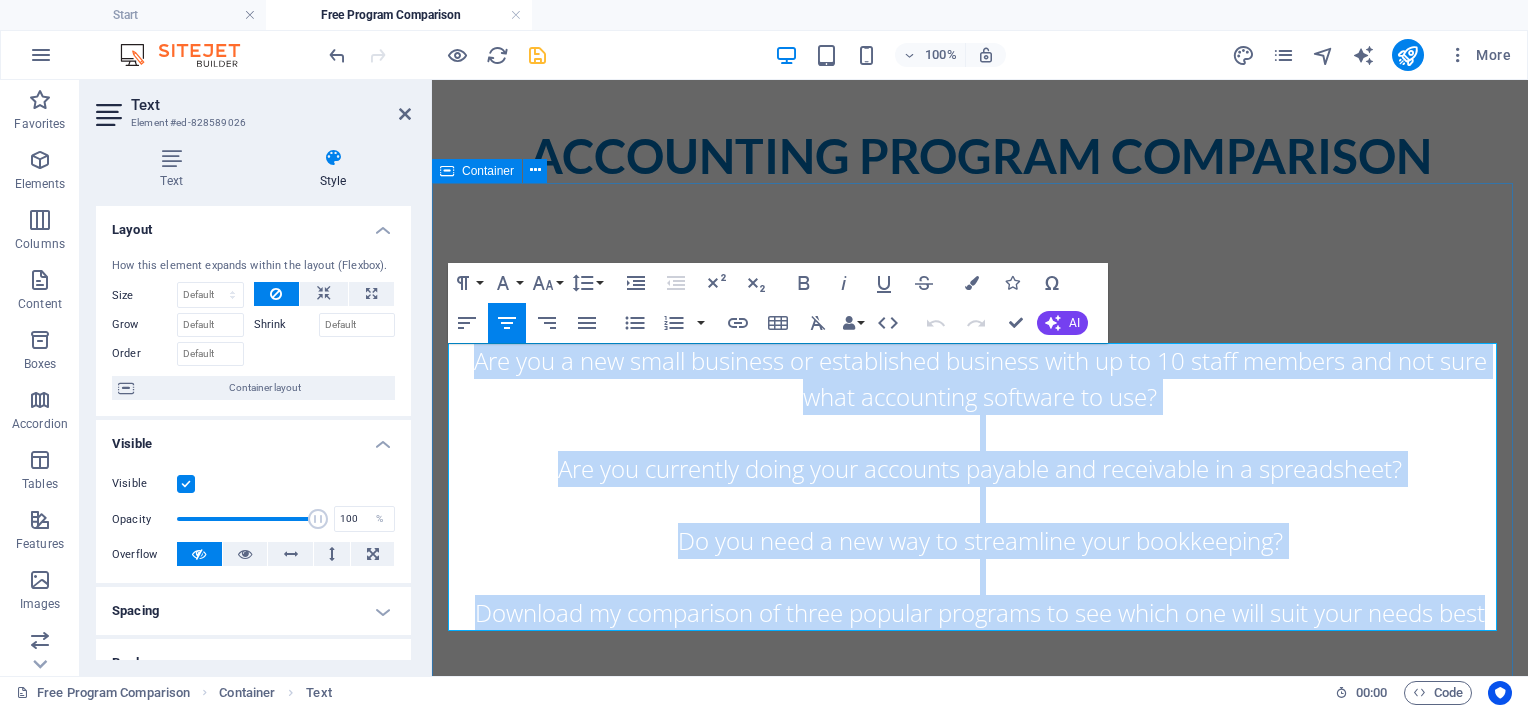 drag, startPoint x: 457, startPoint y: 357, endPoint x: 1502, endPoint y: 608, distance: 1074.7213 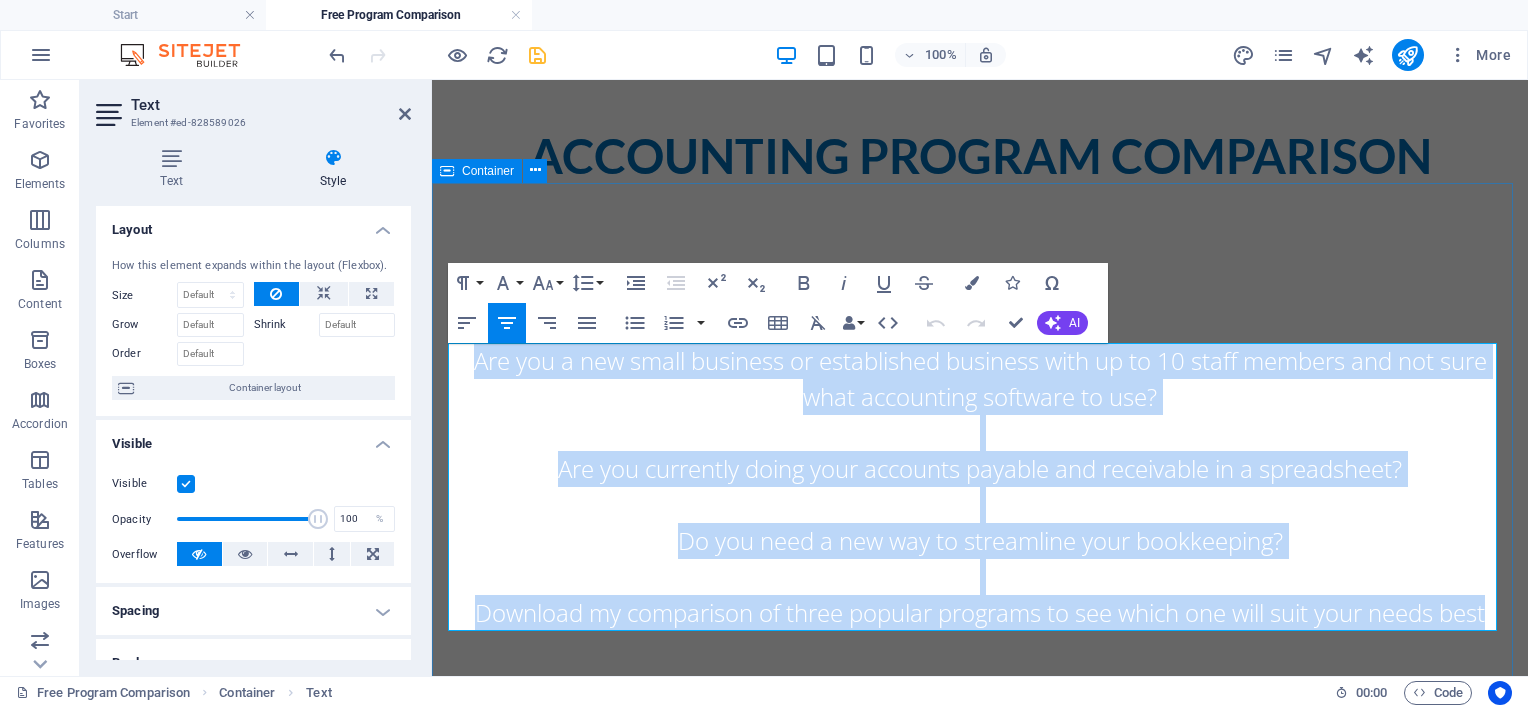 click on "Are you a new small business or established business with up to 10 staff members and not sure what accounting software to use? Are you currently doing your accounts payable and receivable in a spreadsheet? Do you need a new way to streamline your bookkeeping? Download my comparison of three popular programs to see which one will suit your needs best" at bounding box center [980, 487] 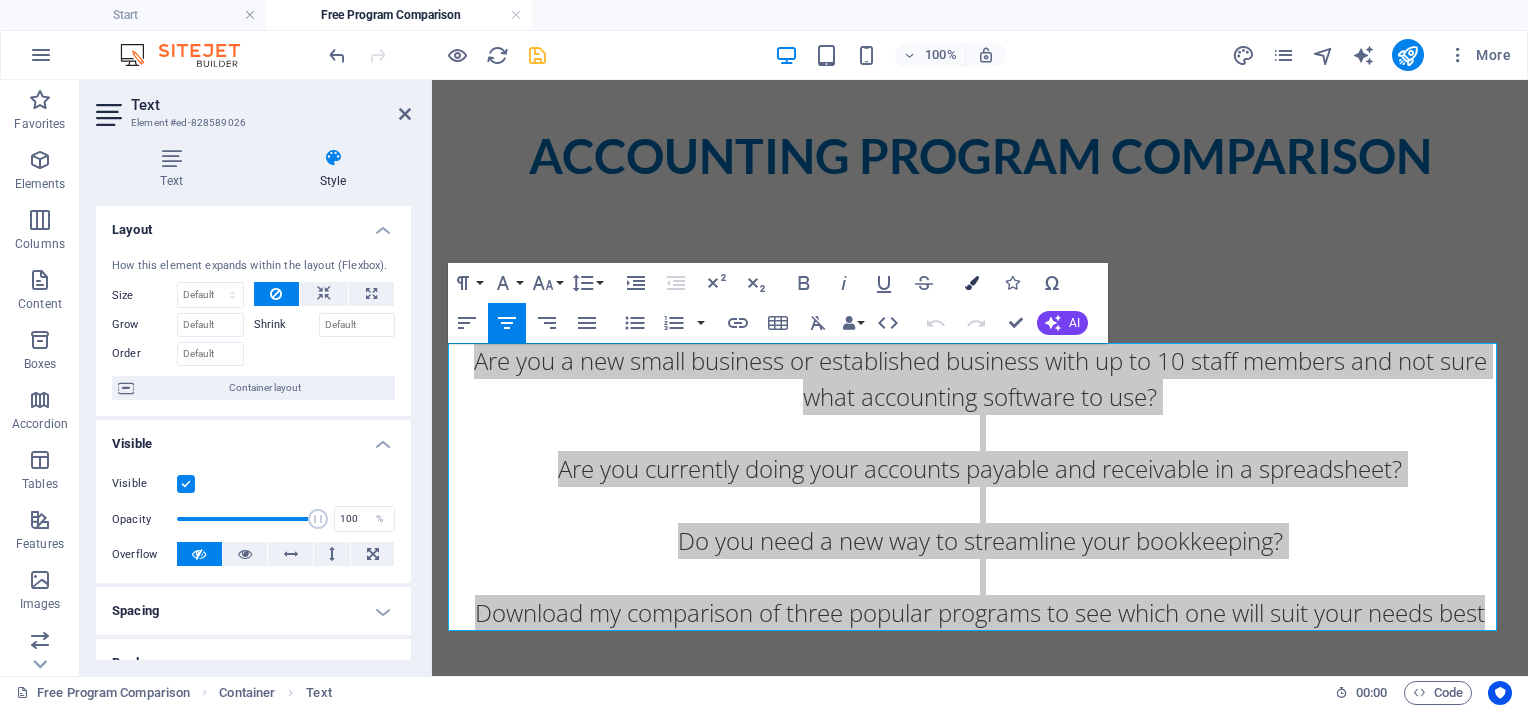 click at bounding box center (972, 283) 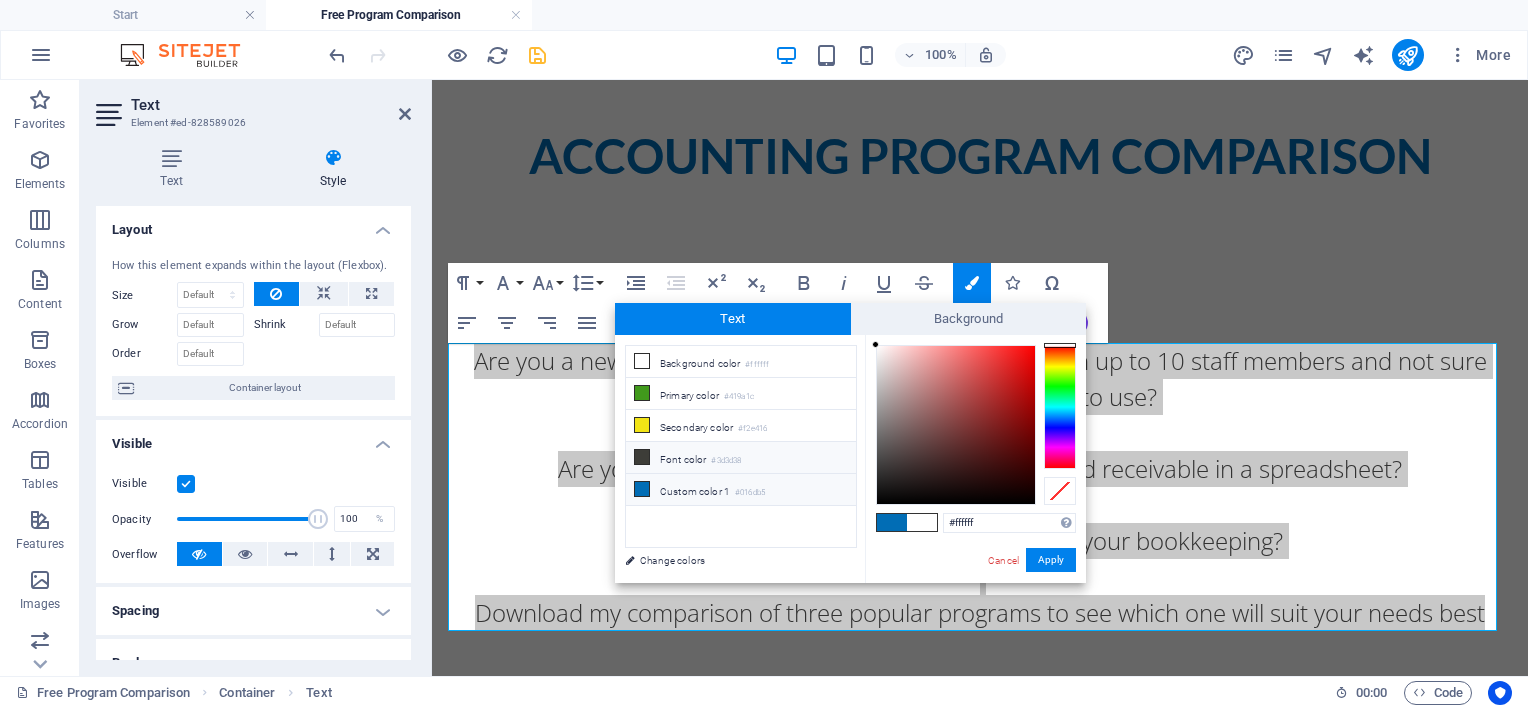 click at bounding box center (642, 457) 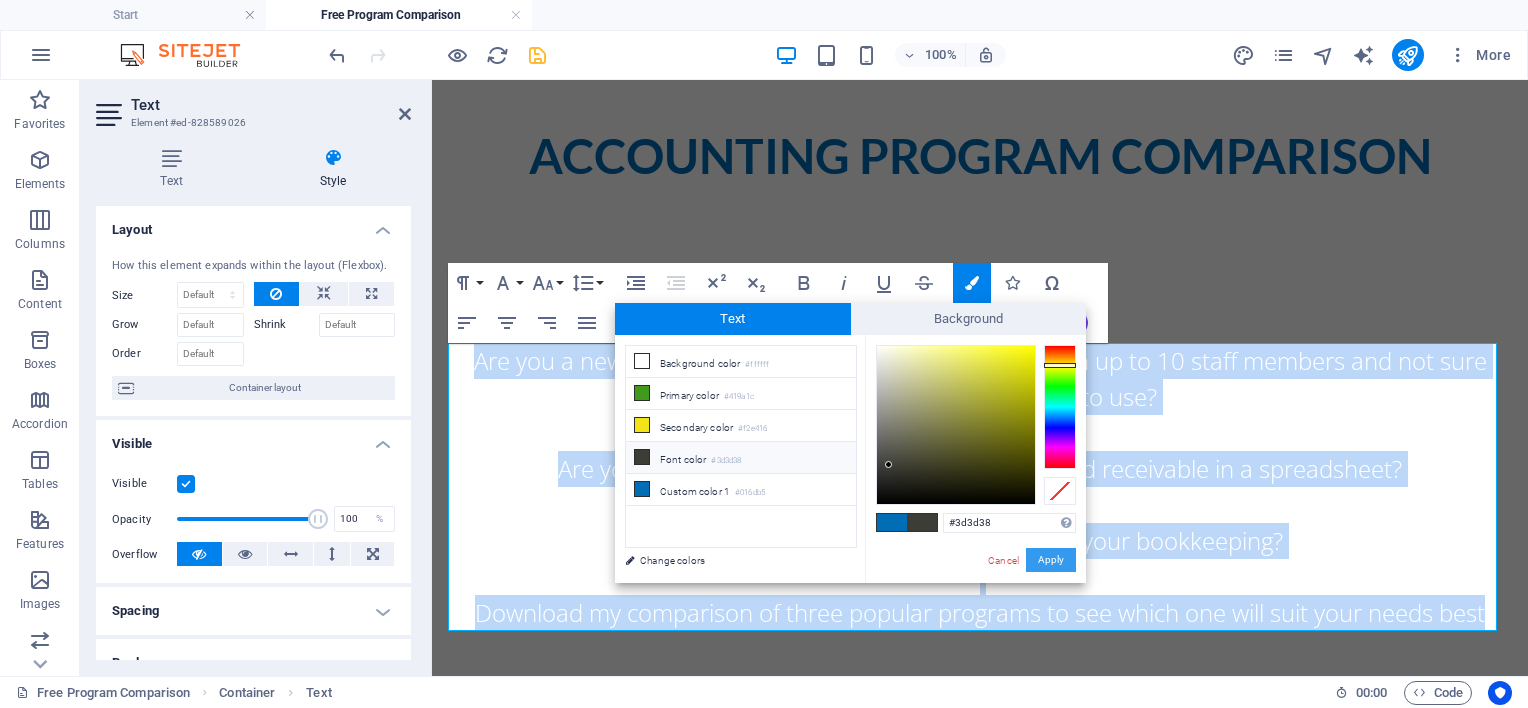 click on "Apply" at bounding box center (1051, 560) 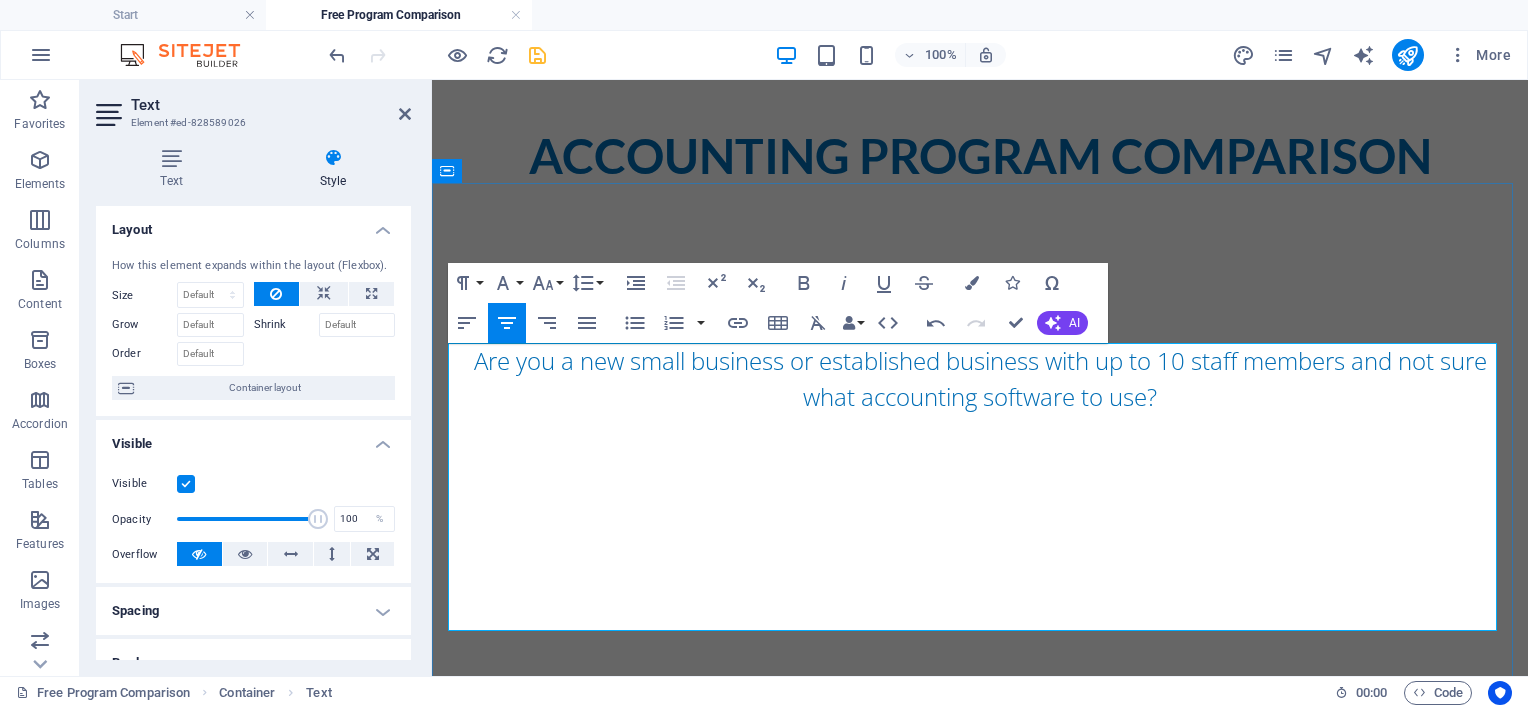 click on "Are you currently doing your accounts payable and receivable in a spreadsheet?" at bounding box center (870, 468) 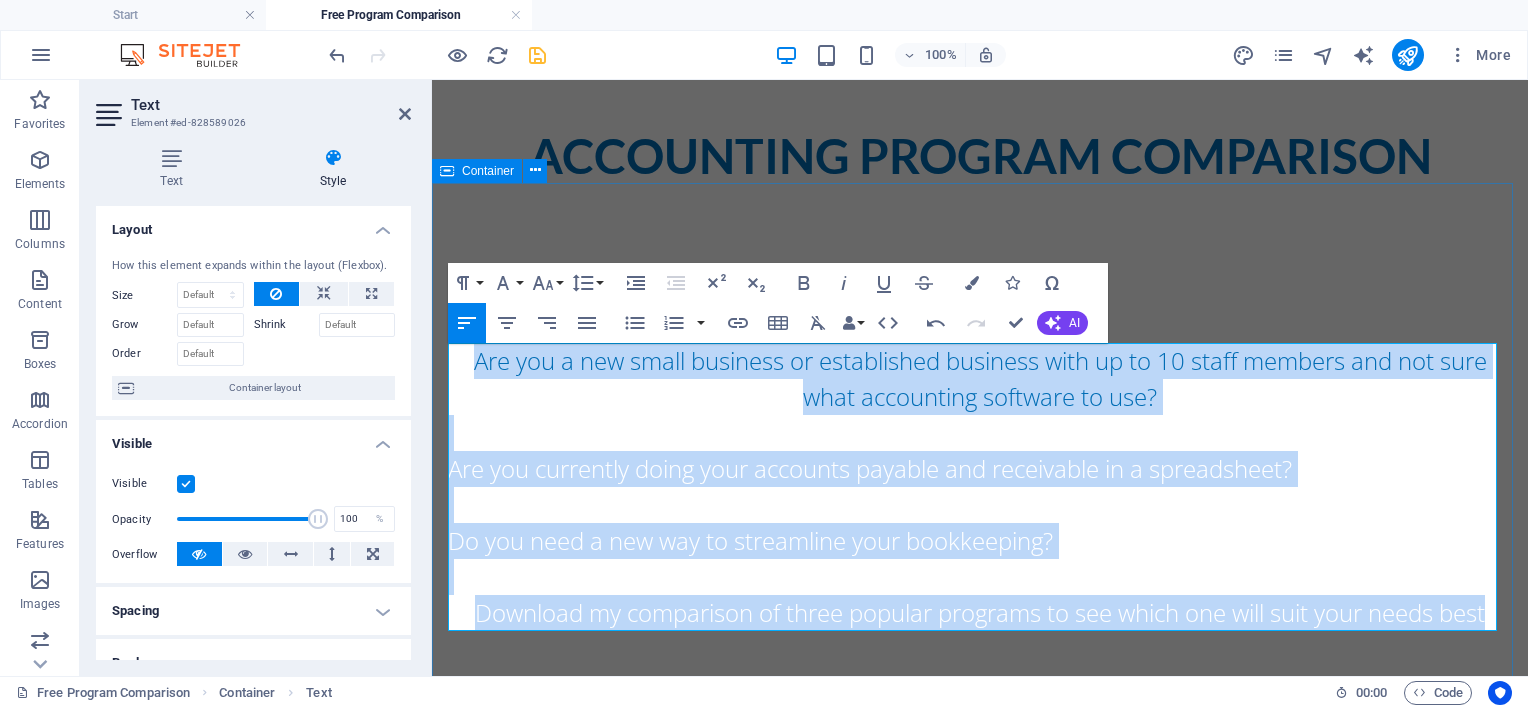 drag, startPoint x: 506, startPoint y: 368, endPoint x: 1502, endPoint y: 600, distance: 1022.6632 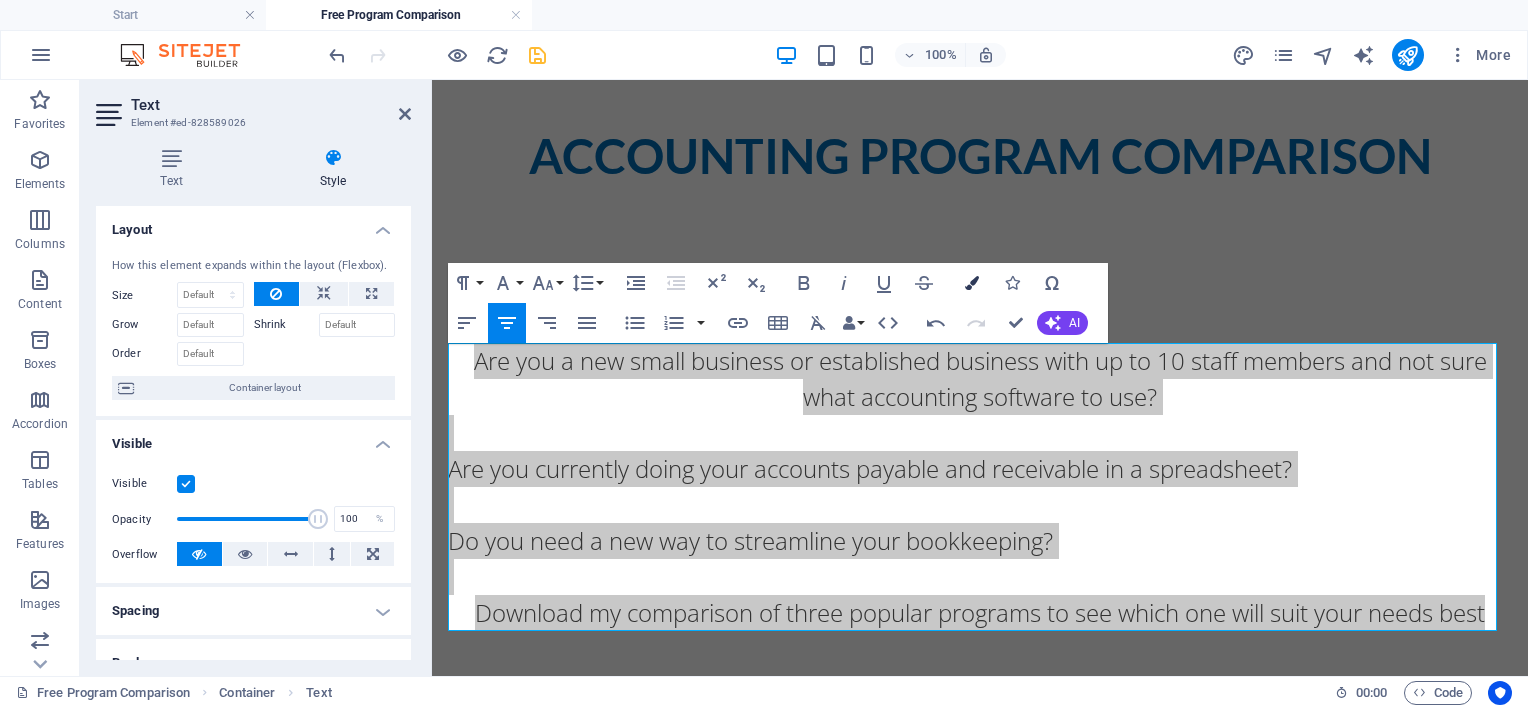 click at bounding box center (972, 283) 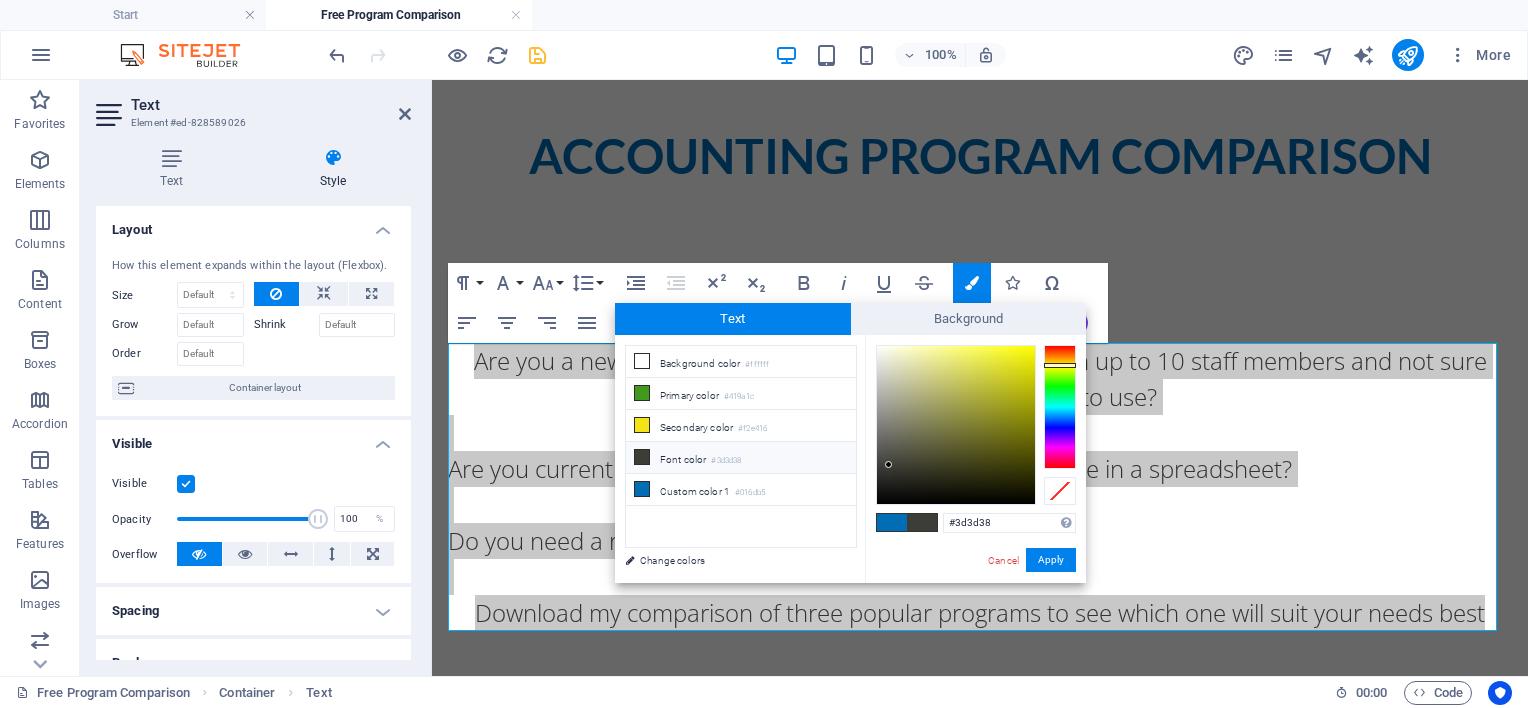 click on "Font color
#3d3d38" at bounding box center [741, 458] 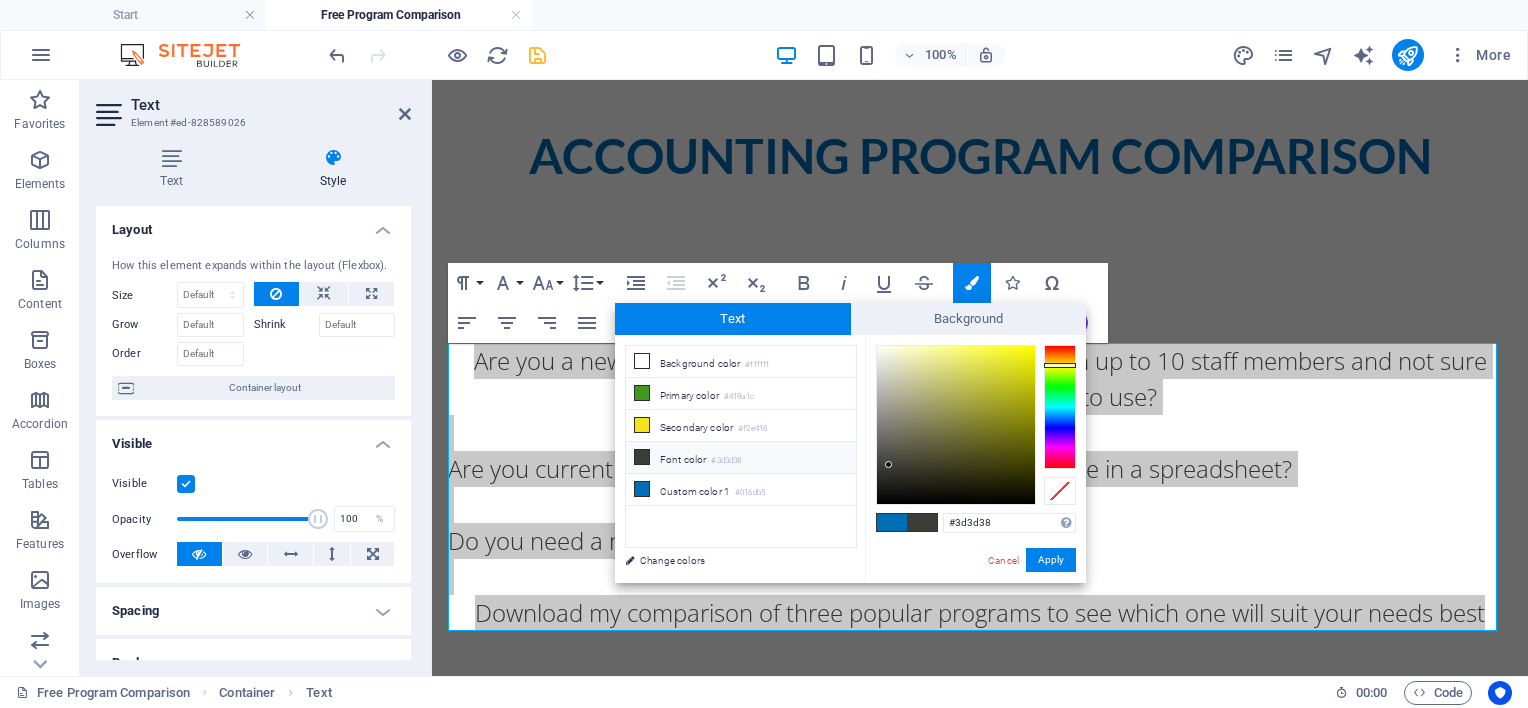 click at bounding box center [642, 457] 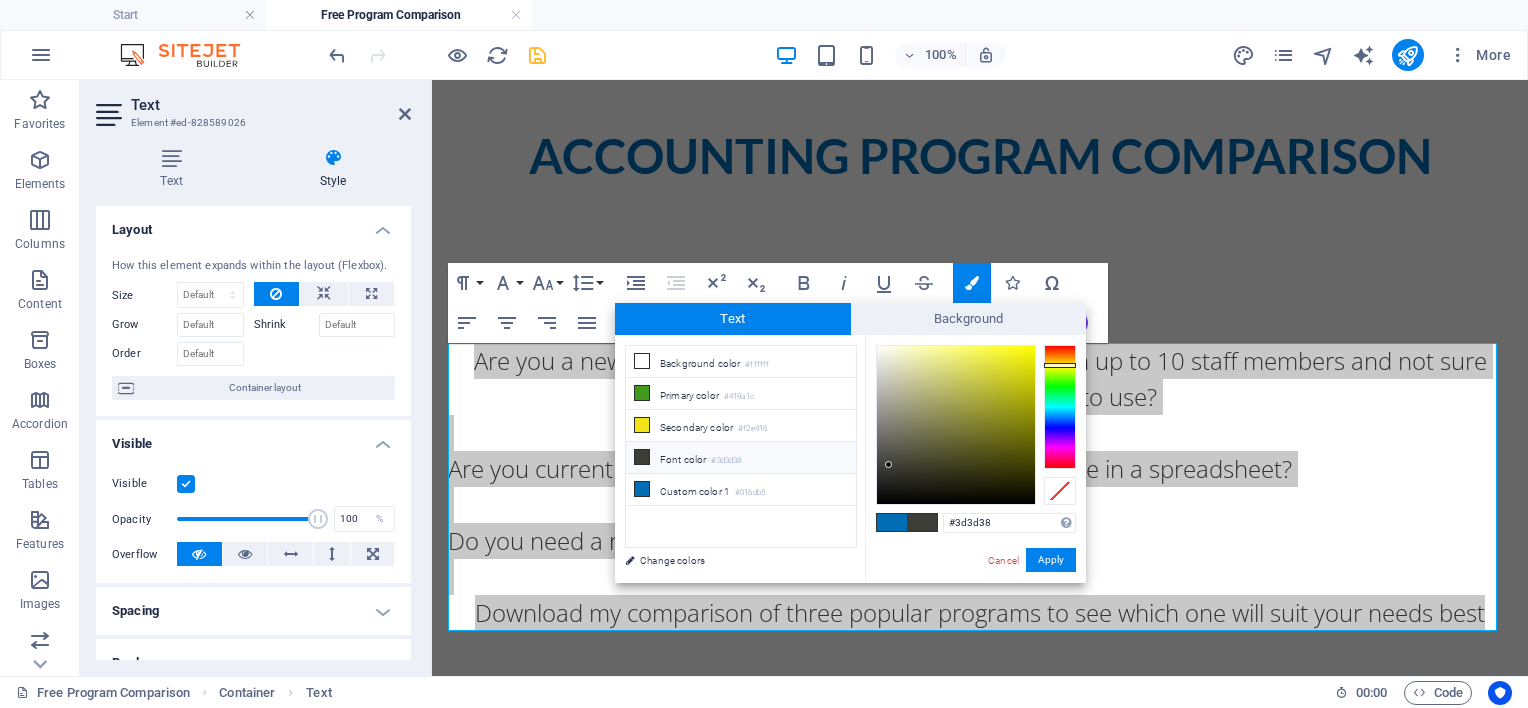 click at bounding box center (642, 457) 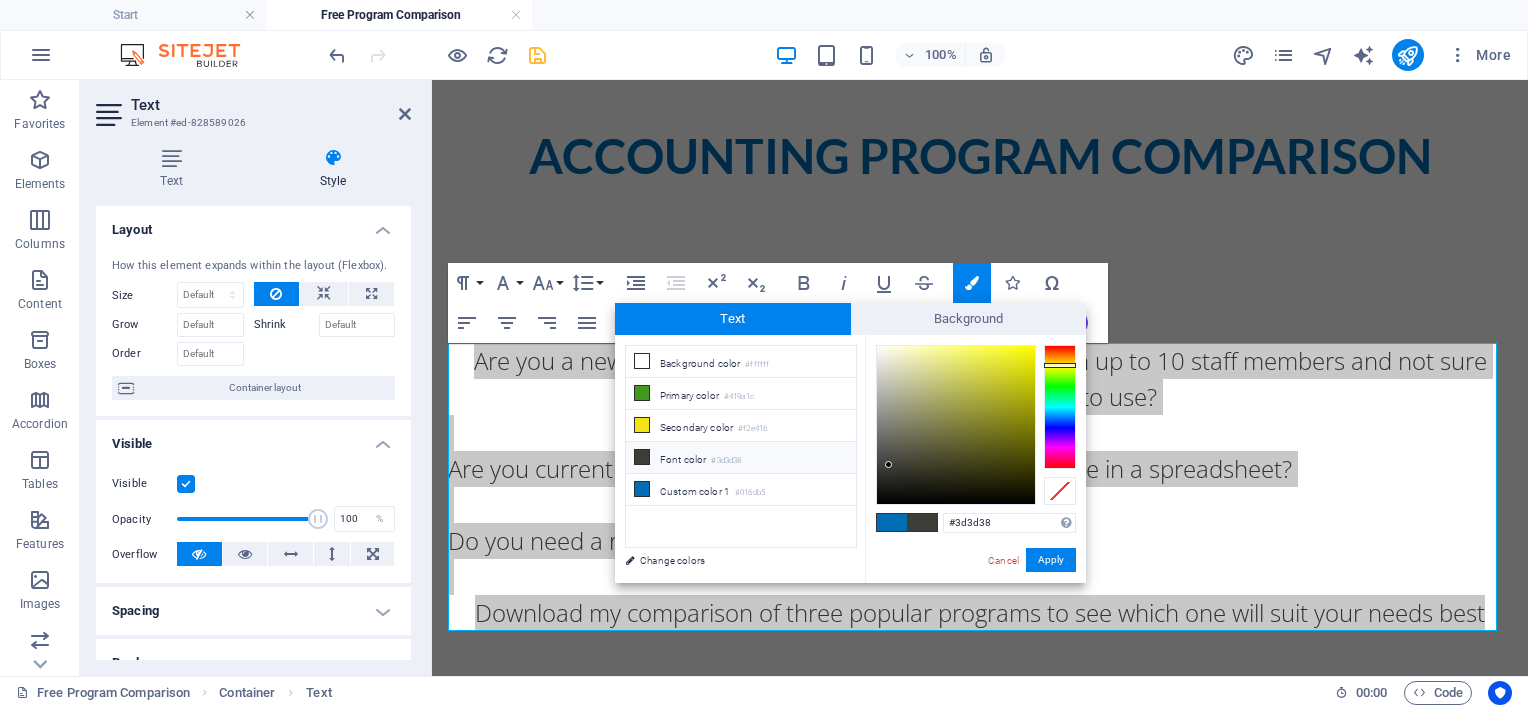 click at bounding box center (642, 457) 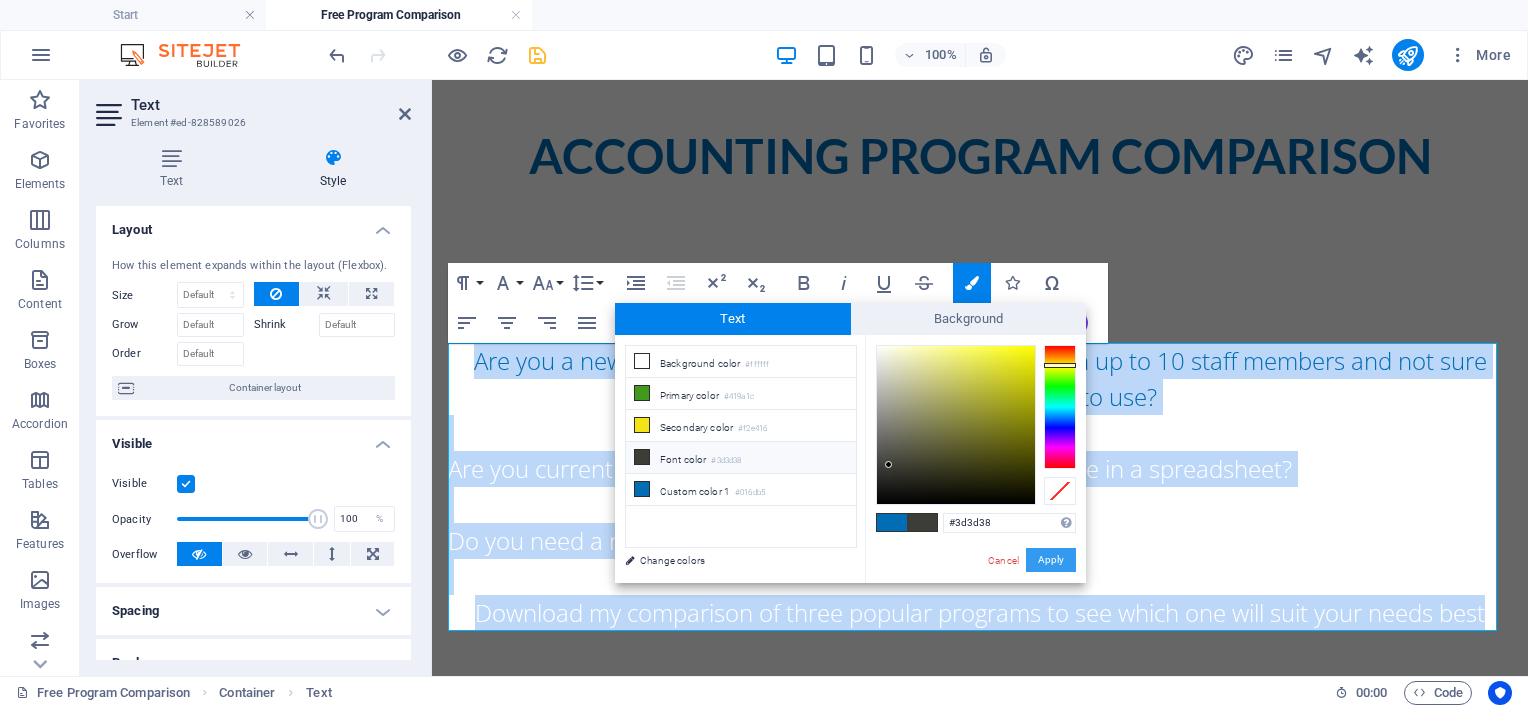 click on "Apply" at bounding box center (1051, 560) 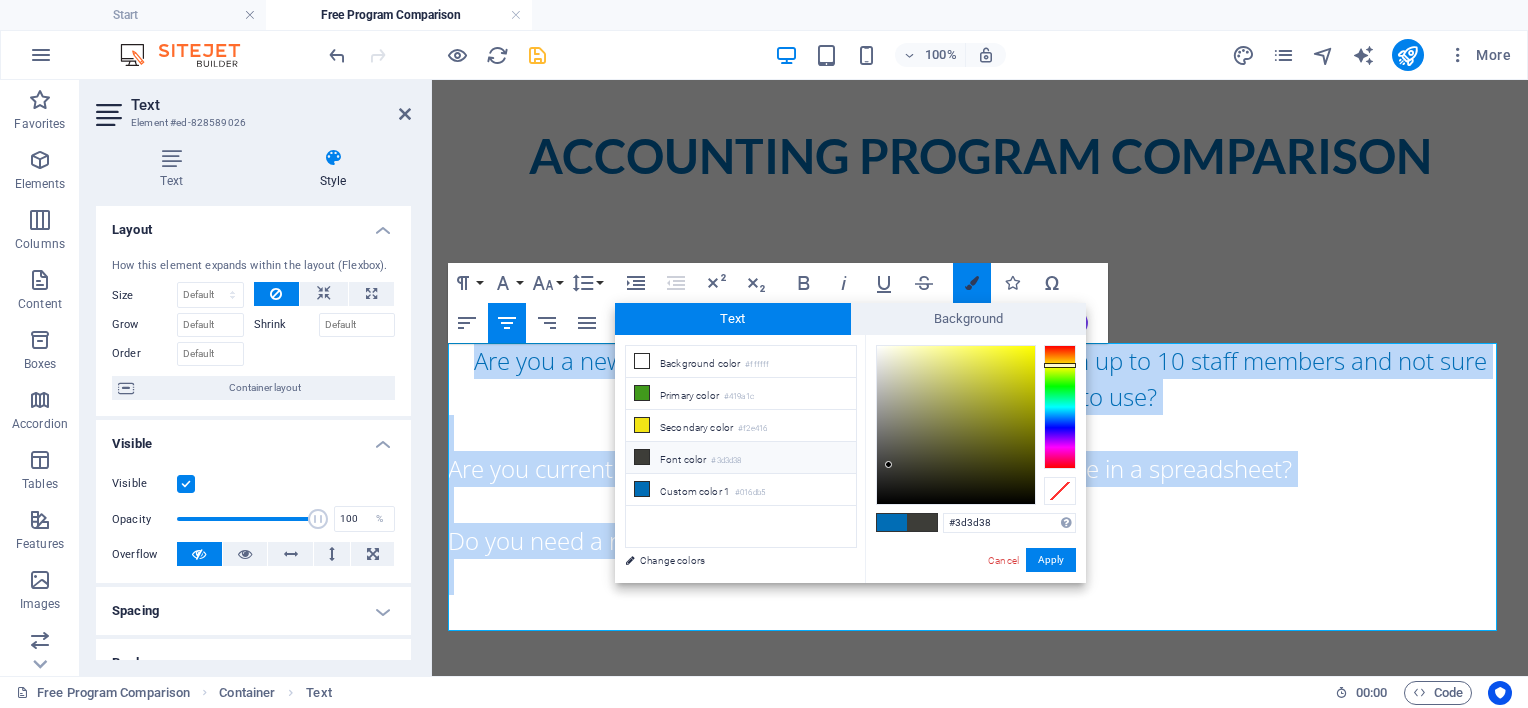 click at bounding box center (972, 283) 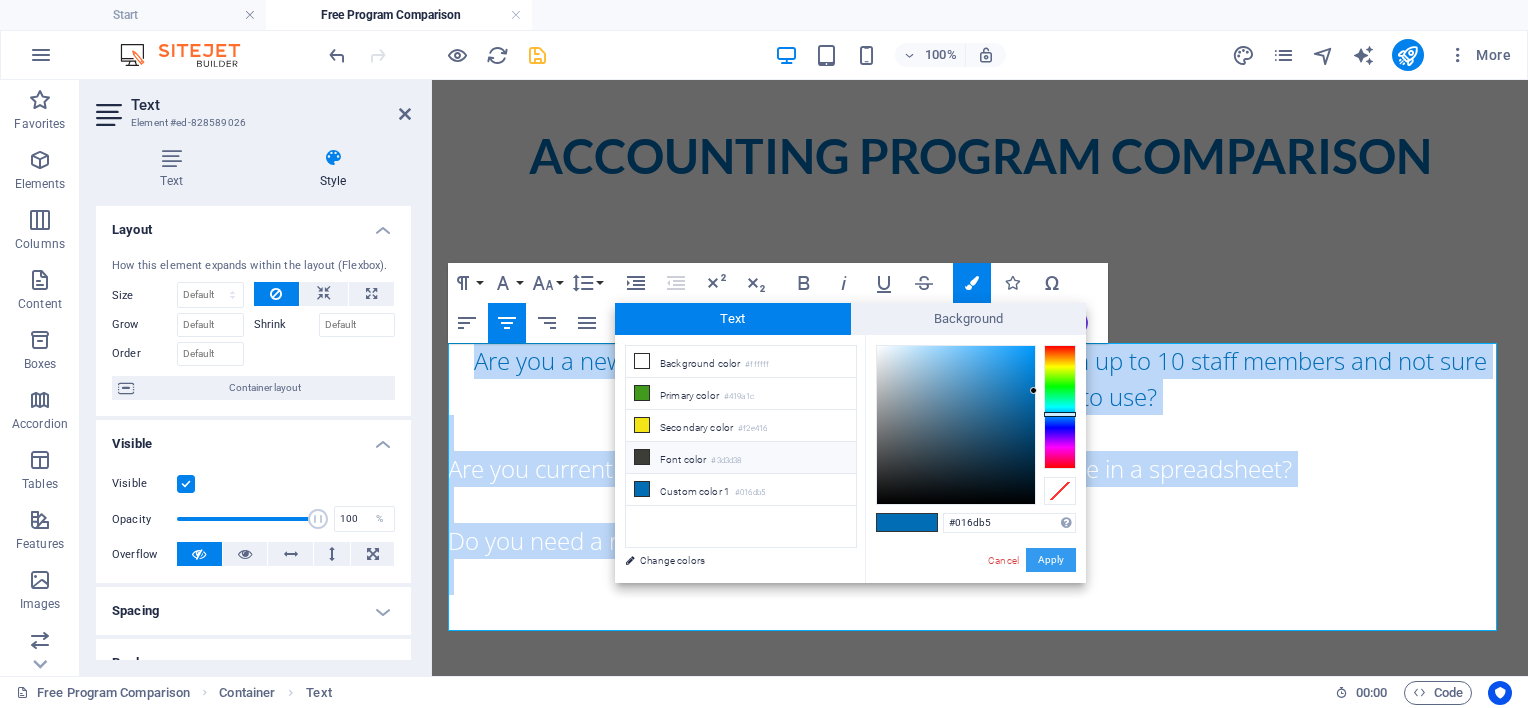 click on "Apply" at bounding box center (1051, 560) 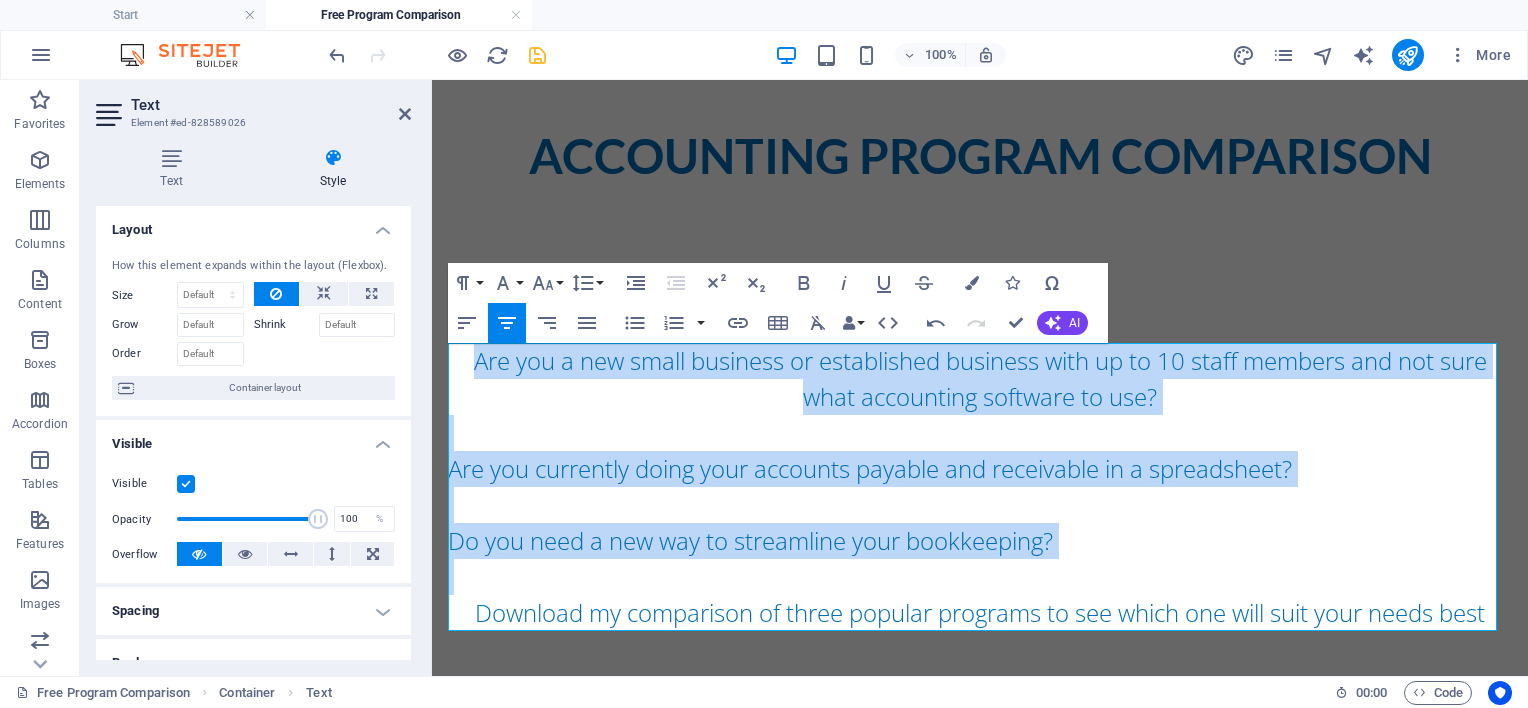 click 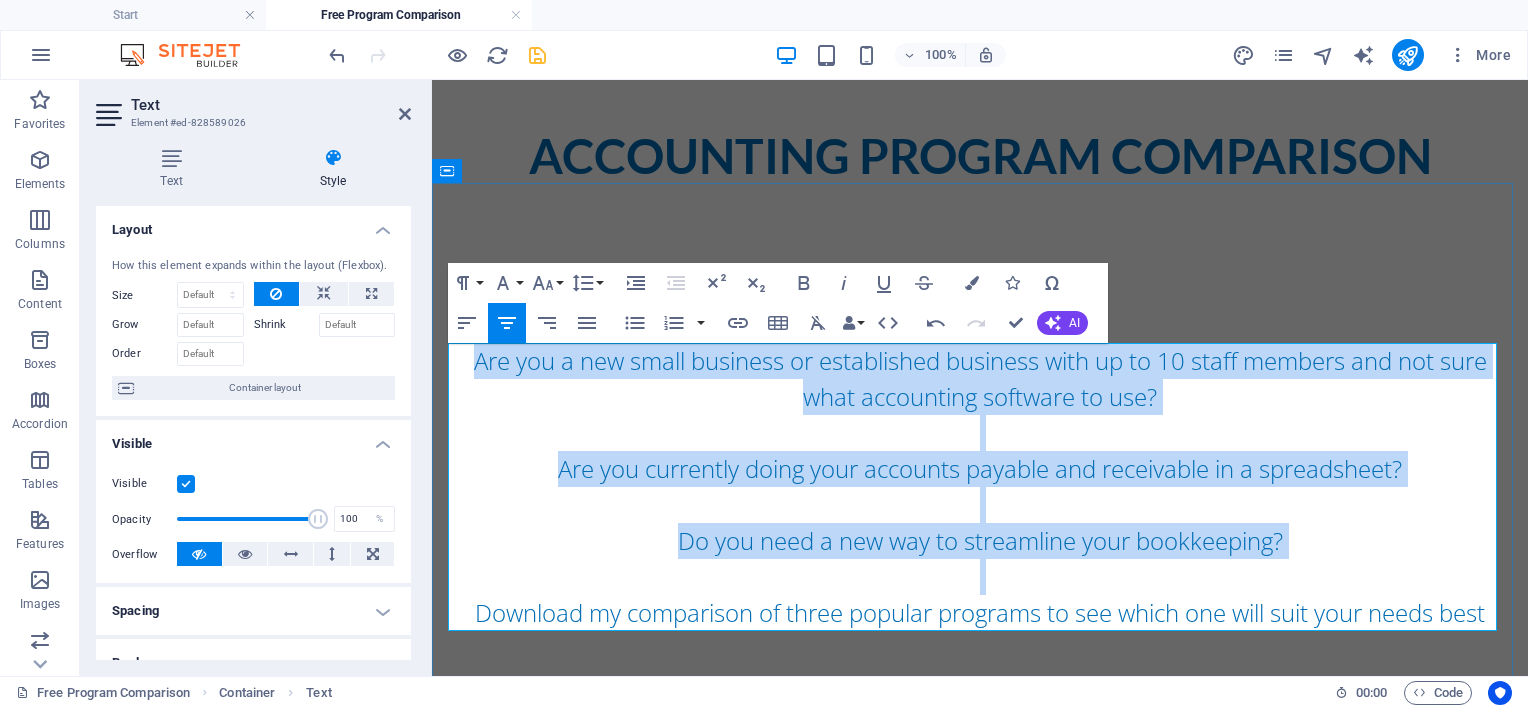 click at bounding box center [980, 505] 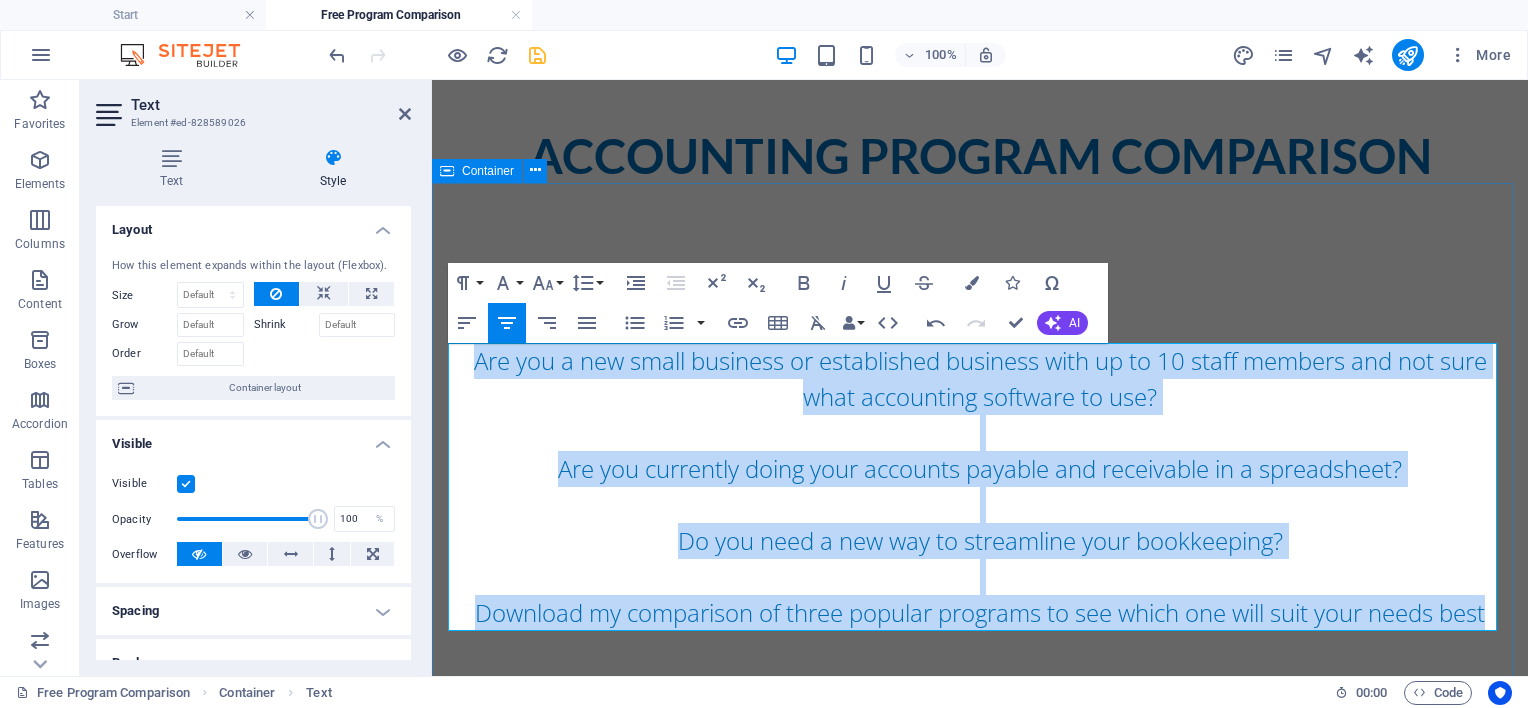 drag, startPoint x: 455, startPoint y: 360, endPoint x: 1497, endPoint y: 625, distance: 1075.1693 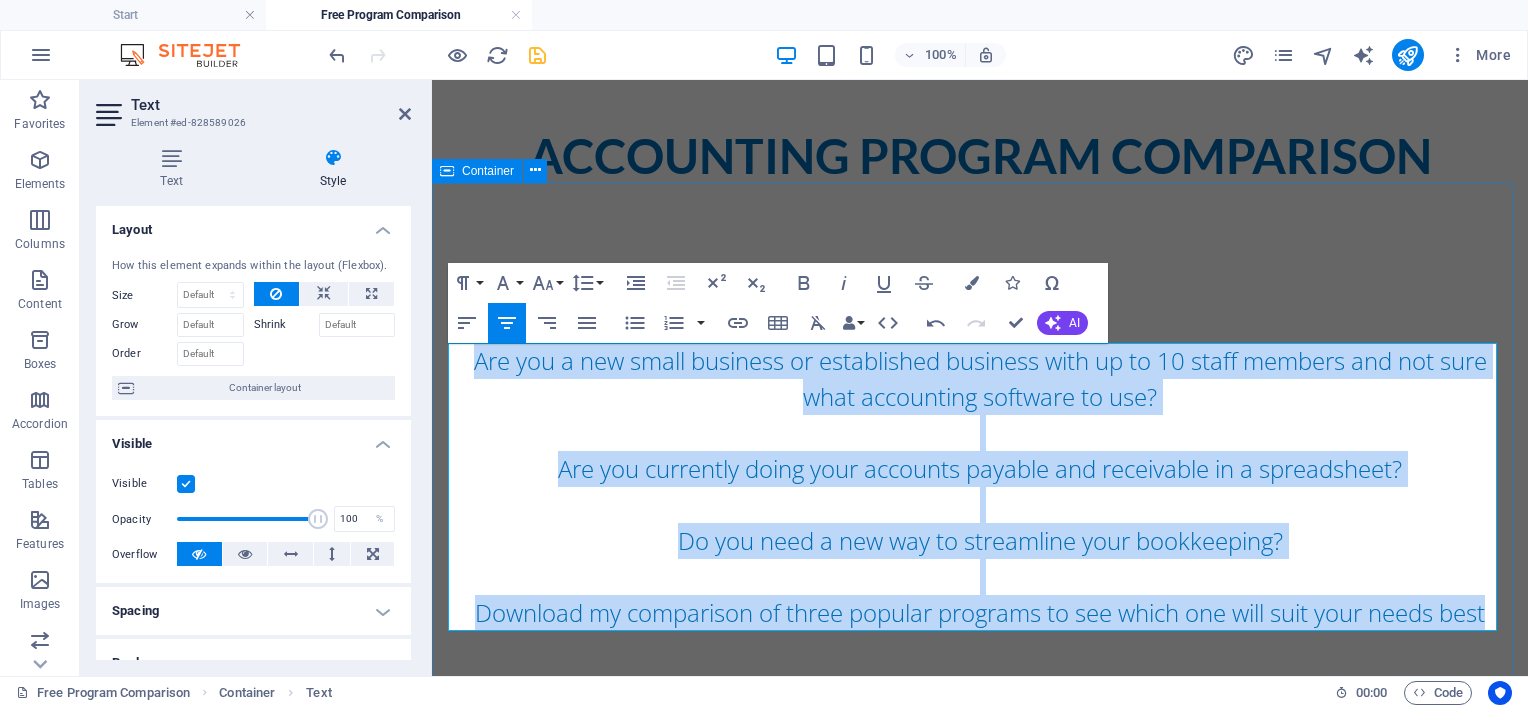 click on "​​​ Are you a new small business or established business with up to 10 staff members and not sure what accounting software to use? Are you currently doing your accounts payable and receivable in a spreadsheet? Do you need a new way to streamline your bookkeeping? Download my comparison of three popular programs to see which one will suit your needs best ​" at bounding box center (980, 487) 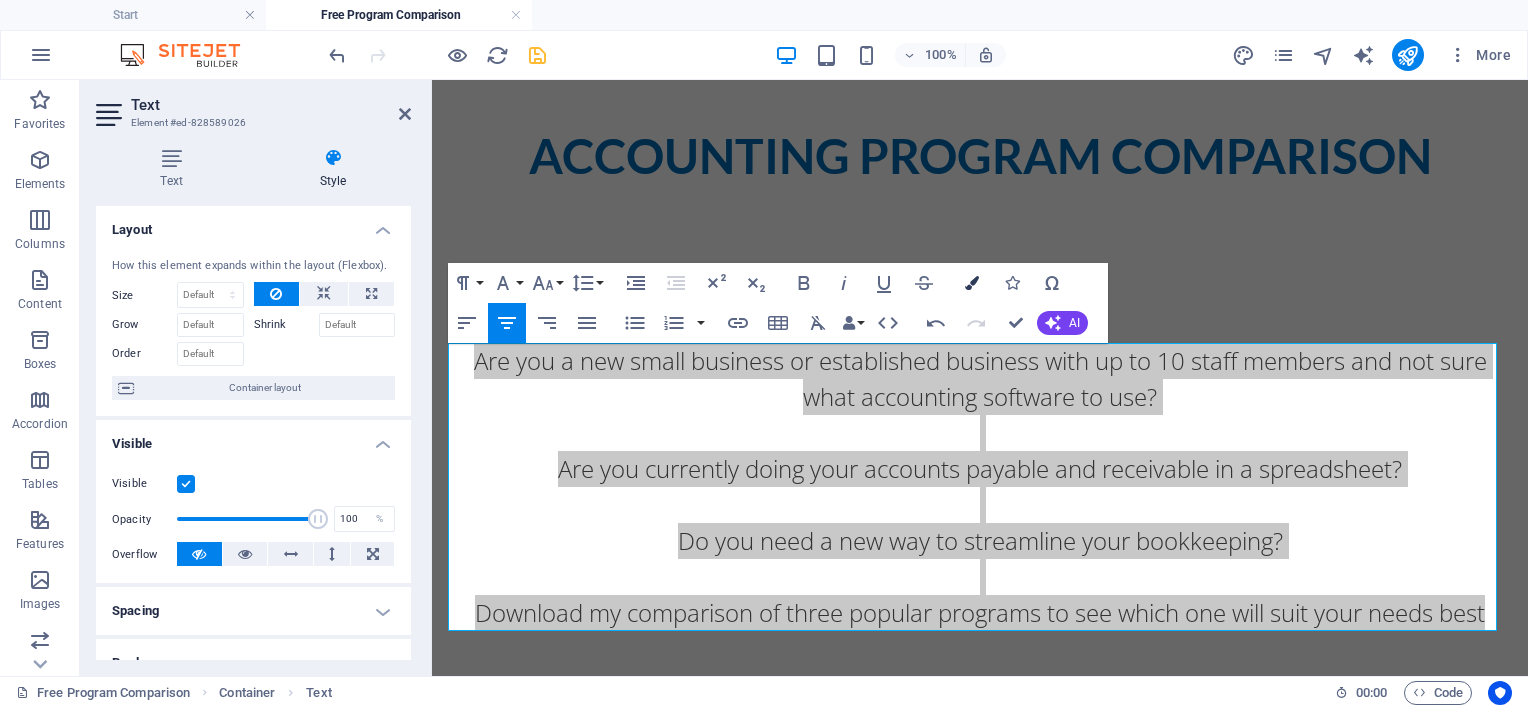 click at bounding box center [972, 283] 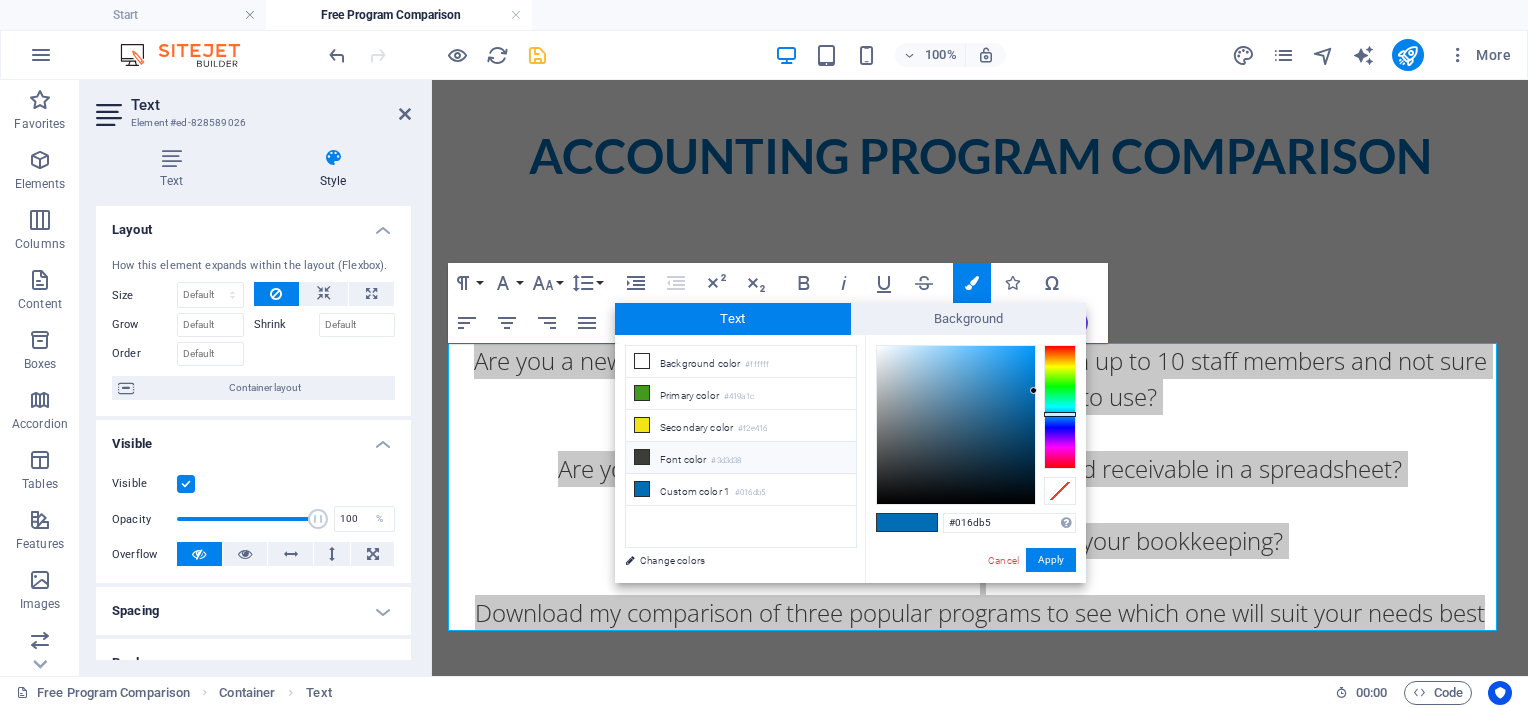 click at bounding box center [642, 457] 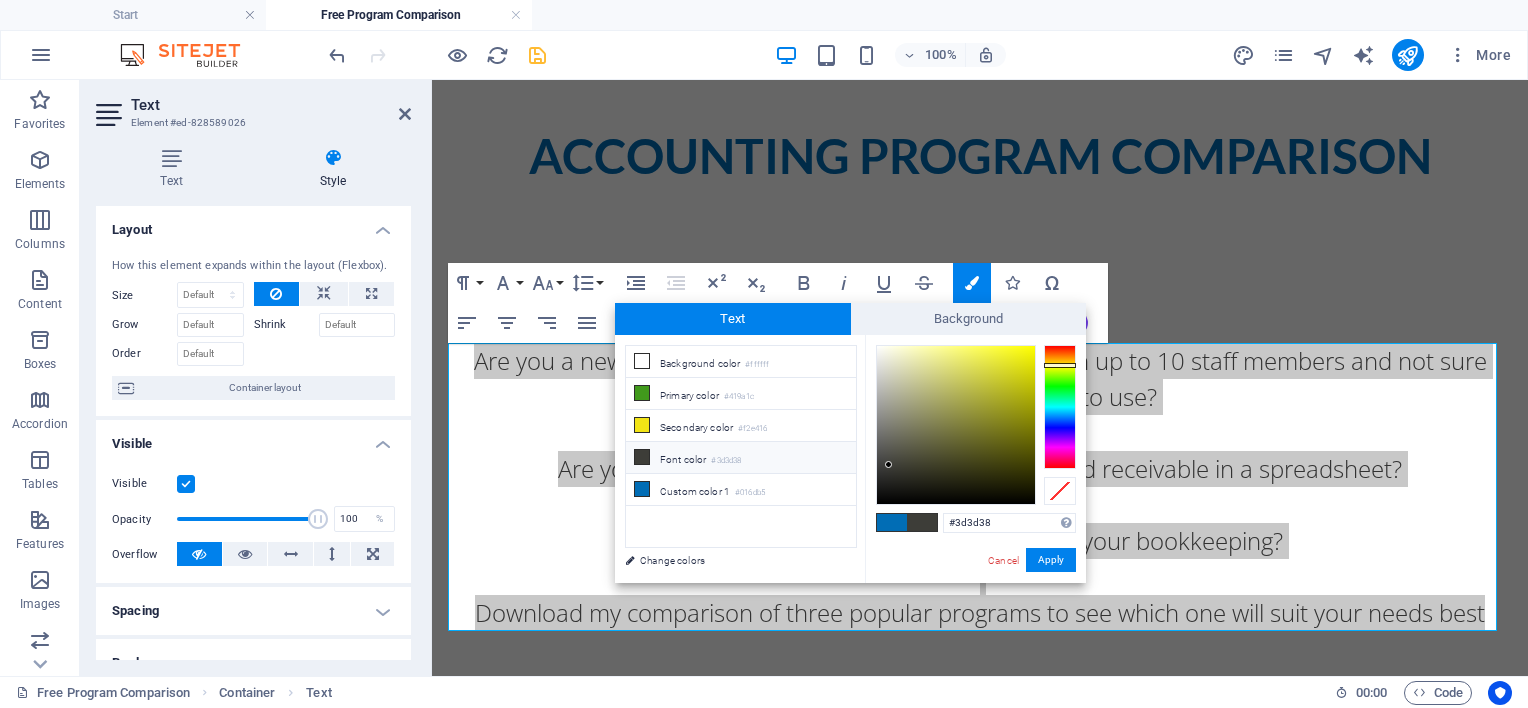click at bounding box center (642, 457) 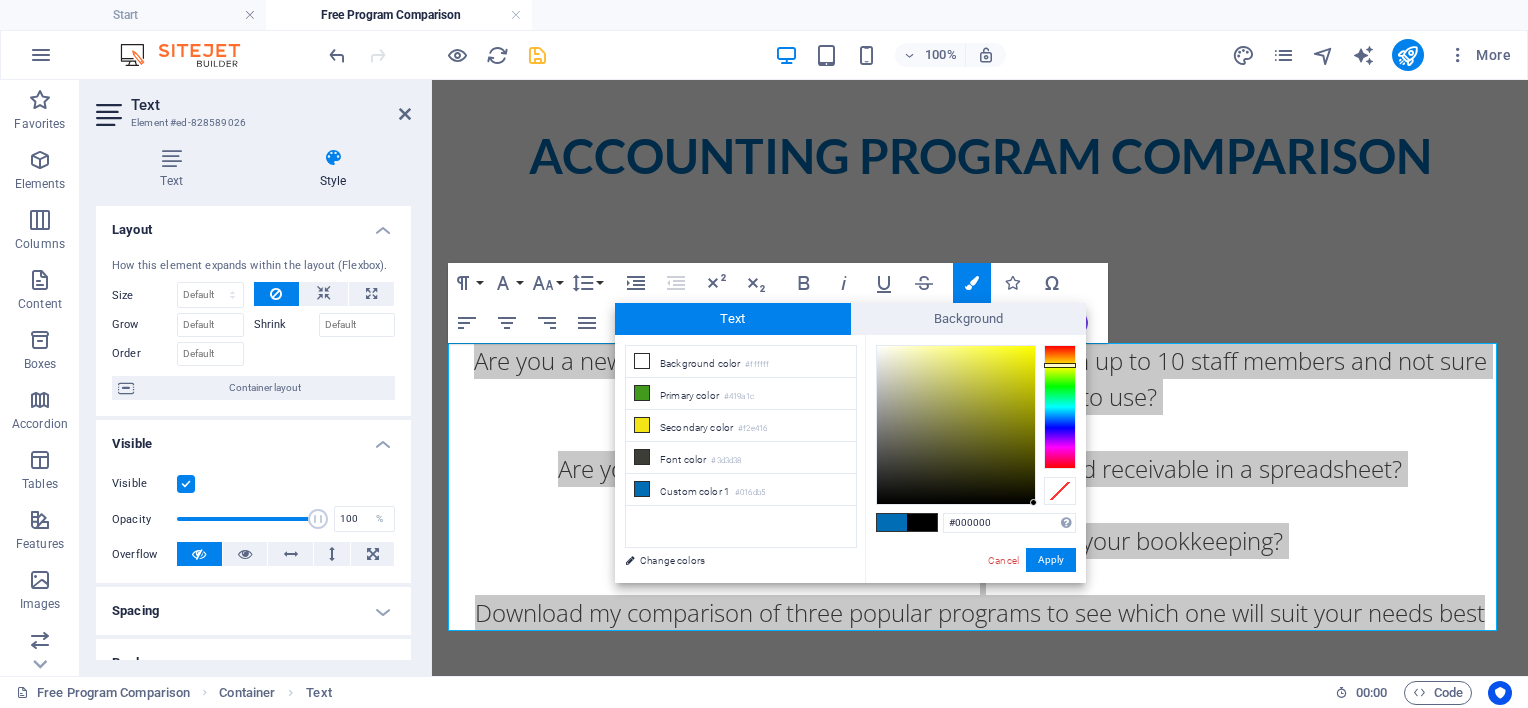 drag, startPoint x: 888, startPoint y: 464, endPoint x: 1039, endPoint y: 508, distance: 157.28 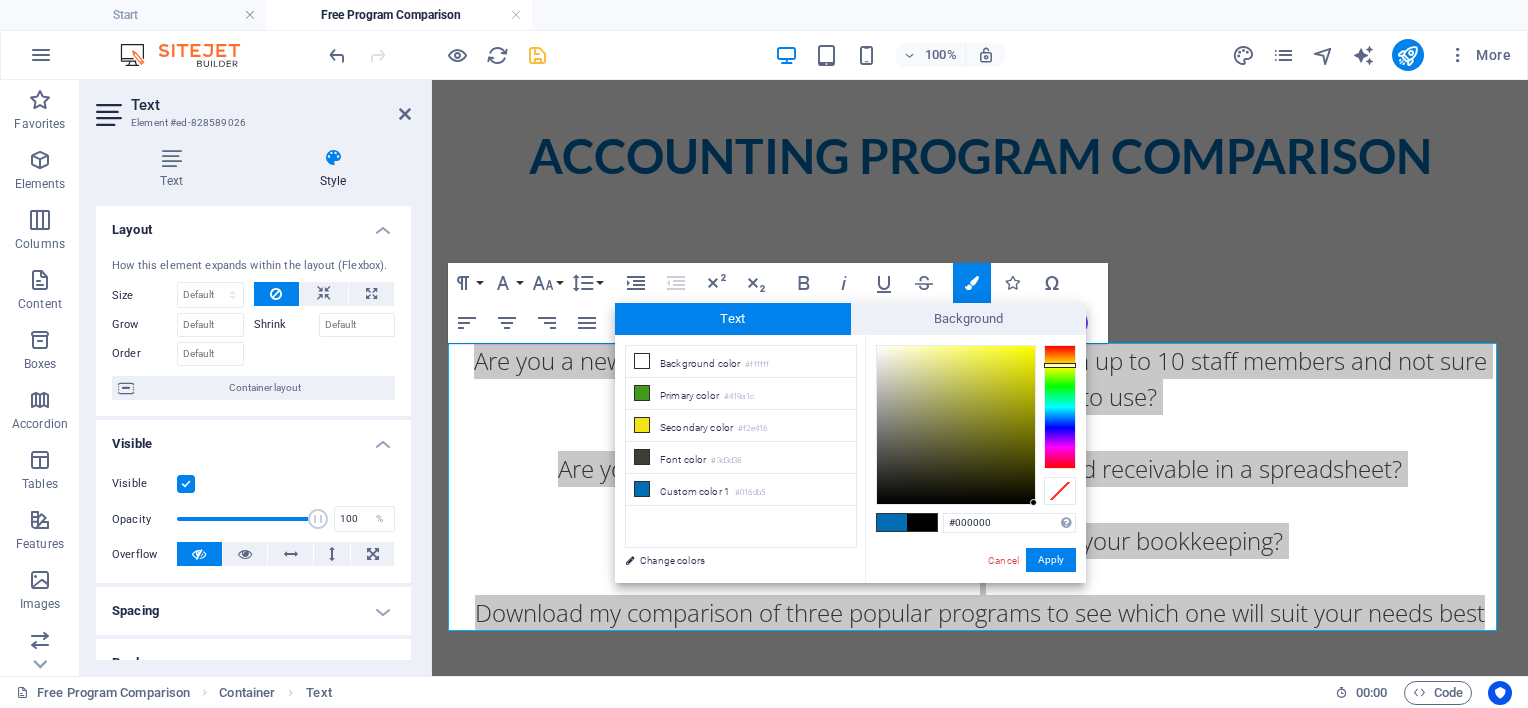 click on "#000000 Supported formats #0852ed rgb(8, 82, 237) rgba(8, 82, 237, 90%) hsv(221,97,93) hsl(221, 93%, 48%) Cancel Apply" at bounding box center [975, 604] 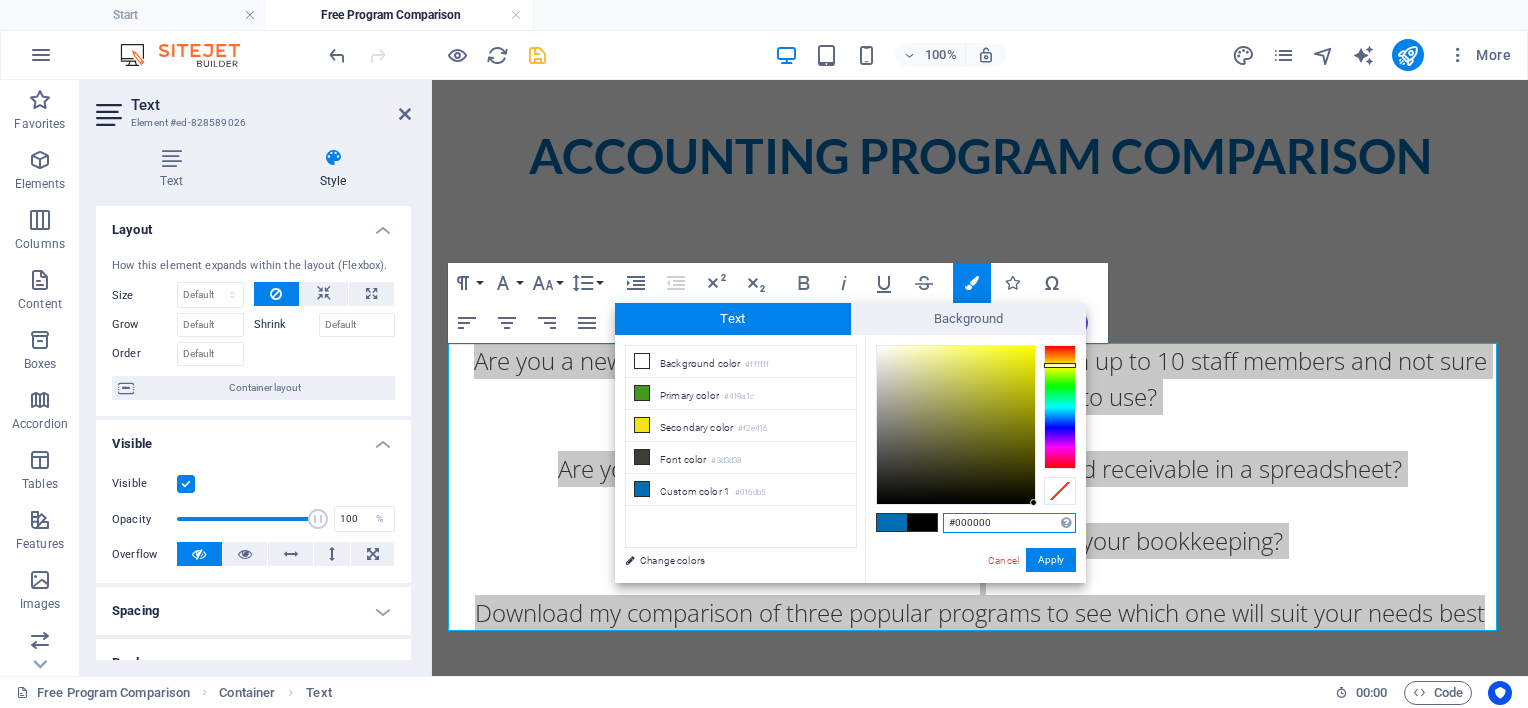 click on "#000000" at bounding box center (1009, 523) 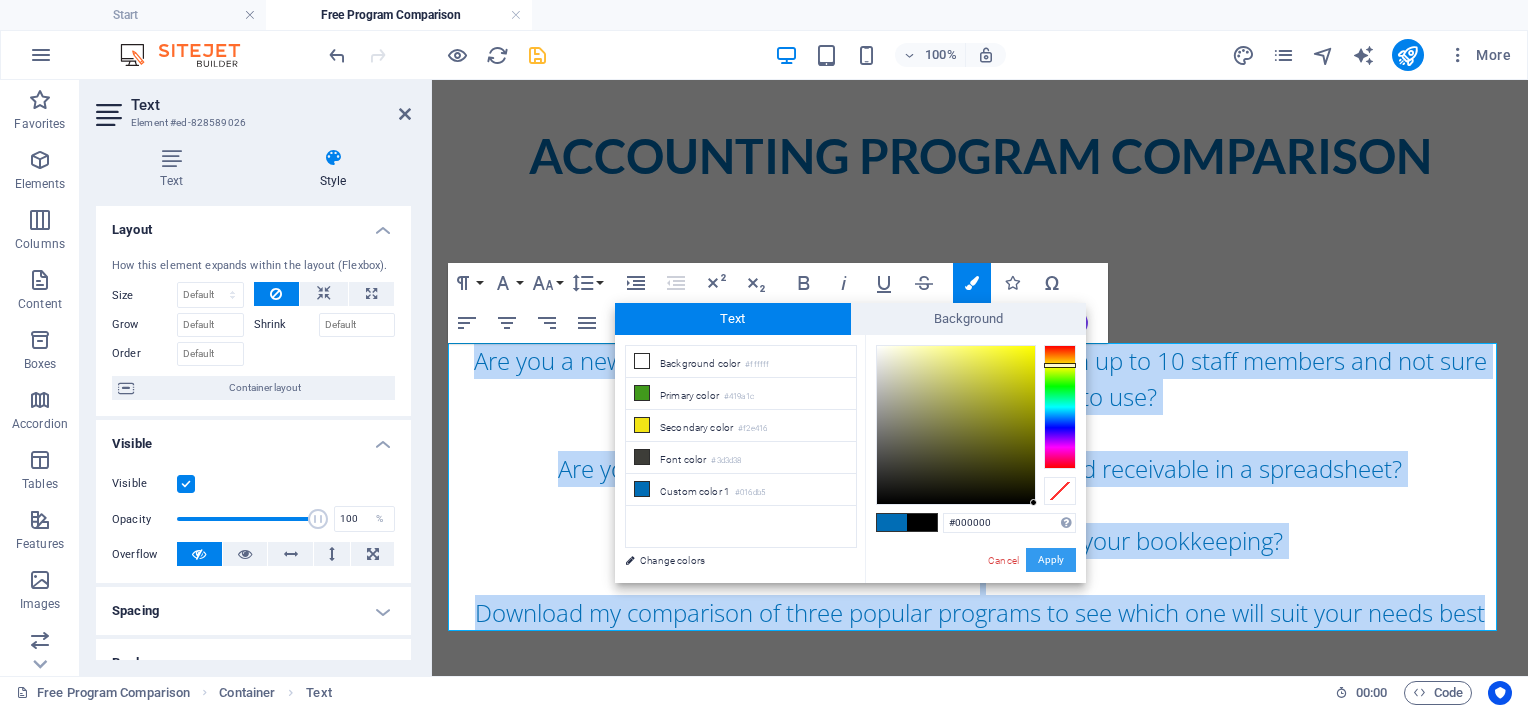click on "Apply" at bounding box center [1051, 560] 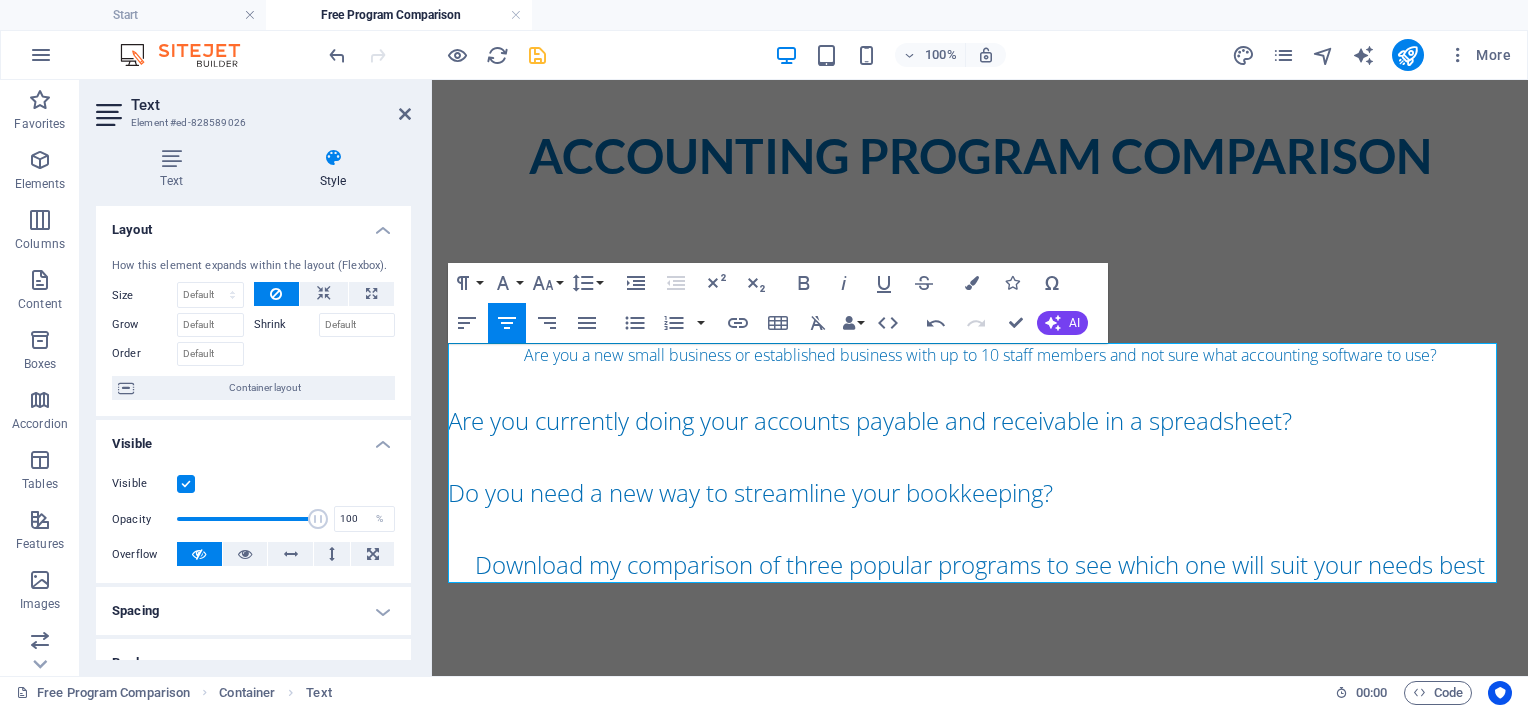 click on "Drag here to replace the existing content. Press “Ctrl” if you want to create a new element.
Container   Container   Placeholder   Text   H1   Spacer   Gallery   Gallery   Gallery   Button   Button   Button   Text   Button   H1   Spacer   Gallery   Gallery Paragraph Format Normal Heading 1 Heading 2 Heading 3 Heading 4 Heading 5 Heading 6 Code Font Family Arial Georgia Impact Tahoma Times New Roman Verdana Lato Open Sans Font Size 8 9 10 11 12 14 18 24 30 36 48 60 72 96 Line Height Default Single 1.15 1.5 Double Increase Indent Decrease Indent Superscript Subscript Bold Italic Underline Strikethrough Colors Icons Special Characters Align Left Align Center Align Right Align Justify Unordered List   Default Circle Disc Square    Ordered List   Default Lower Alpha Lower Greek Lower Roman Upper Alpha Upper Roman    Insert Link Insert Table Clear Formatting Data Bindings Company First name Last name Street ZIP code City Email Phone Mobile Fax Custom field 1 Custom field 2 Custom field 3 AI" at bounding box center (980, 378) 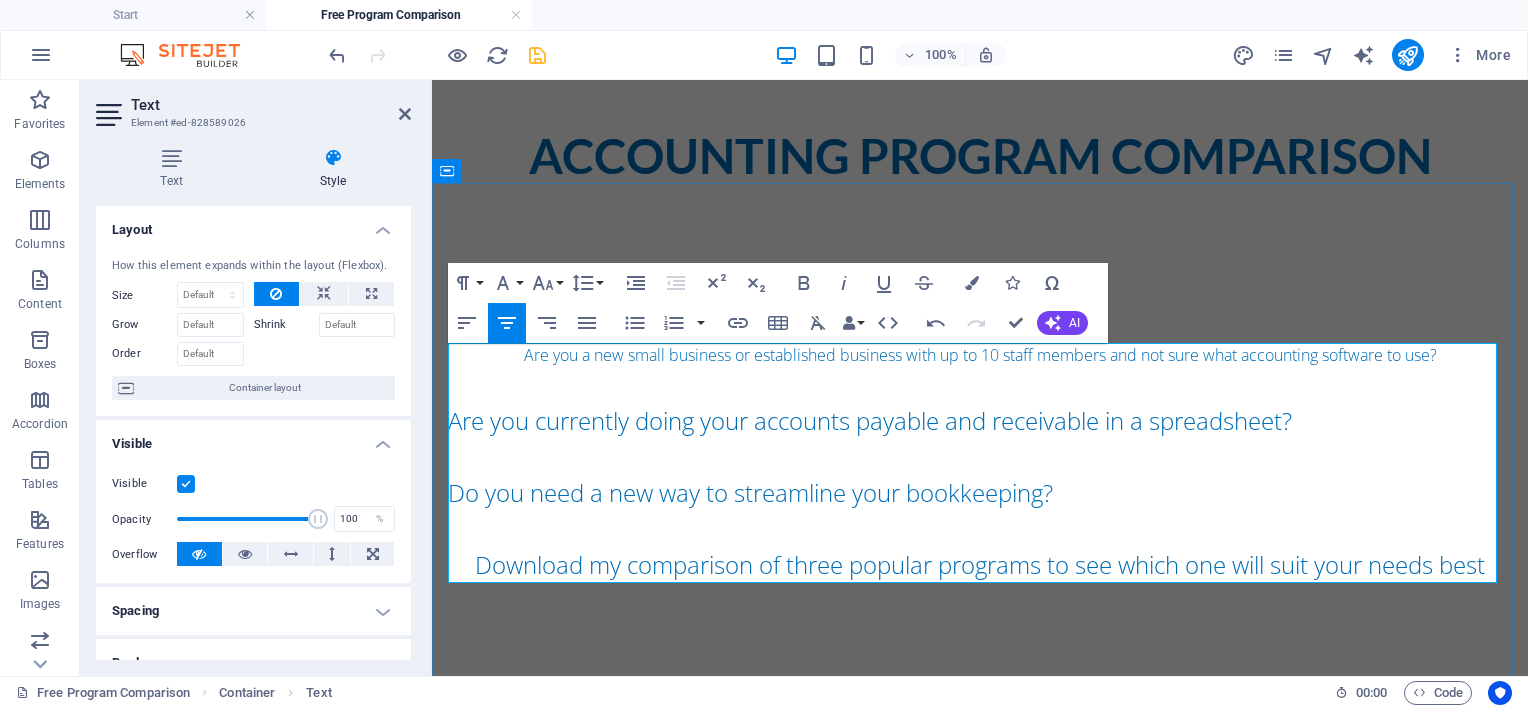 click on "​ ​ ​​​Are you a new small business or established business with up to 10 staff members and not sure what accounting software to use?" at bounding box center [980, 355] 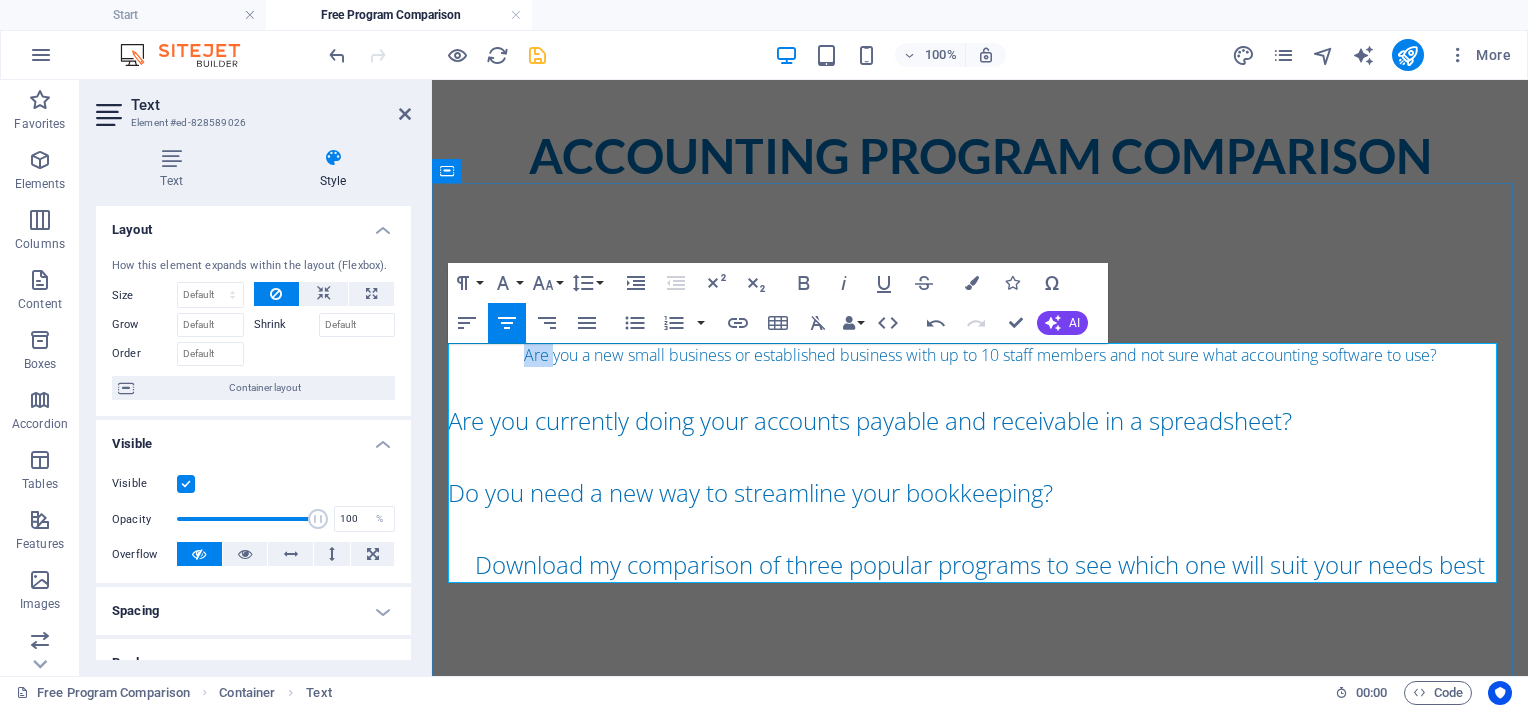 click on "​ ​ ​​​Are you a new small business or established business with up to 10 staff members and not sure what accounting software to use?" at bounding box center [980, 355] 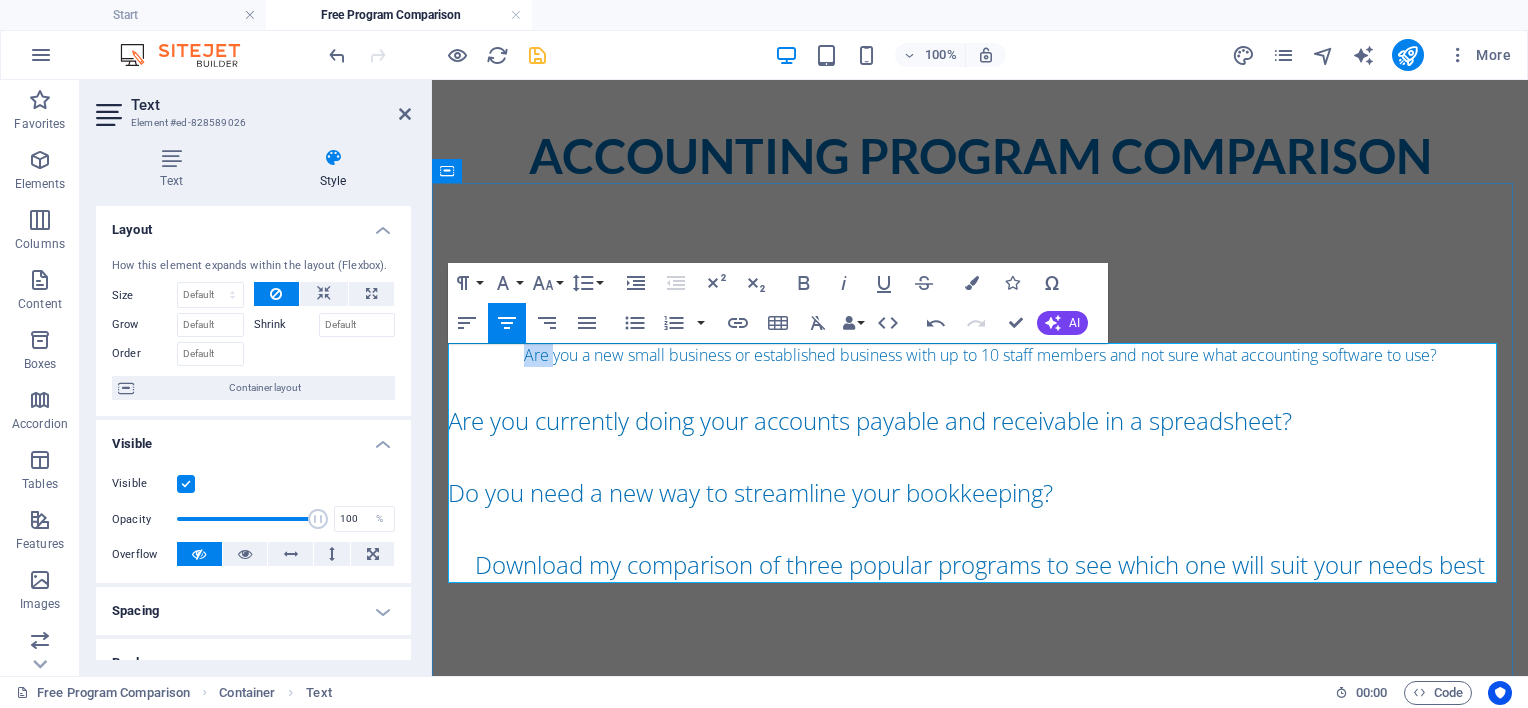 click on "​ ​ ​​​Are you a new small business or established business with up to 10 staff members and not sure what accounting software to use?" at bounding box center (980, 355) 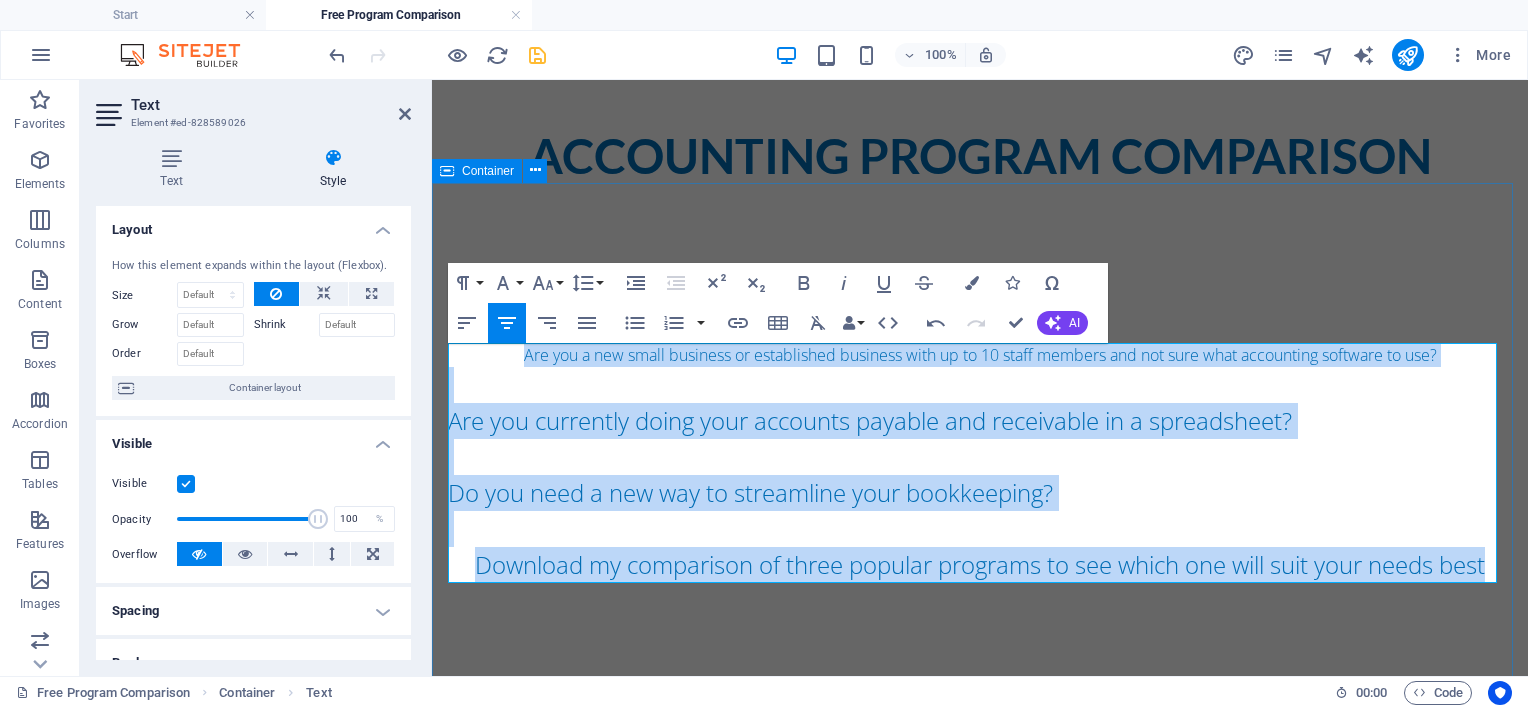 drag, startPoint x: 940, startPoint y: 438, endPoint x: 1499, endPoint y: 583, distance: 577.49976 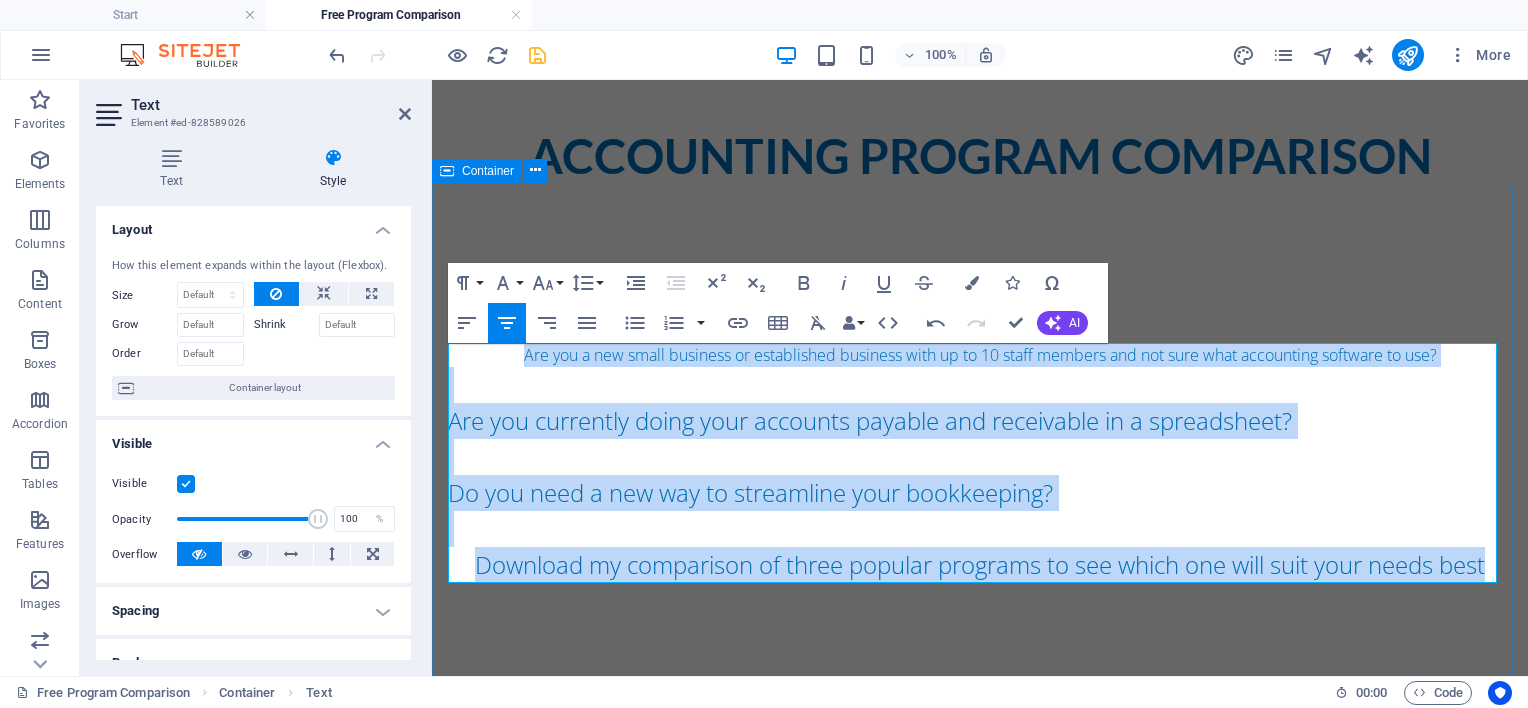 click on "​ ​ ​​​Are you a new small business or established business with up to 10 staff members and not sure what accounting software to use? Are you currently doing your accounts payable and receivable in a spreadsheet? Do you need a new way to streamline your bookkeeping? Download my comparison of three popular programs to see which one will suit your needs best ​​" at bounding box center [980, 463] 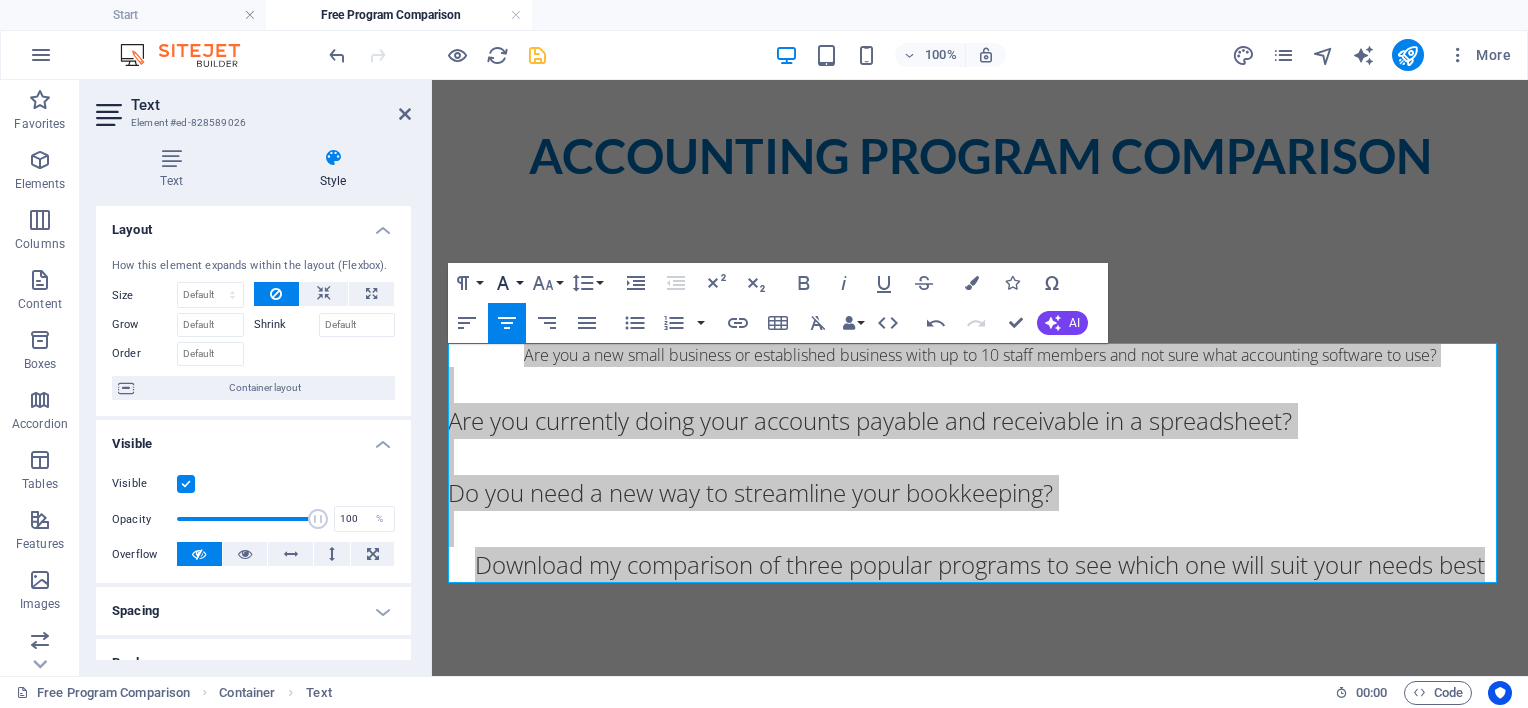 click on "Font Family" at bounding box center [507, 283] 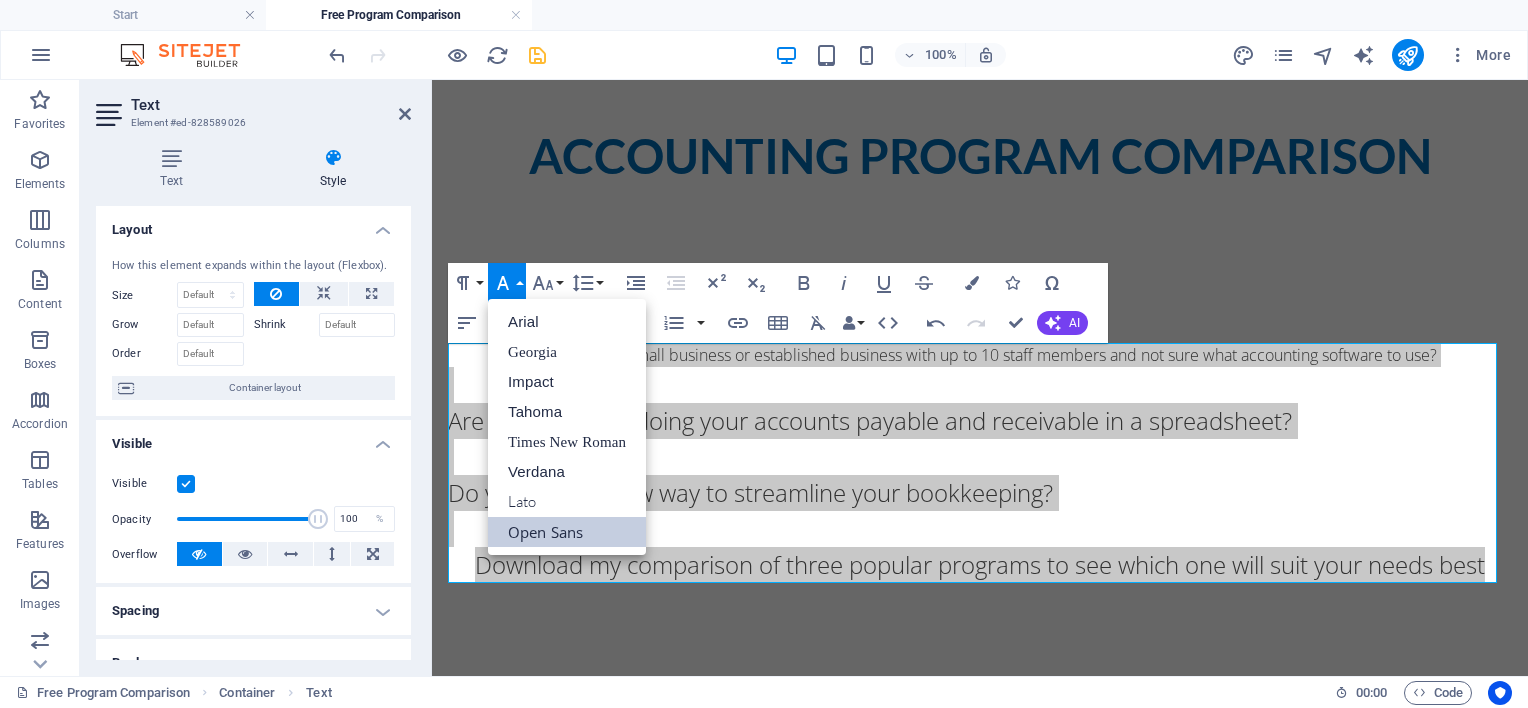 scroll, scrollTop: 0, scrollLeft: 0, axis: both 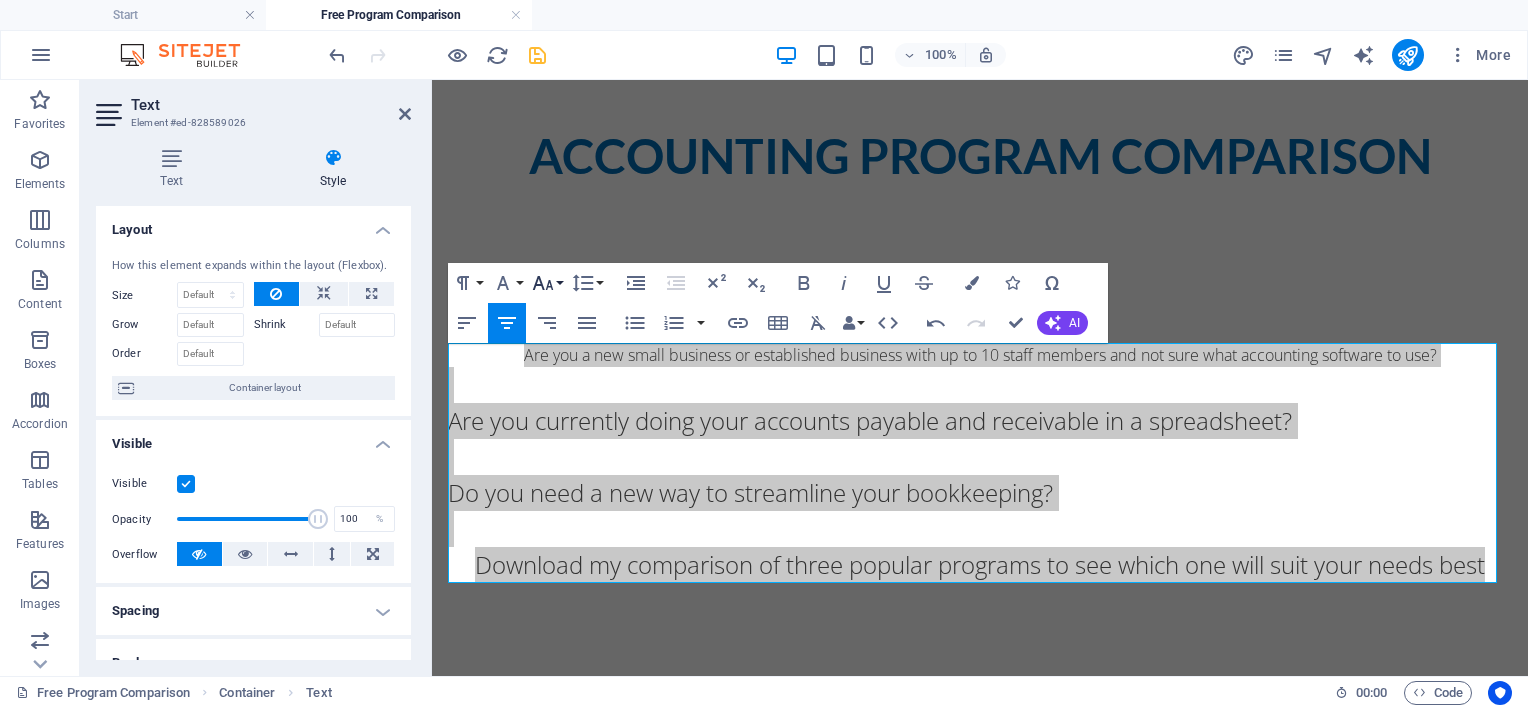 click 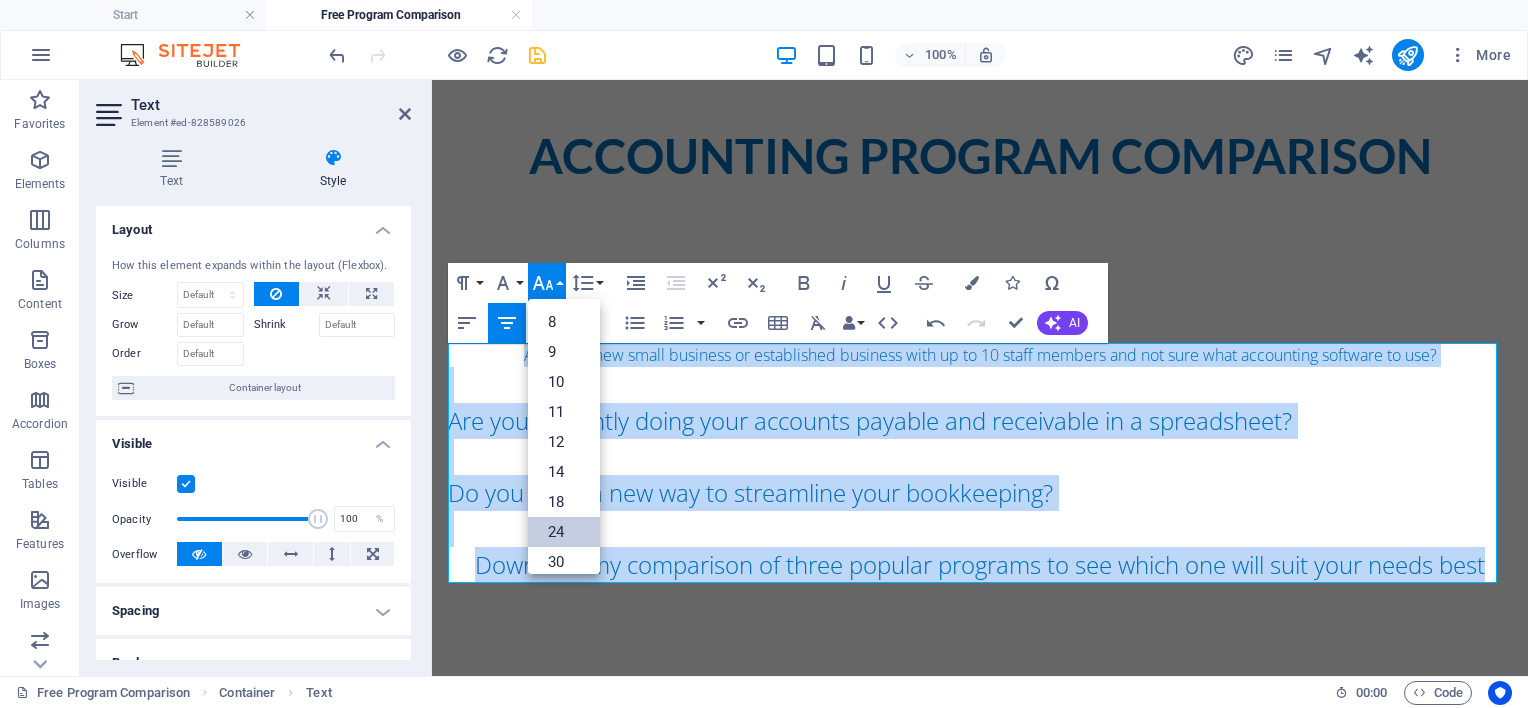 click on "24" at bounding box center [564, 532] 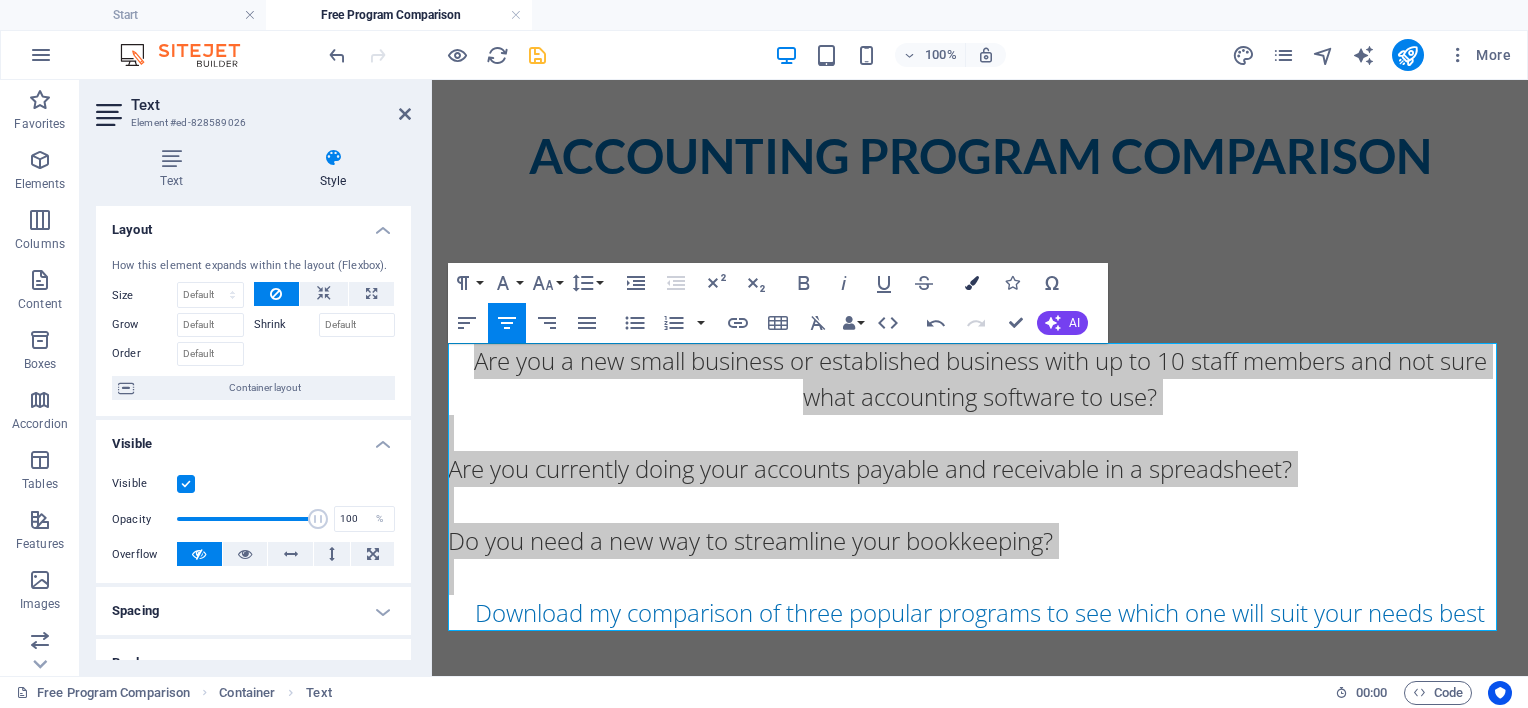 click at bounding box center [972, 283] 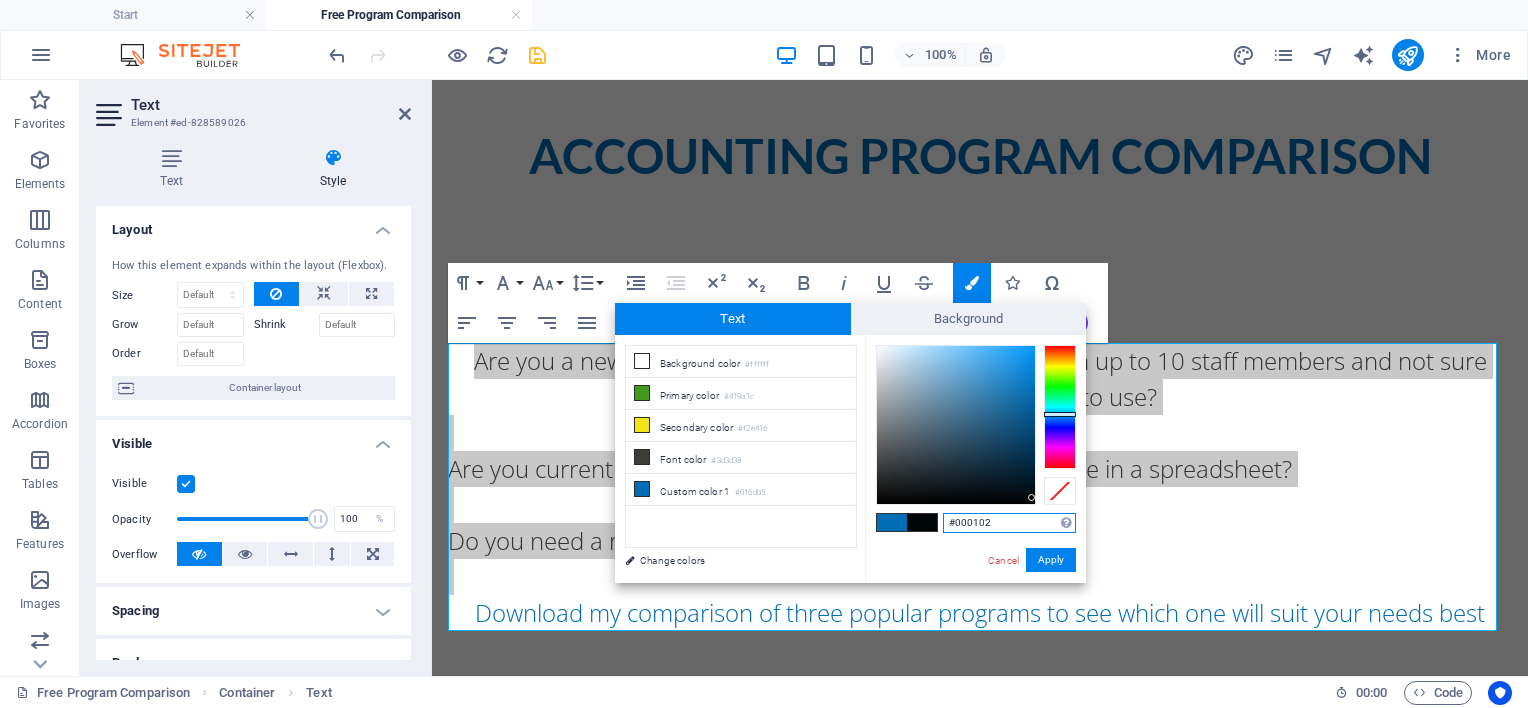 type on "#000000" 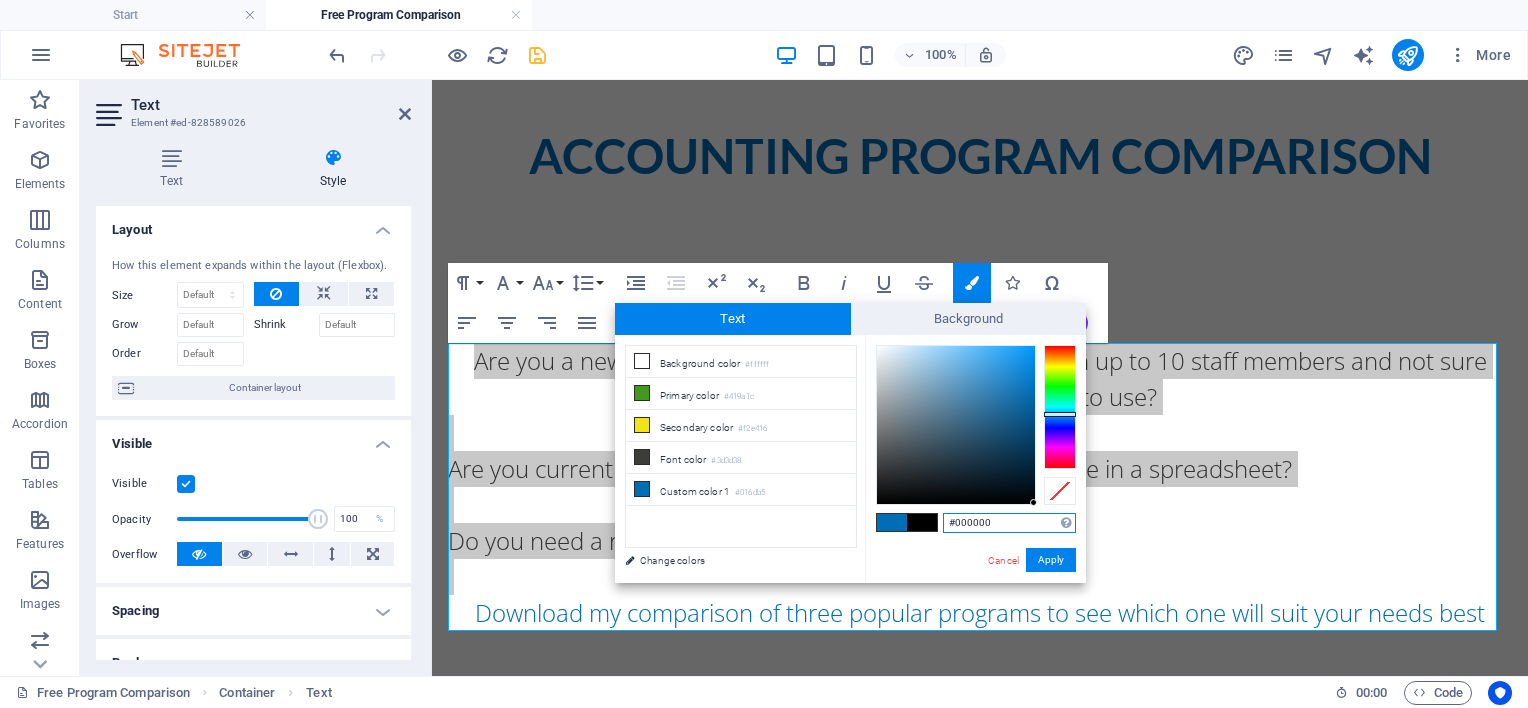 drag, startPoint x: 1032, startPoint y: 389, endPoint x: 1036, endPoint y: 505, distance: 116.06895 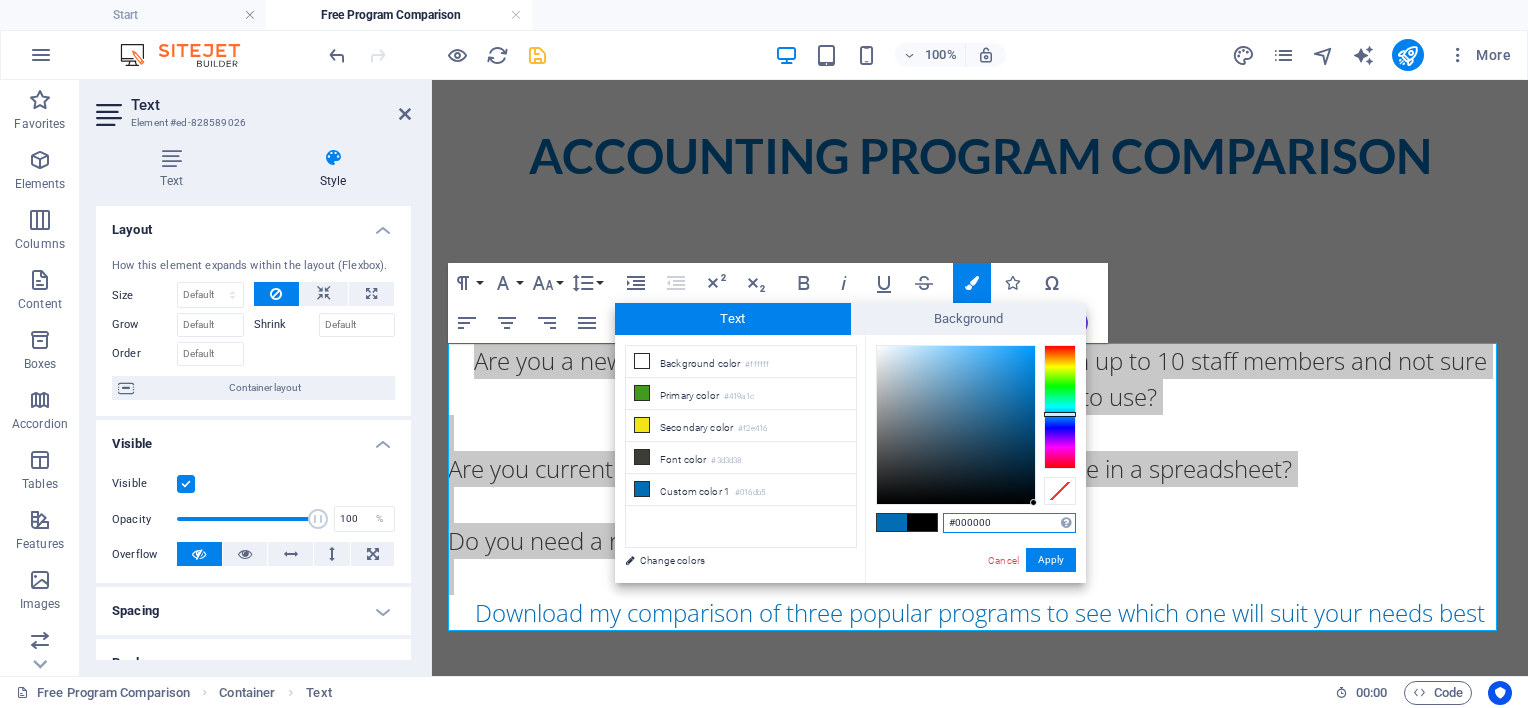 click on "#000000 Supported formats #0852ed rgb(8, 82, 237) rgba(8, 82, 237, 90%) hsv(221,97,93) hsl(221, 93%, 48%) Cancel Apply" at bounding box center (975, 604) 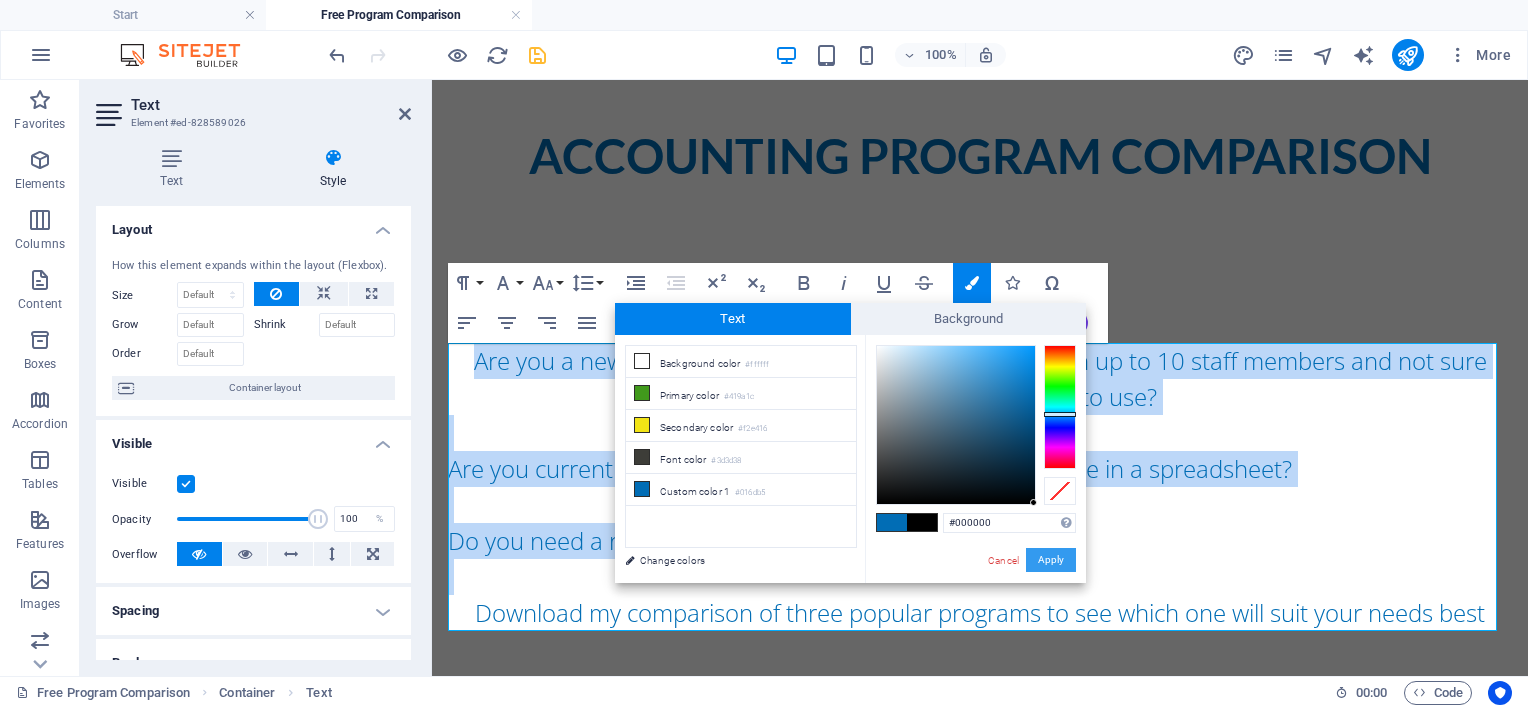 click on "Apply" at bounding box center [1051, 560] 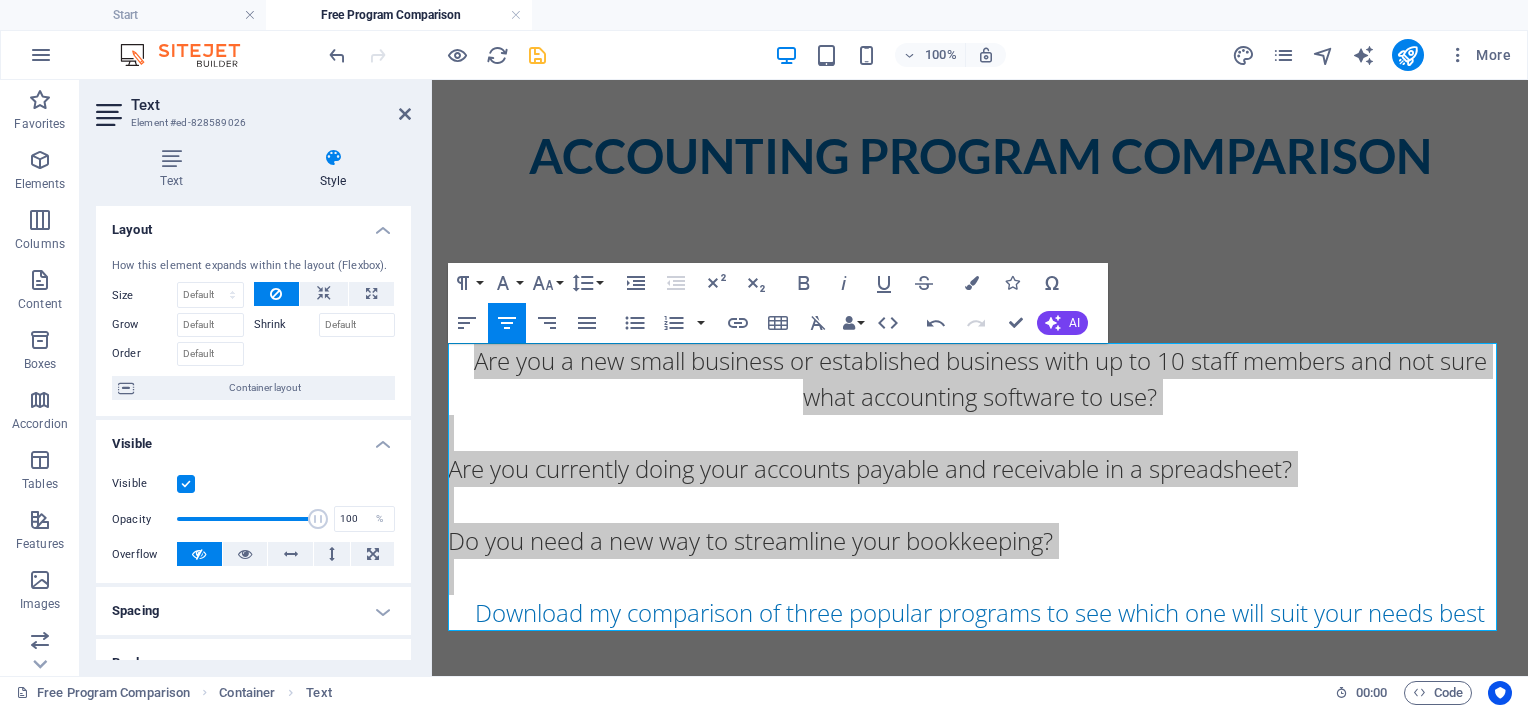click on "Drag here to replace the existing content. Press “Ctrl” if you want to create a new element.
Container   Container   Placeholder   Text   H1   Spacer   Gallery   Gallery   Gallery   Button   Button   Button   Text   Button   H1   Spacer   Gallery   Gallery Paragraph Format Normal Heading 1 Heading 2 Heading 3 Heading 4 Heading 5 Heading 6 Code Font Family Arial Georgia Impact Tahoma Times New Roman Verdana Lato Open Sans Font Size 8 9 10 11 12 14 18 24 30 36 48 60 72 96 Line Height Default Single 1.15 1.5 Double Increase Indent Decrease Indent Superscript Subscript Bold Italic Underline Strikethrough Colors Icons Special Characters Align Left Align Center Align Right Align Justify Unordered List   Default Circle Disc Square    Ordered List   Default Lower Alpha Lower Greek Lower Roman Upper Alpha Upper Roman    Insert Link Insert Table Clear Formatting Data Bindings Company First name Last name Street ZIP code City Email Phone Mobile Fax Custom field 1 Custom field 2 Custom field 3 AI" at bounding box center [980, 378] 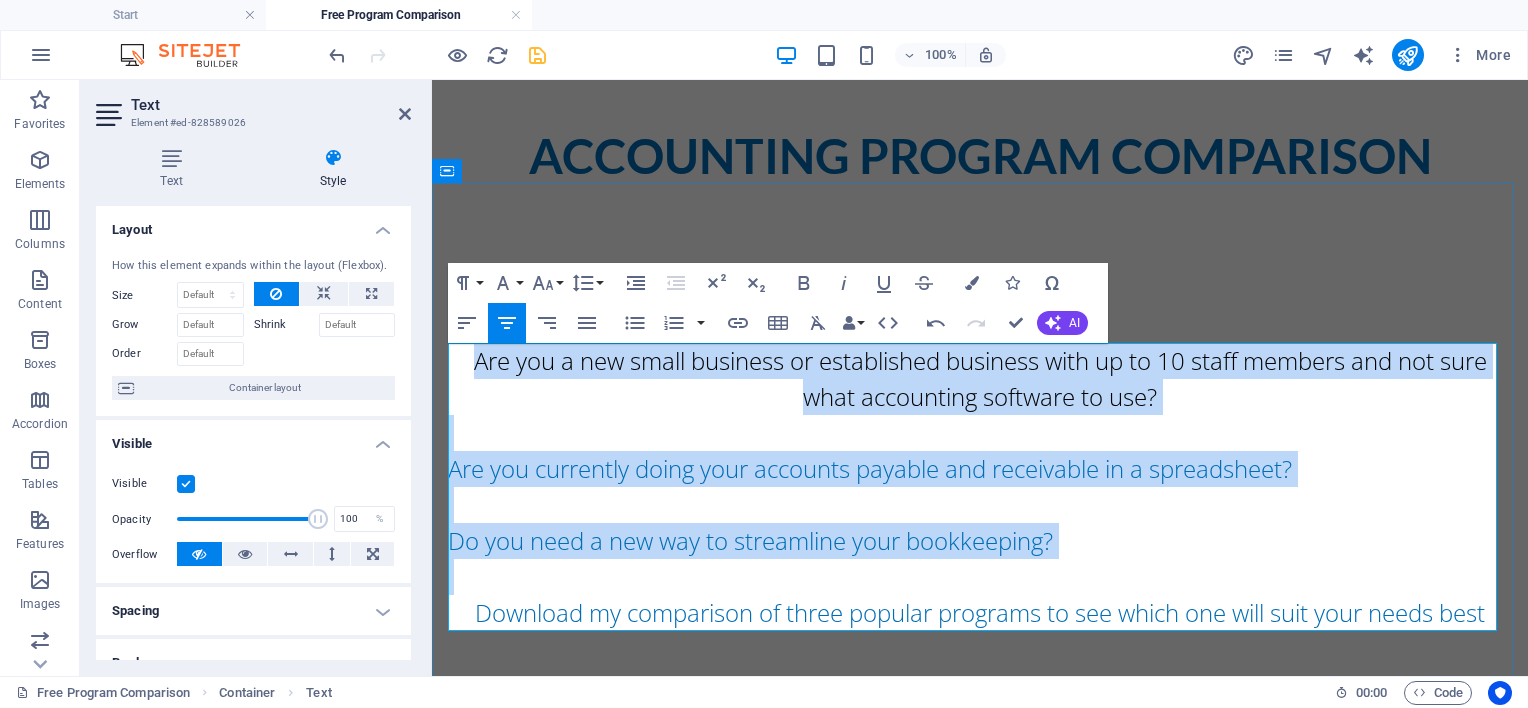 click on "Are you a new small business or established business with up to 10 staff members and not sure what accounting software to use?" at bounding box center [980, 378] 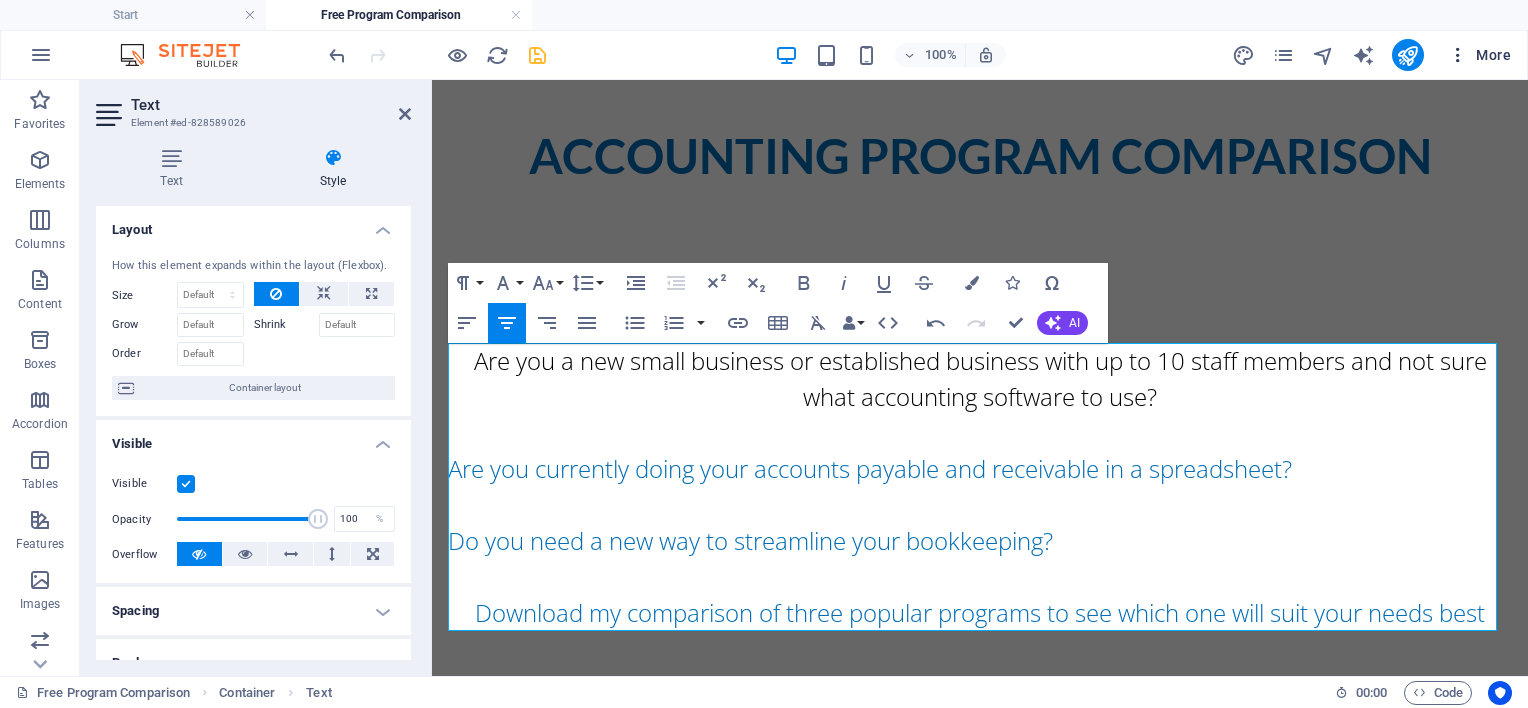 click on "More" at bounding box center (1479, 55) 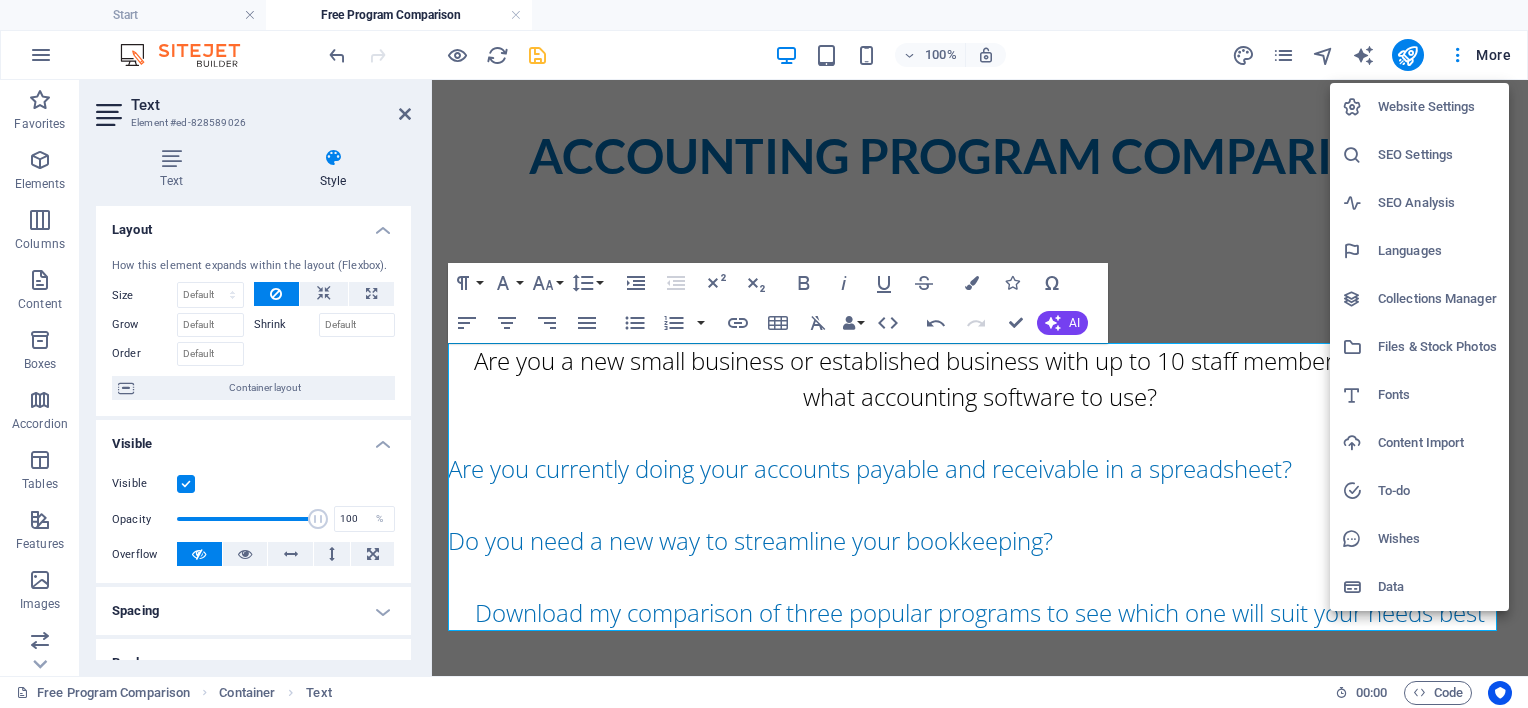 click at bounding box center [764, 354] 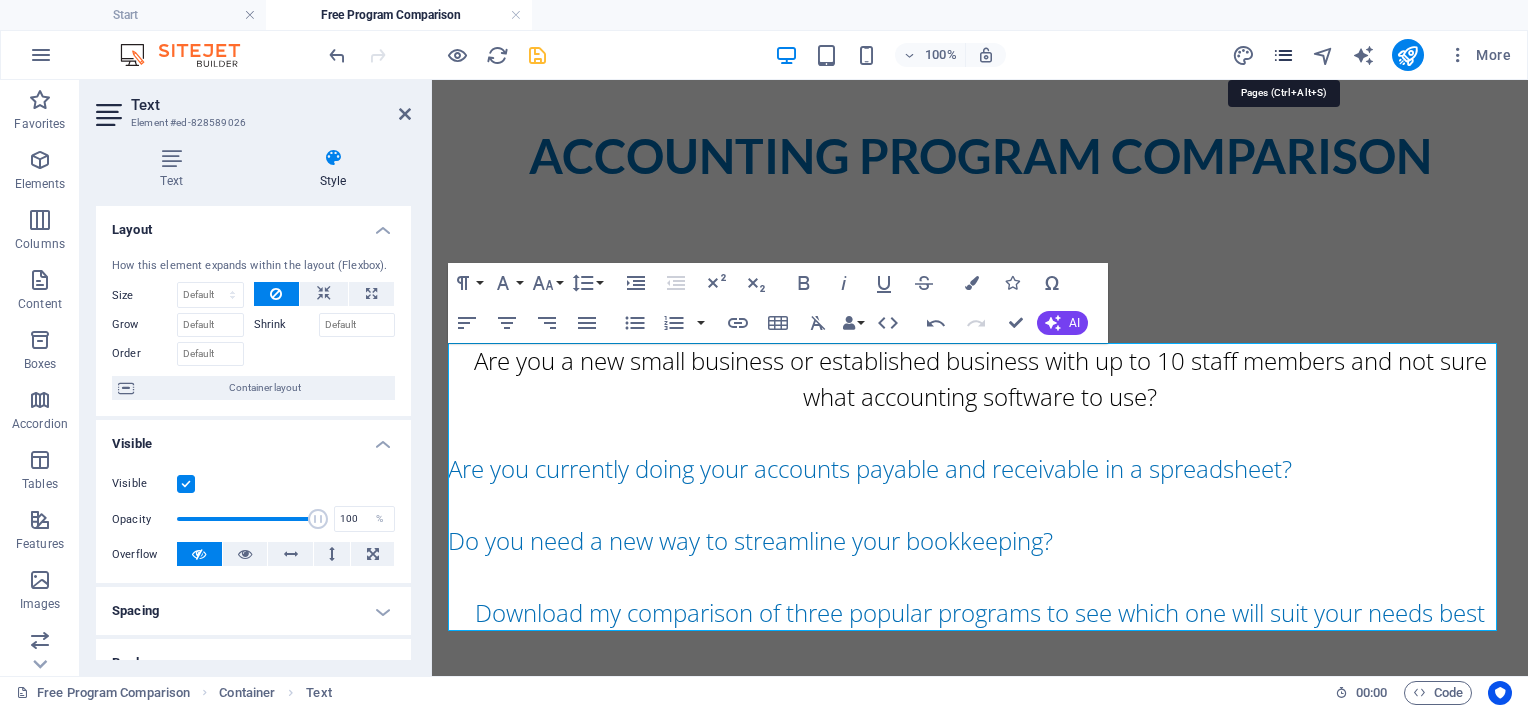 click at bounding box center (1283, 55) 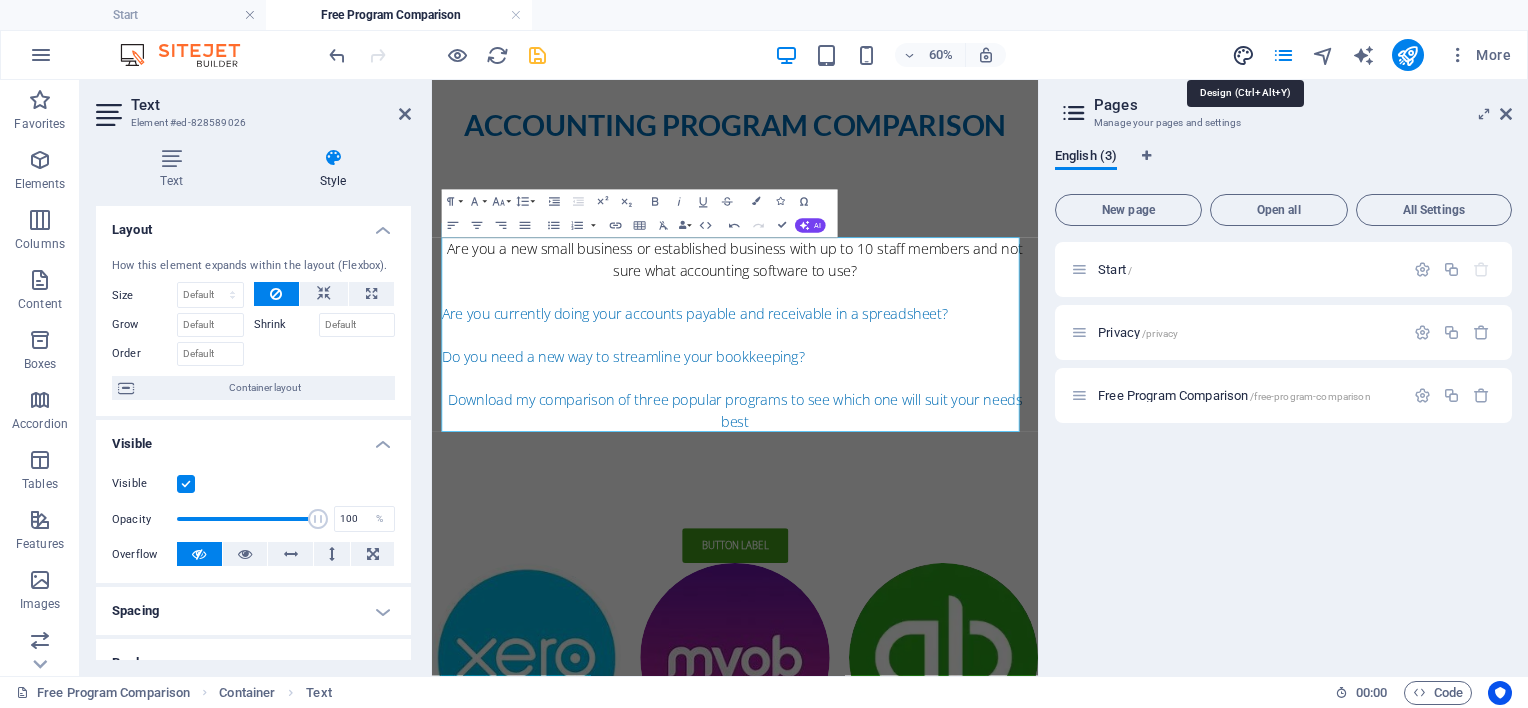 click at bounding box center [1243, 55] 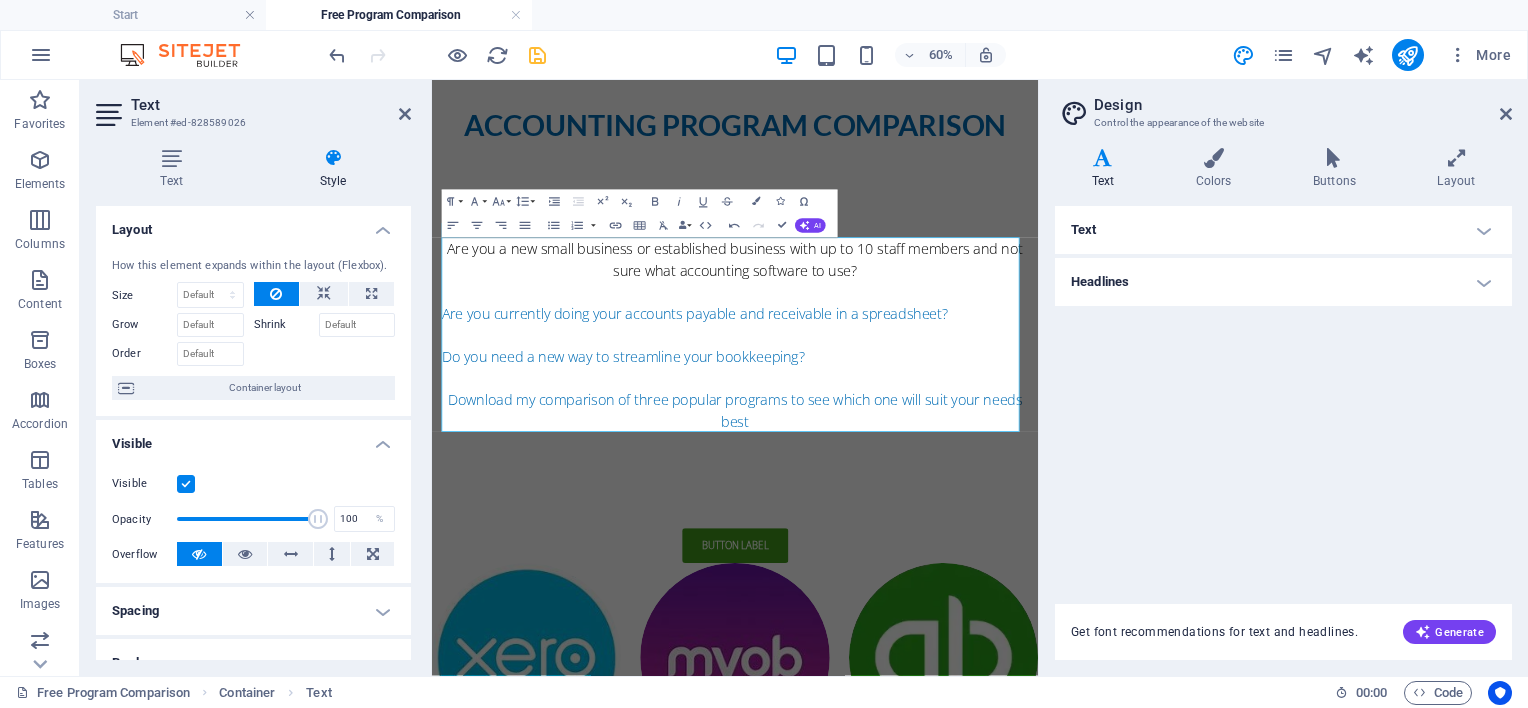 click on "Text" at bounding box center [1283, 230] 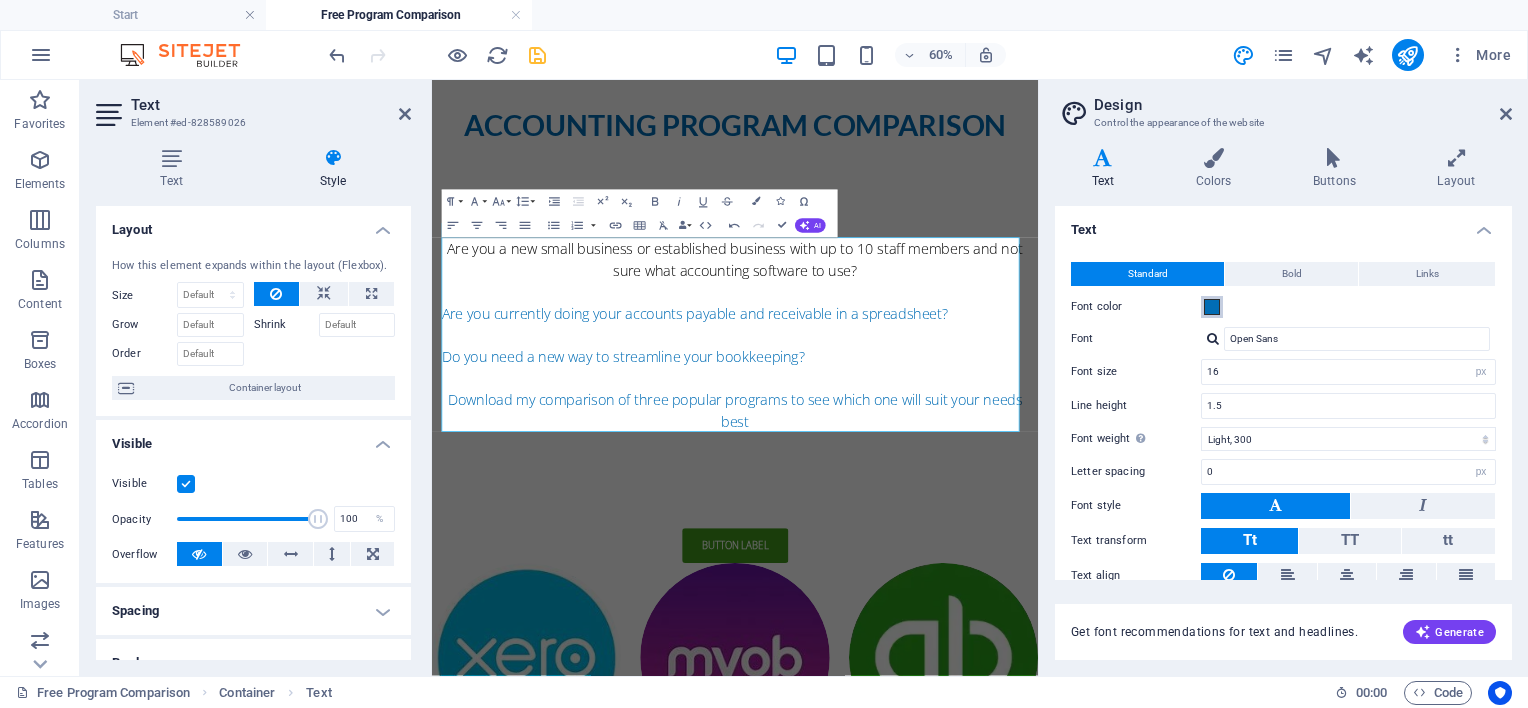 click at bounding box center [1212, 307] 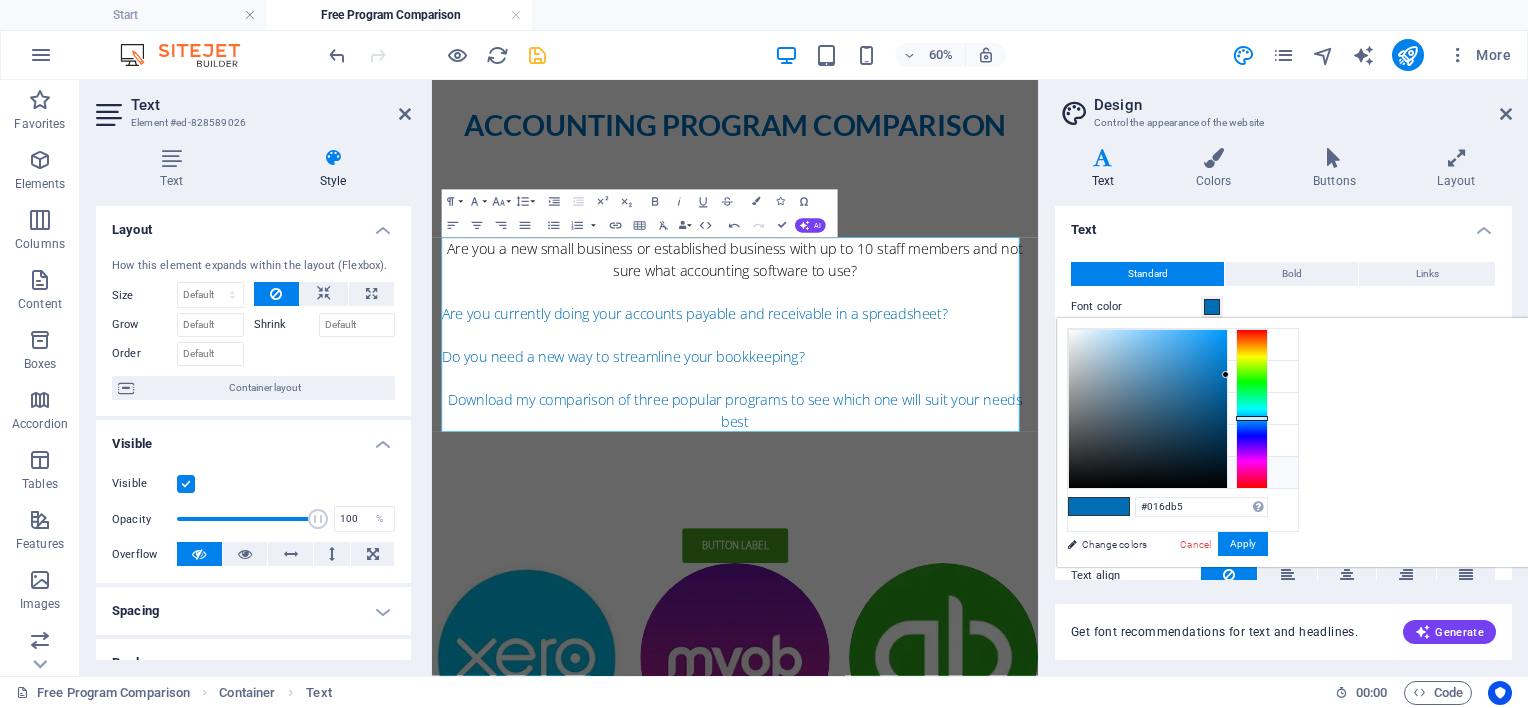 click on "Text" at bounding box center (1283, 224) 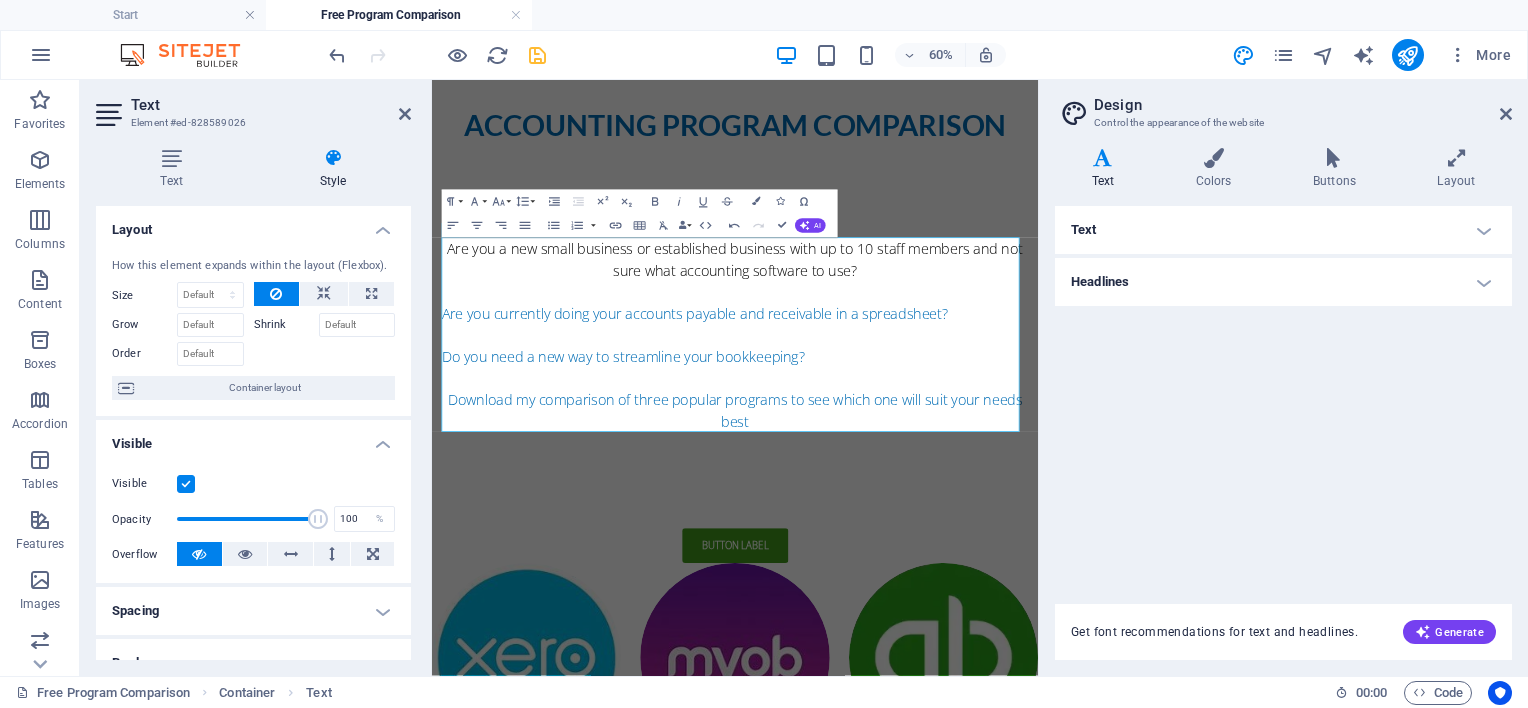 click on "Headlines" at bounding box center [1283, 282] 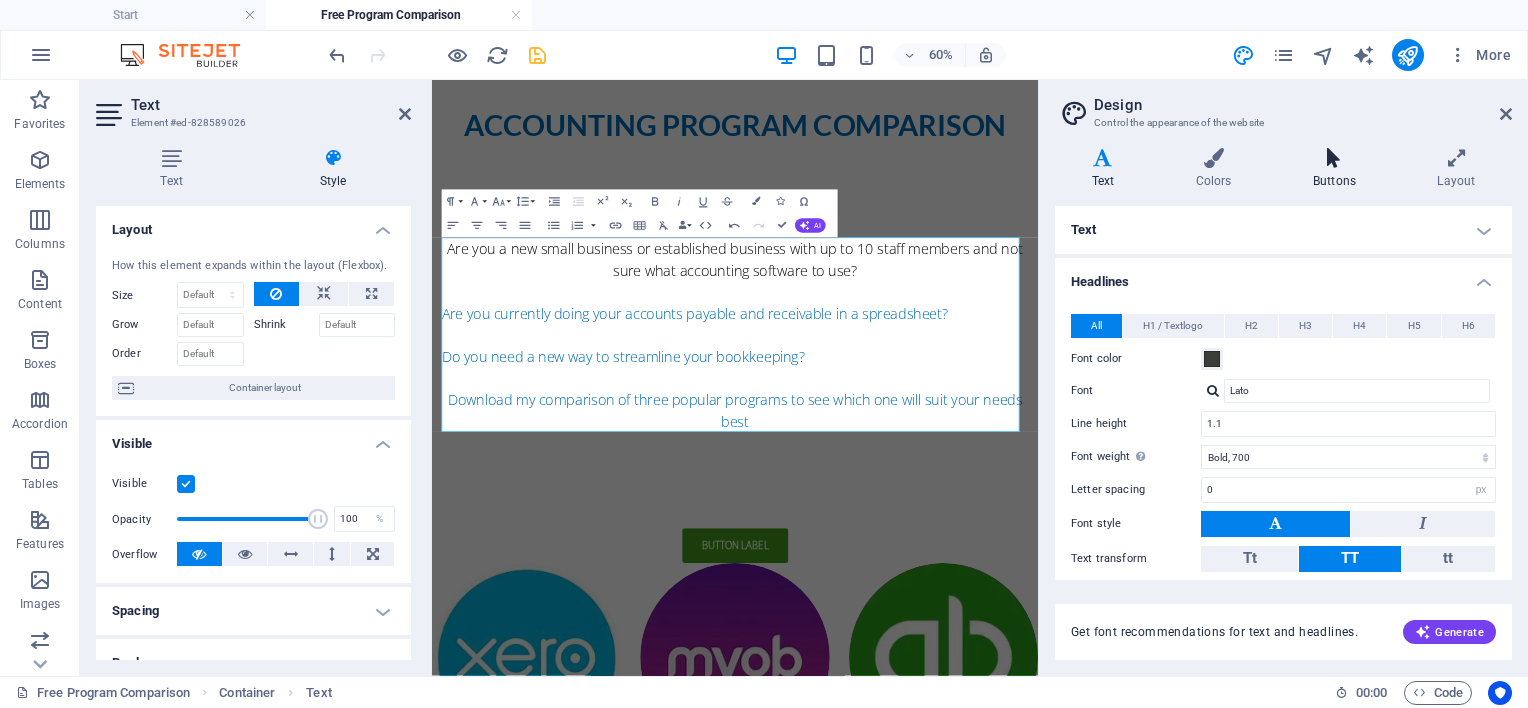 click at bounding box center (1334, 158) 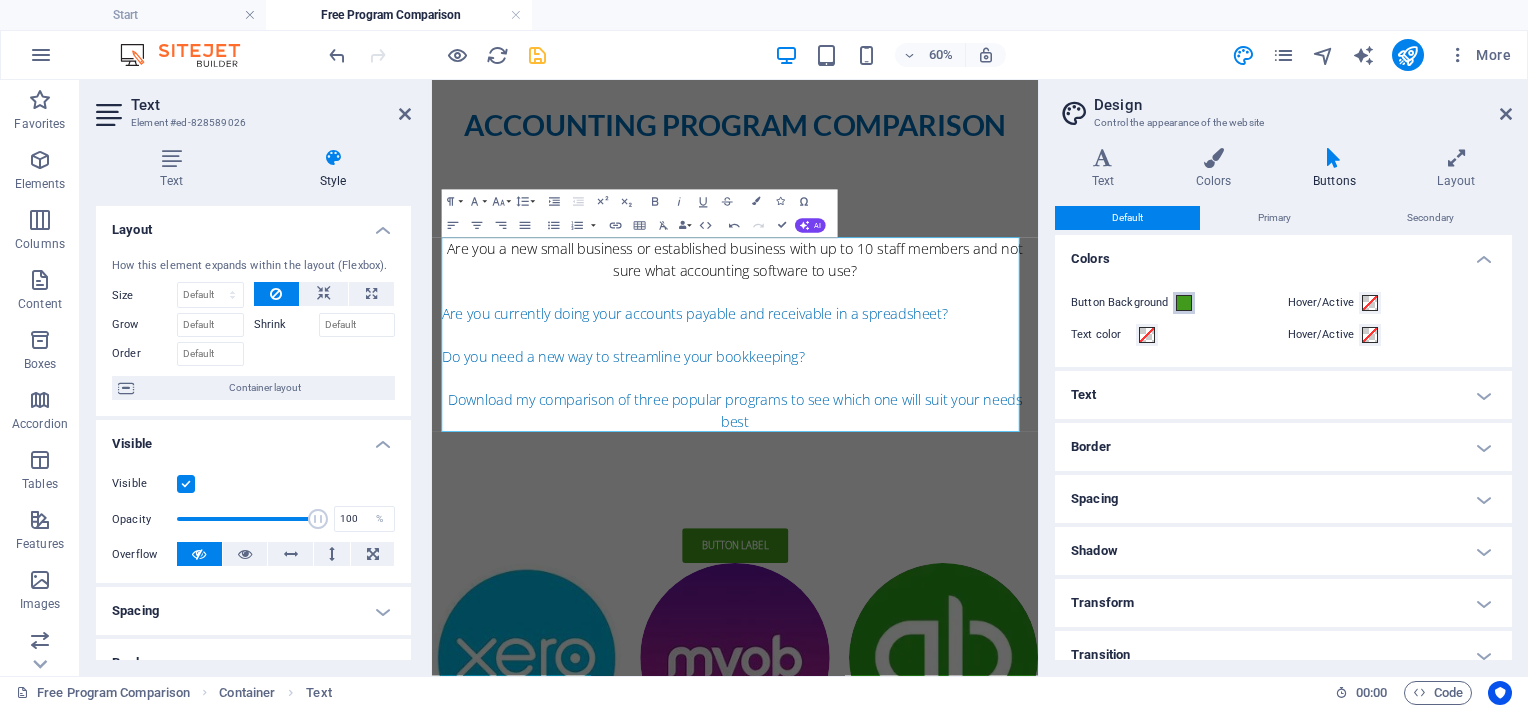click at bounding box center (1184, 303) 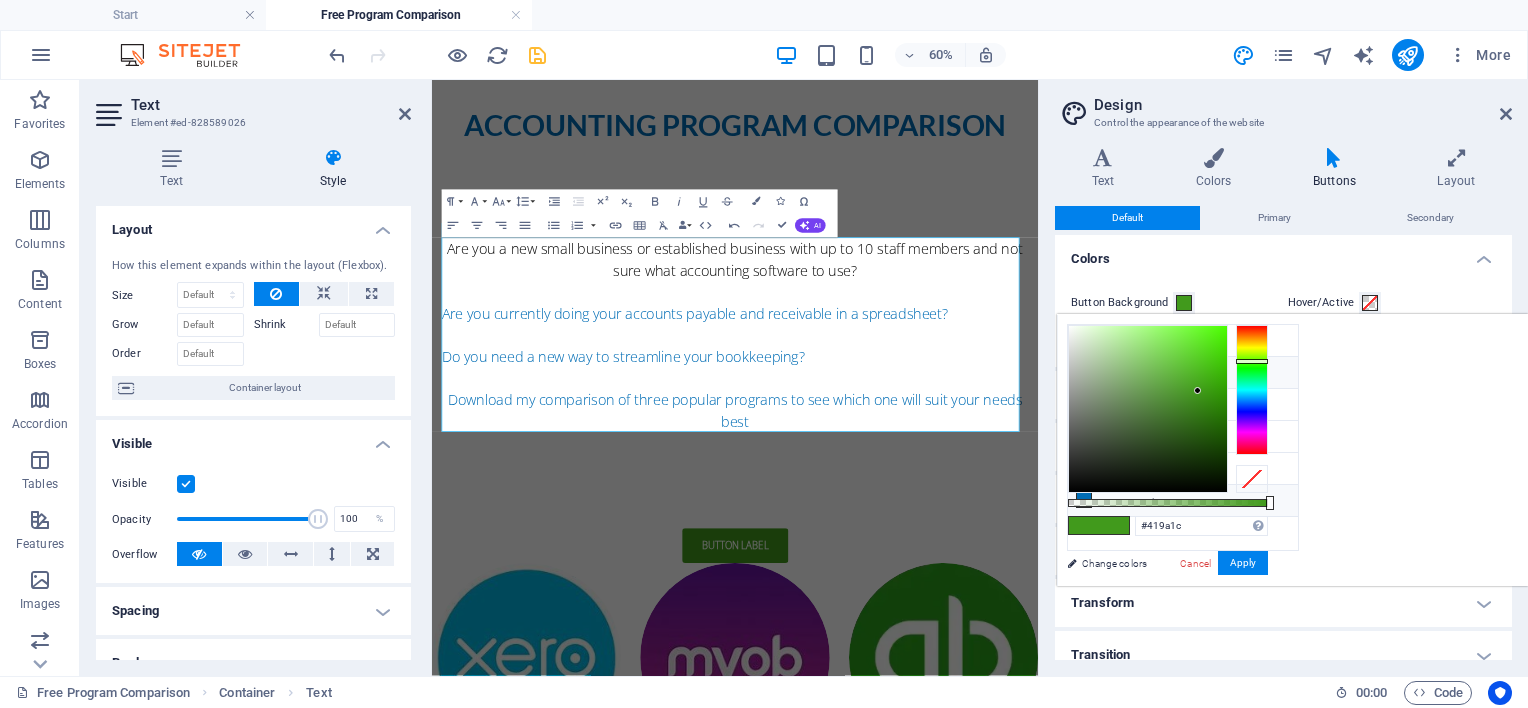 click at bounding box center [1084, 500] 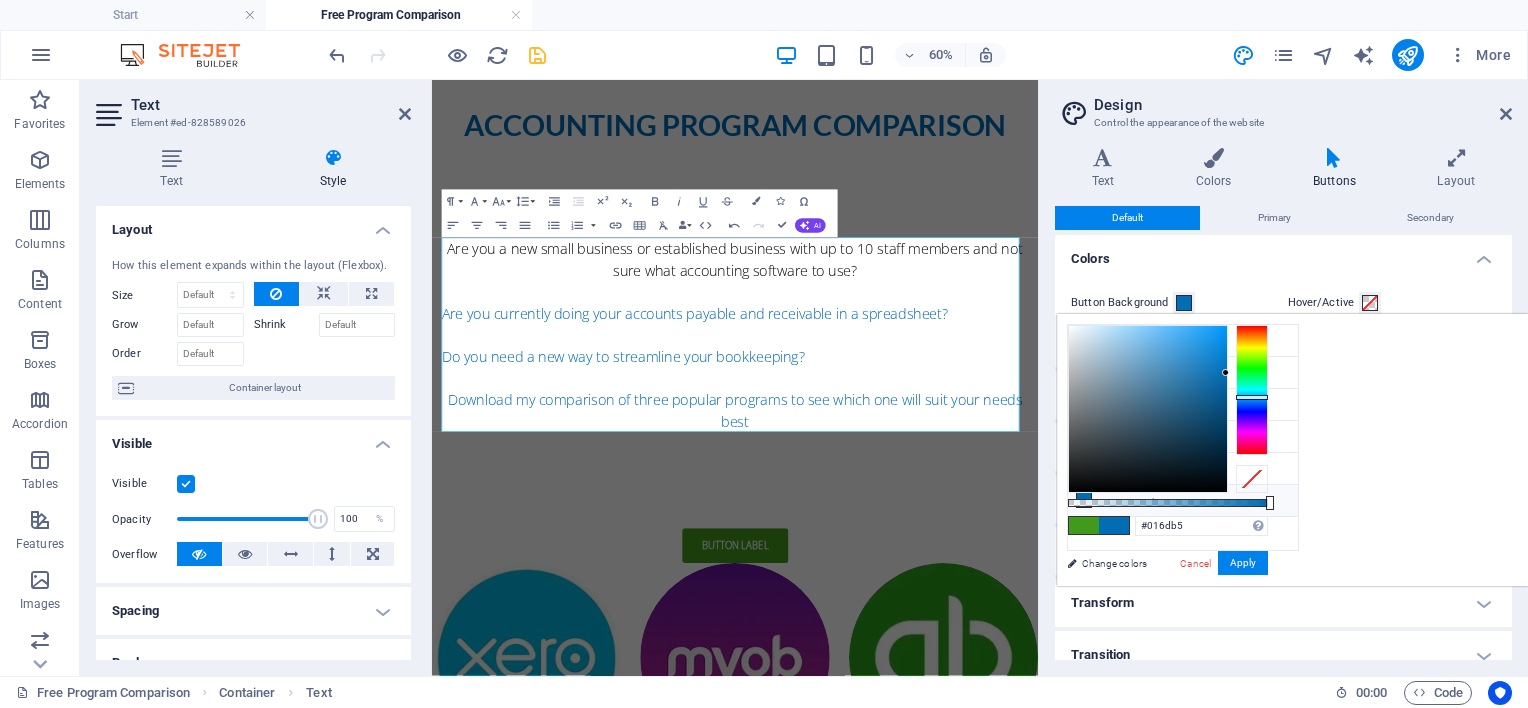 click at bounding box center [1084, 500] 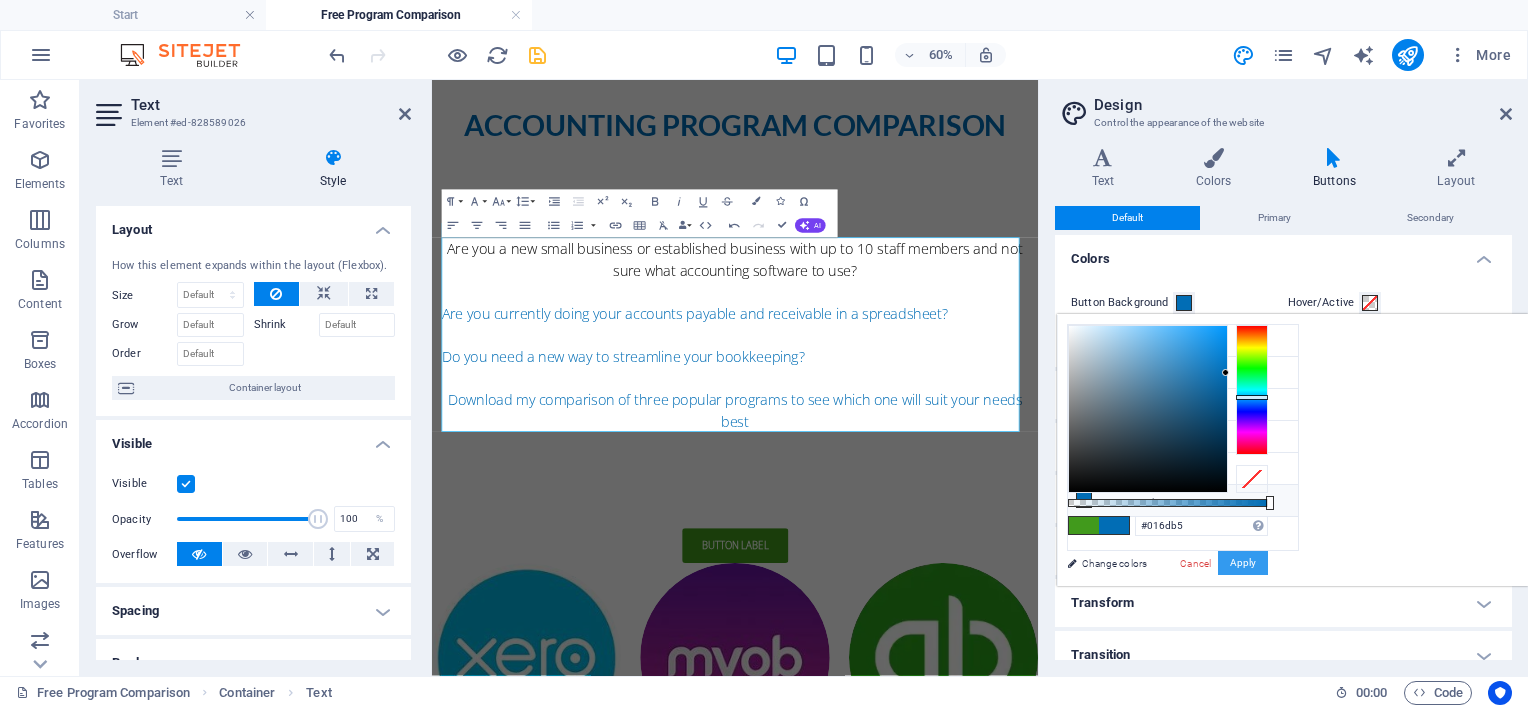 click on "Apply" at bounding box center [1243, 563] 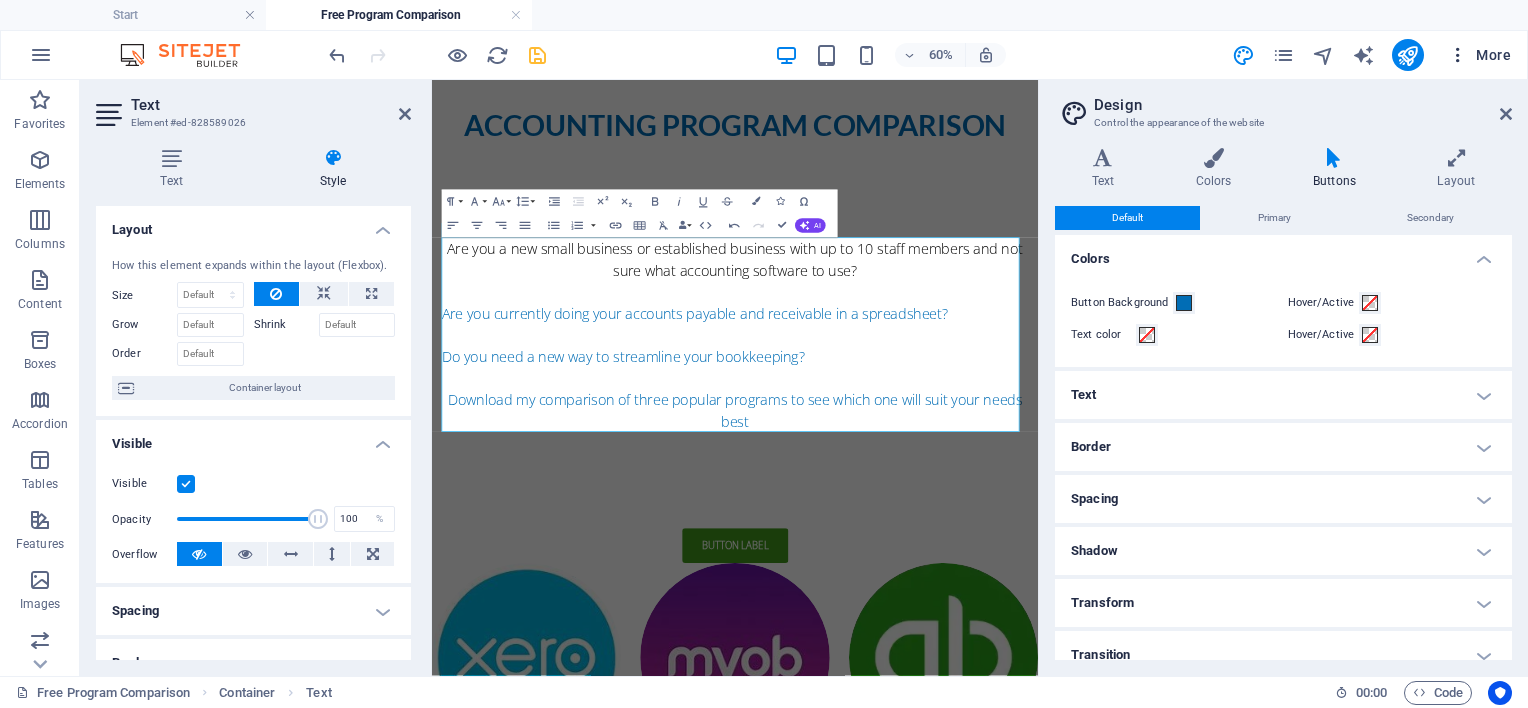click on "More" at bounding box center (1479, 55) 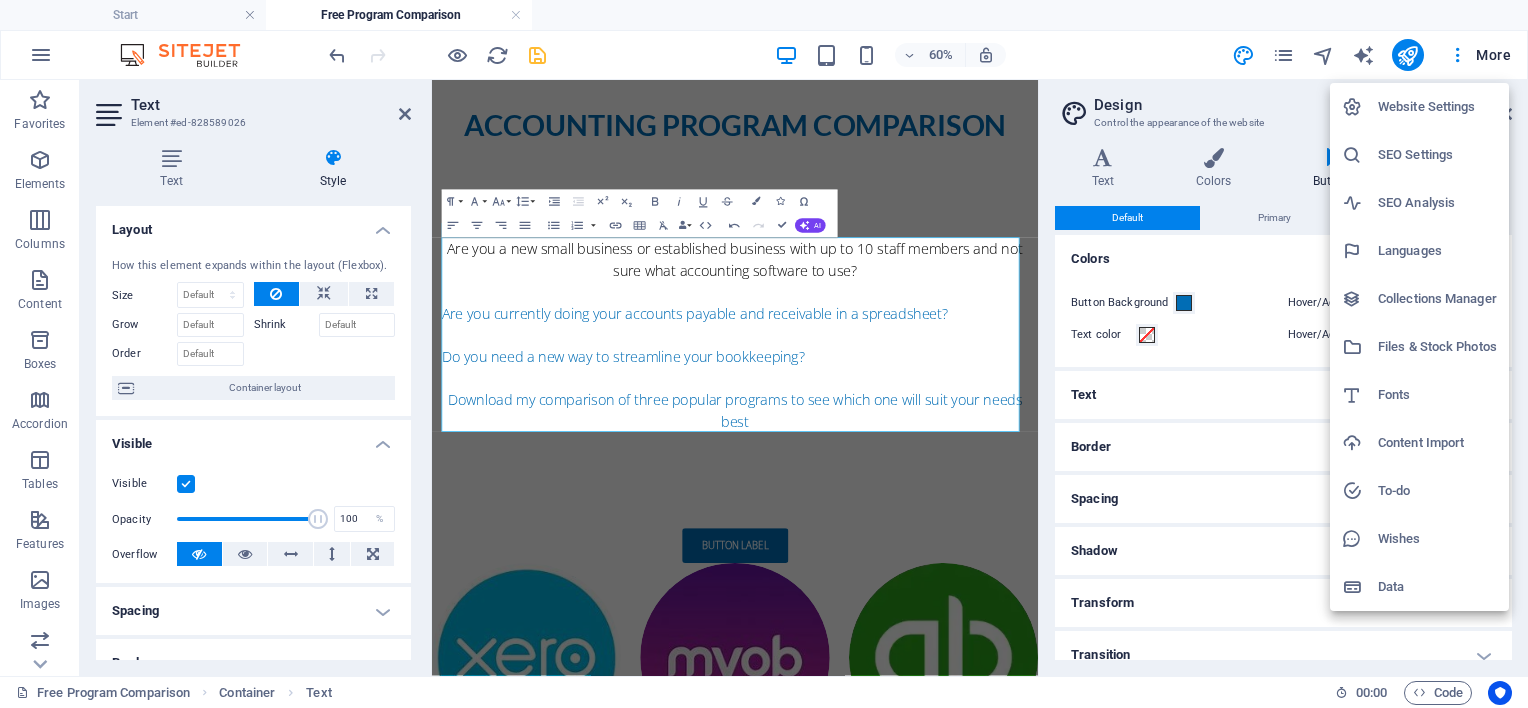 click on "Fonts" at bounding box center (1437, 395) 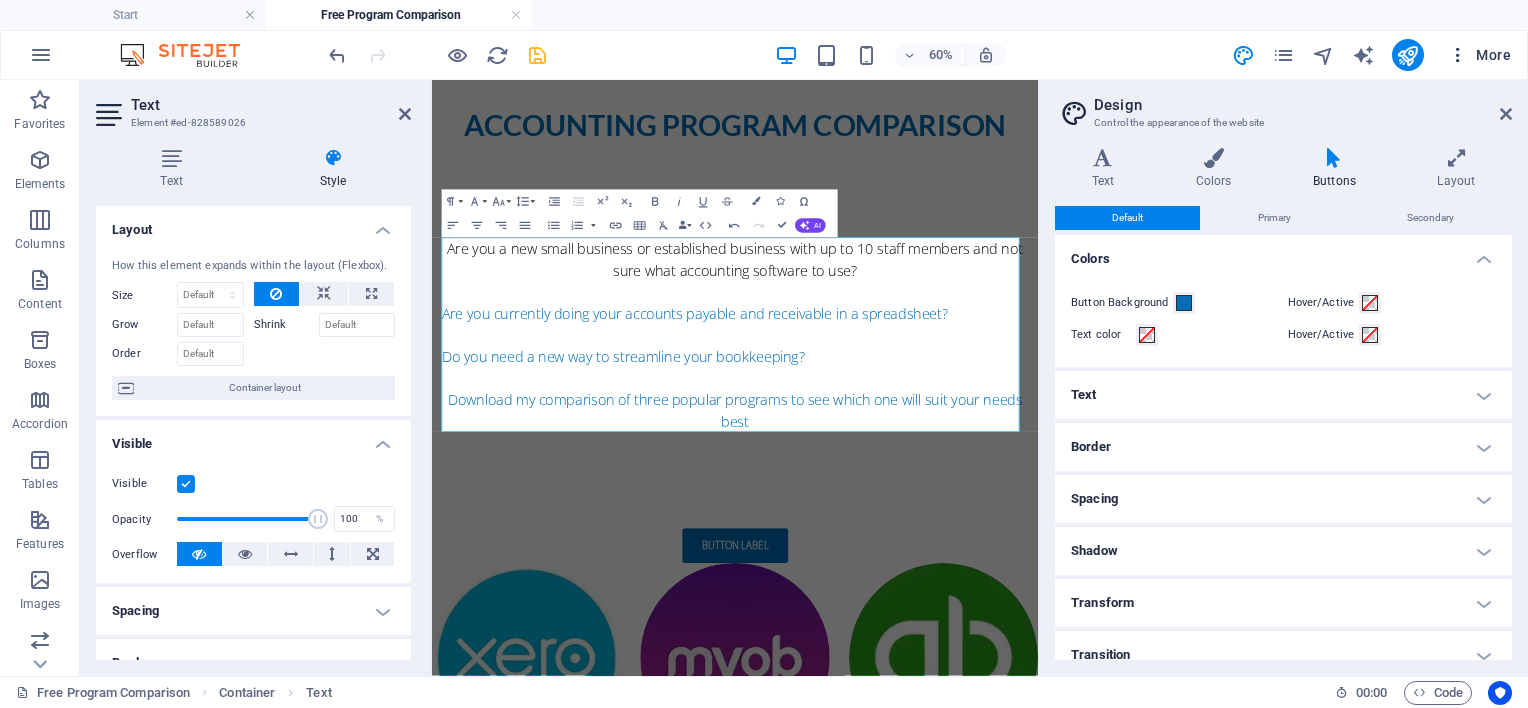 click on "More" at bounding box center (1479, 55) 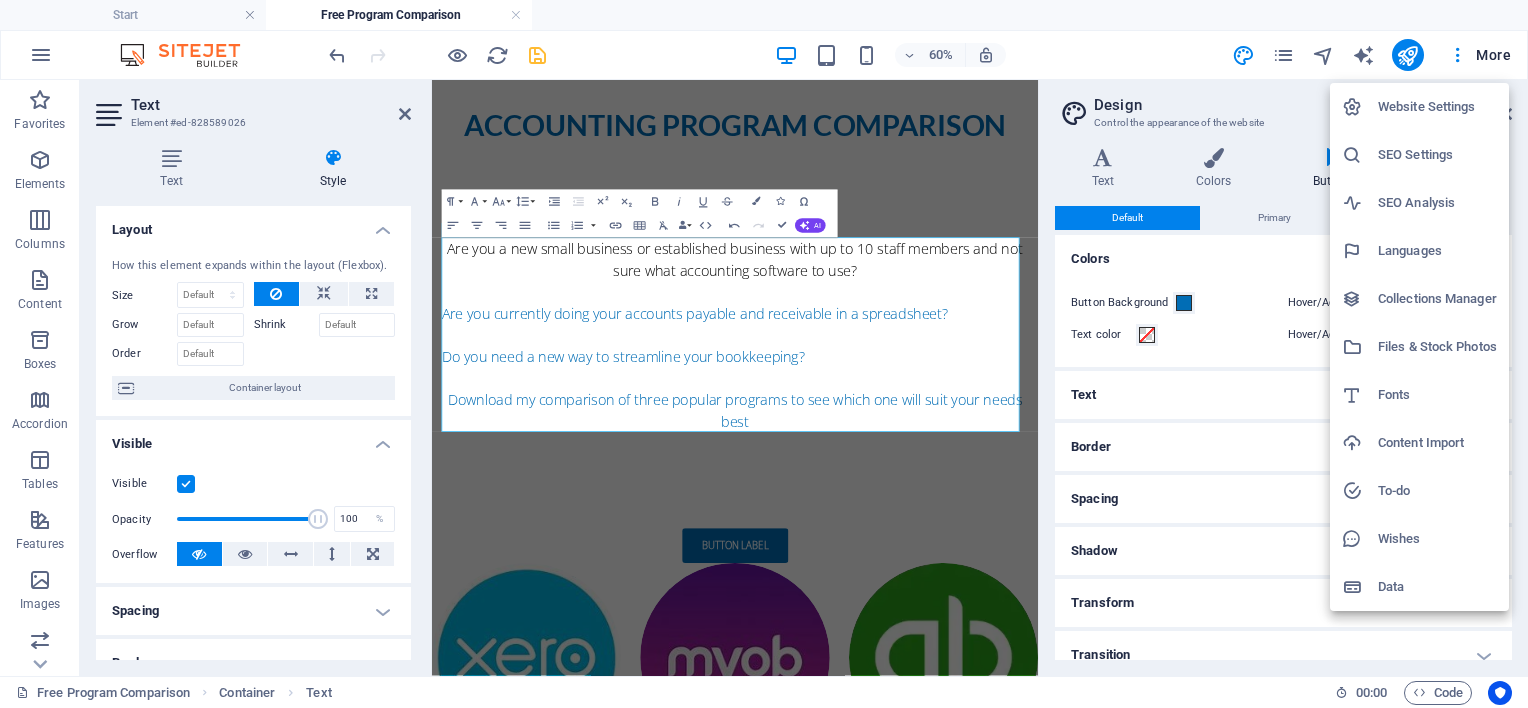 click on "Fonts" at bounding box center [1437, 395] 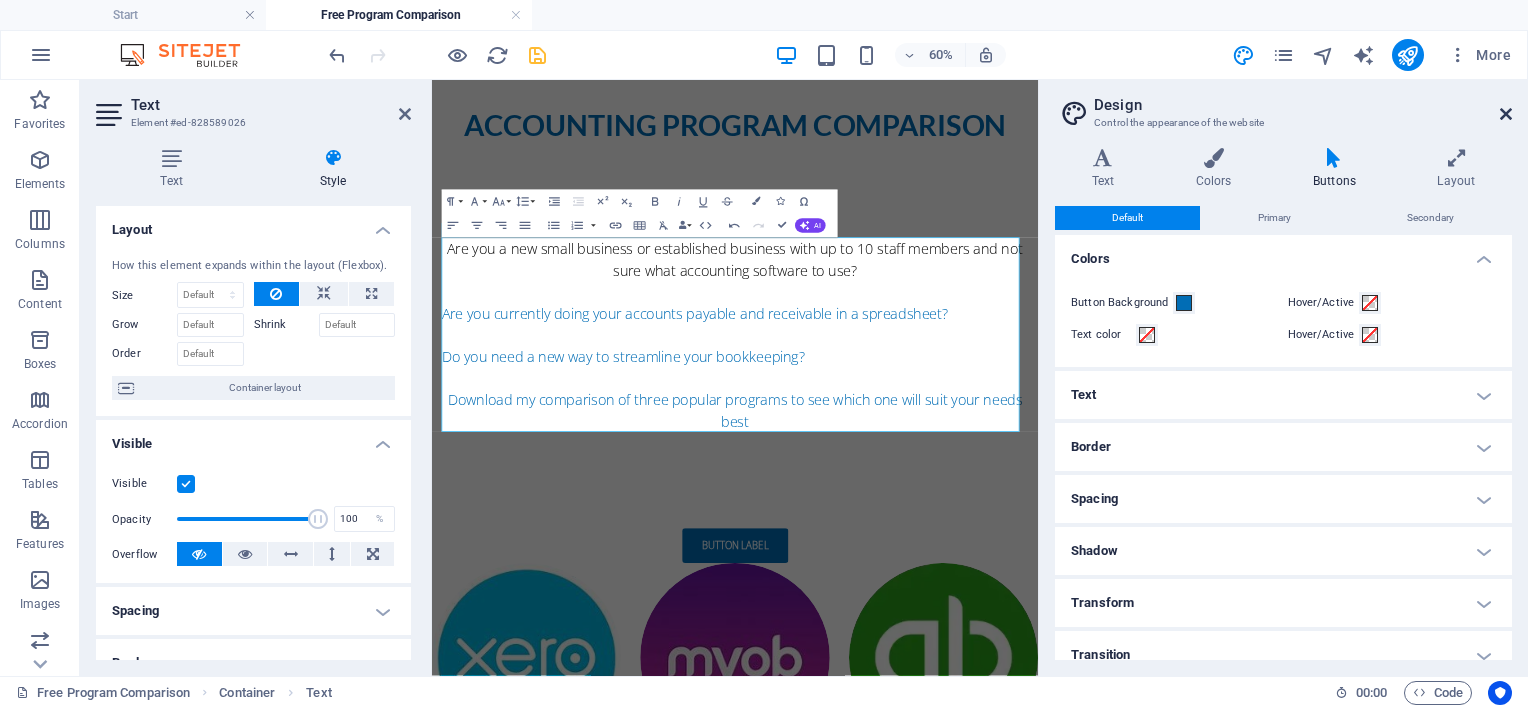click at bounding box center (1506, 114) 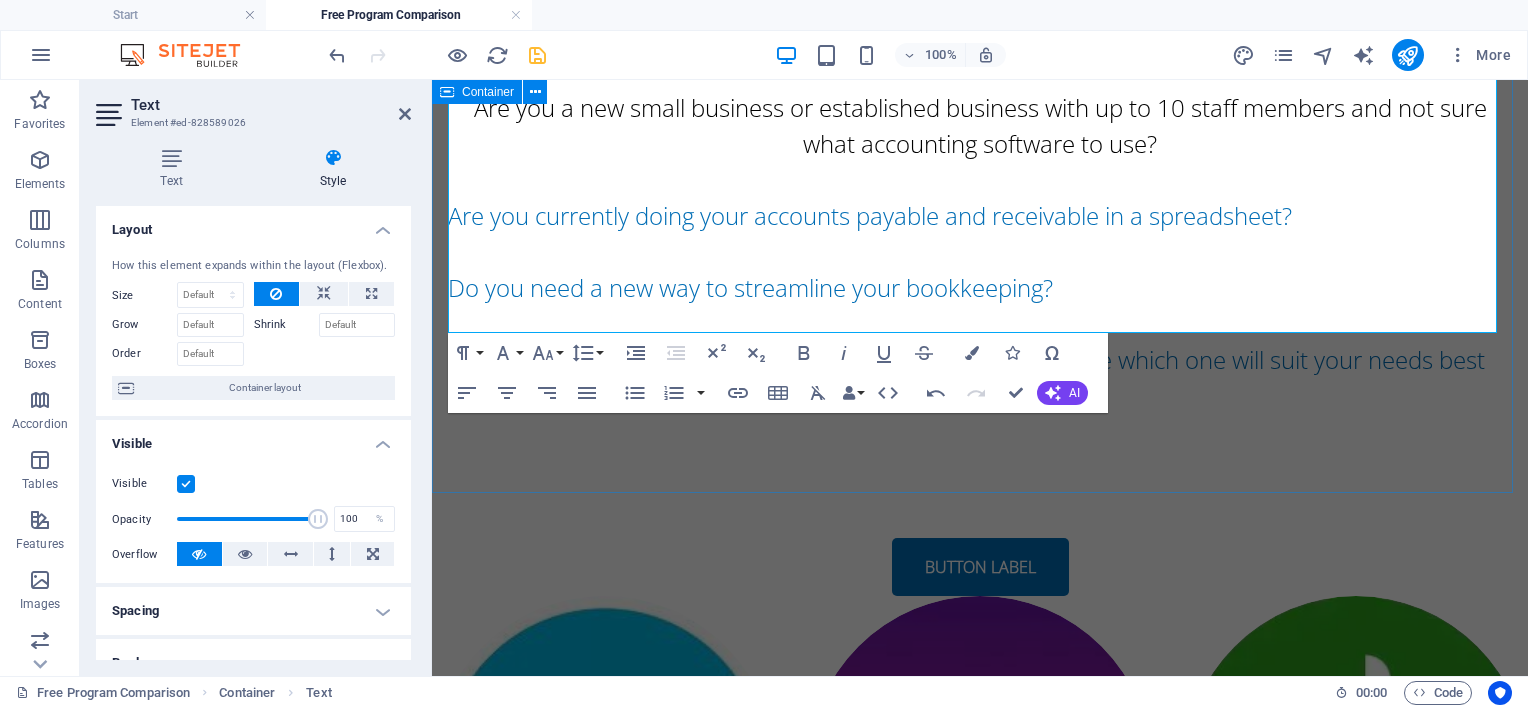 scroll, scrollTop: 300, scrollLeft: 0, axis: vertical 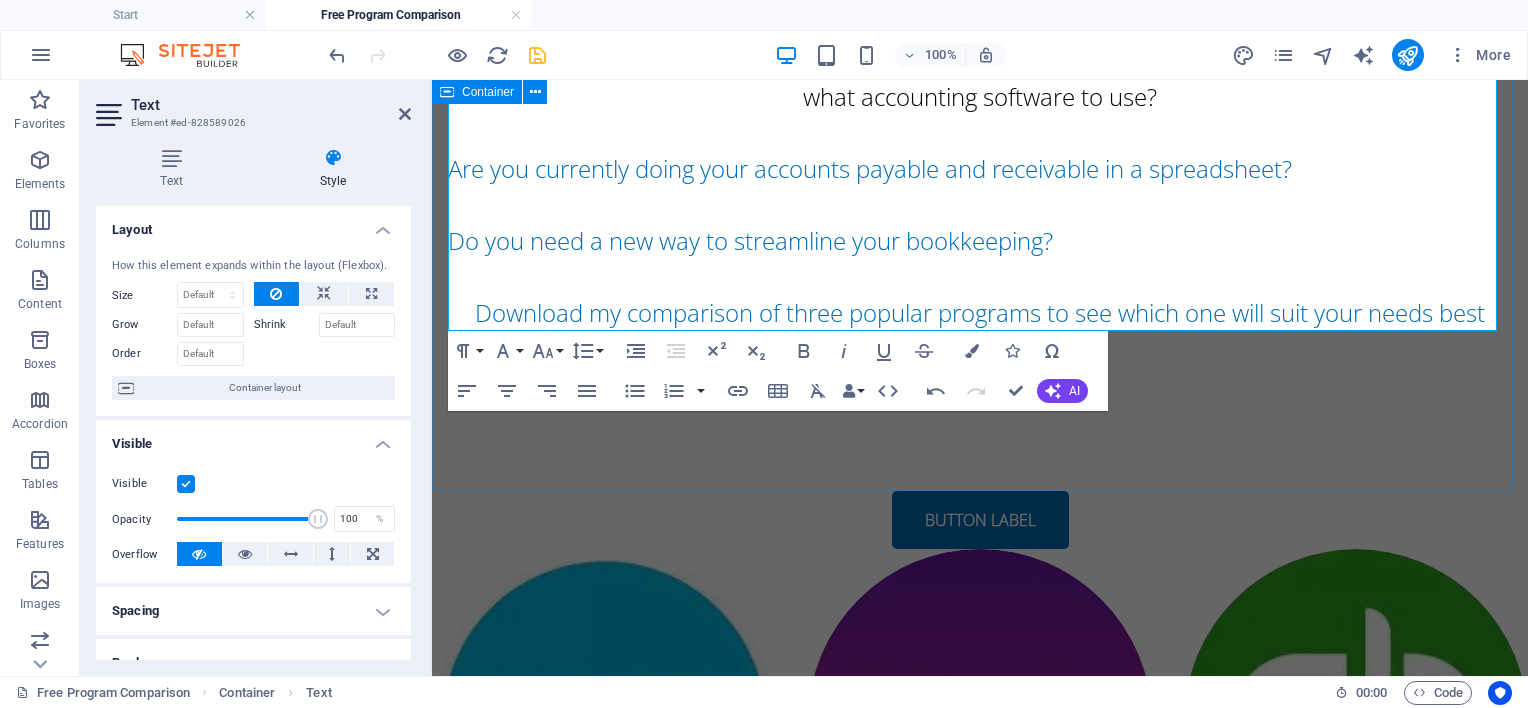 click on "​ ​ ​​​ Are you a new small business or established business with up to 10 staff members and not sure what accounting software to use? Are you currently doing your accounts payable and receivable in a spreadsheet? Do you need a new way to streamline your bookkeeping? Download my comparison of three popular programs to see which one will suit your needs best ​​" at bounding box center [980, 187] 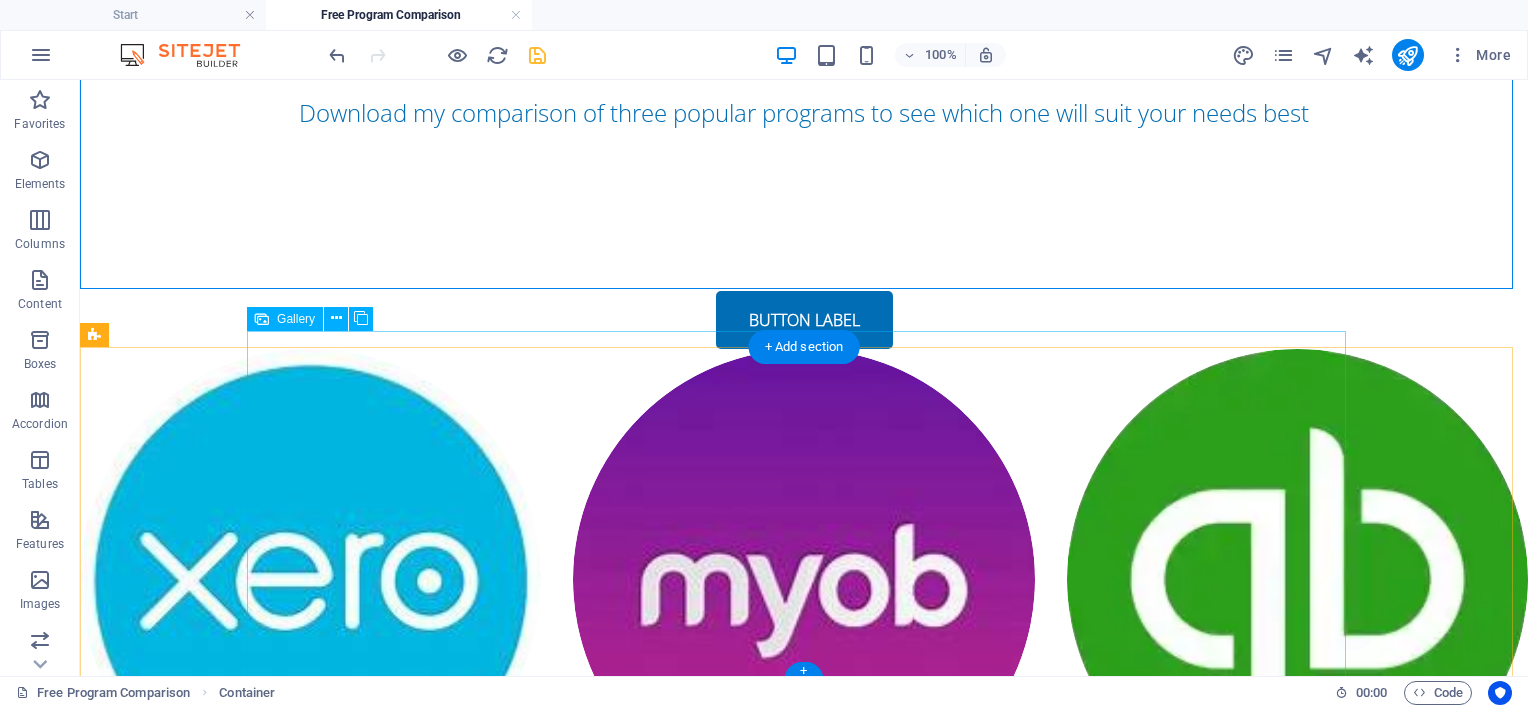 scroll, scrollTop: 506, scrollLeft: 0, axis: vertical 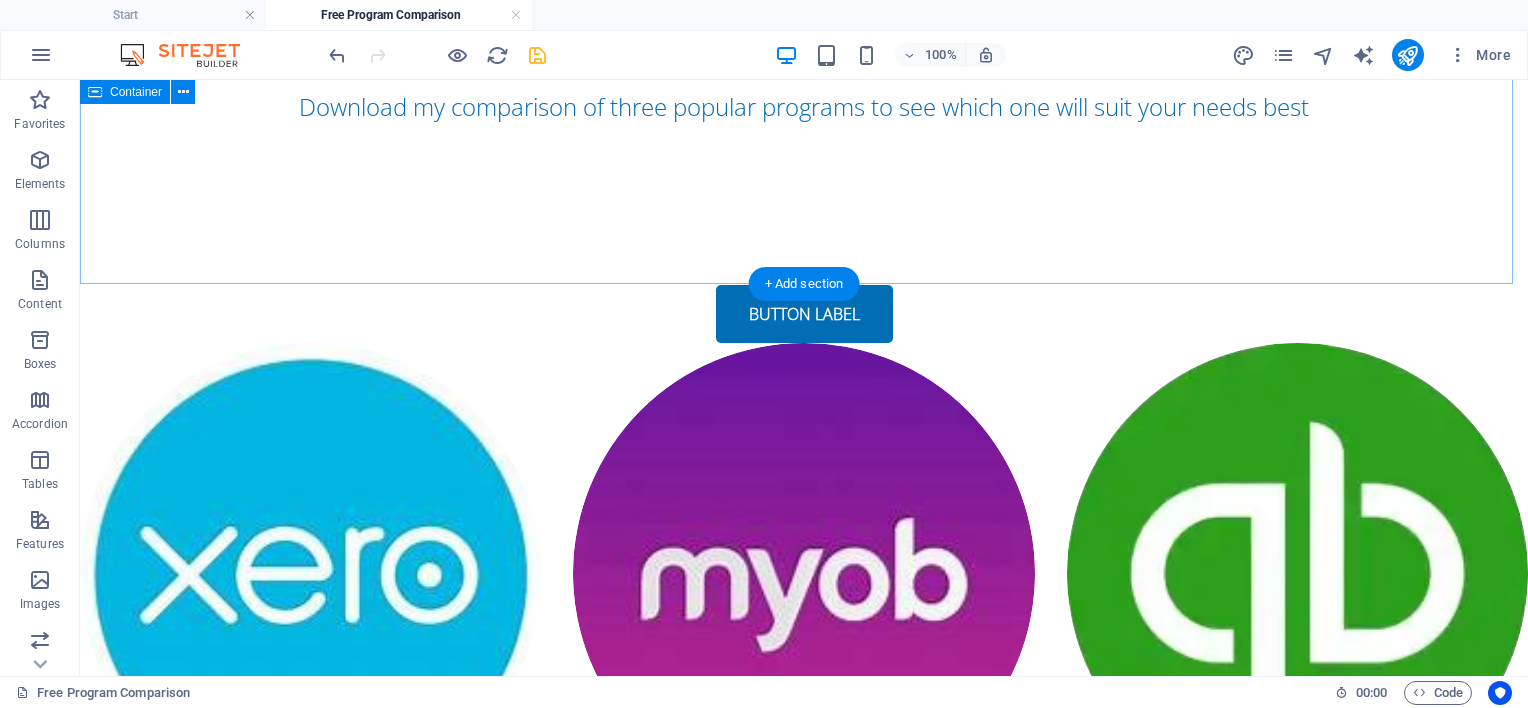 select on "popularity" 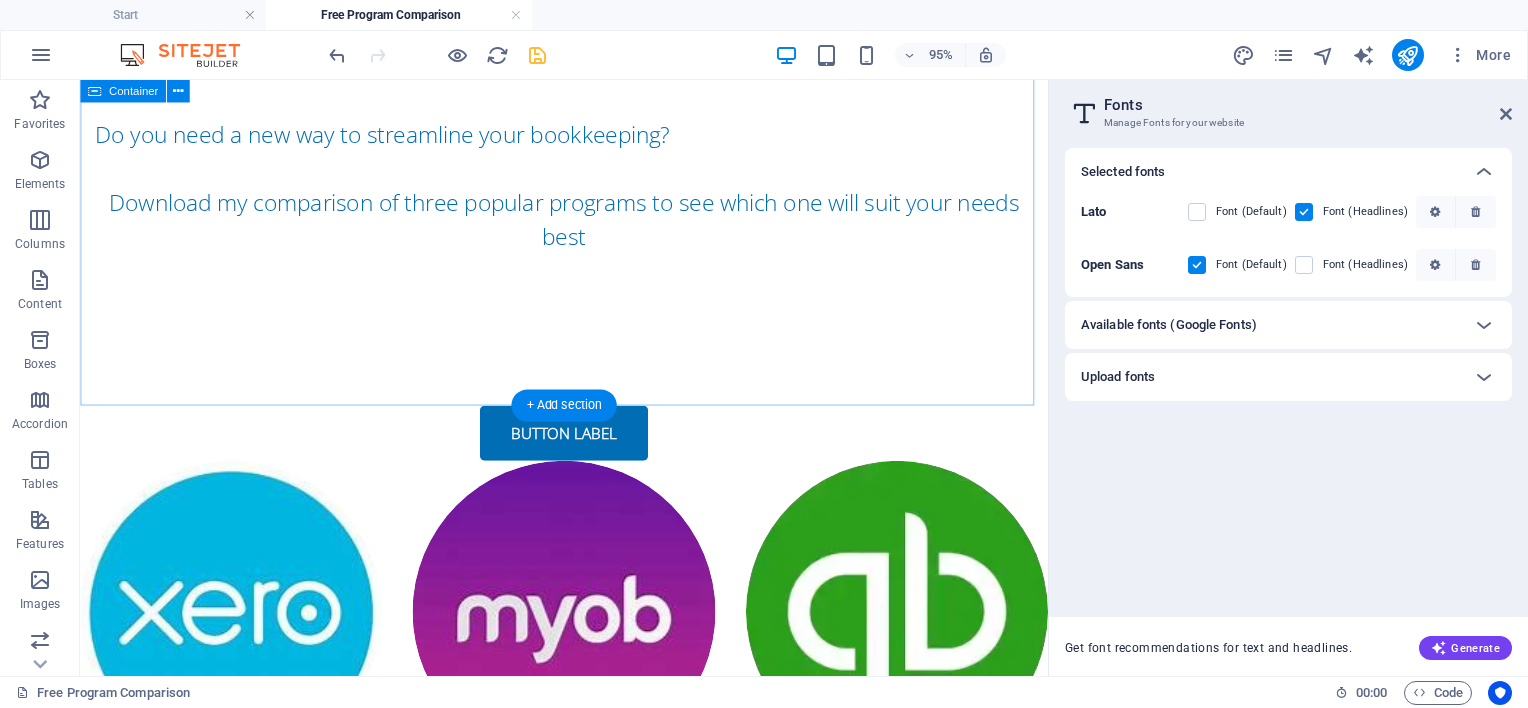 scroll, scrollTop: 4, scrollLeft: 0, axis: vertical 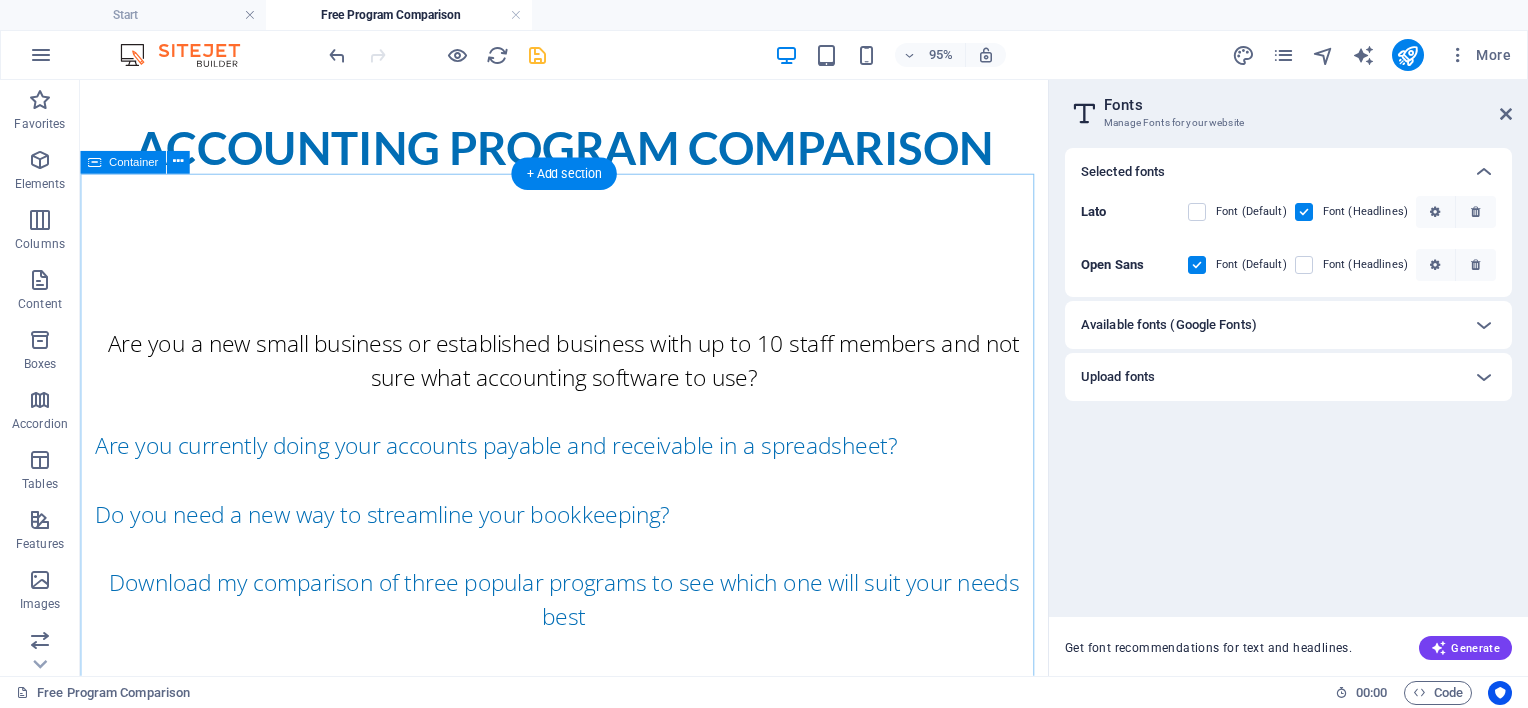 click on "Are you a new small business or established business with up to 10 staff members and not sure what accounting software to use? Are you currently doing your accounts payable and receivable in a spreadsheet? Do you need a new way to streamline your bookkeeping? Download my comparison of three popular programs to see which one will suit your needs best" at bounding box center (589, 501) 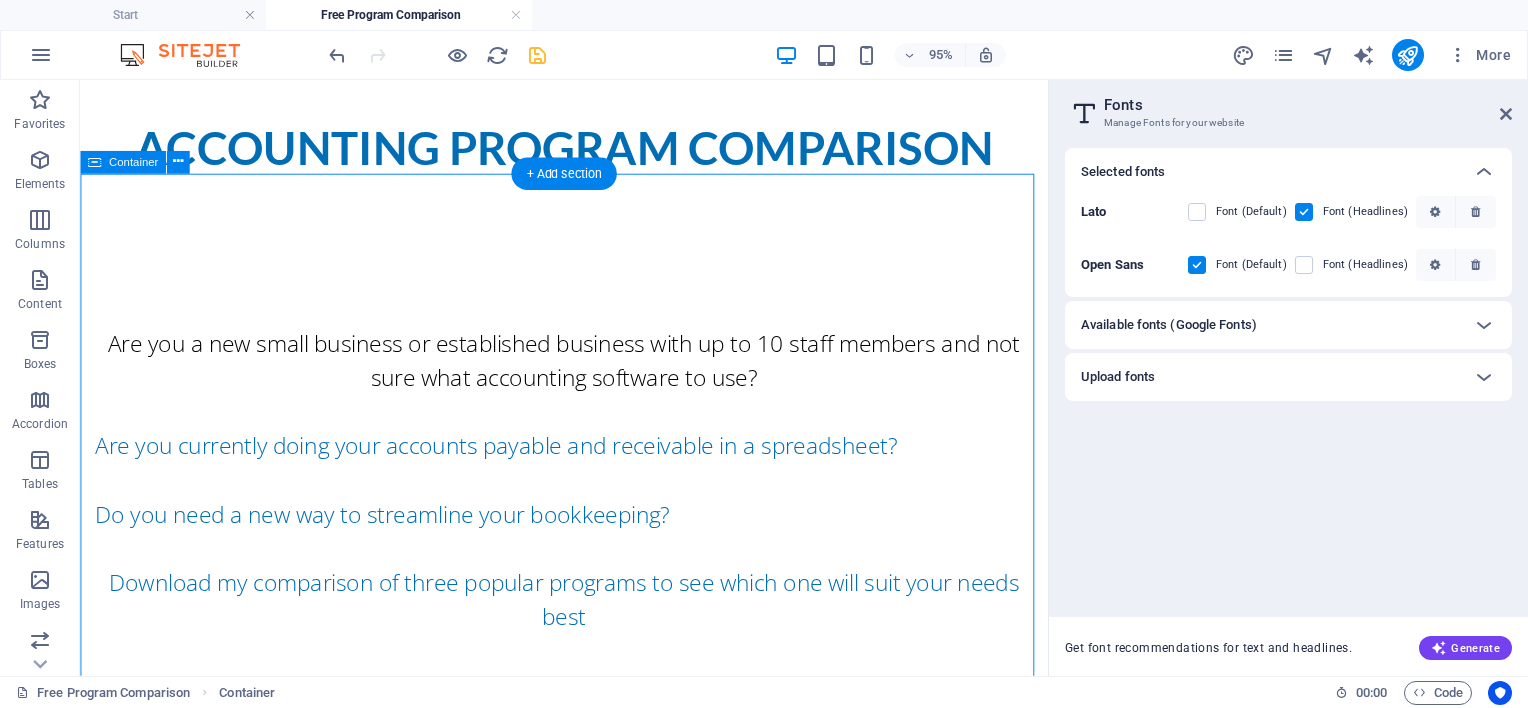 click on "Are you a new small business or established business with up to 10 staff members and not sure what accounting software to use? Are you currently doing your accounts payable and receivable in a spreadsheet? Do you need a new way to streamline your bookkeeping? Download my comparison of three popular programs to see which one will suit your needs best" at bounding box center (589, 501) 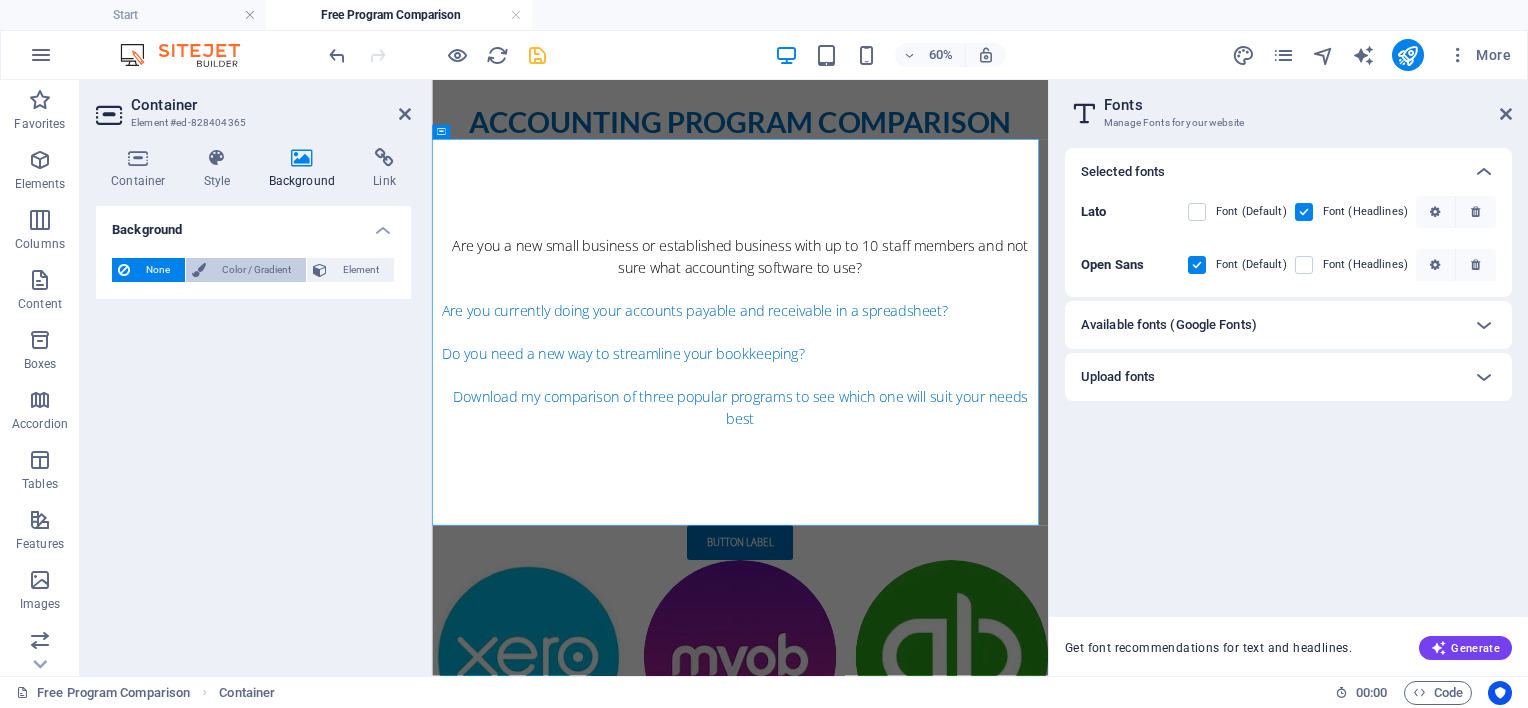 click at bounding box center (199, 270) 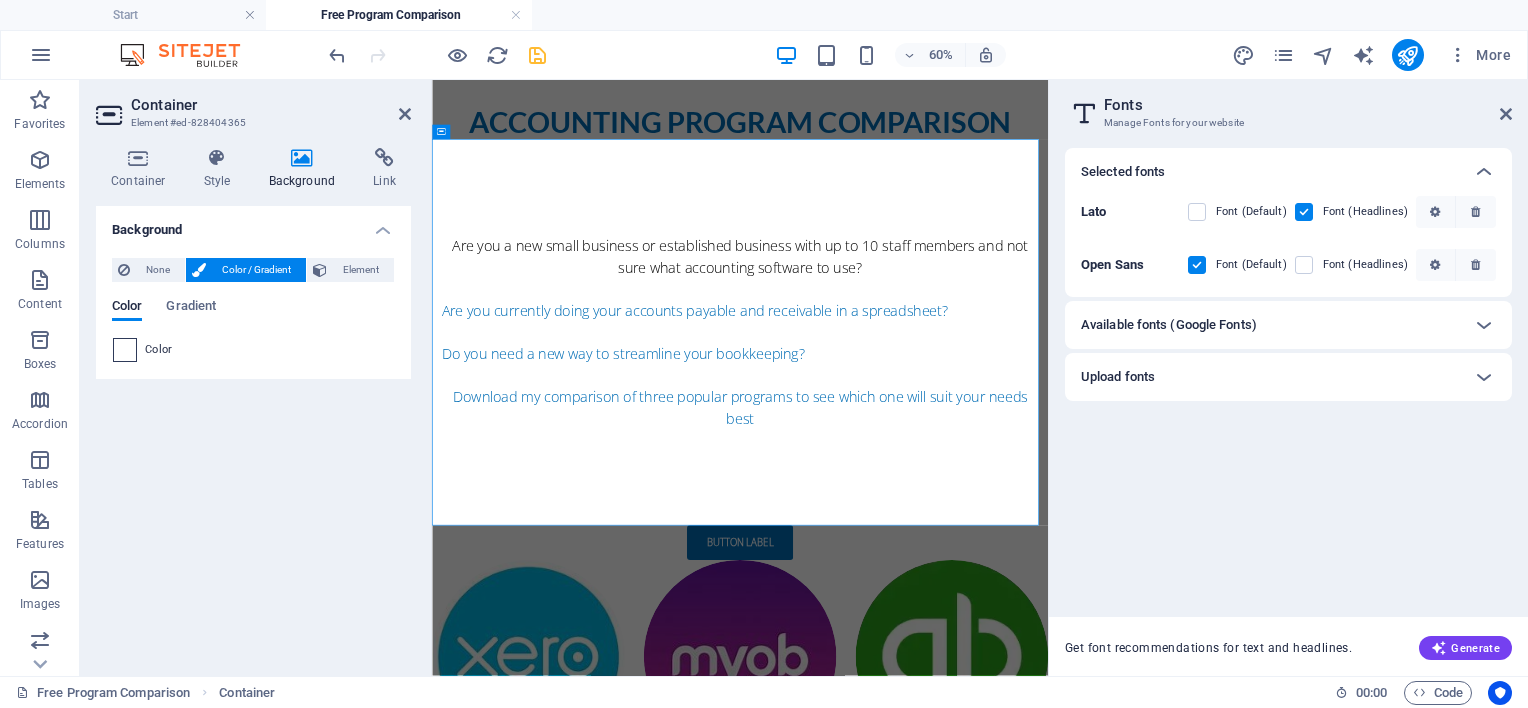 click at bounding box center [125, 350] 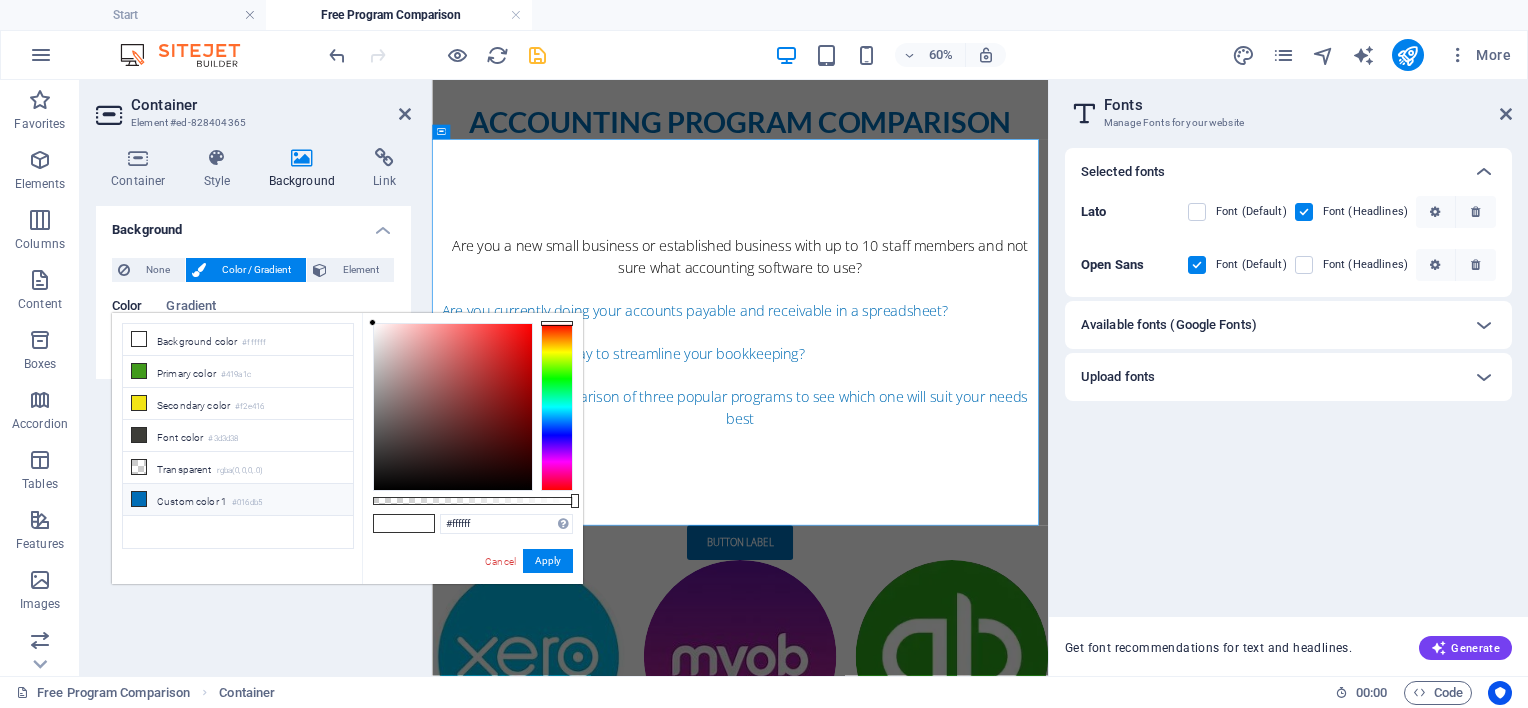 click at bounding box center [139, 499] 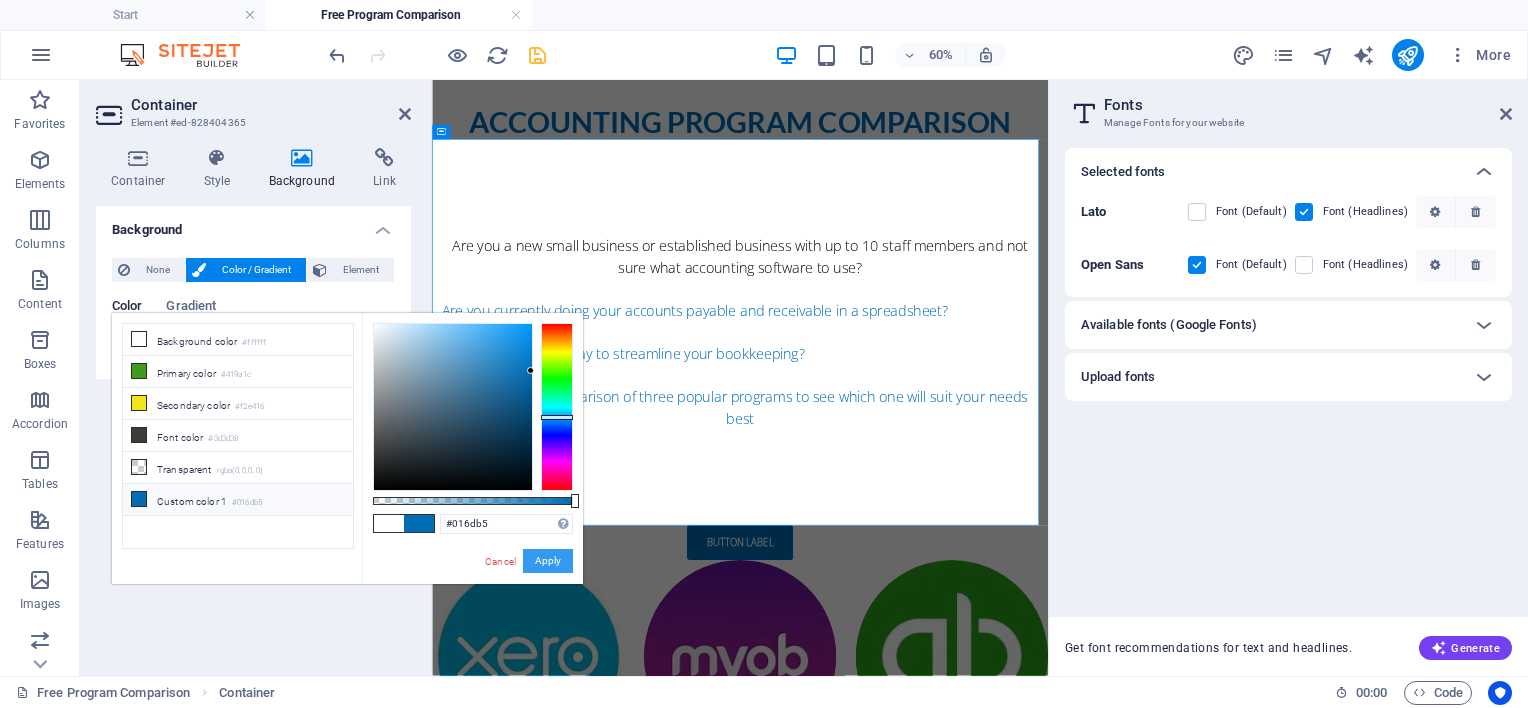 click on "Apply" at bounding box center [548, 561] 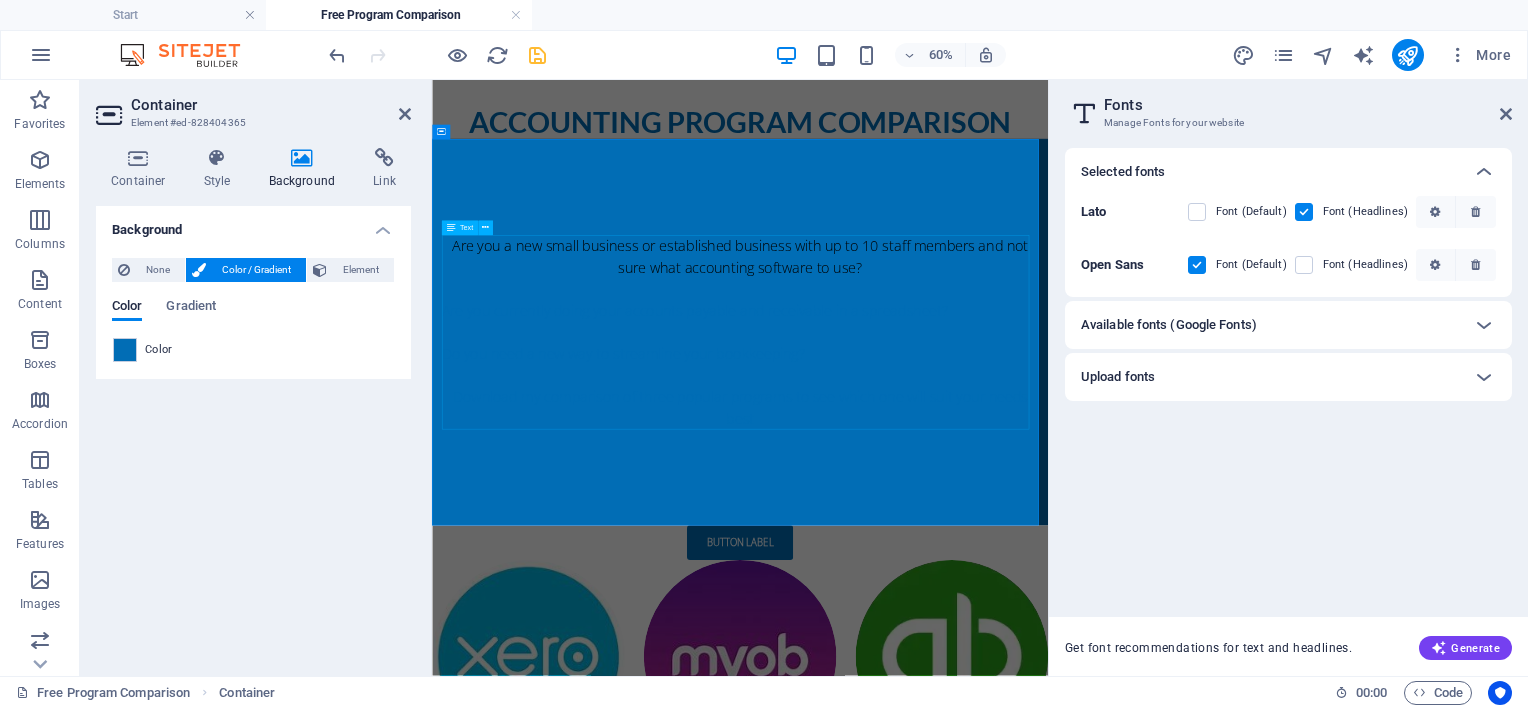 click on "Are you a new small business or established business with up to 10 staff members and not sure what accounting software to use? Are you currently doing your accounts payable and receivable in a spreadsheet? Do you need a new way to streamline your bookkeeping? Download my comparison of three popular programs to see which one will suit your needs best" at bounding box center (945, 501) 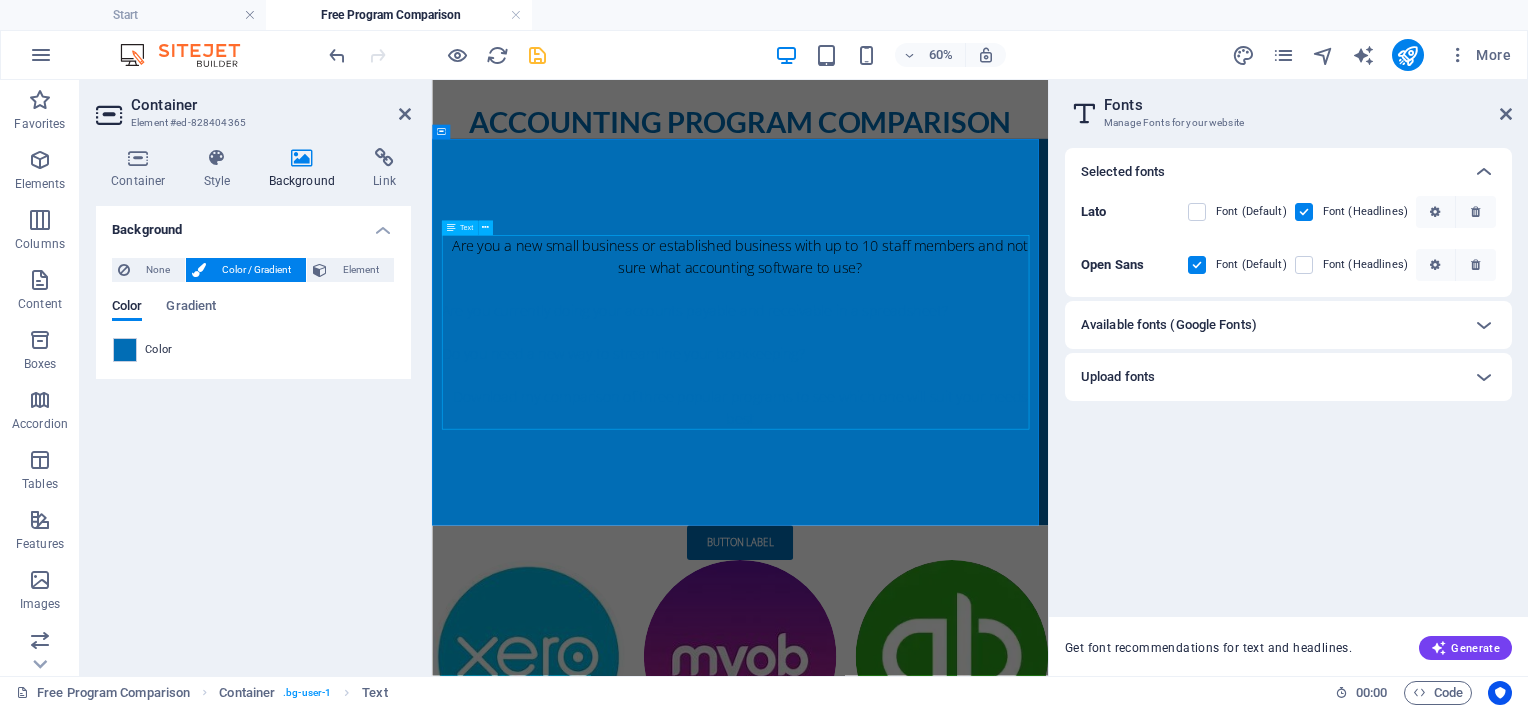 click on "Are you a new small business or established business with up to 10 staff members and not sure what accounting software to use? Are you currently doing your accounts payable and receivable in a spreadsheet? Do you need a new way to streamline your bookkeeping? Download my comparison of three popular programs to see which one will suit your needs best" at bounding box center [945, 501] 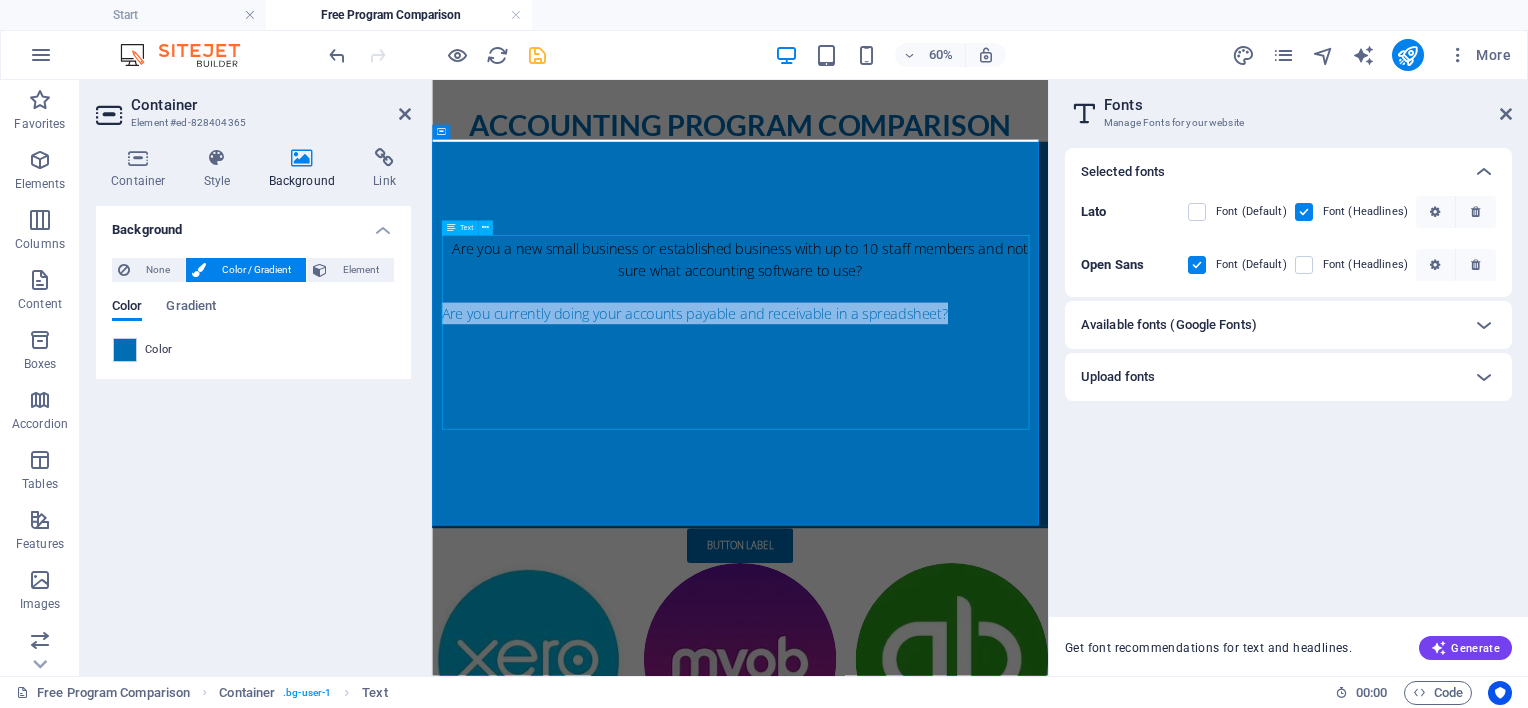 click on "Are you currently doing your accounts payable and receivable in a spreadsheet?" at bounding box center (870, 468) 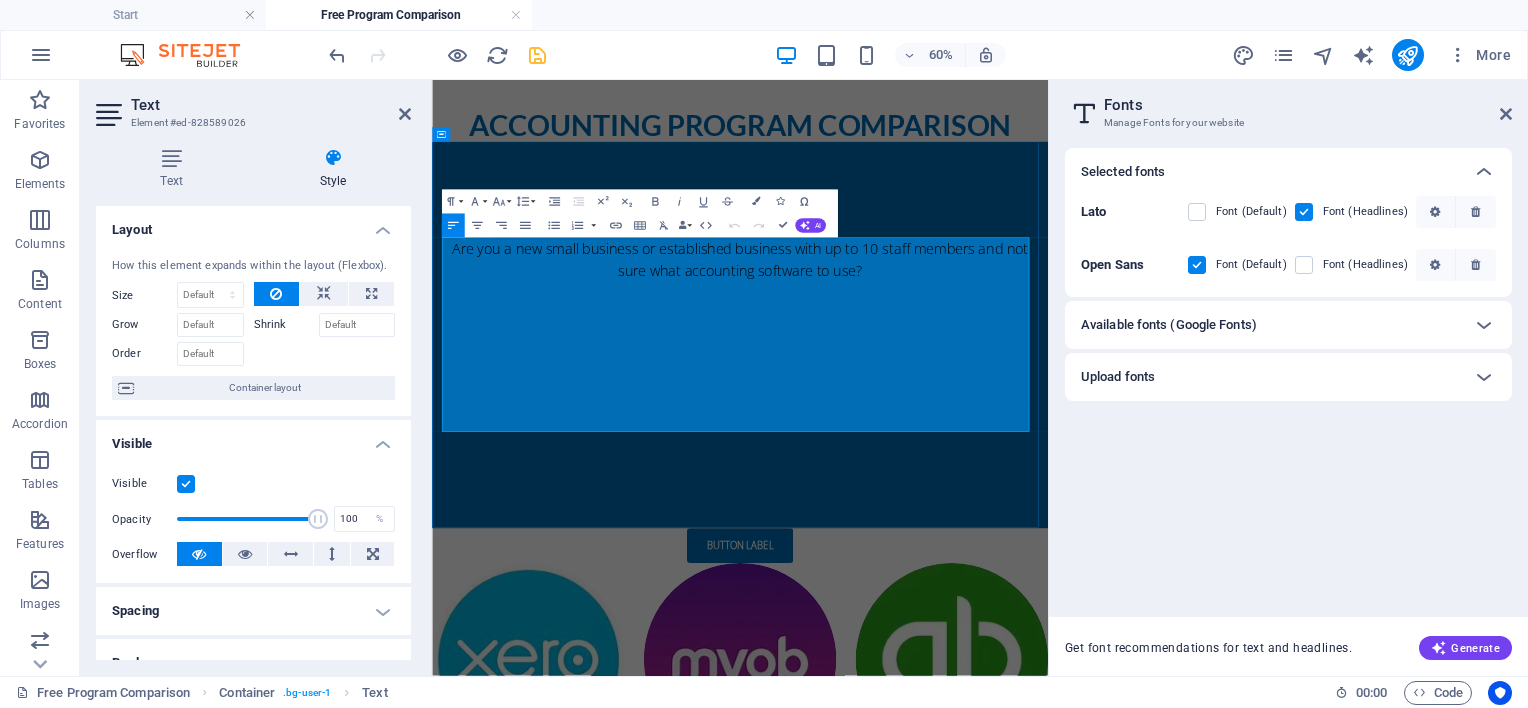 click on "Are you a new small business or established business with up to 10 staff members and not sure what accounting software to use?" at bounding box center [945, 379] 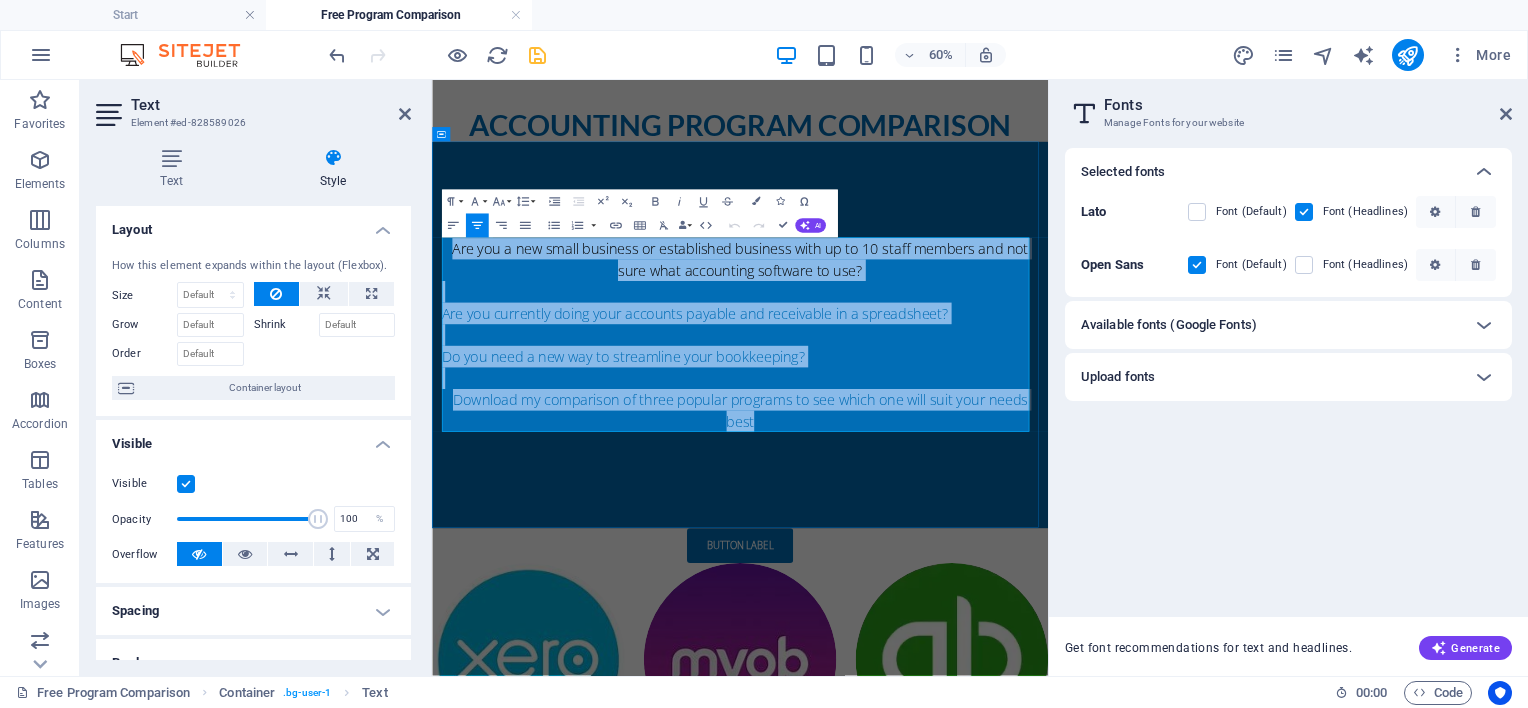 drag, startPoint x: 449, startPoint y: 363, endPoint x: 1371, endPoint y: 642, distance: 963.28864 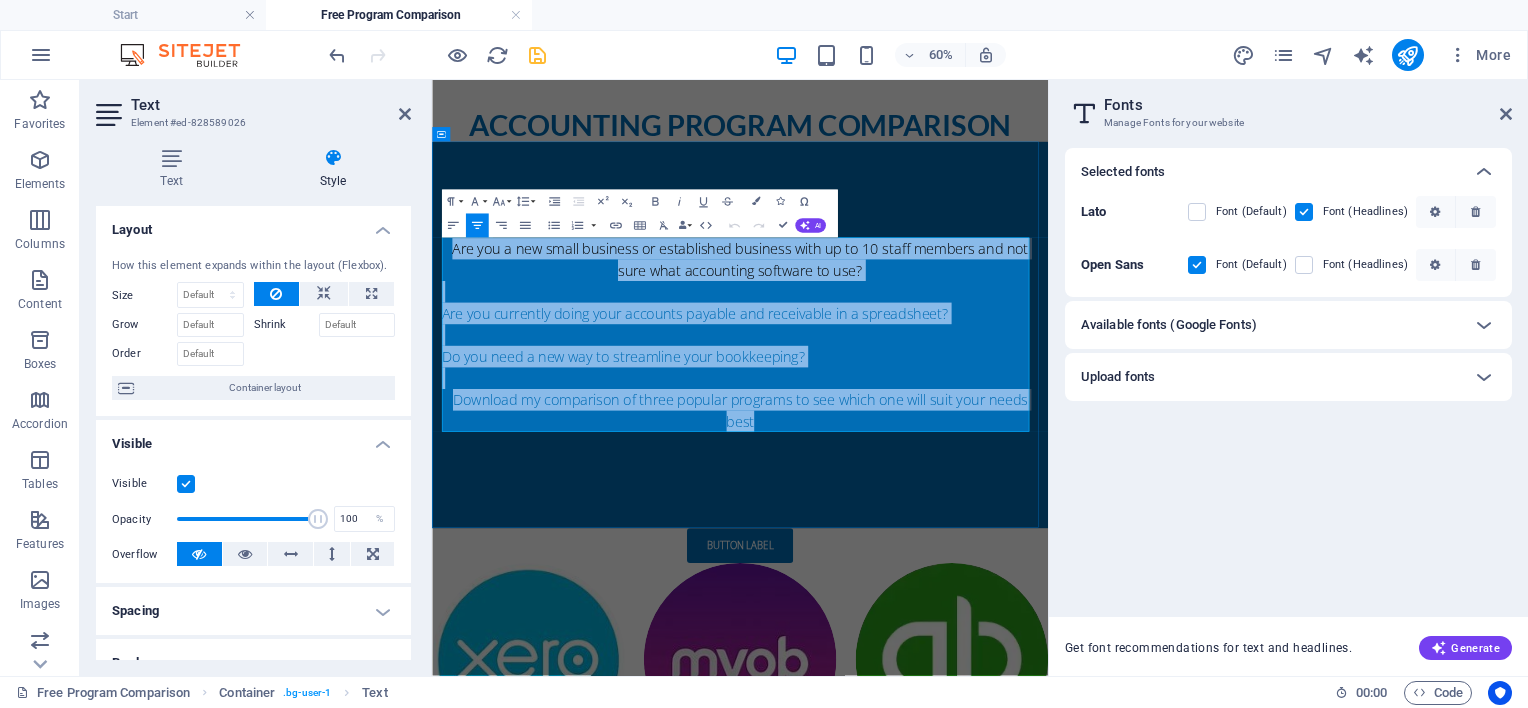 click on "Are you a new small business or established business with up to 10 staff members and not sure what accounting software to use? Are you currently doing your accounts payable and receivable in a spreadsheet? Do you need a new way to streamline your bookkeeping? Download my comparison of three popular programs to see which one will suit your needs best" at bounding box center [945, 505] 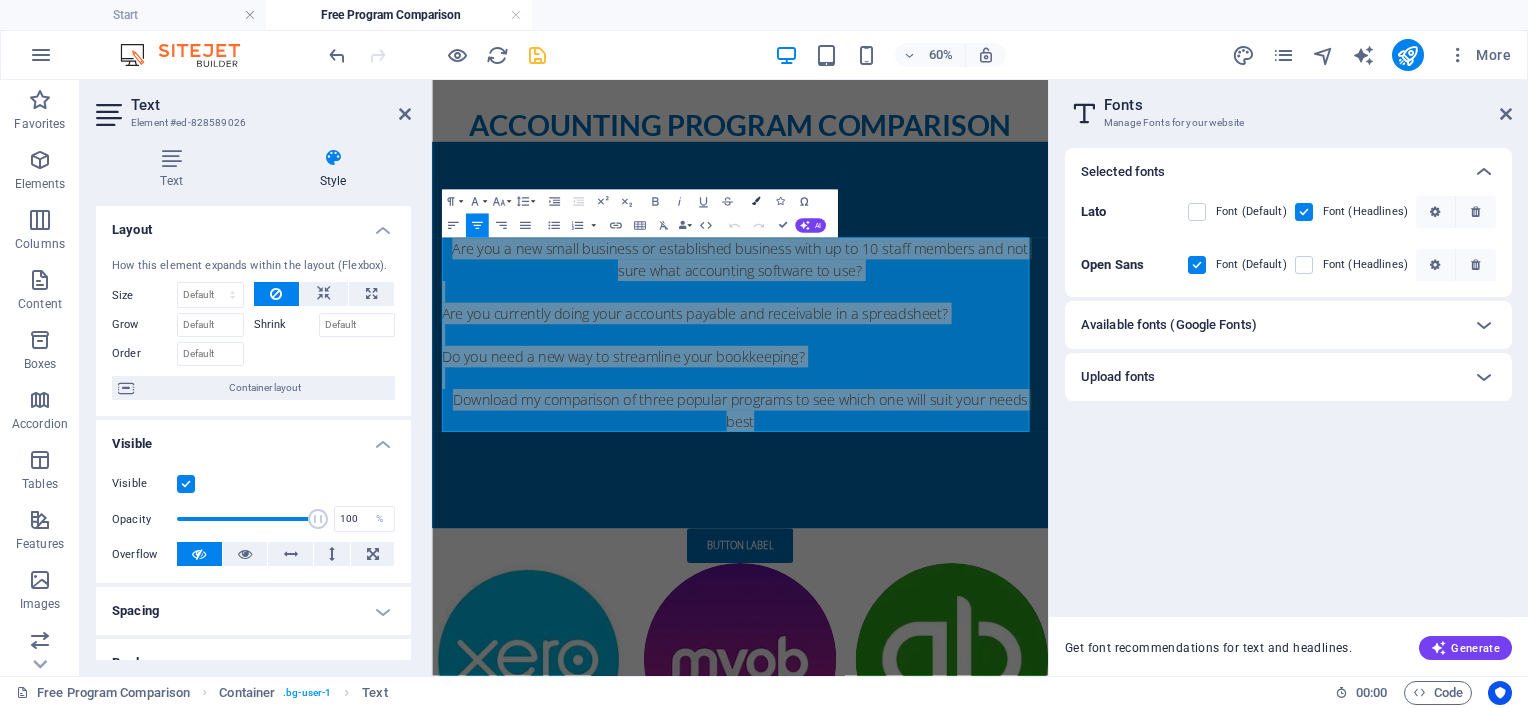 click at bounding box center [756, 201] 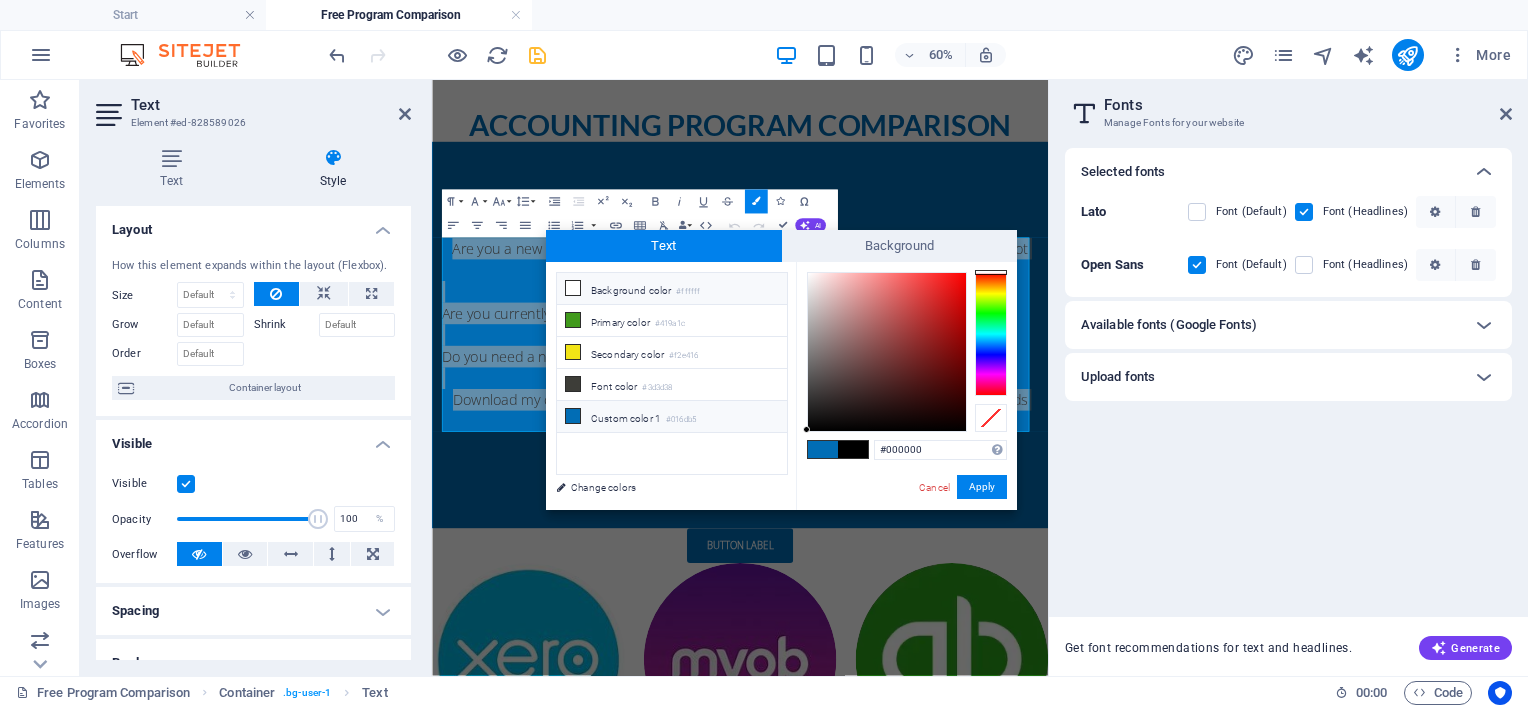 click at bounding box center (573, 288) 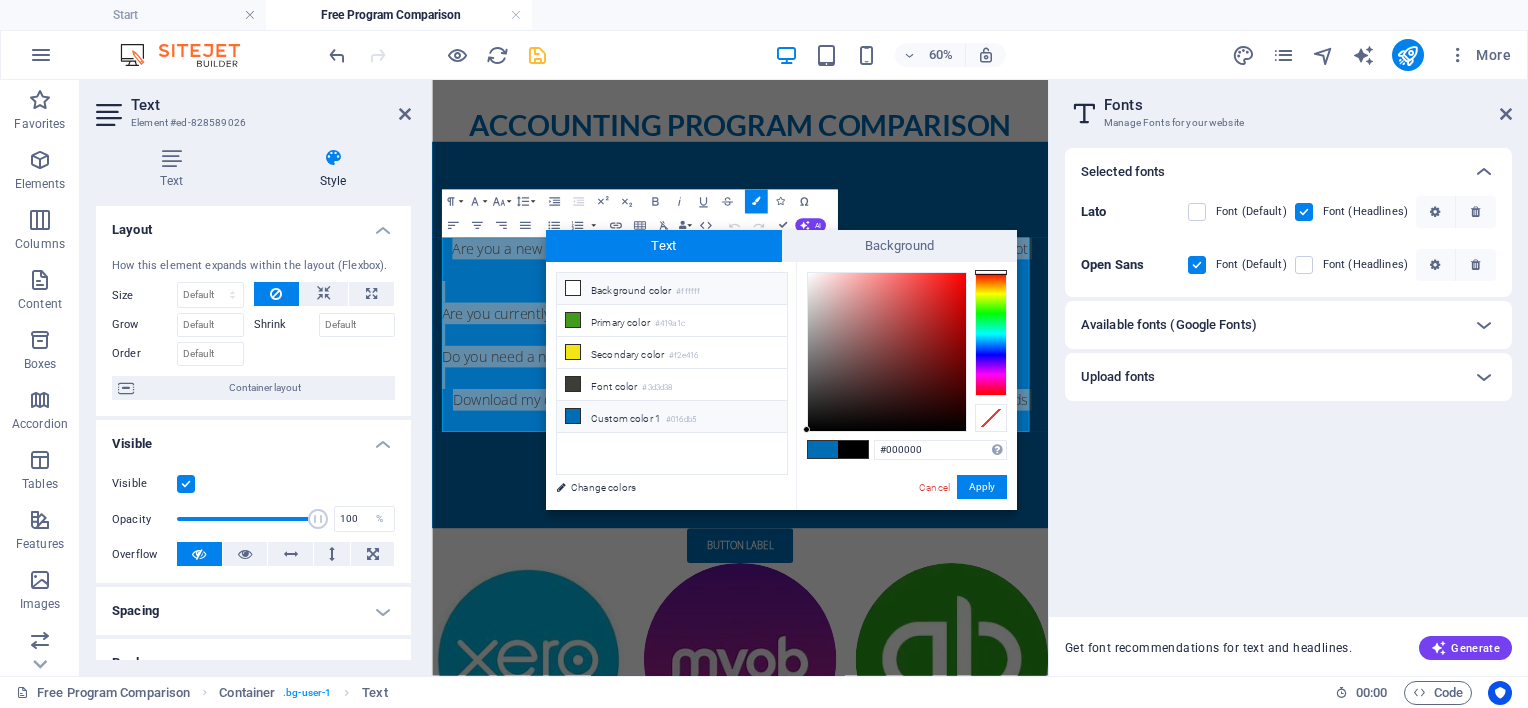 type on "#ffffff" 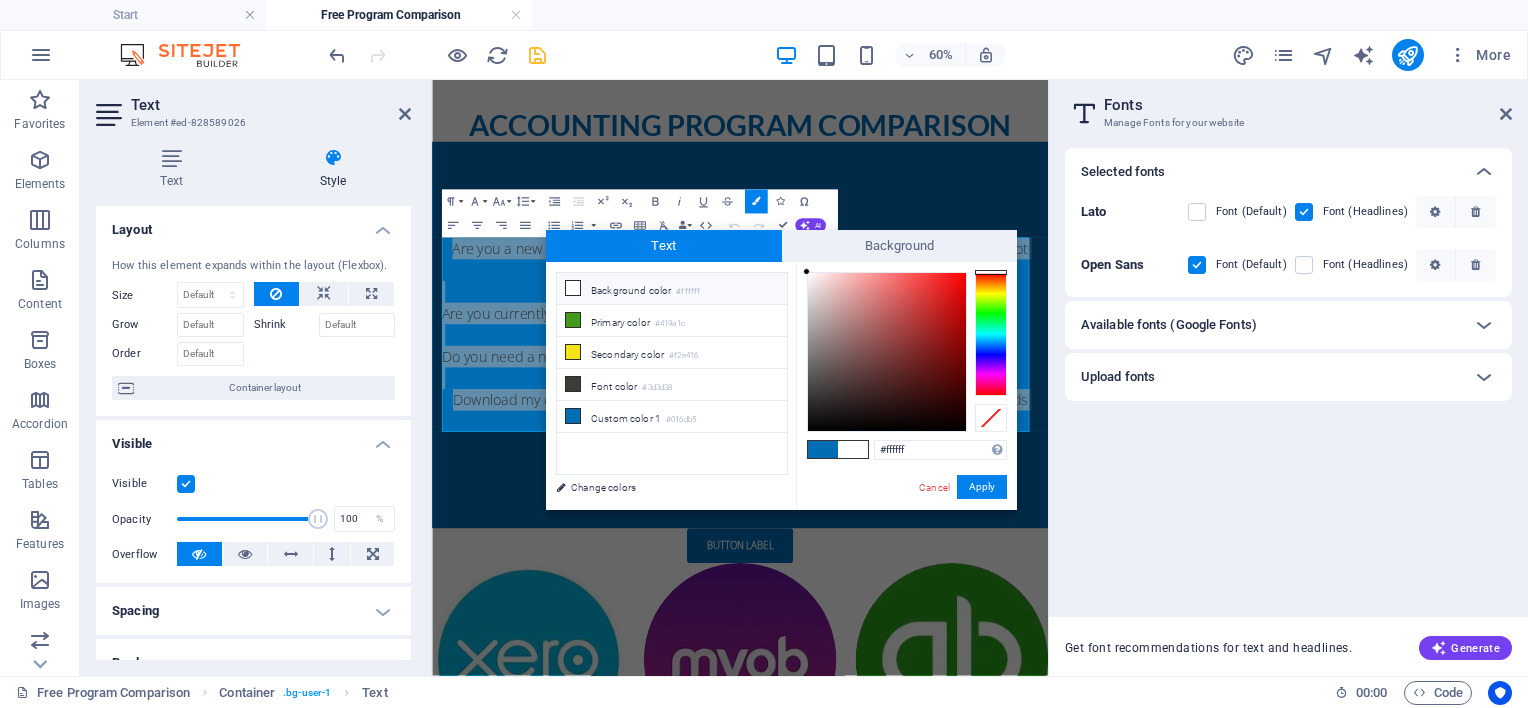 click at bounding box center (573, 288) 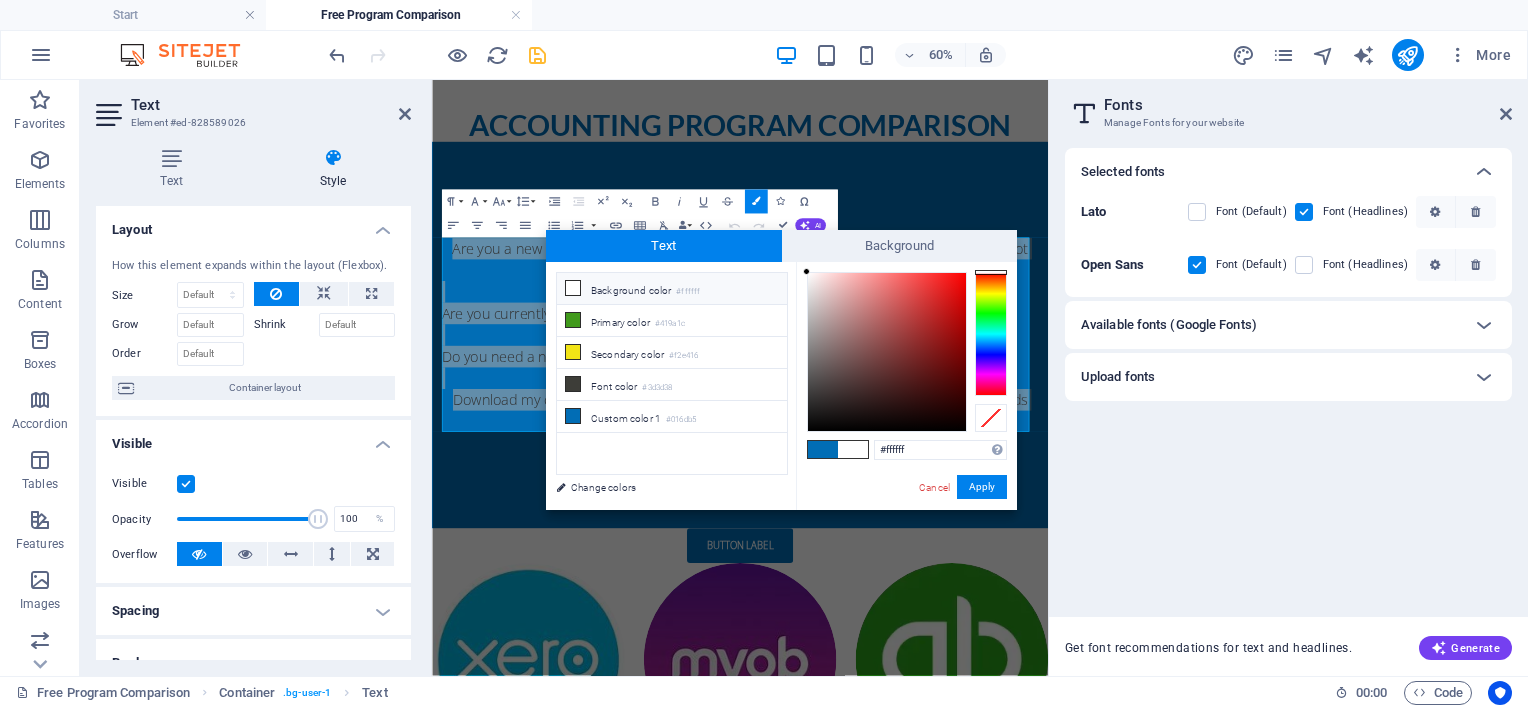 click at bounding box center [573, 288] 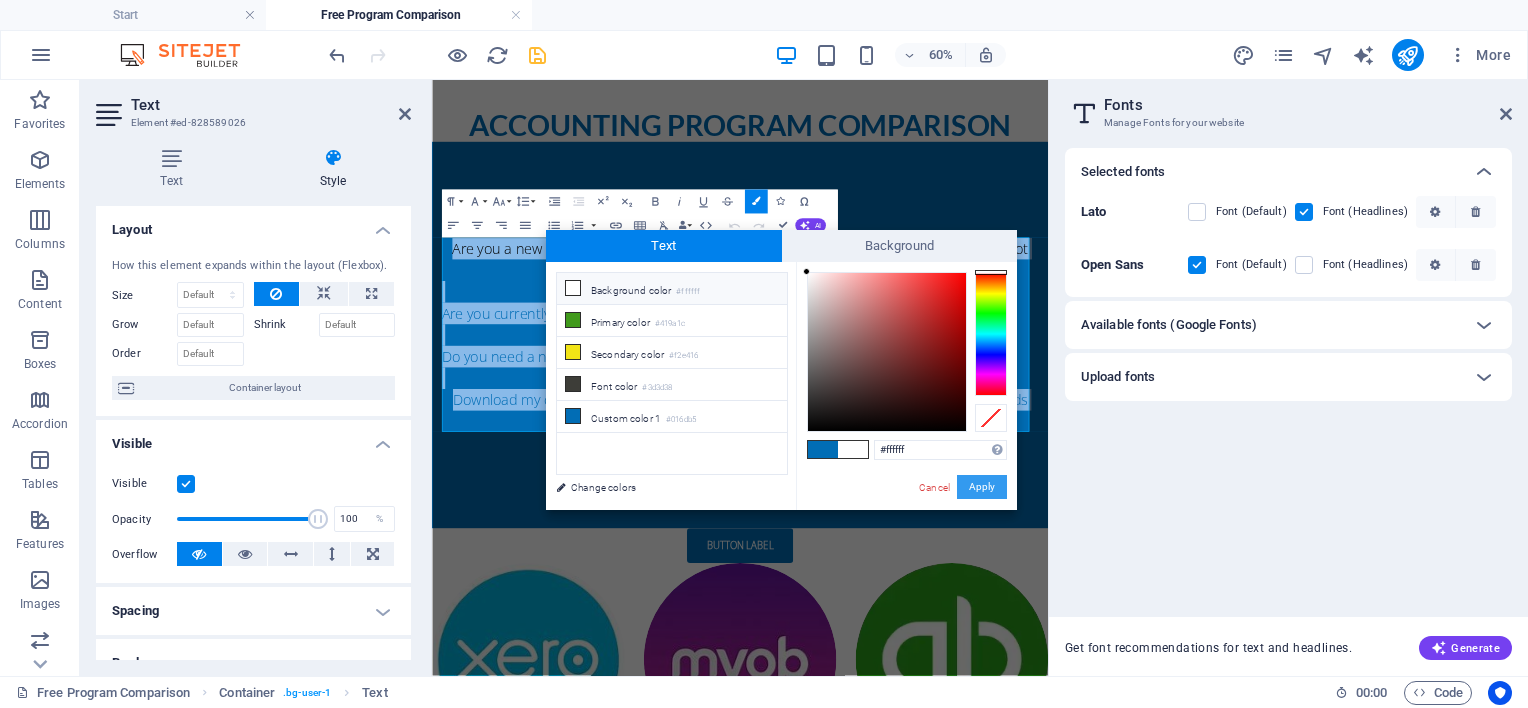 click on "Apply" at bounding box center (982, 487) 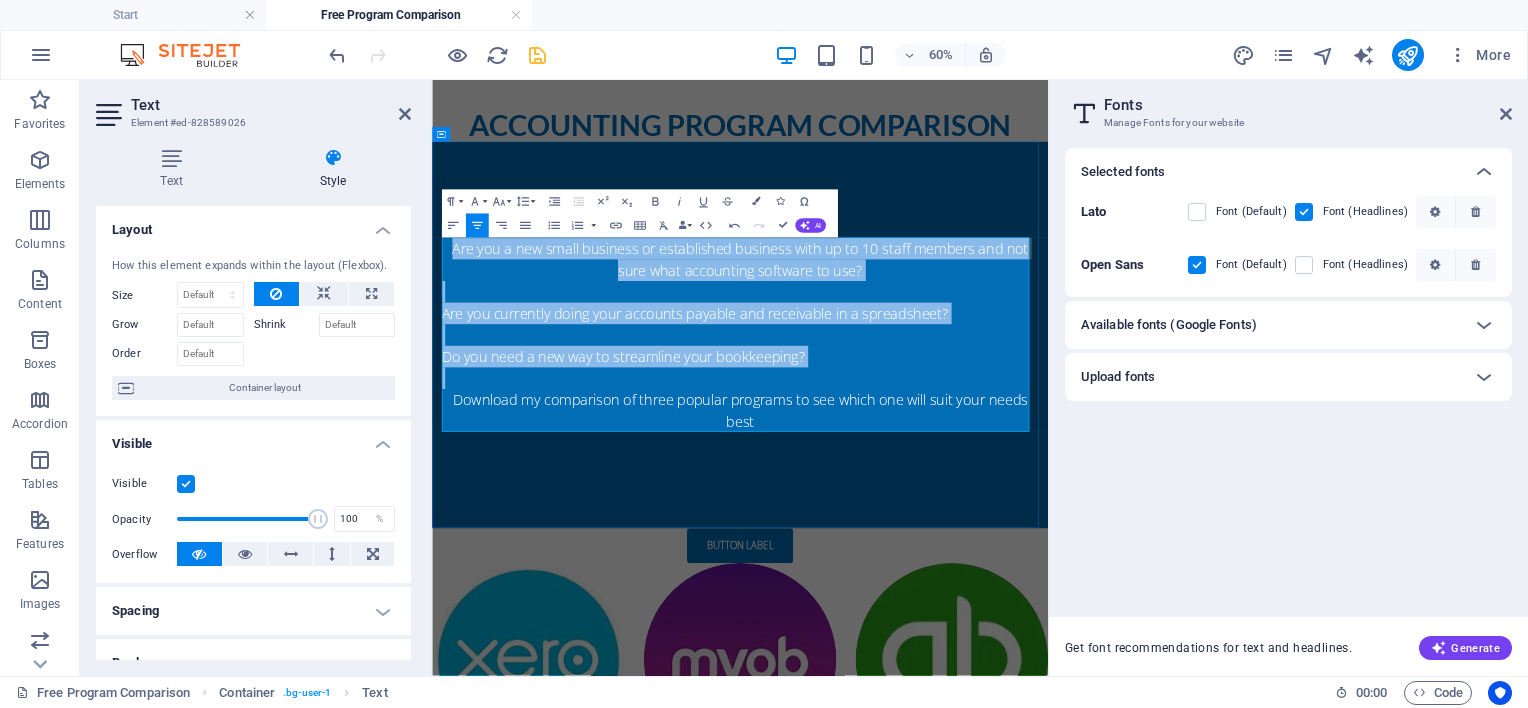 click on "Download my comparison of three popular programs to see which one will suit your needs best" at bounding box center (945, 631) 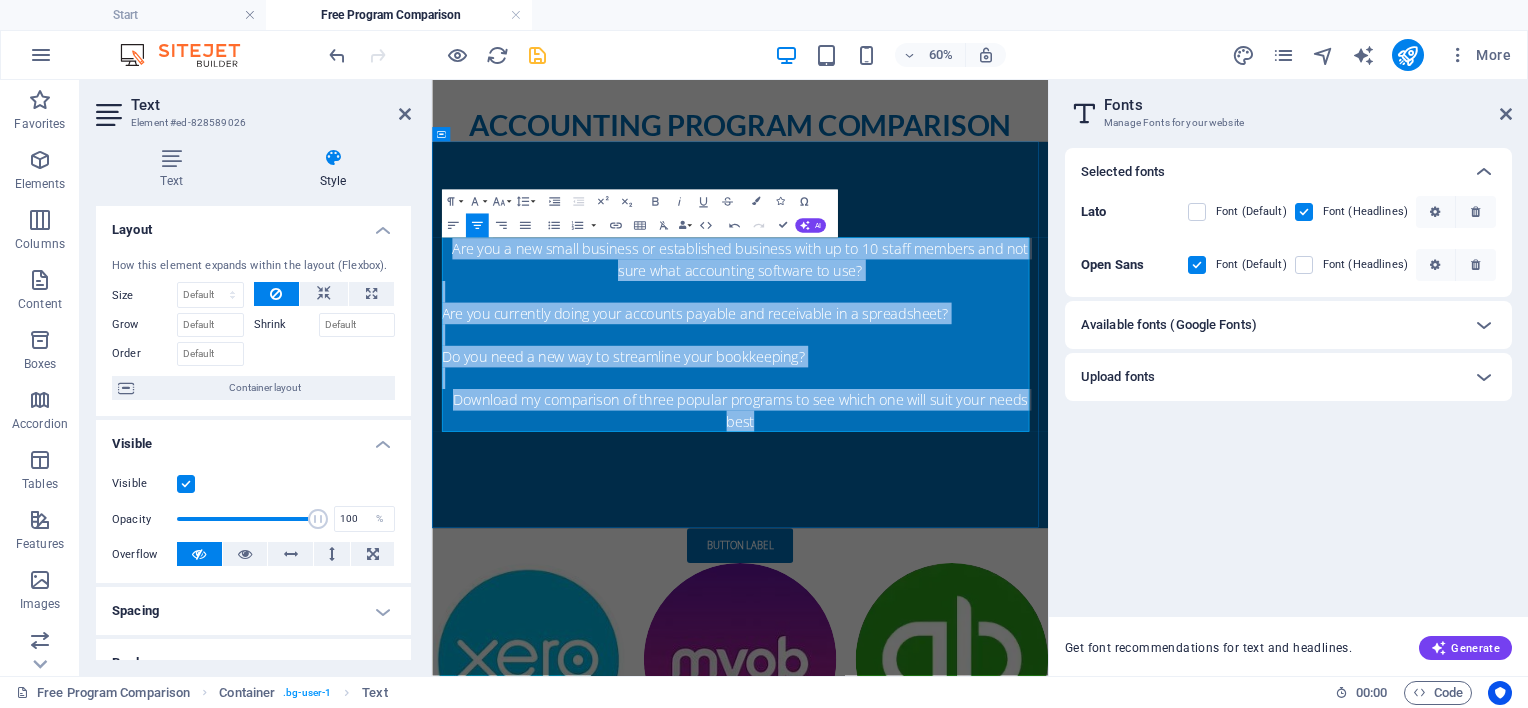 drag, startPoint x: 453, startPoint y: 361, endPoint x: 1303, endPoint y: 650, distance: 897.78674 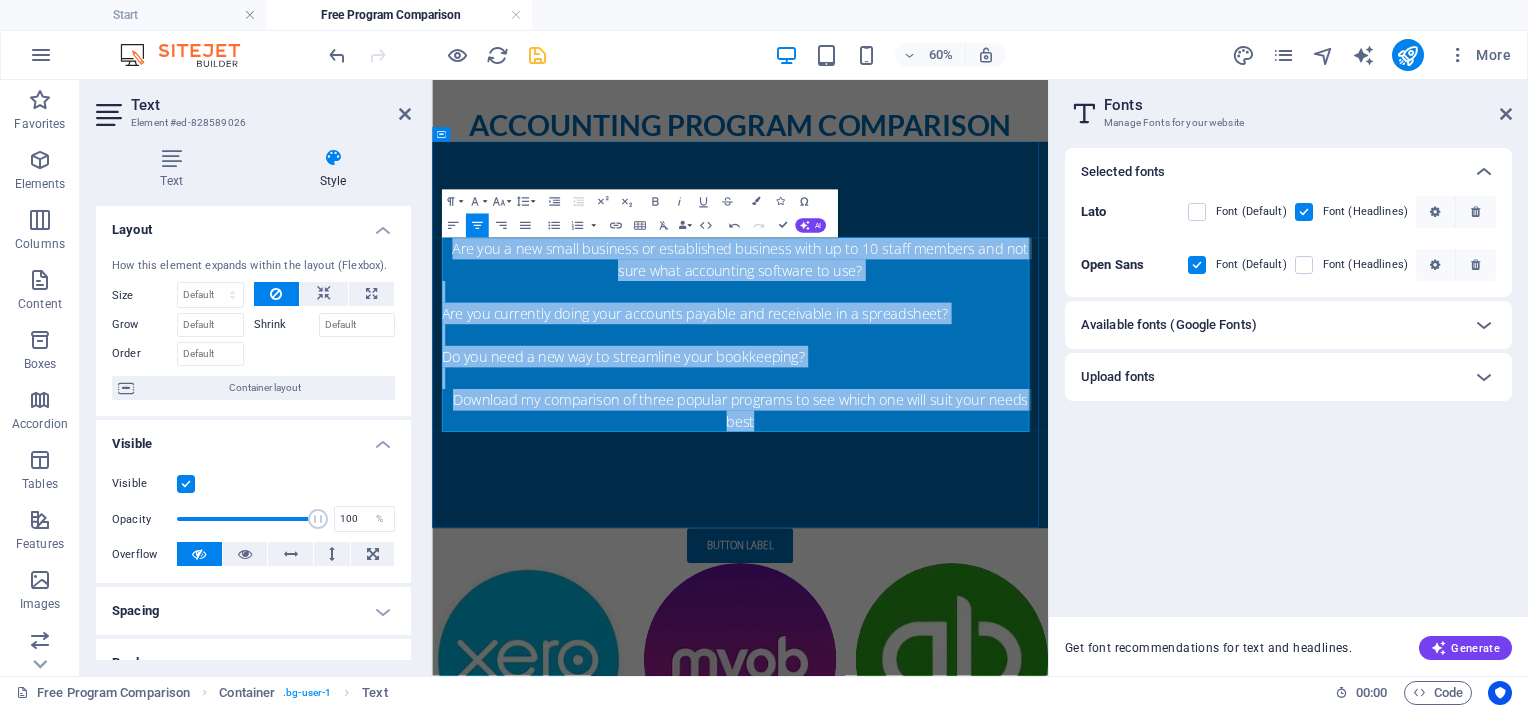 click on "Are you a new small business or established business with up to 10 staff members and not sure what accounting software to use? Are you currently doing your accounts payable and receivable in a spreadsheet? Do you need a new way to streamline your bookkeeping? Download my comparison of three popular programs to see which one will suit your needs best" at bounding box center [945, 505] 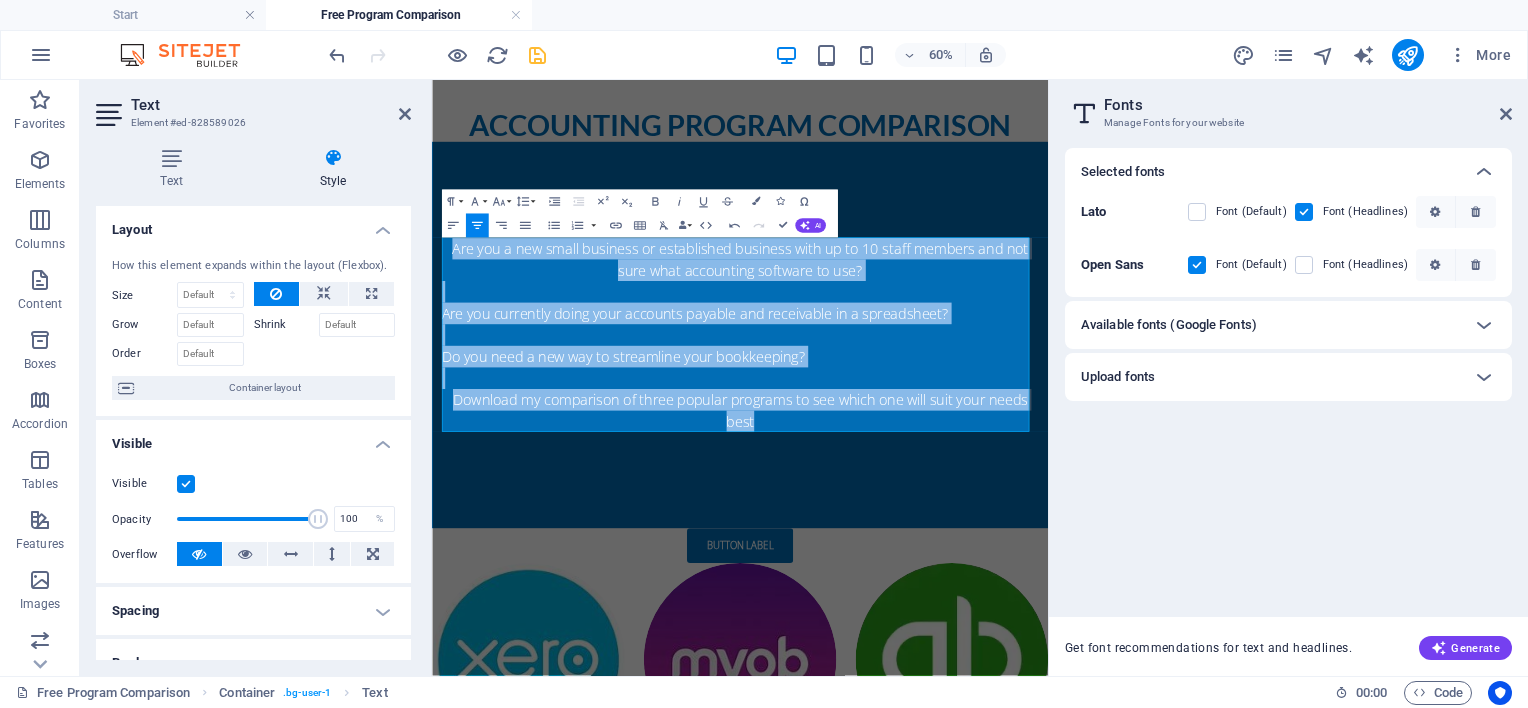 click 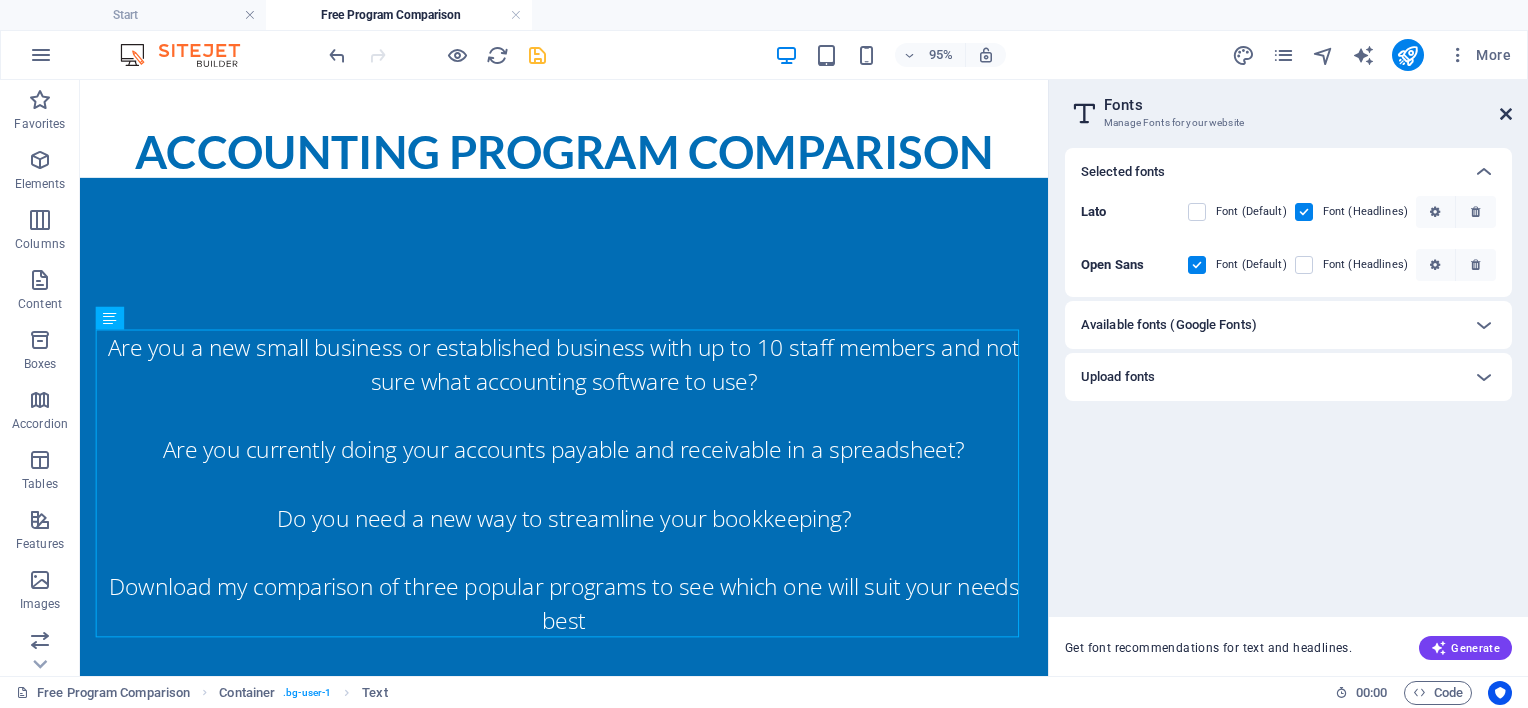 click at bounding box center [1506, 114] 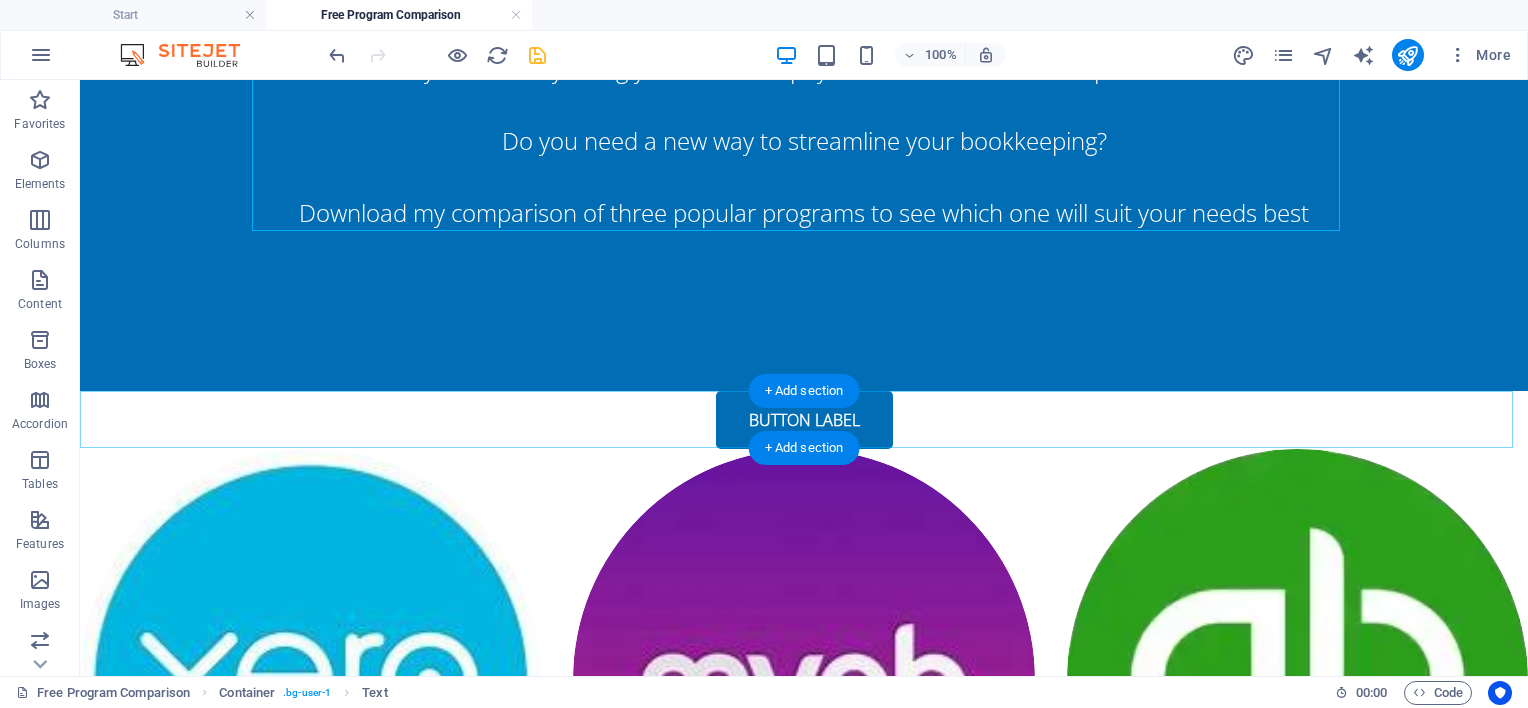 scroll, scrollTop: 506, scrollLeft: 0, axis: vertical 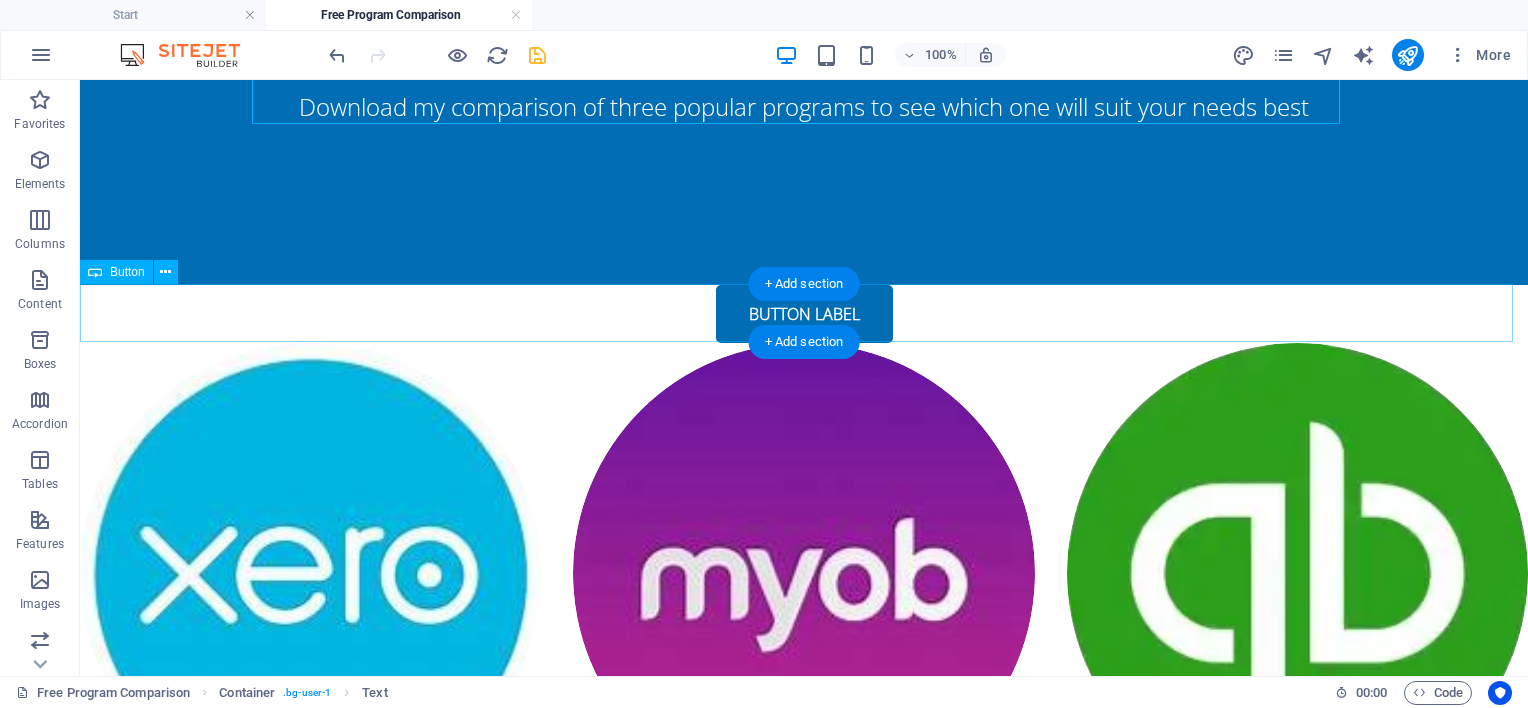 click on "Button label" at bounding box center [804, 314] 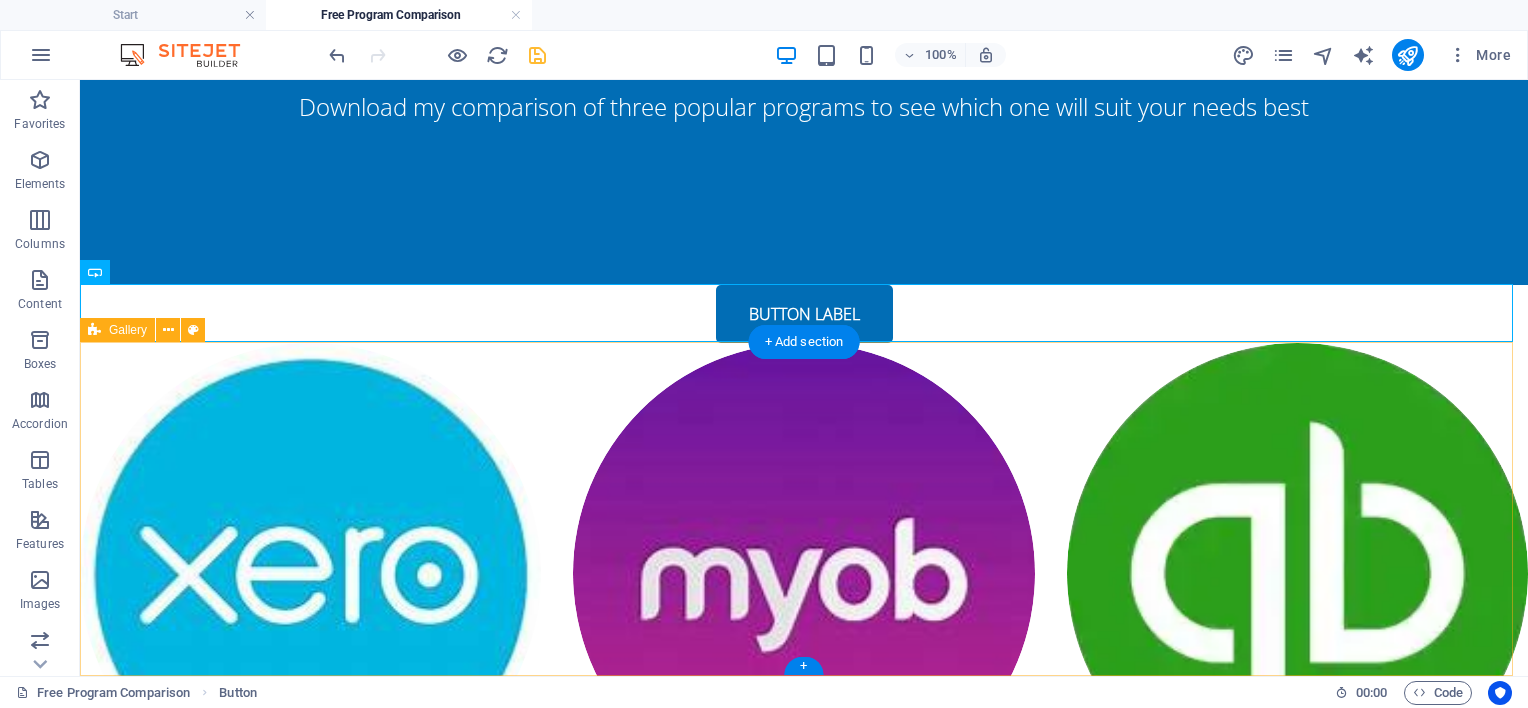 click at bounding box center [804, 573] 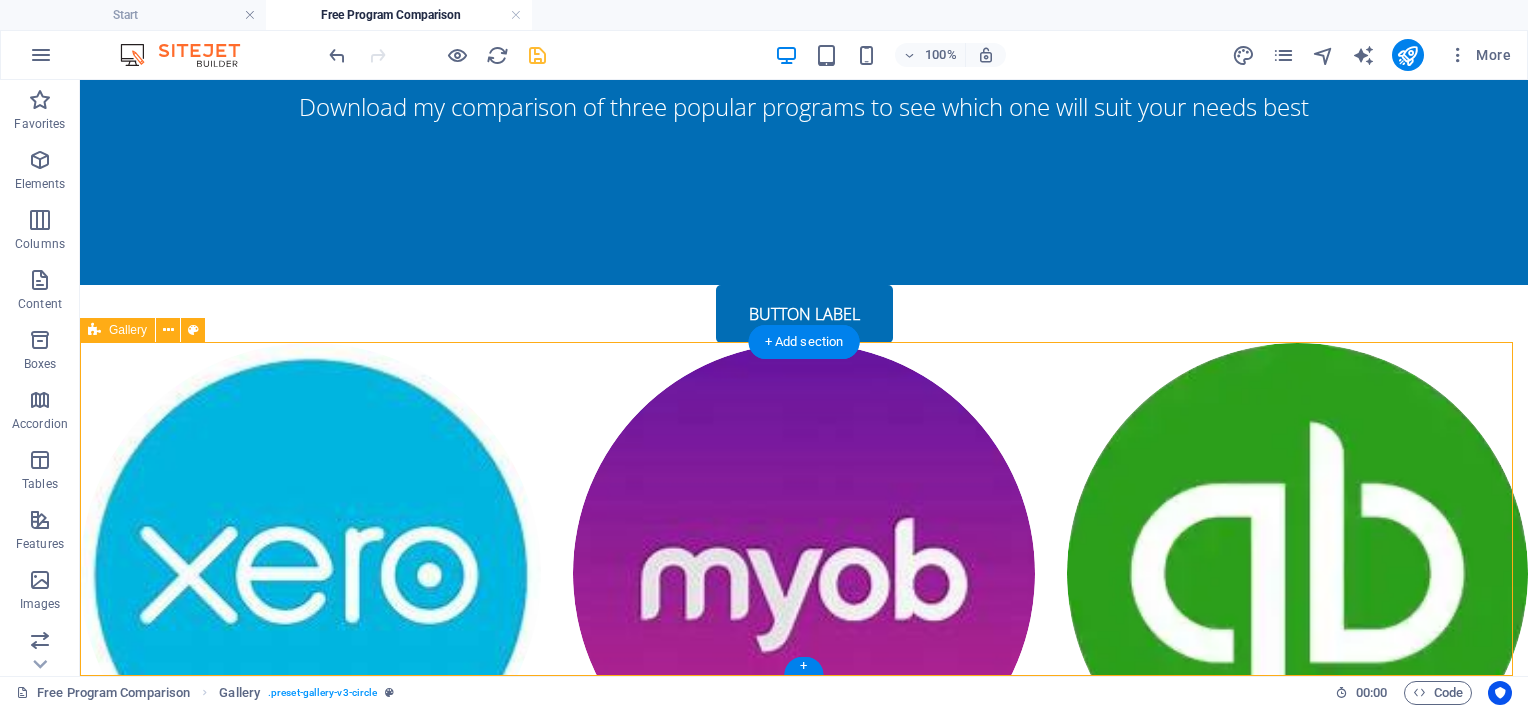 click at bounding box center [804, 573] 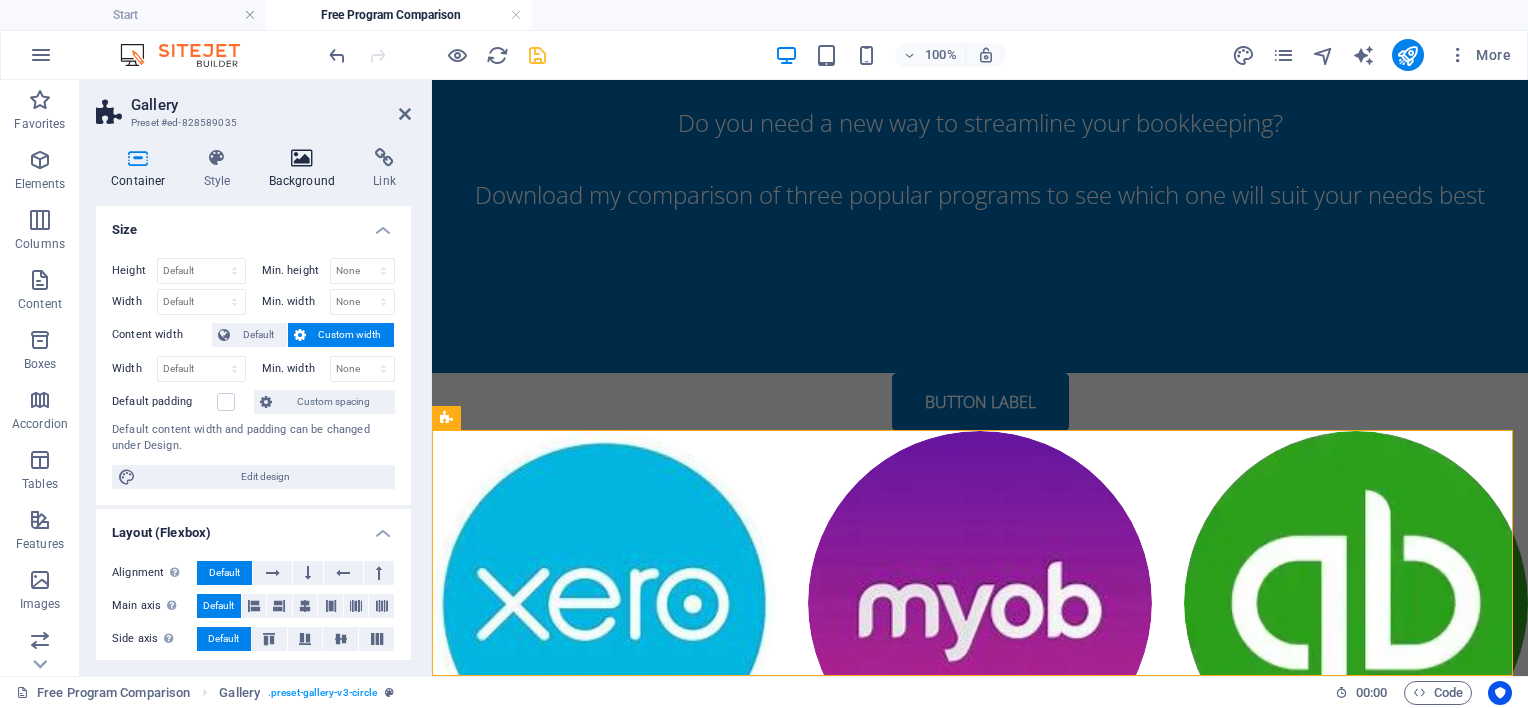 click at bounding box center [302, 158] 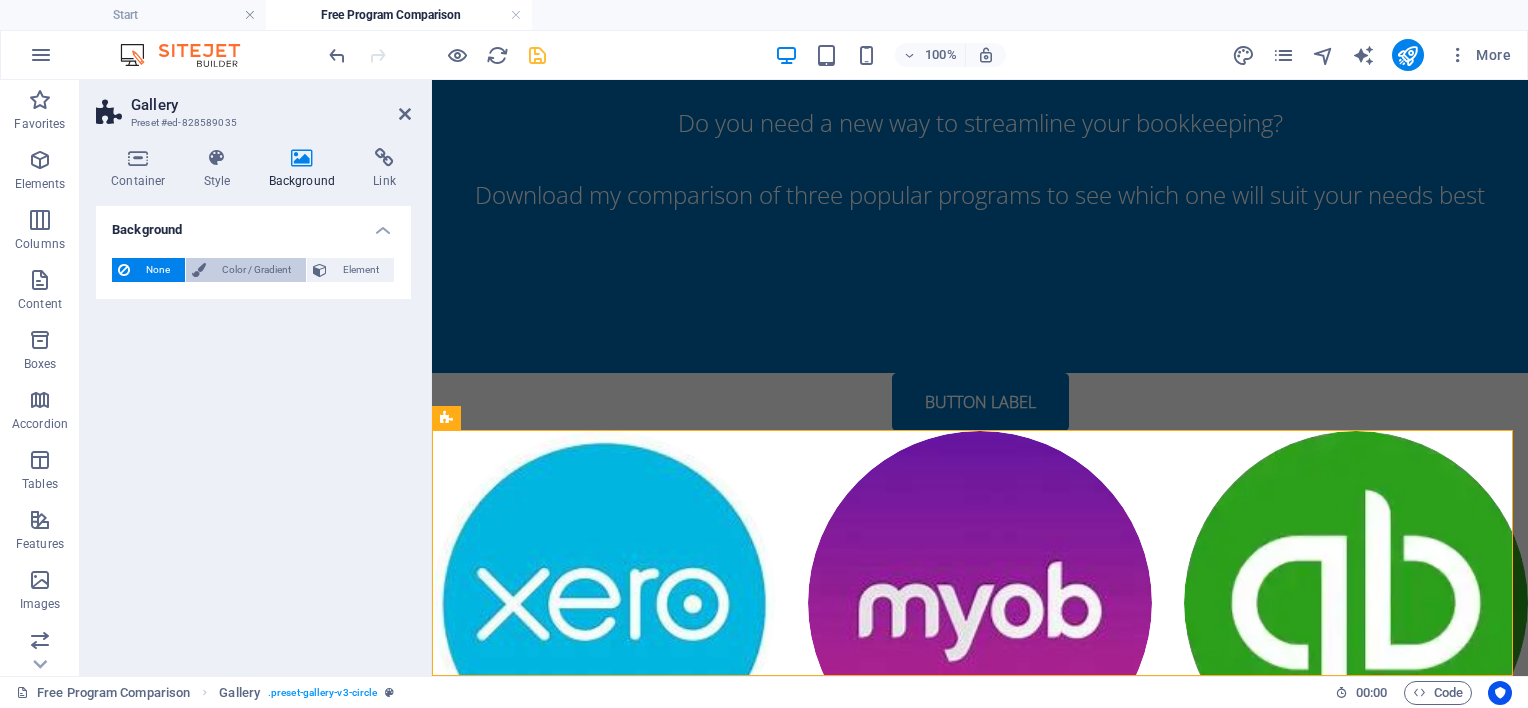 click on "Color / Gradient" at bounding box center (256, 270) 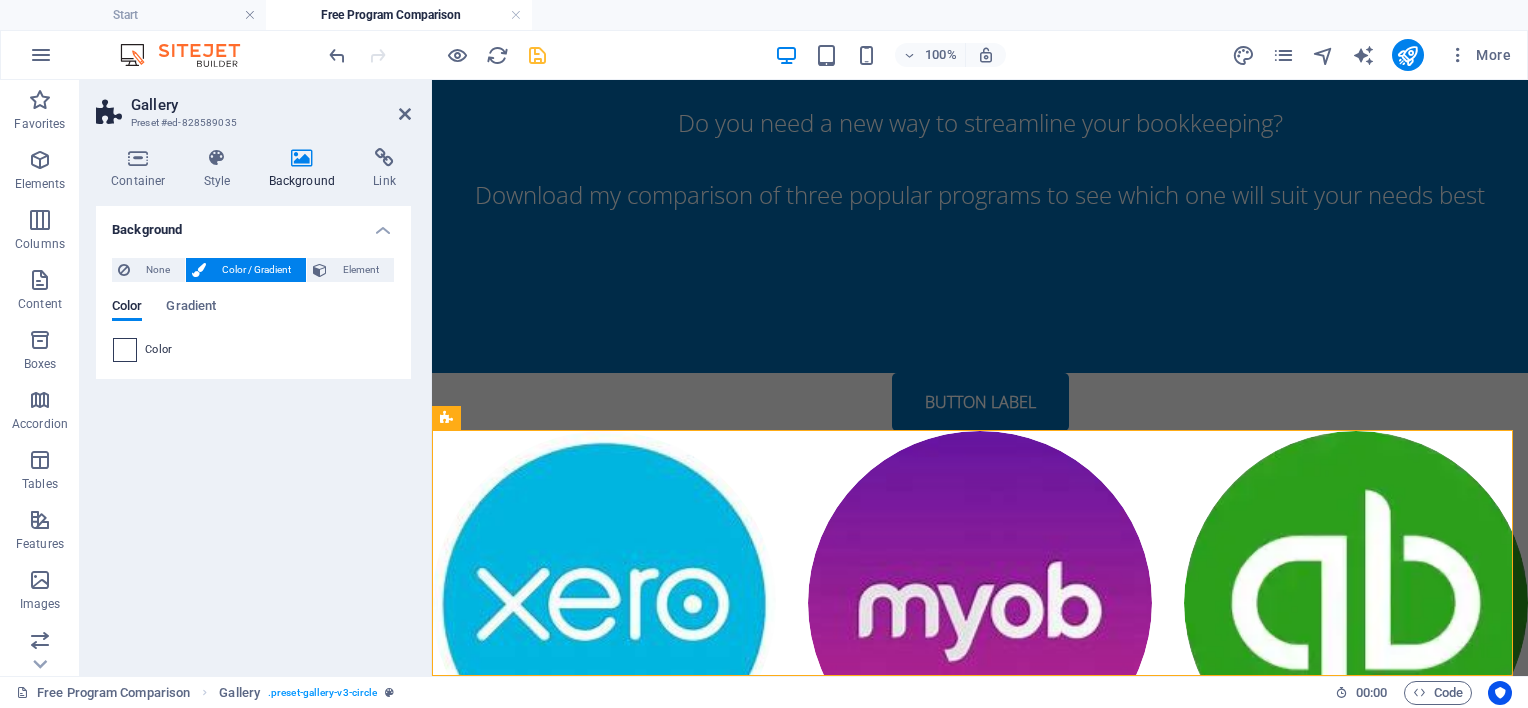 click at bounding box center [125, 350] 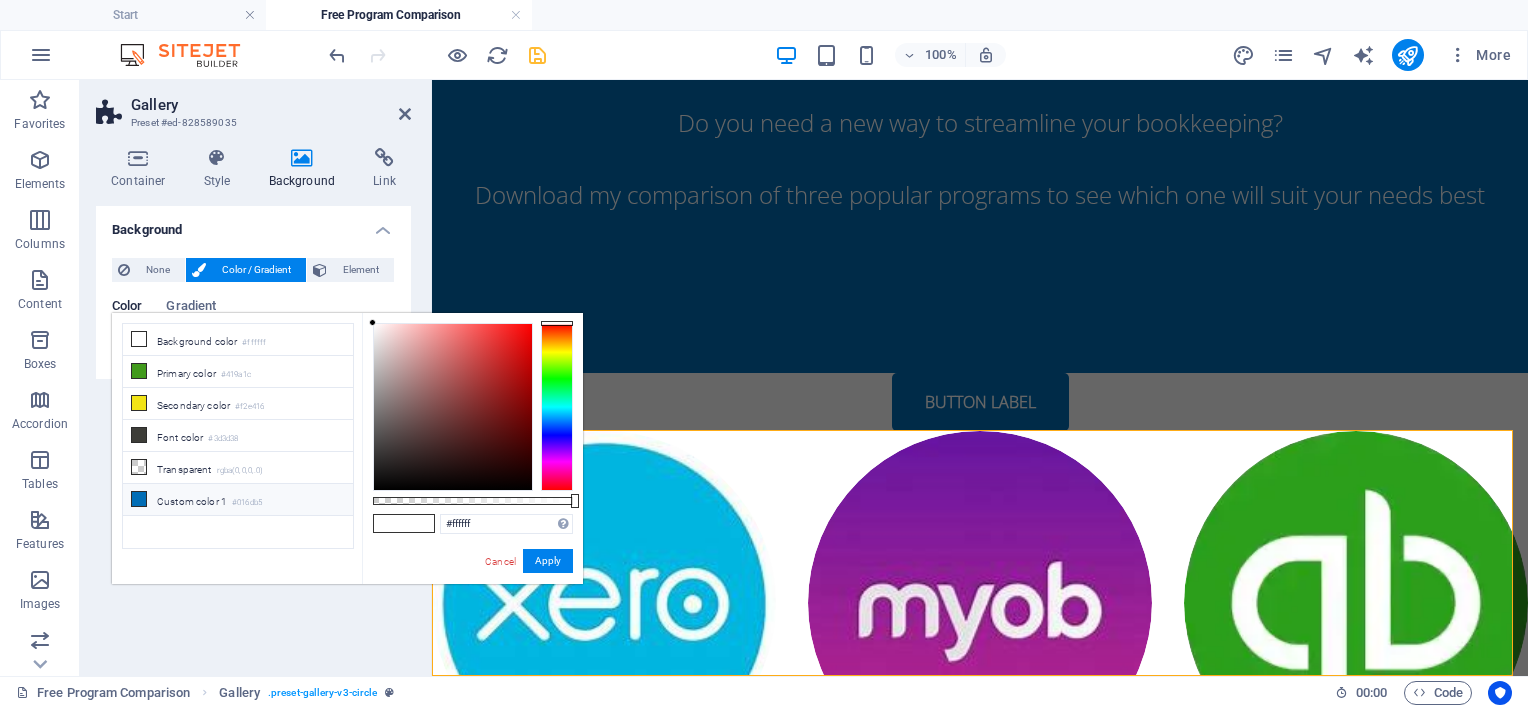 click at bounding box center (139, 499) 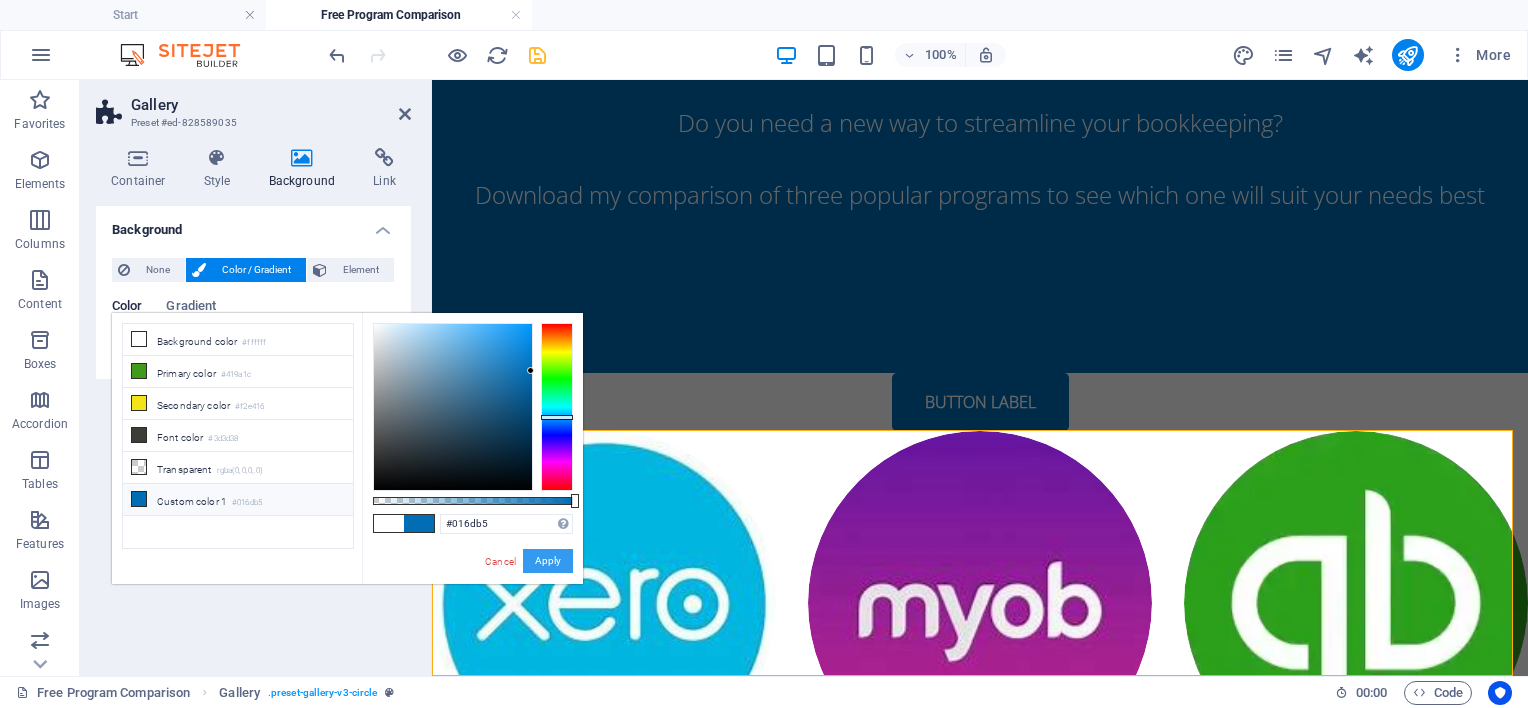 click on "Apply" at bounding box center (548, 561) 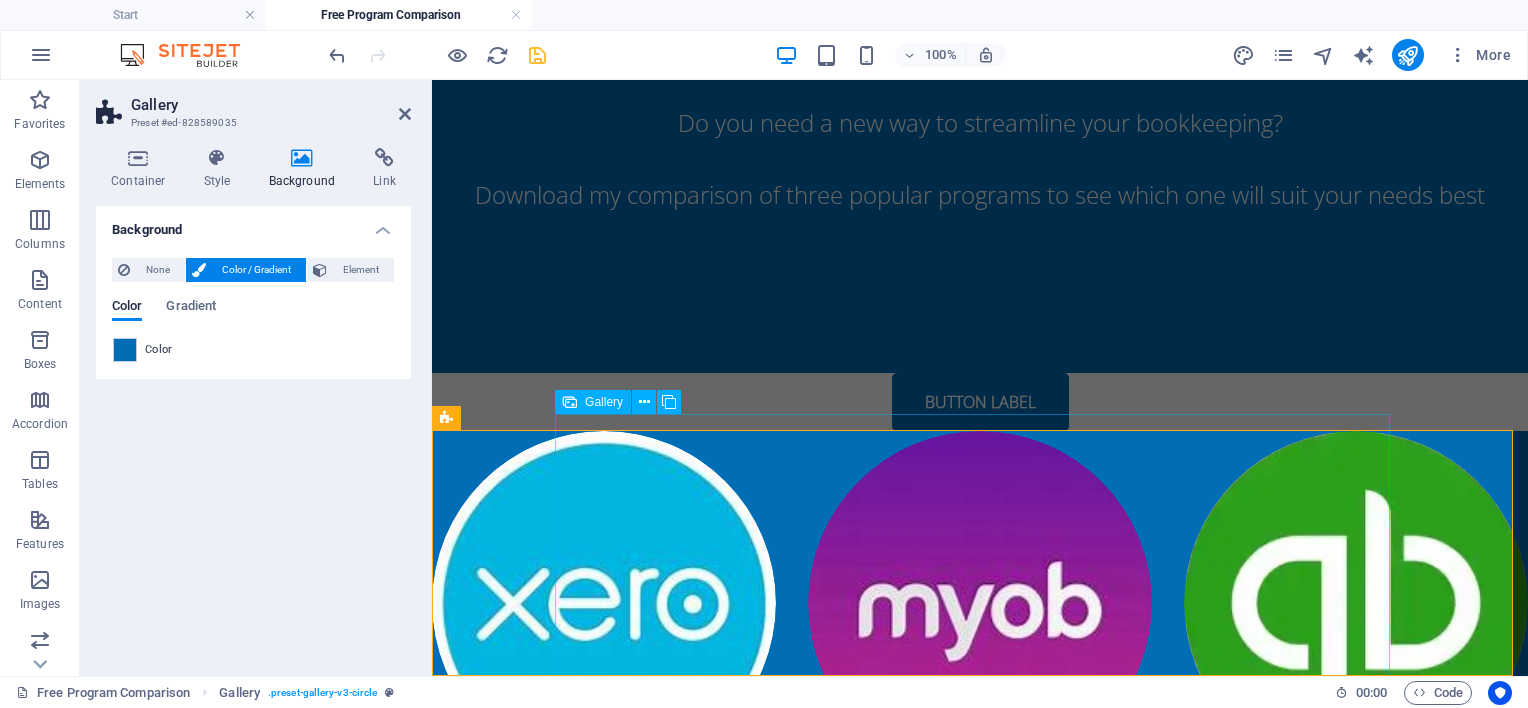 click at bounding box center (980, 603) 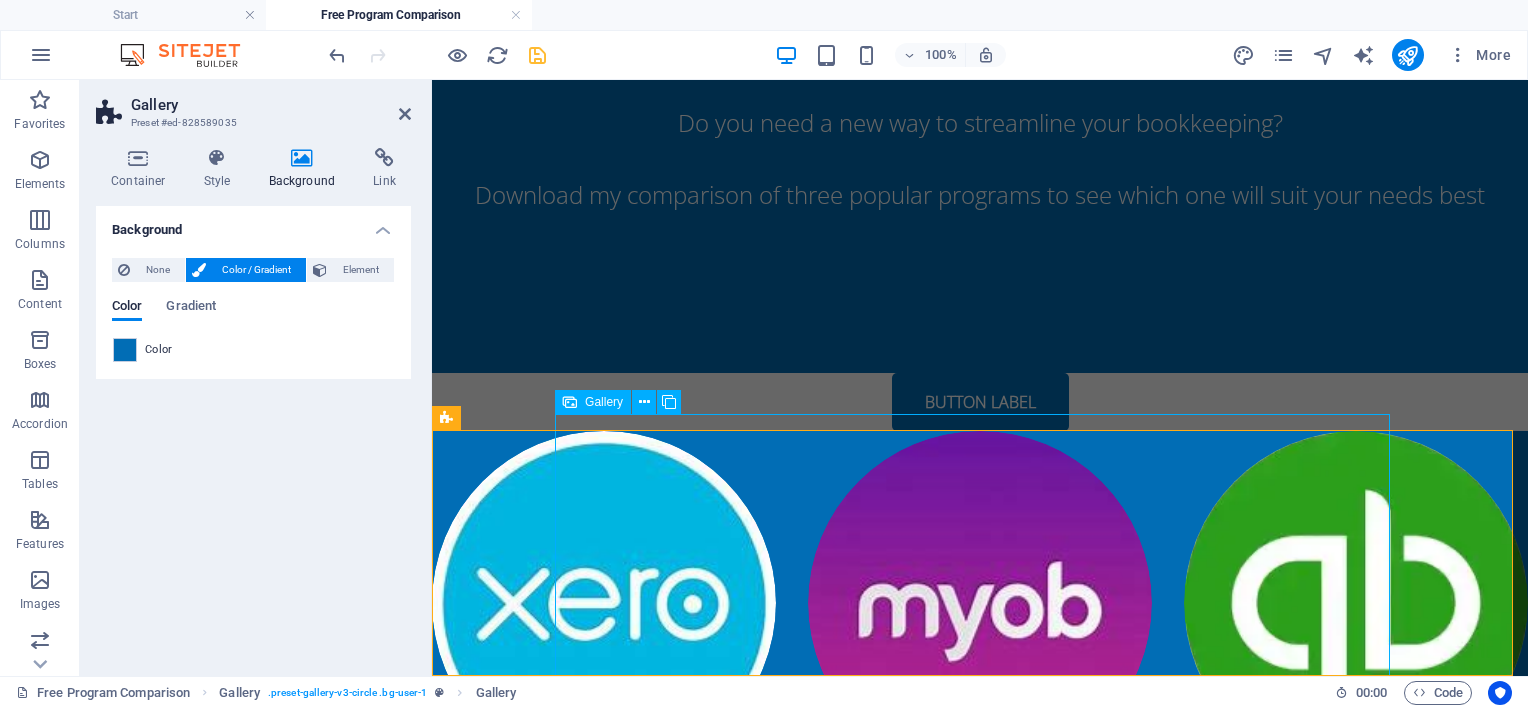 click at bounding box center (604, 603) 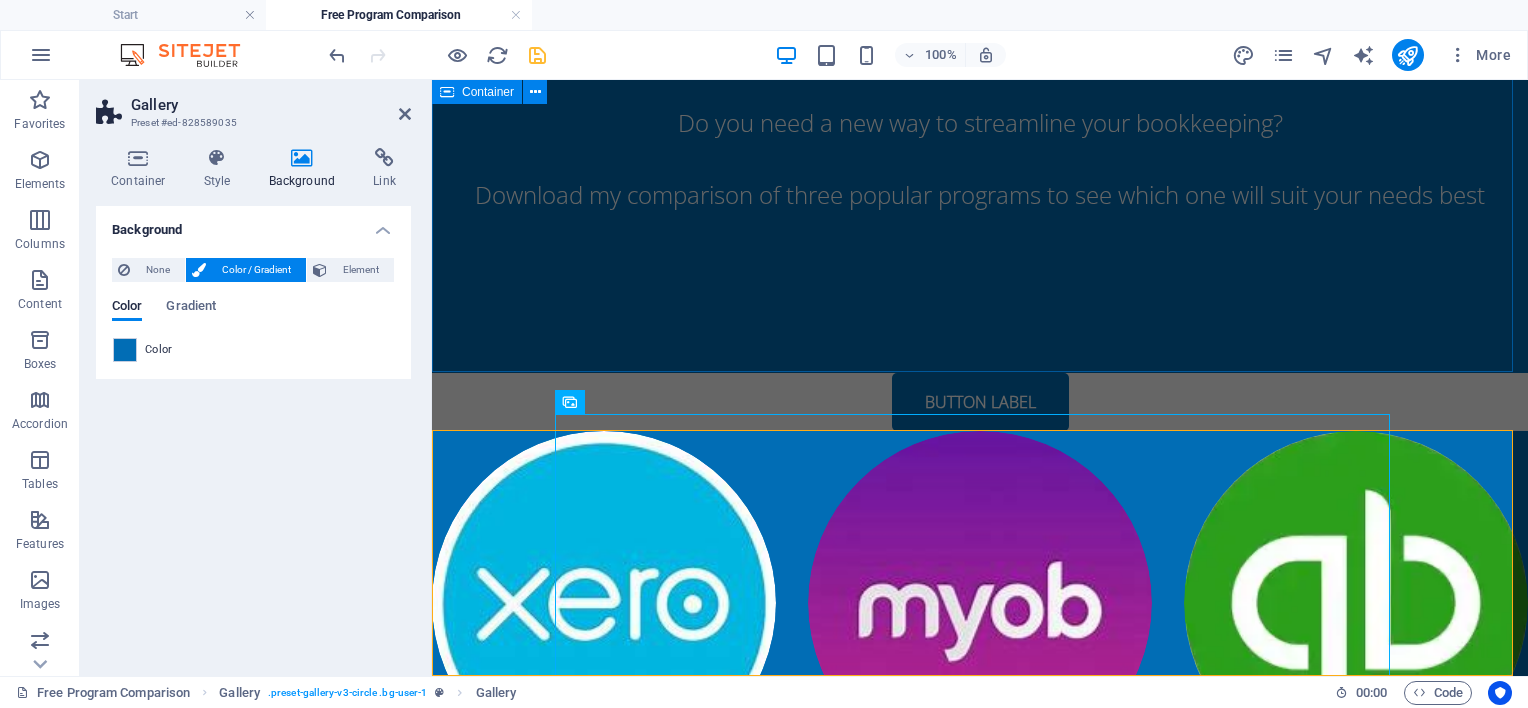 click on "Are you a new small business or established business with up to 10 staff members and not sure what accounting software to use? Are you currently doing your accounts payable and receivable in a spreadsheet? Do you need a new way to streamline your bookkeeping? Download my comparison of three popular programs to see which one will suit your needs best" at bounding box center [980, 69] 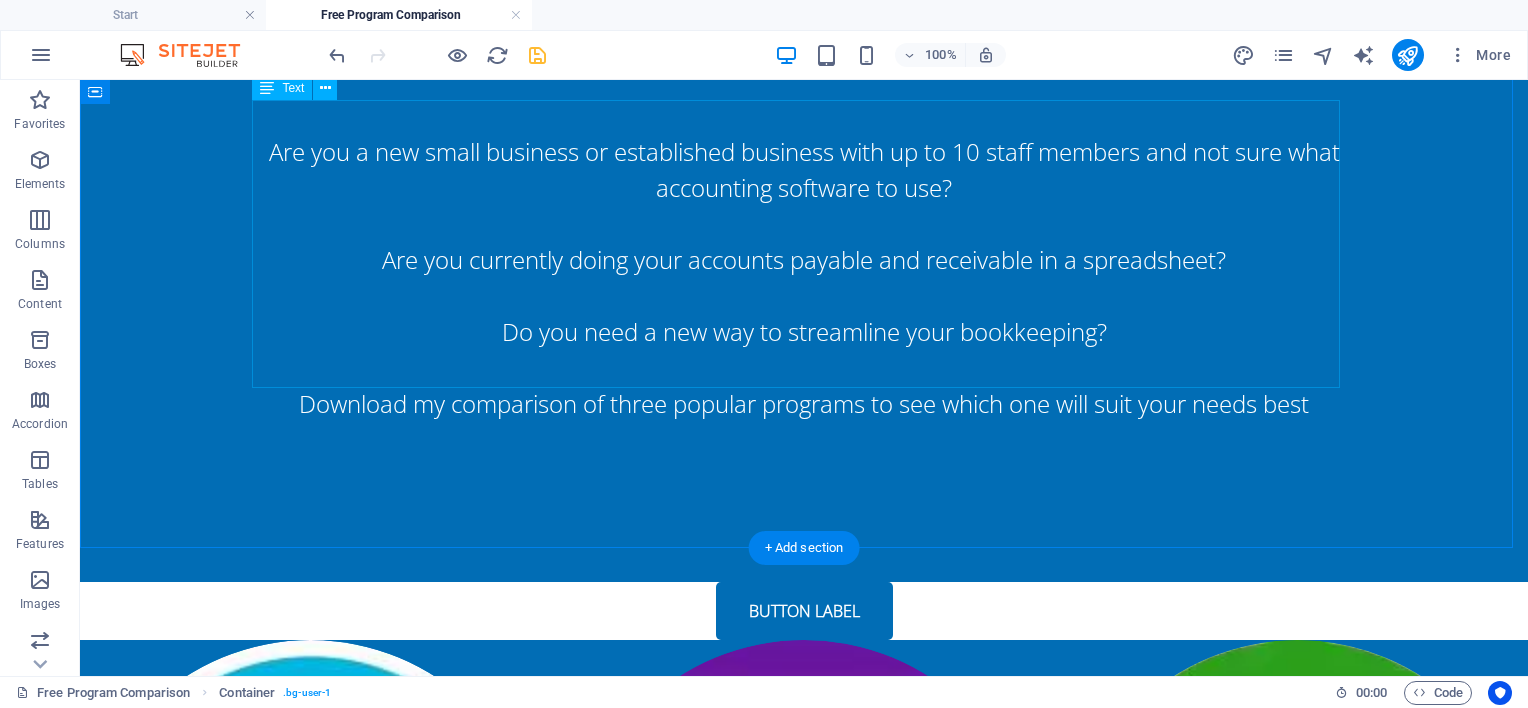 scroll, scrollTop: 506, scrollLeft: 0, axis: vertical 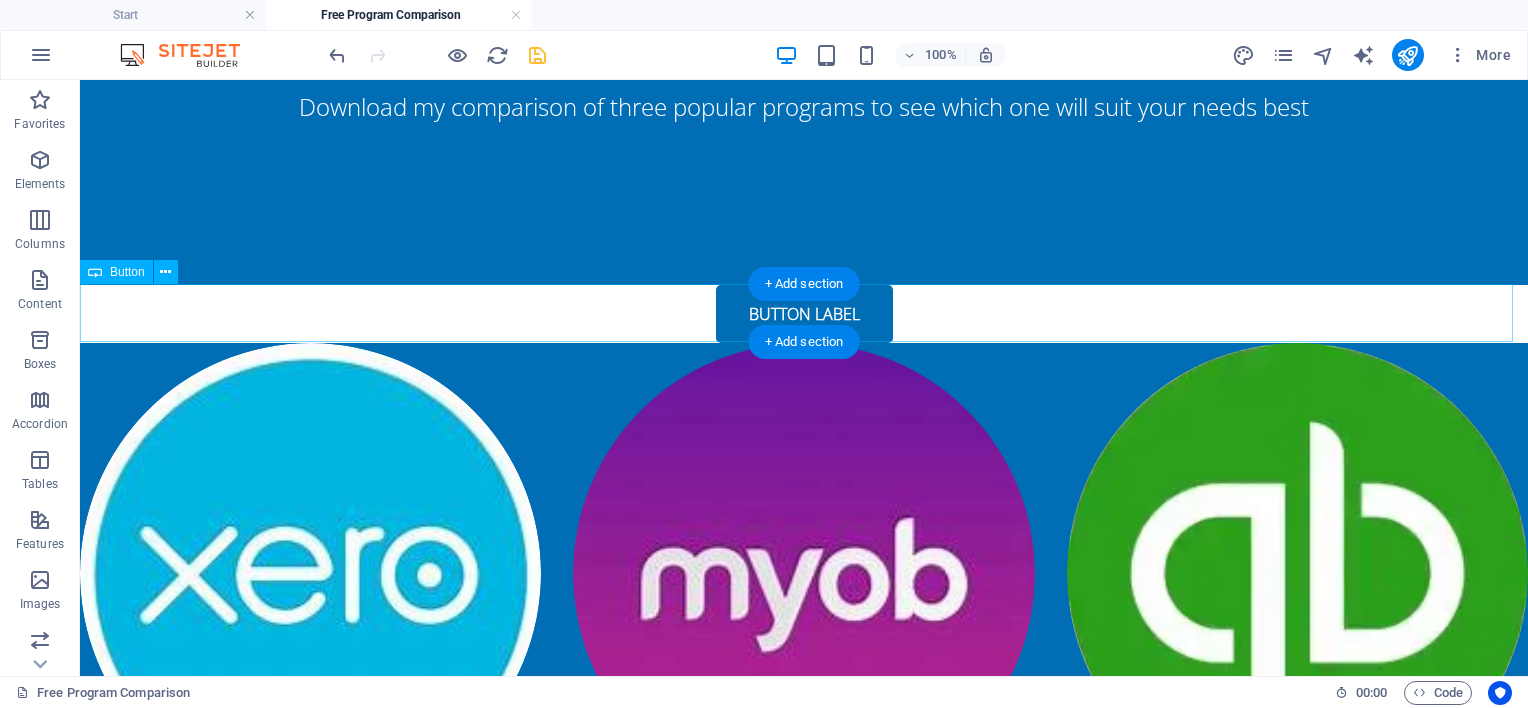 click on "Button label" at bounding box center (804, 314) 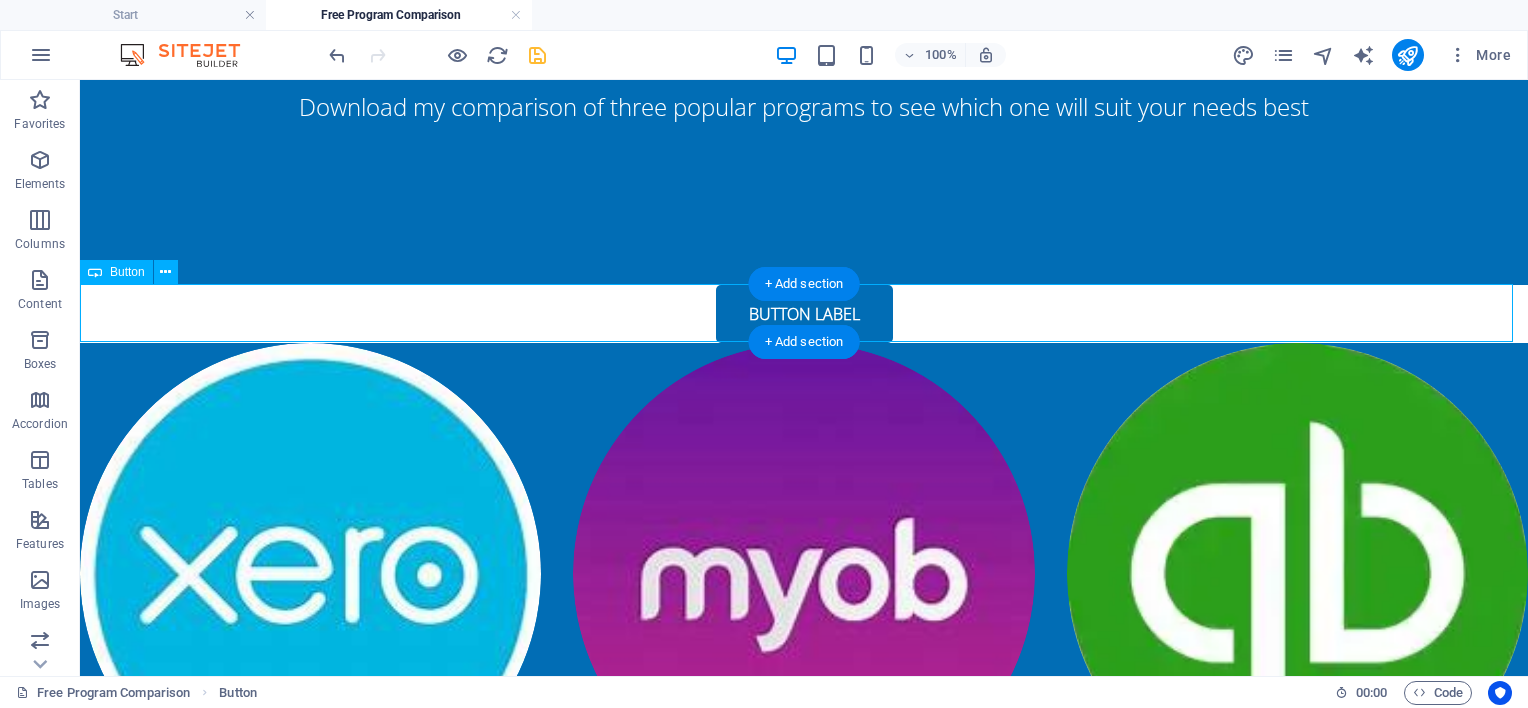click on "Button label" at bounding box center [804, 314] 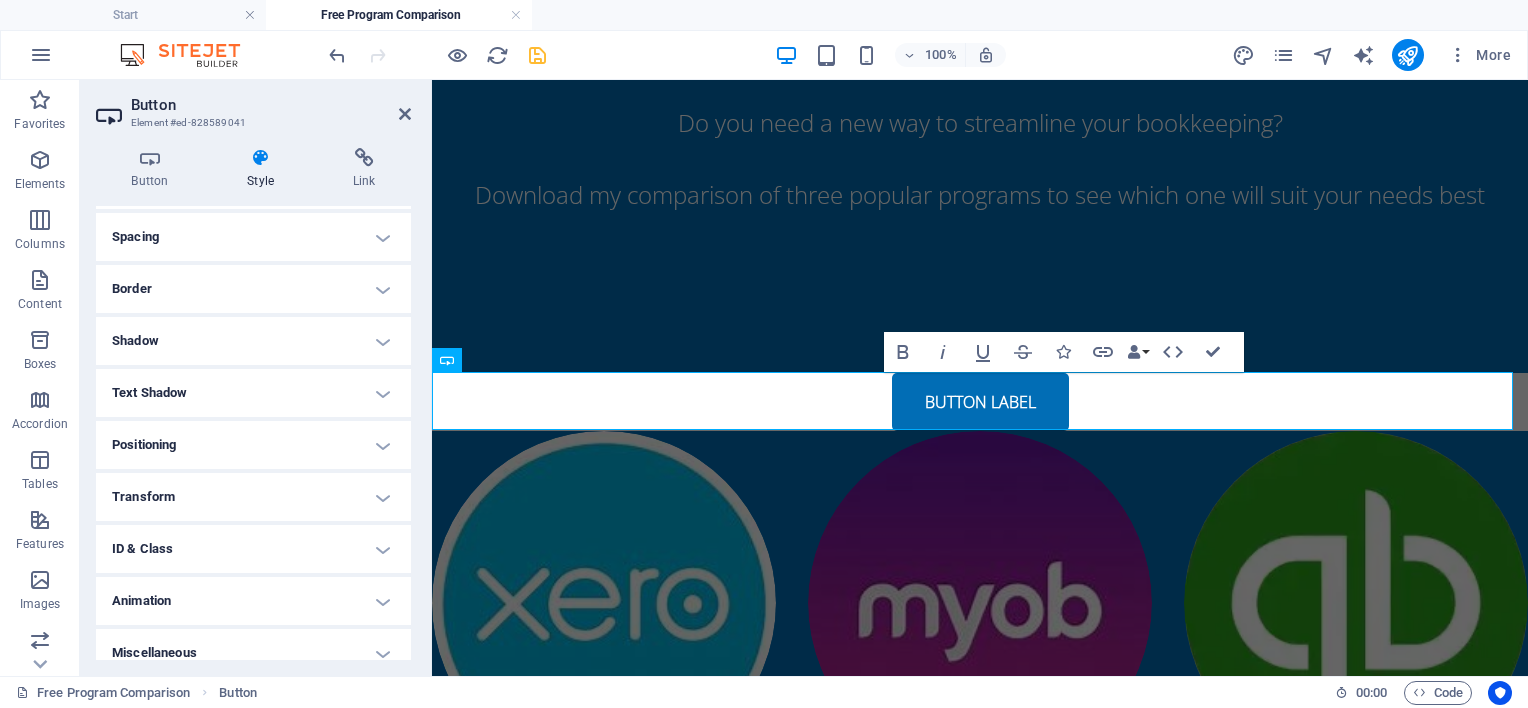 scroll, scrollTop: 176, scrollLeft: 0, axis: vertical 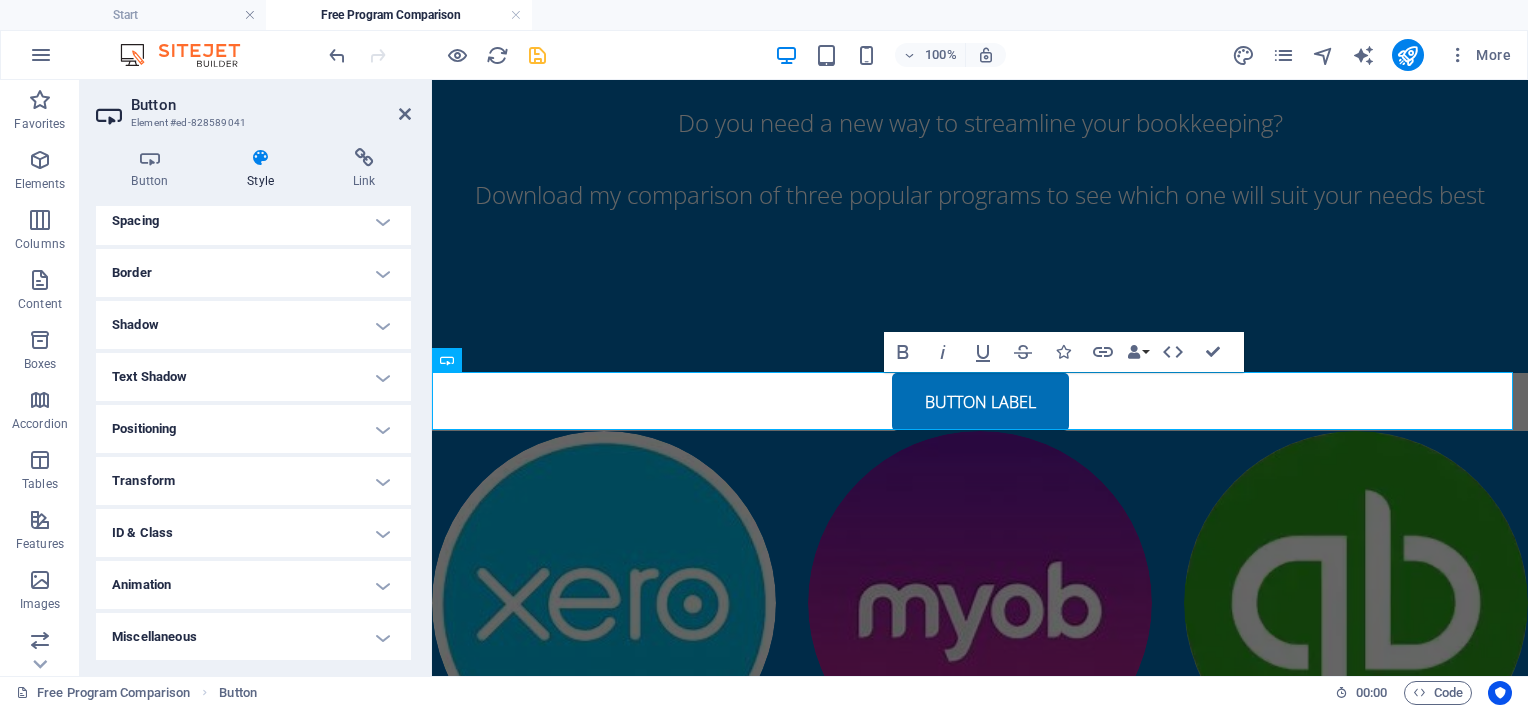 click on "Miscellaneous" at bounding box center [253, 637] 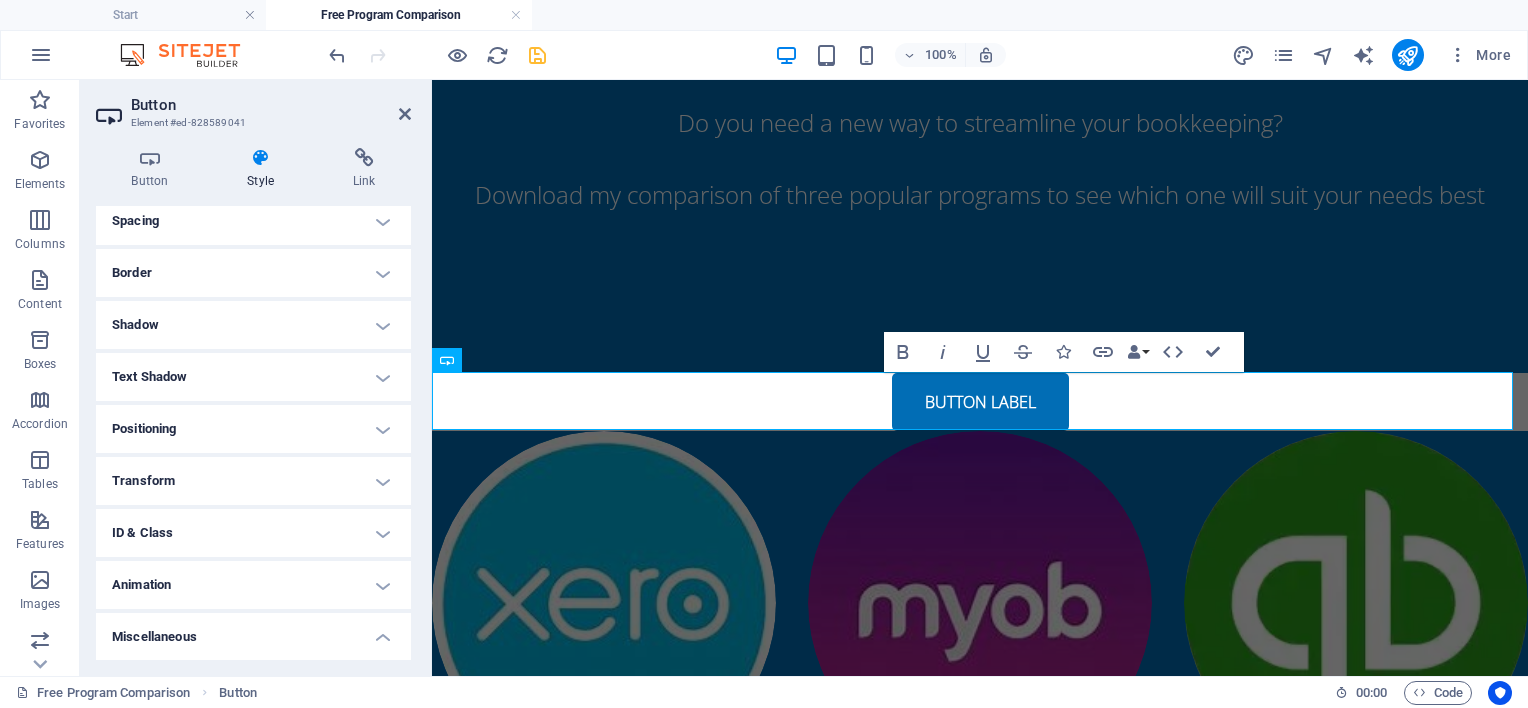 scroll, scrollTop: 300, scrollLeft: 0, axis: vertical 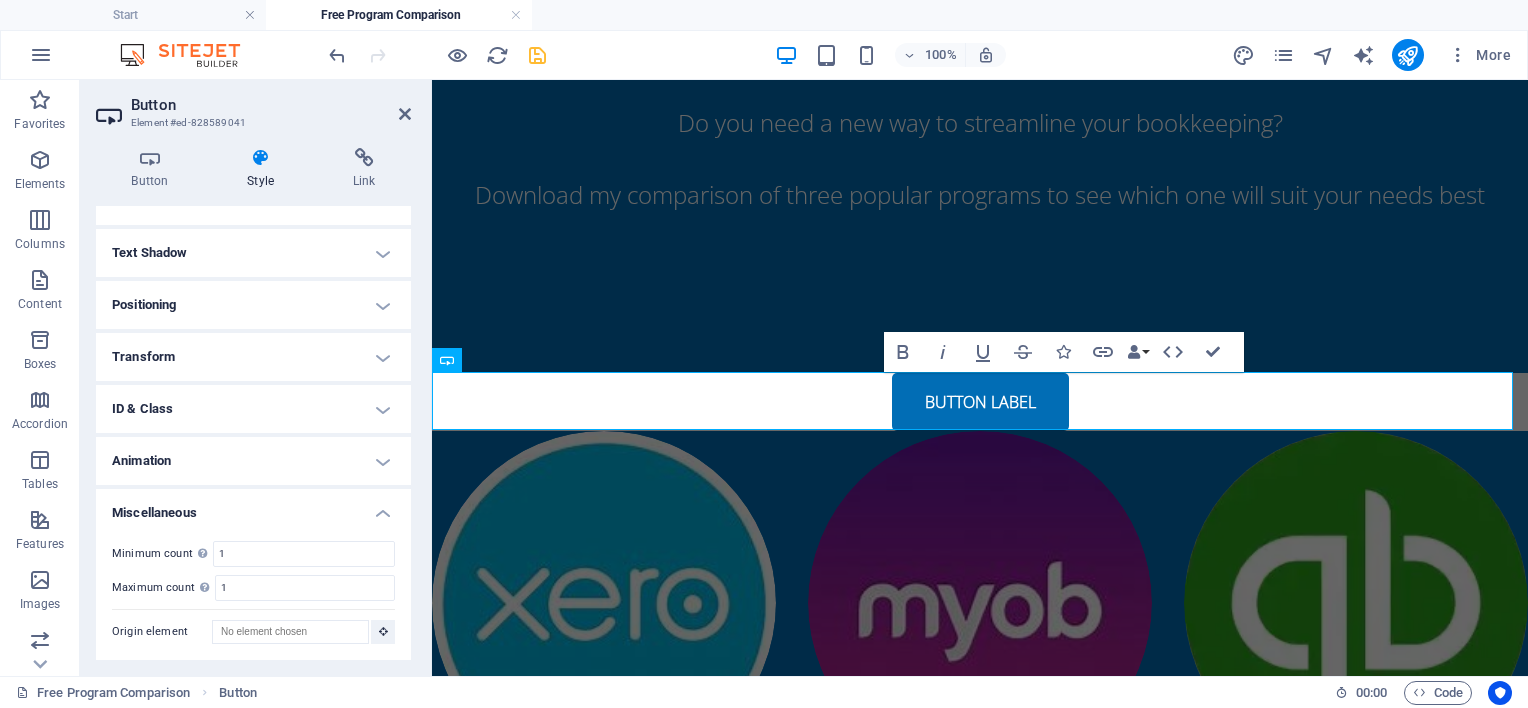 click on "Animation" at bounding box center (253, 461) 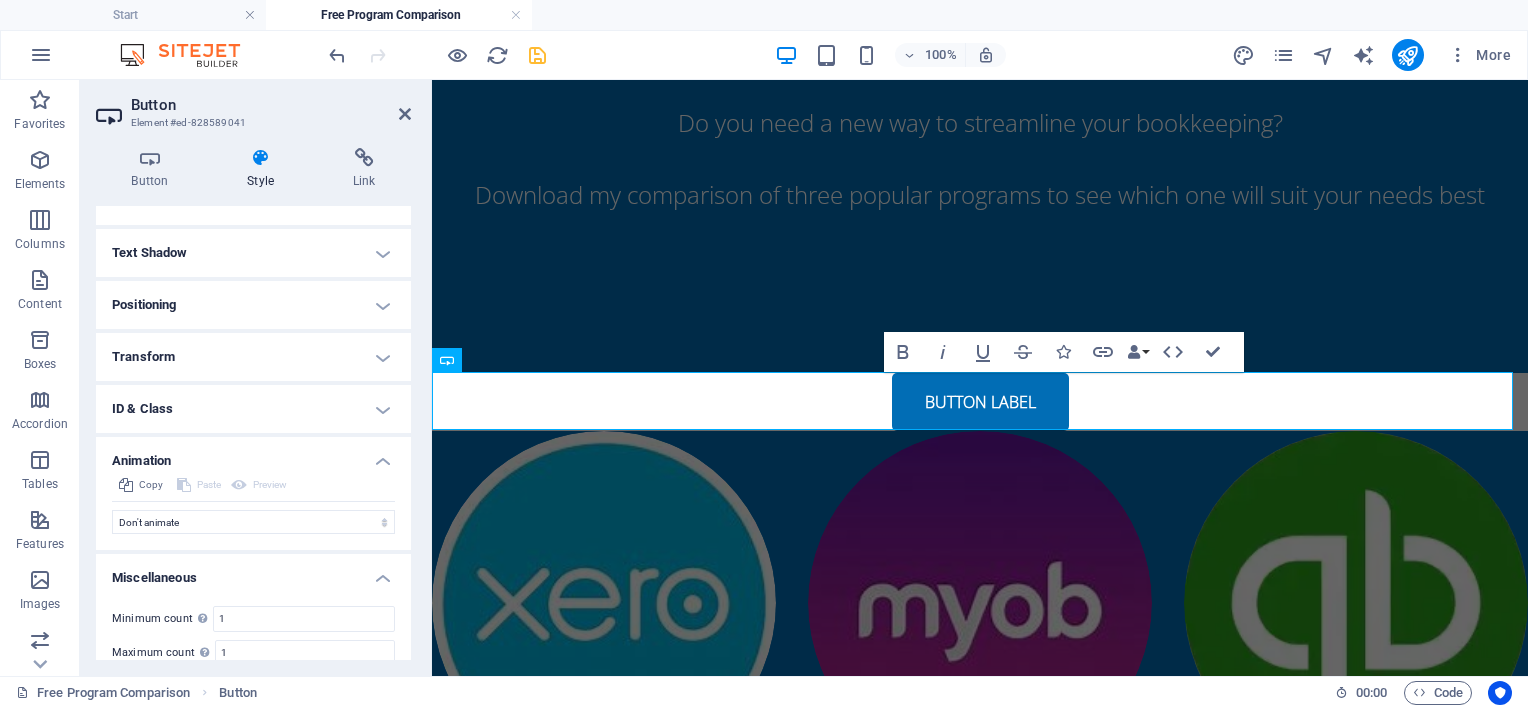 click on "ID & Class" at bounding box center (253, 409) 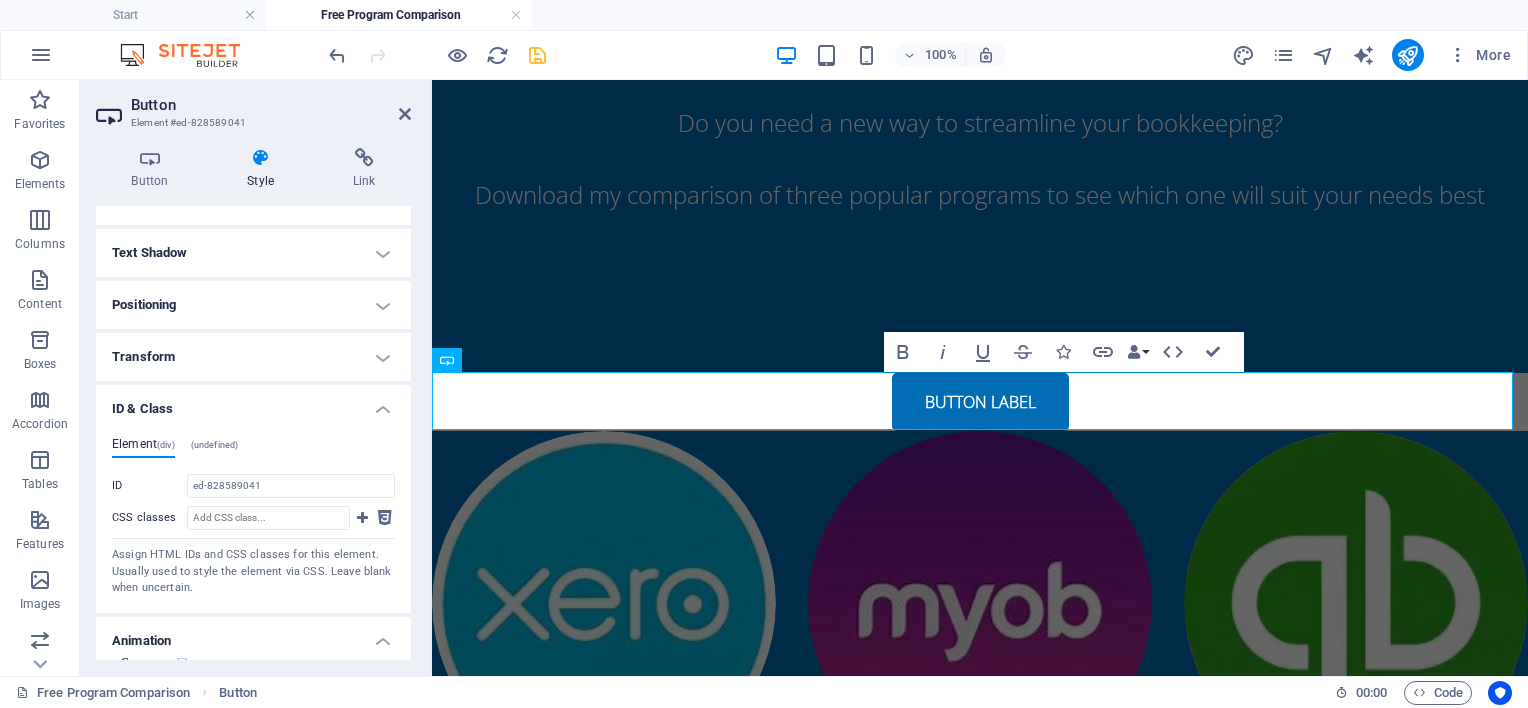 click on "Transform" at bounding box center [253, 357] 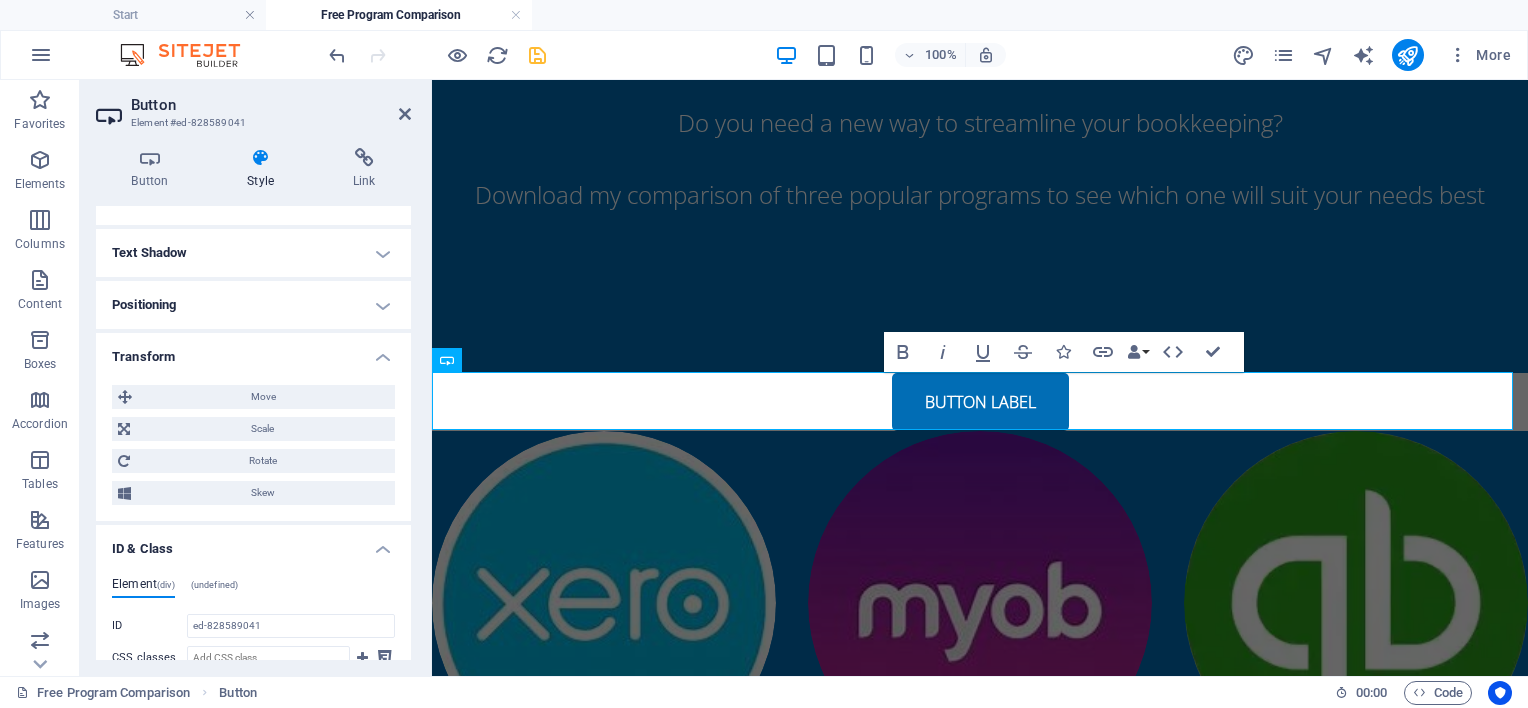 click on "Positioning" at bounding box center [253, 305] 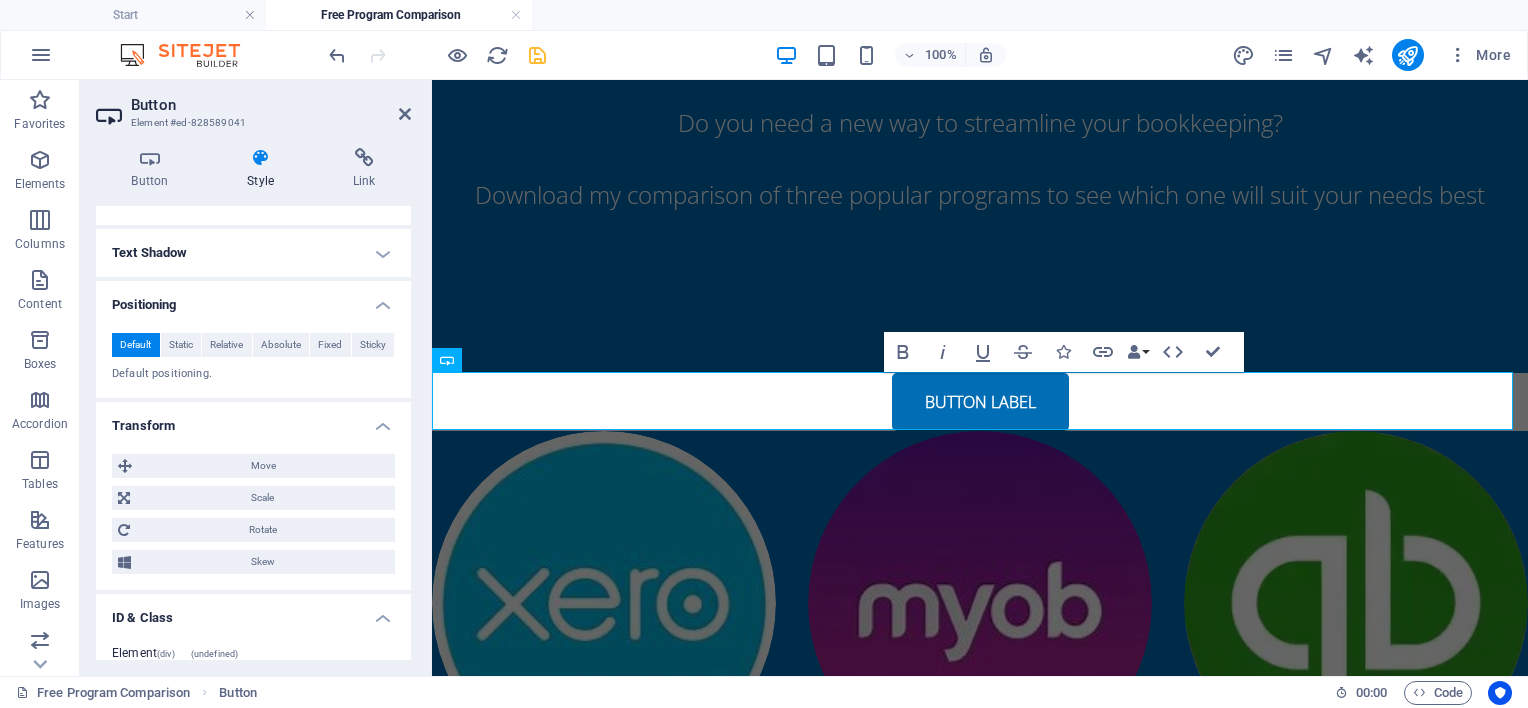 click on "Text Shadow" at bounding box center [253, 253] 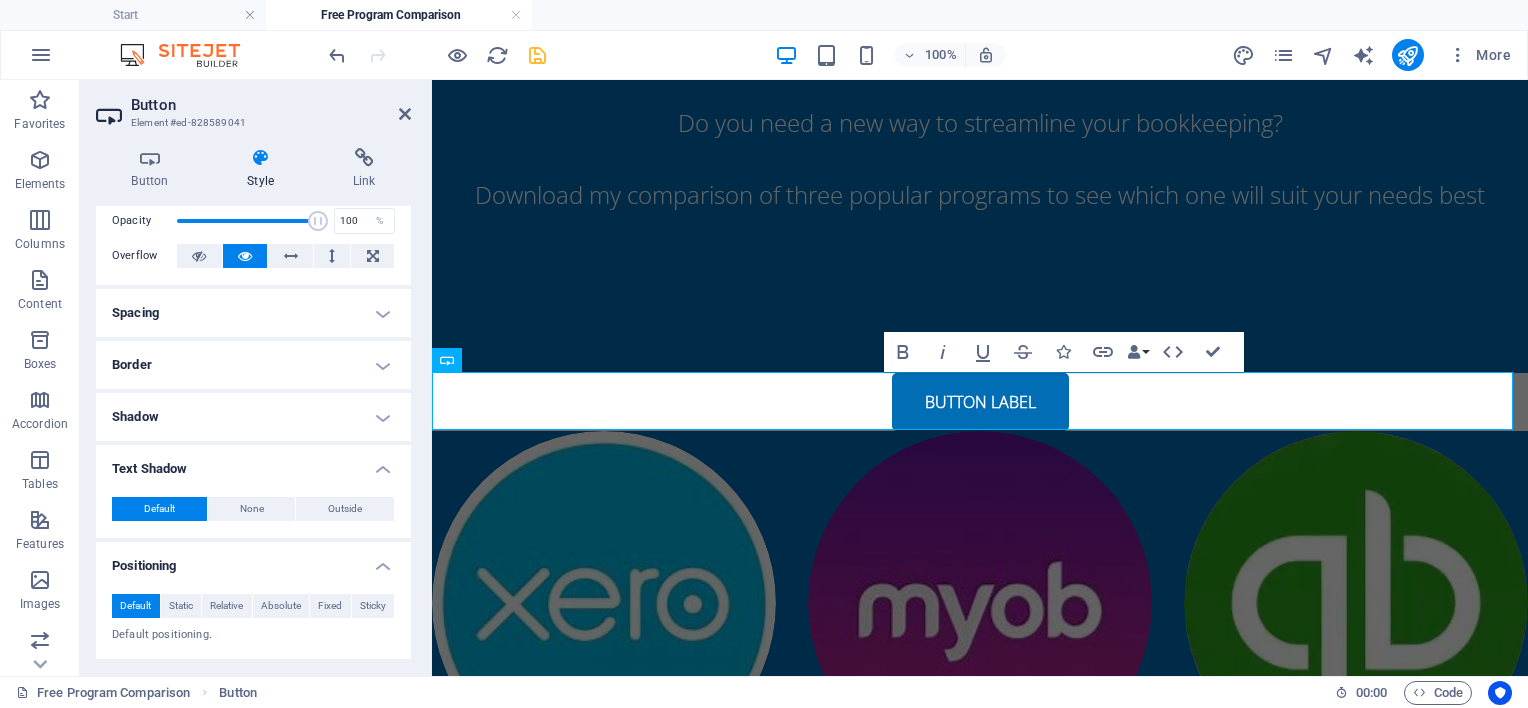 scroll, scrollTop: 0, scrollLeft: 0, axis: both 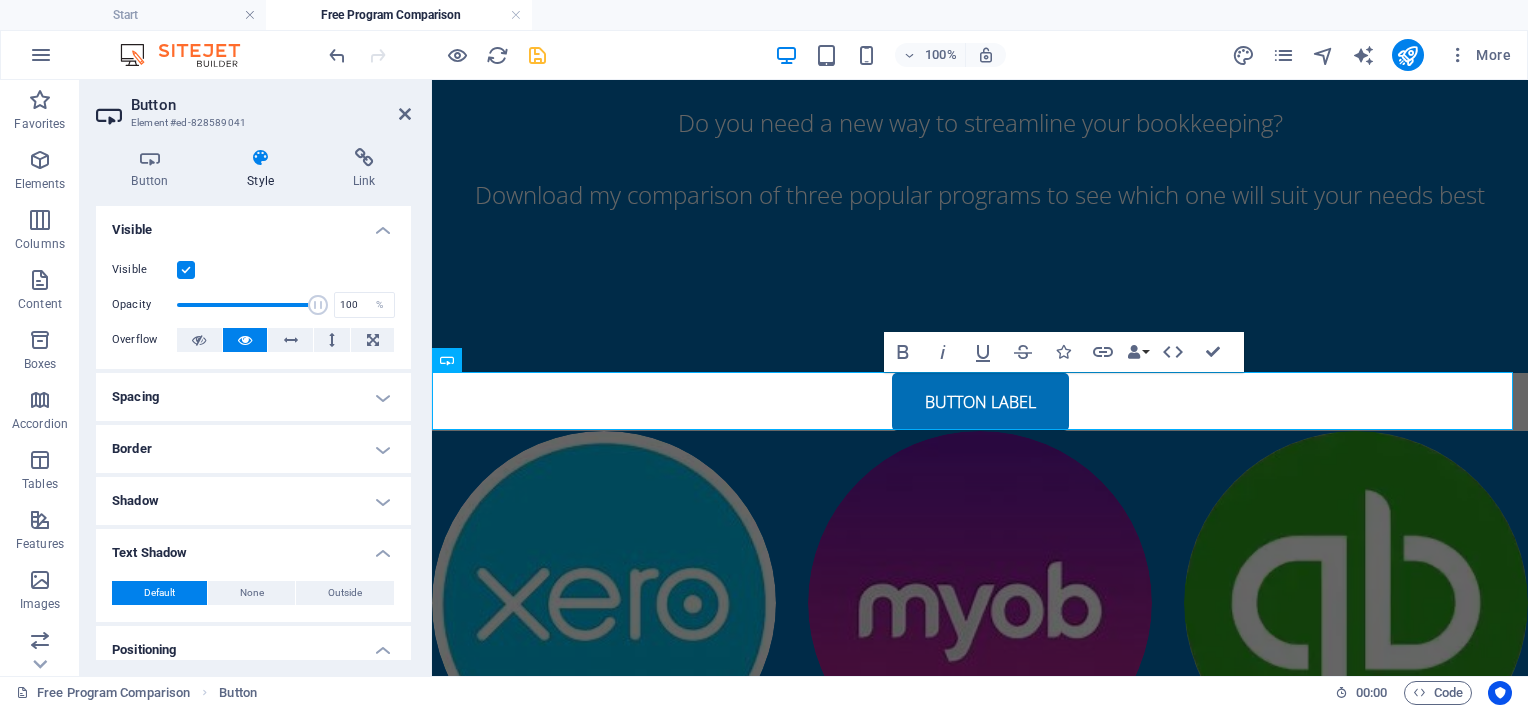 click on "Shadow" at bounding box center (253, 501) 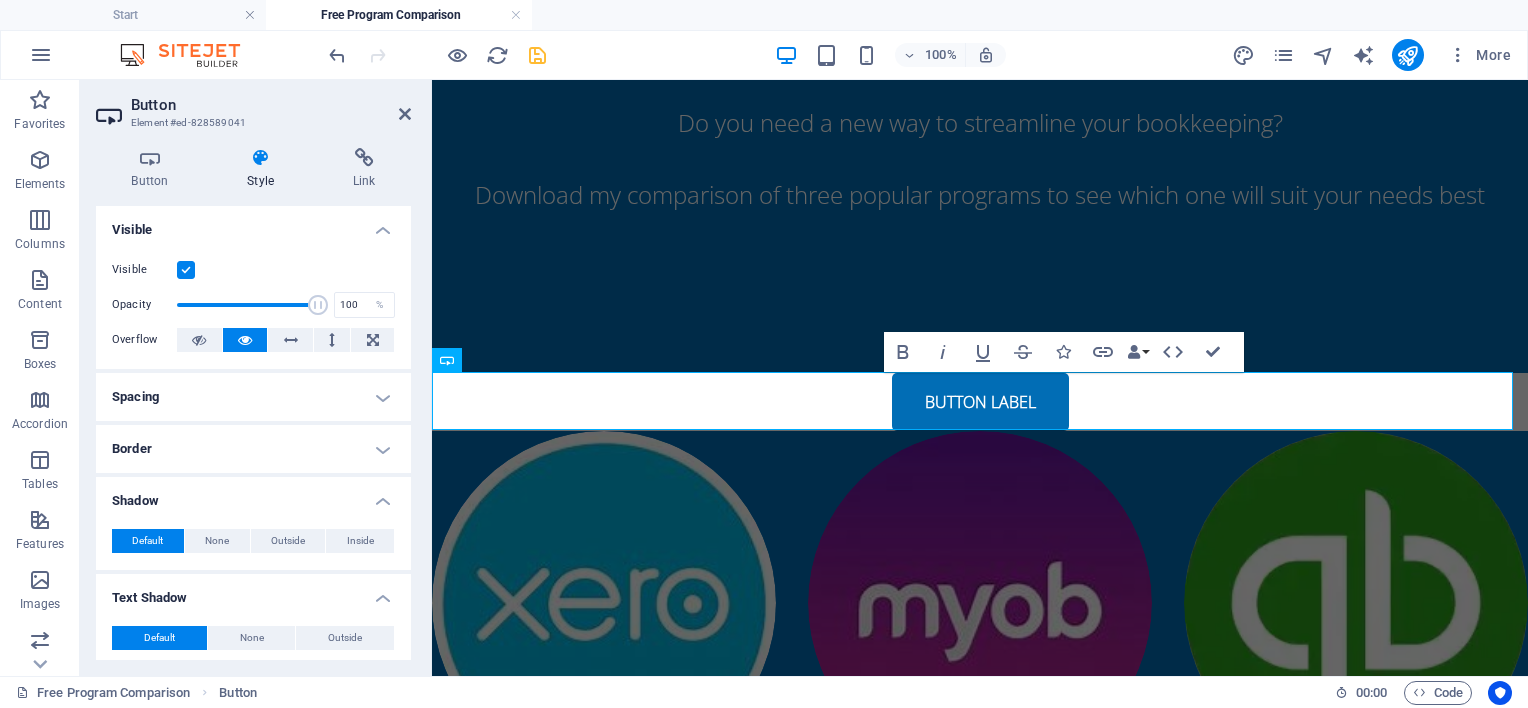 click on "Border" at bounding box center (253, 449) 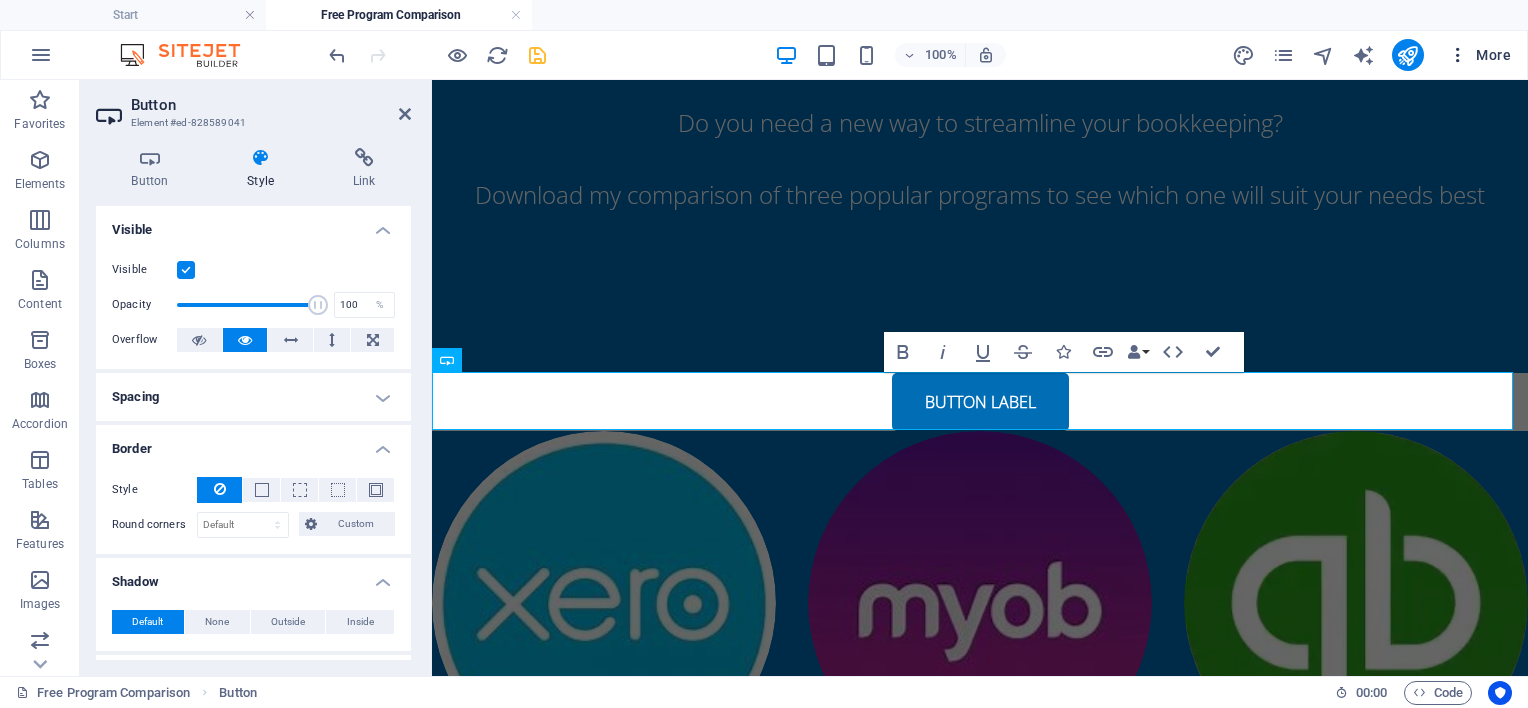 click on "More" at bounding box center [1479, 55] 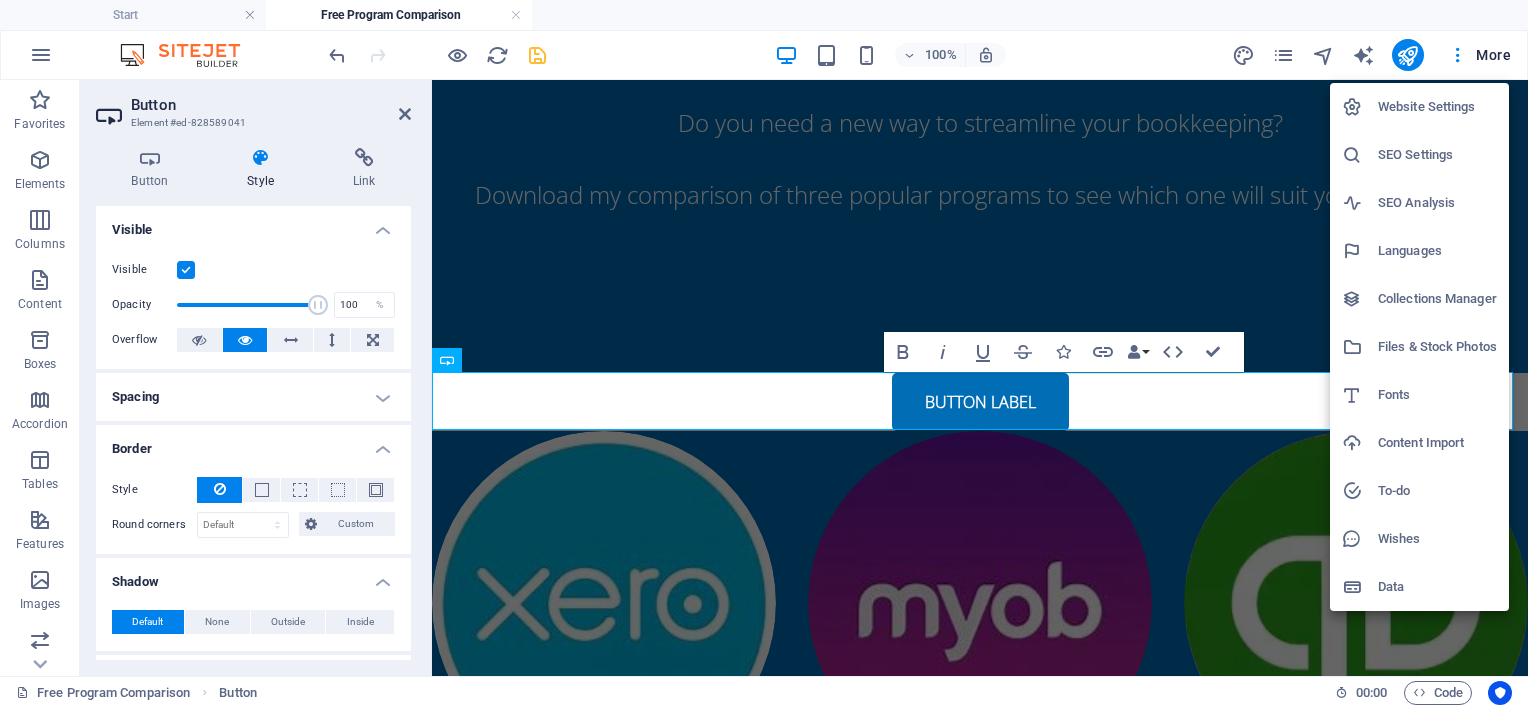 click on "Fonts" at bounding box center [1437, 395] 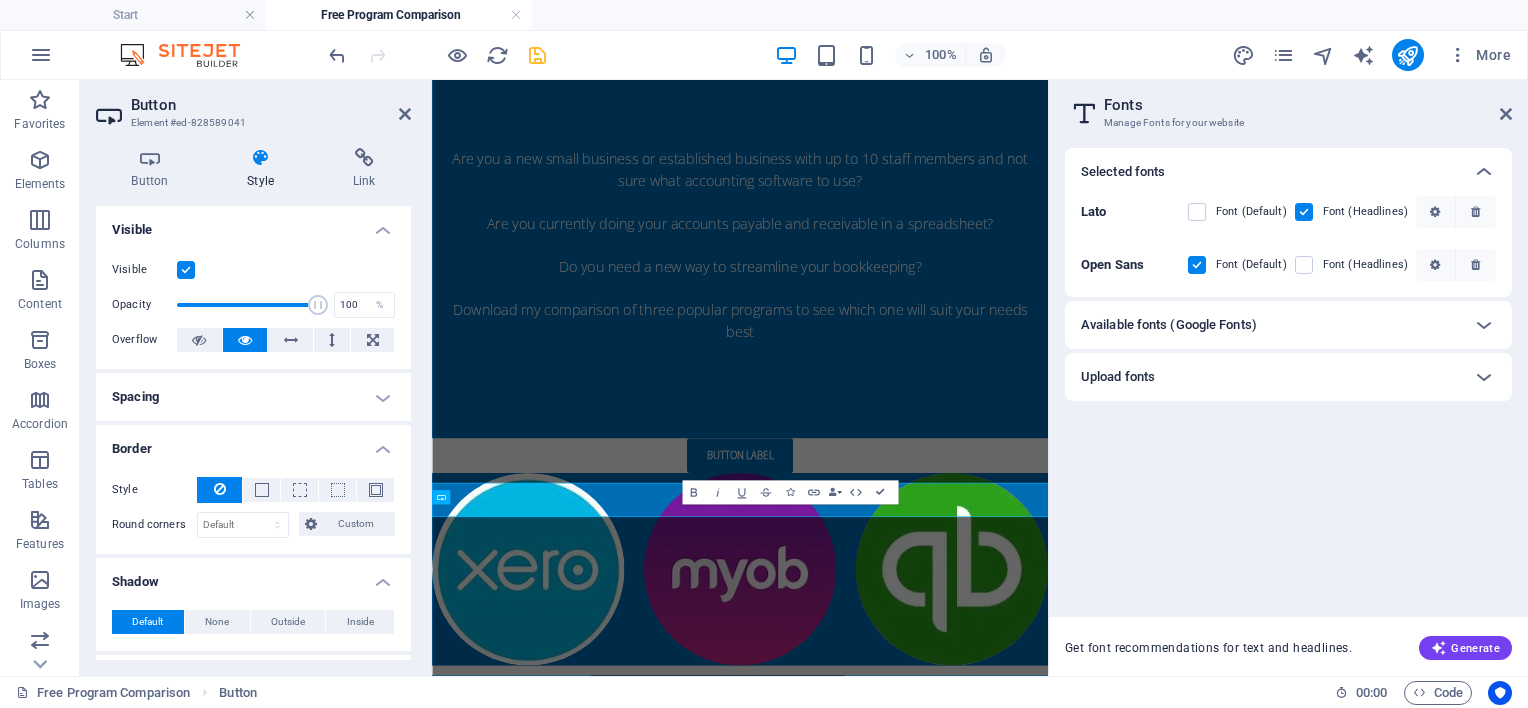 scroll, scrollTop: 39, scrollLeft: 0, axis: vertical 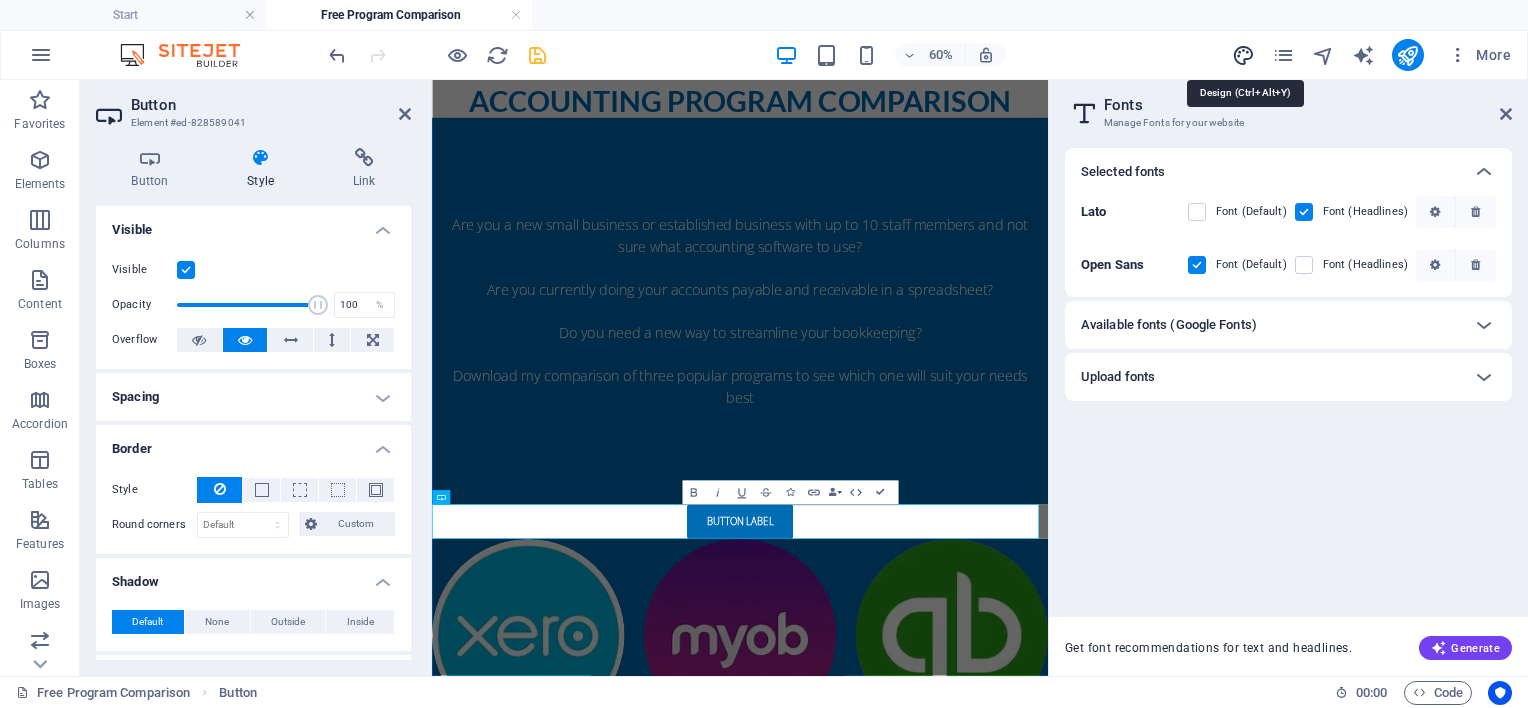 click at bounding box center (1243, 55) 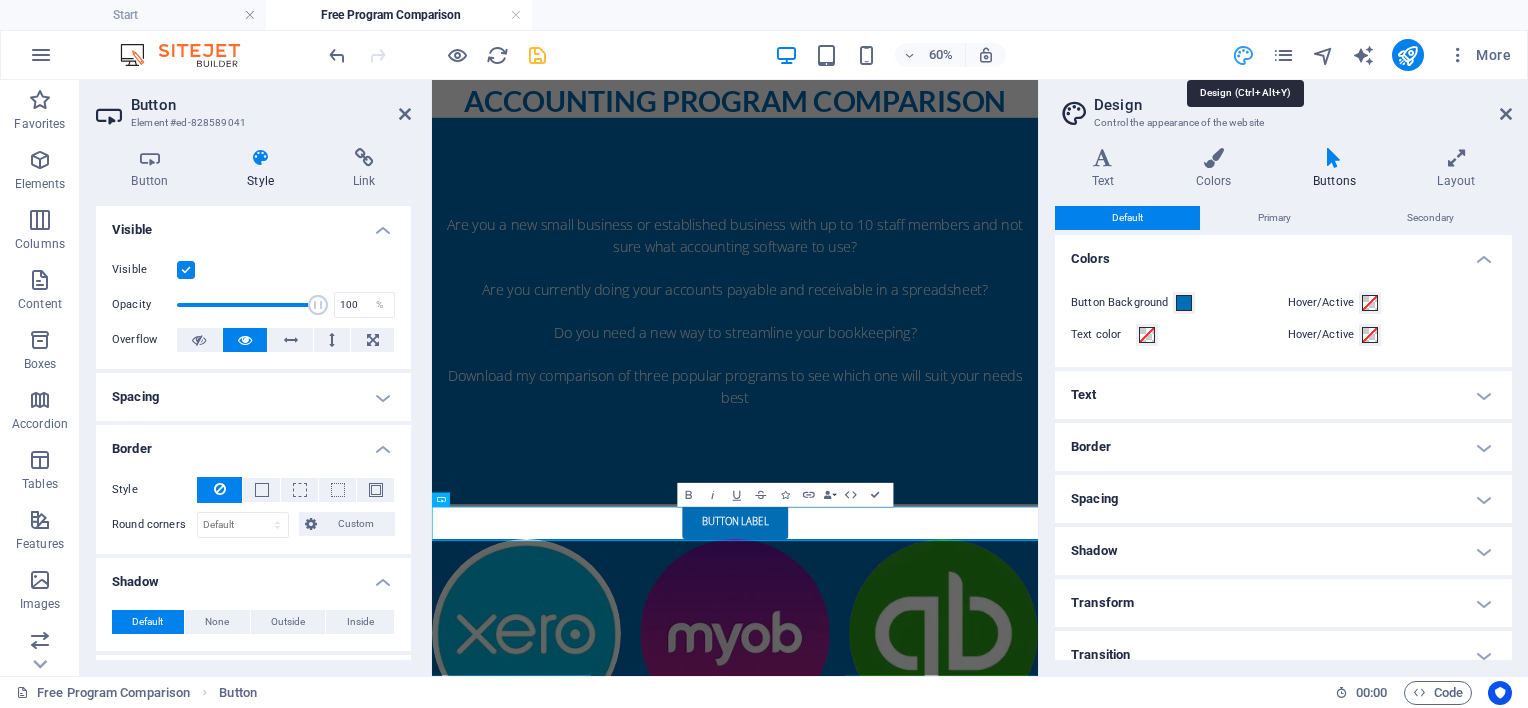 scroll, scrollTop: 35, scrollLeft: 0, axis: vertical 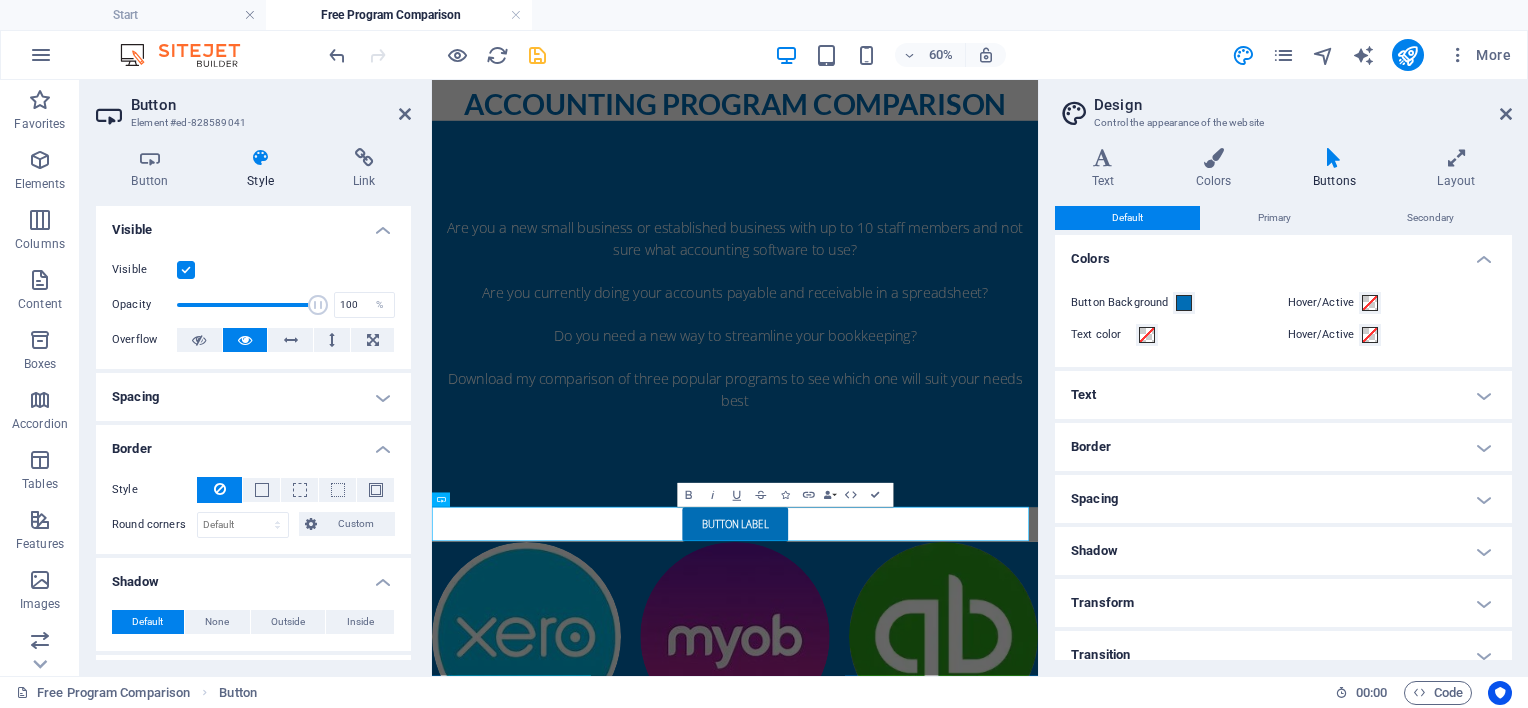 click at bounding box center (1334, 158) 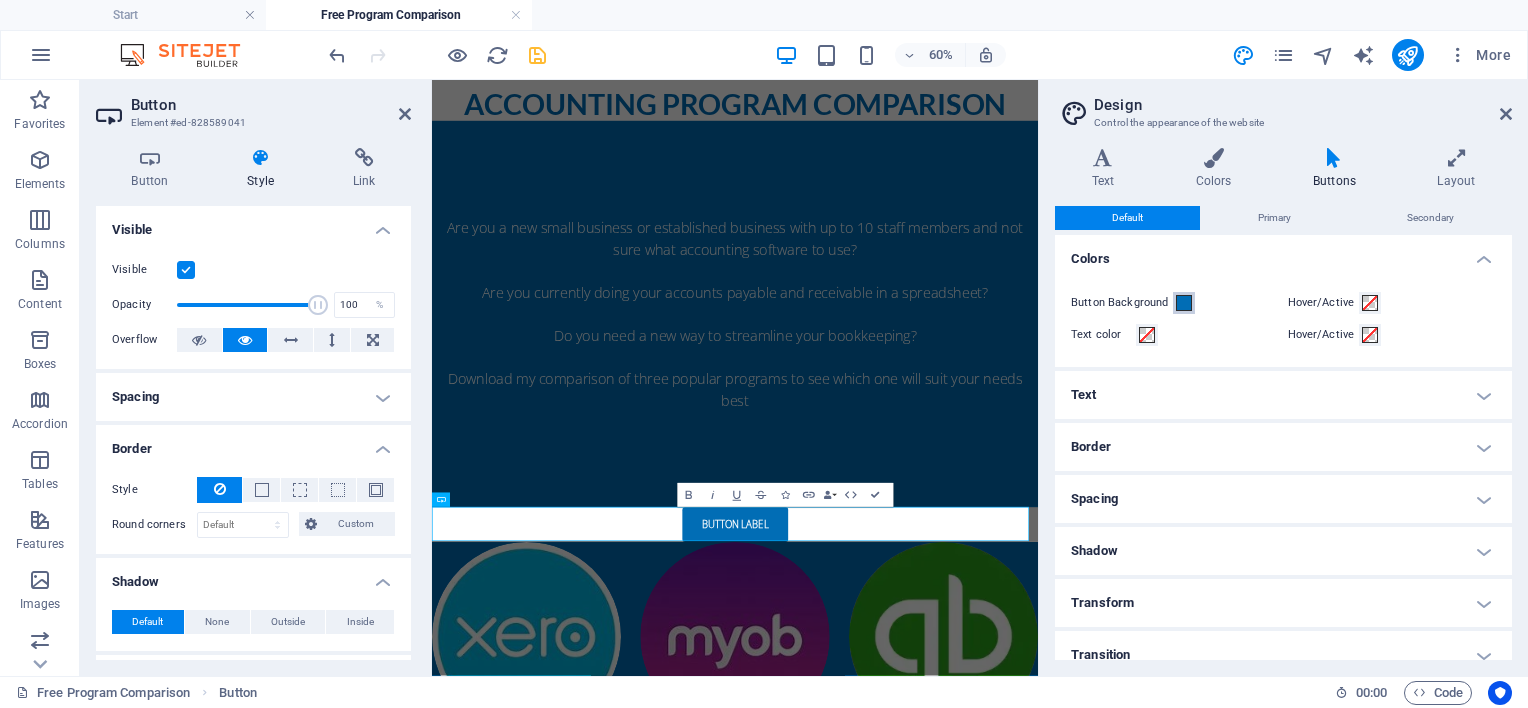 click at bounding box center (1184, 303) 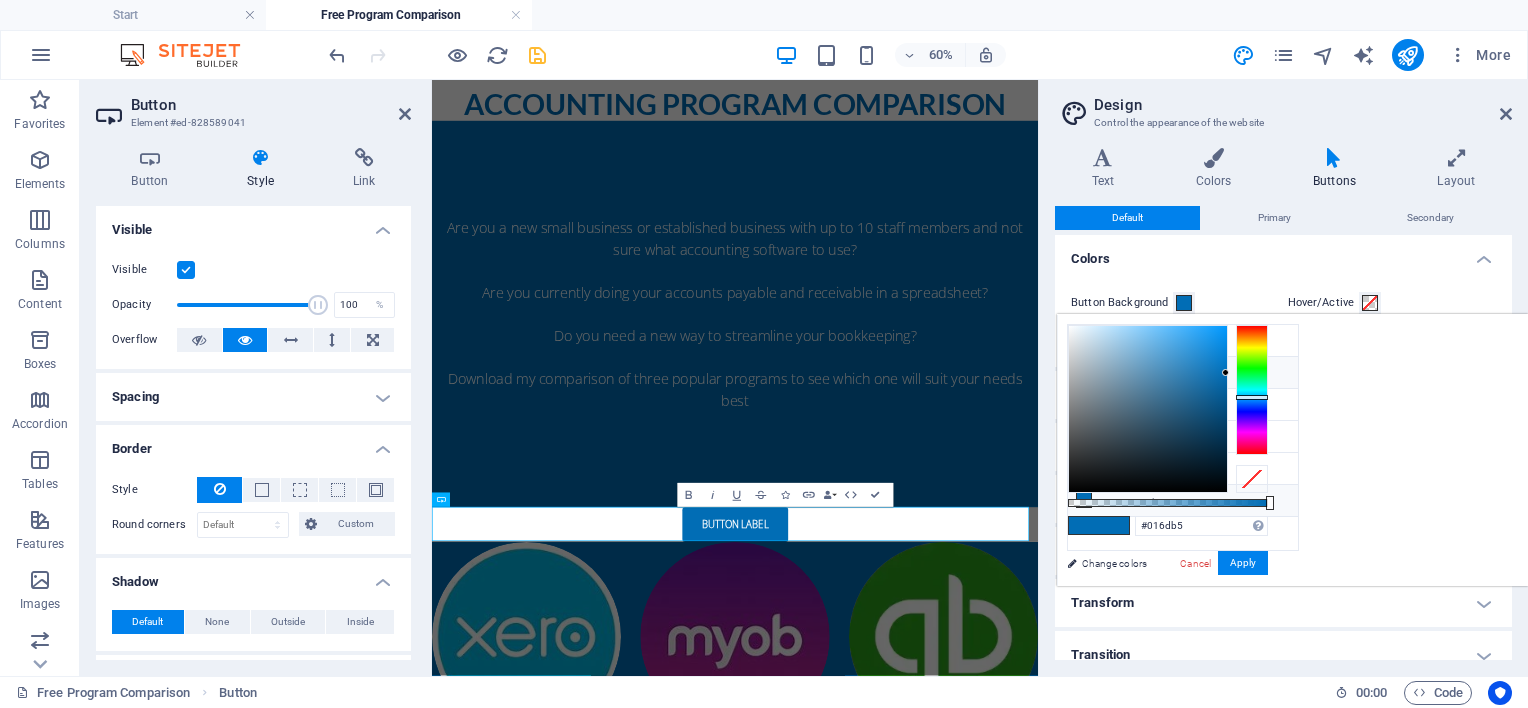 click at bounding box center (1084, 372) 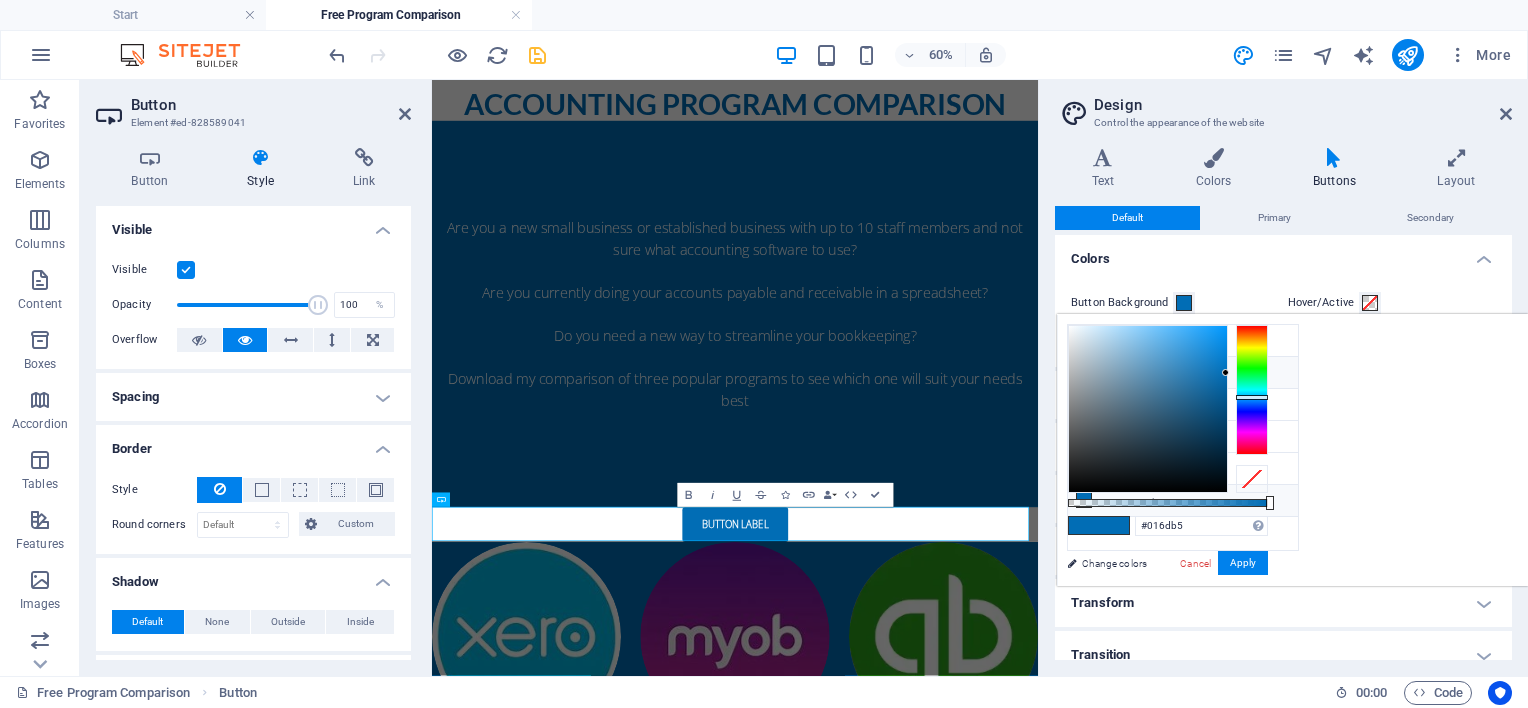 type on "#419a1c" 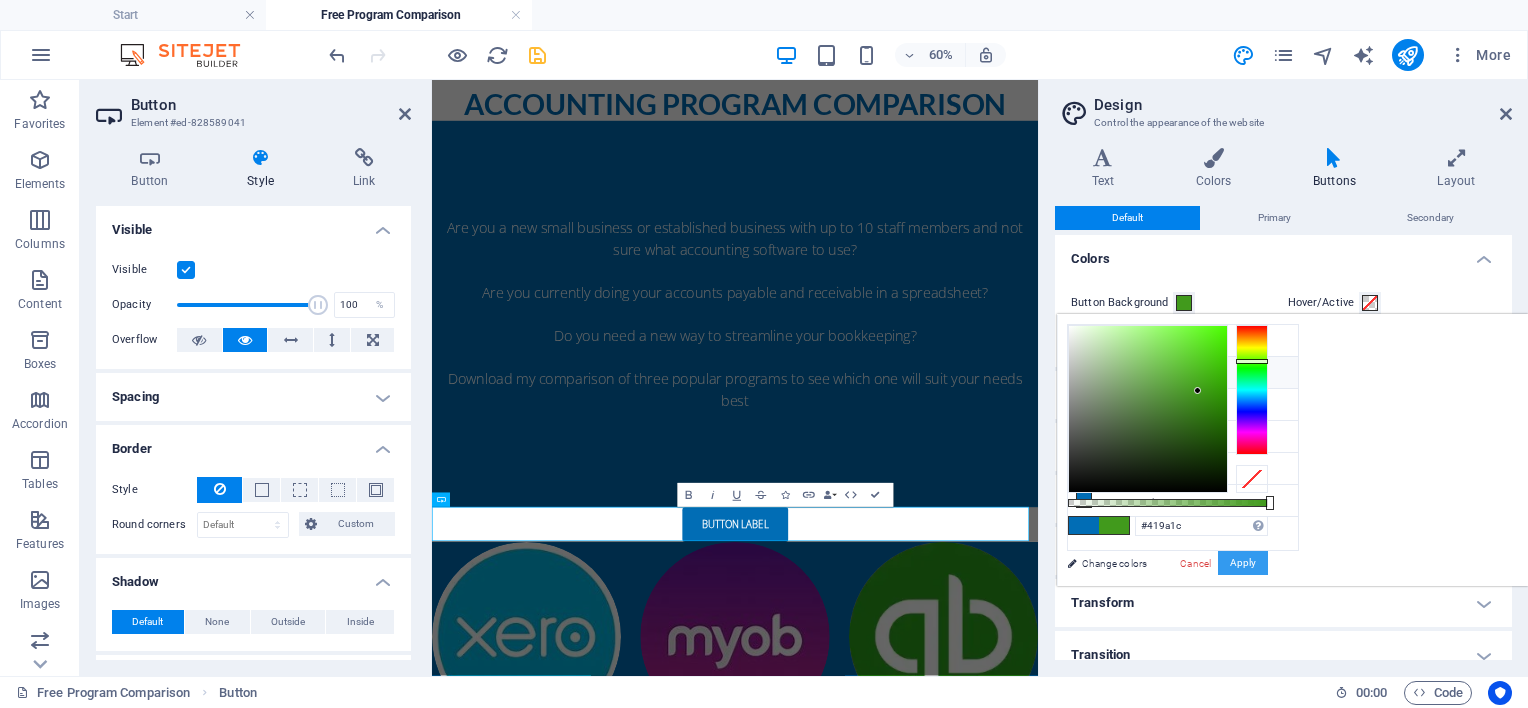 click on "Apply" at bounding box center (1243, 563) 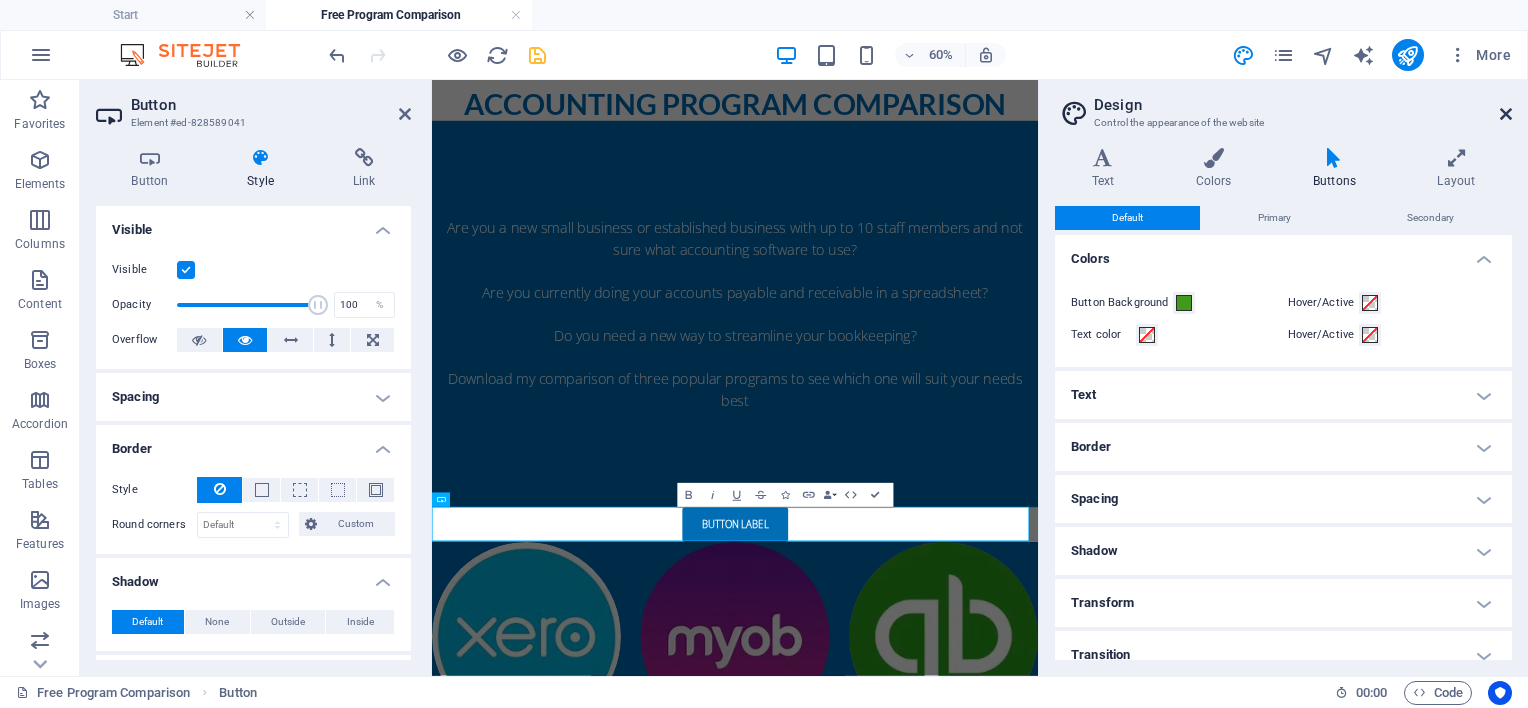 click at bounding box center (1506, 114) 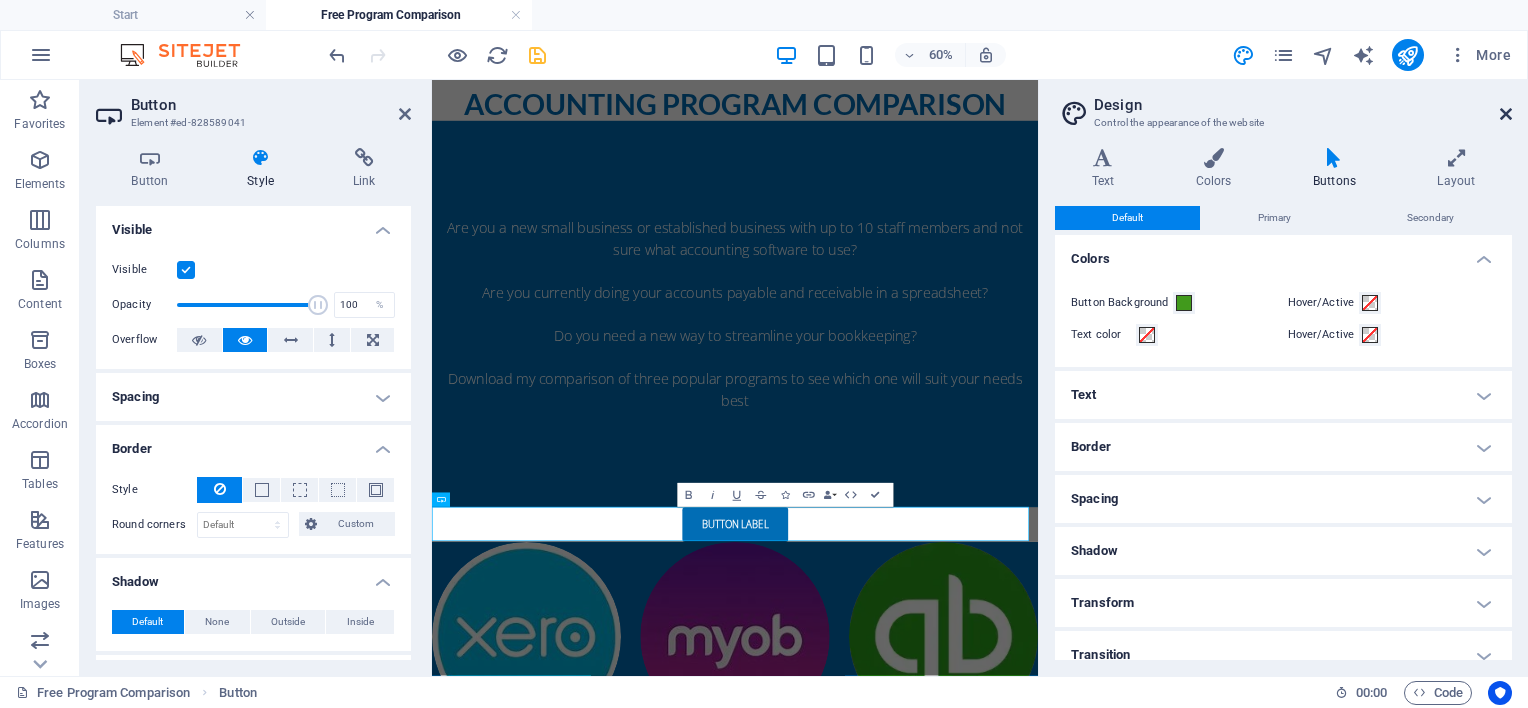 scroll, scrollTop: 418, scrollLeft: 0, axis: vertical 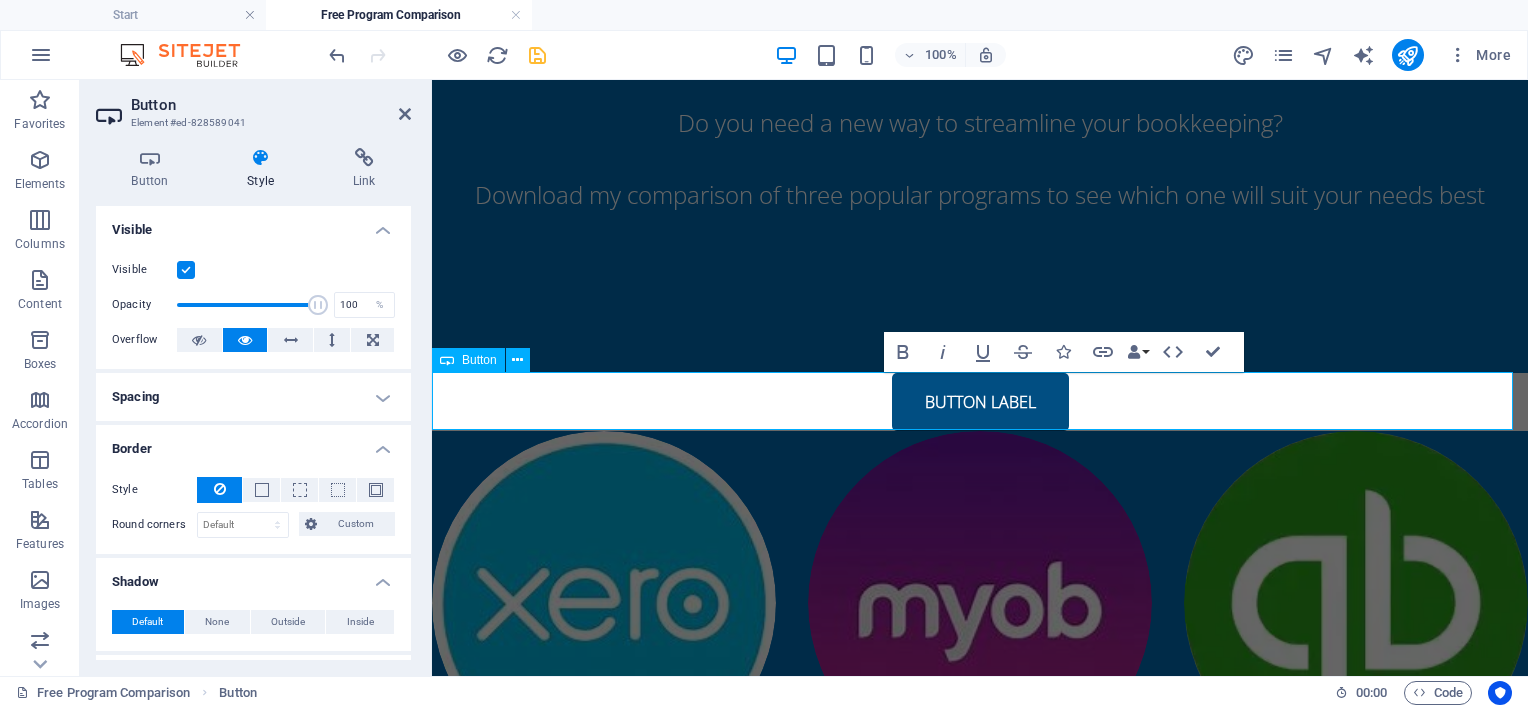 click on "Button label" at bounding box center [980, 402] 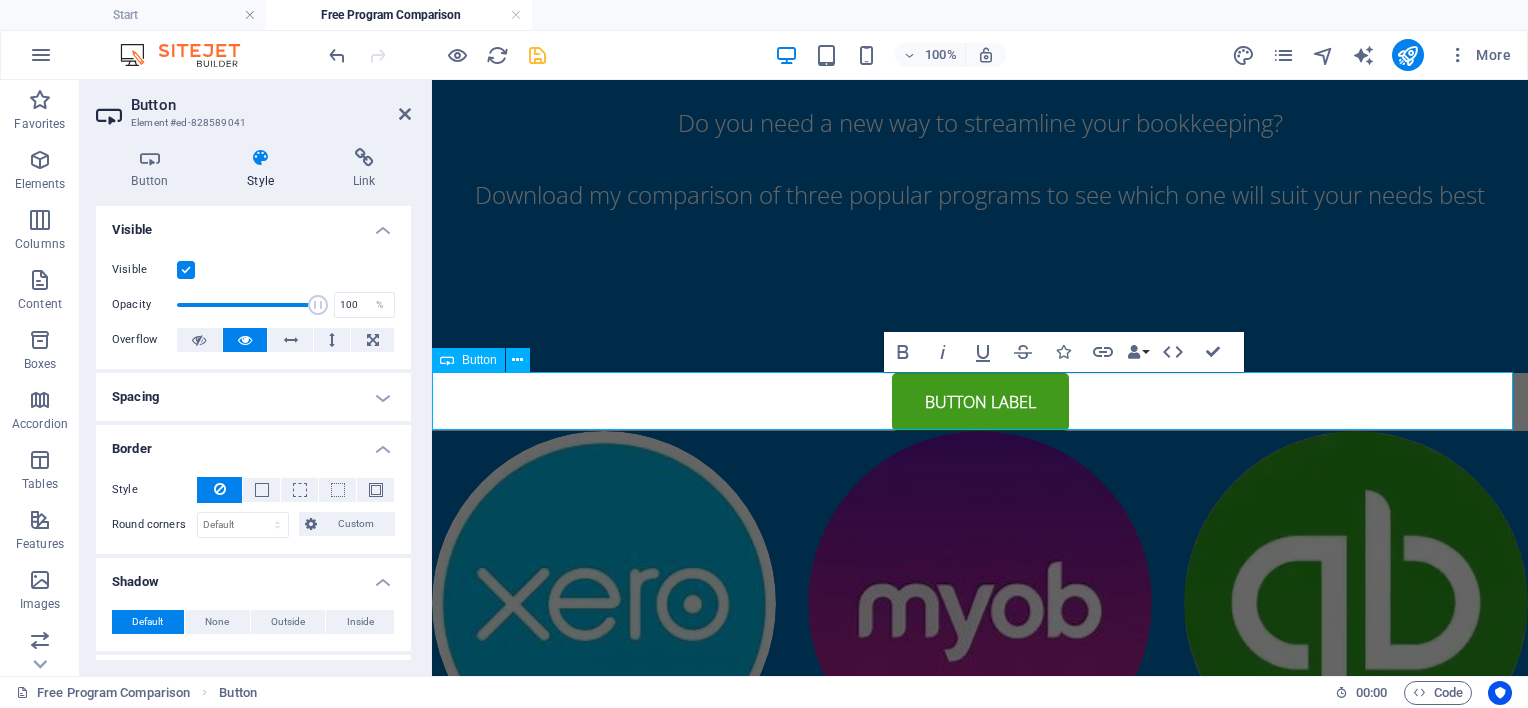 click on "Button label" at bounding box center (980, 402) 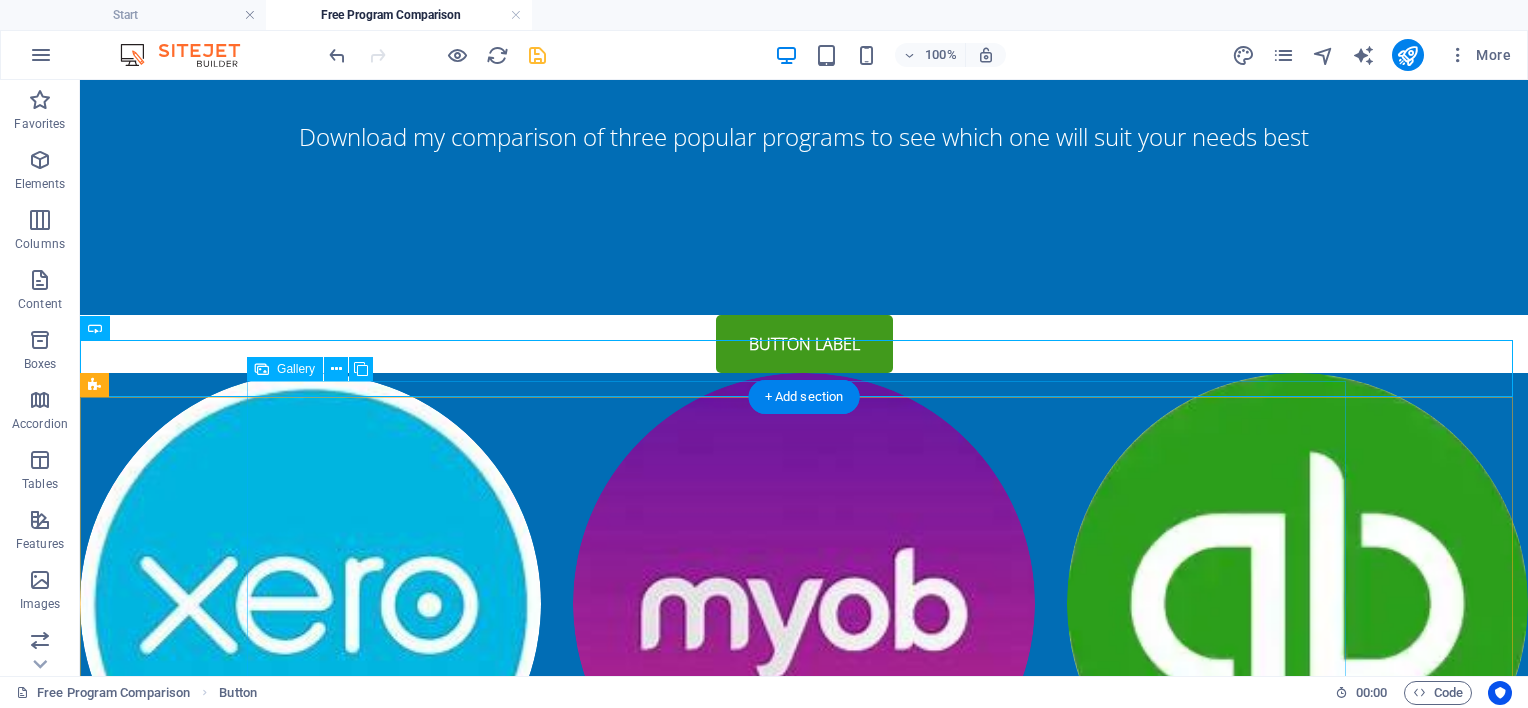 scroll, scrollTop: 506, scrollLeft: 0, axis: vertical 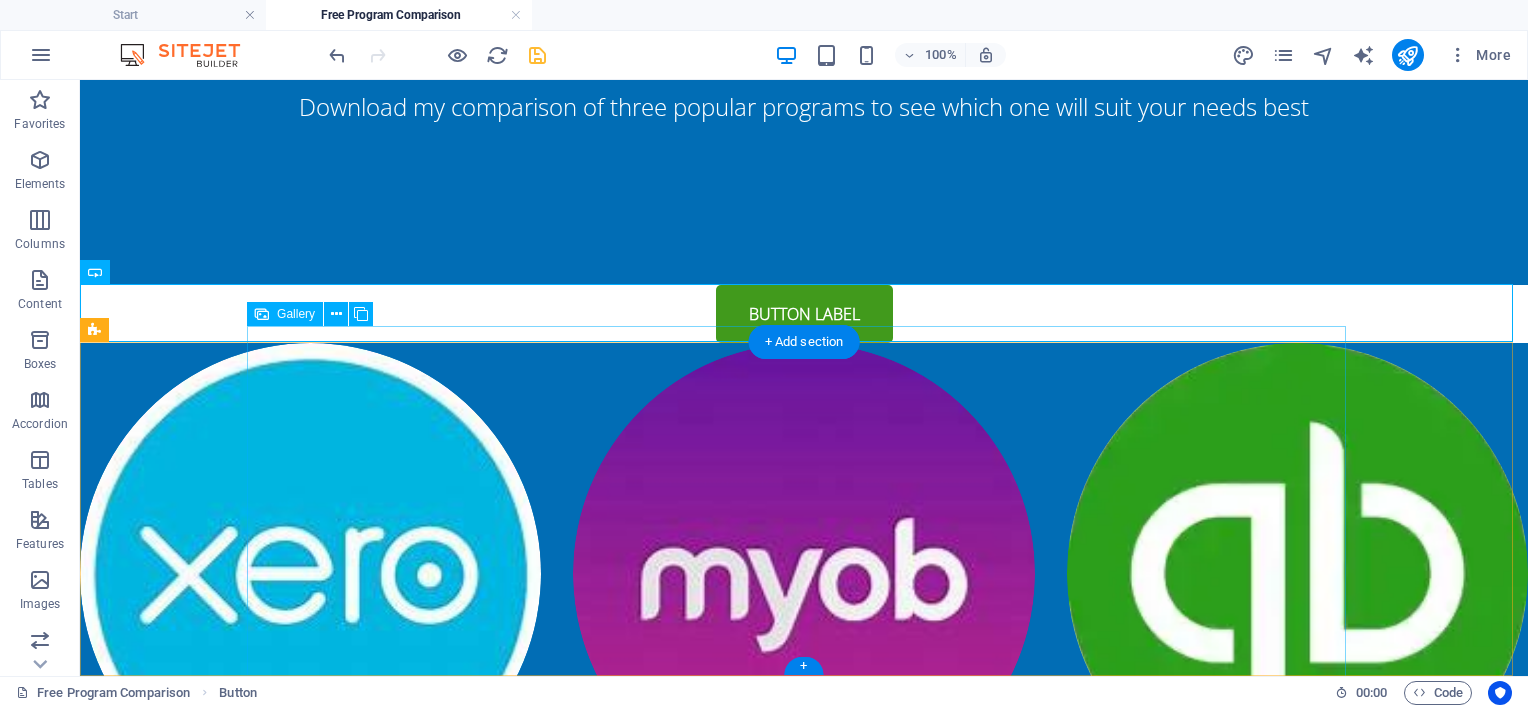 click at bounding box center [1297, 573] 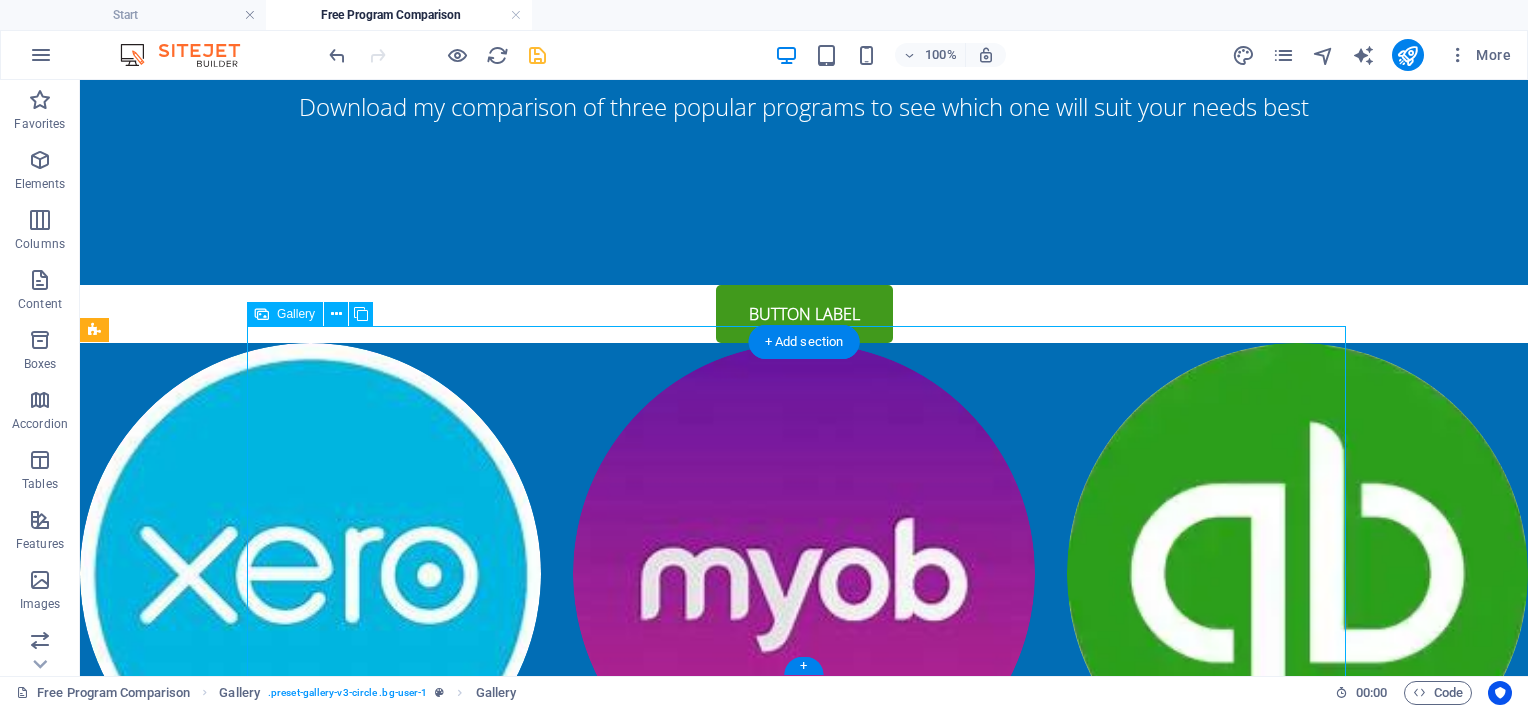 click at bounding box center (1297, 573) 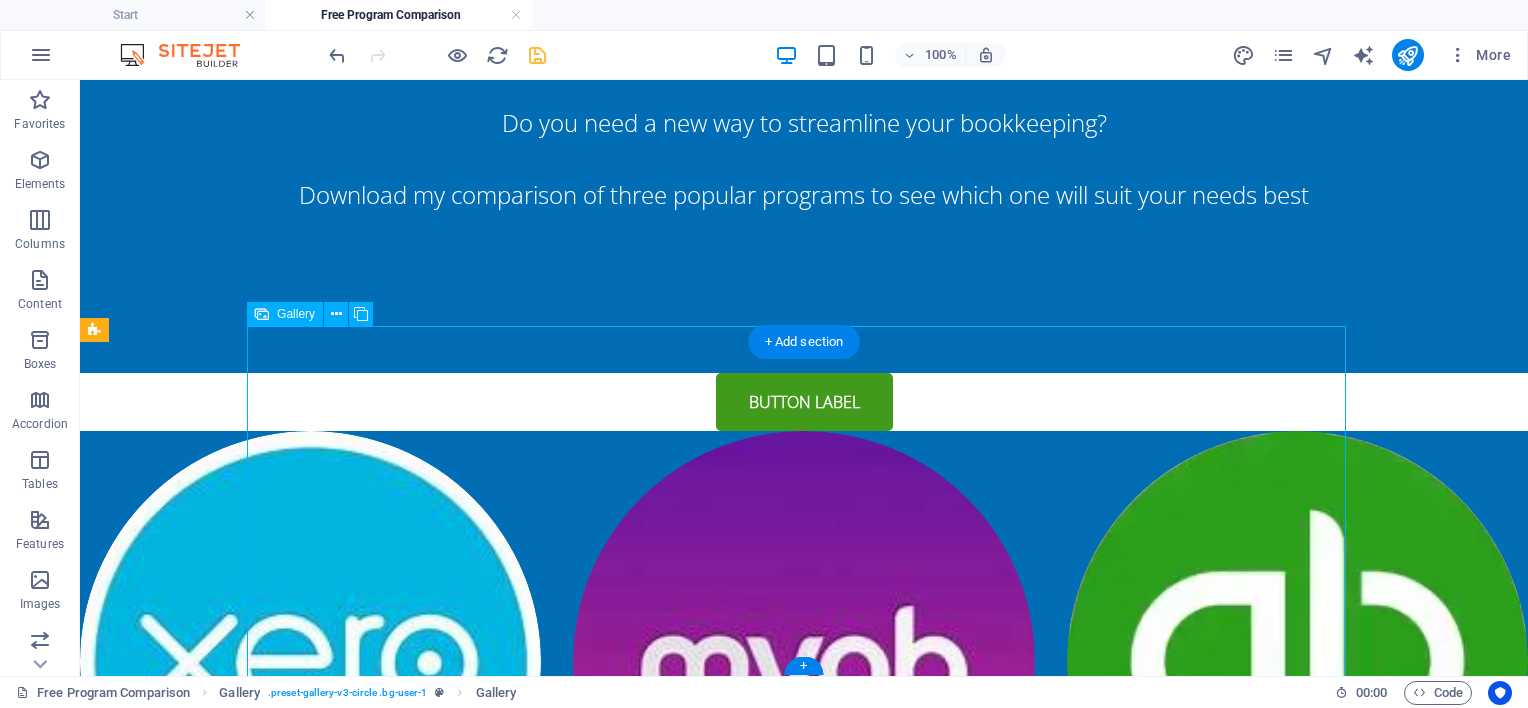 select on "%" 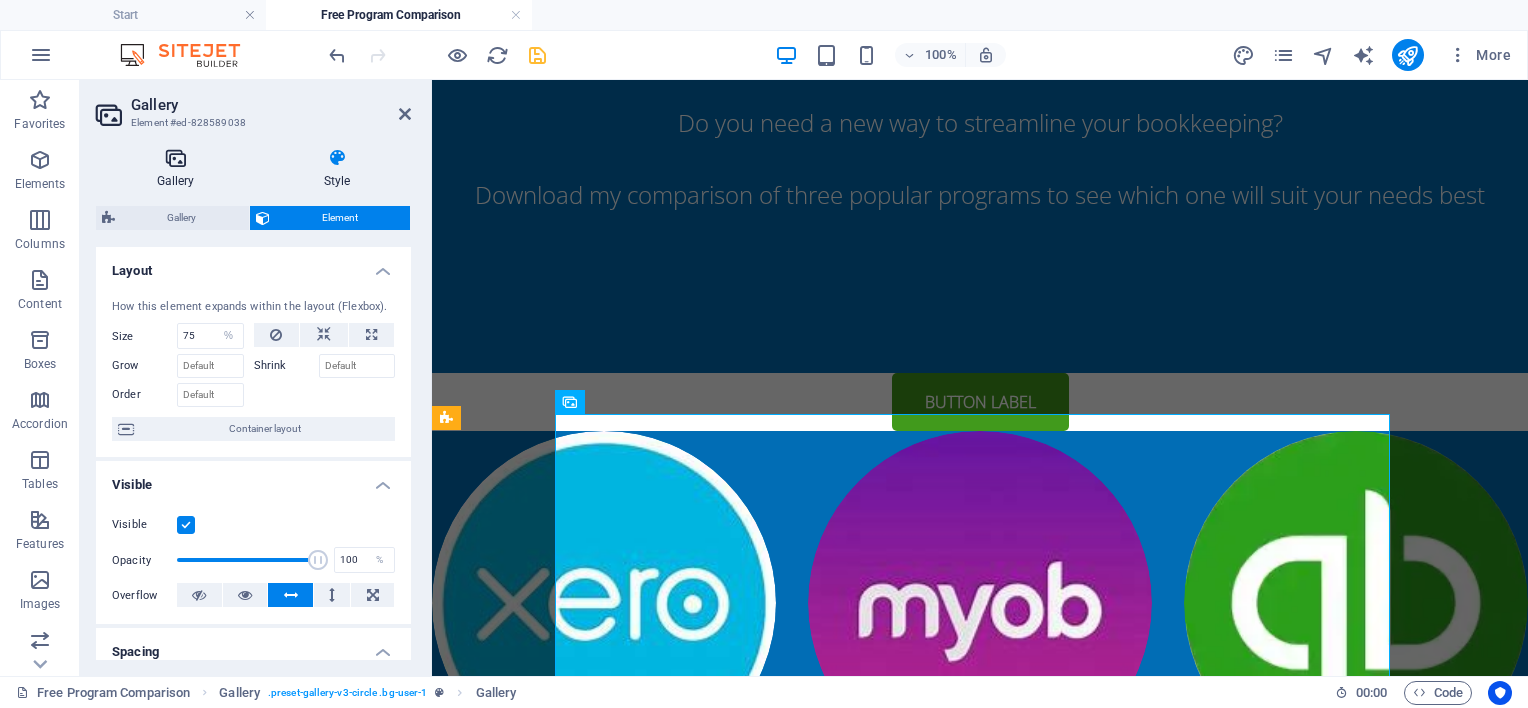 click on "Gallery" at bounding box center [179, 169] 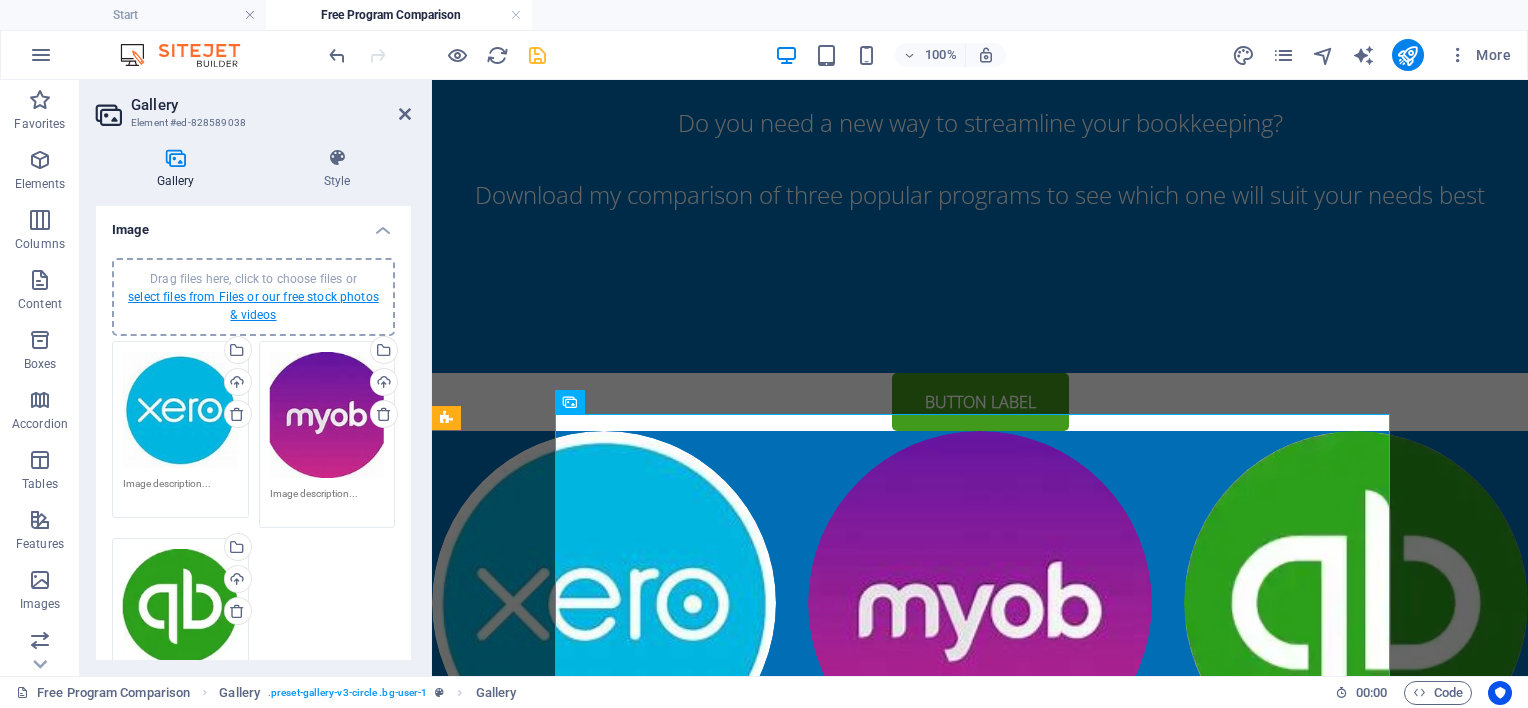 click on "select files from Files or our free stock photos & videos" at bounding box center (253, 306) 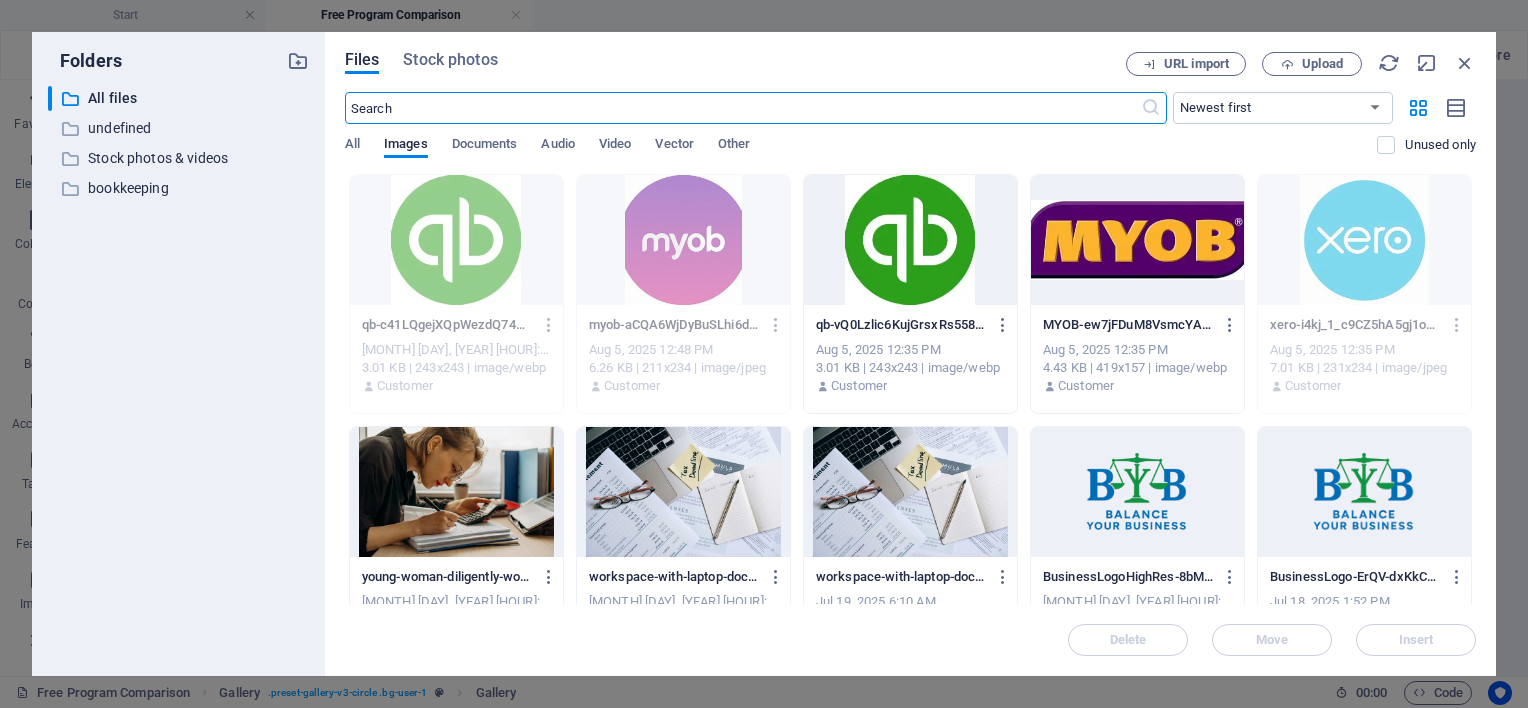 scroll, scrollTop: 35, scrollLeft: 0, axis: vertical 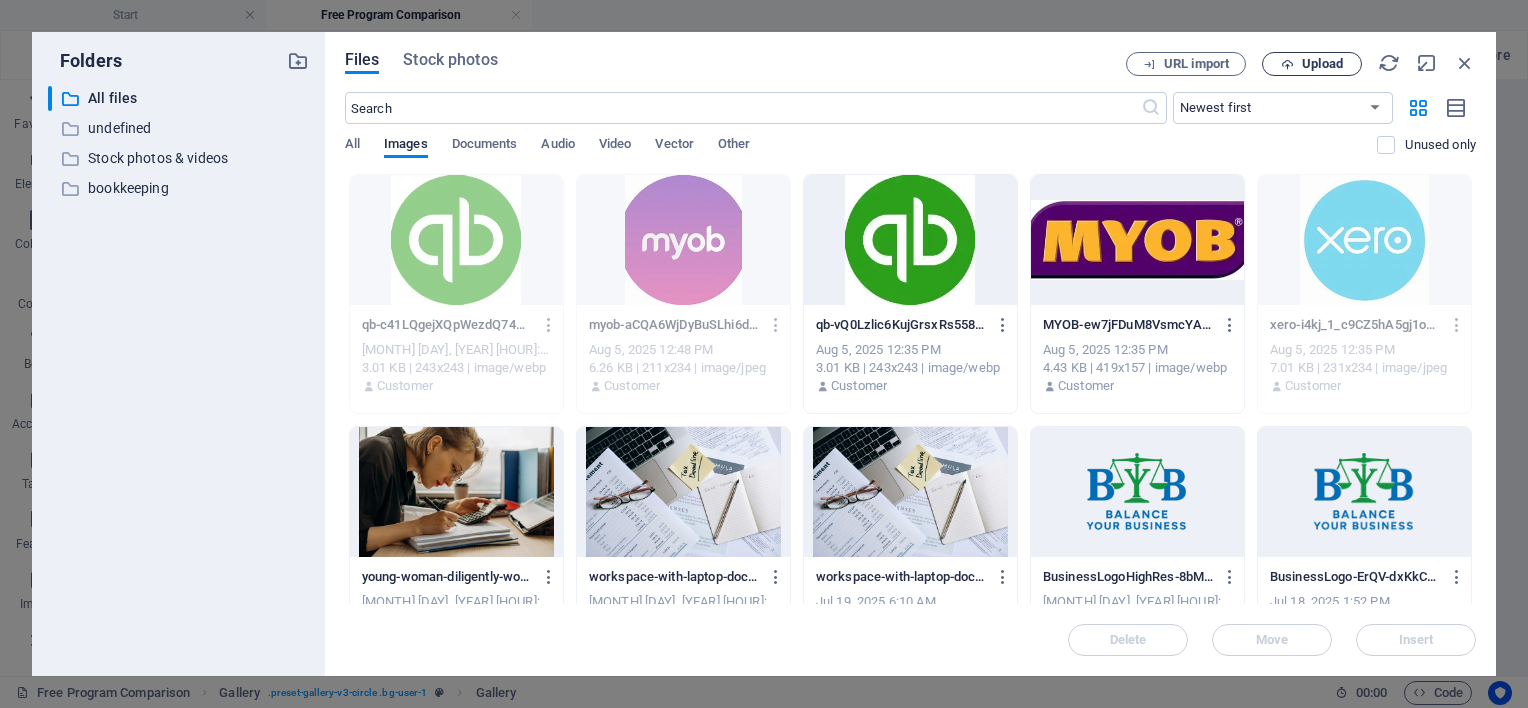 click on "Upload" at bounding box center [1312, 64] 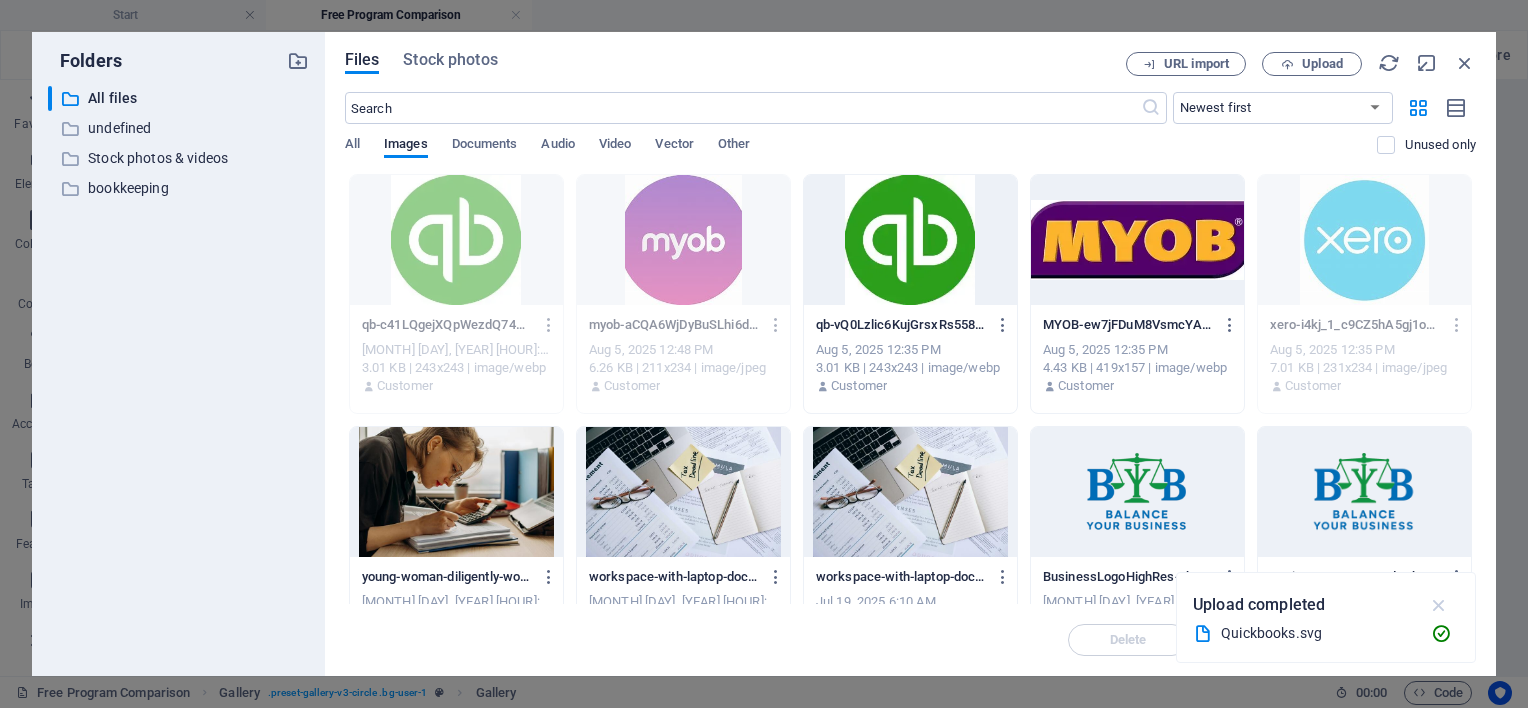 click at bounding box center (1439, 605) 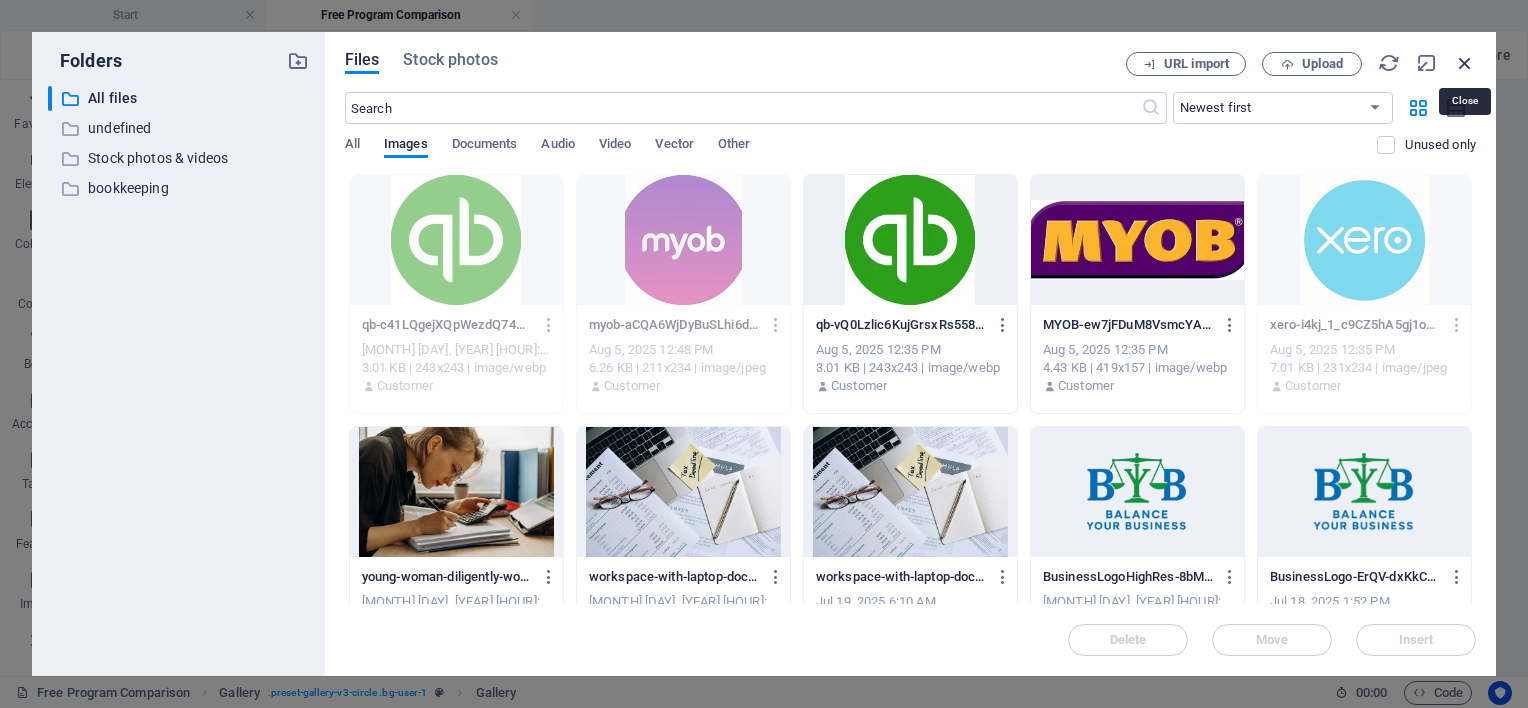 click at bounding box center (1465, 63) 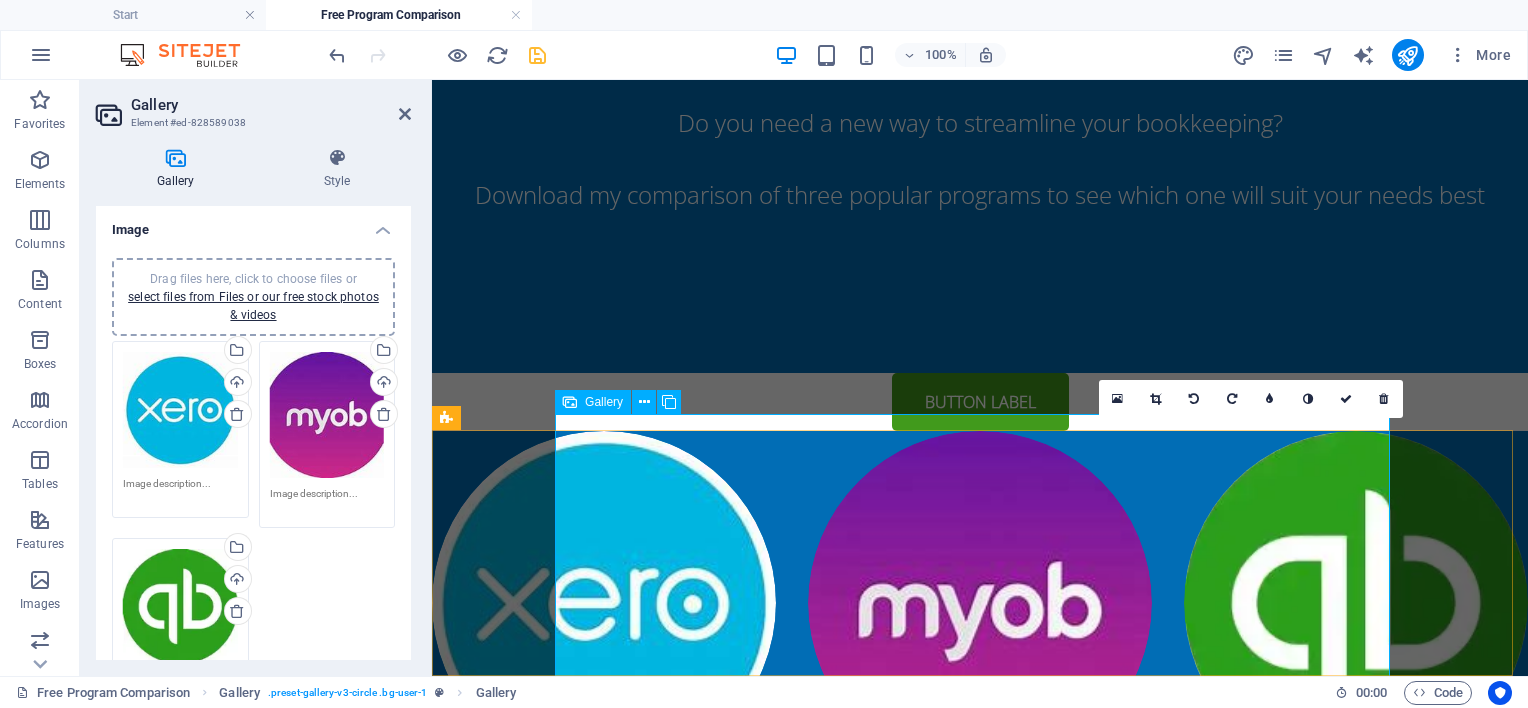 click at bounding box center [1356, 603] 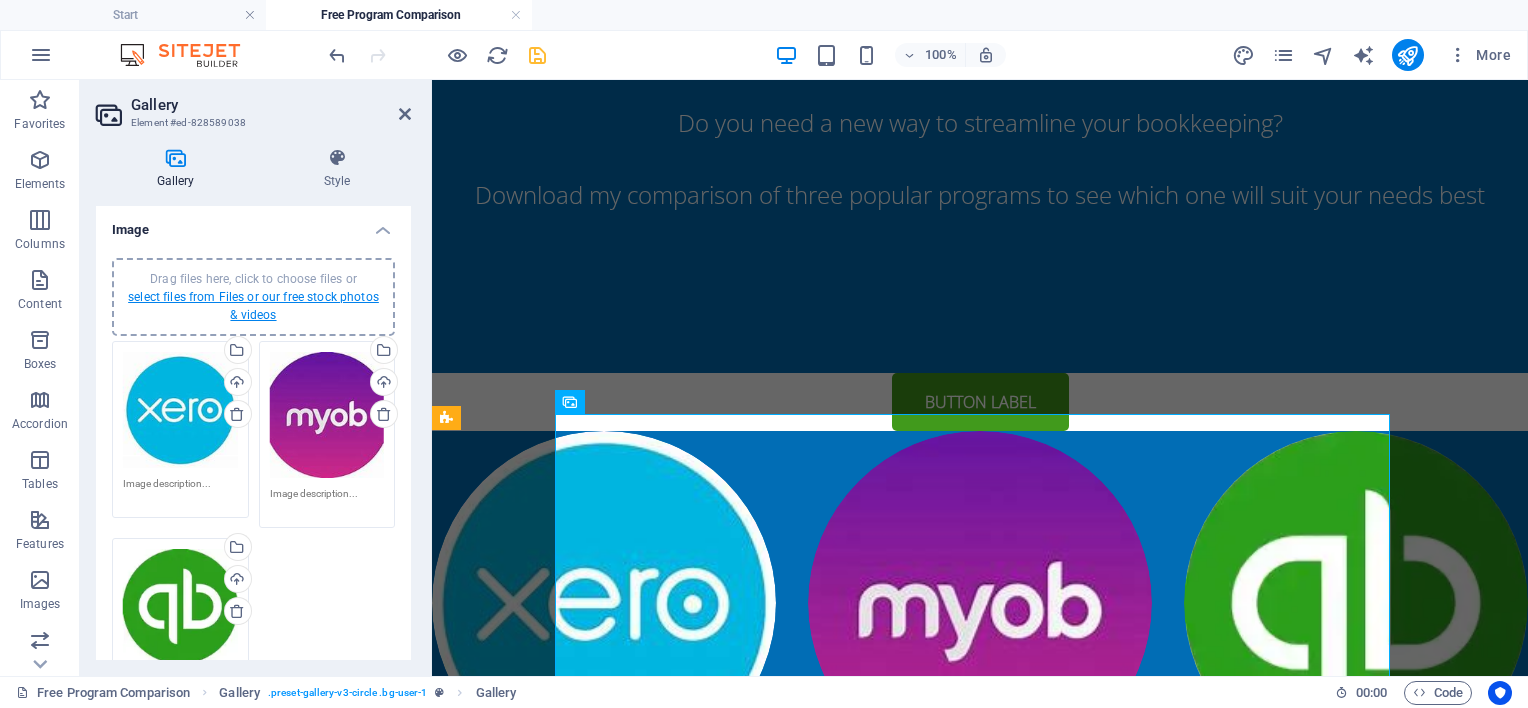 click on "select files from Files or our free stock photos & videos" at bounding box center [253, 306] 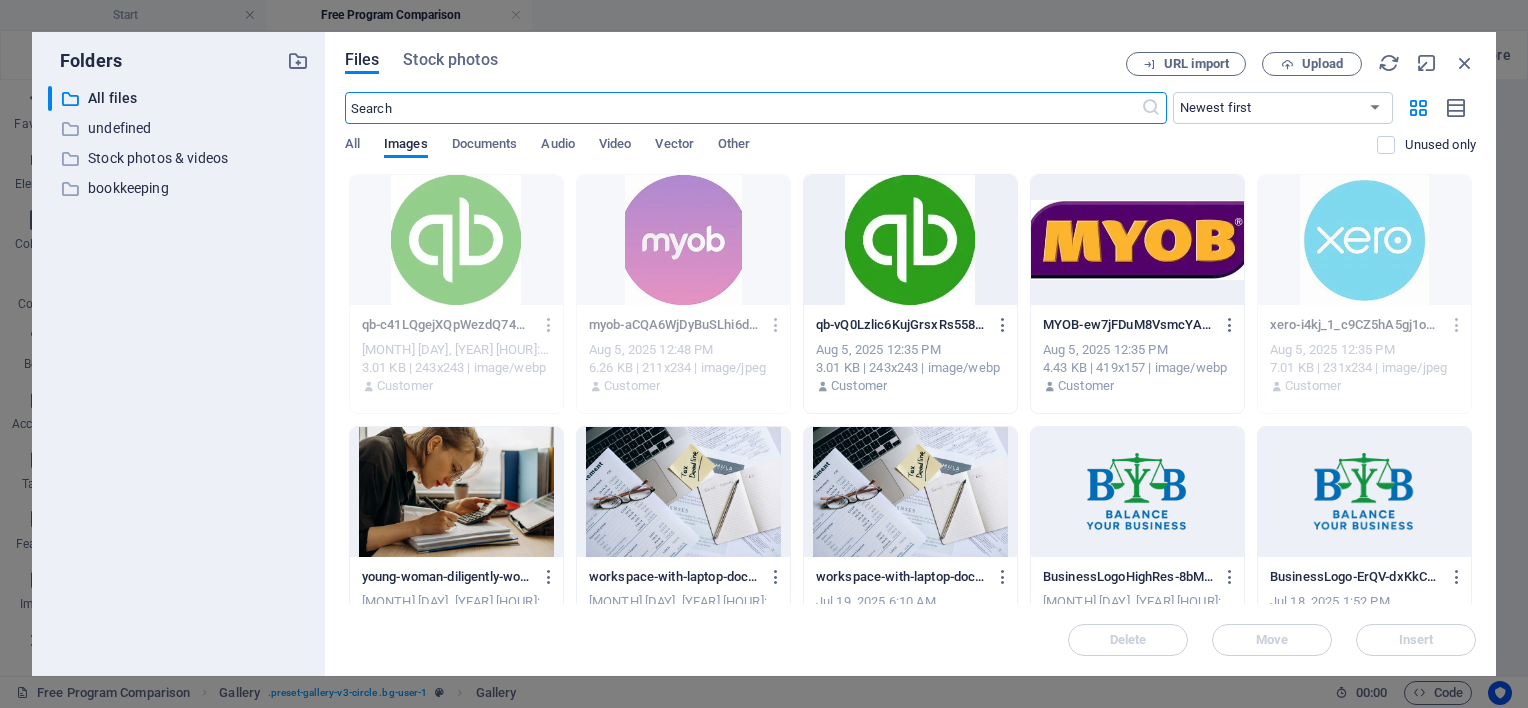 scroll, scrollTop: 35, scrollLeft: 0, axis: vertical 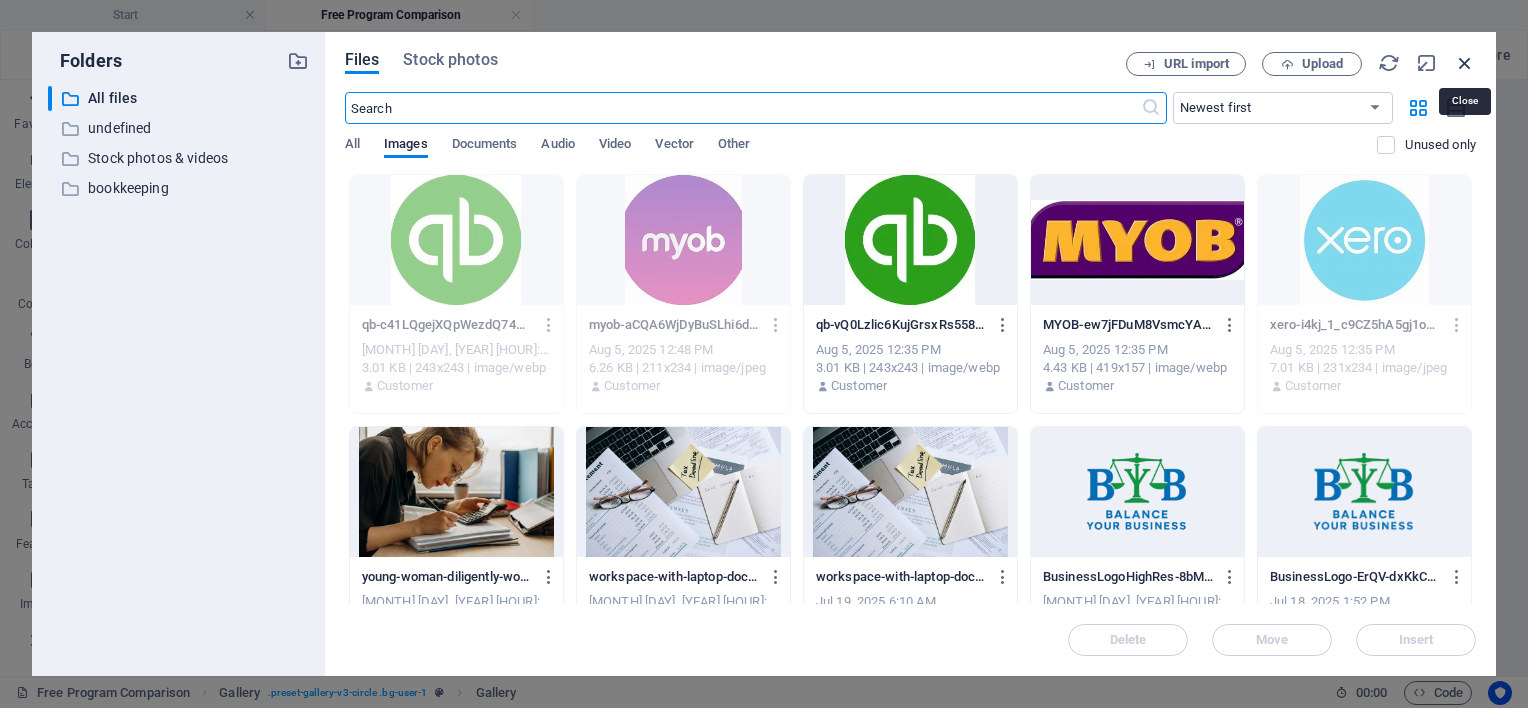 click at bounding box center (1465, 63) 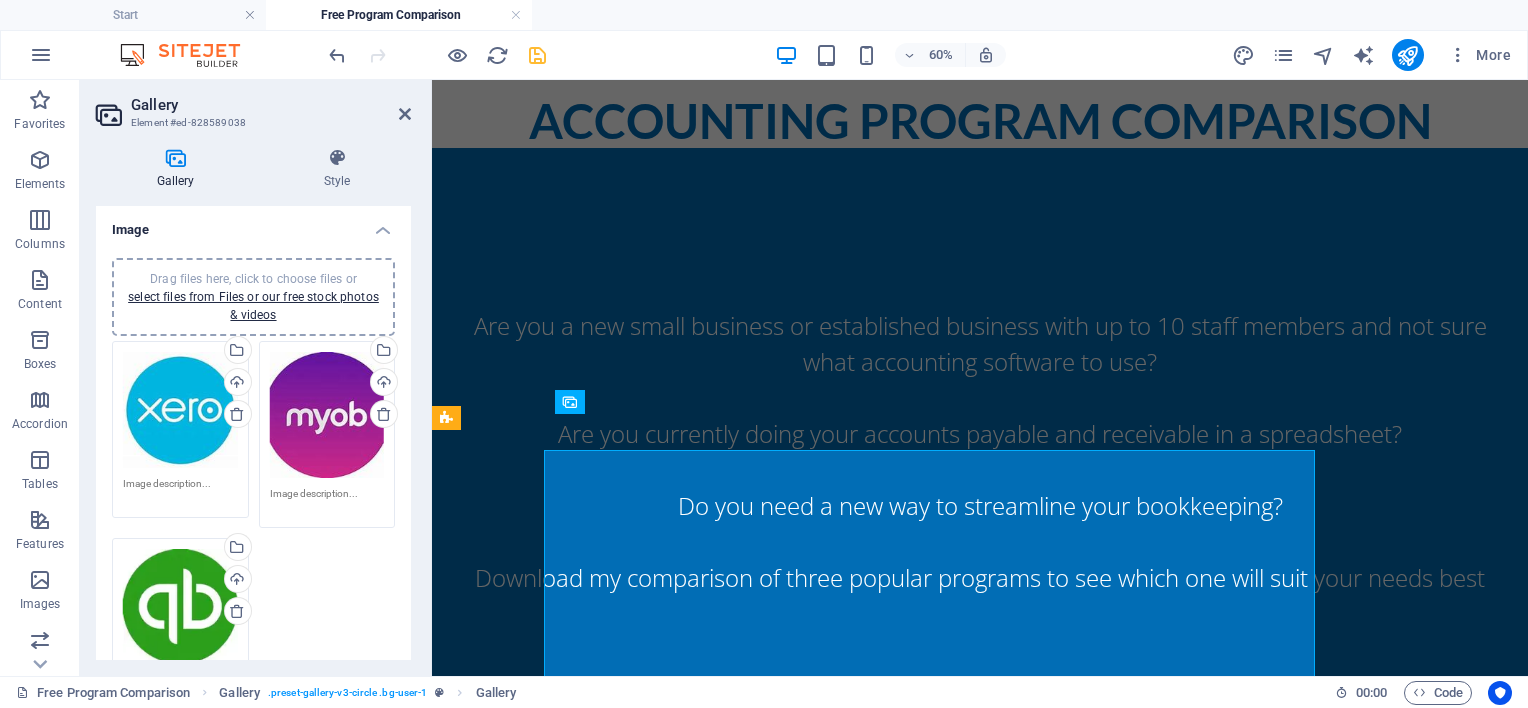 scroll, scrollTop: 418, scrollLeft: 0, axis: vertical 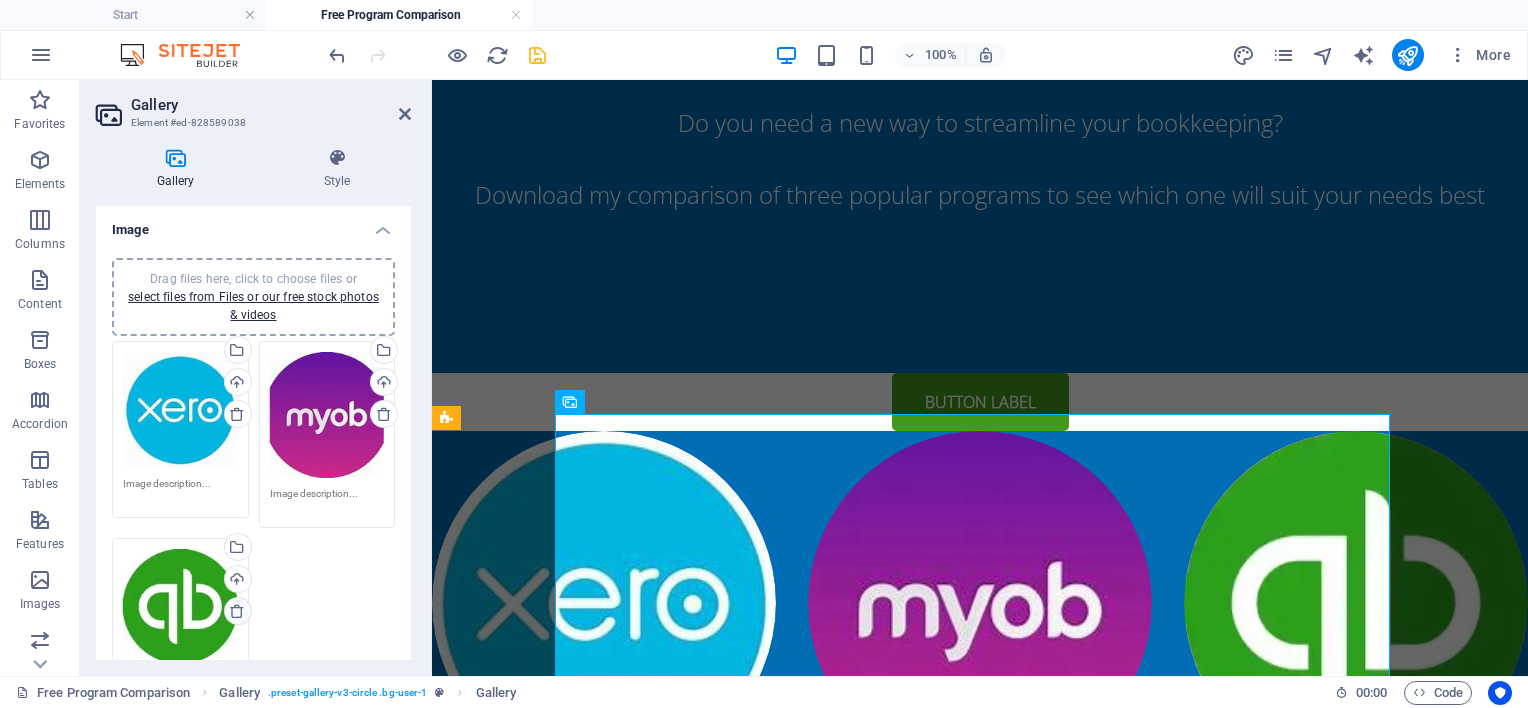 click at bounding box center (237, 611) 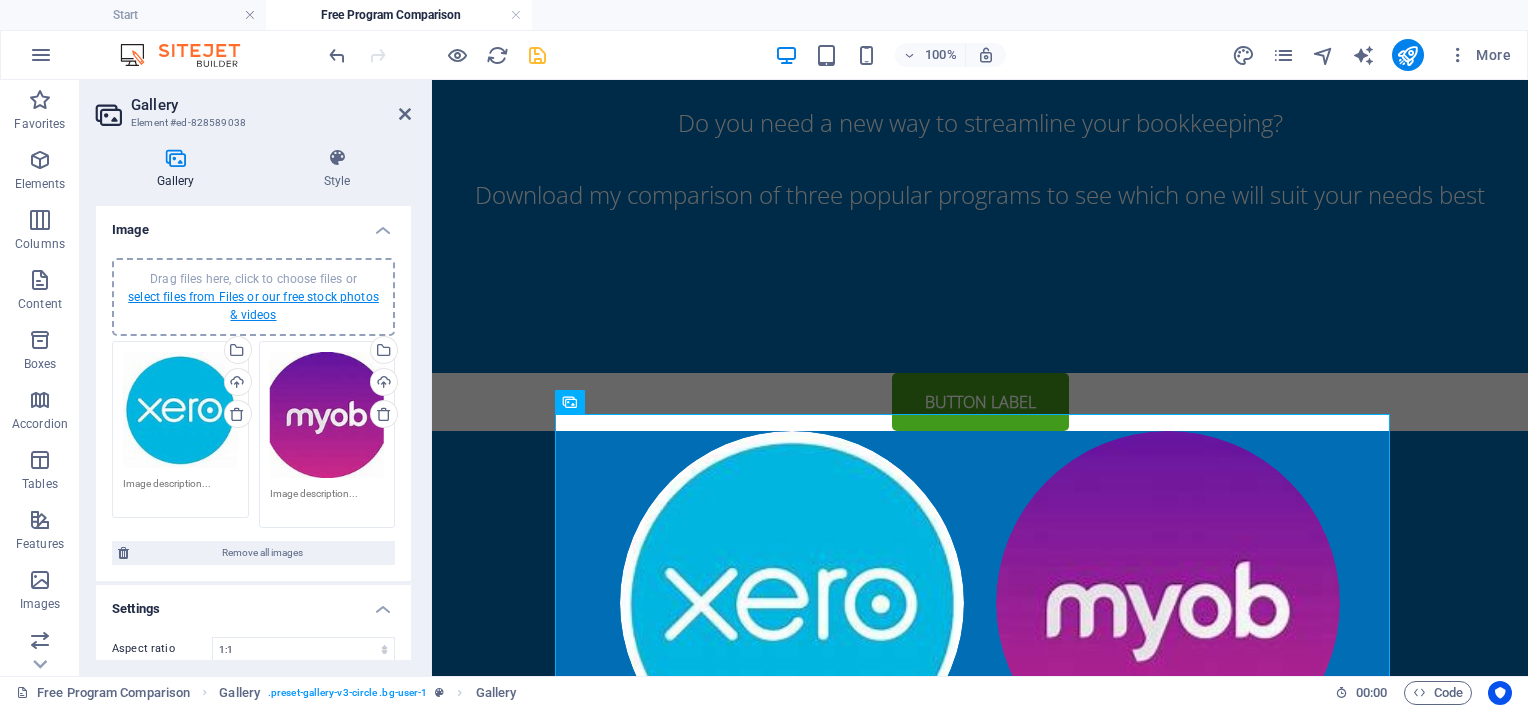 click on "select files from Files or our free stock photos & videos" at bounding box center (253, 306) 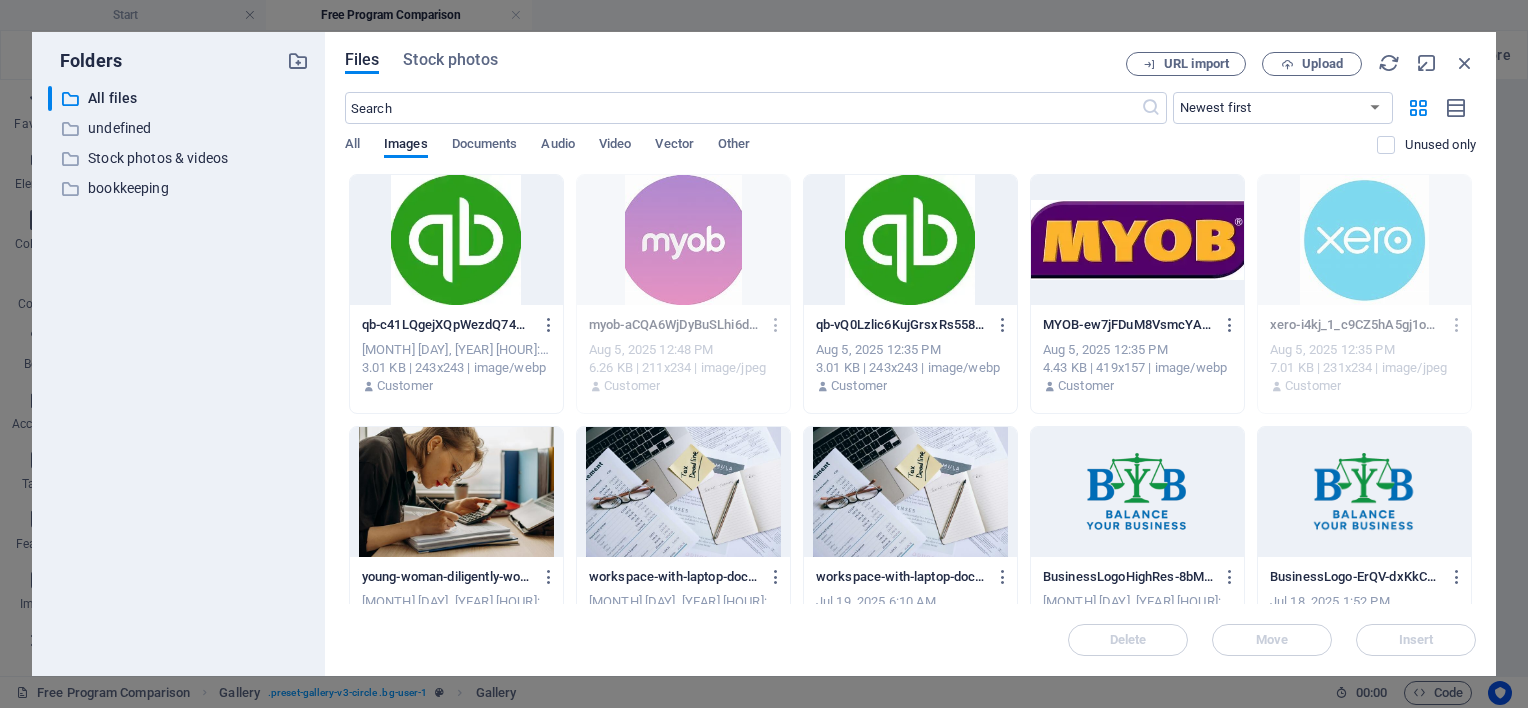 scroll, scrollTop: 35, scrollLeft: 0, axis: vertical 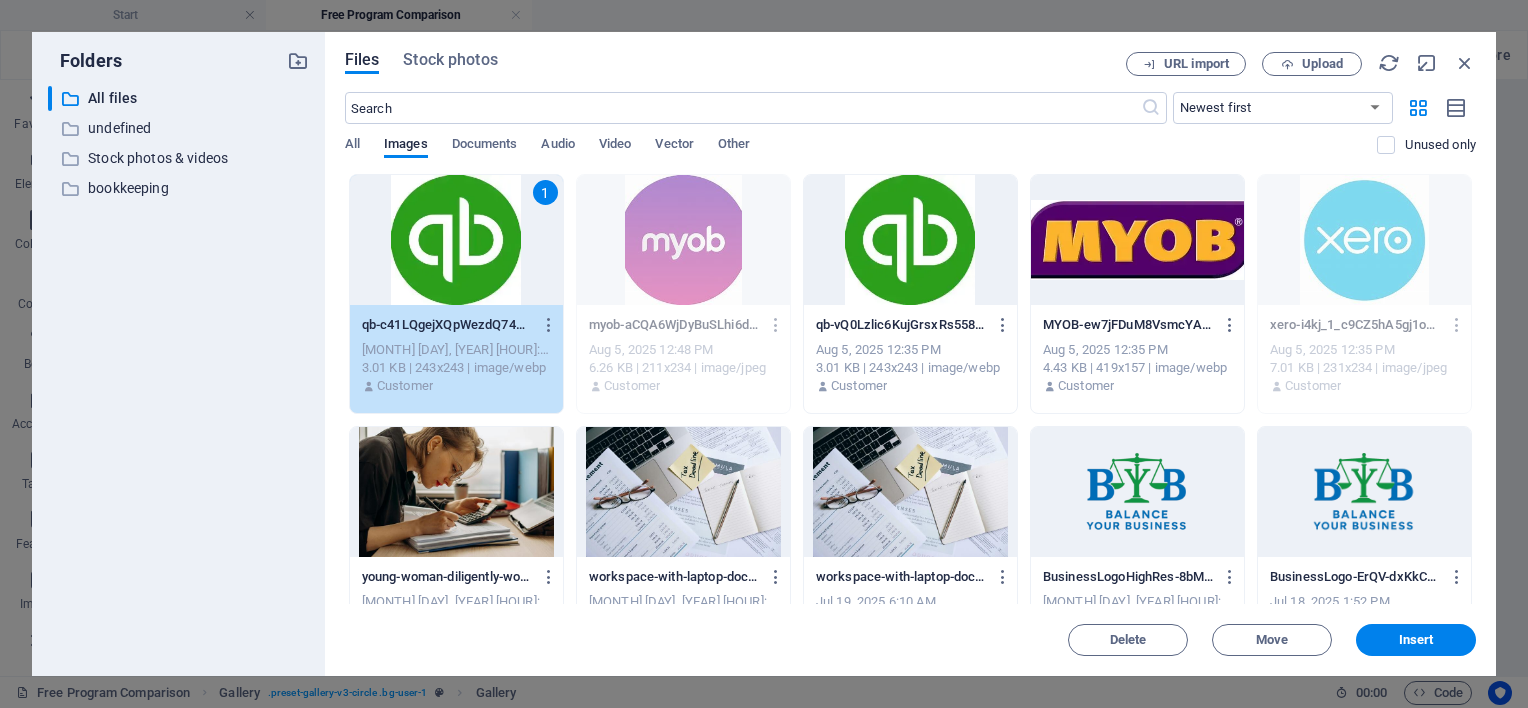 click on "1" at bounding box center [456, 240] 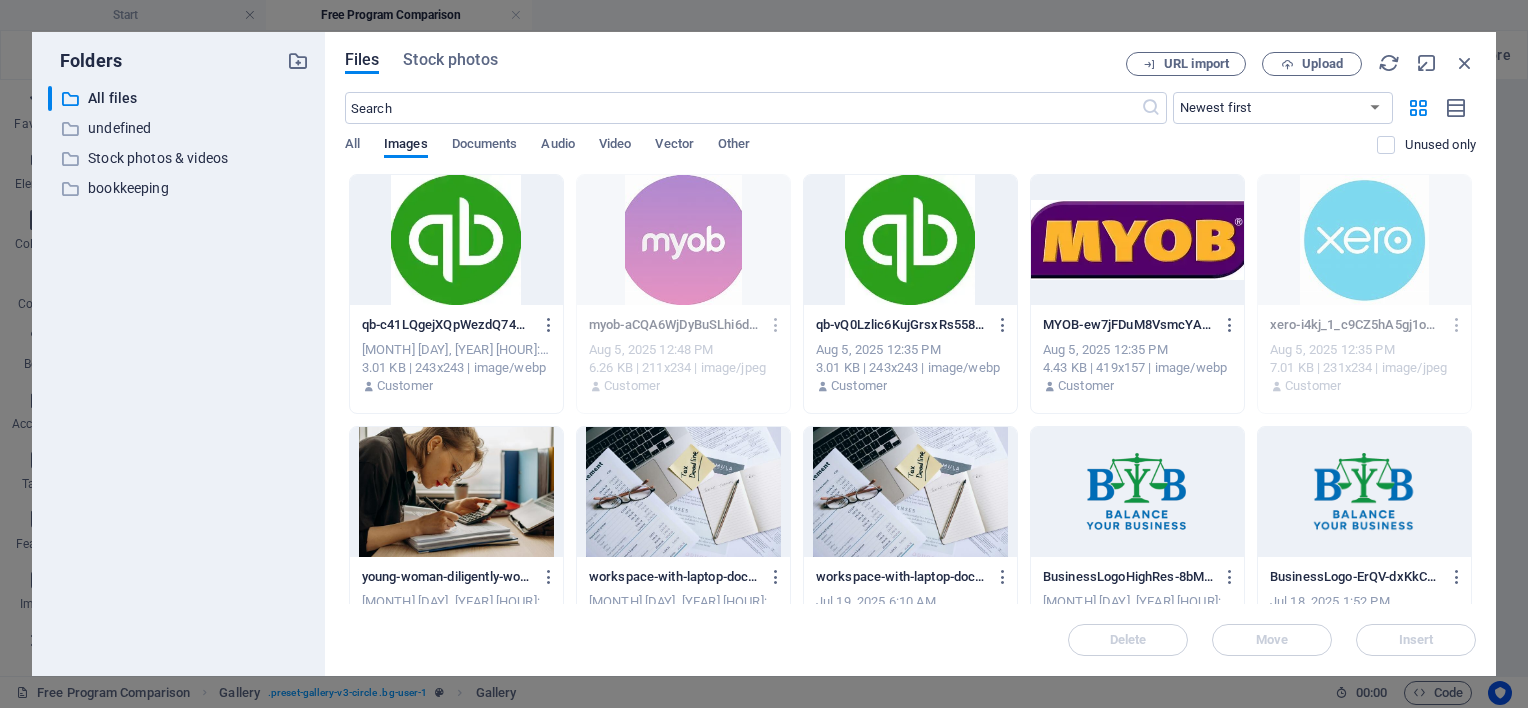 click at bounding box center (456, 240) 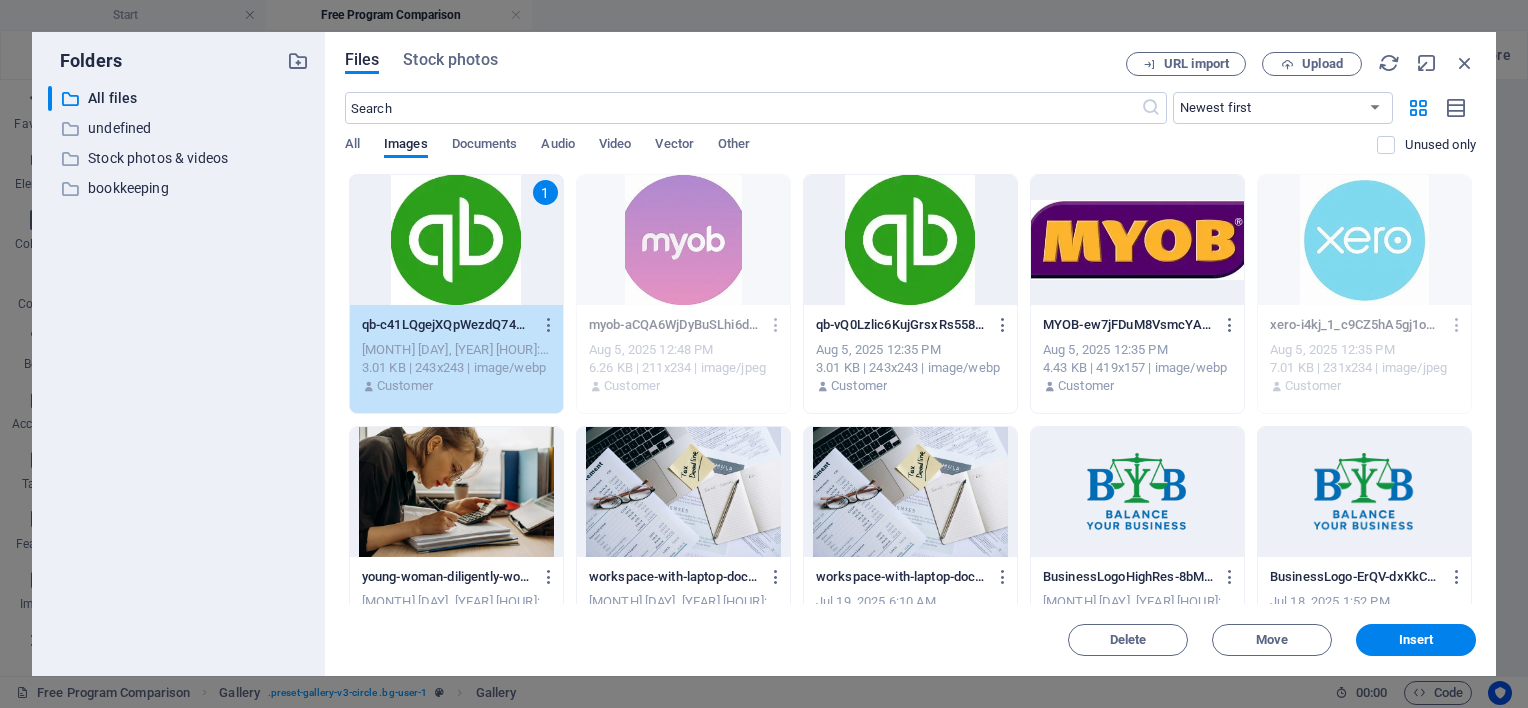 click on "1" at bounding box center [456, 240] 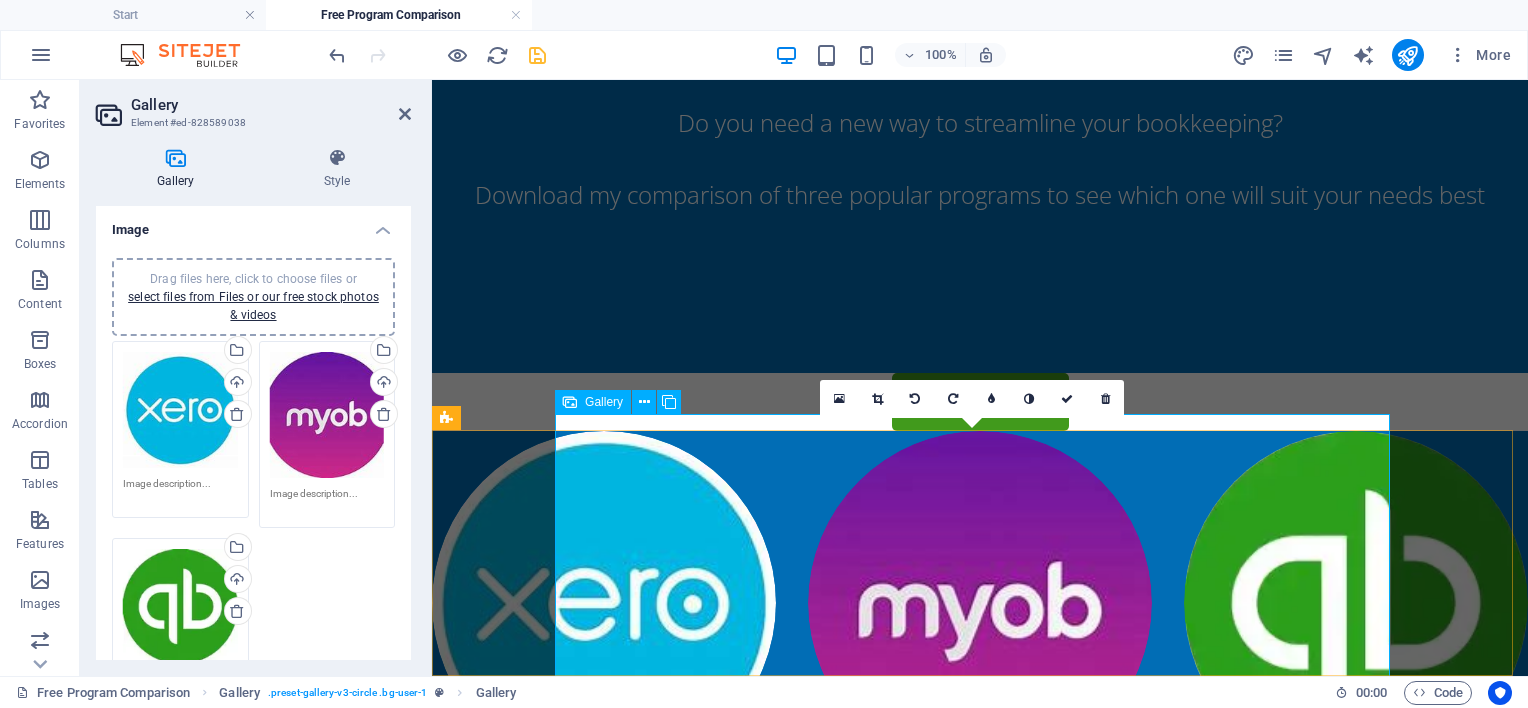 click at bounding box center [980, 603] 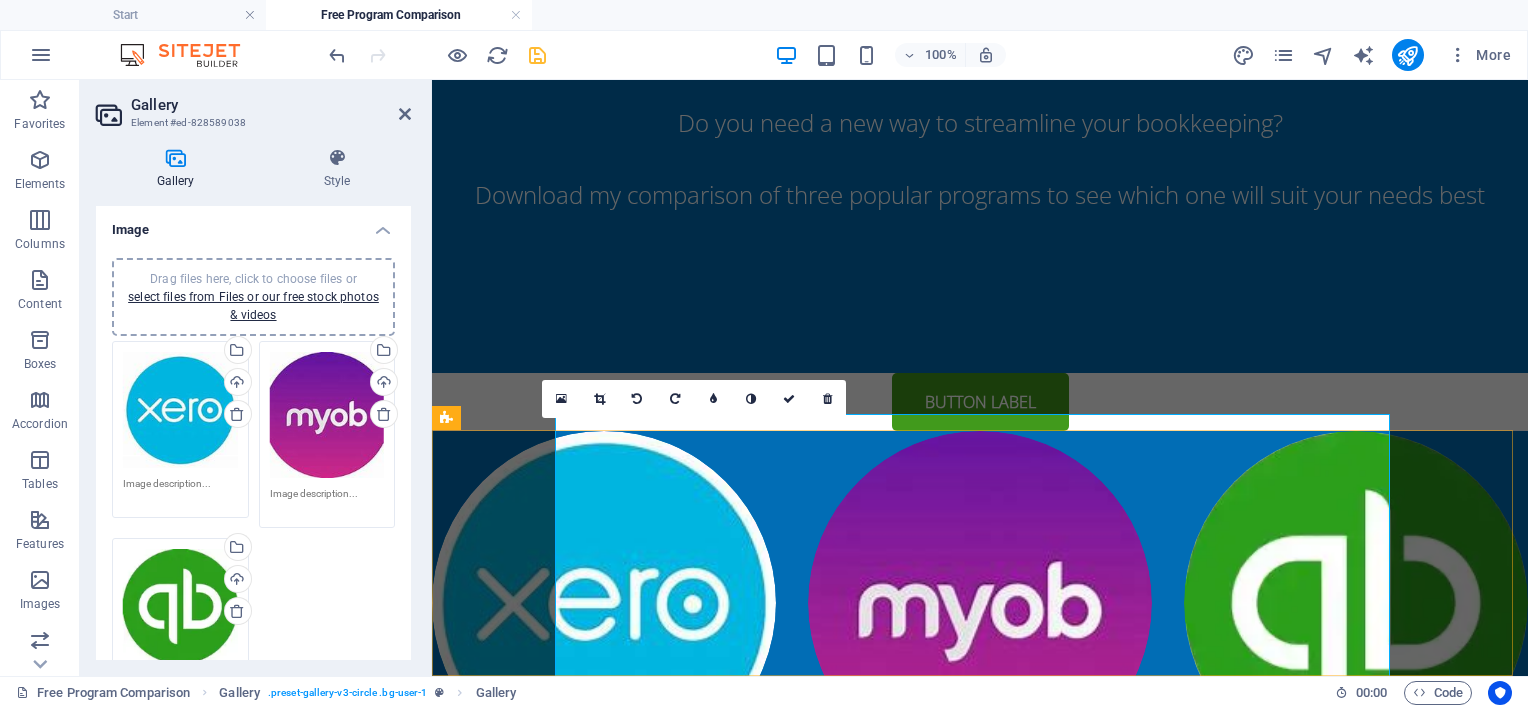 click at bounding box center [604, 603] 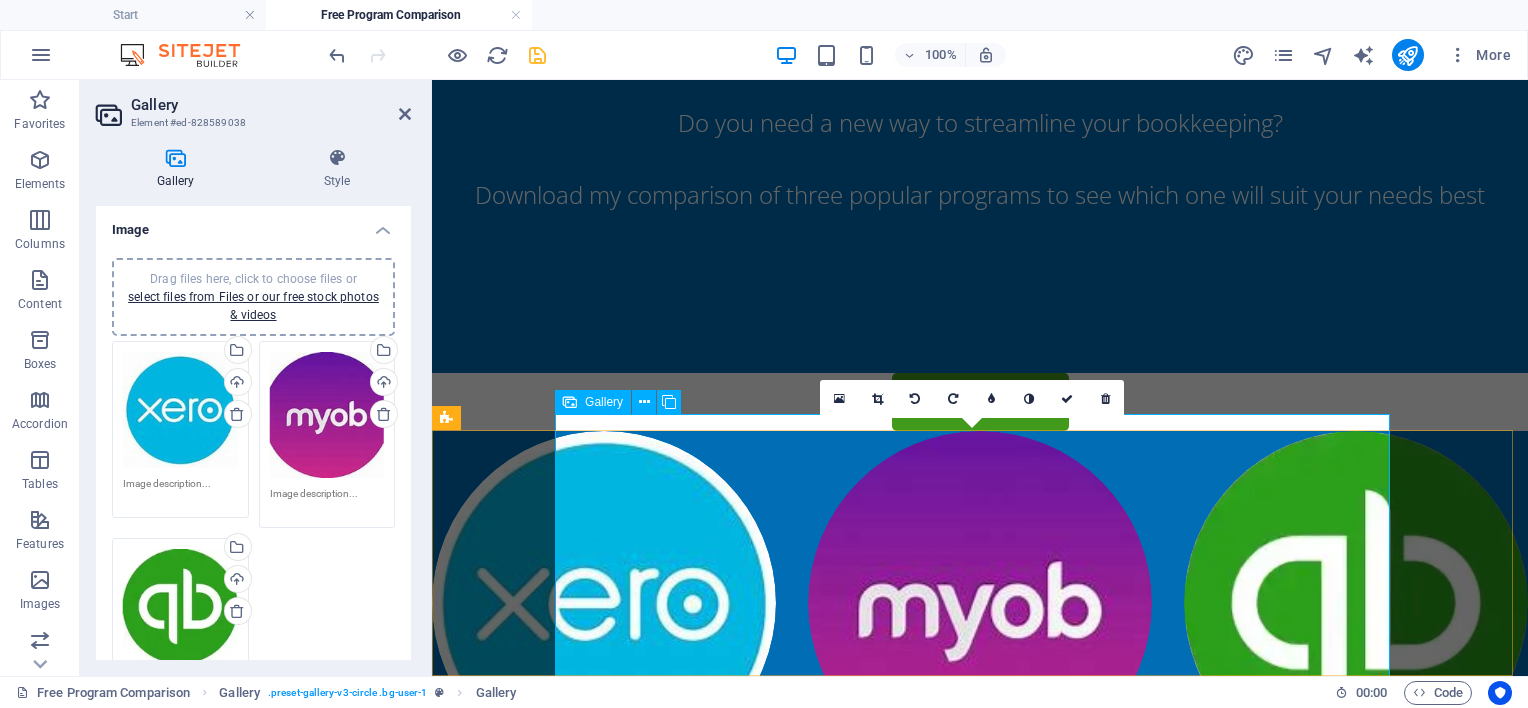 click at bounding box center (980, 603) 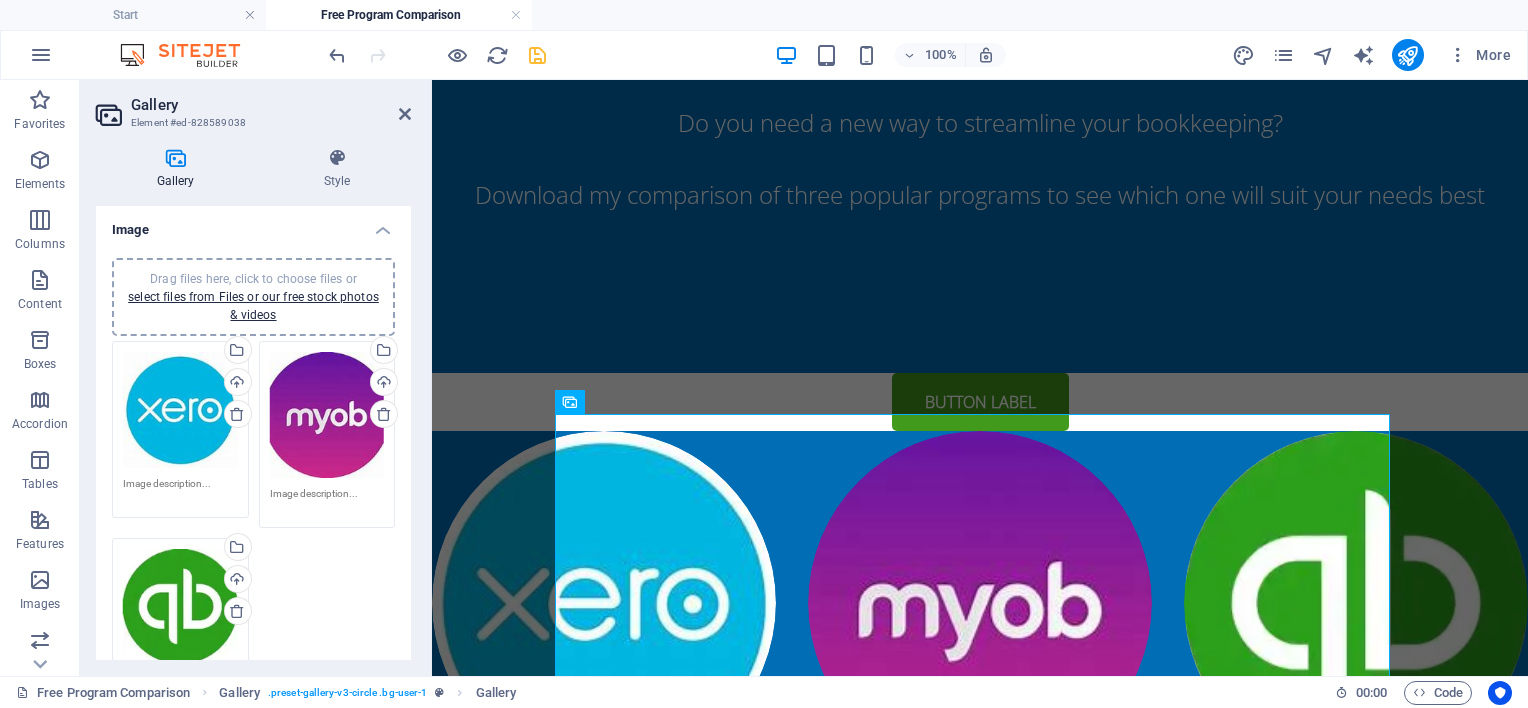 click on "Drag files here, click to choose files or select files from Files or our free stock photos & videos" at bounding box center [253, 297] 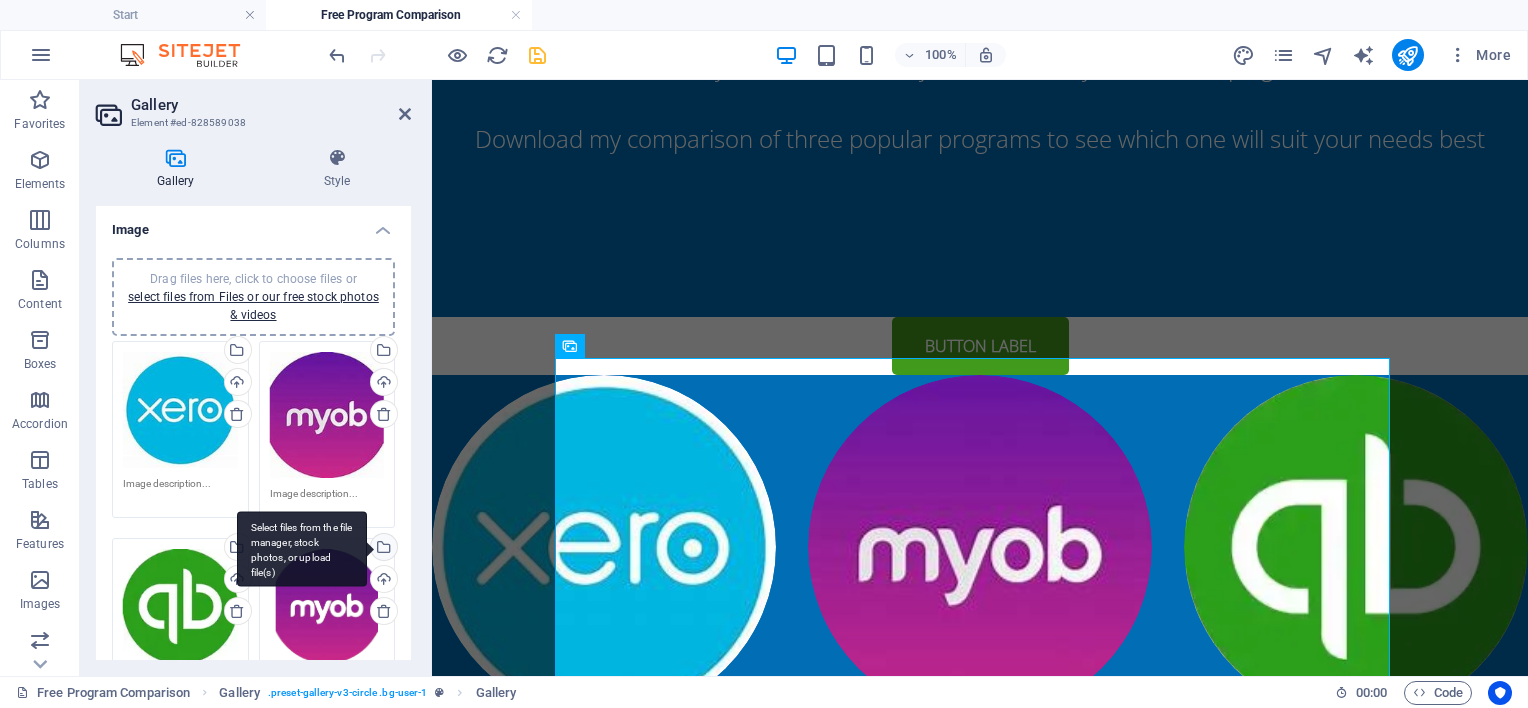scroll, scrollTop: 506, scrollLeft: 0, axis: vertical 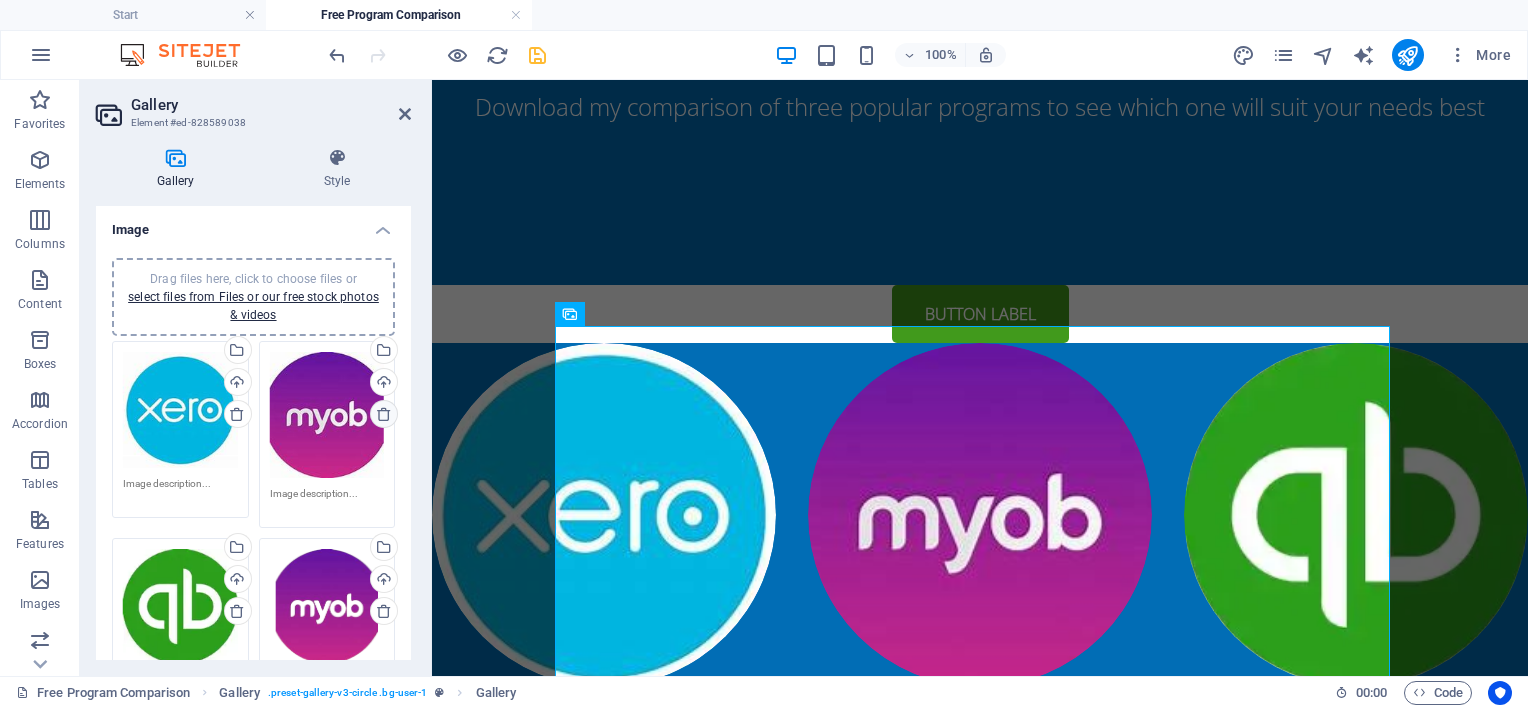 click at bounding box center (384, 414) 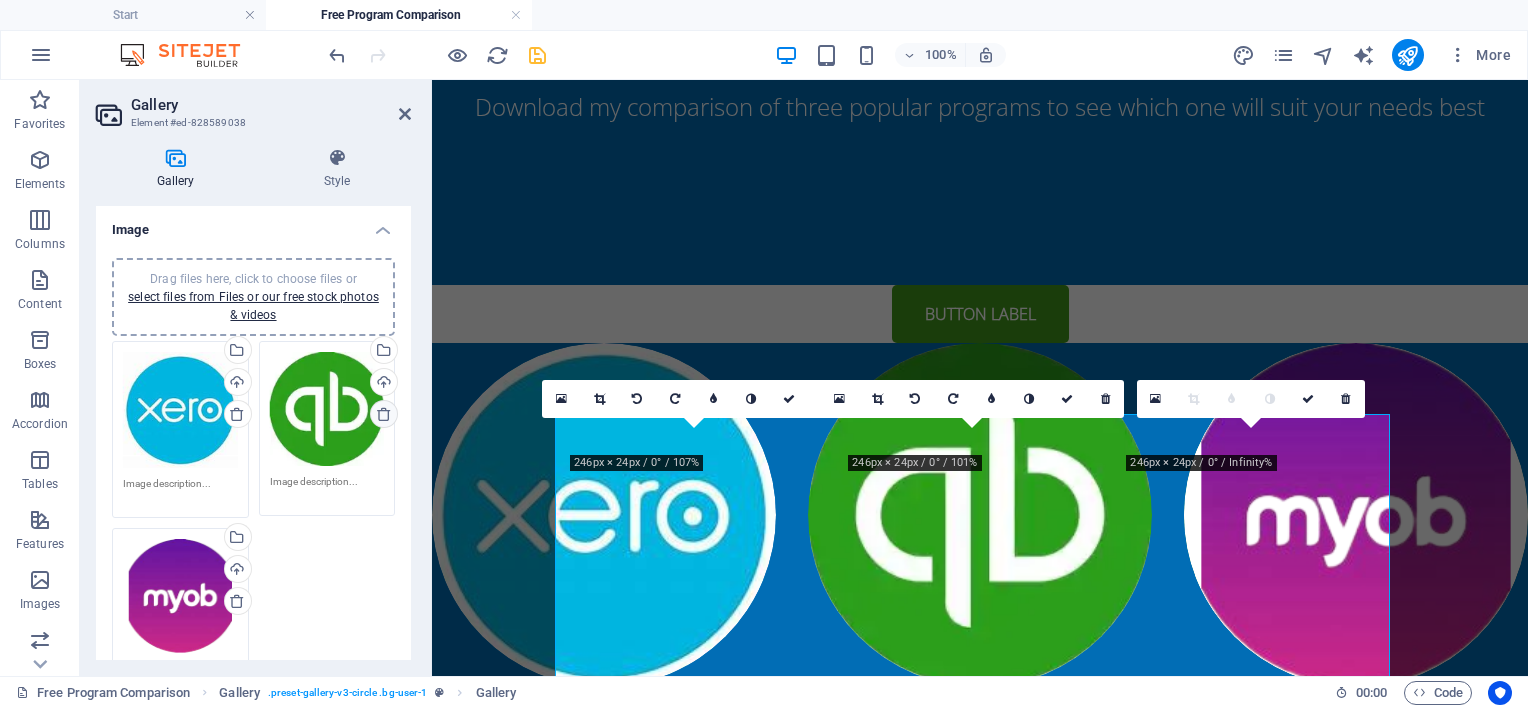 scroll, scrollTop: 418, scrollLeft: 0, axis: vertical 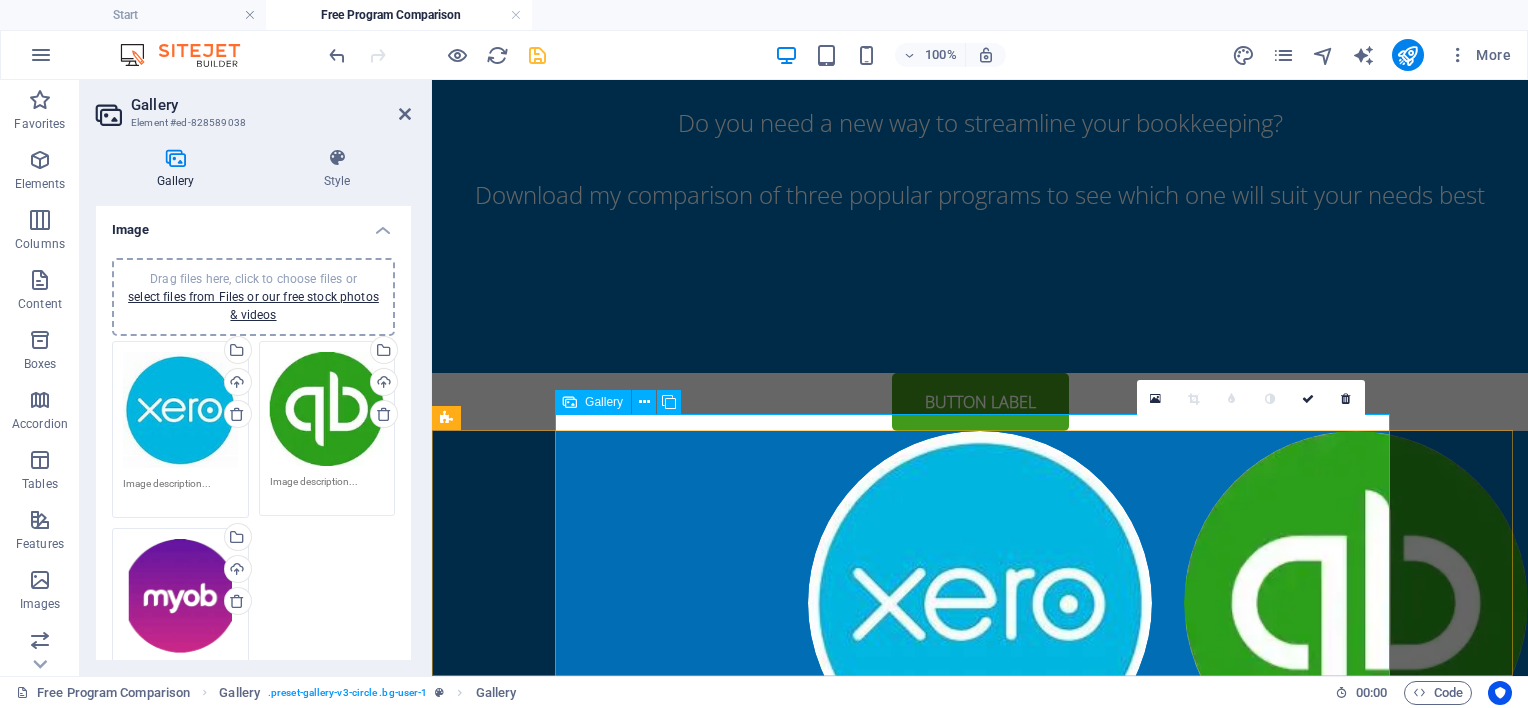 drag, startPoint x: 1234, startPoint y: 540, endPoint x: 804, endPoint y: 463, distance: 436.83978 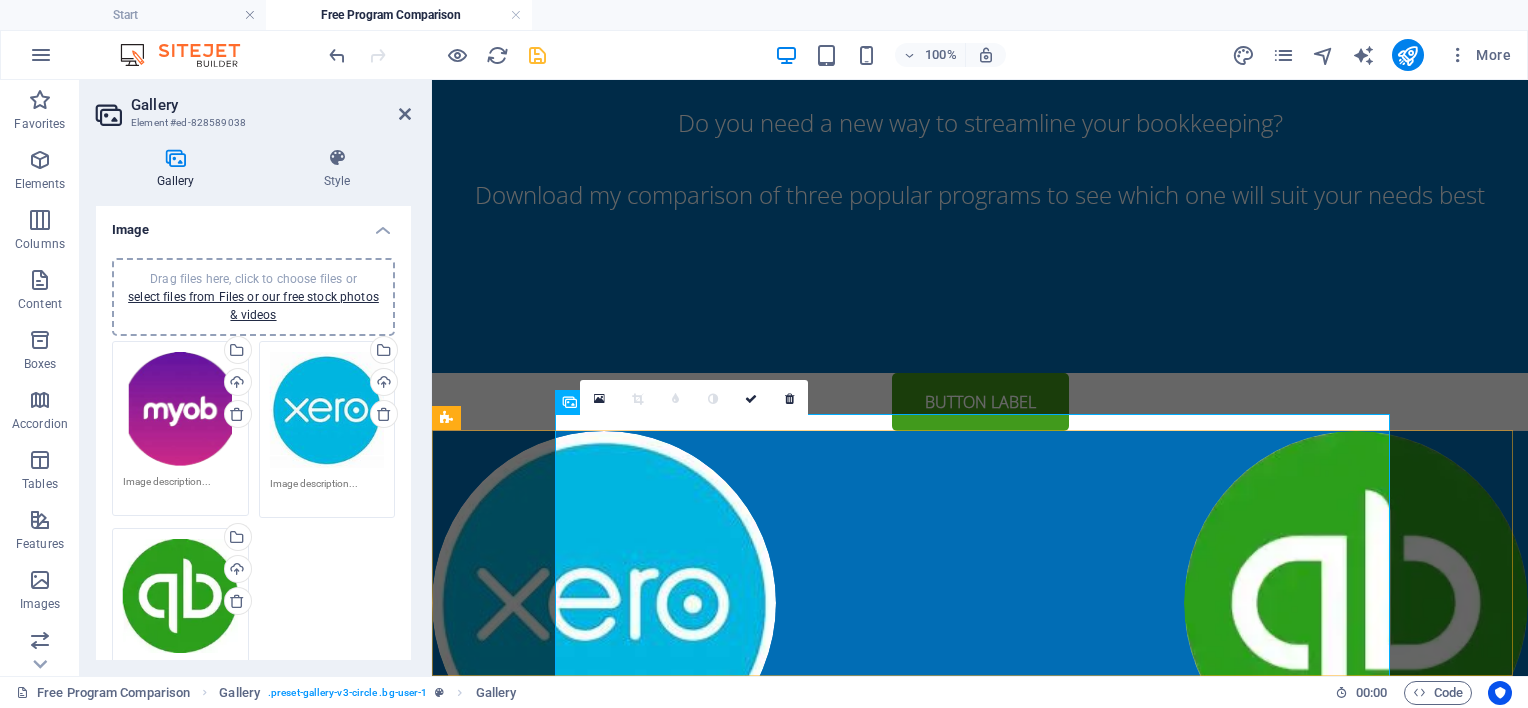 drag, startPoint x: 699, startPoint y: 474, endPoint x: 888, endPoint y: 463, distance: 189.31984 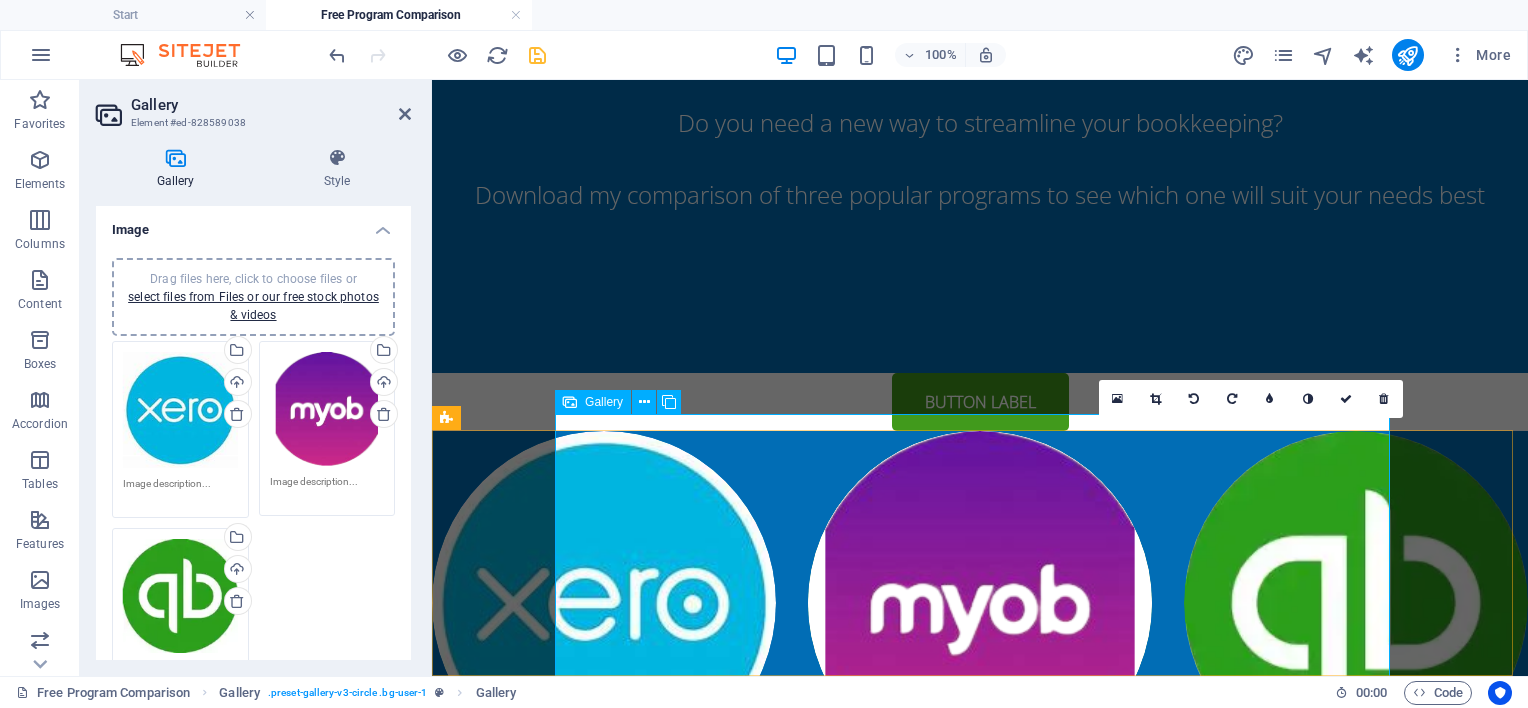 click at bounding box center [1356, 603] 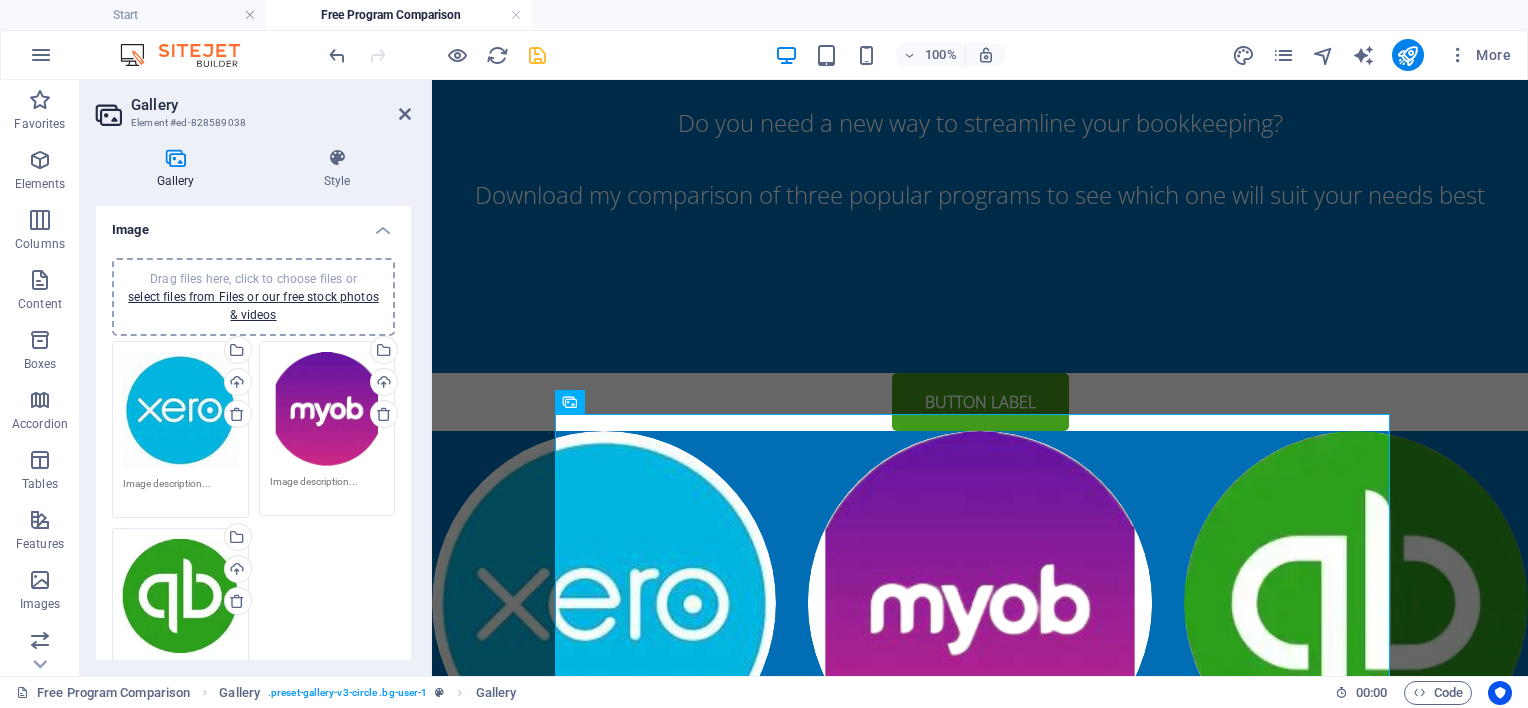 click on "Drag files here, click to choose files or select files from Files or our free stock photos & videos" at bounding box center (253, 297) 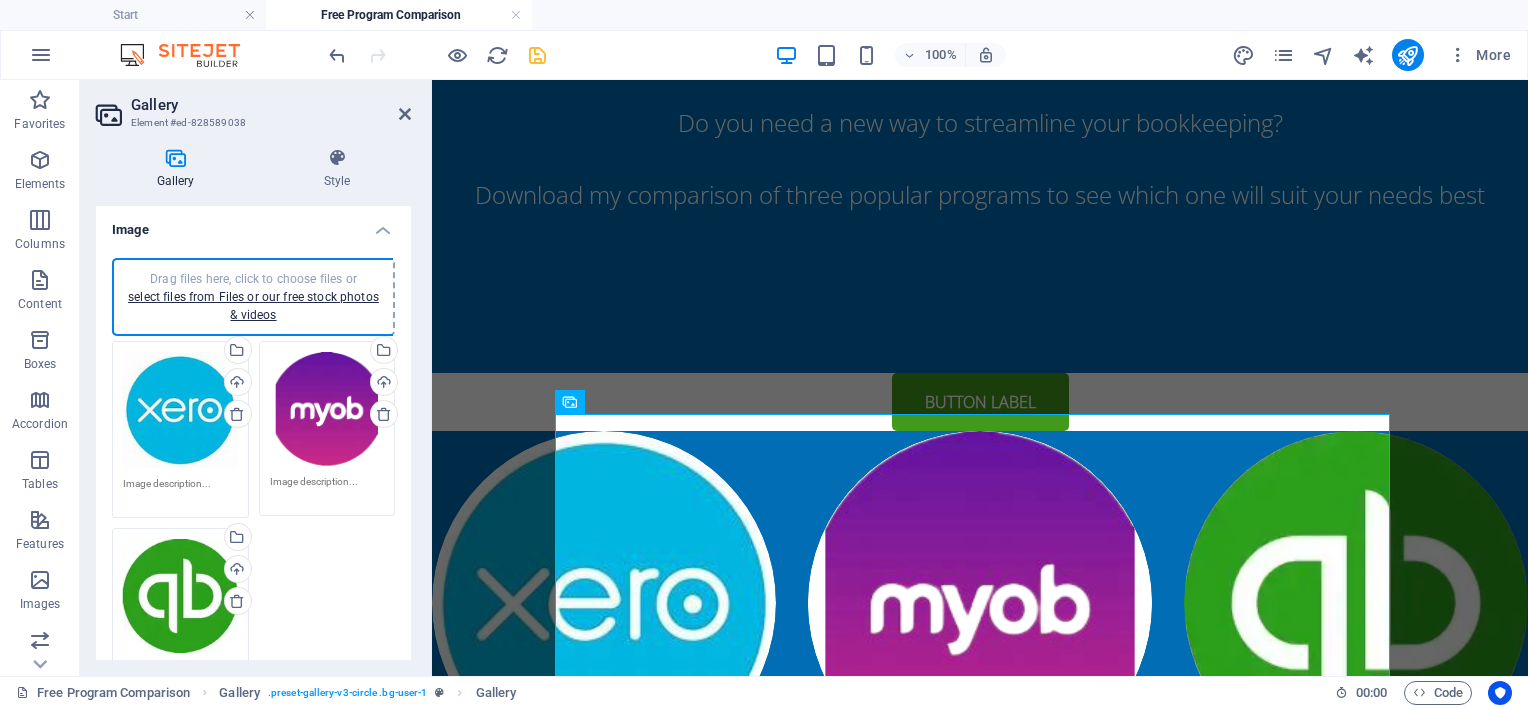scroll, scrollTop: 474, scrollLeft: 0, axis: vertical 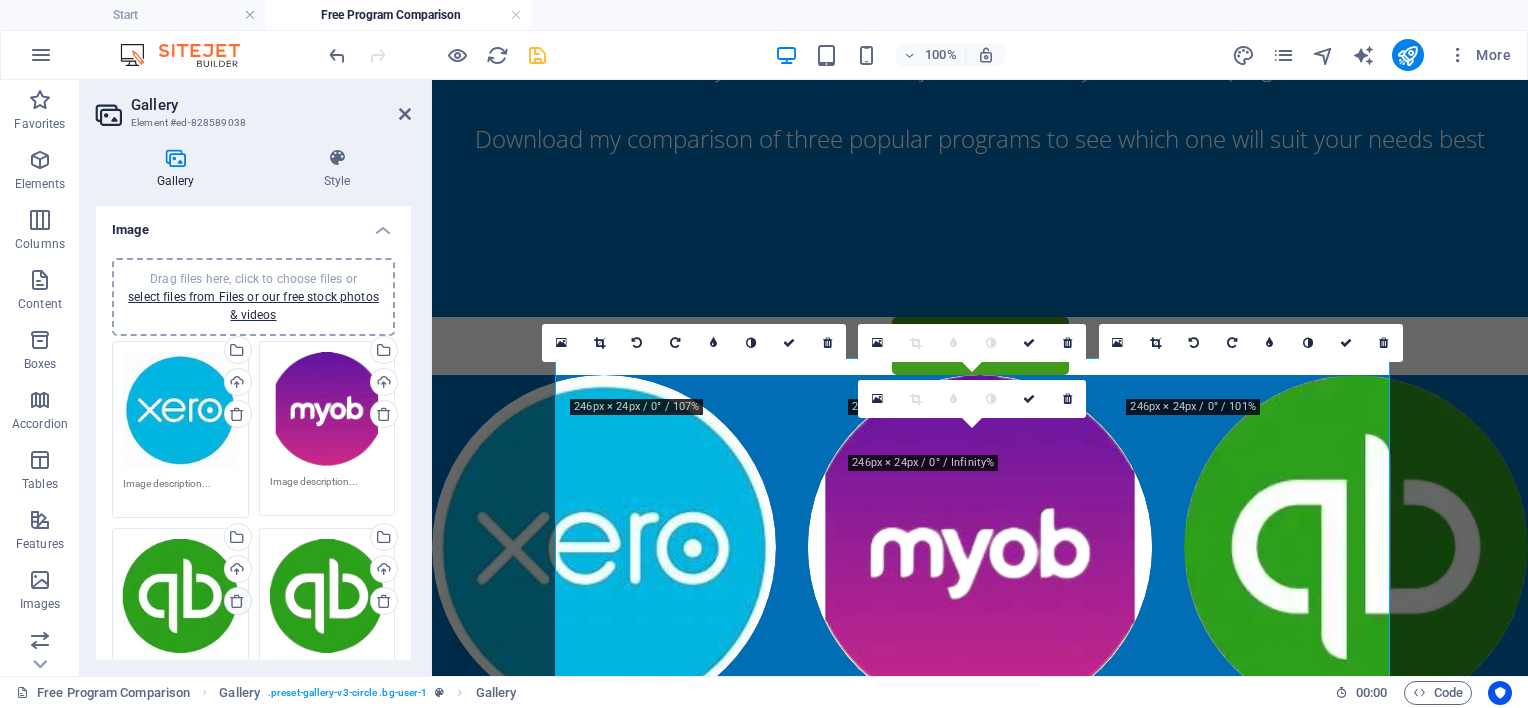 click at bounding box center (237, 601) 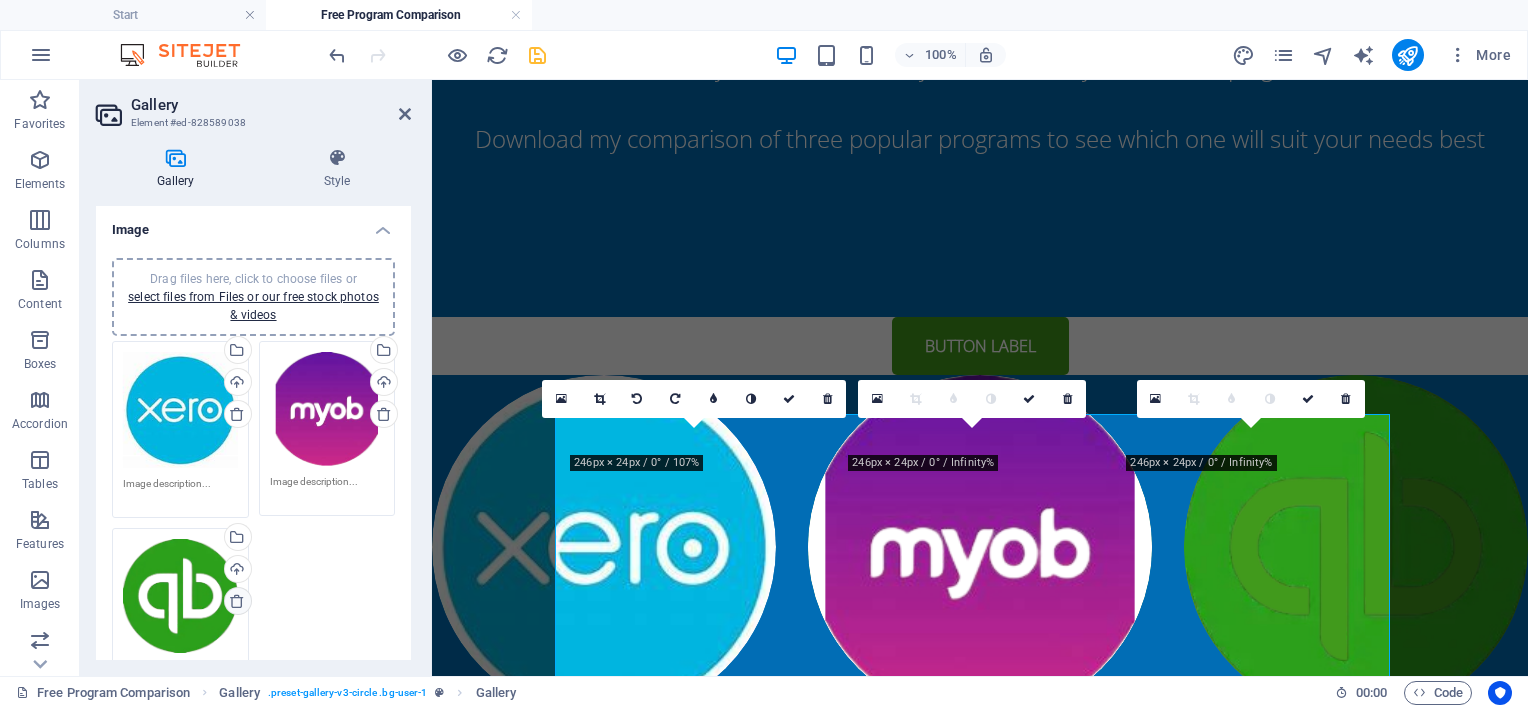 scroll, scrollTop: 418, scrollLeft: 0, axis: vertical 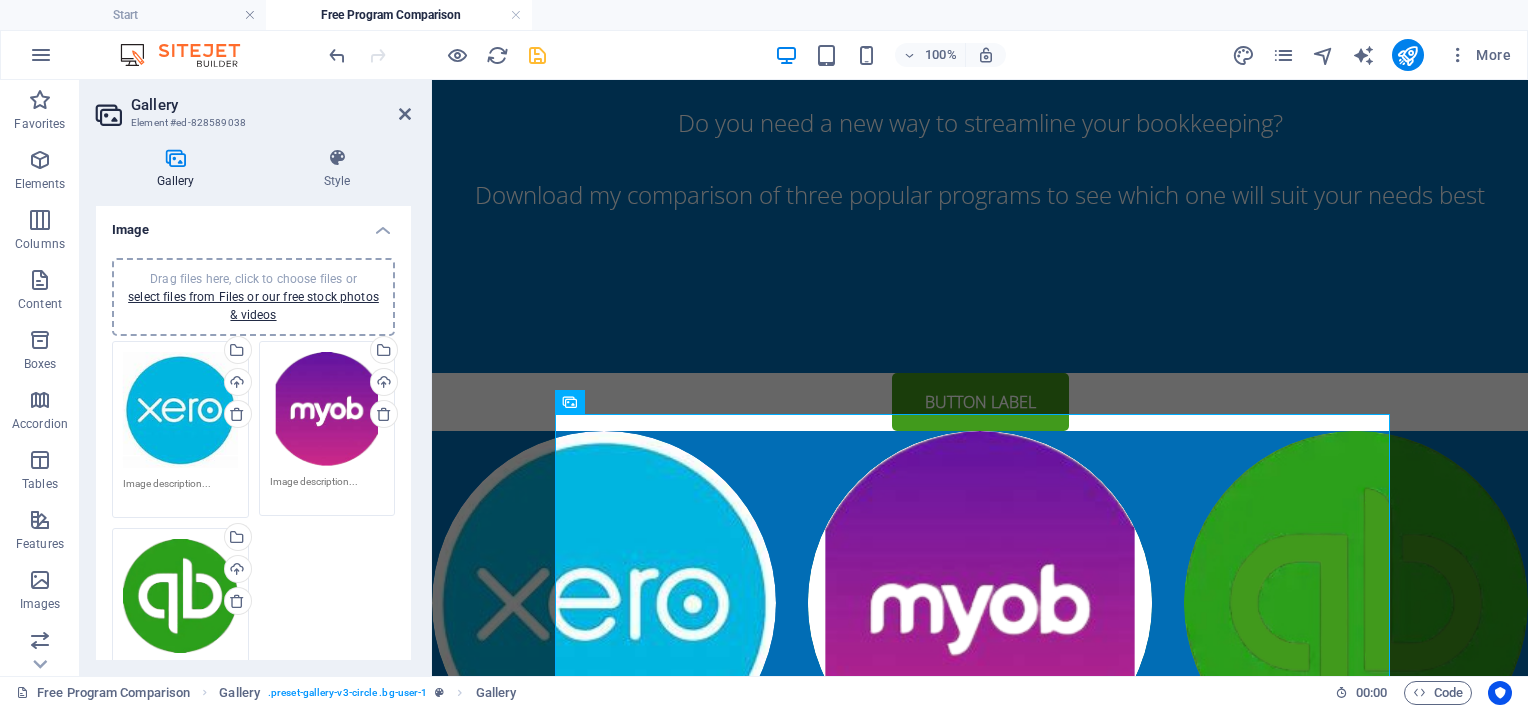 click on "Drag files here, click to choose files or select files from Files or our free stock photos & videos" at bounding box center (180, 596) 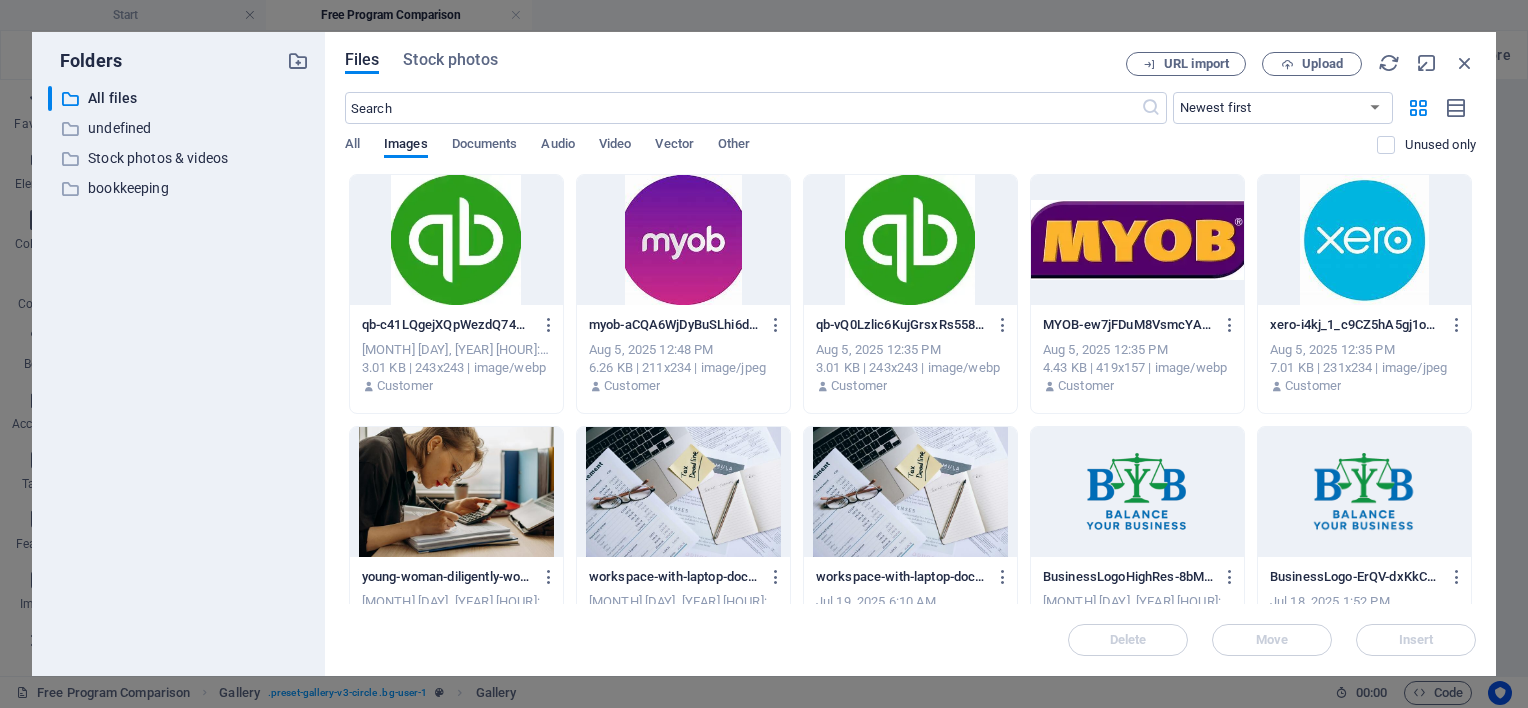 click on "​ All files All files ​ undefined undefined ​ Stock photos & videos Stock photos & videos ​ bookkeeping bookkeeping" at bounding box center (178, 373) 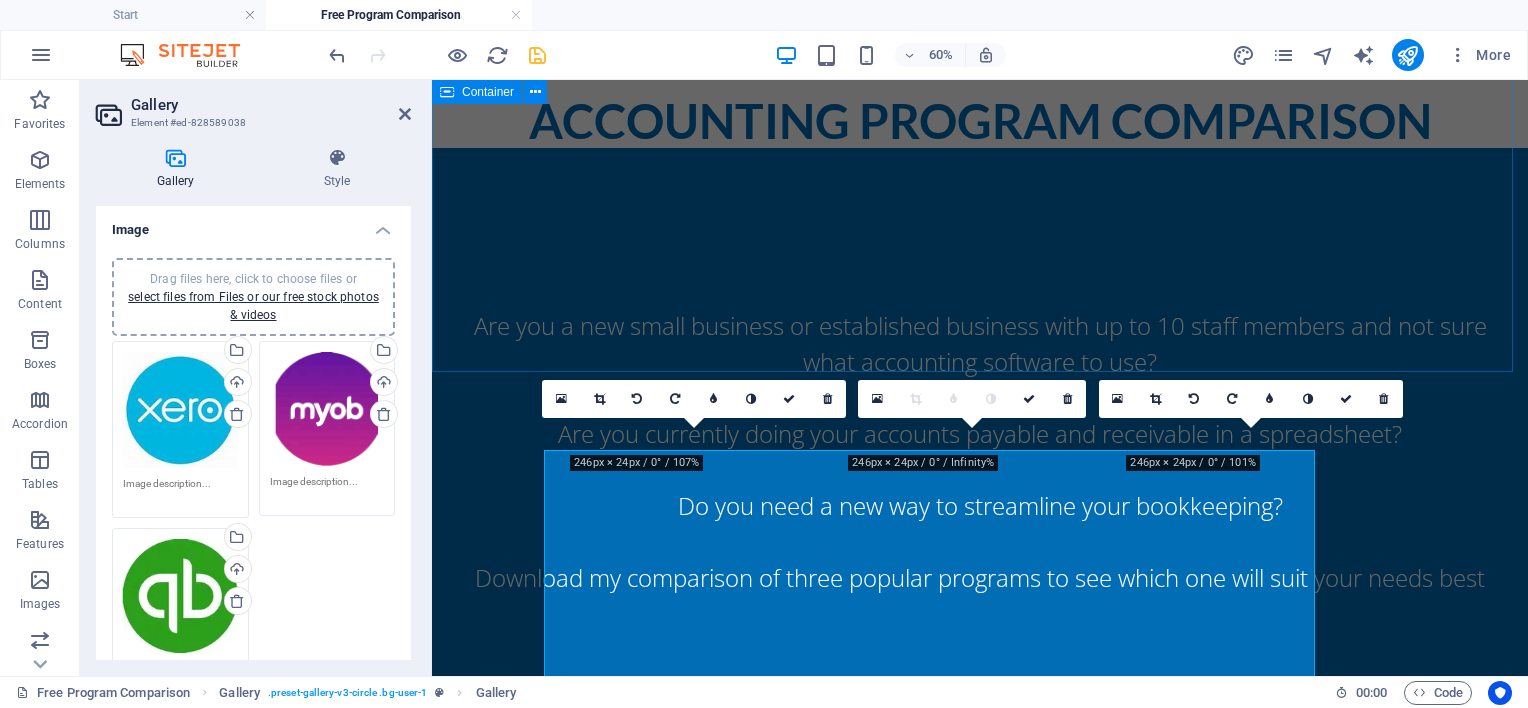 scroll, scrollTop: 418, scrollLeft: 0, axis: vertical 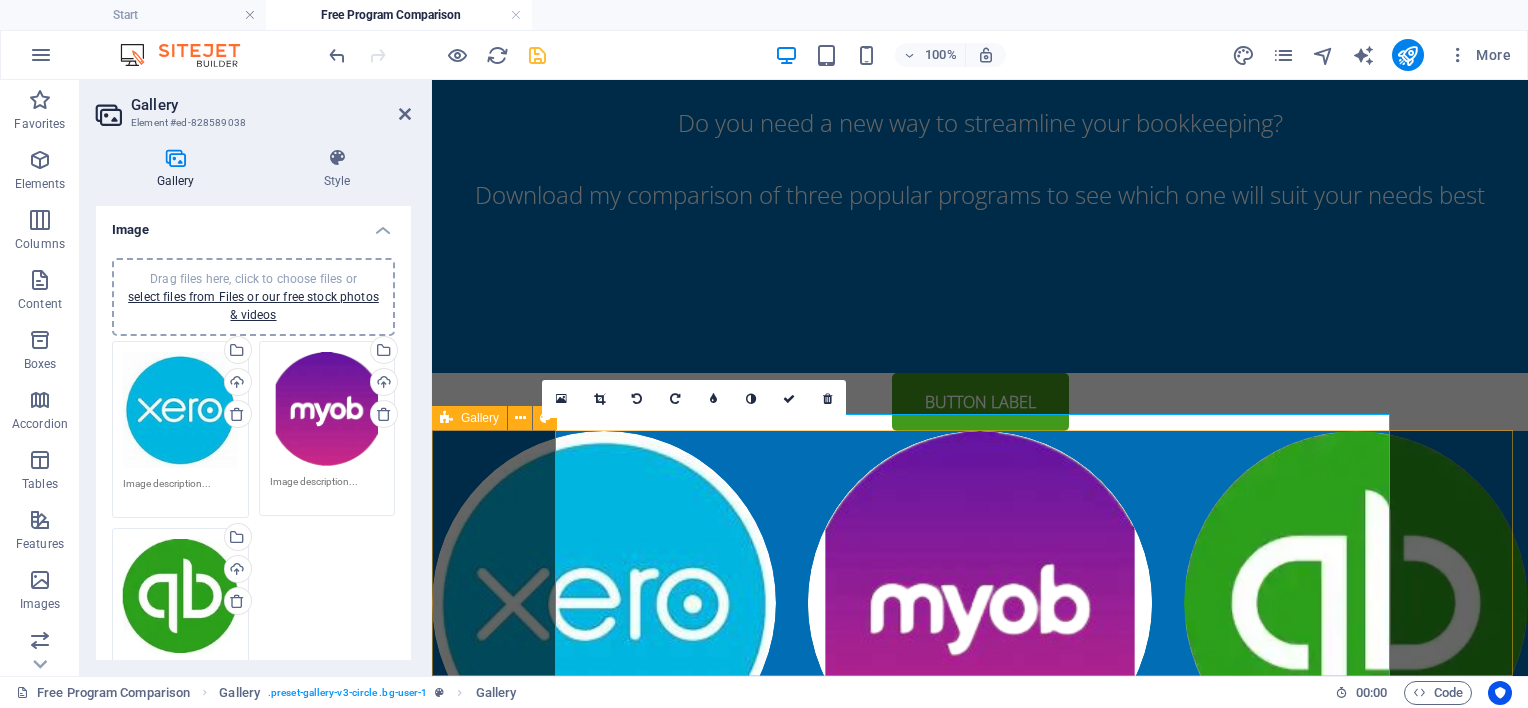 click at bounding box center (604, 603) 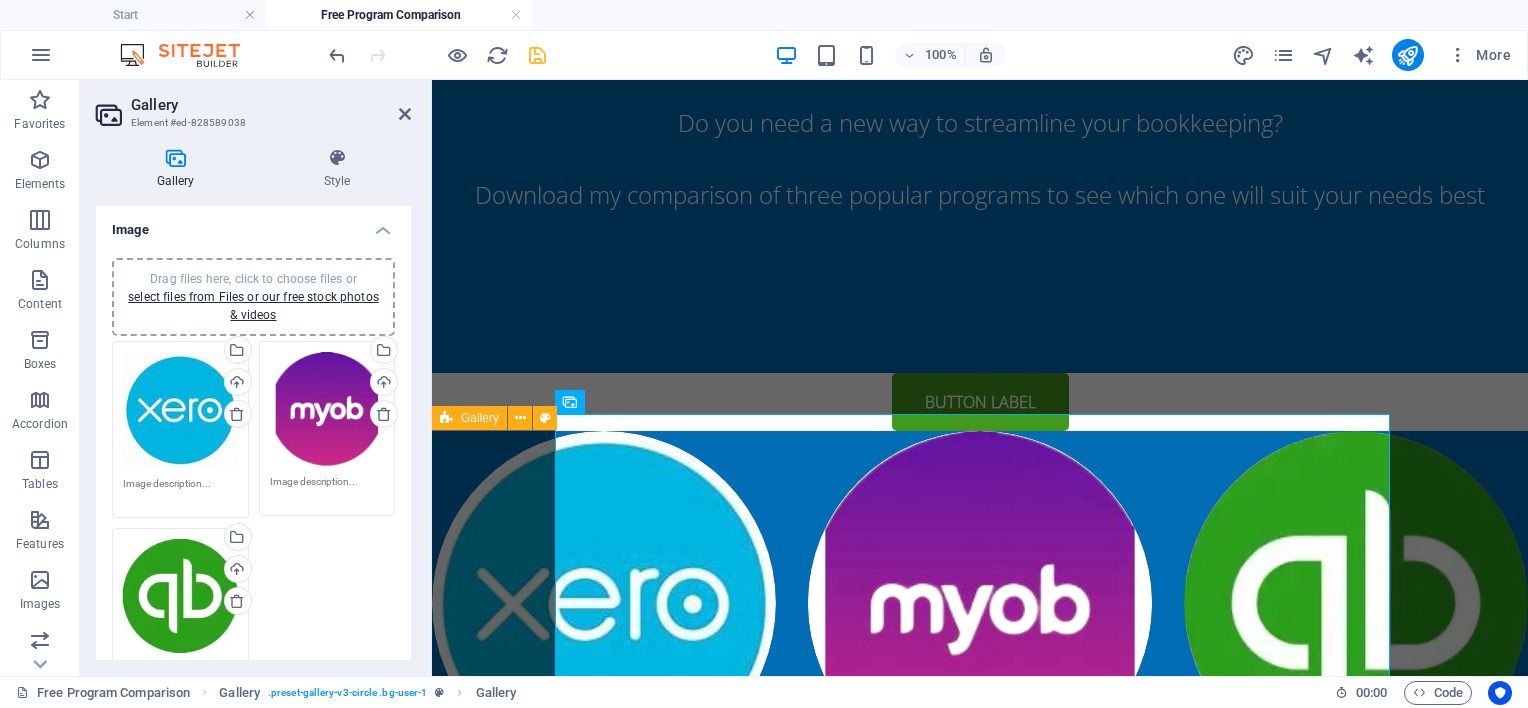 click on "Drag files here, click to choose files or select files from Files or our free stock photos & videos" at bounding box center [253, 297] 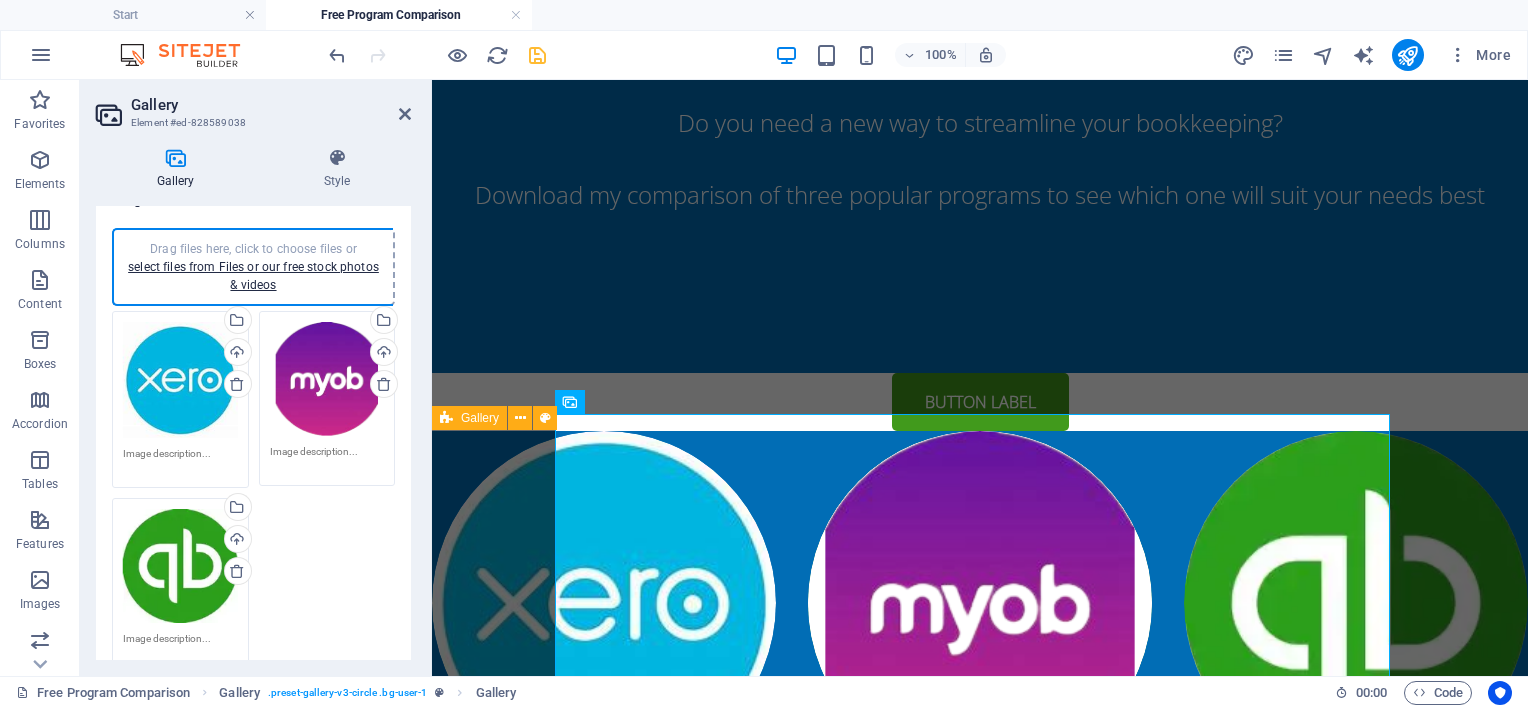 scroll, scrollTop: 0, scrollLeft: 0, axis: both 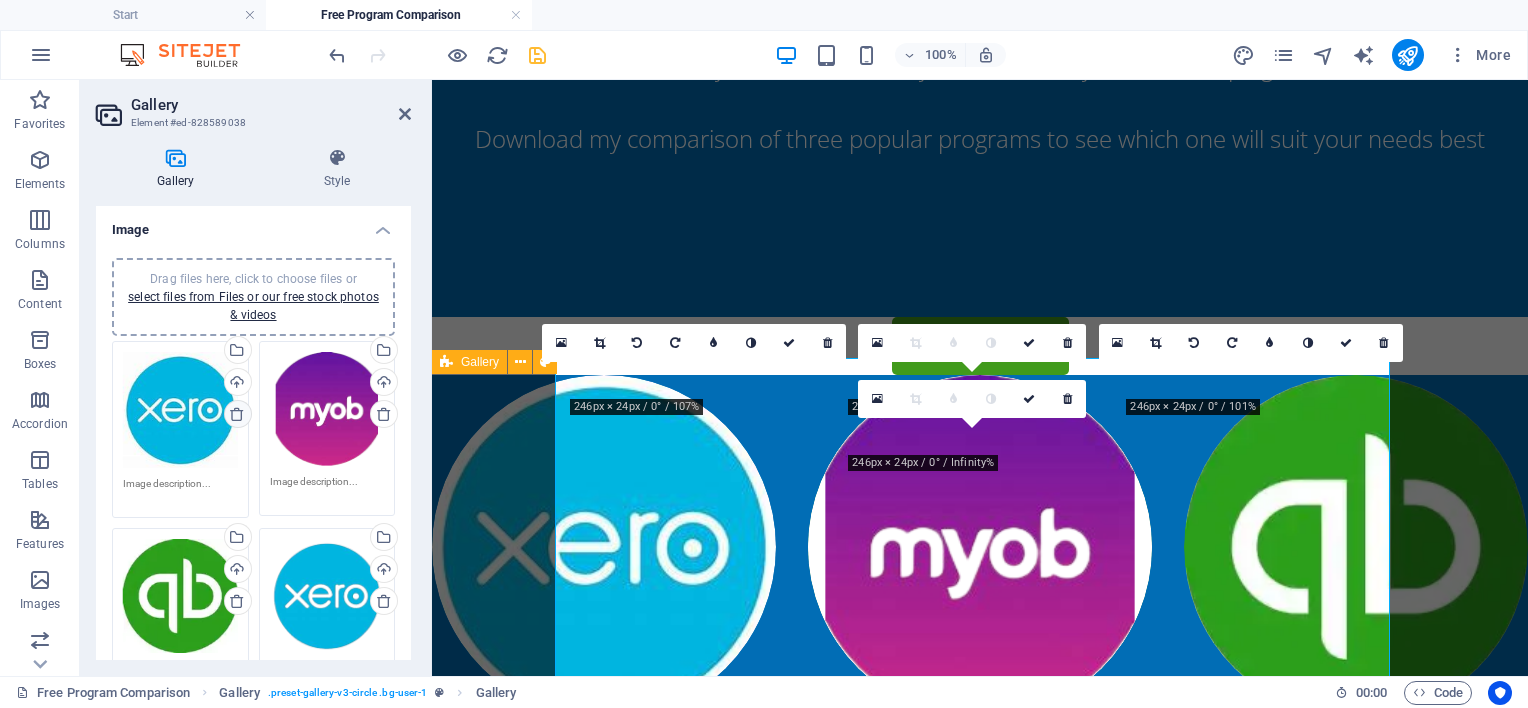 click at bounding box center (237, 414) 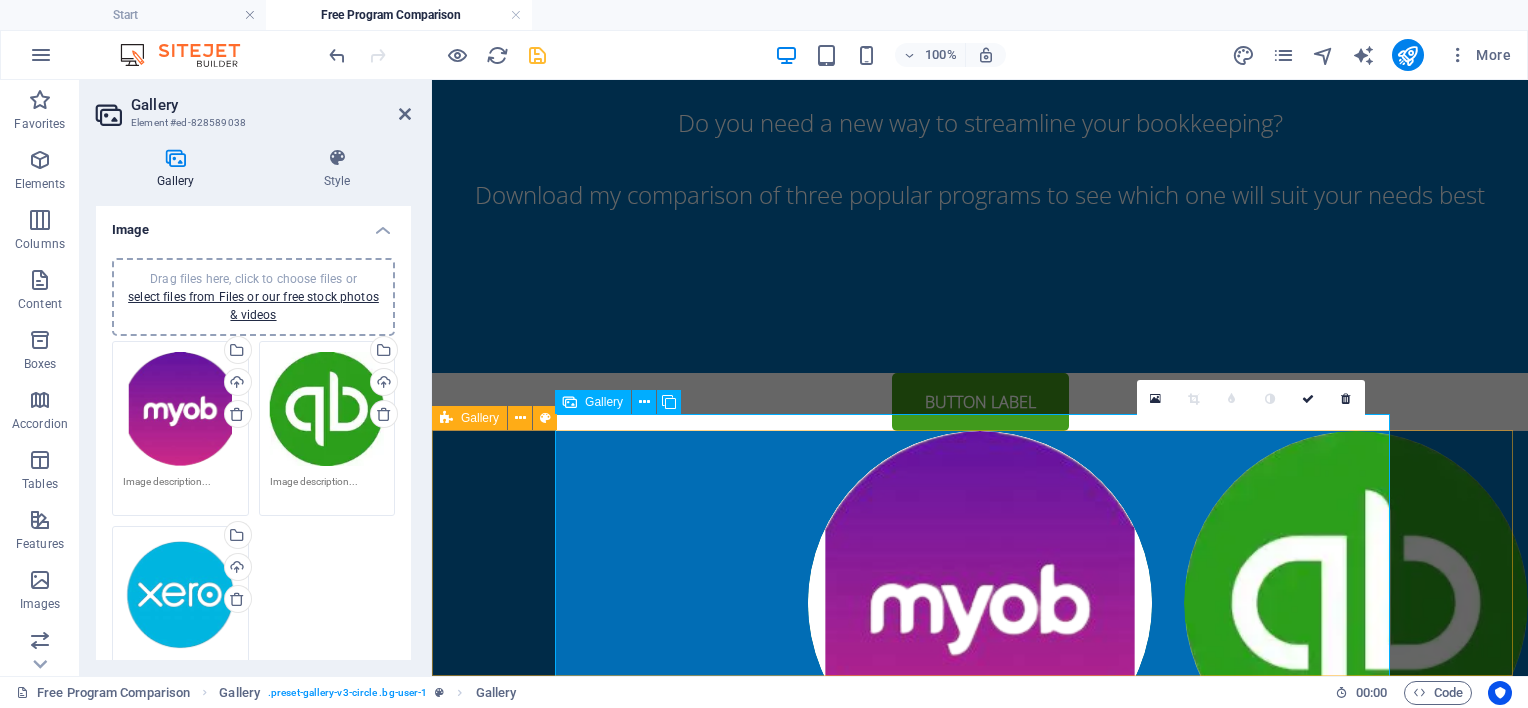 drag, startPoint x: 1224, startPoint y: 519, endPoint x: 574, endPoint y: 436, distance: 655.27783 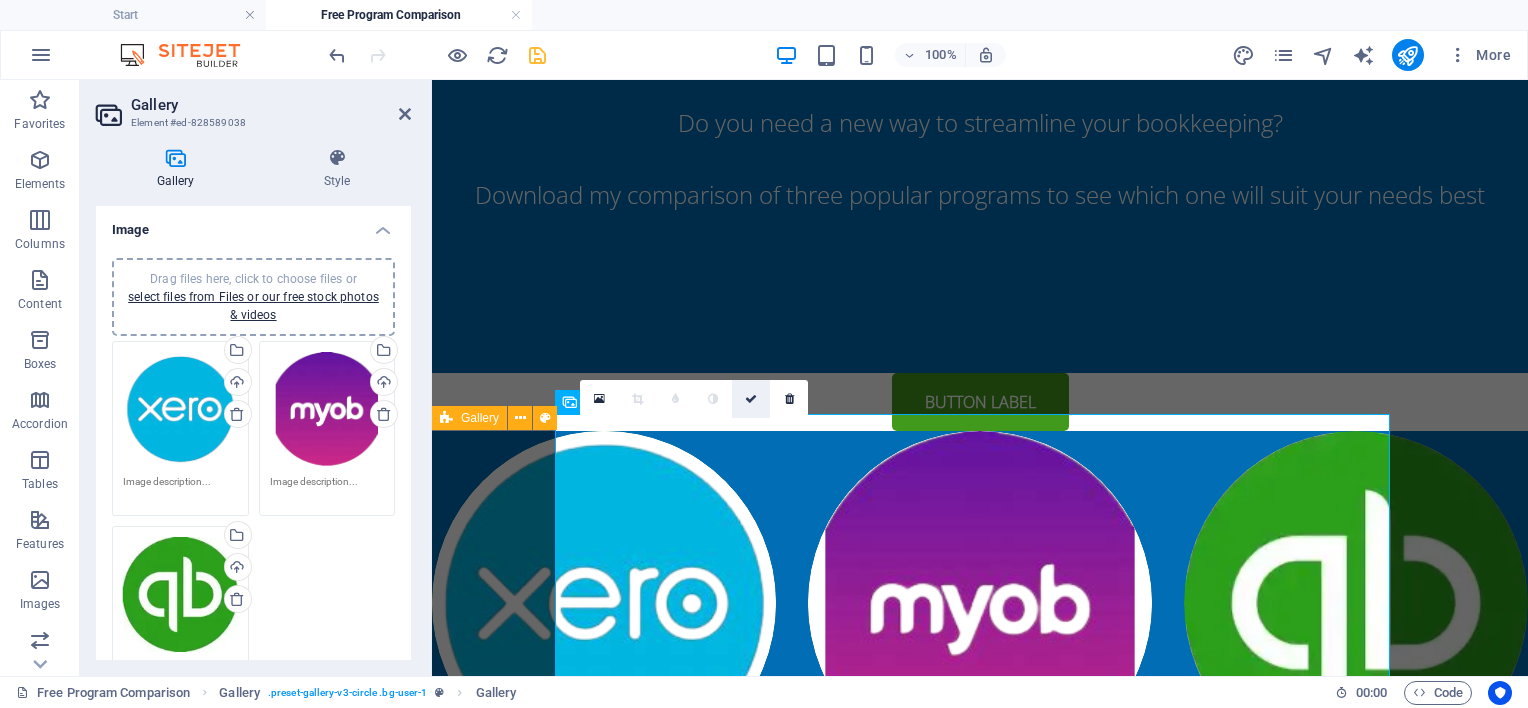 click at bounding box center [751, 399] 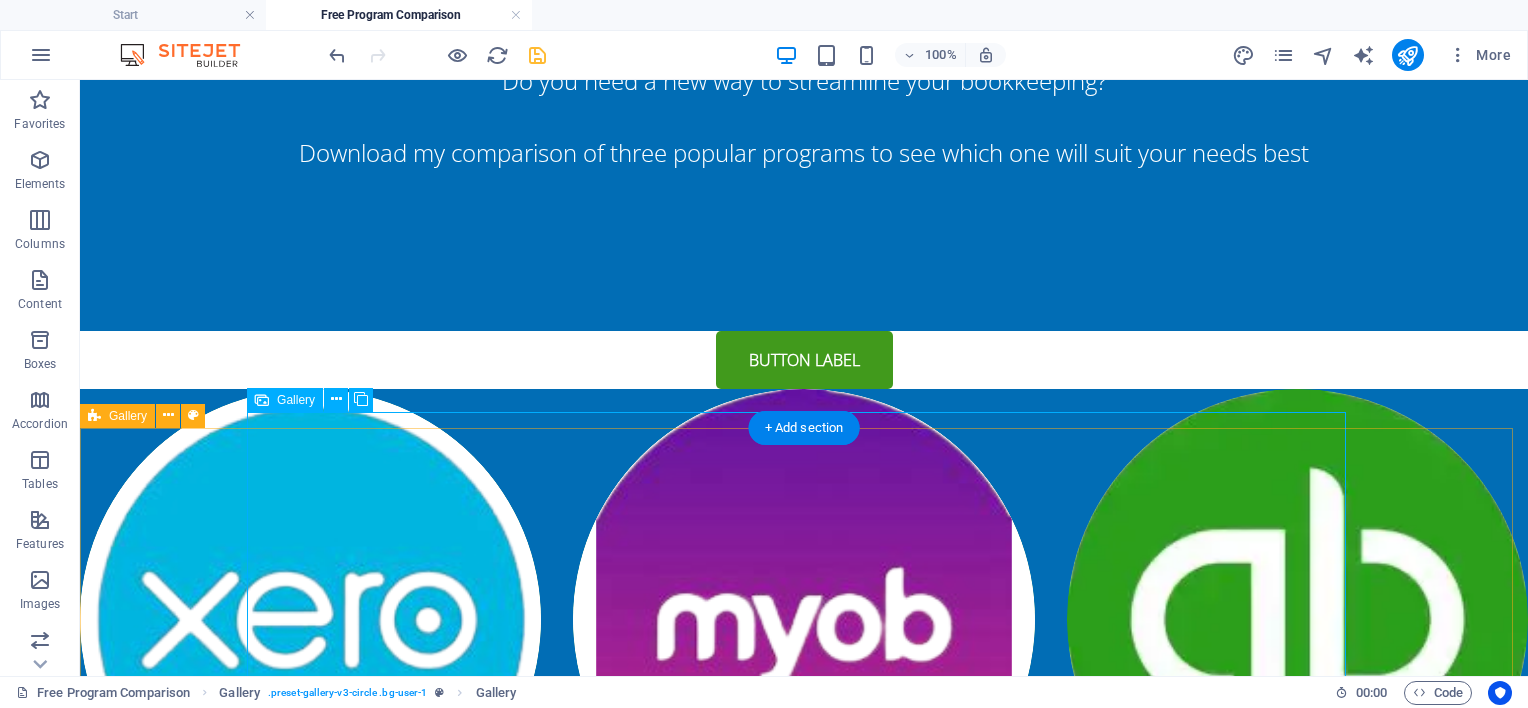 scroll, scrollTop: 506, scrollLeft: 0, axis: vertical 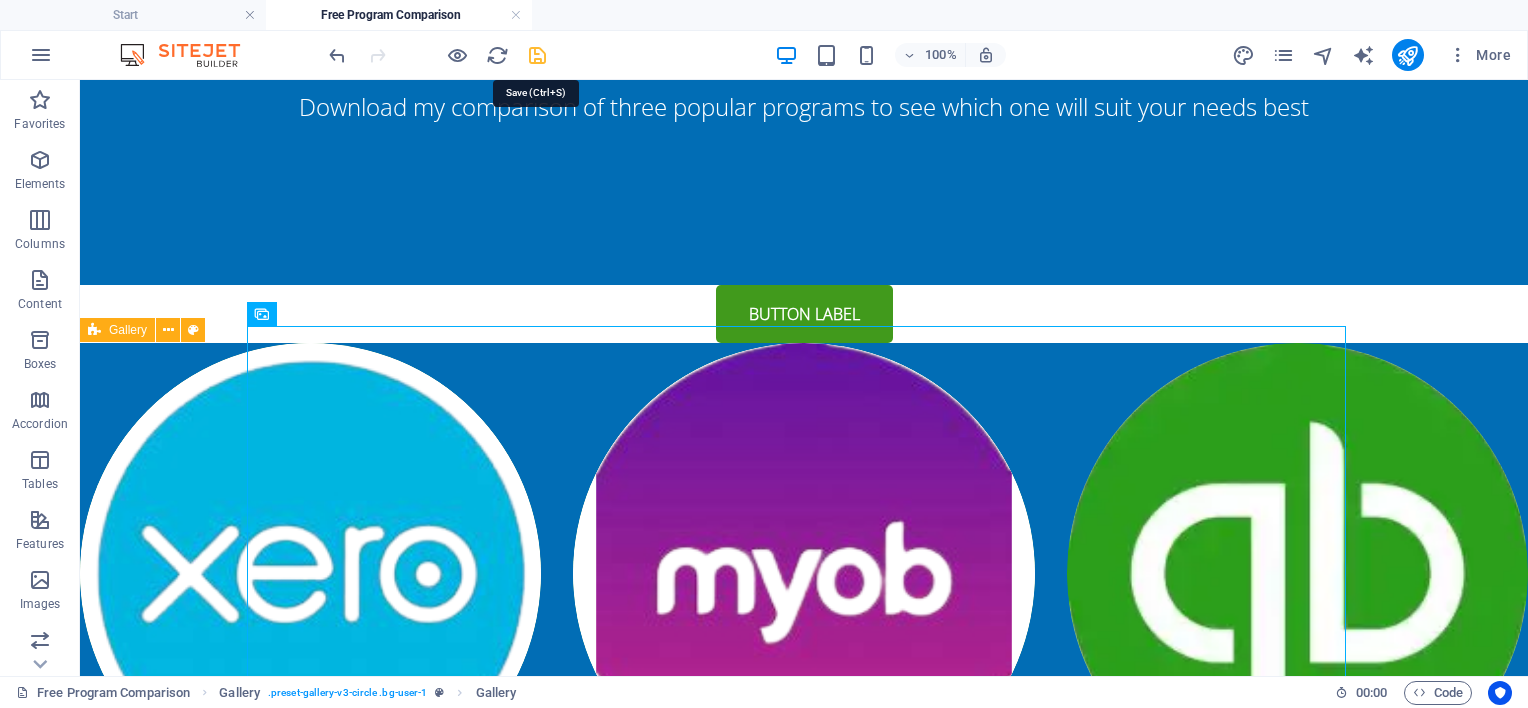 click at bounding box center (537, 55) 